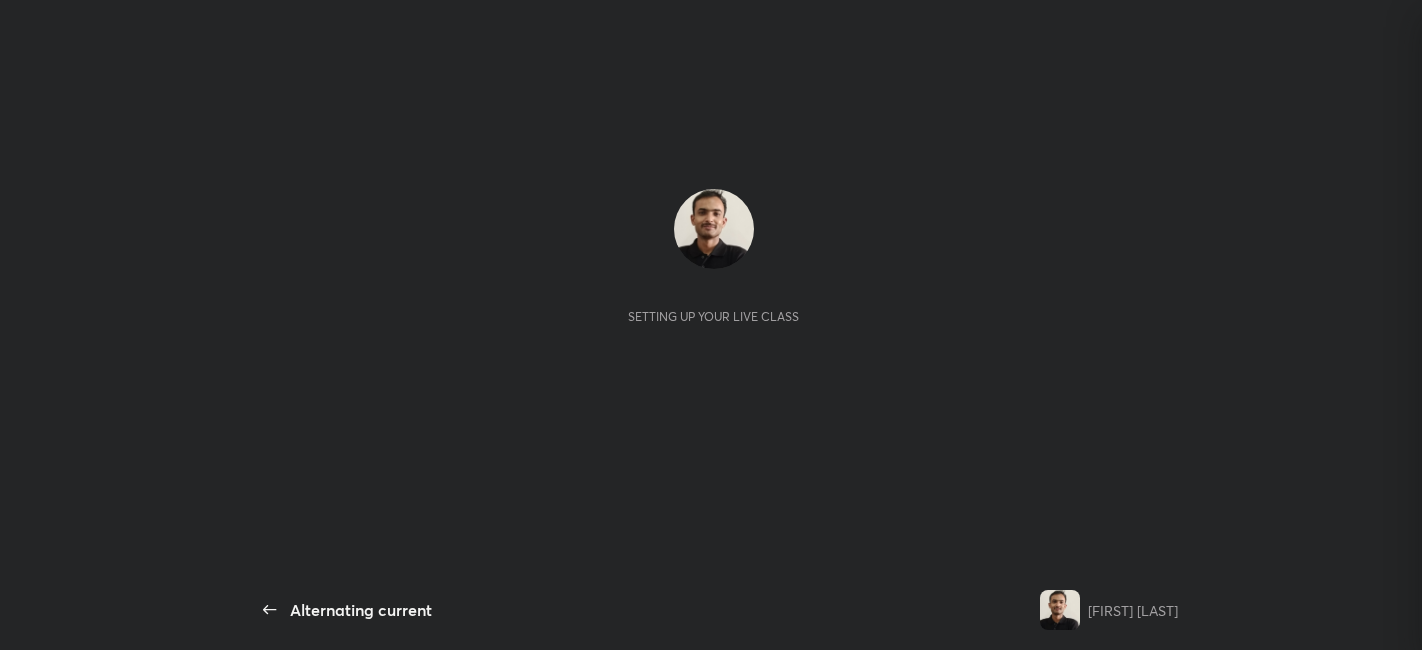 scroll, scrollTop: 0, scrollLeft: 0, axis: both 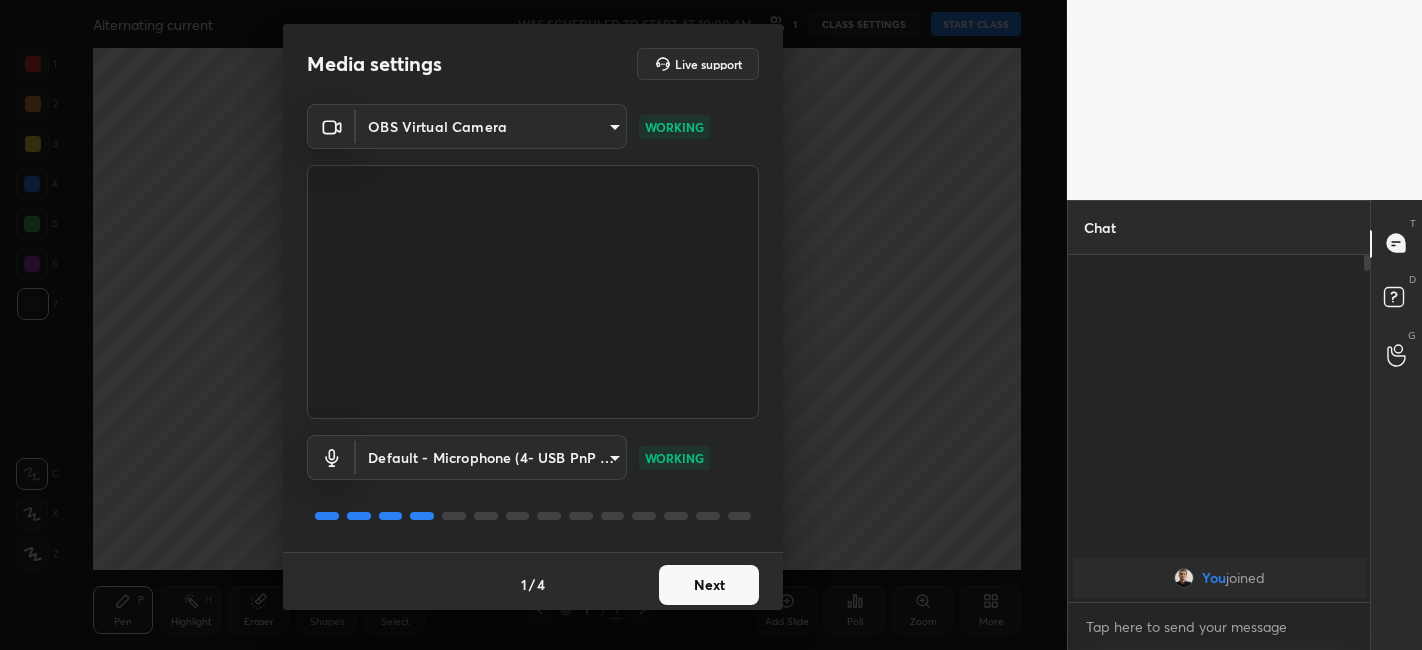 click on "Next" at bounding box center (709, 585) 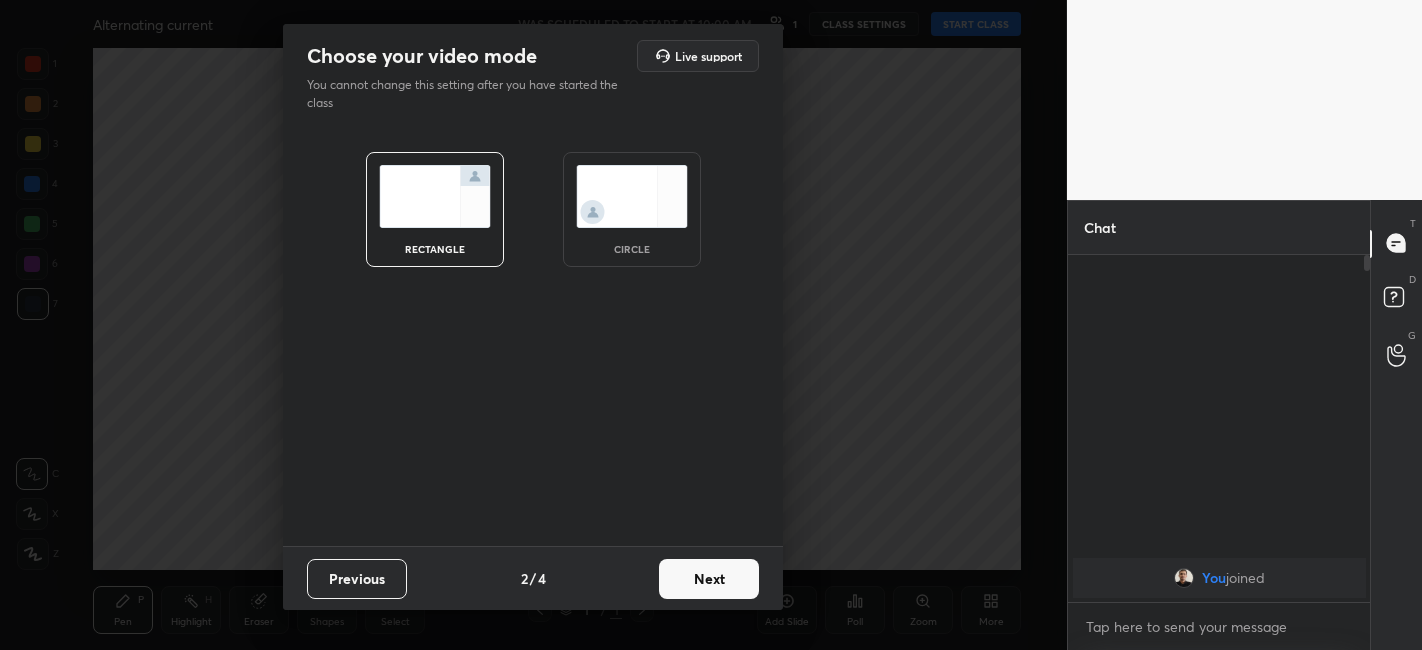 click on "Next" at bounding box center [709, 579] 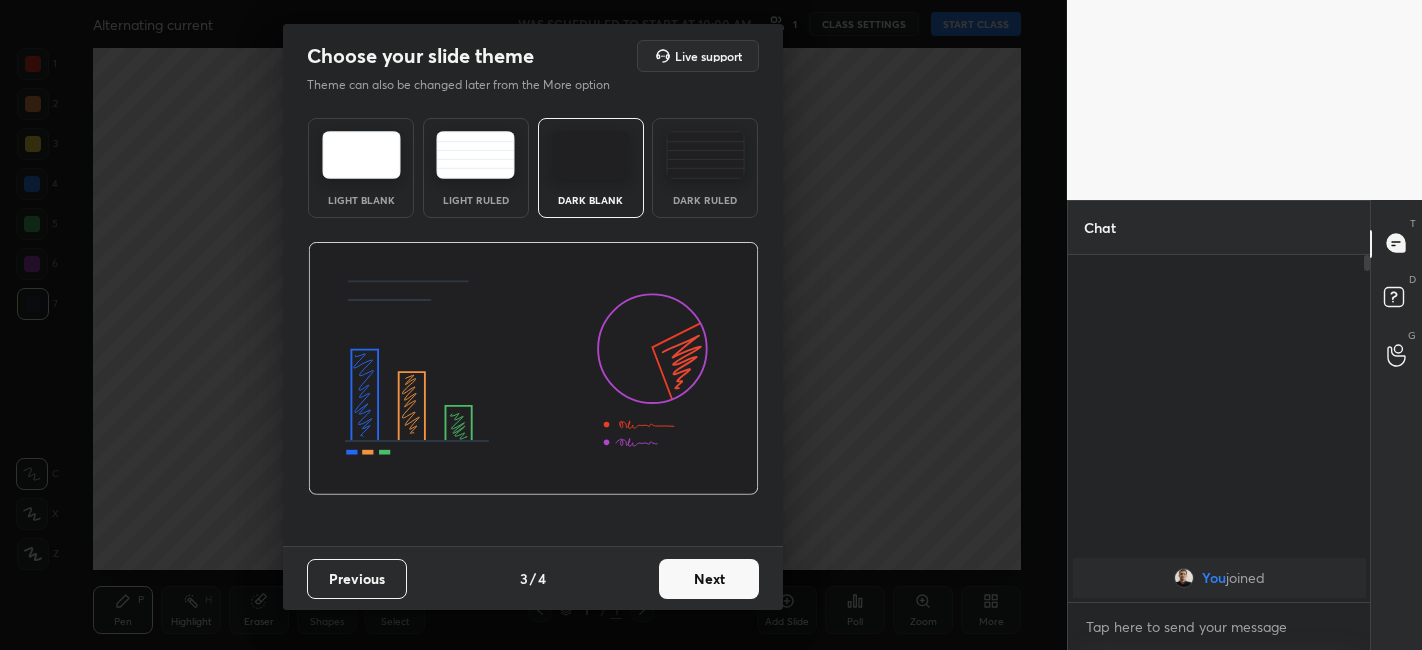 click on "Next" at bounding box center [709, 579] 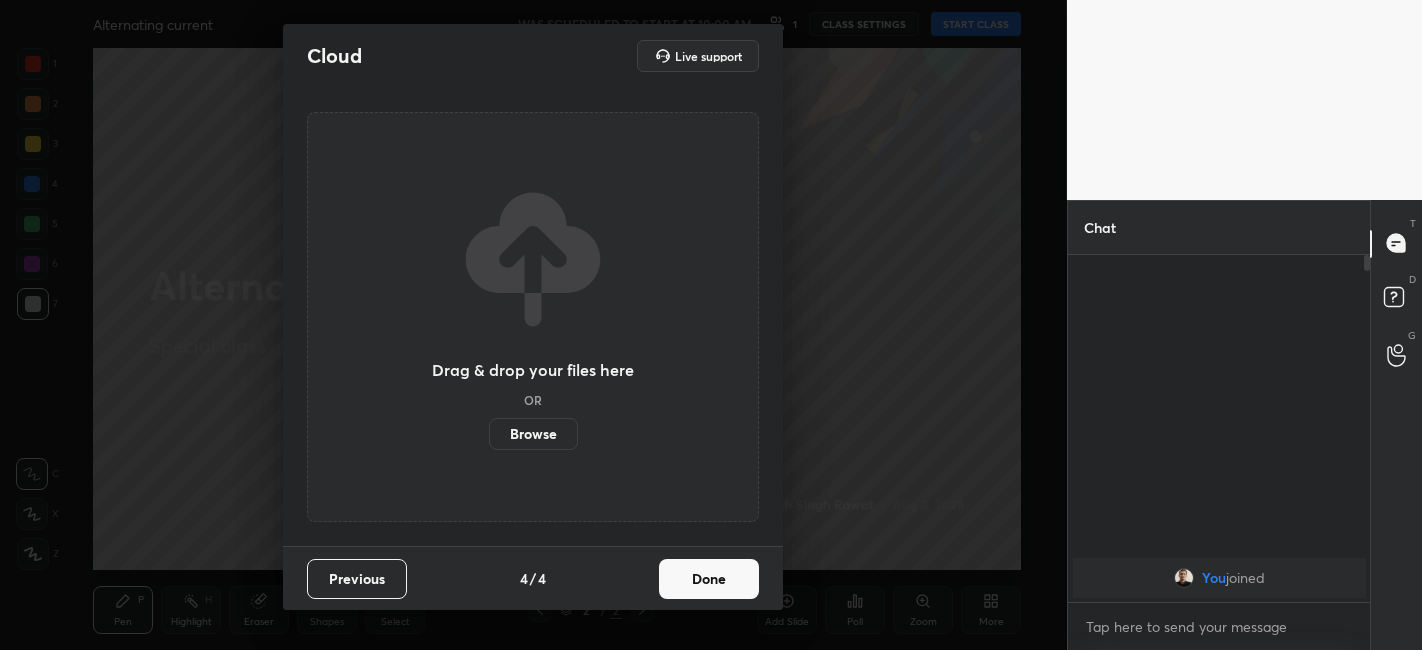 click on "Done" at bounding box center [709, 579] 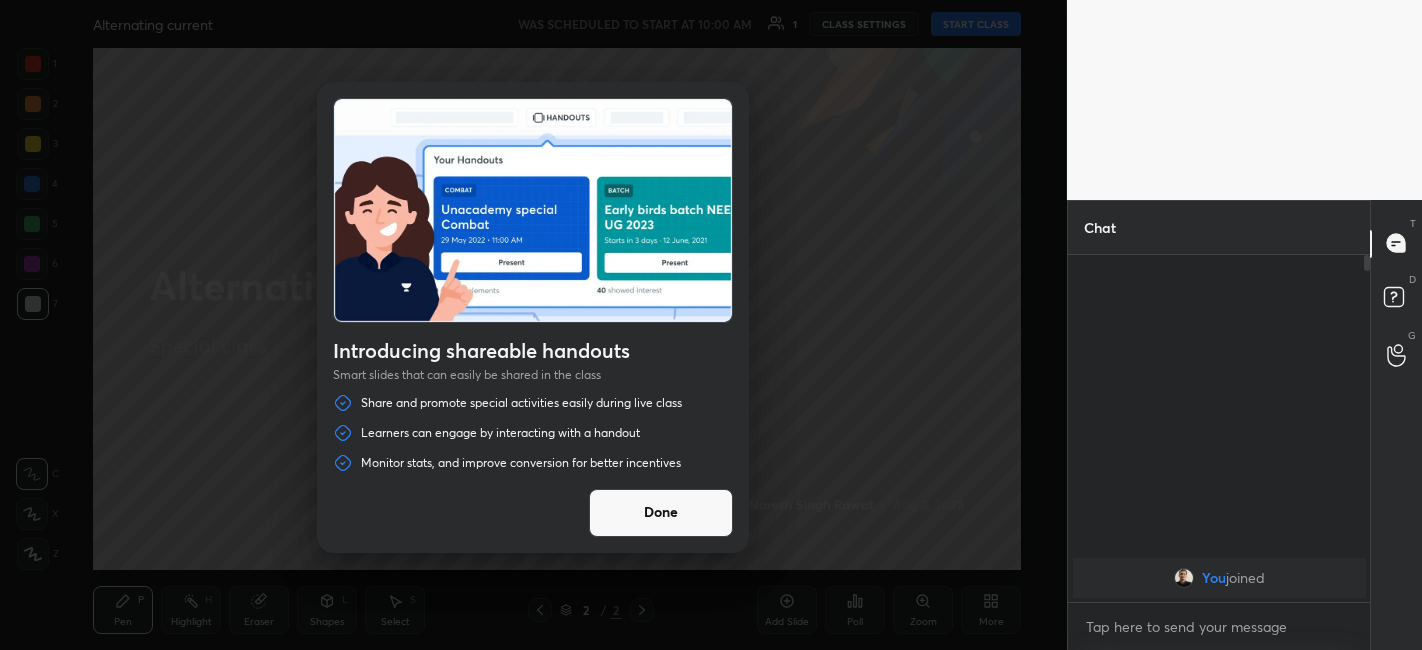 click on "Introducing shareable handouts Smart slides that can easily be shared in the class Share and promote special activities easily during live class Learners can engage by interacting with a handout Monitor stats, and improve conversion for better incentives Done" at bounding box center (533, 325) 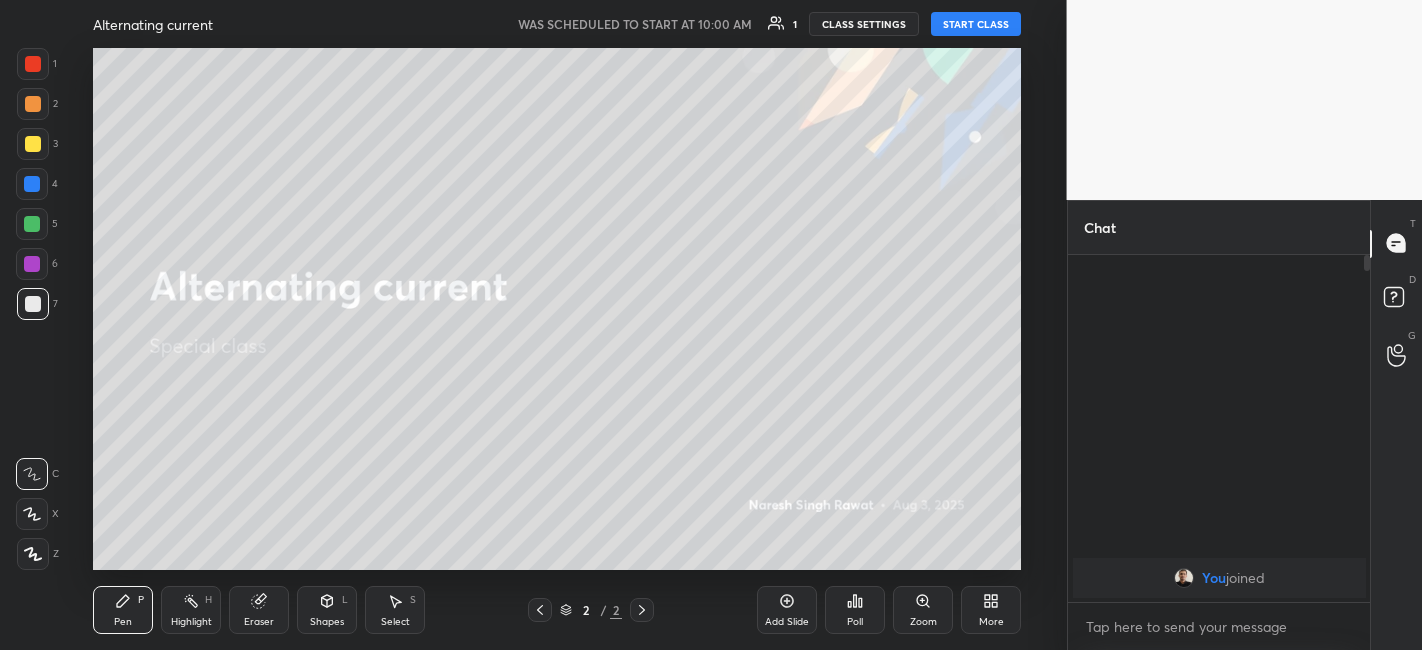 click on "START CLASS" at bounding box center [976, 24] 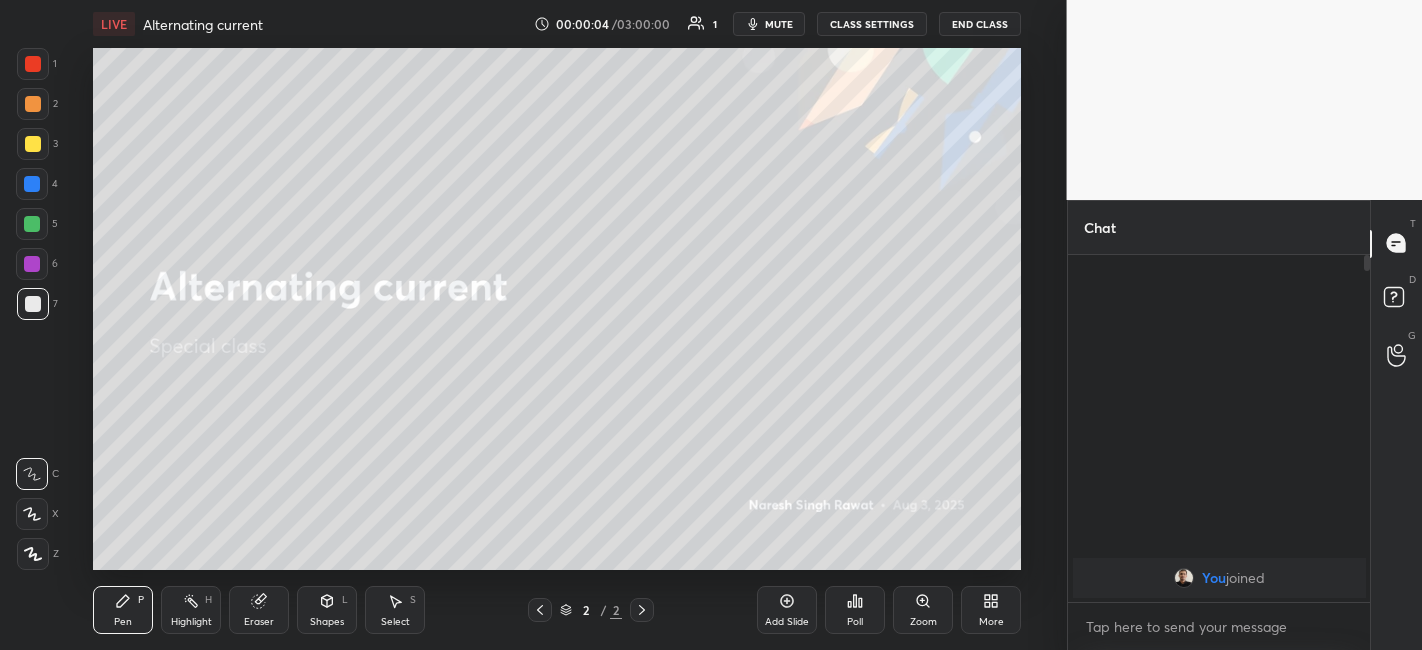 click 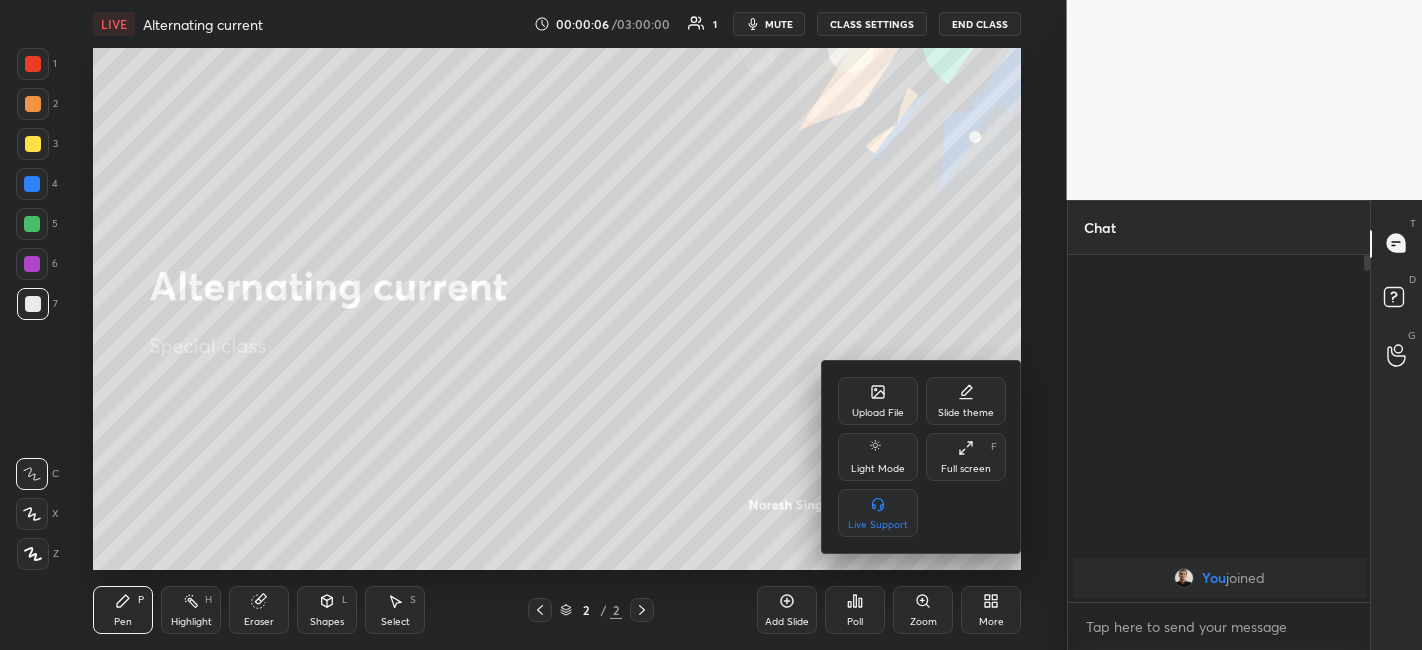 click 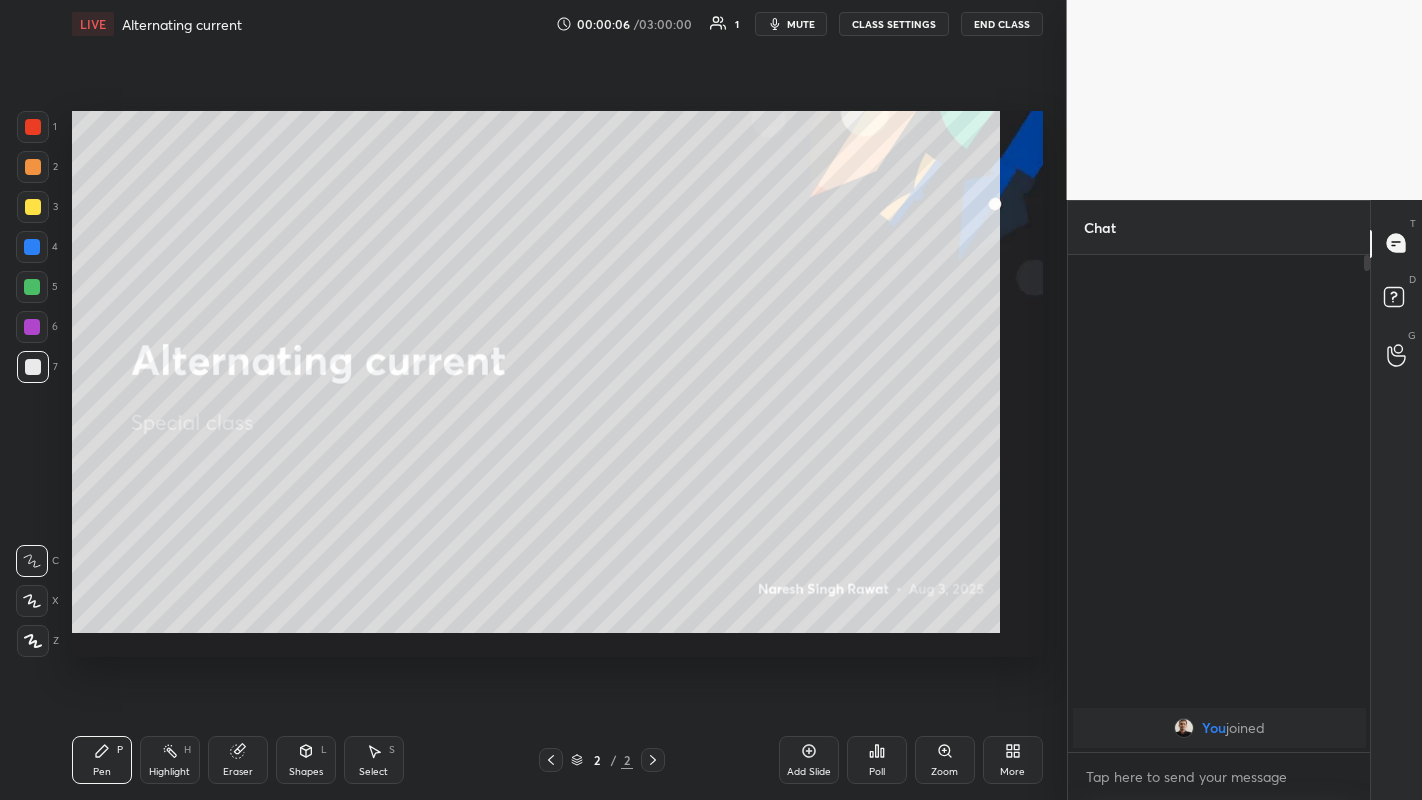 scroll, scrollTop: 99328, scrollLeft: 99013, axis: both 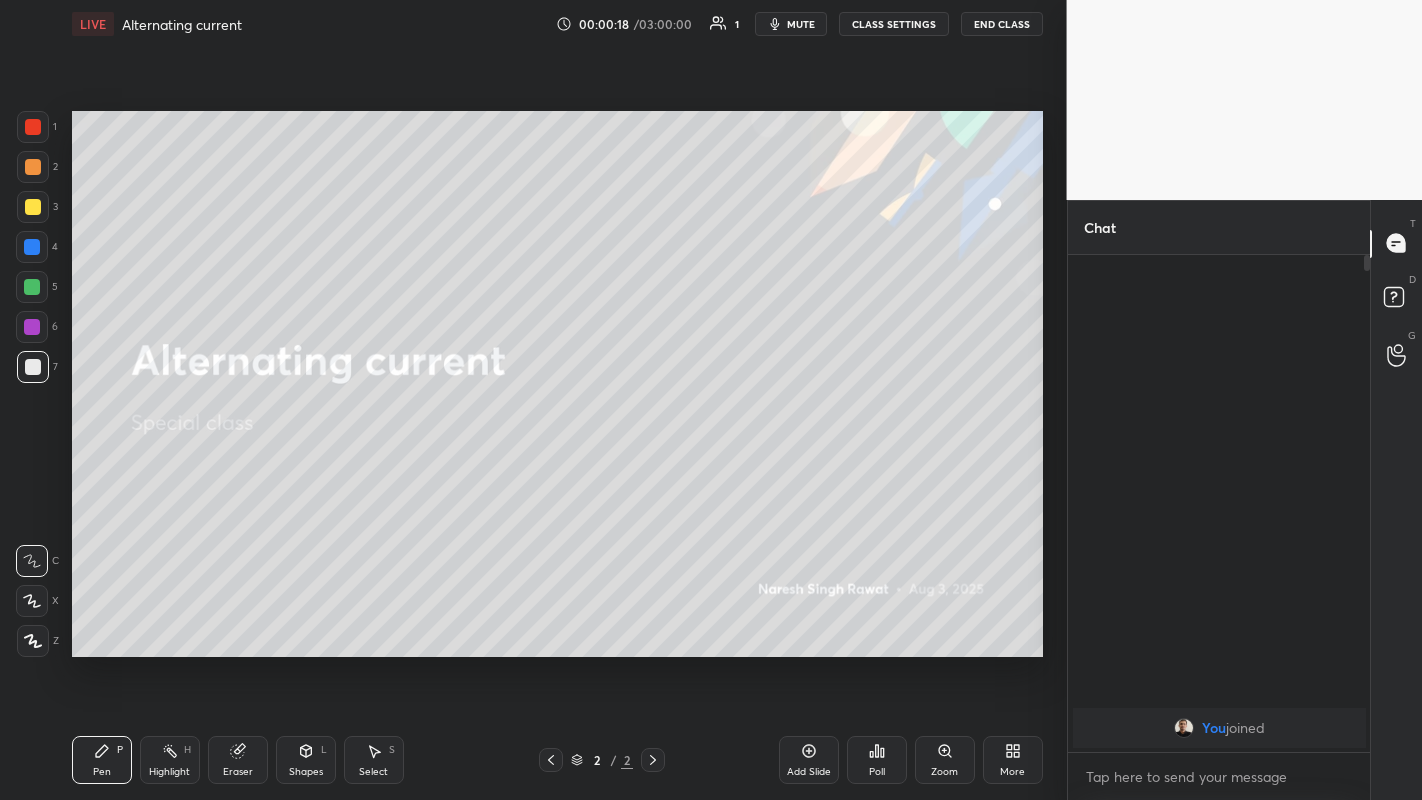 click 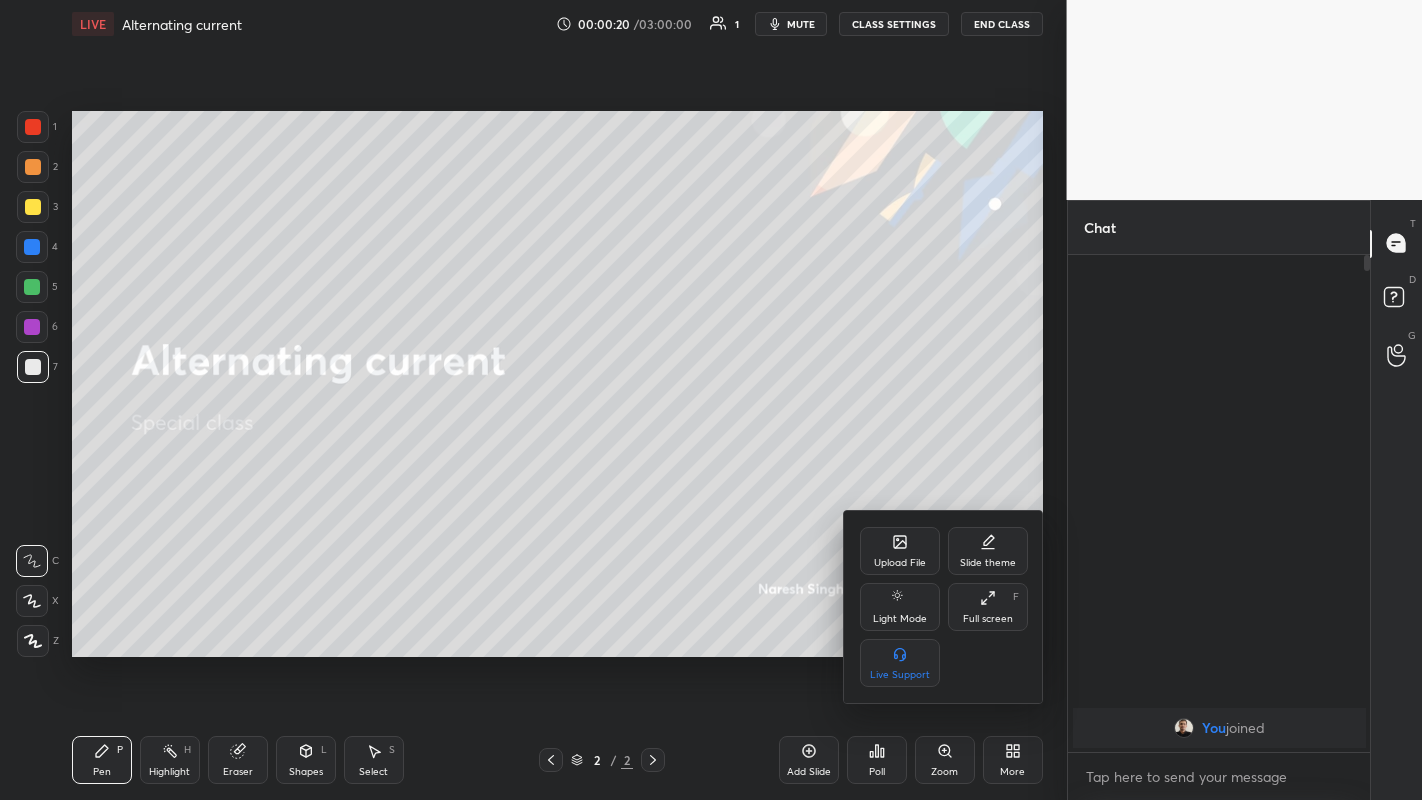 click 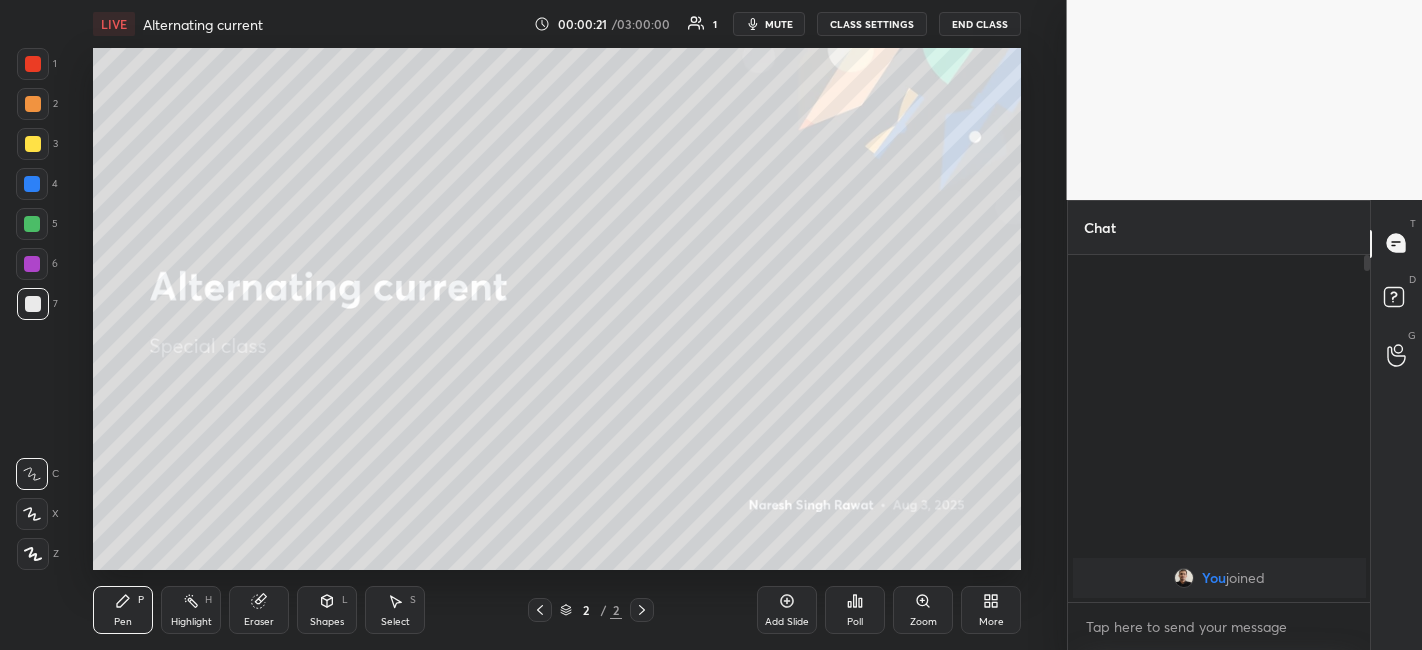 scroll, scrollTop: 522, scrollLeft: 986, axis: both 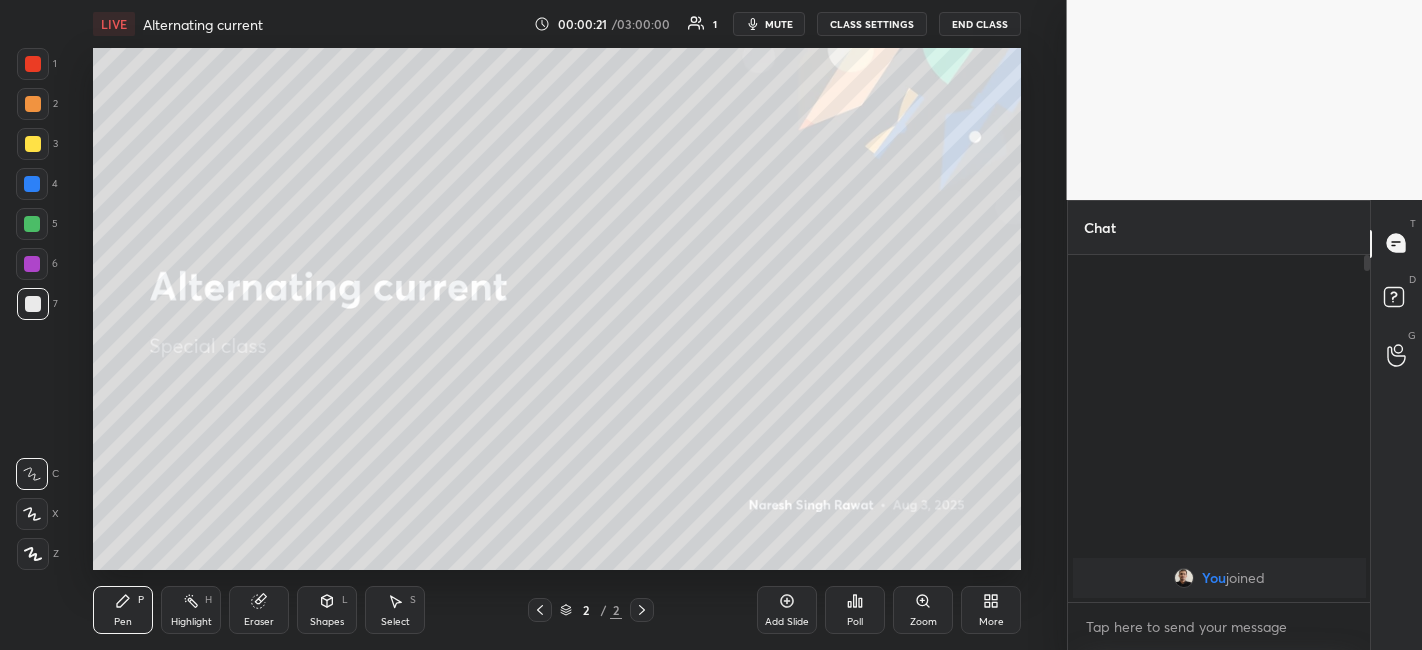 click 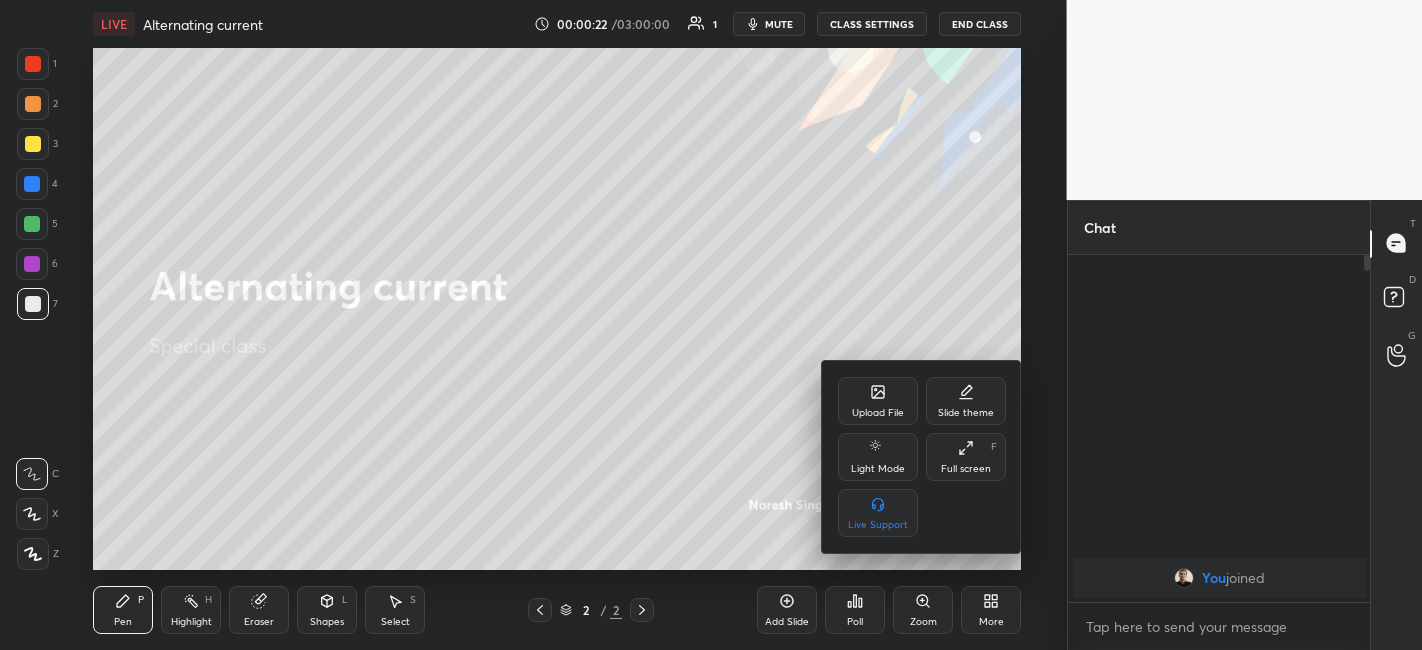 click 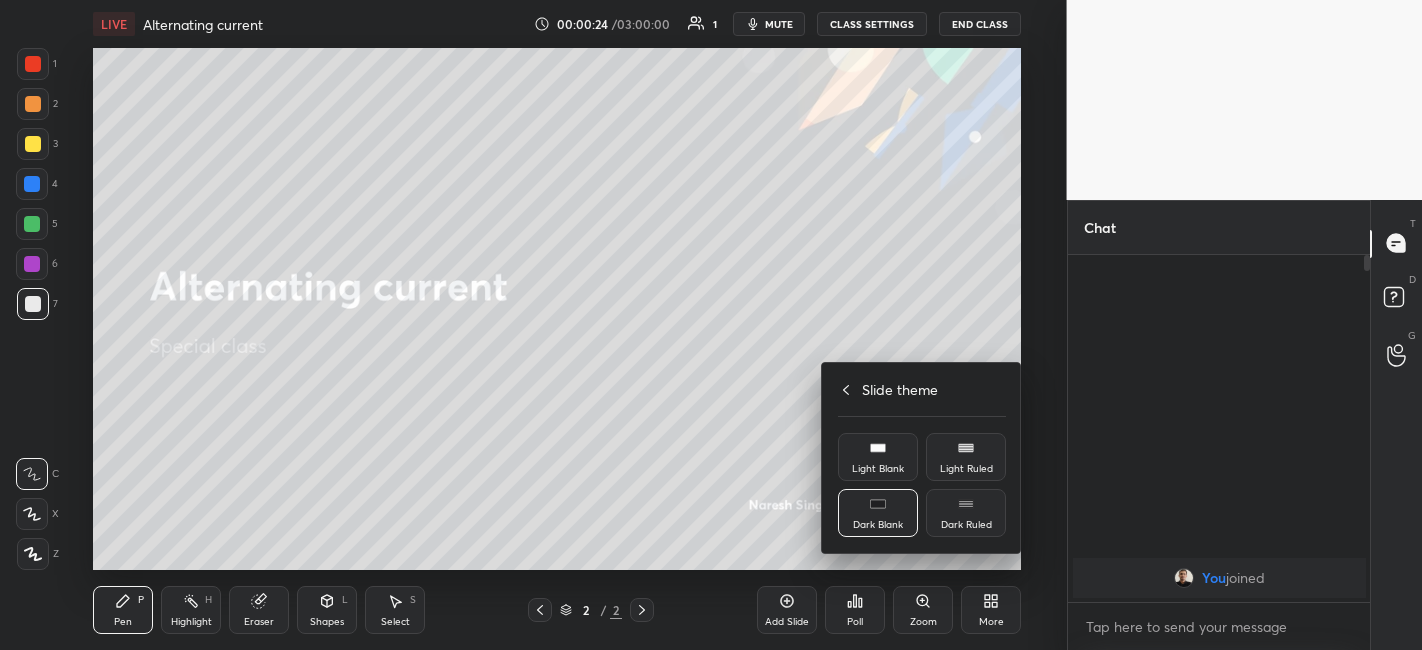 click 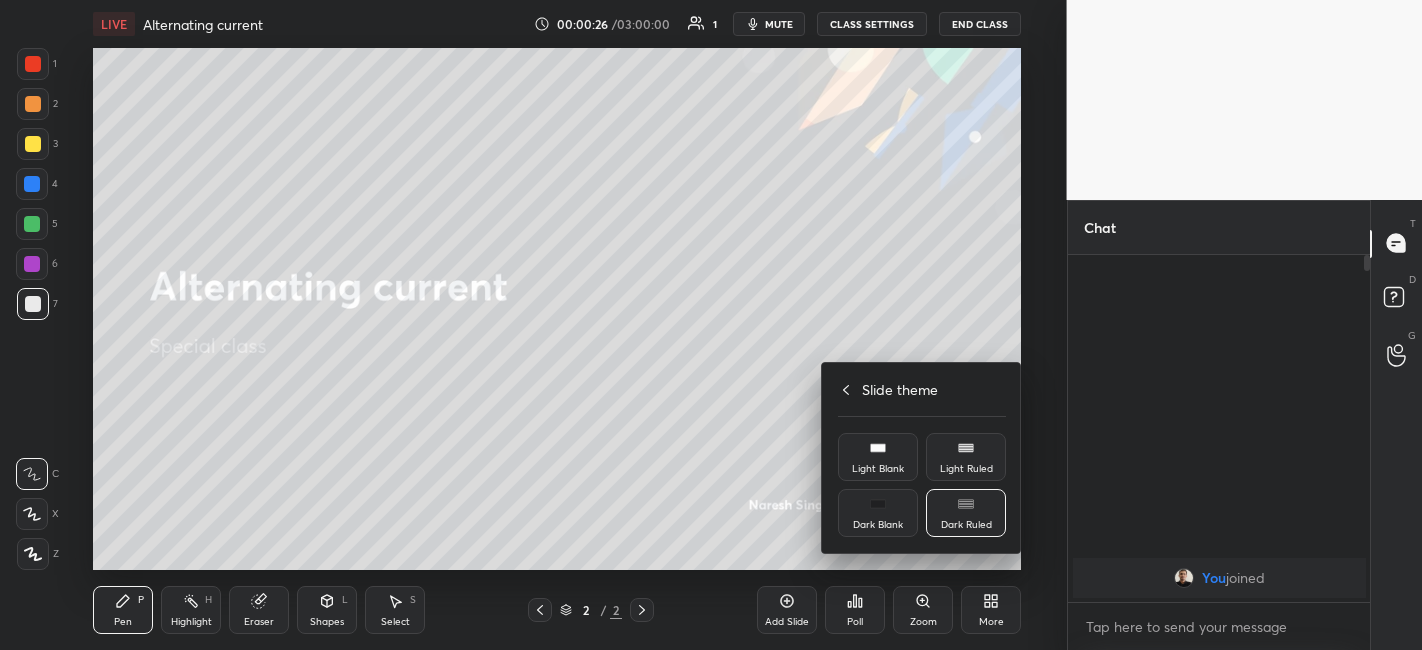 click 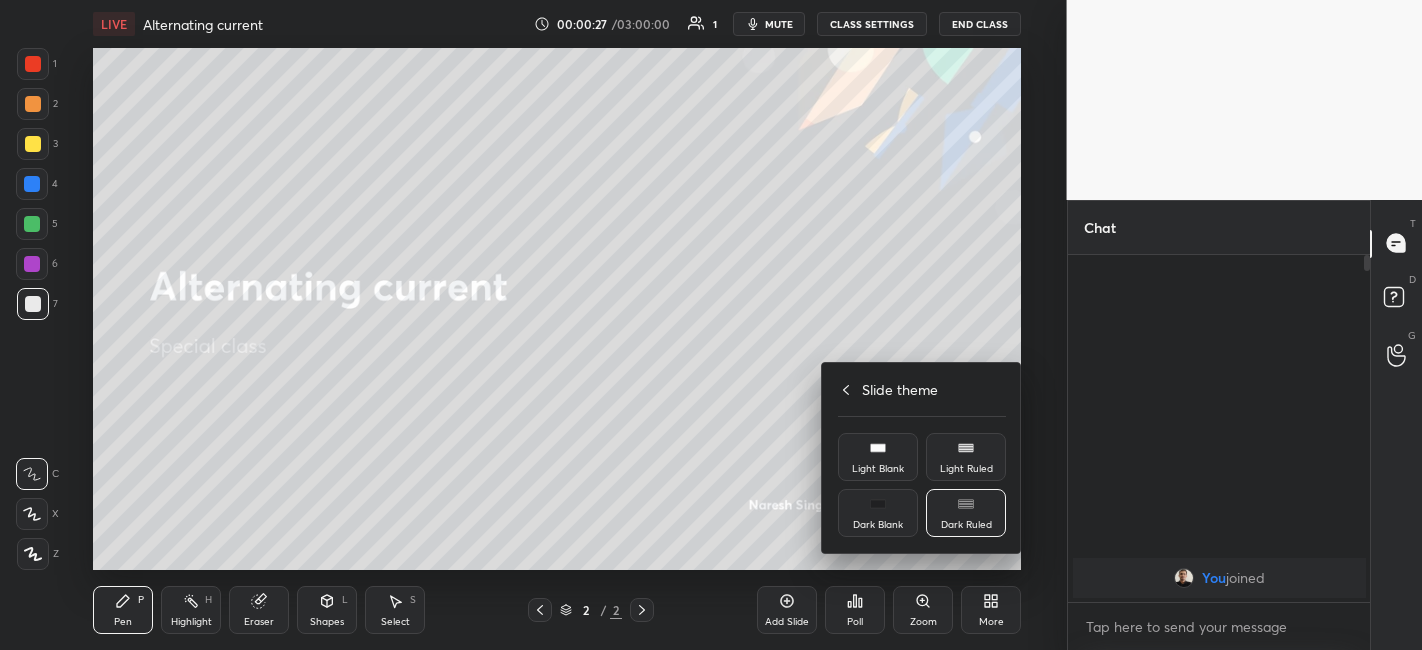click at bounding box center (711, 325) 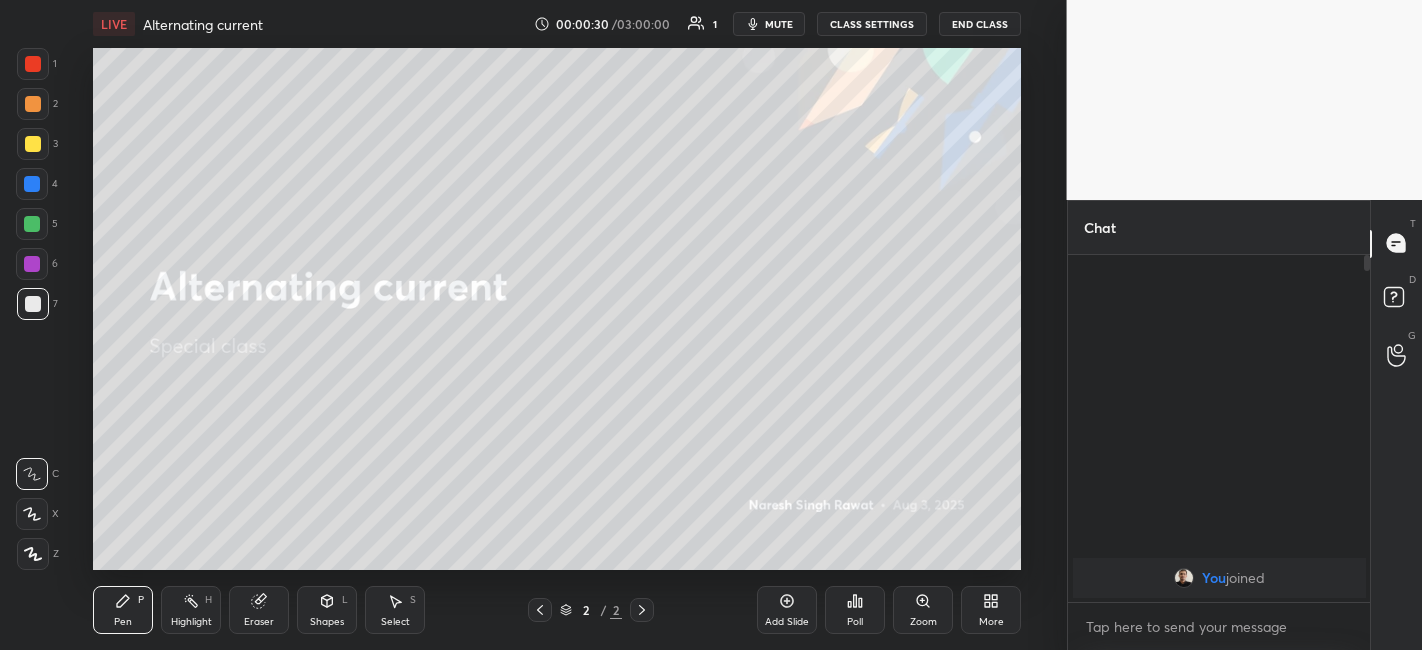 click 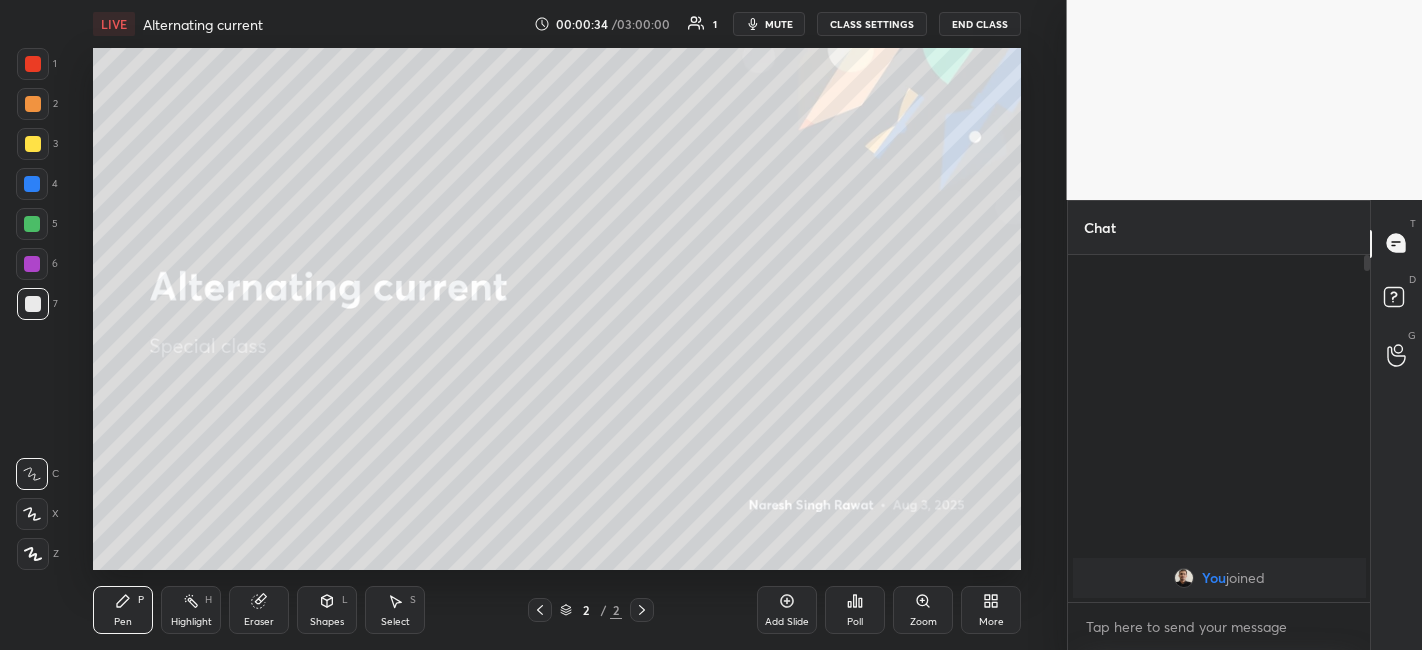 click 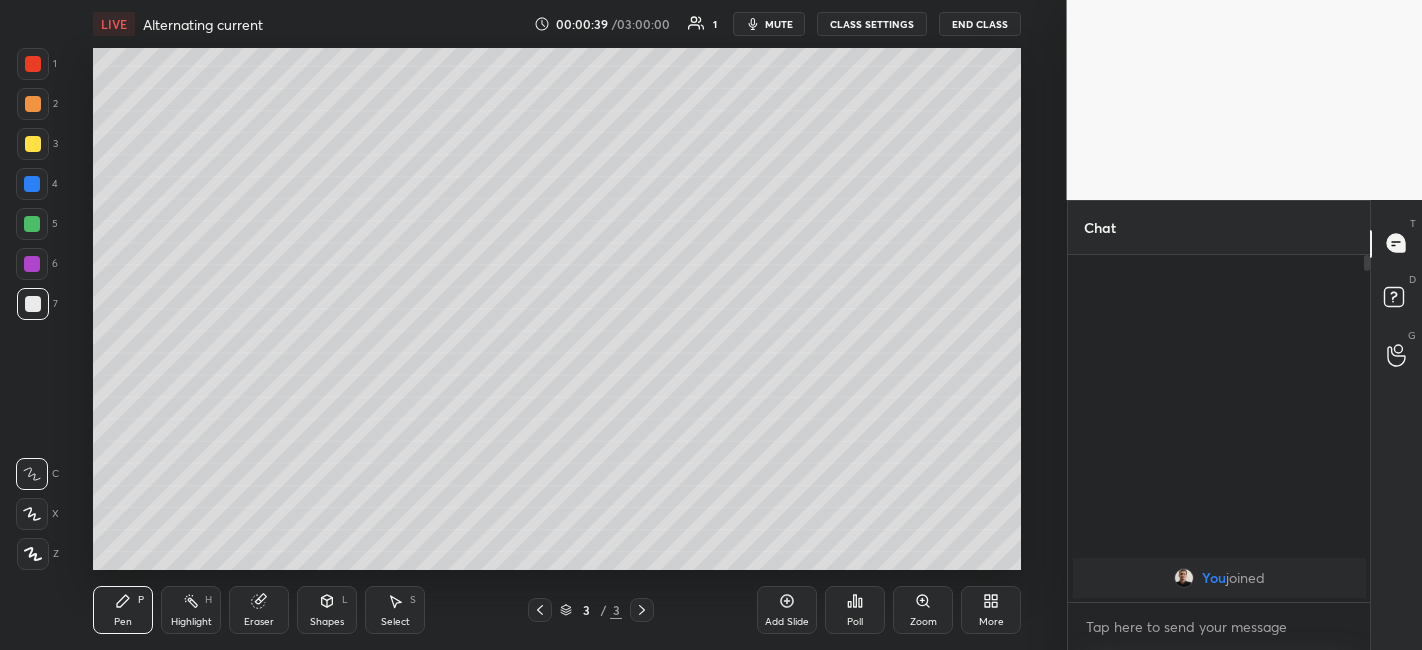 click 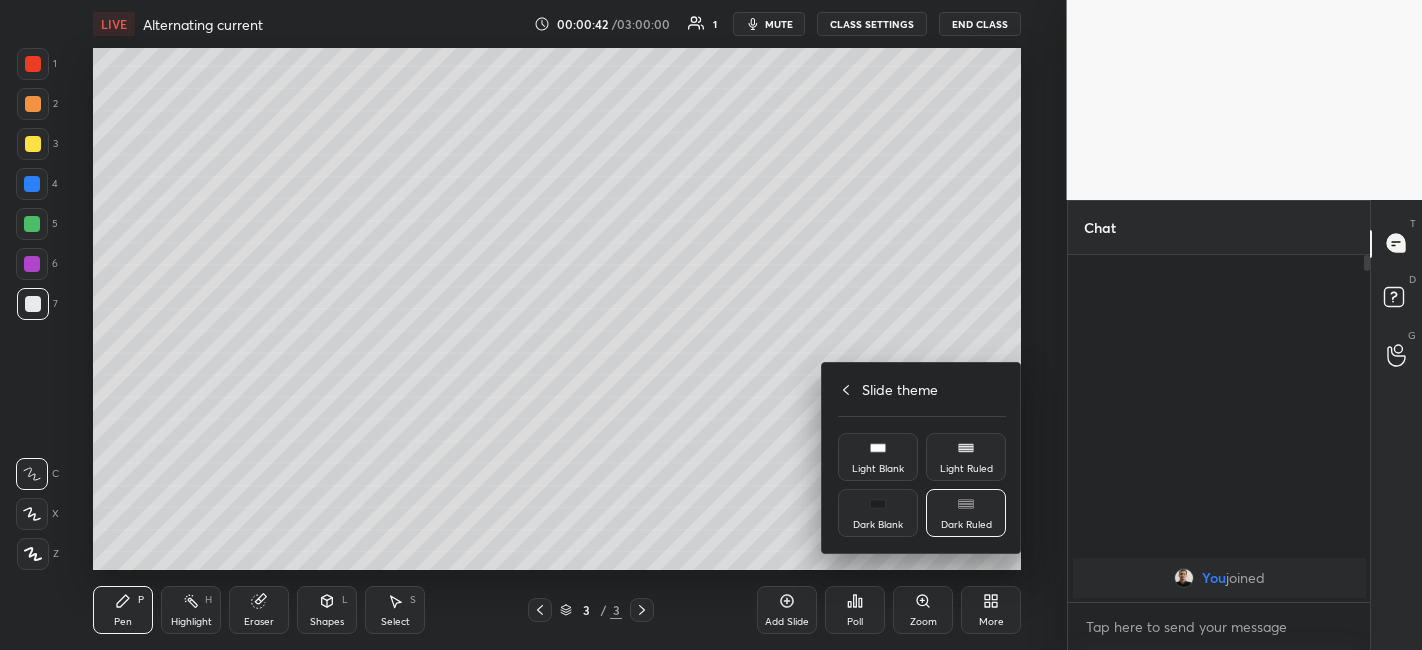 click 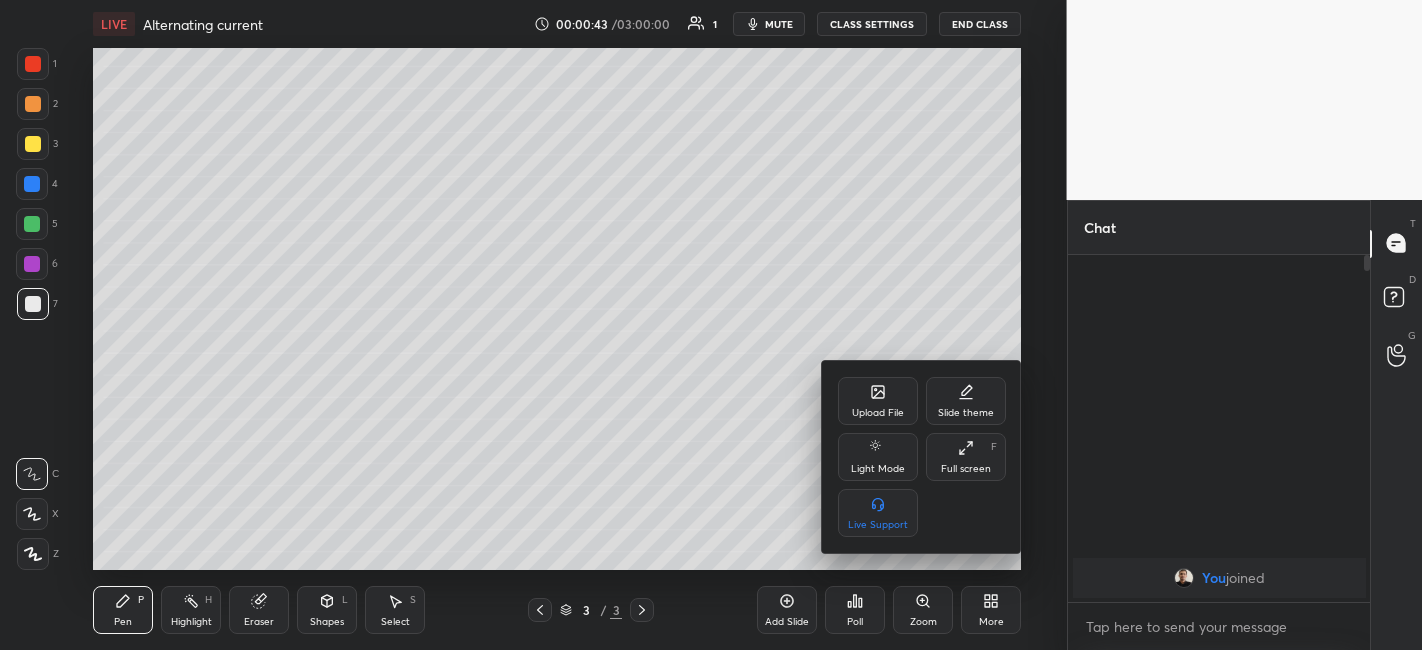click 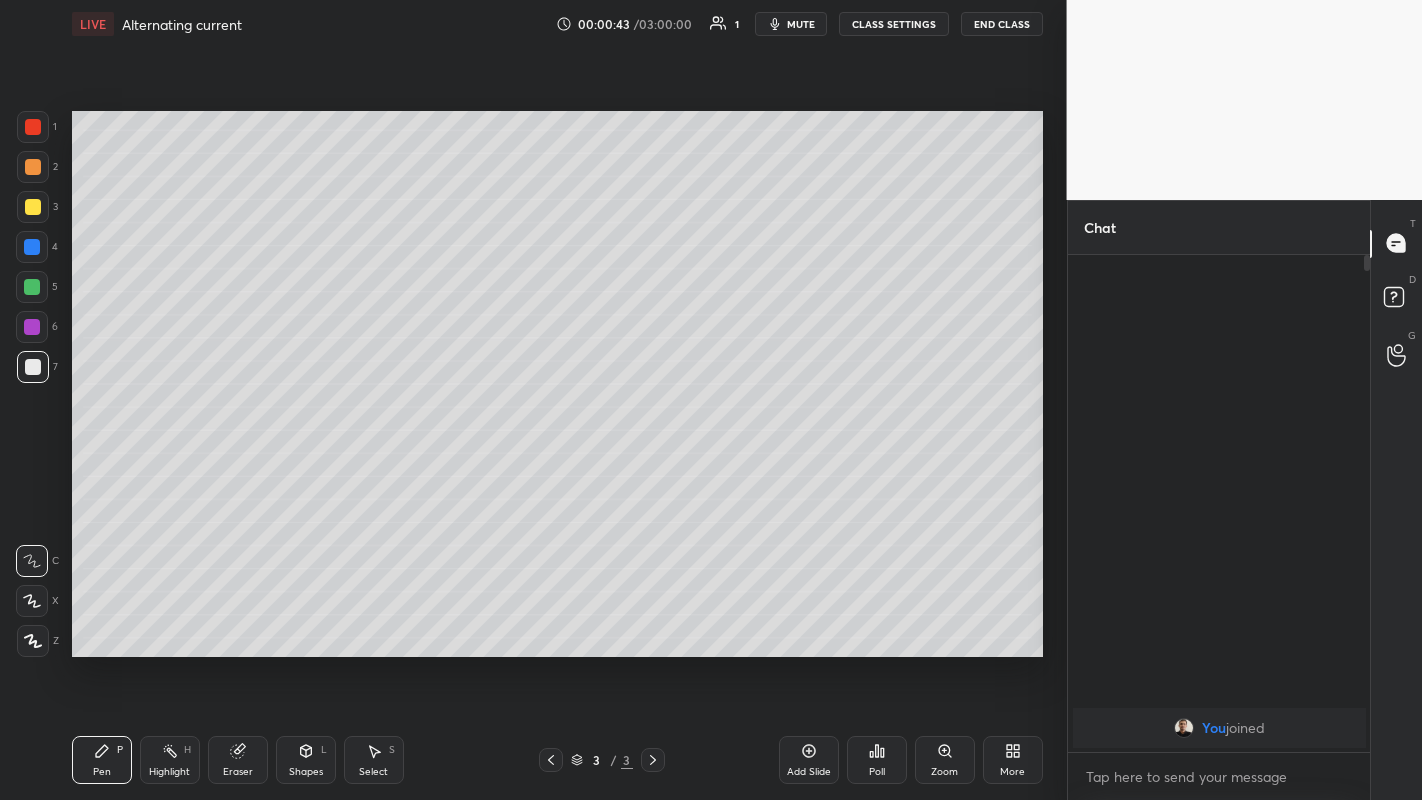 scroll, scrollTop: 99328, scrollLeft: 99013, axis: both 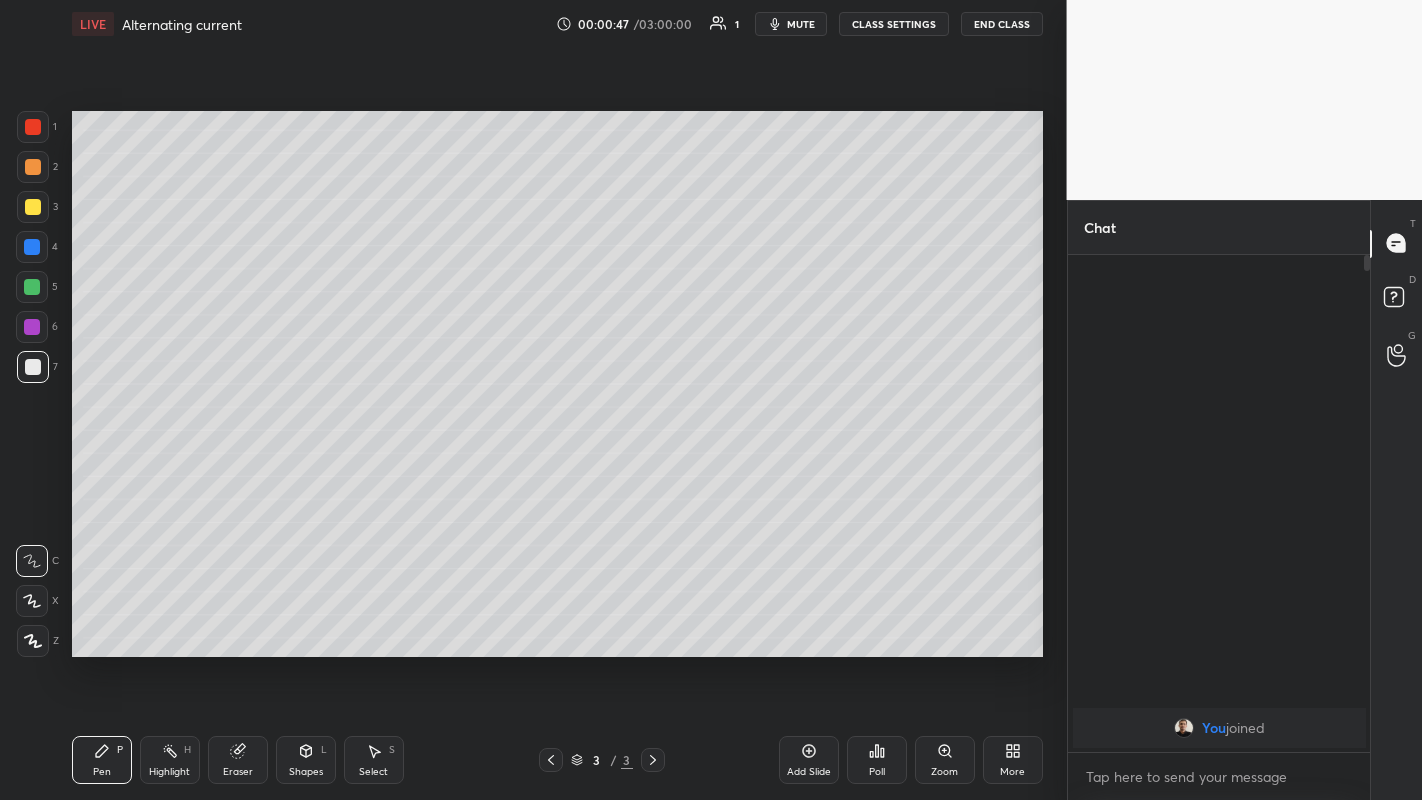 click 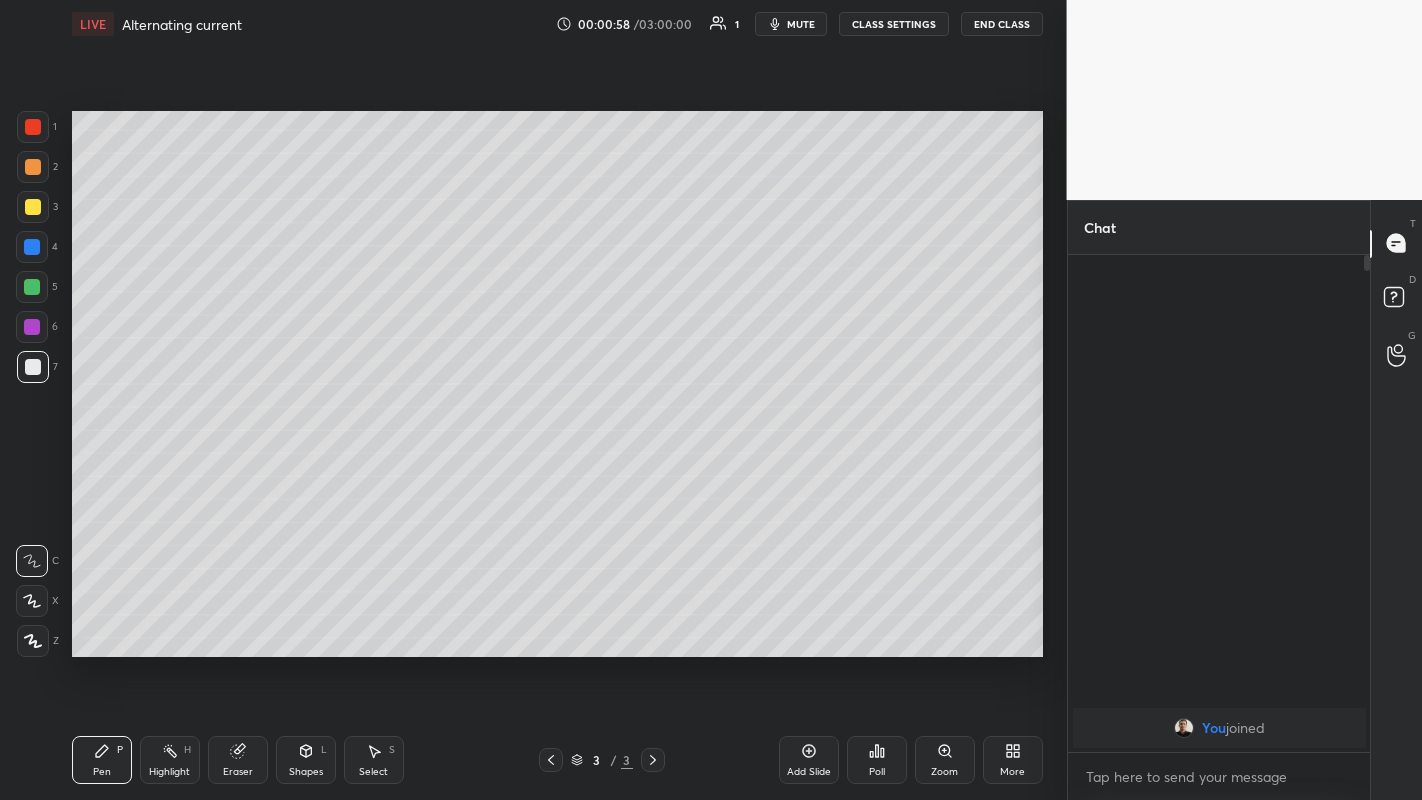 click at bounding box center (33, 207) 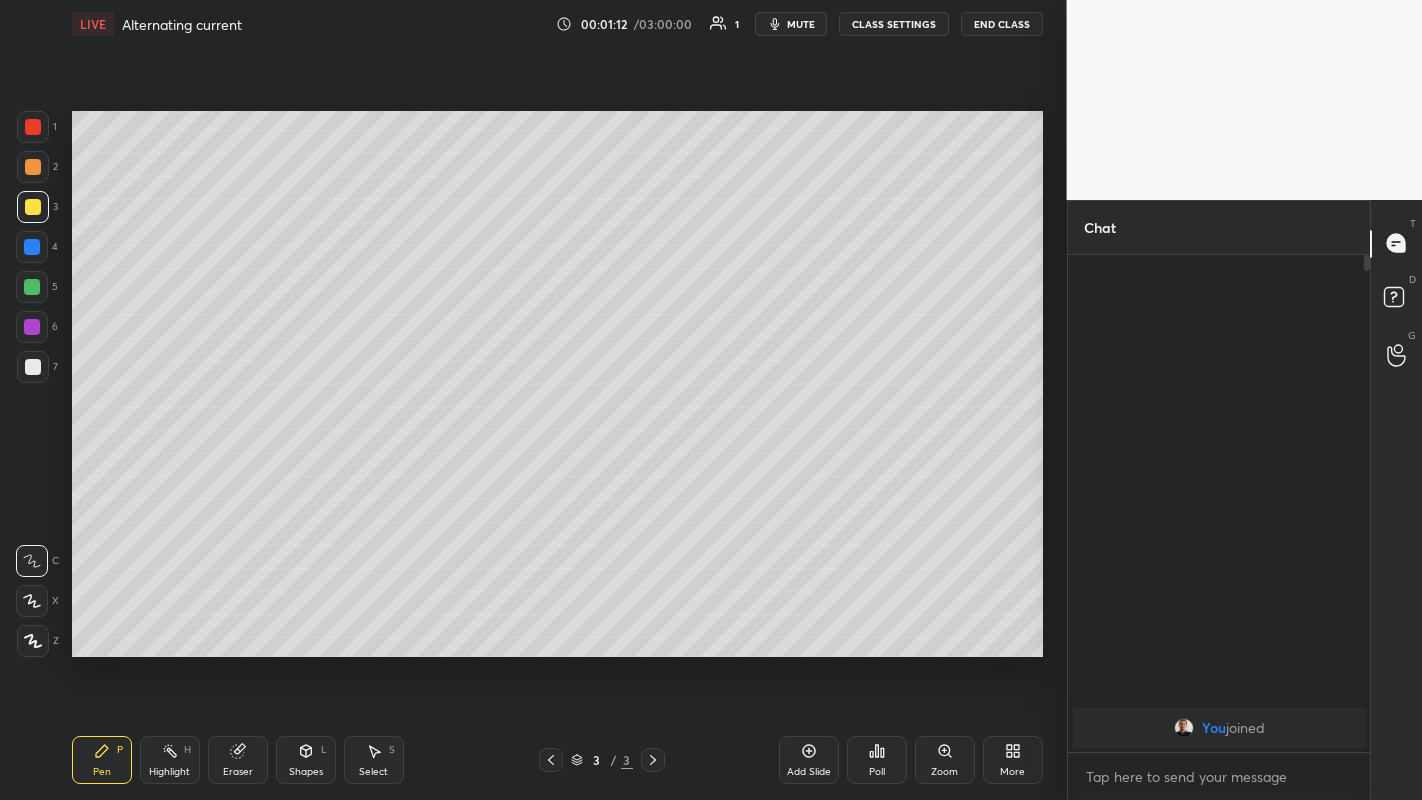 click at bounding box center [33, 167] 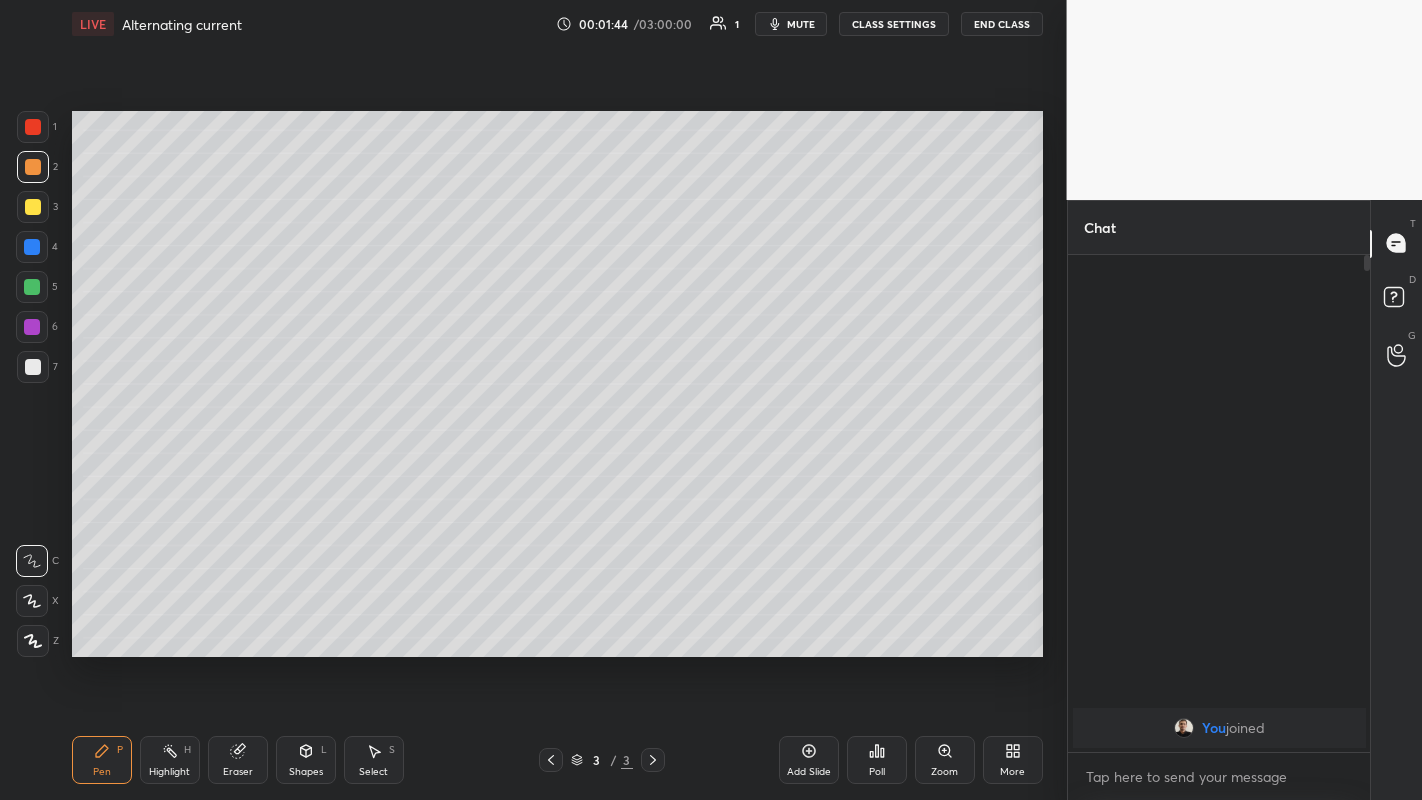 click at bounding box center [33, 207] 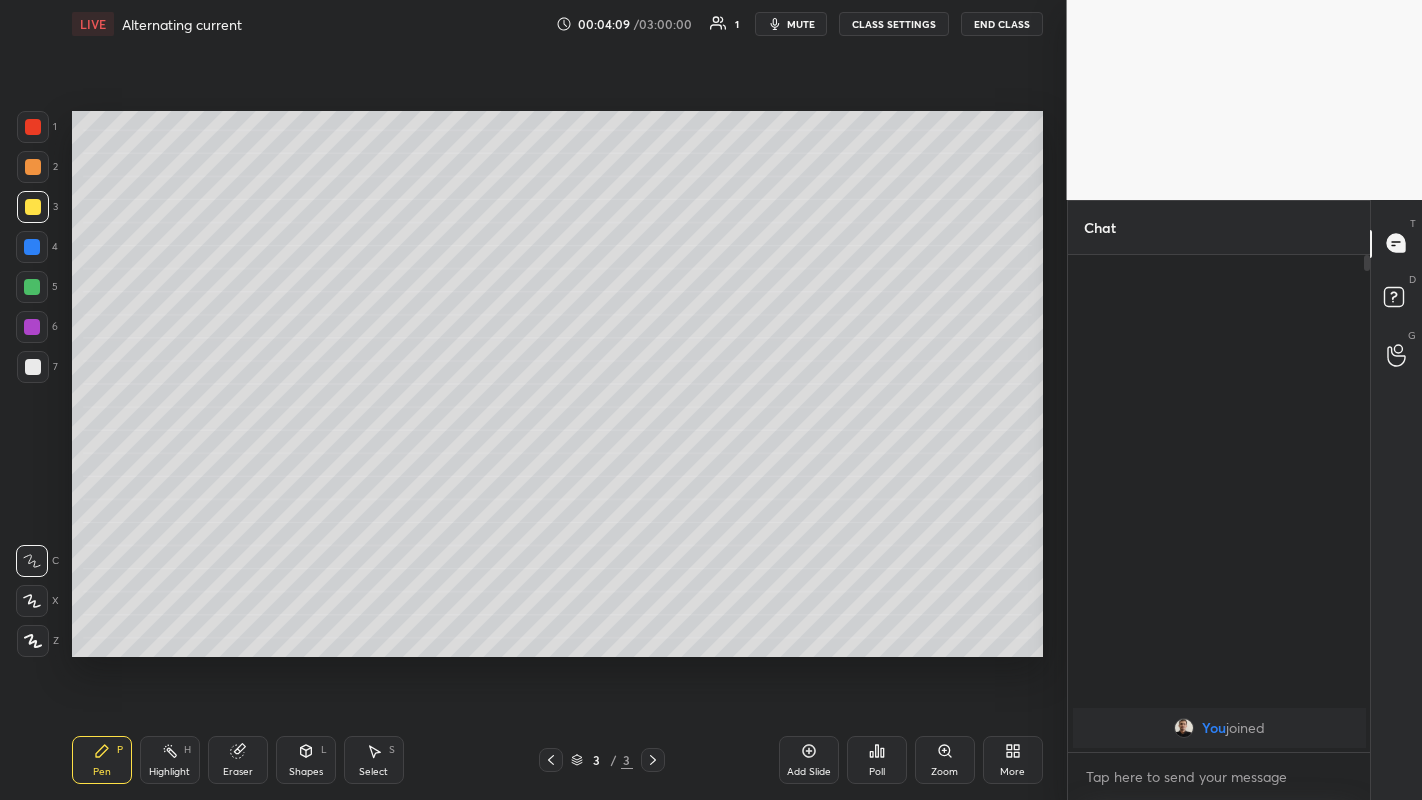 click 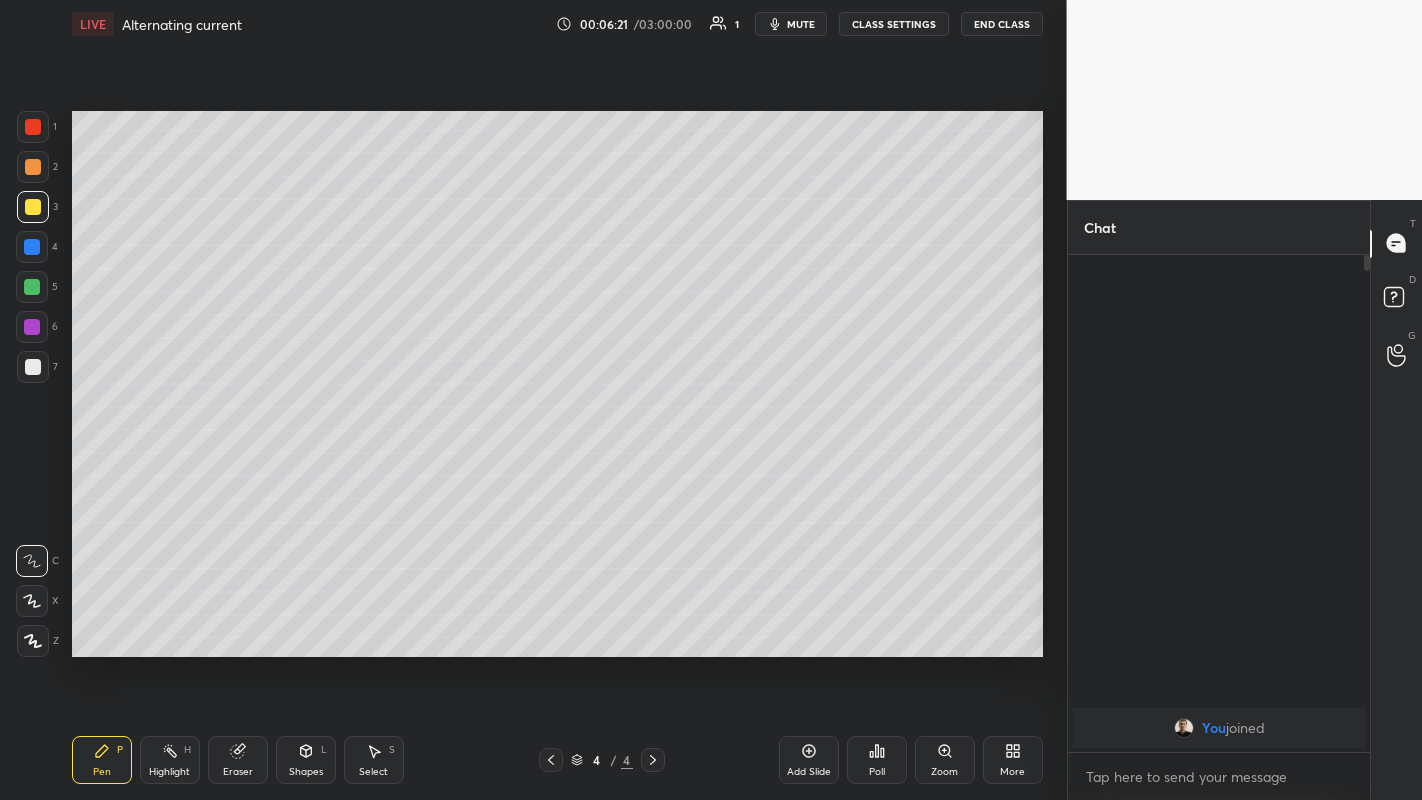 click at bounding box center [33, 167] 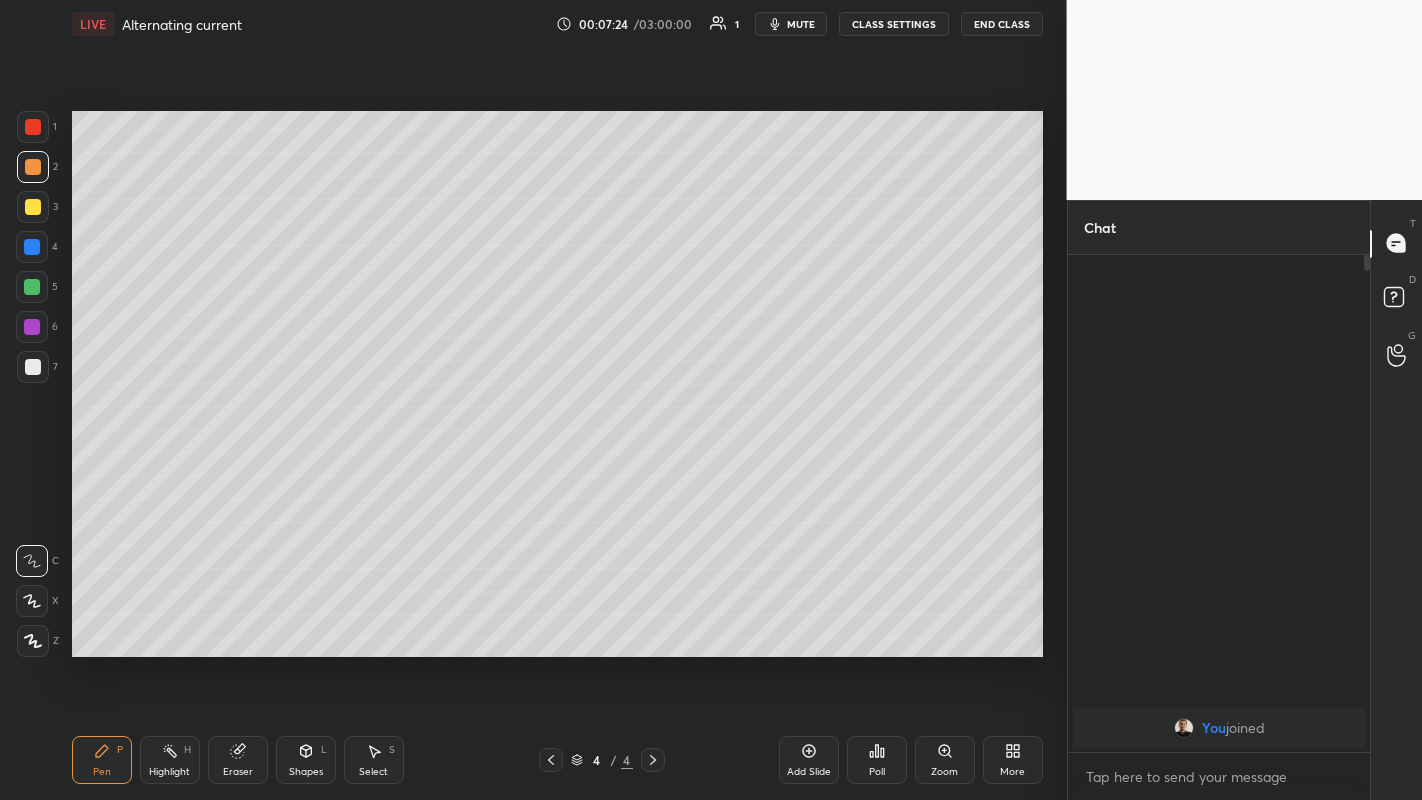 click at bounding box center [33, 207] 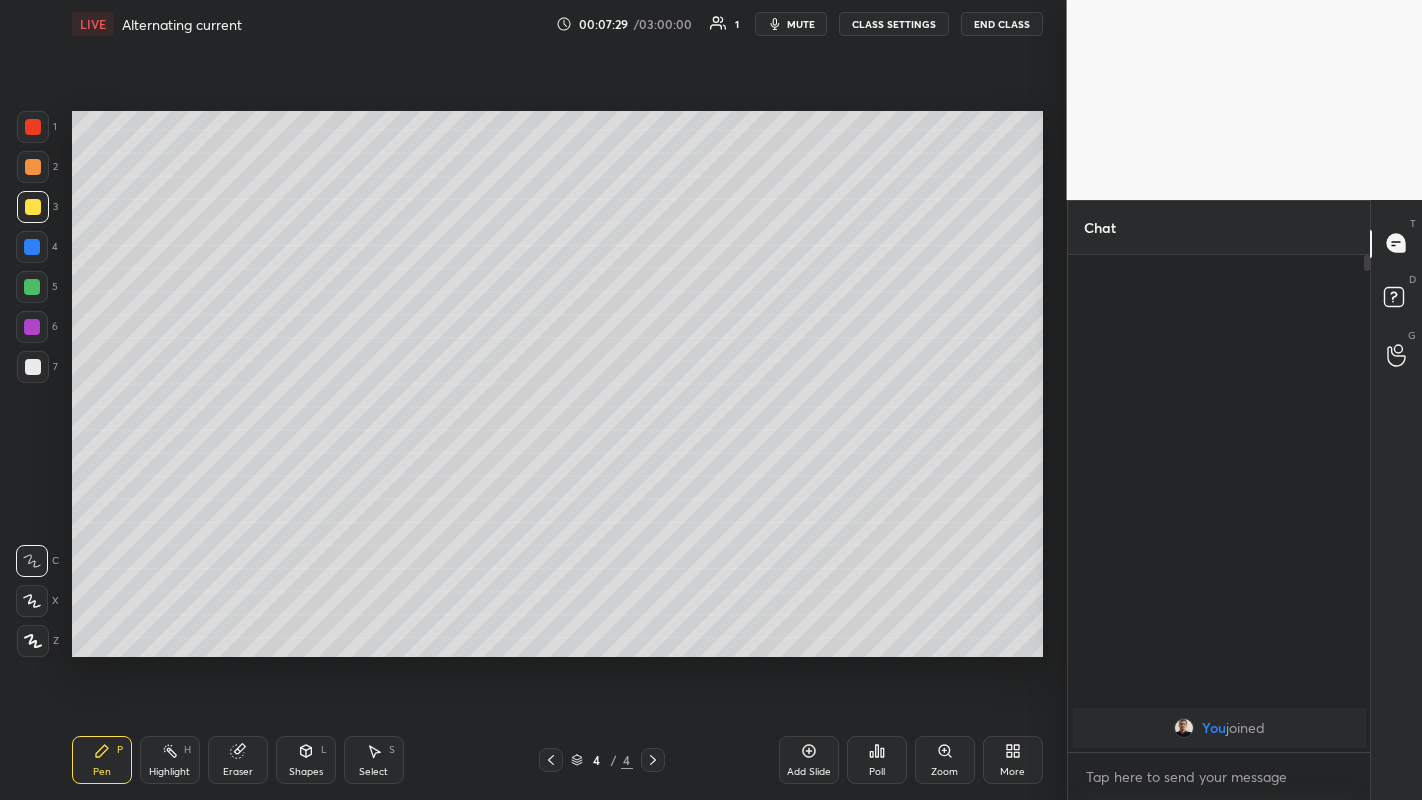 click 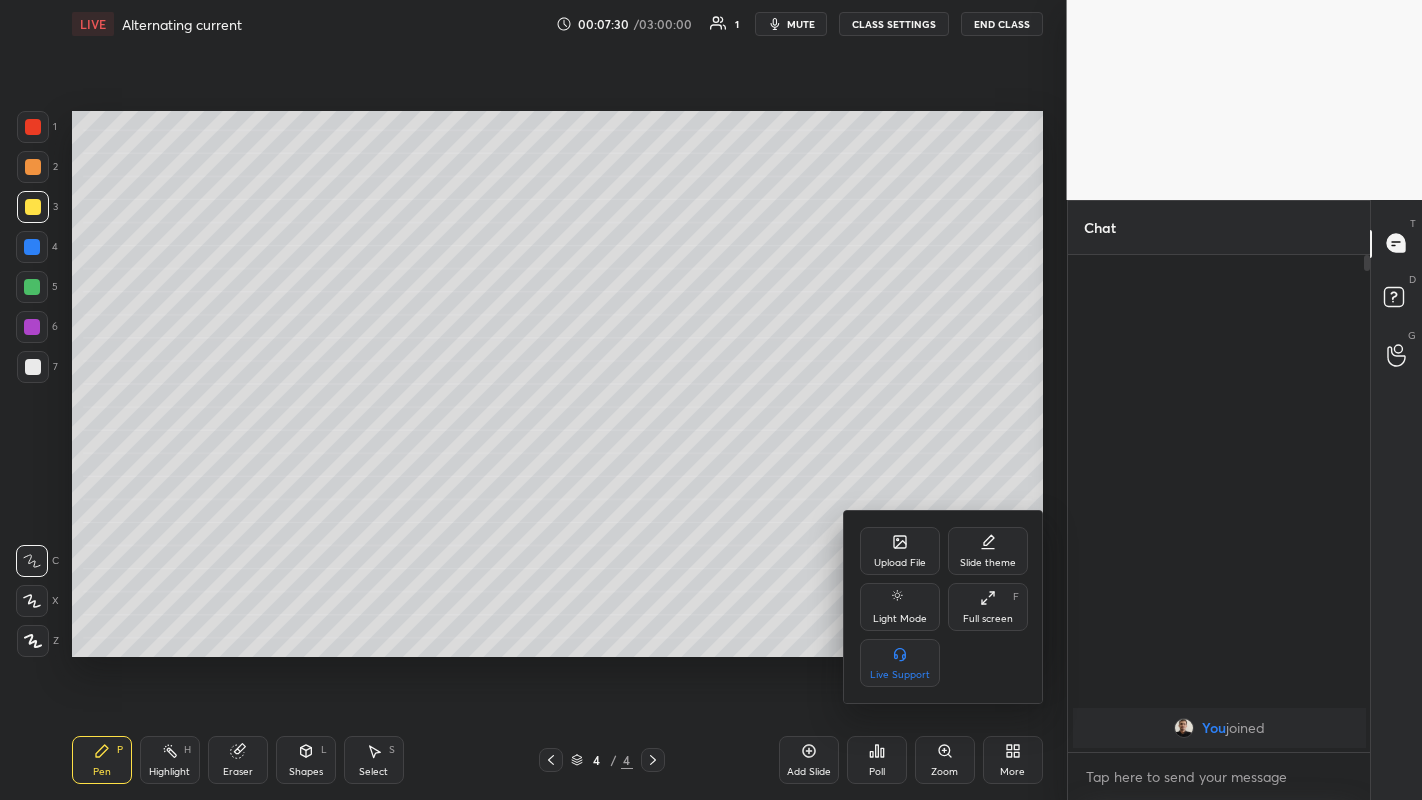 click at bounding box center [711, 400] 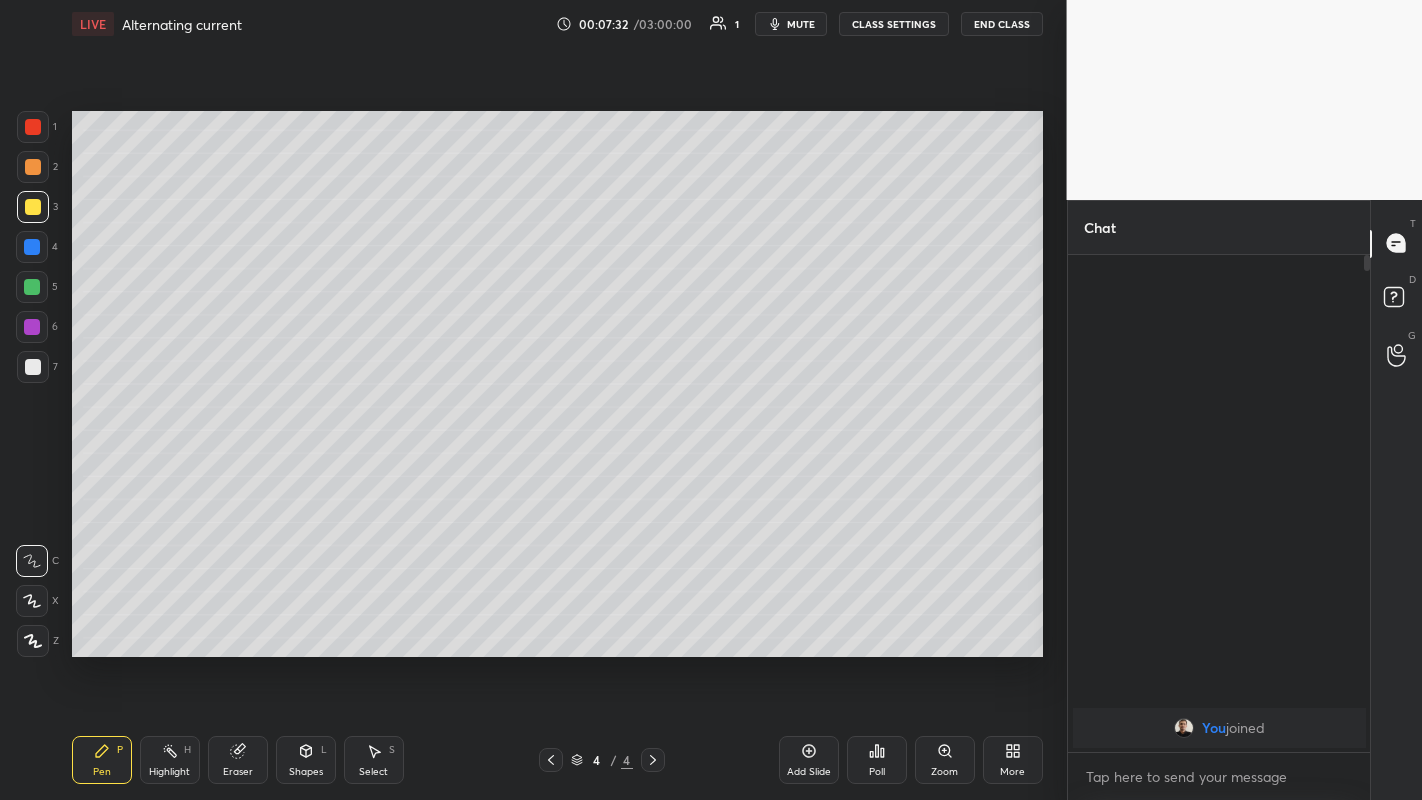 click on "Add Slide" at bounding box center [809, 760] 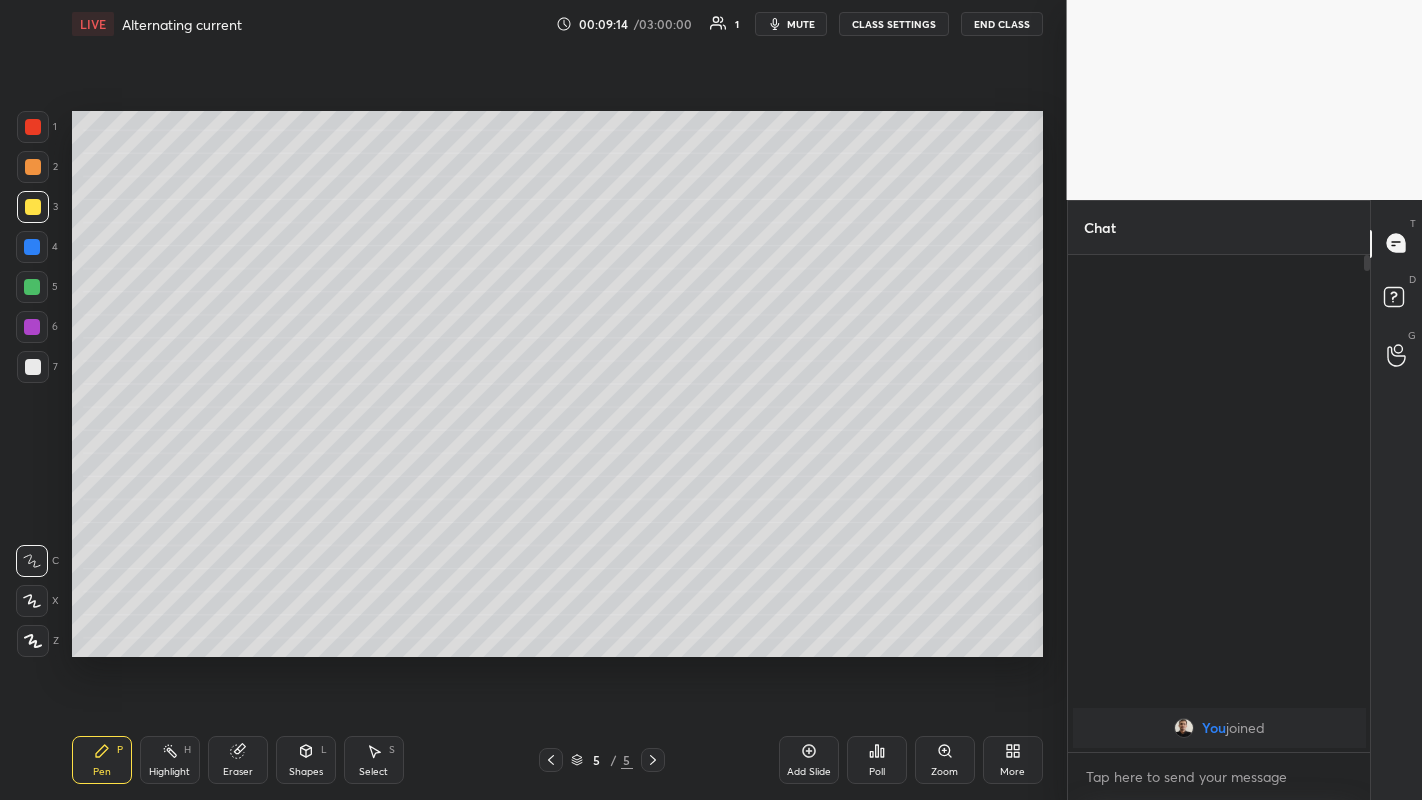 click 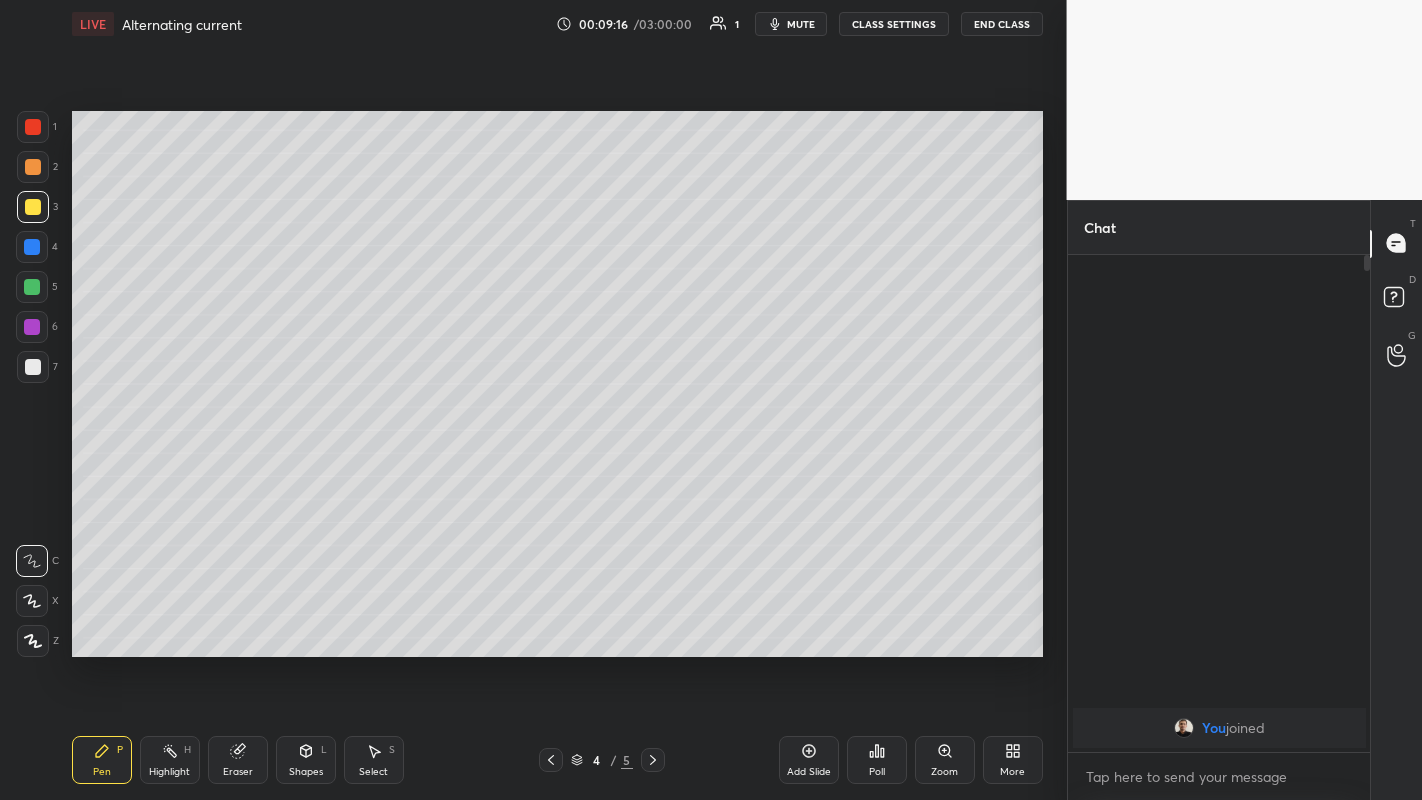 click 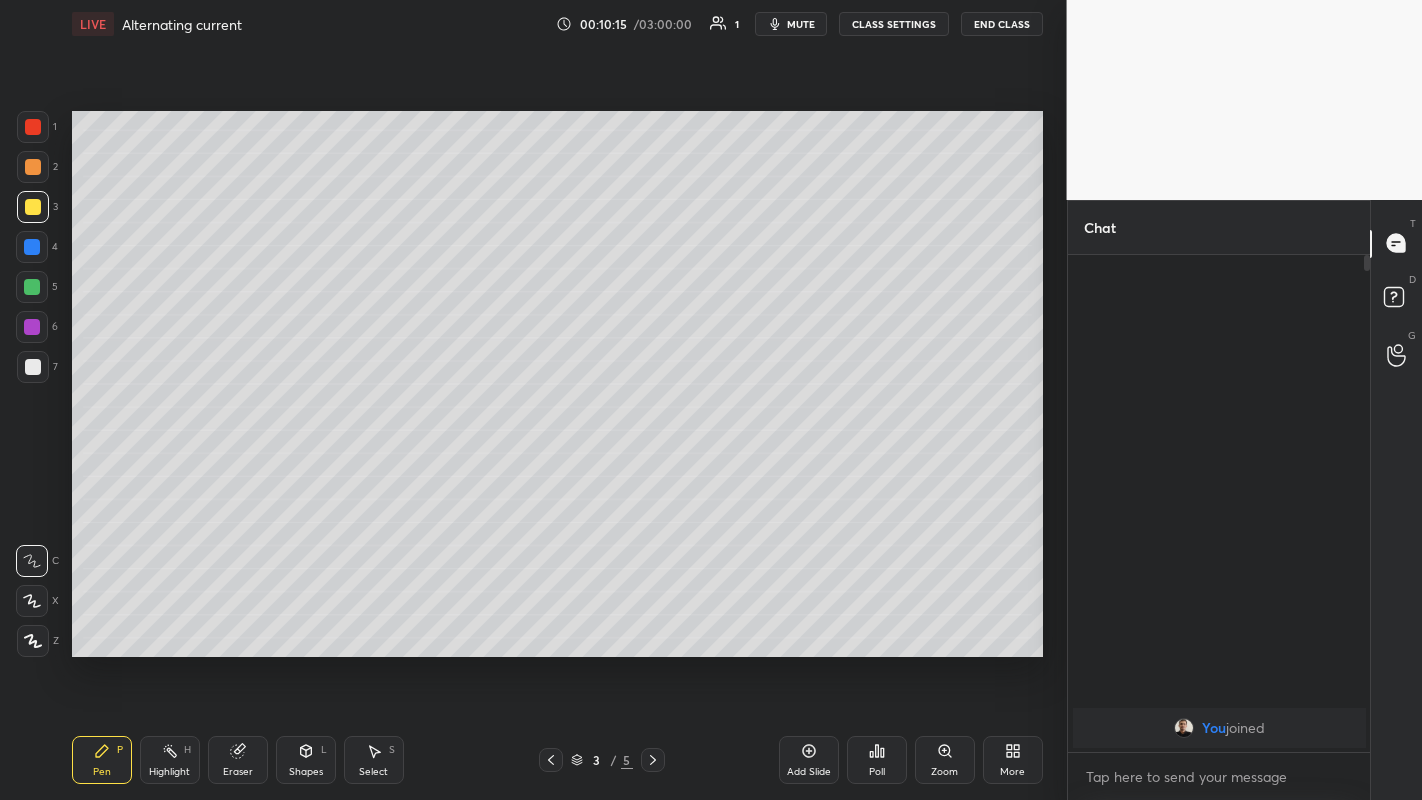click 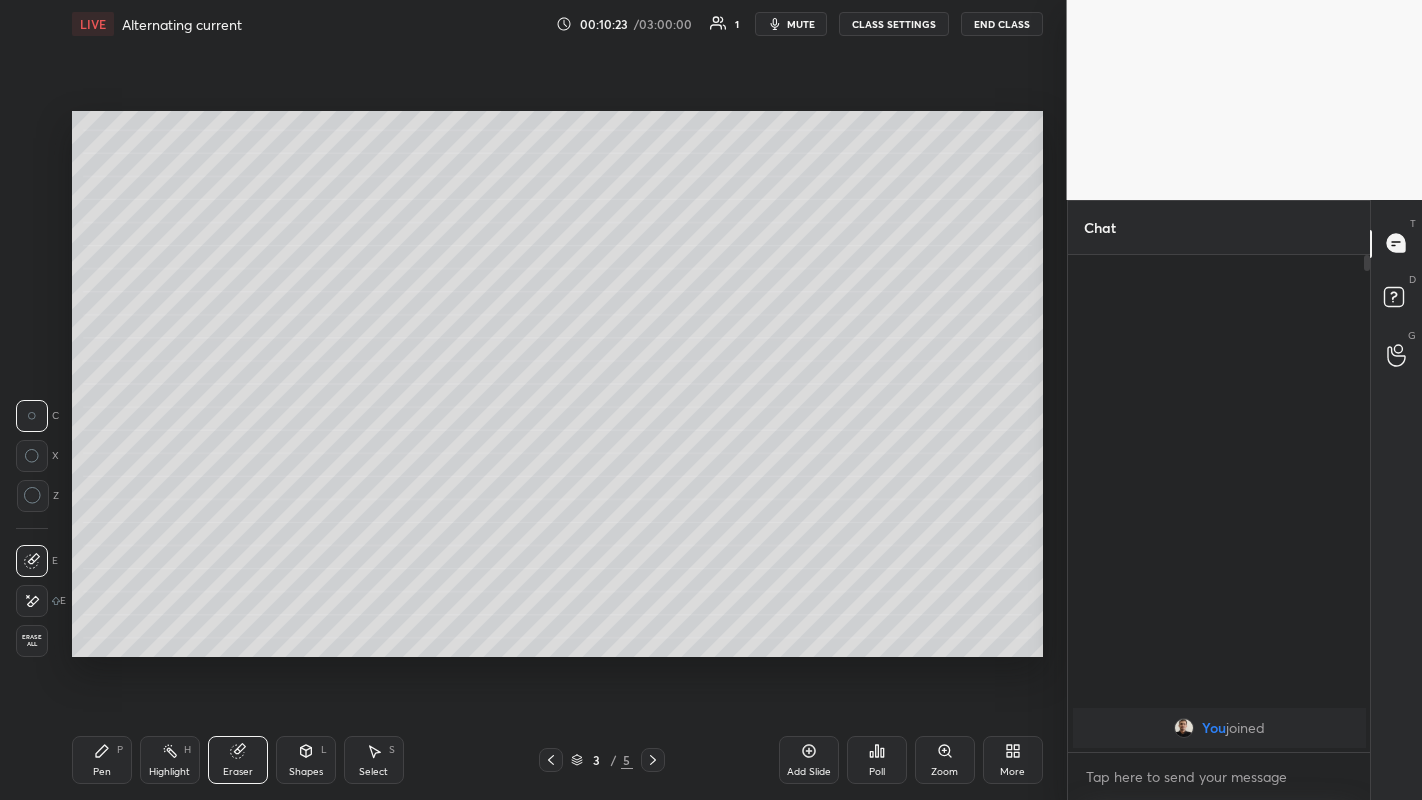 click 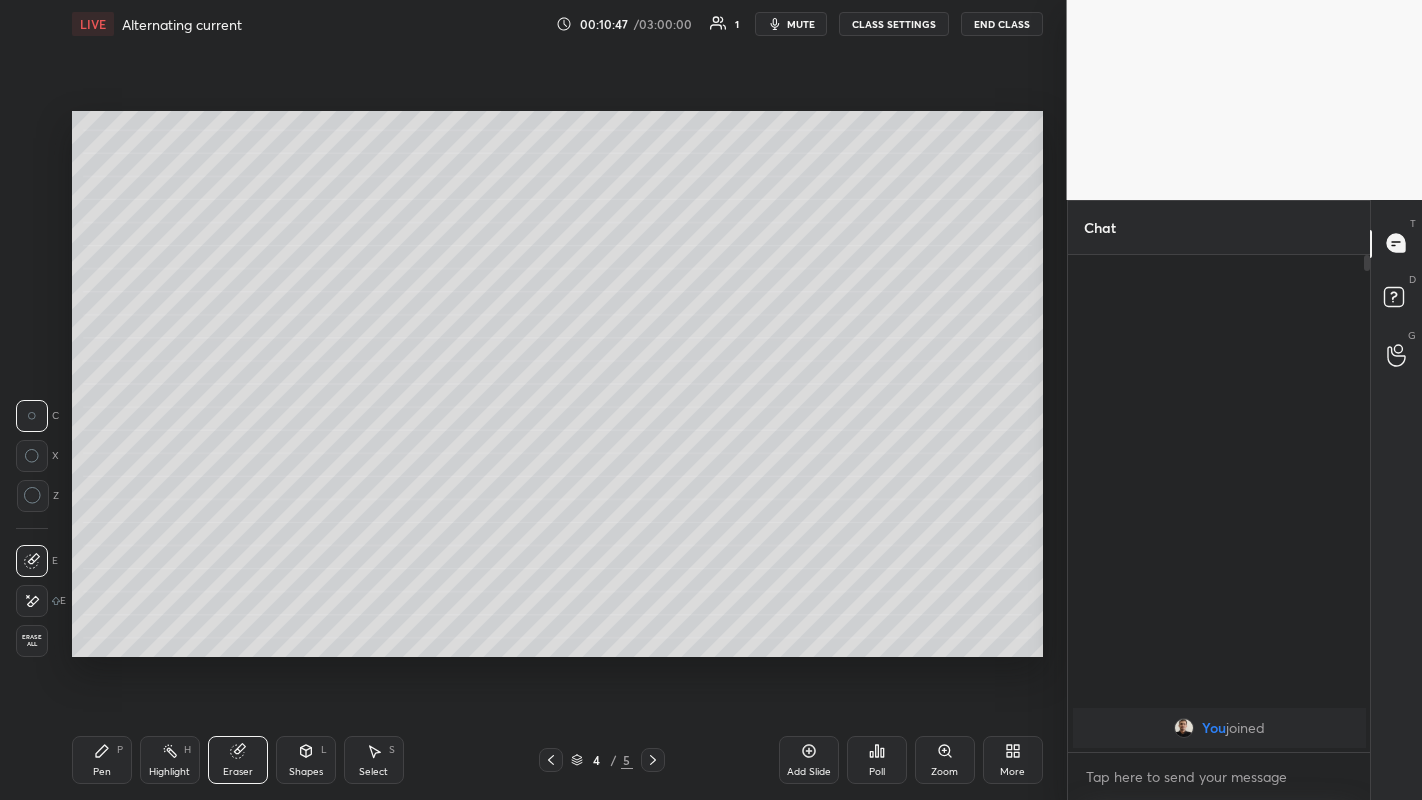 click 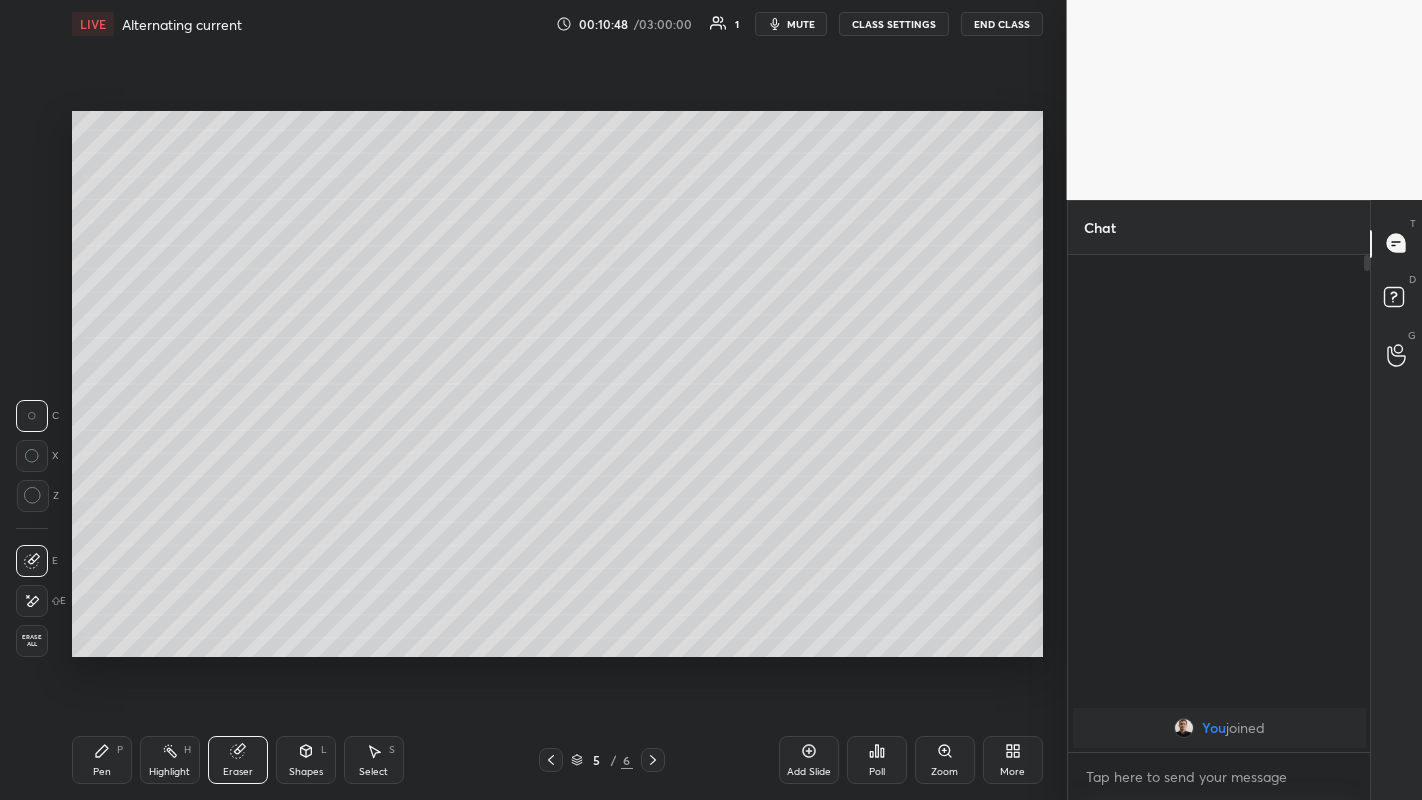 click 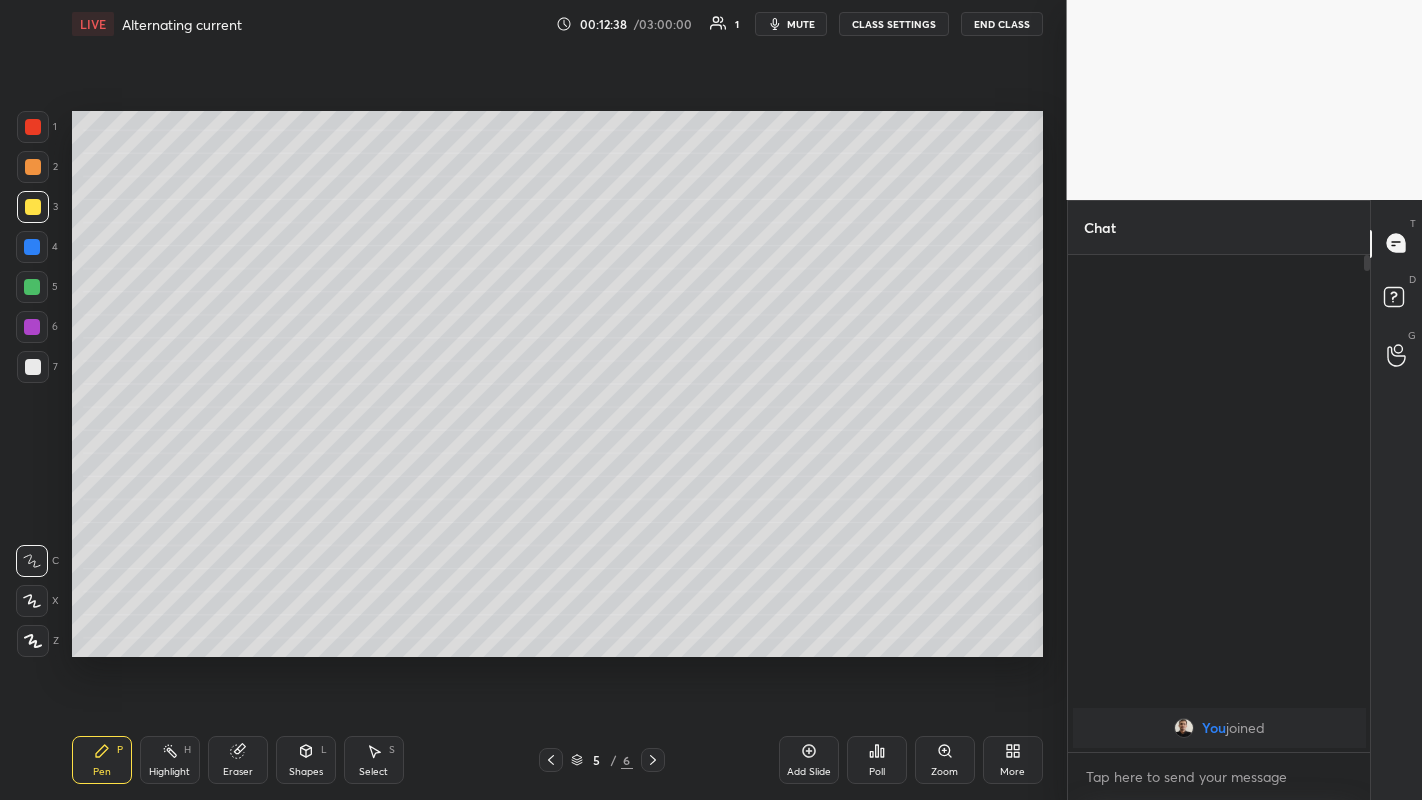click on "Pen P" at bounding box center [102, 760] 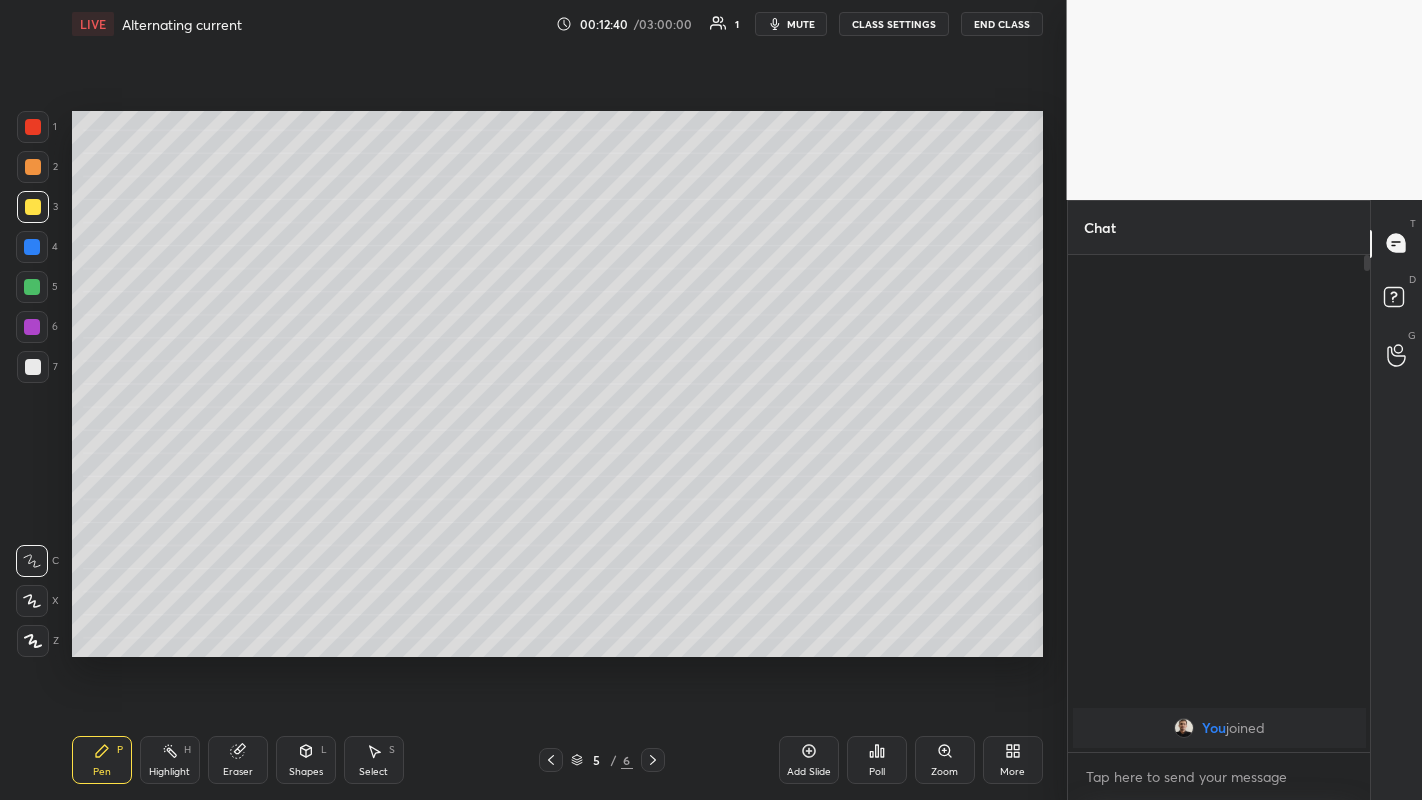 click 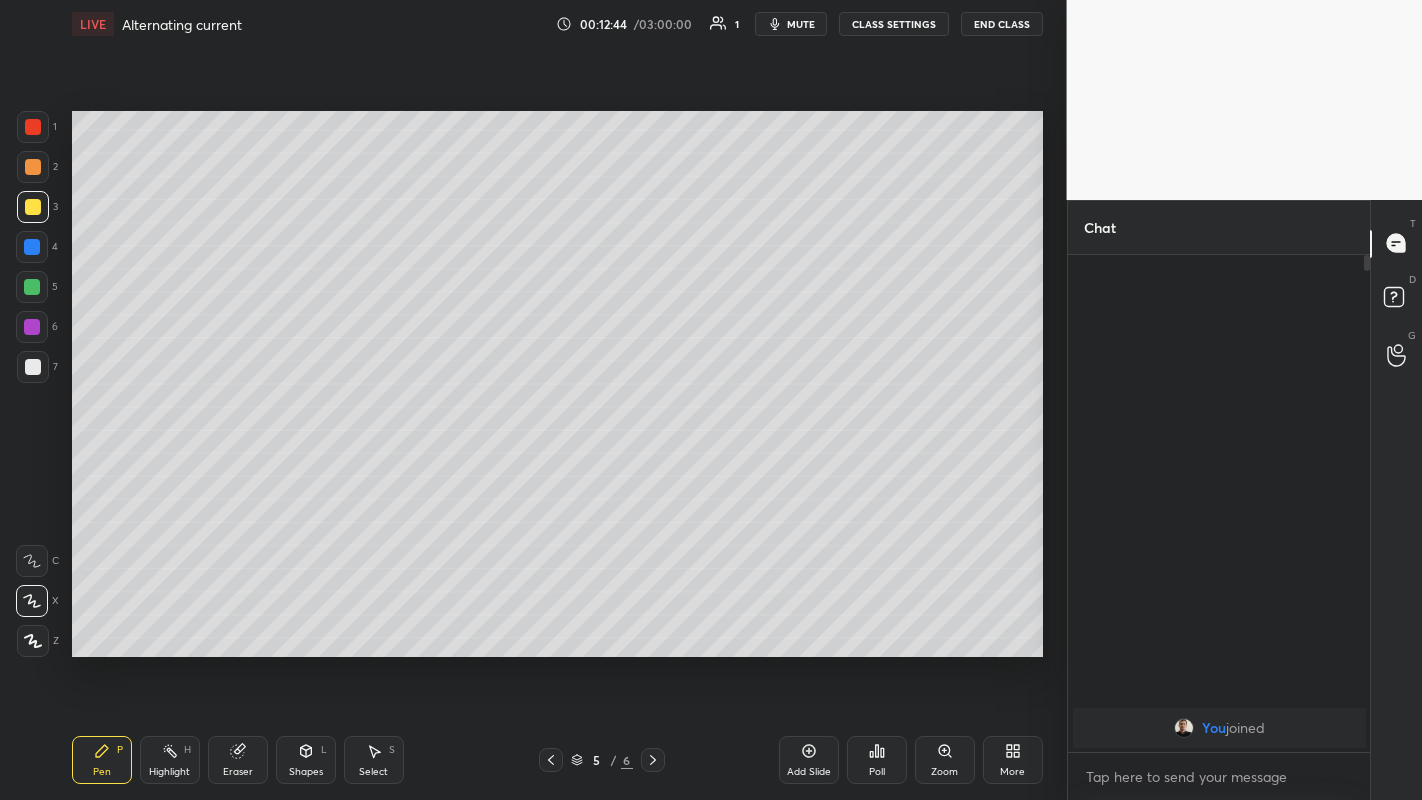 click 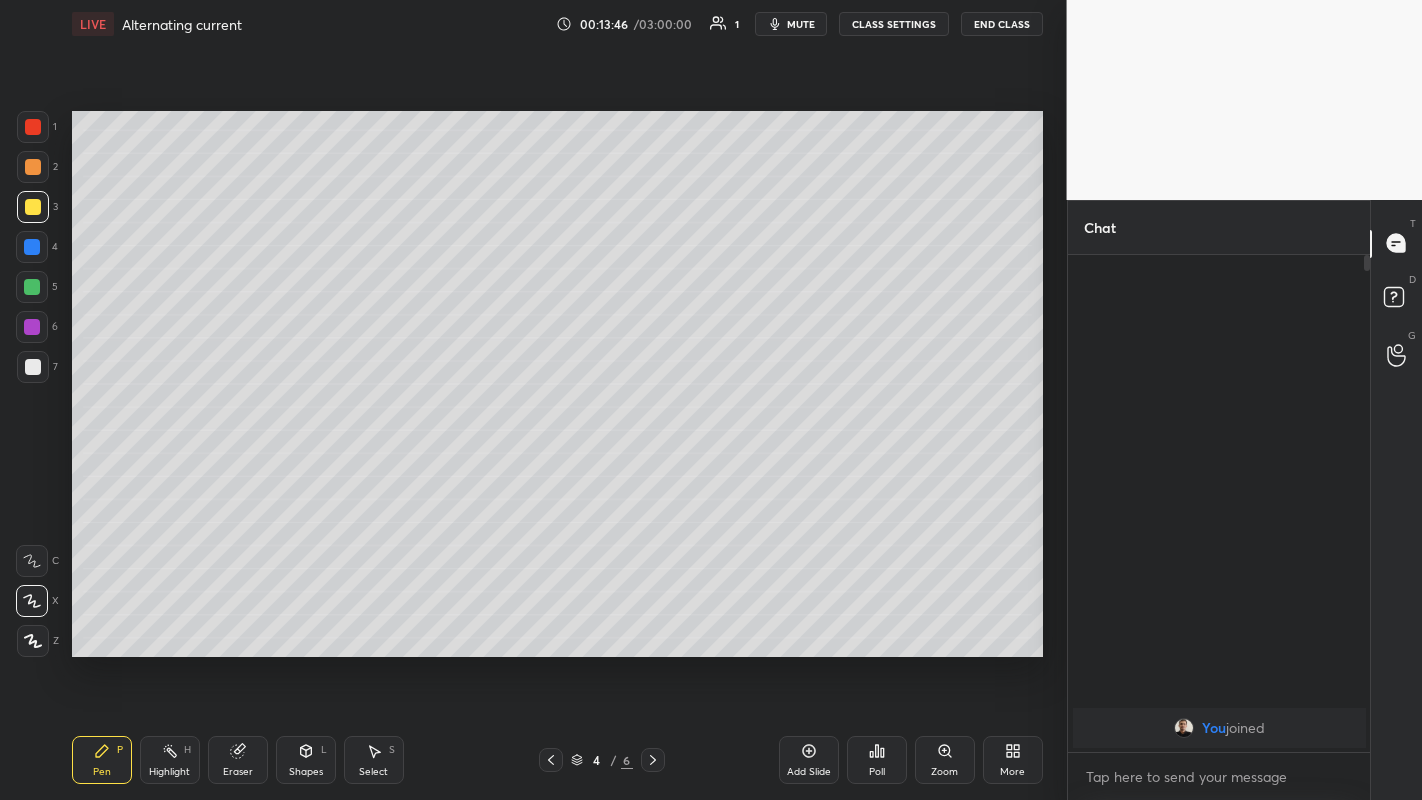 click 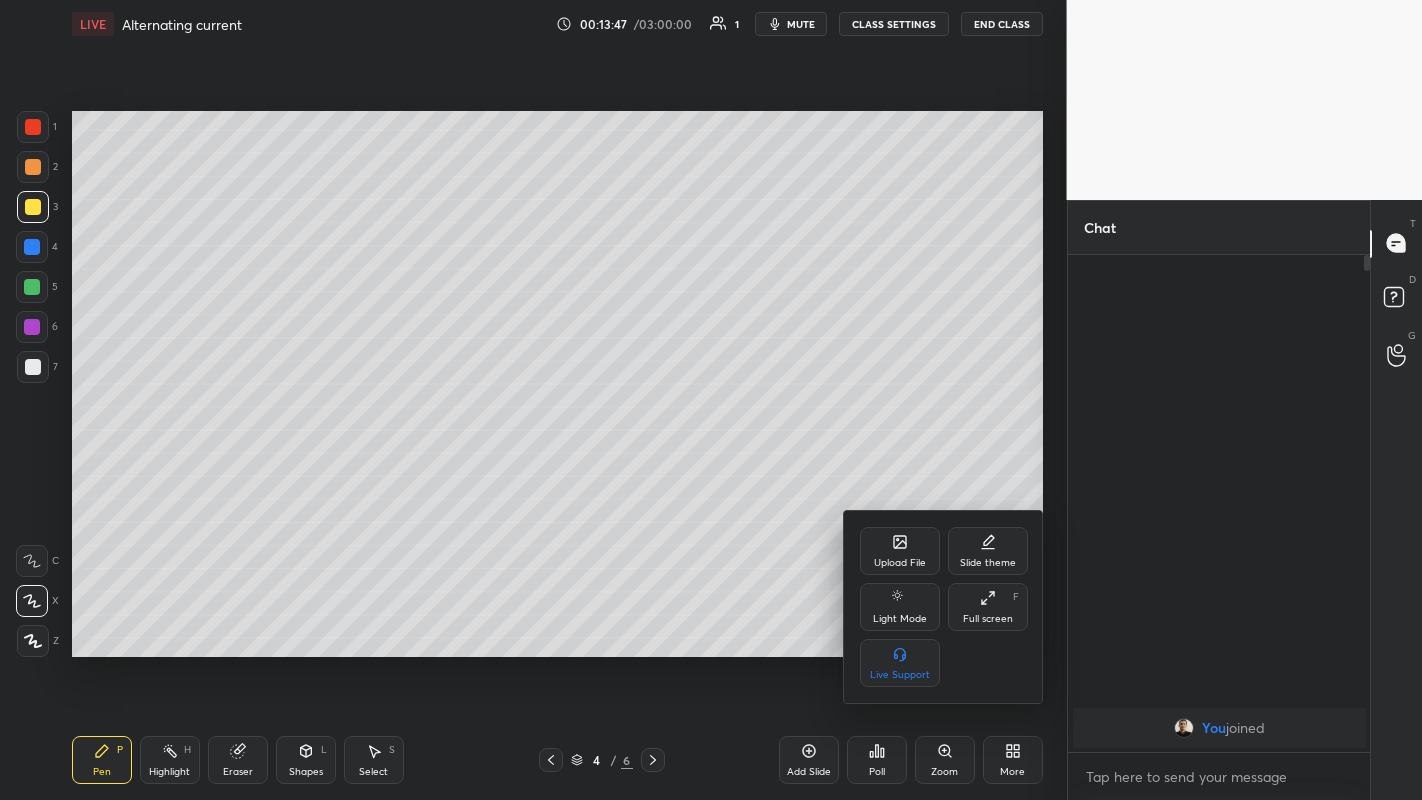 click at bounding box center [711, 400] 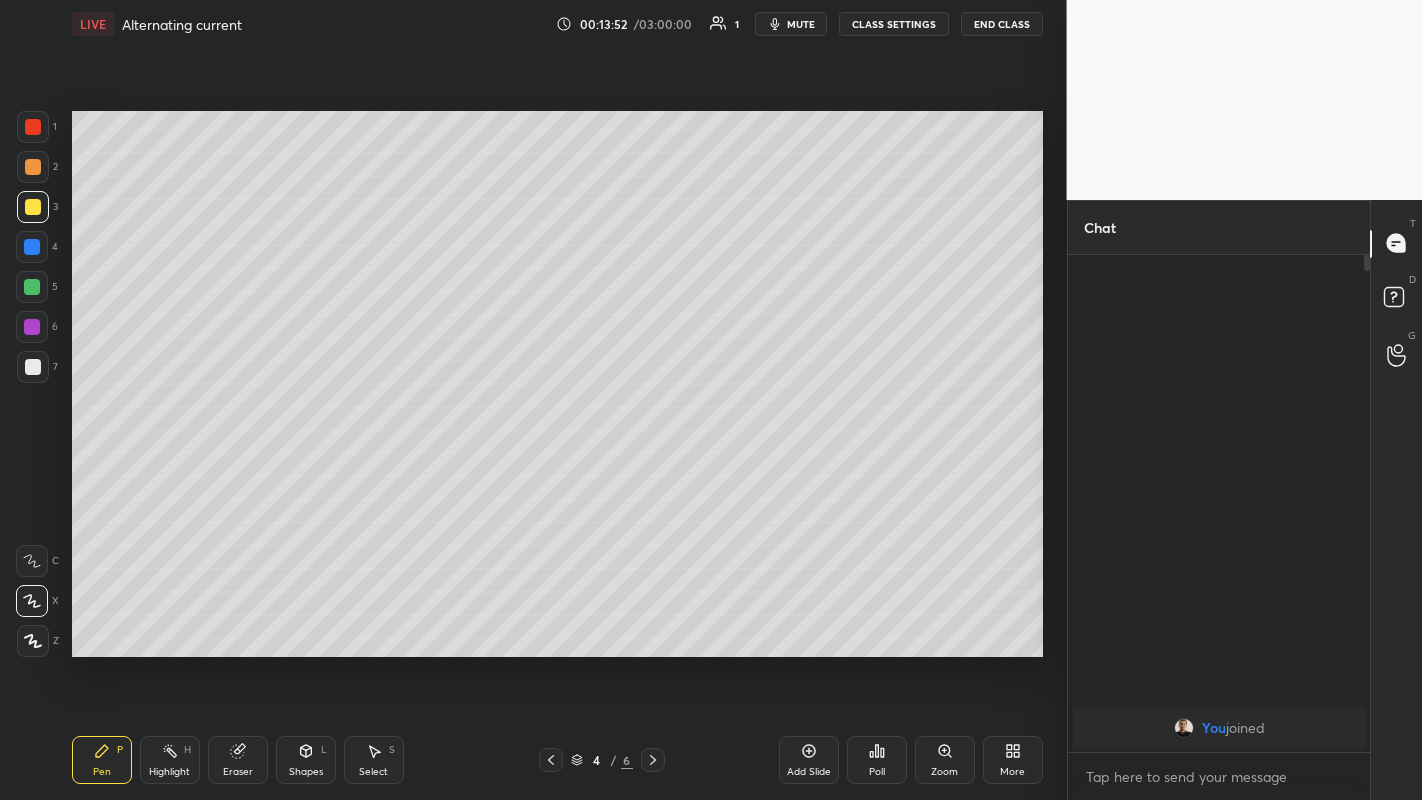 click 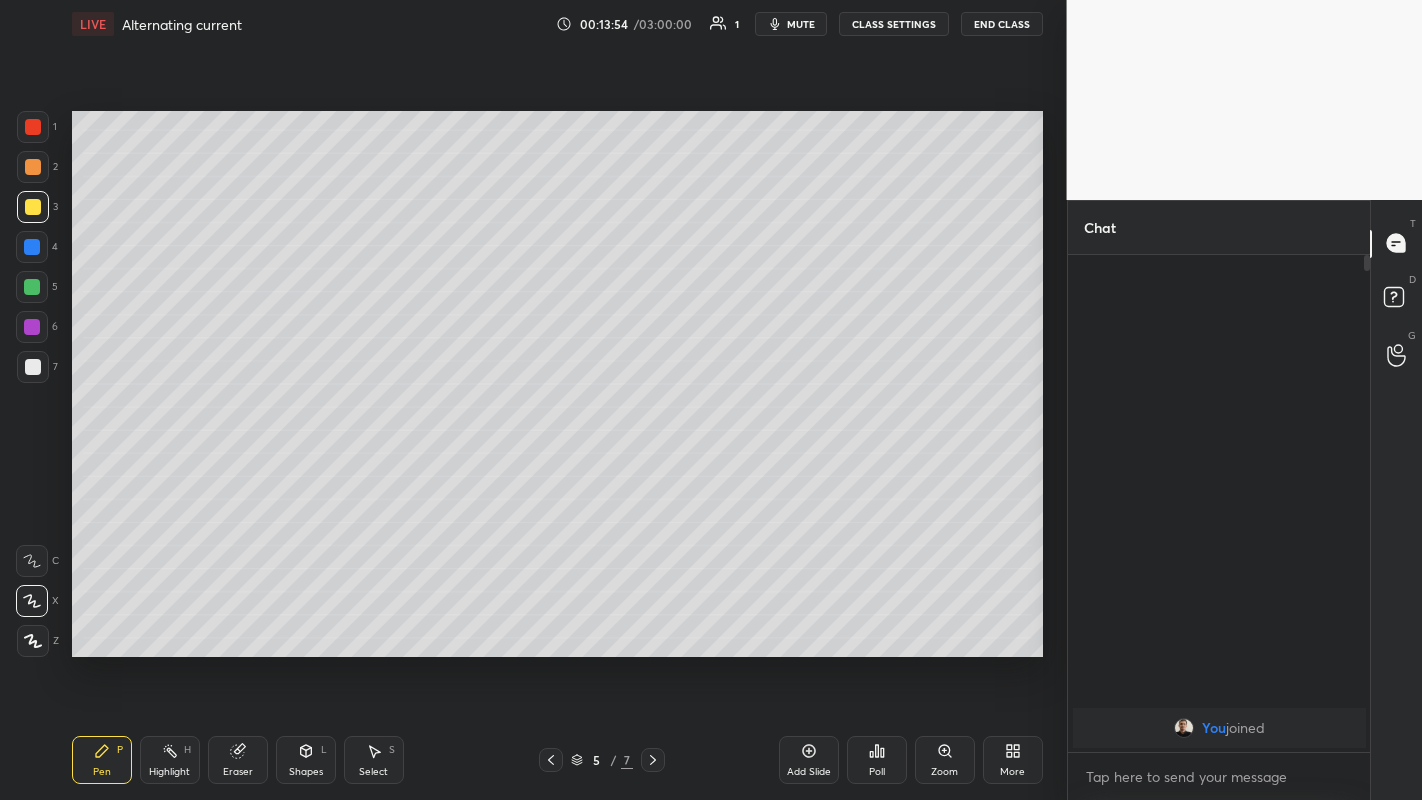 click at bounding box center [33, 167] 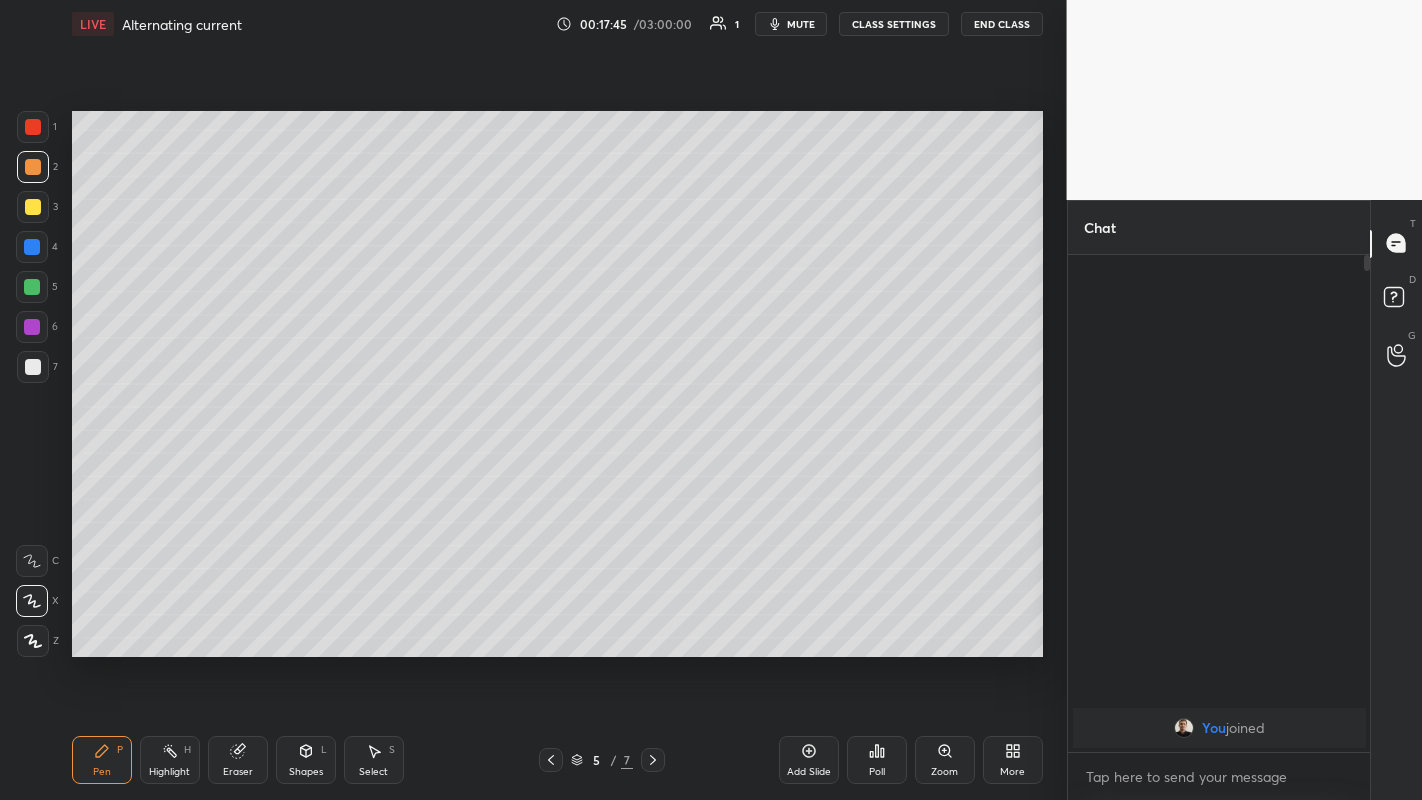 click 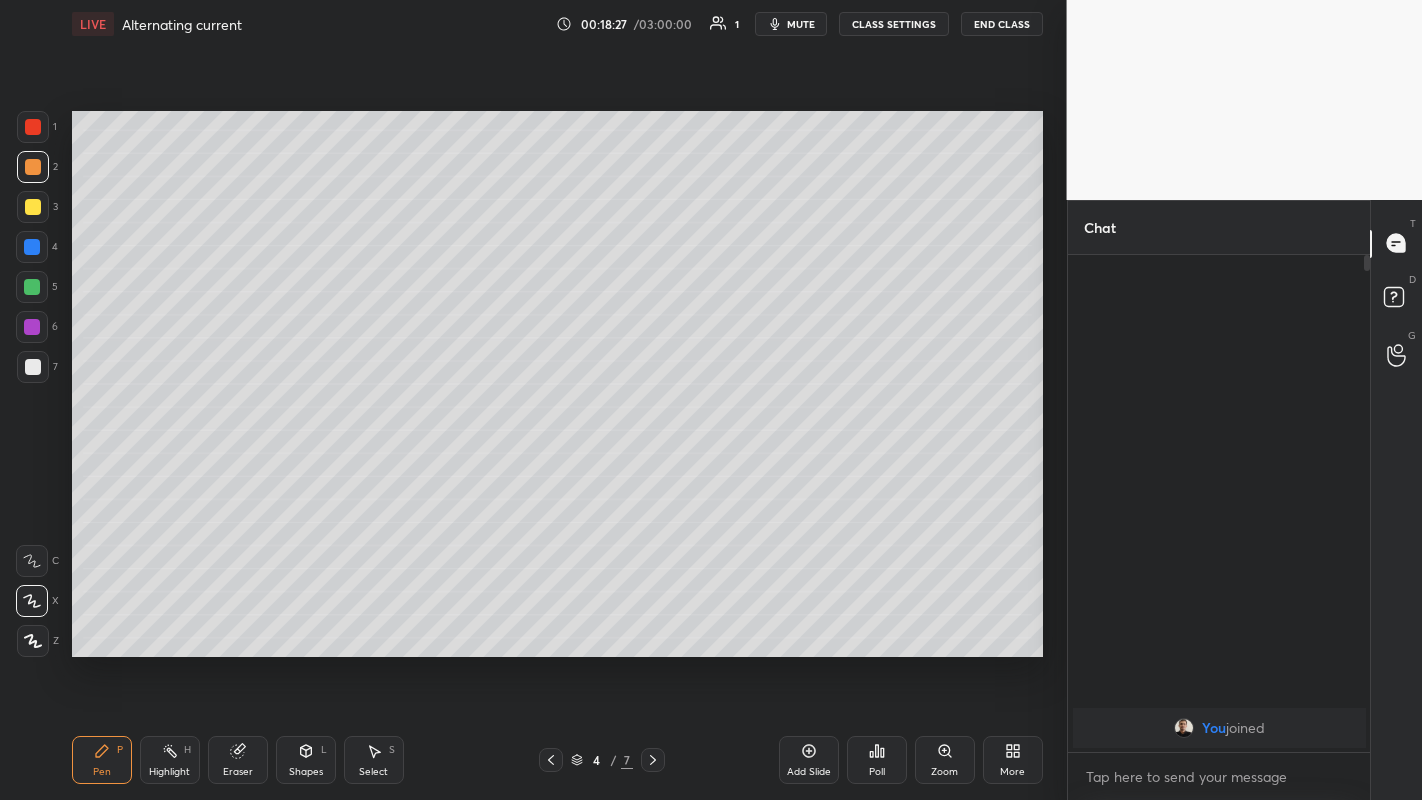 click 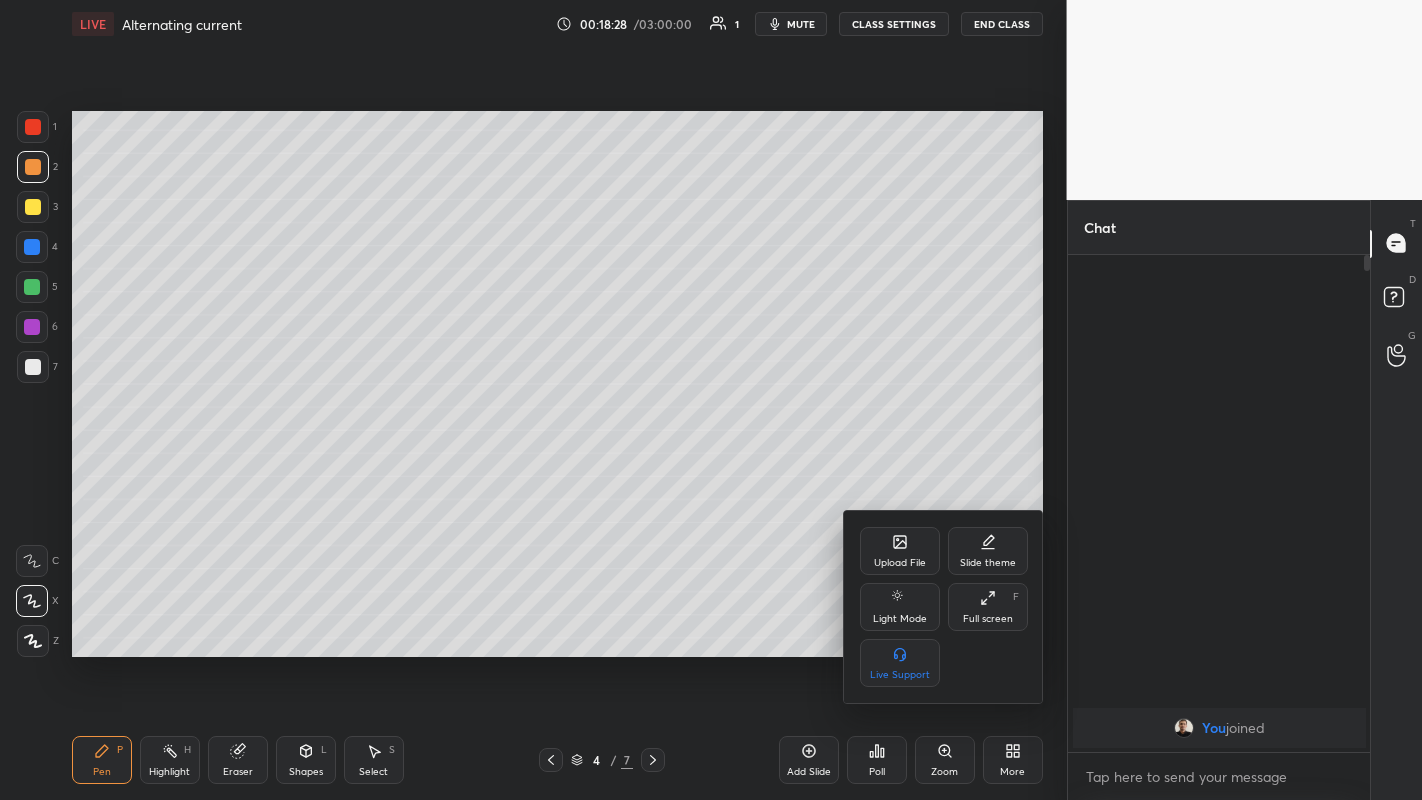 click at bounding box center [711, 400] 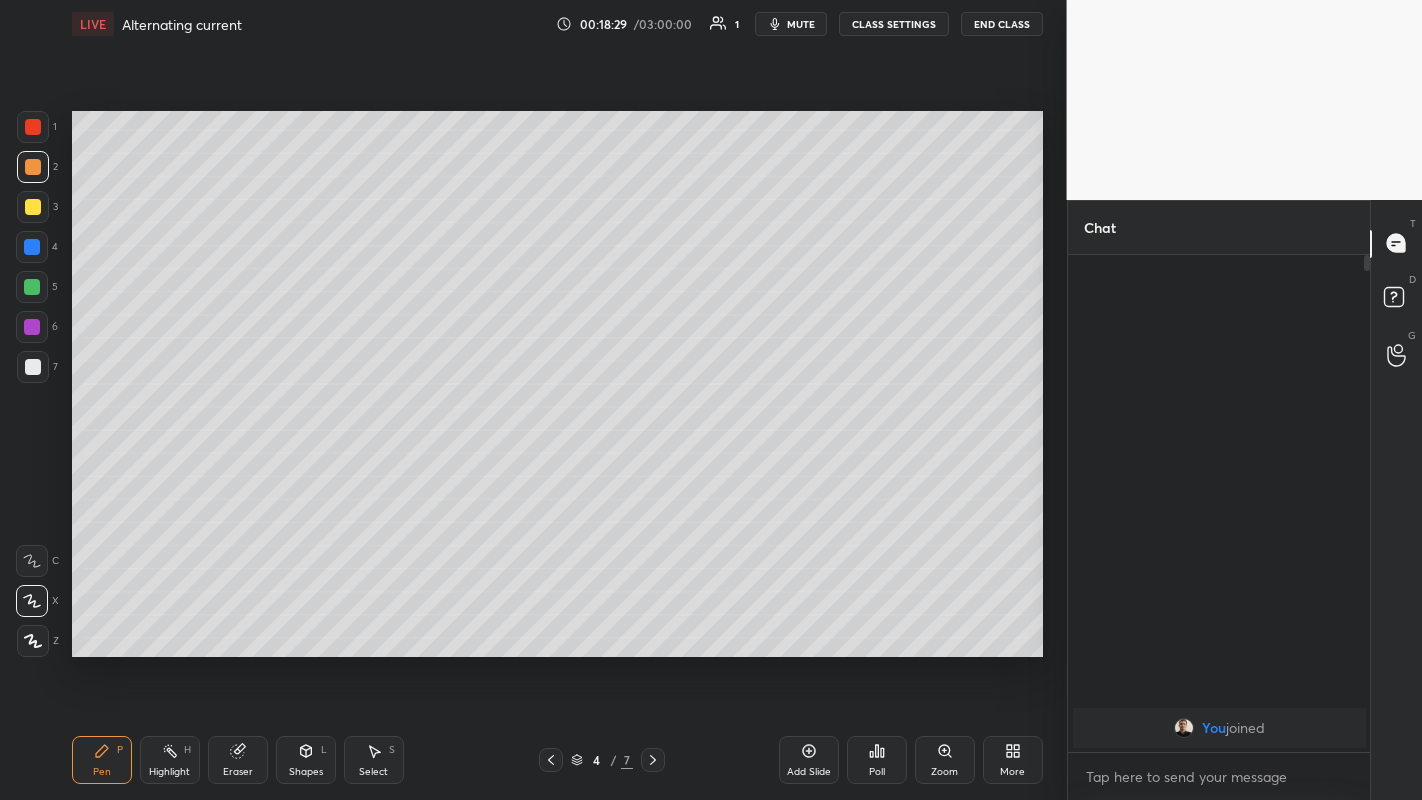 click 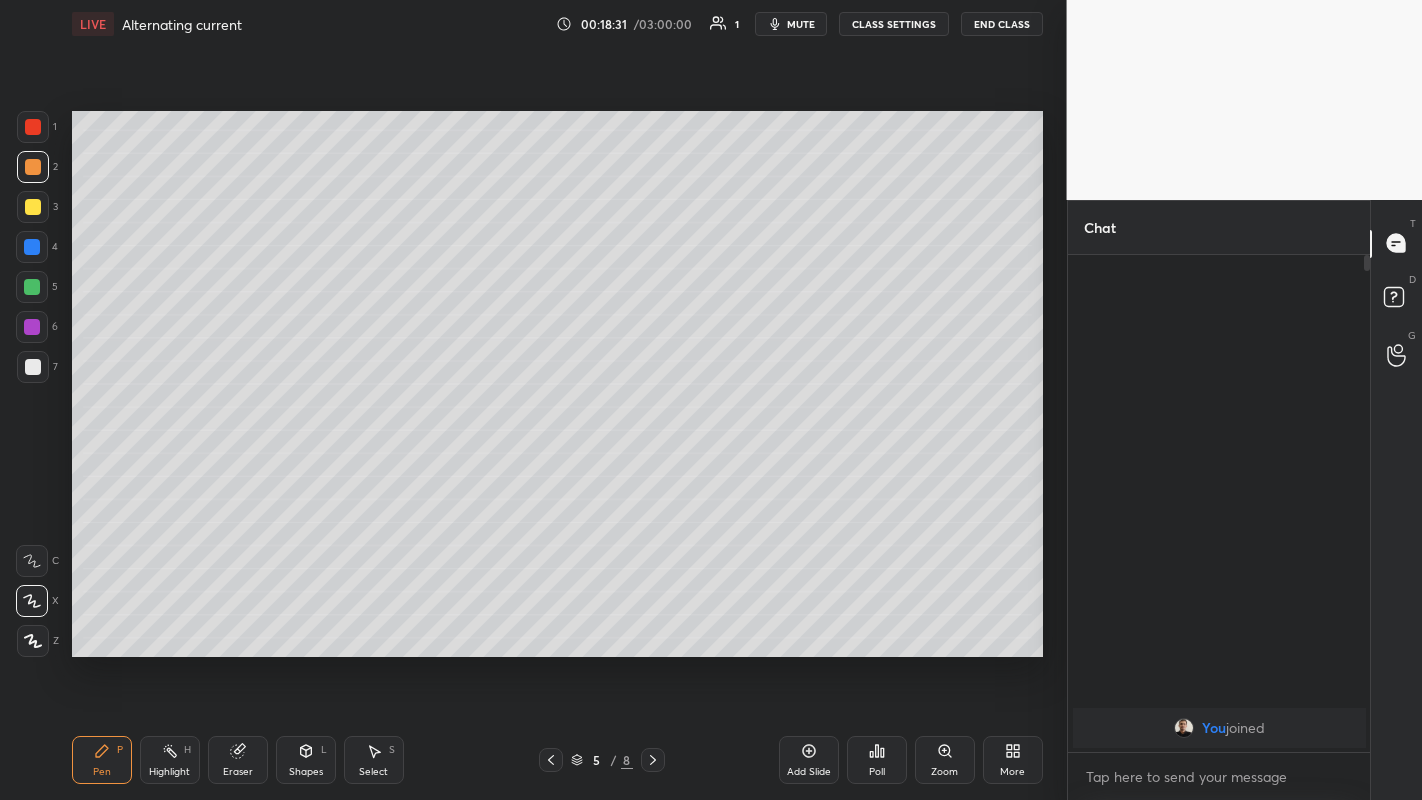 click at bounding box center [32, 287] 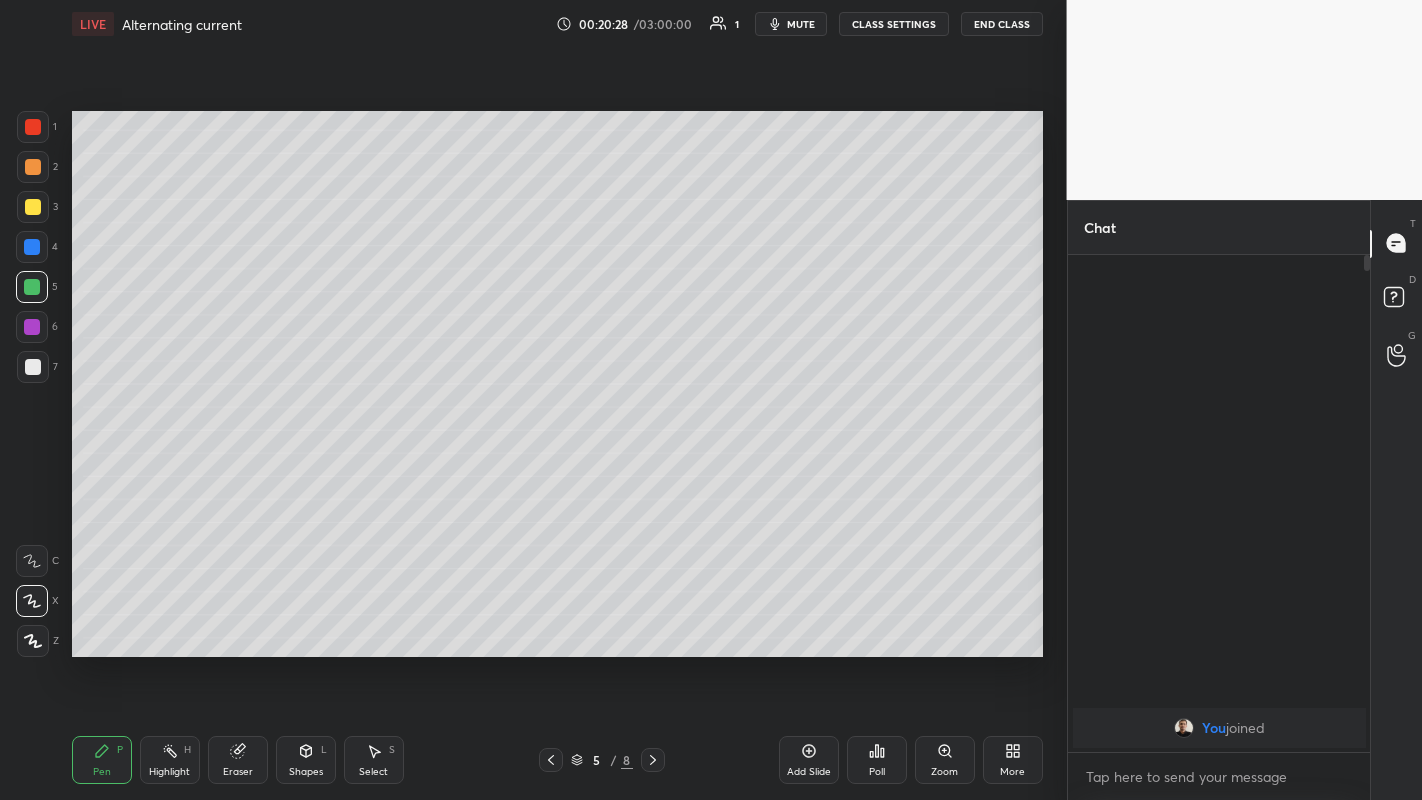 click at bounding box center [33, 167] 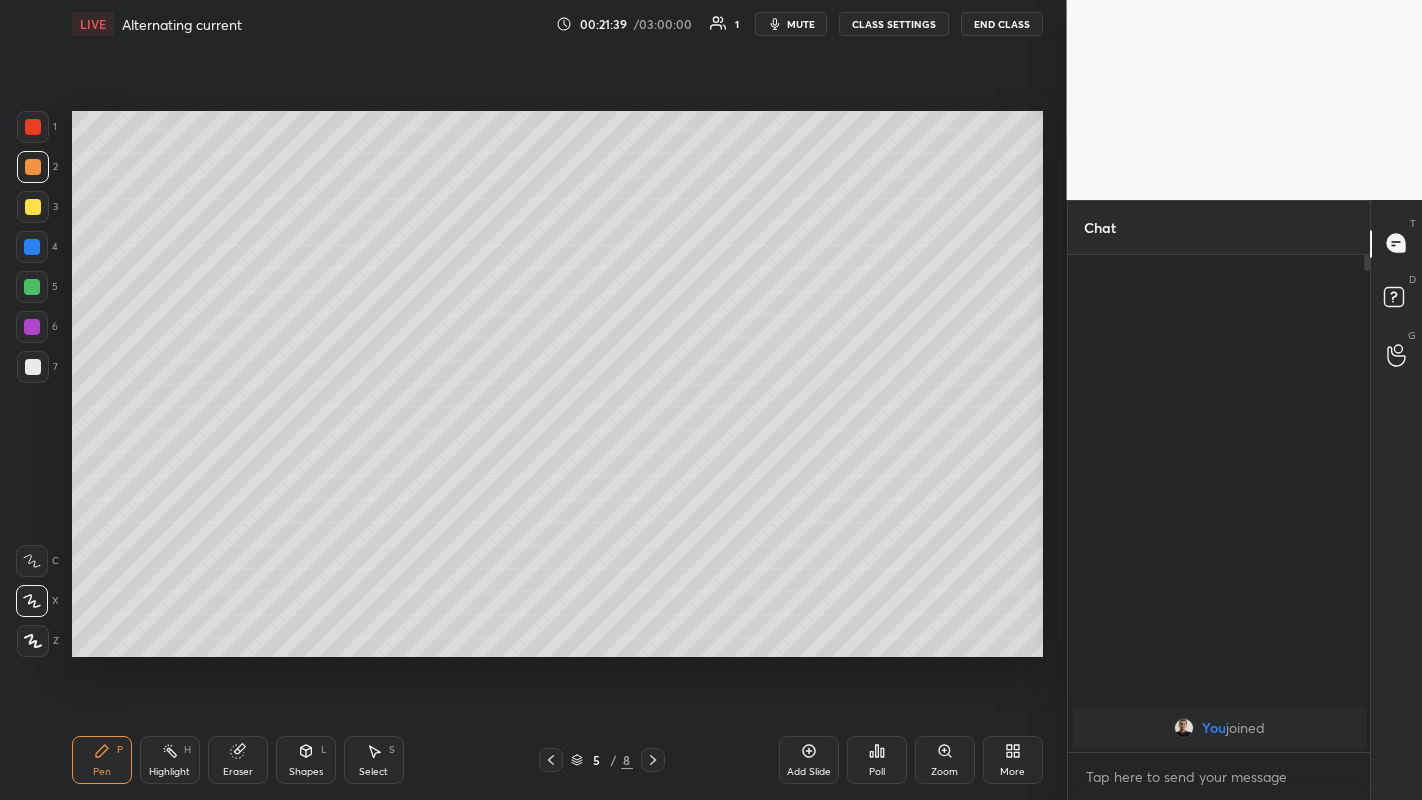 click 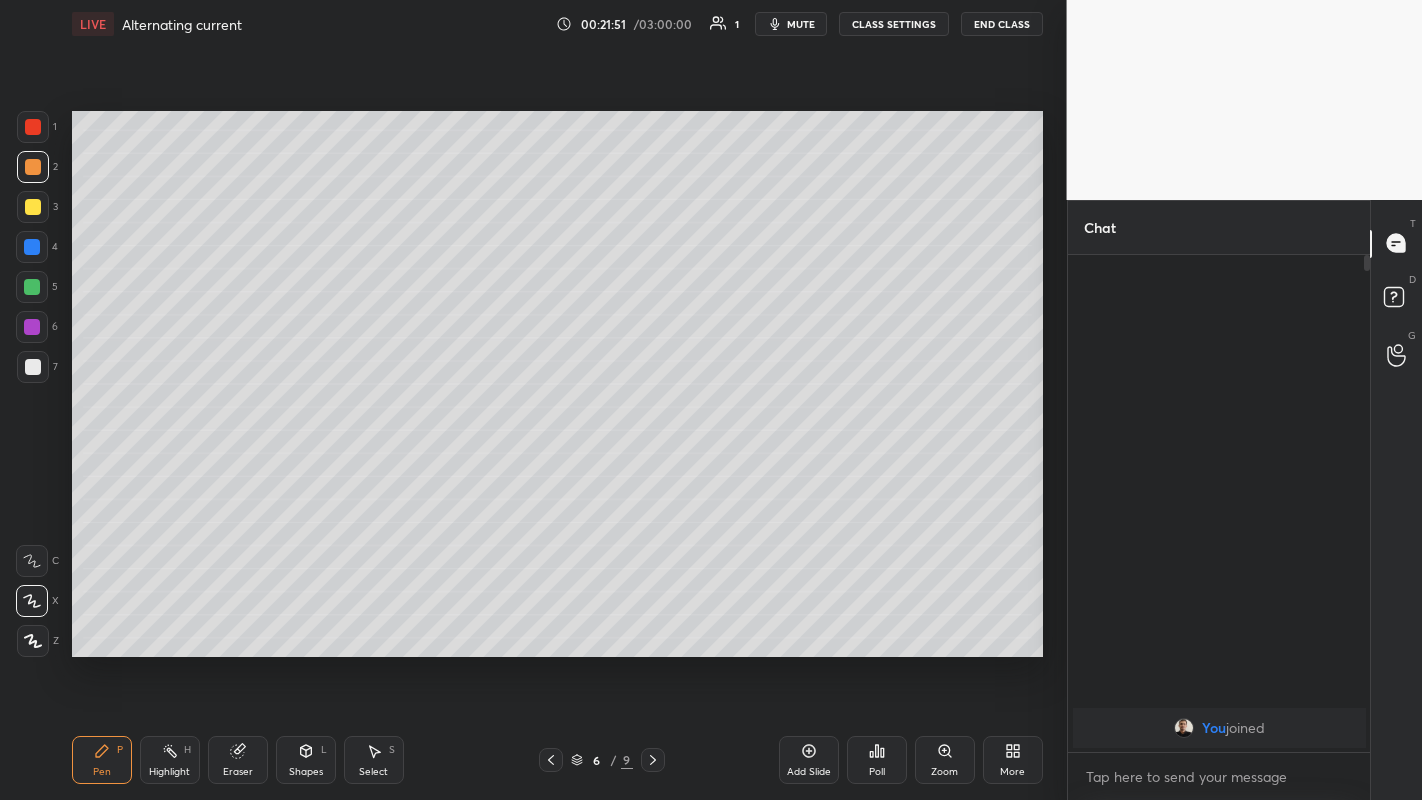 click 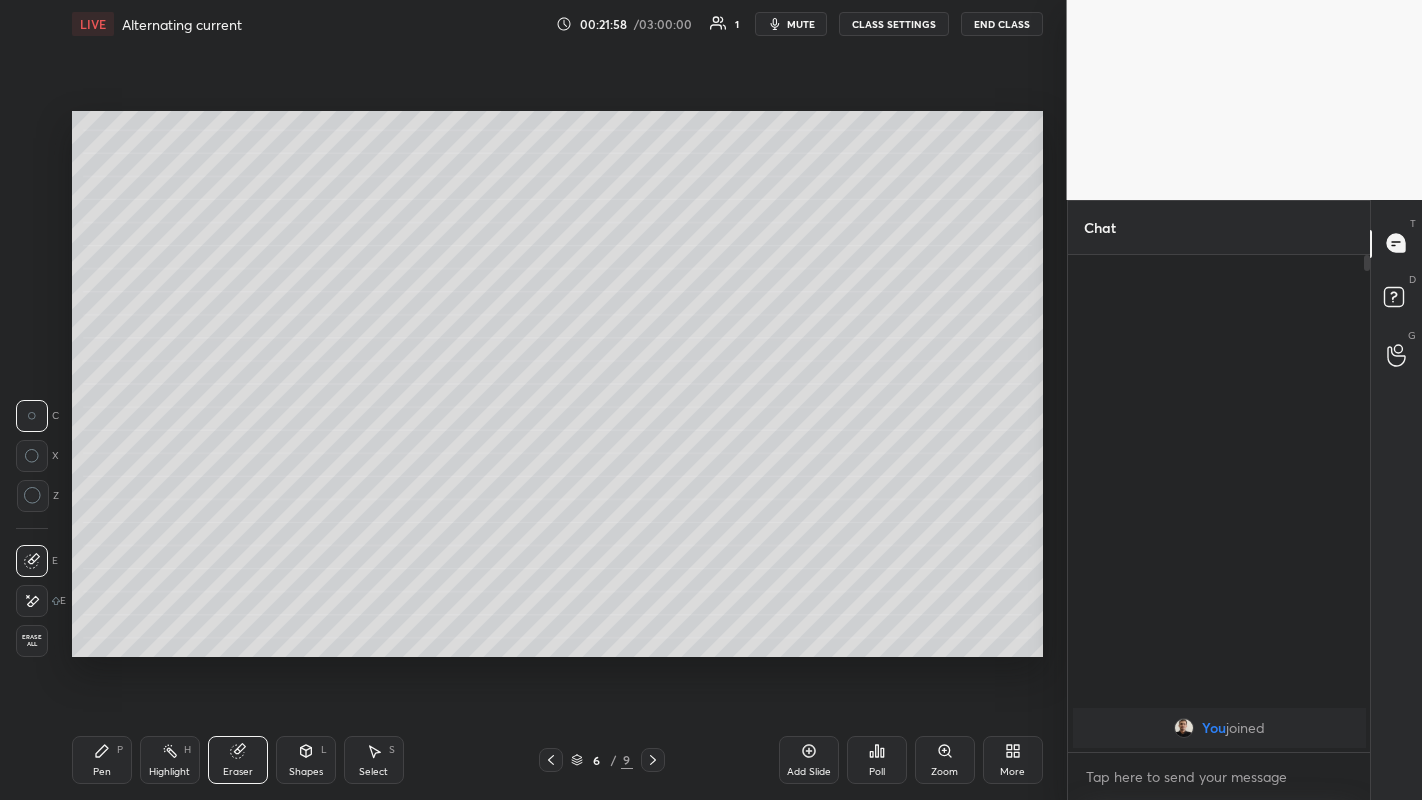 click on "Pen" at bounding box center (102, 772) 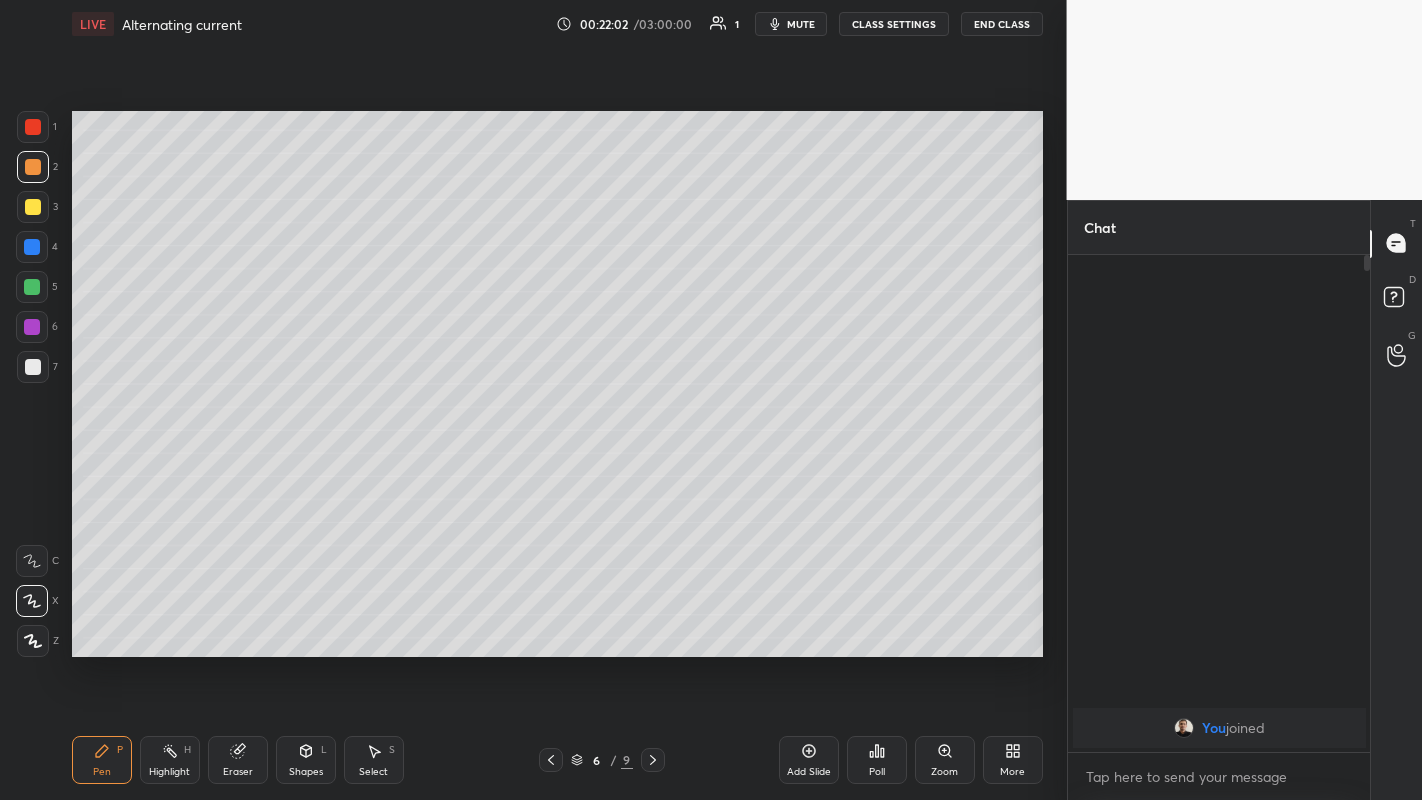 click 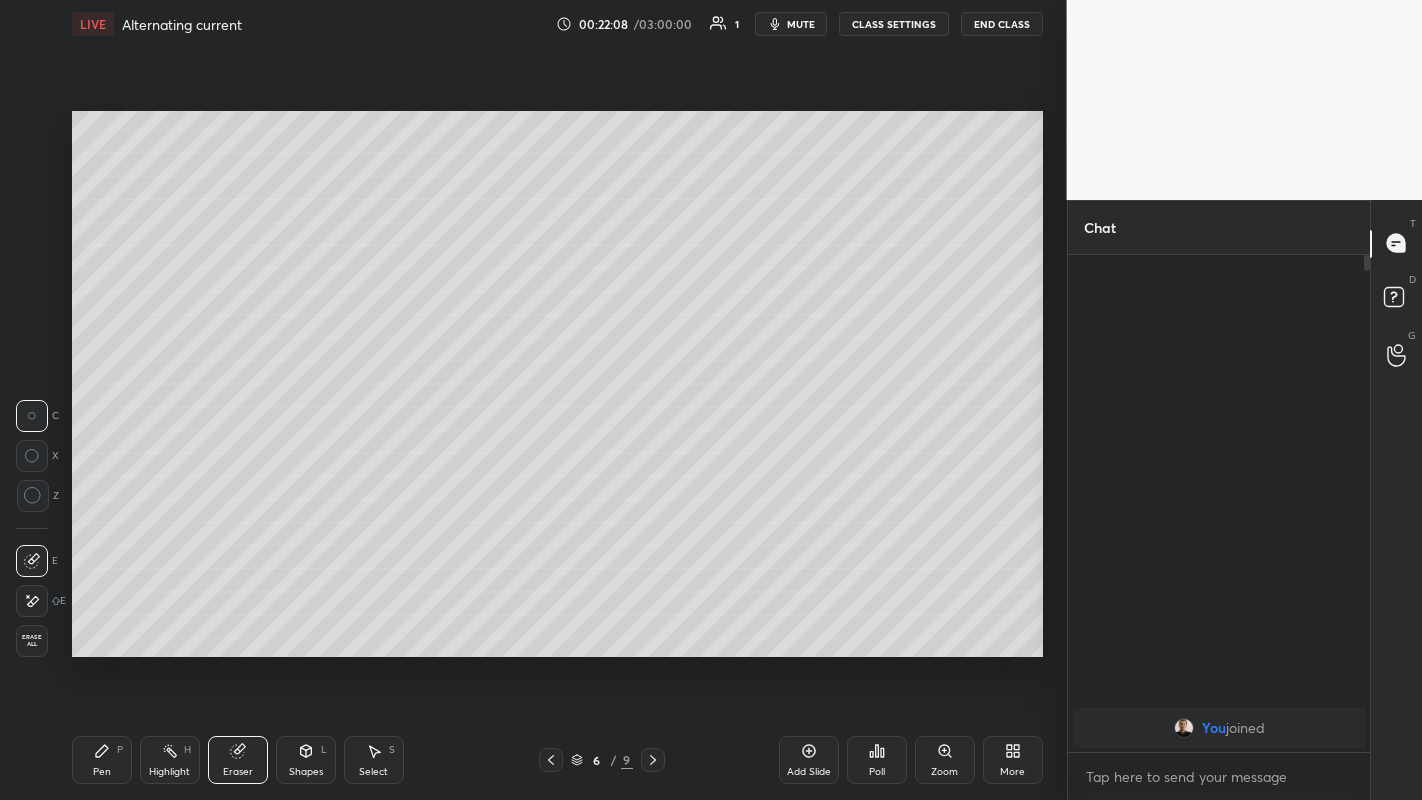 click on "Pen P" at bounding box center [102, 760] 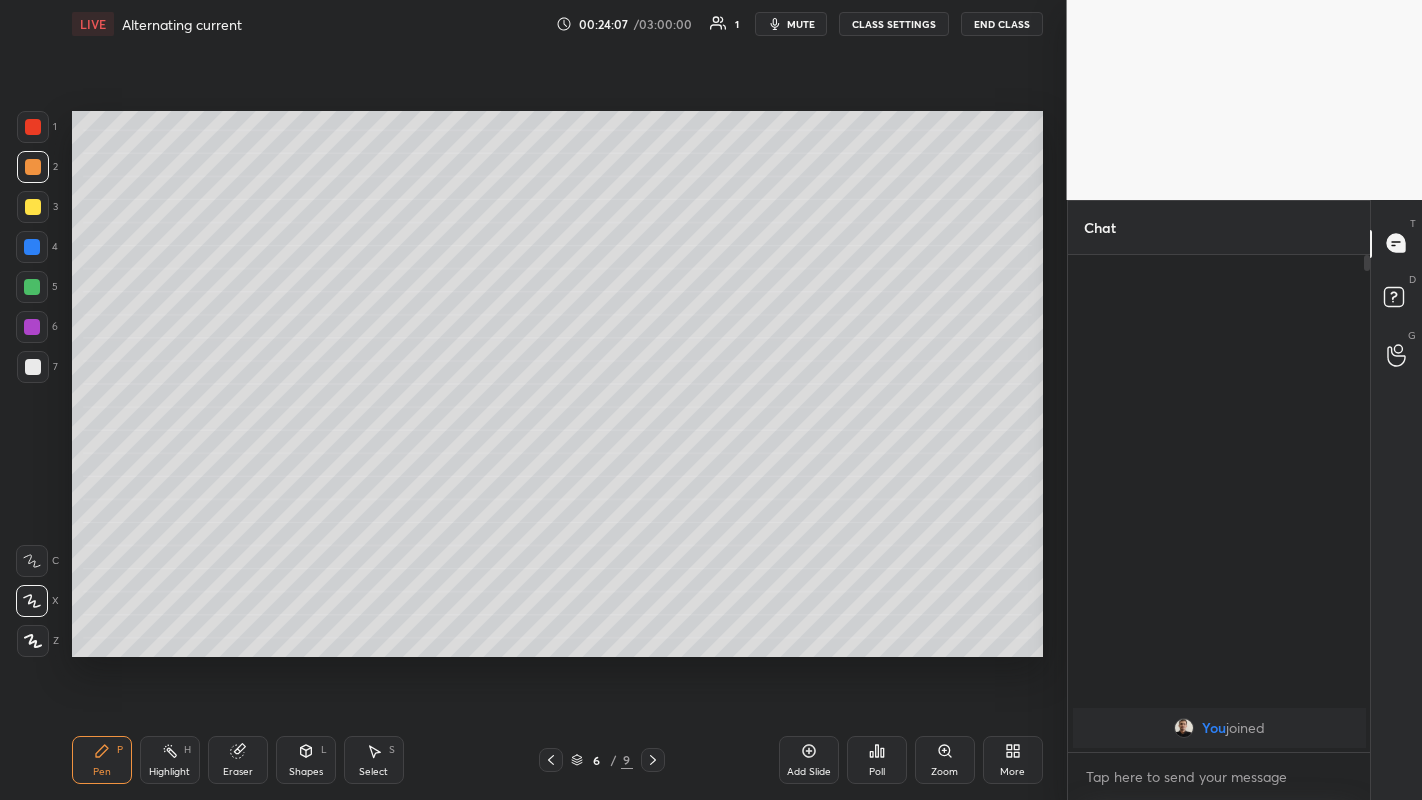 click 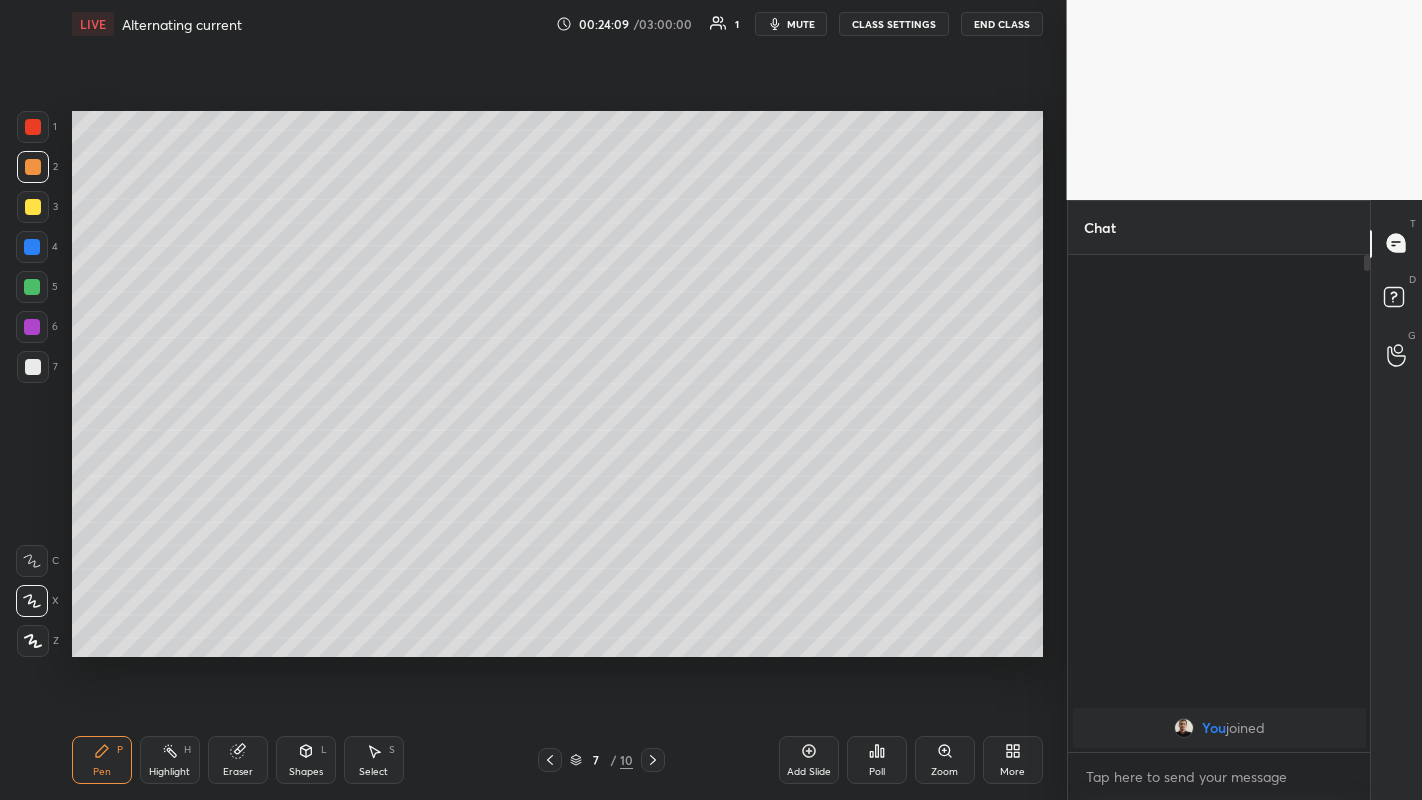 click at bounding box center (33, 367) 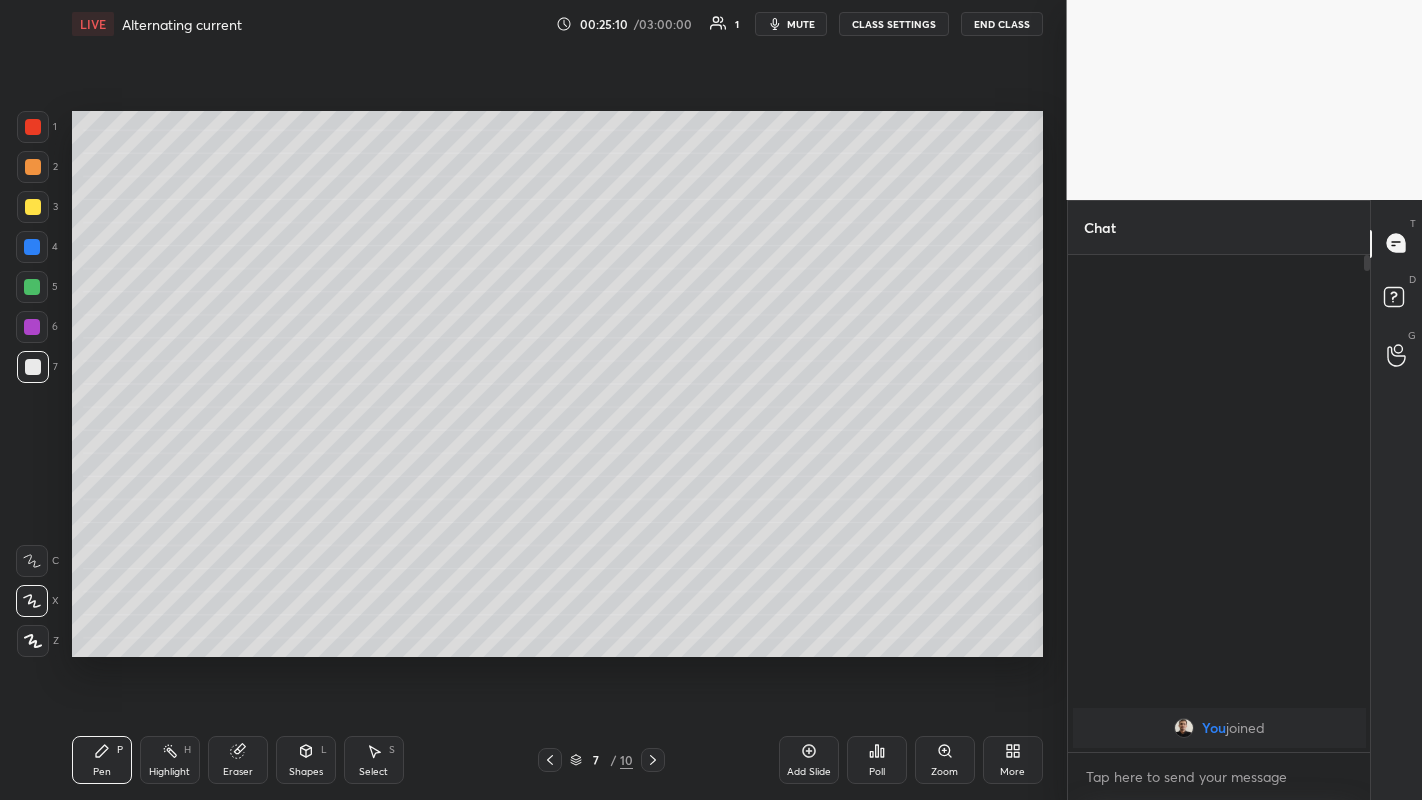 click at bounding box center (33, 167) 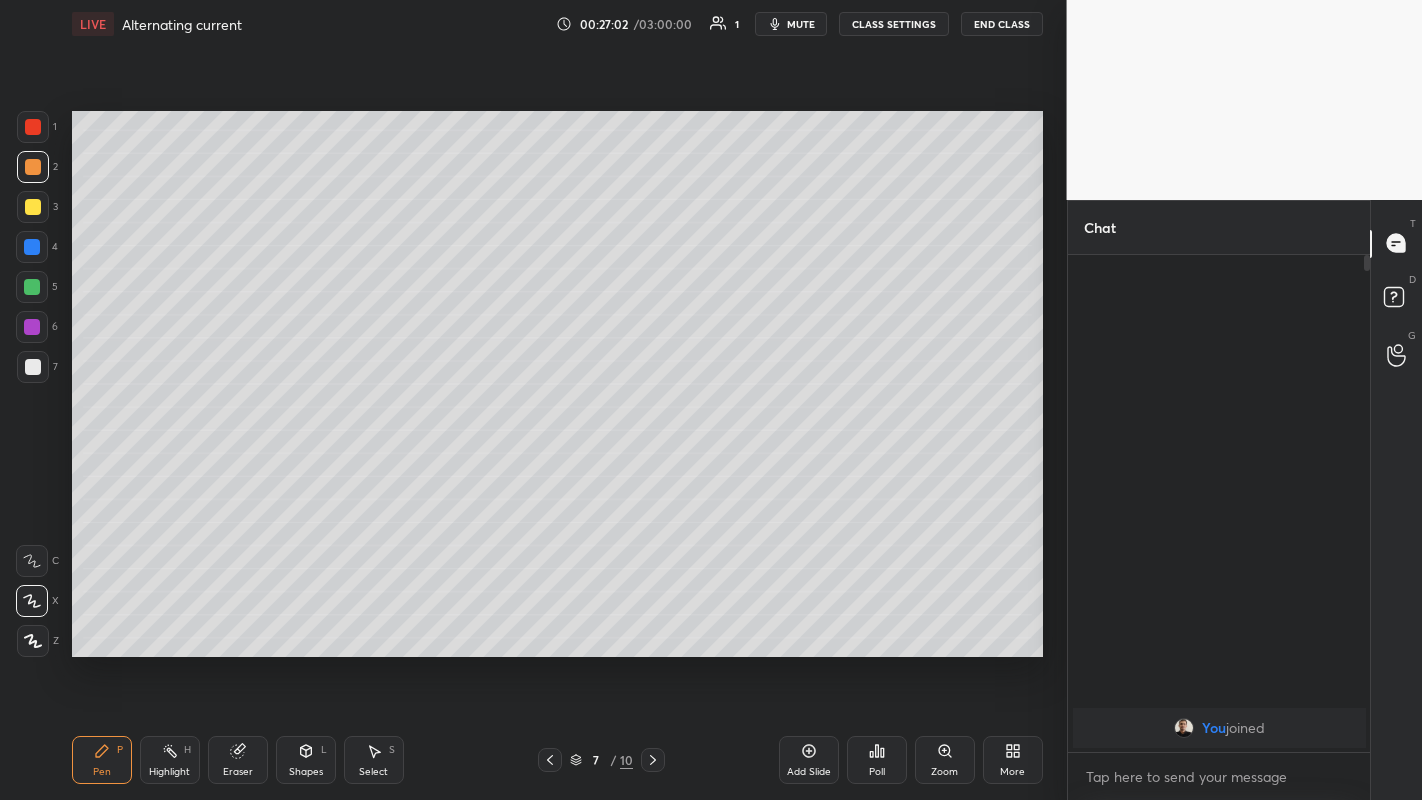 click on "Eraser" at bounding box center (238, 760) 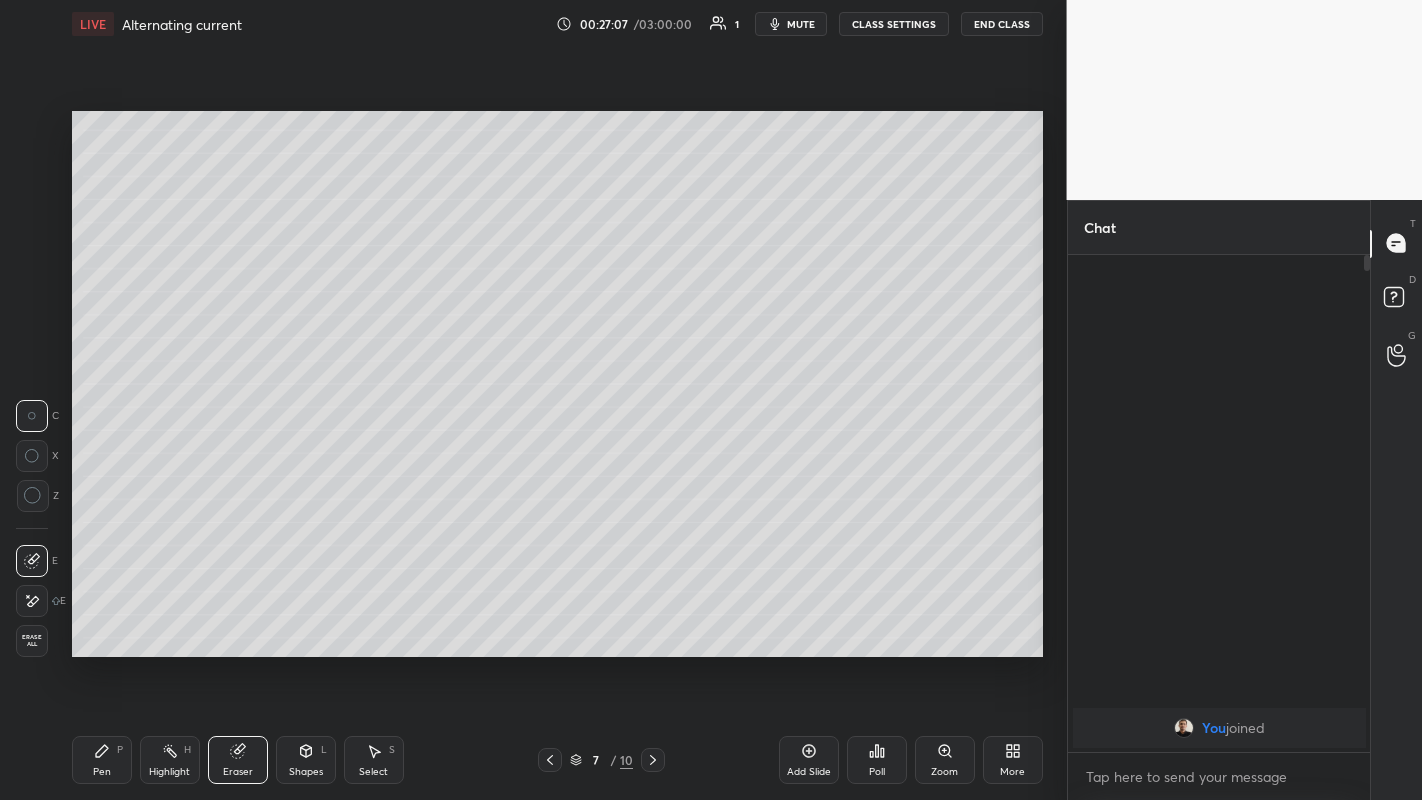click 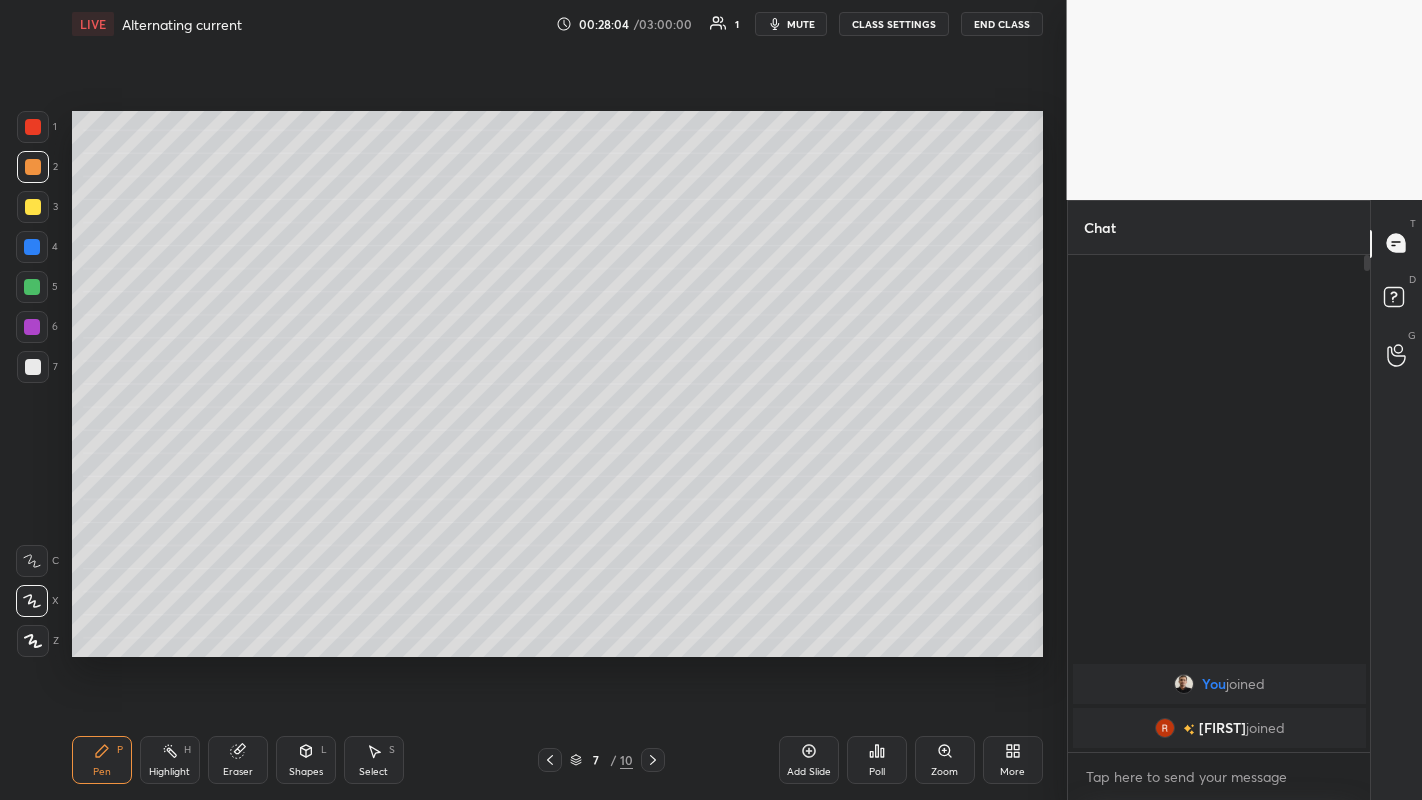 click 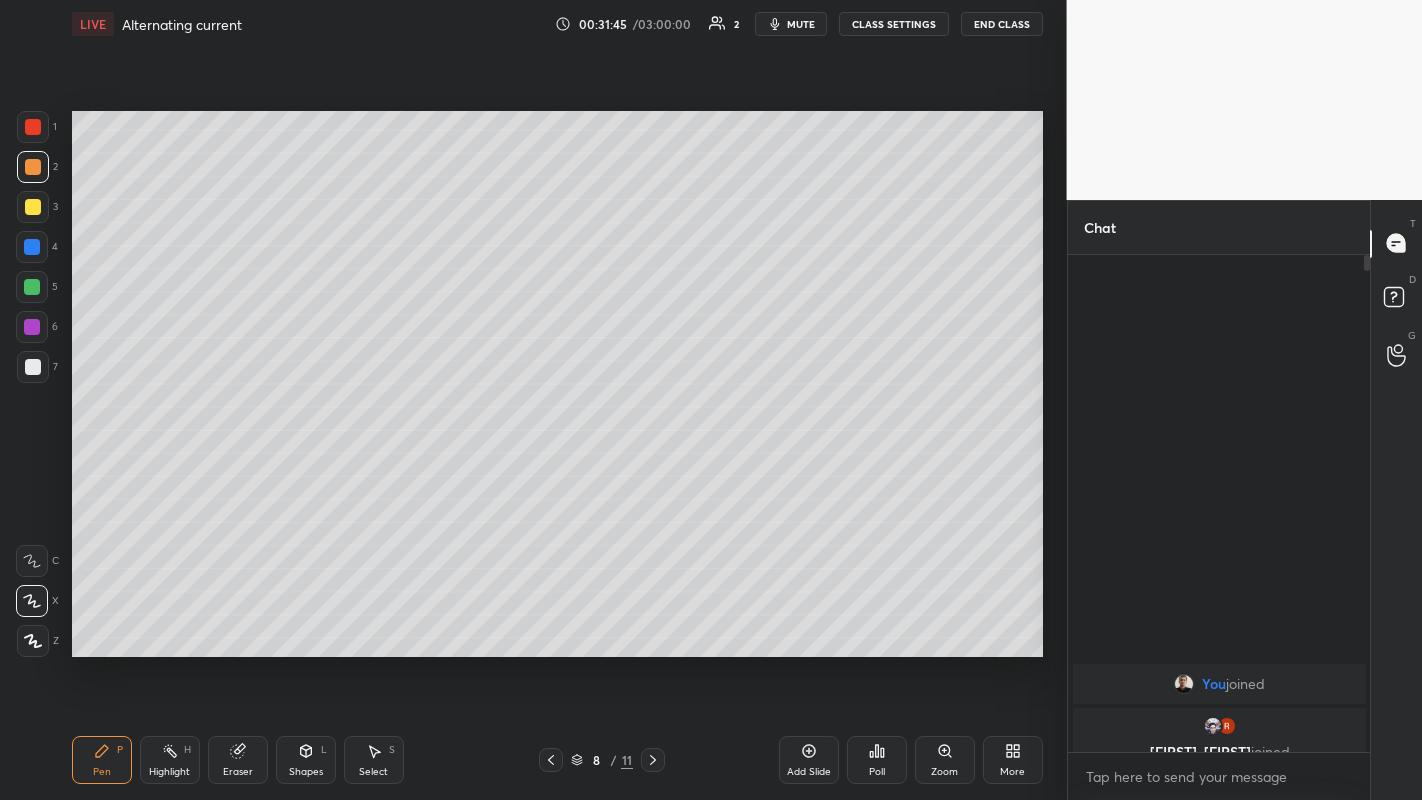 click 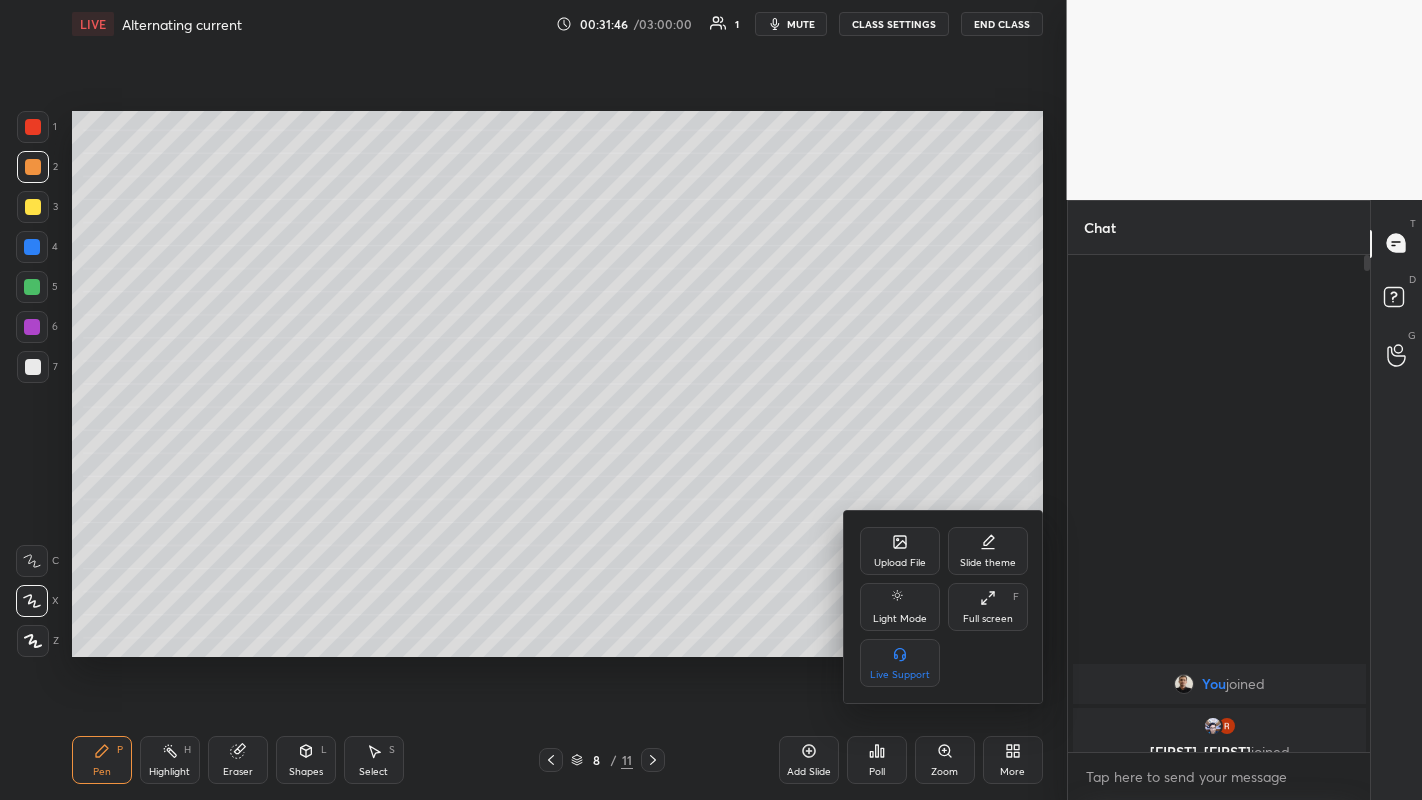 click at bounding box center (711, 400) 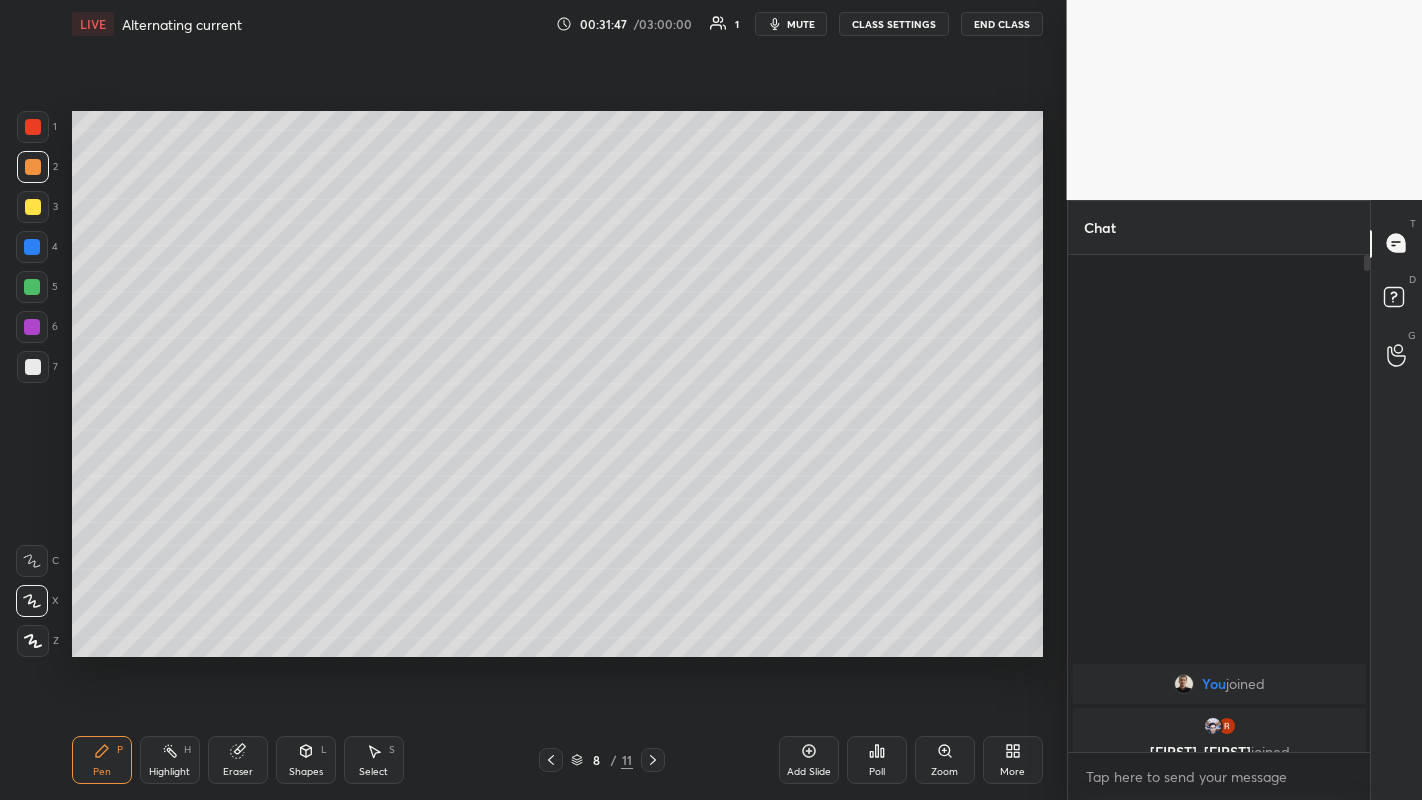 click 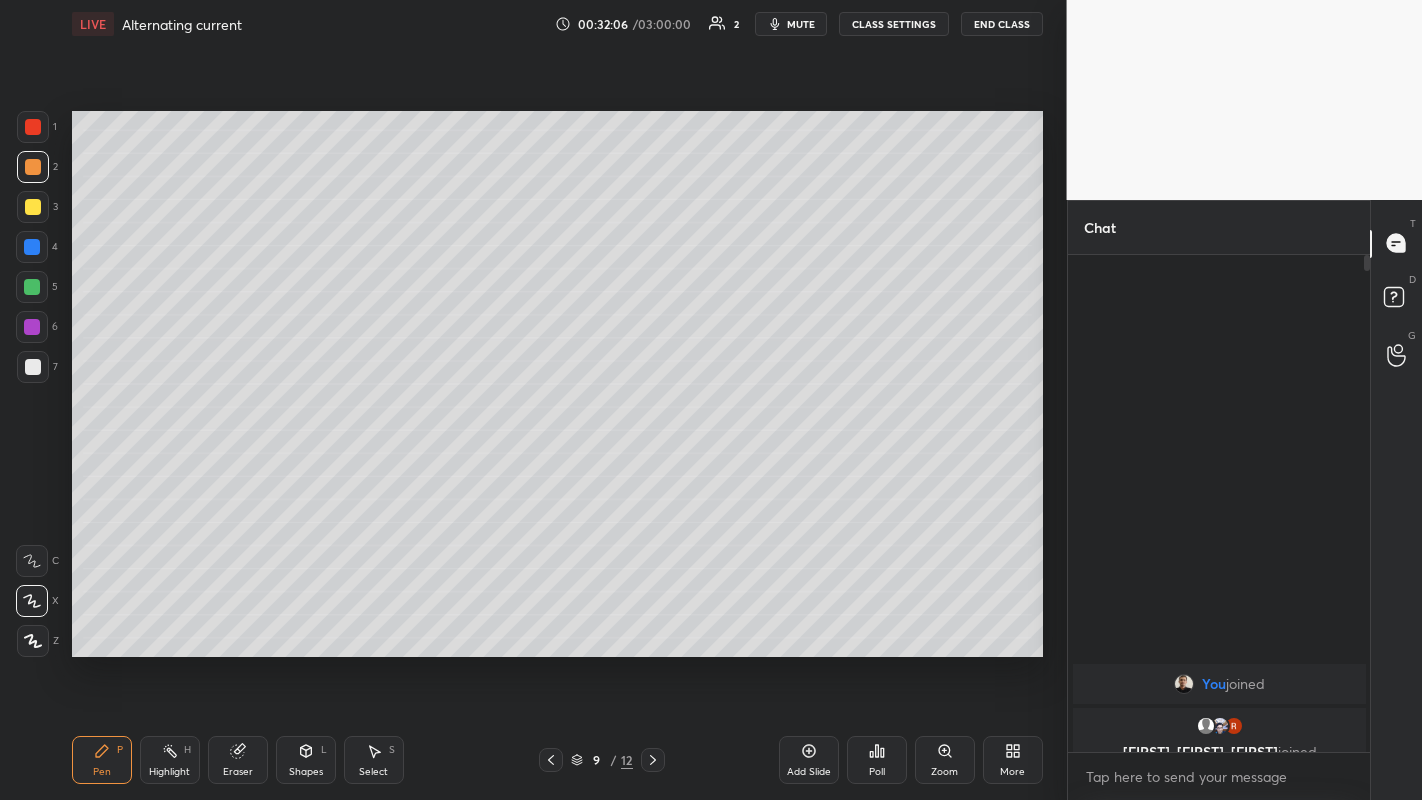 click at bounding box center [32, 327] 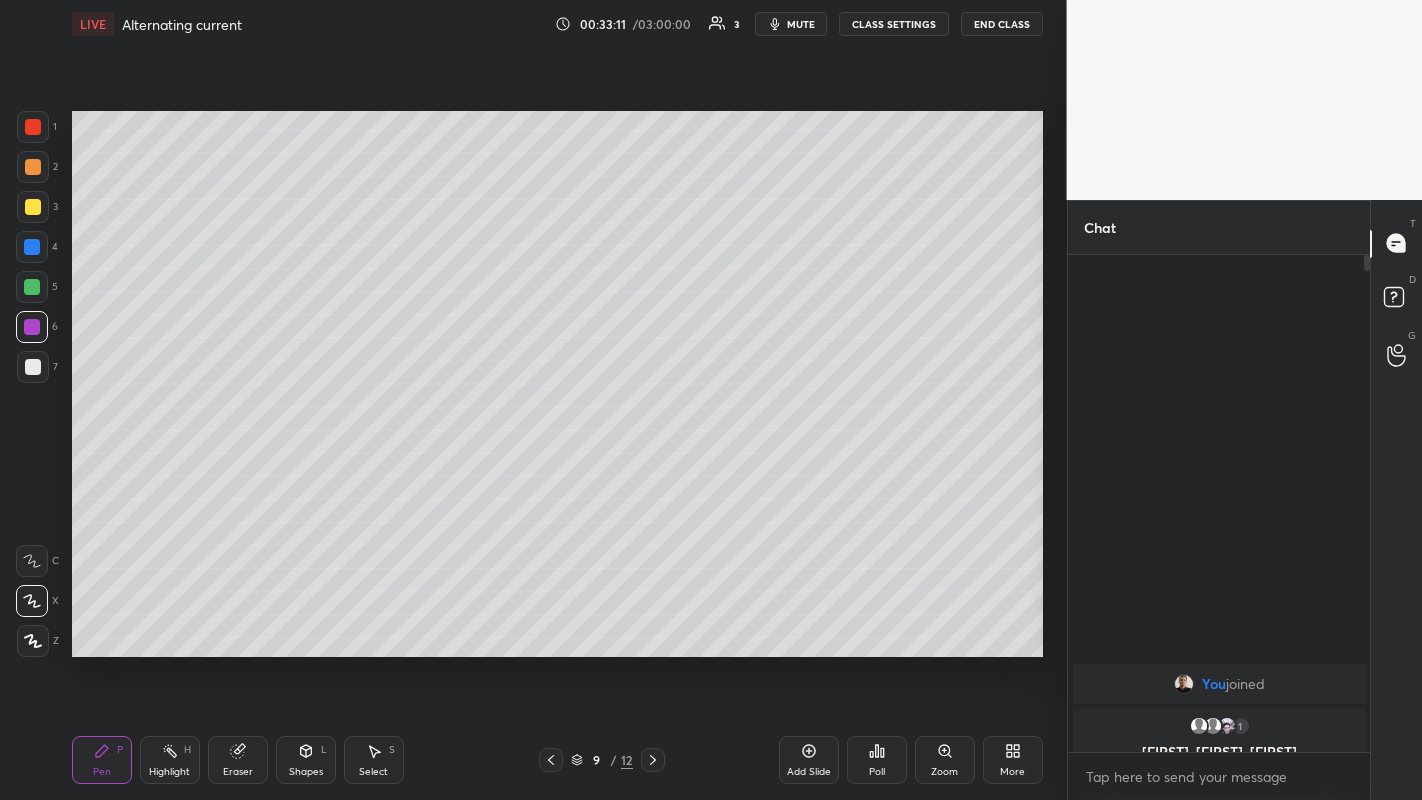 click at bounding box center (33, 207) 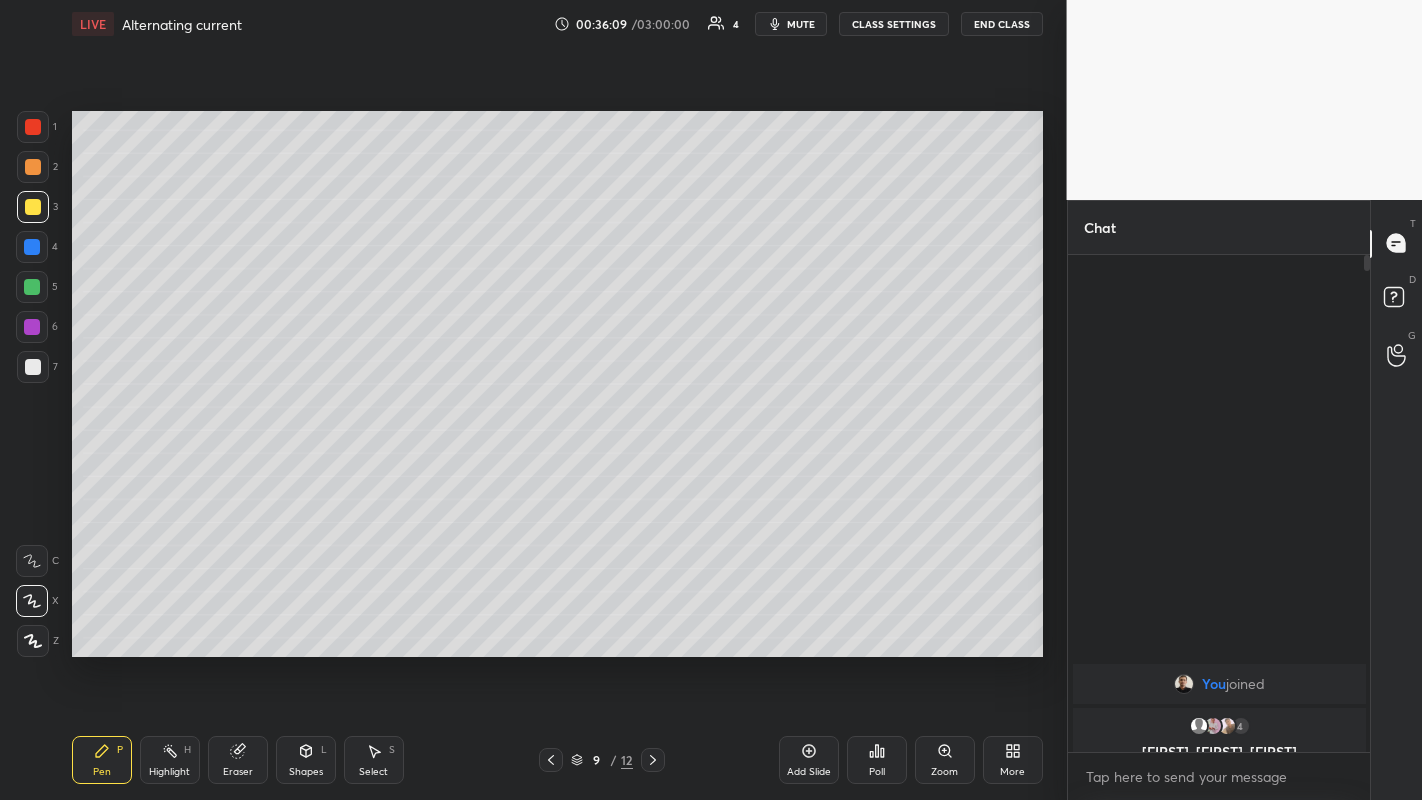 click 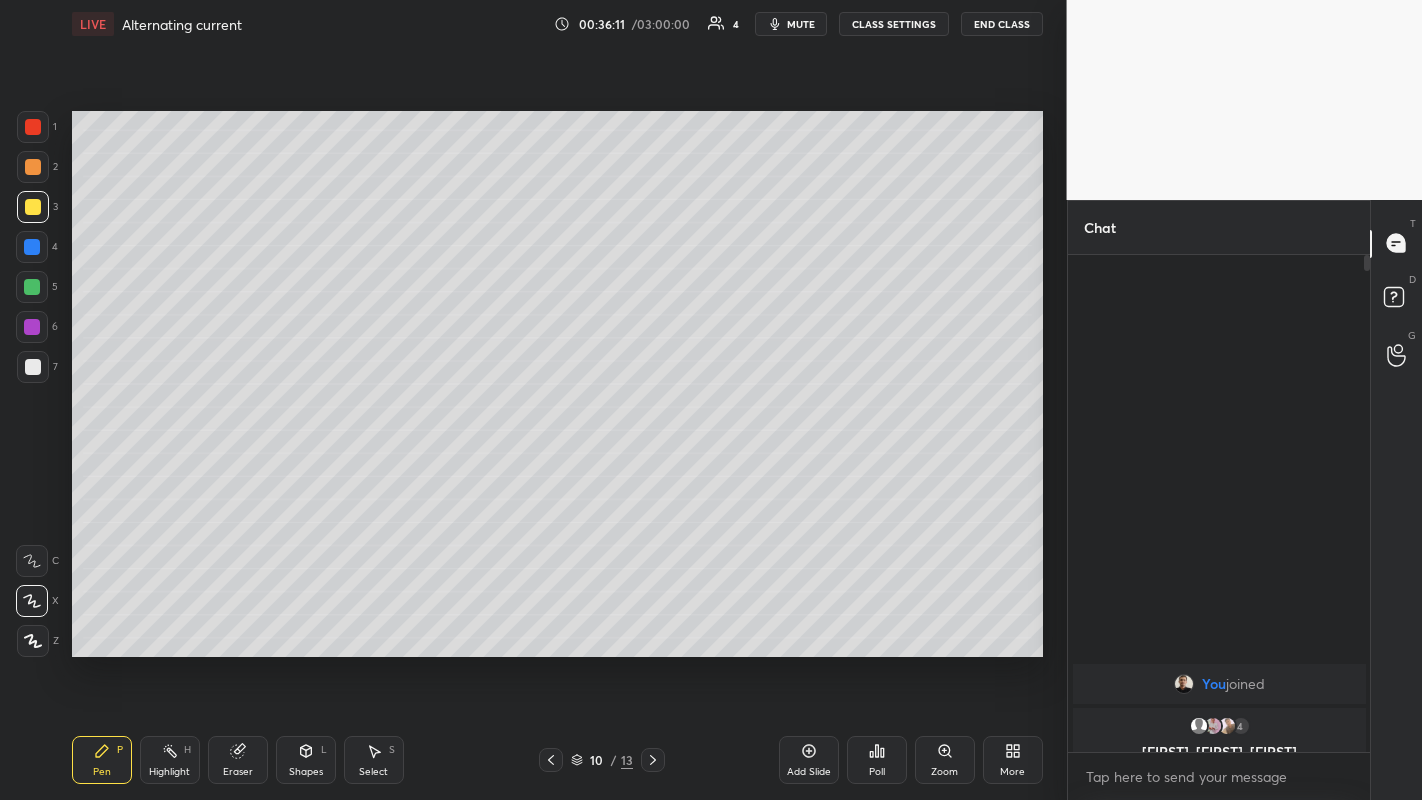 click at bounding box center [33, 367] 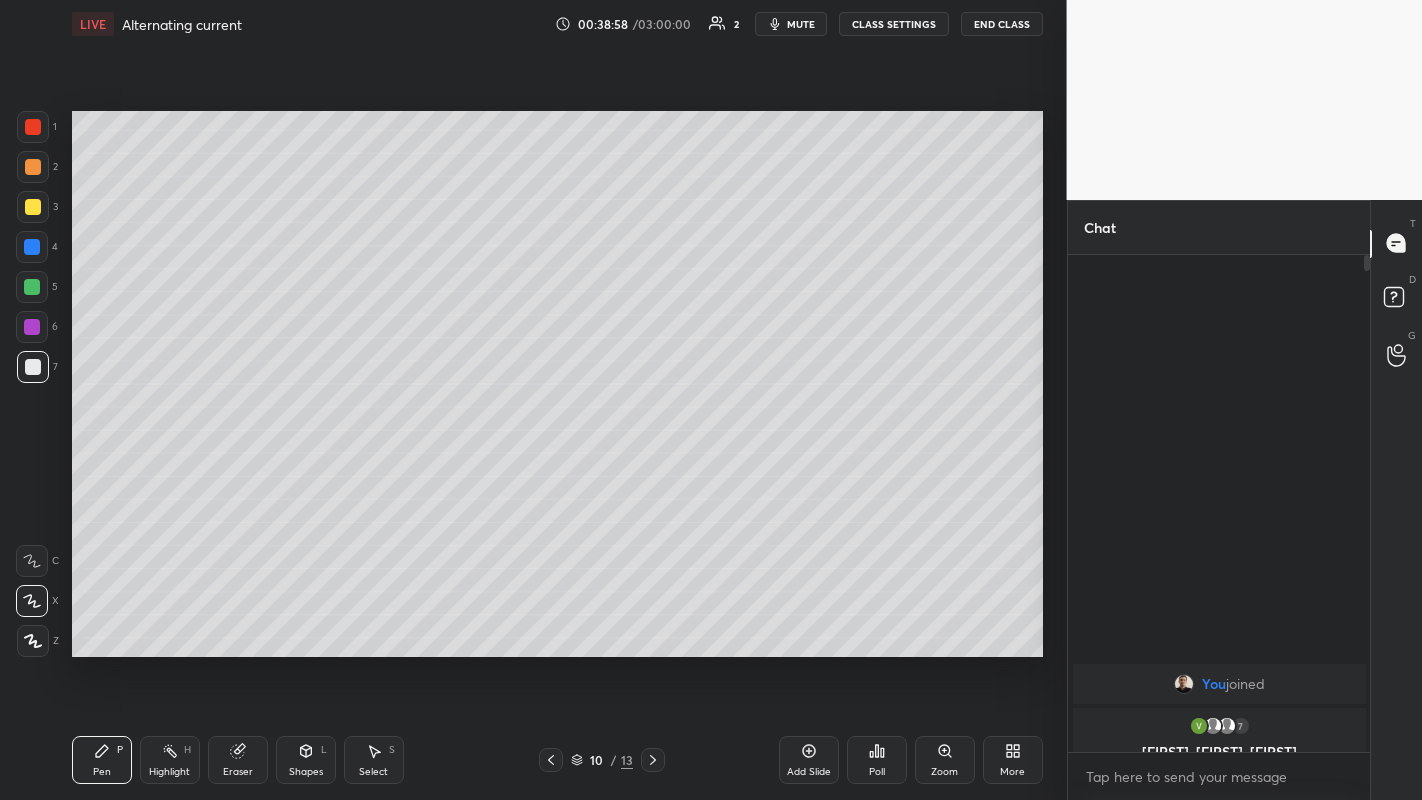 click on "Zoom" at bounding box center (945, 760) 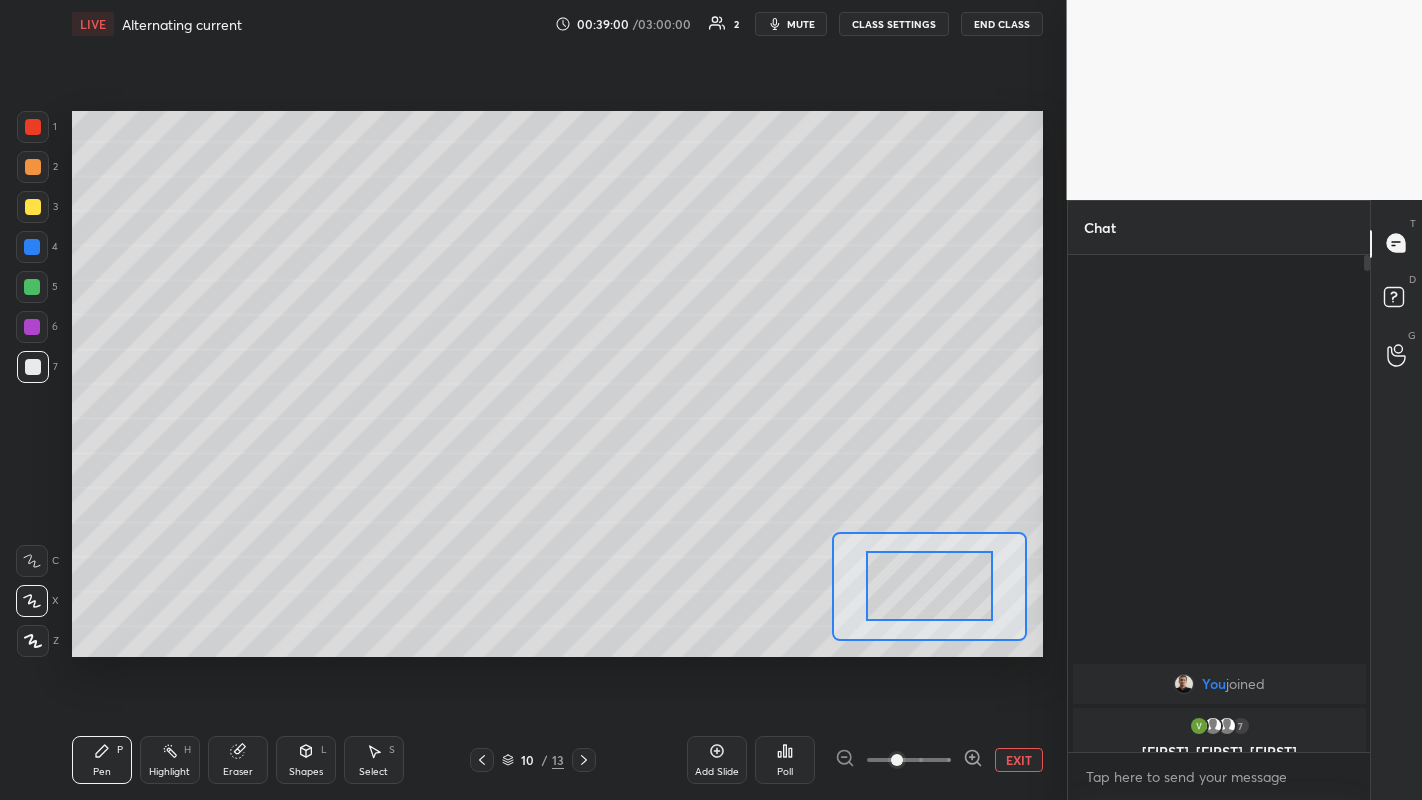 click on "Setting up your live class Poll for   secs No correct answer Start poll" at bounding box center (557, 384) 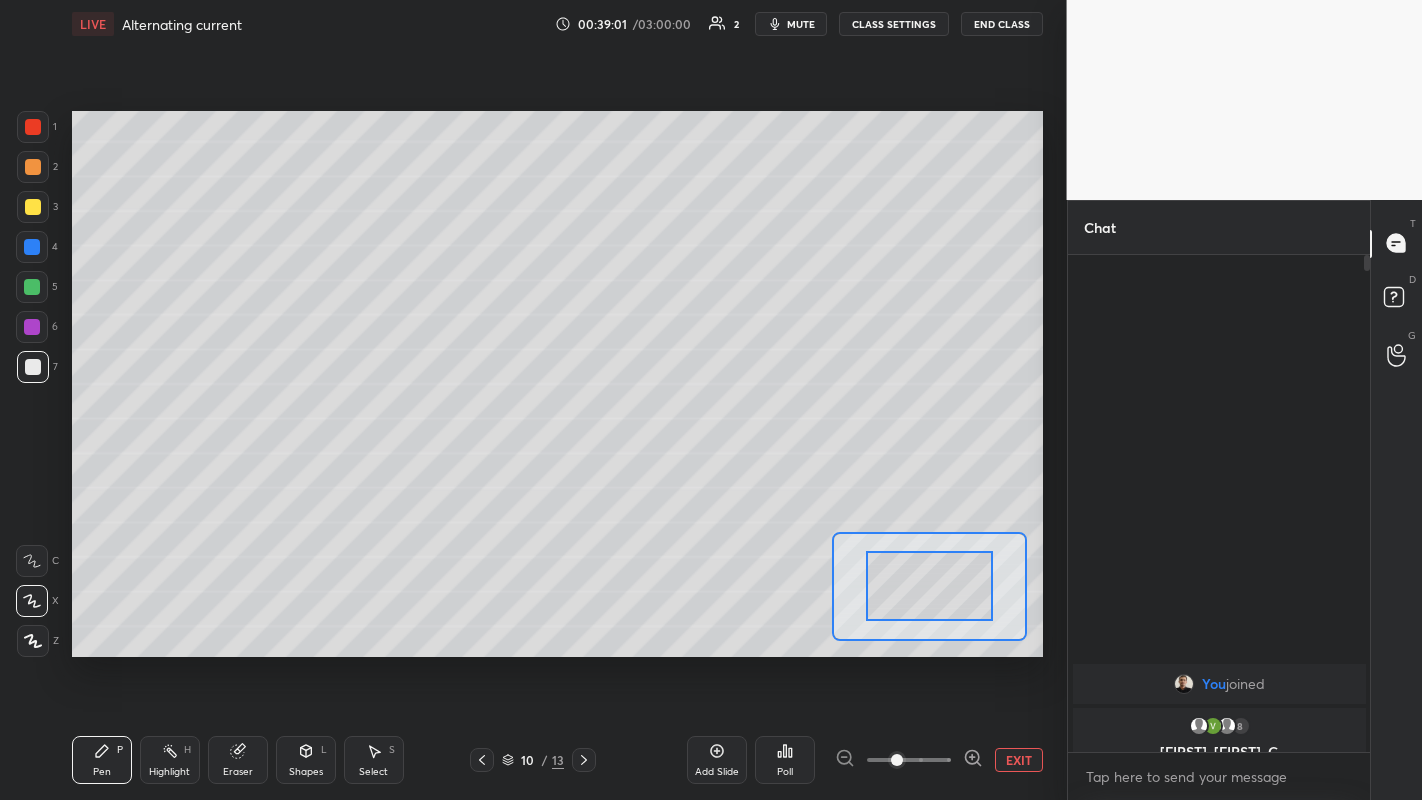 click on "Setting up your live class Poll for   secs No correct answer Start poll" at bounding box center [557, 384] 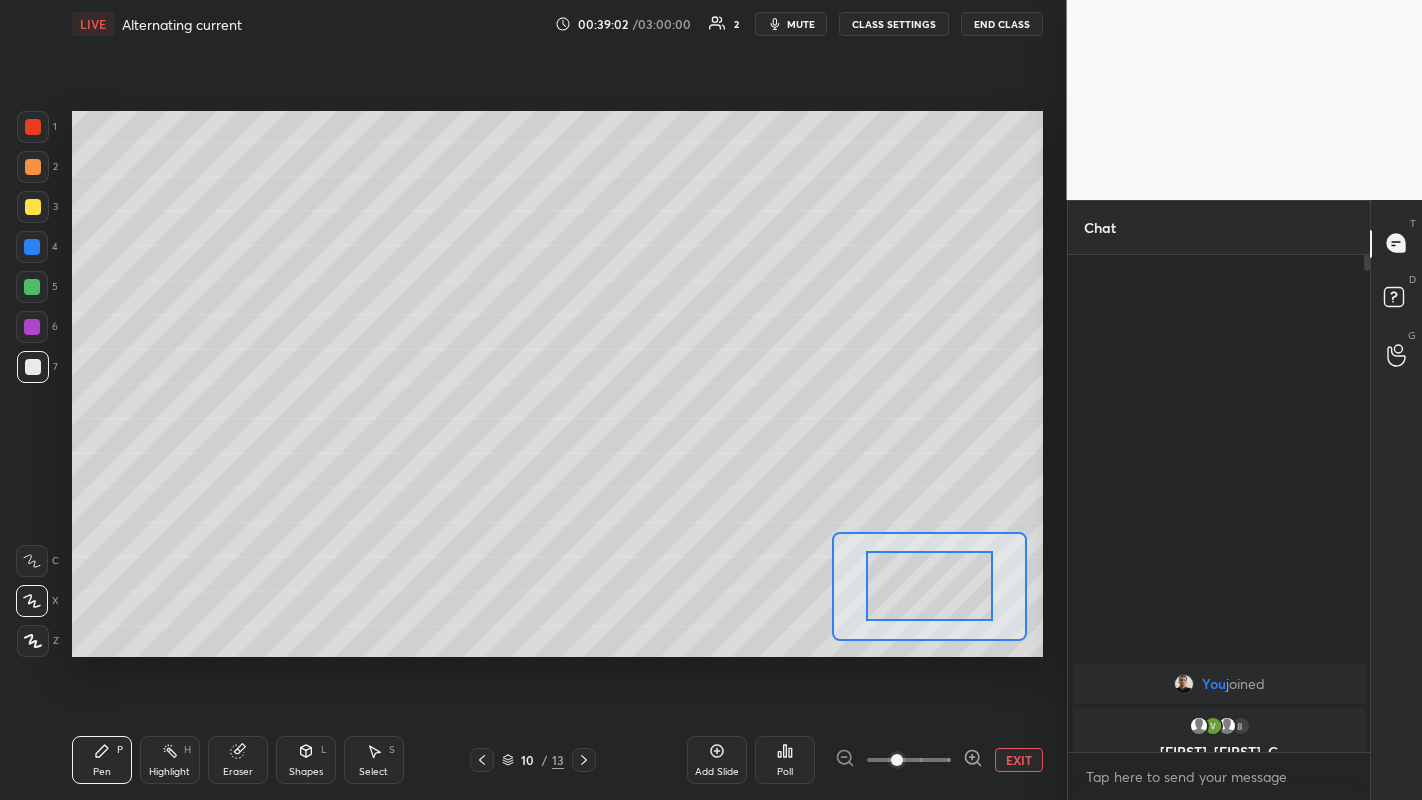 click on "EXIT" at bounding box center (1019, 760) 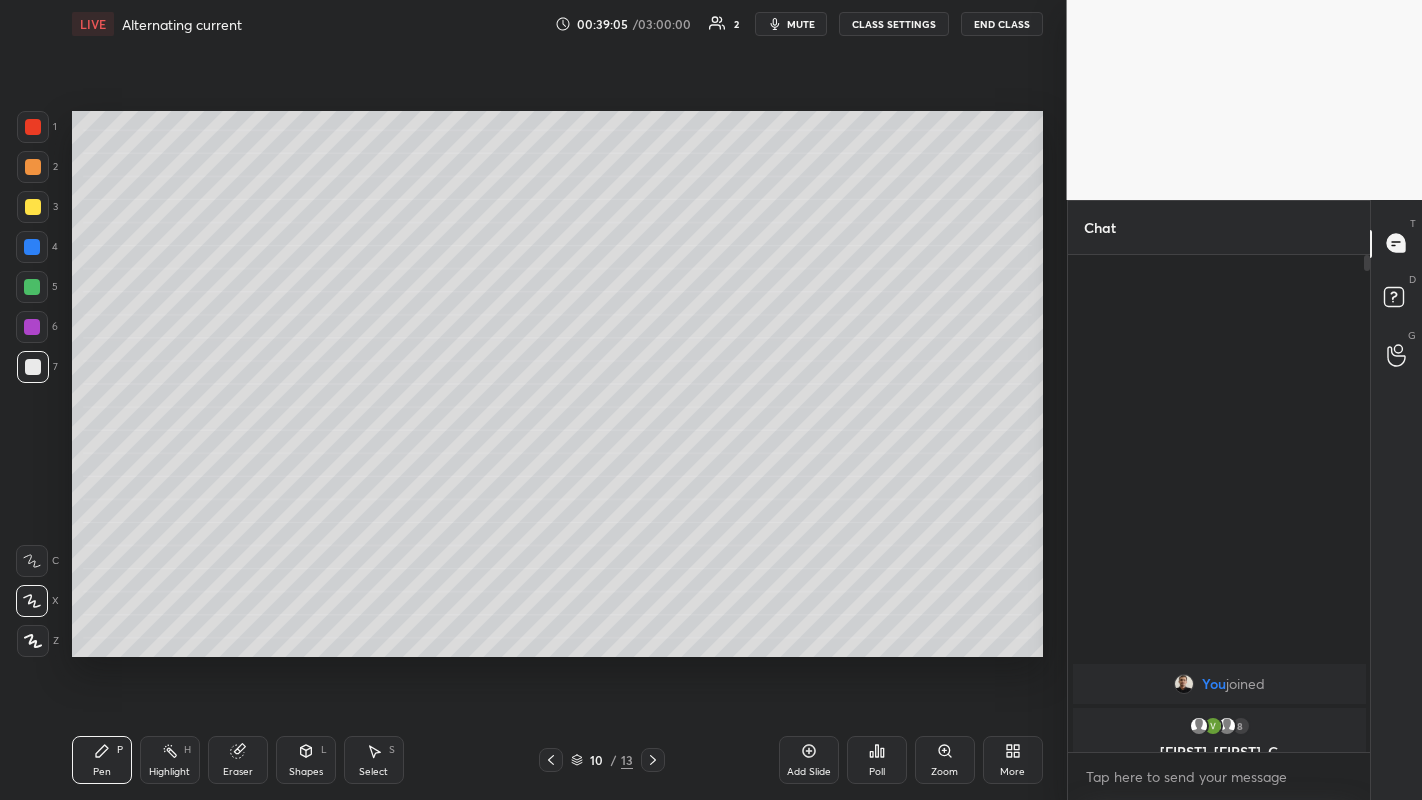 click 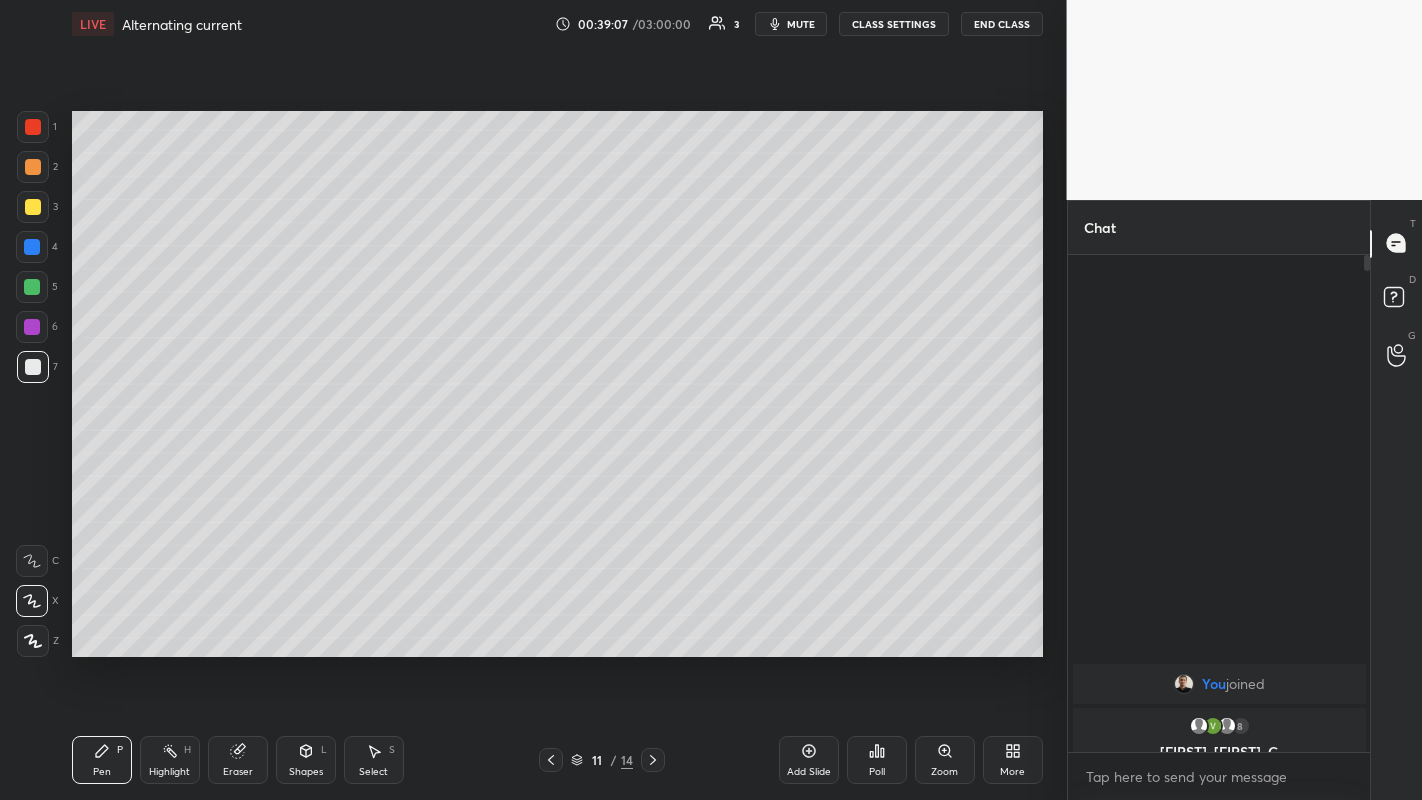 click 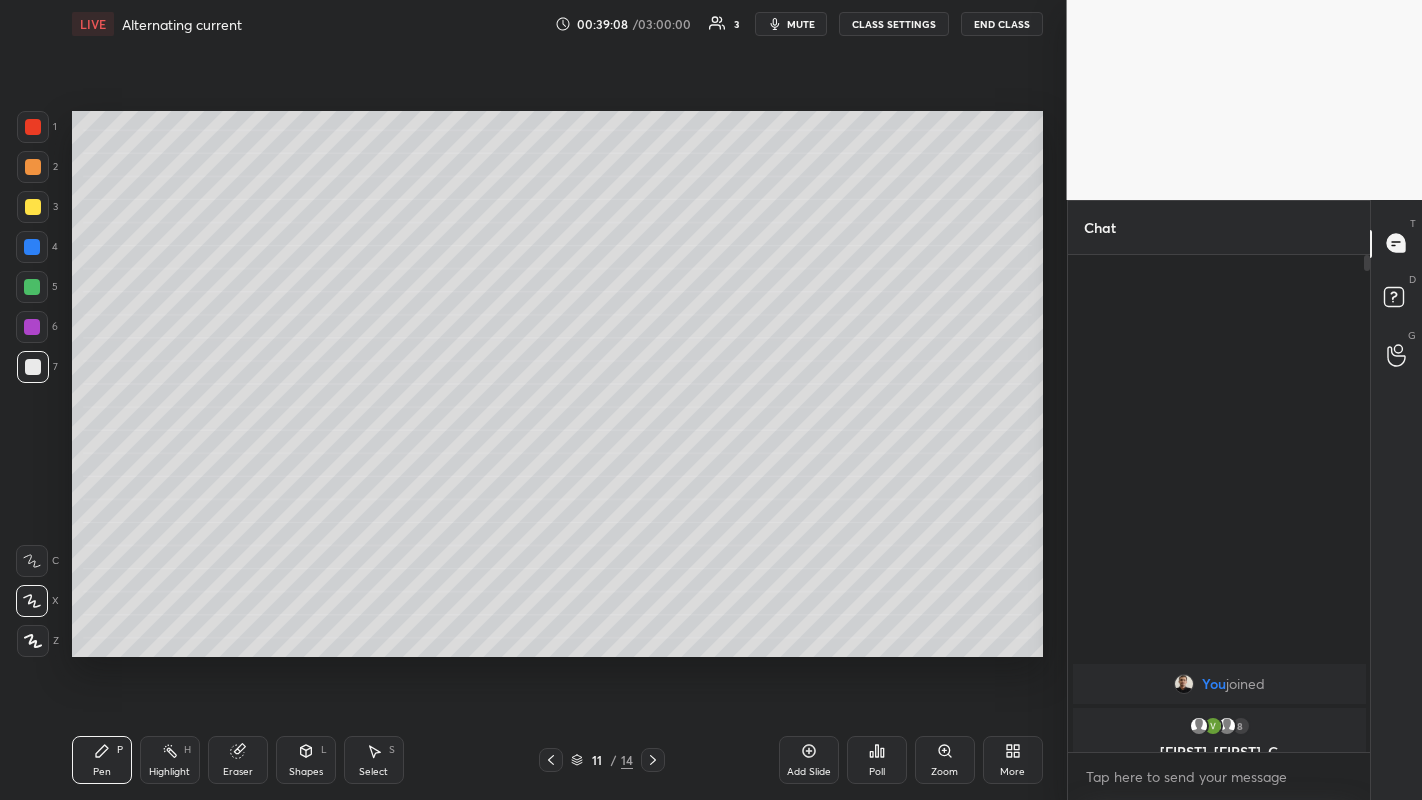 click at bounding box center (32, 287) 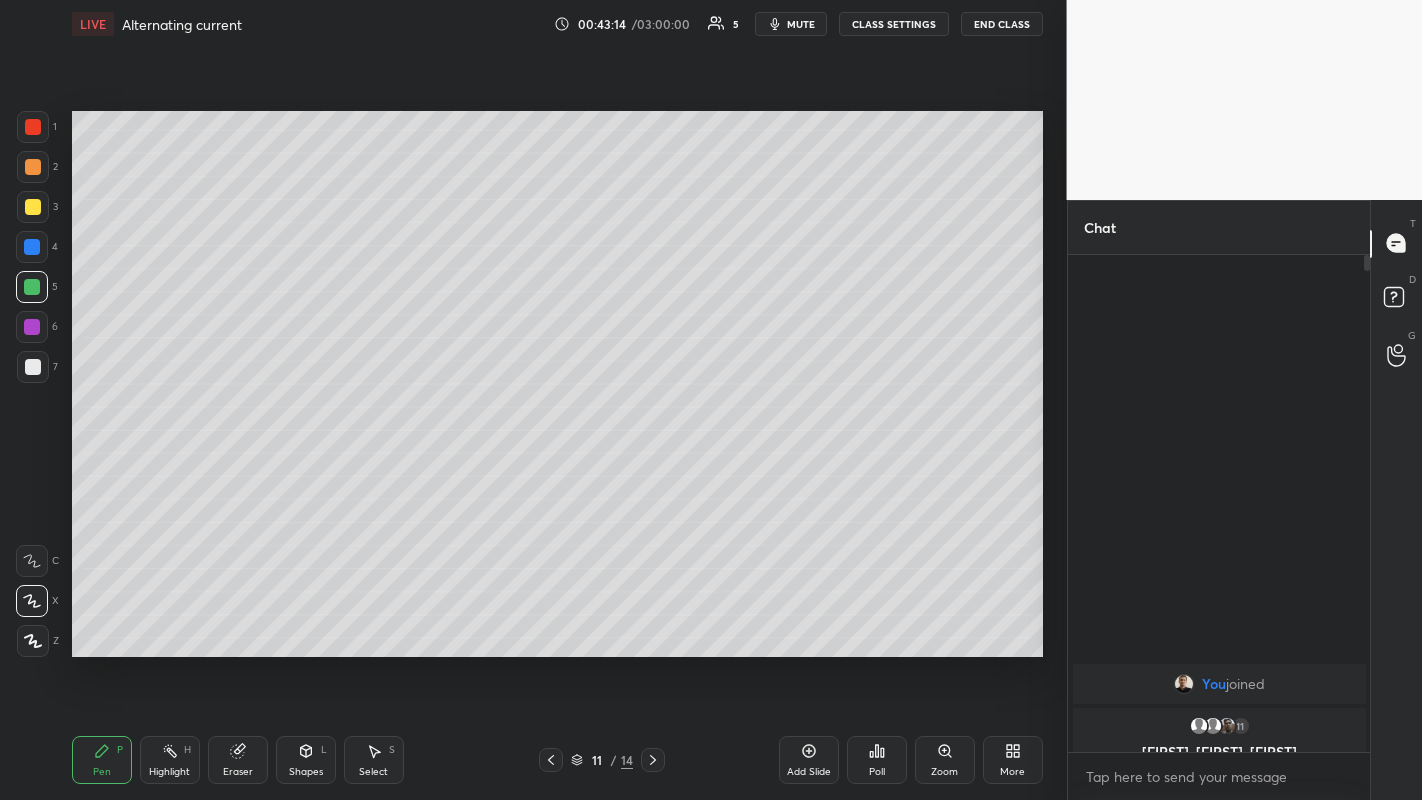 click 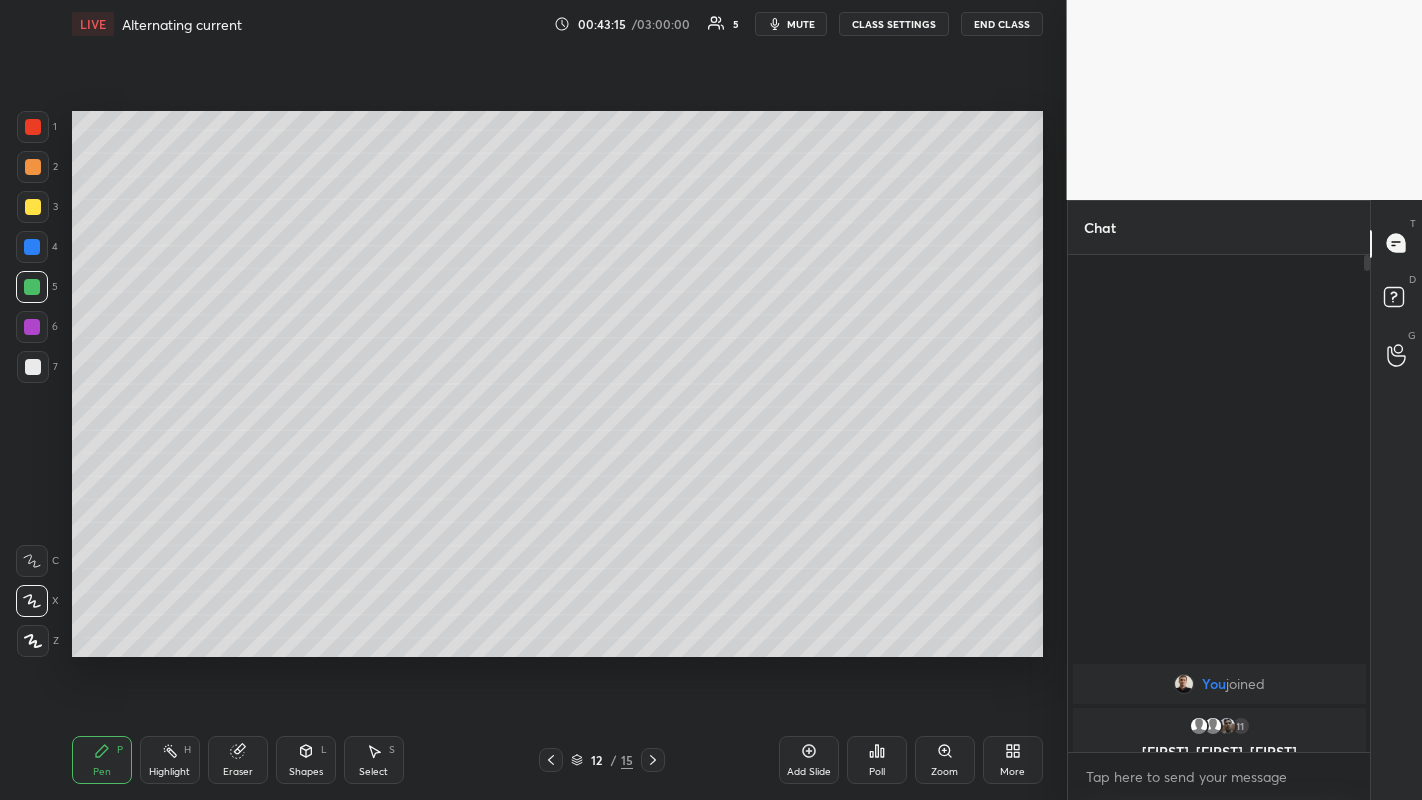 click at bounding box center (33, 367) 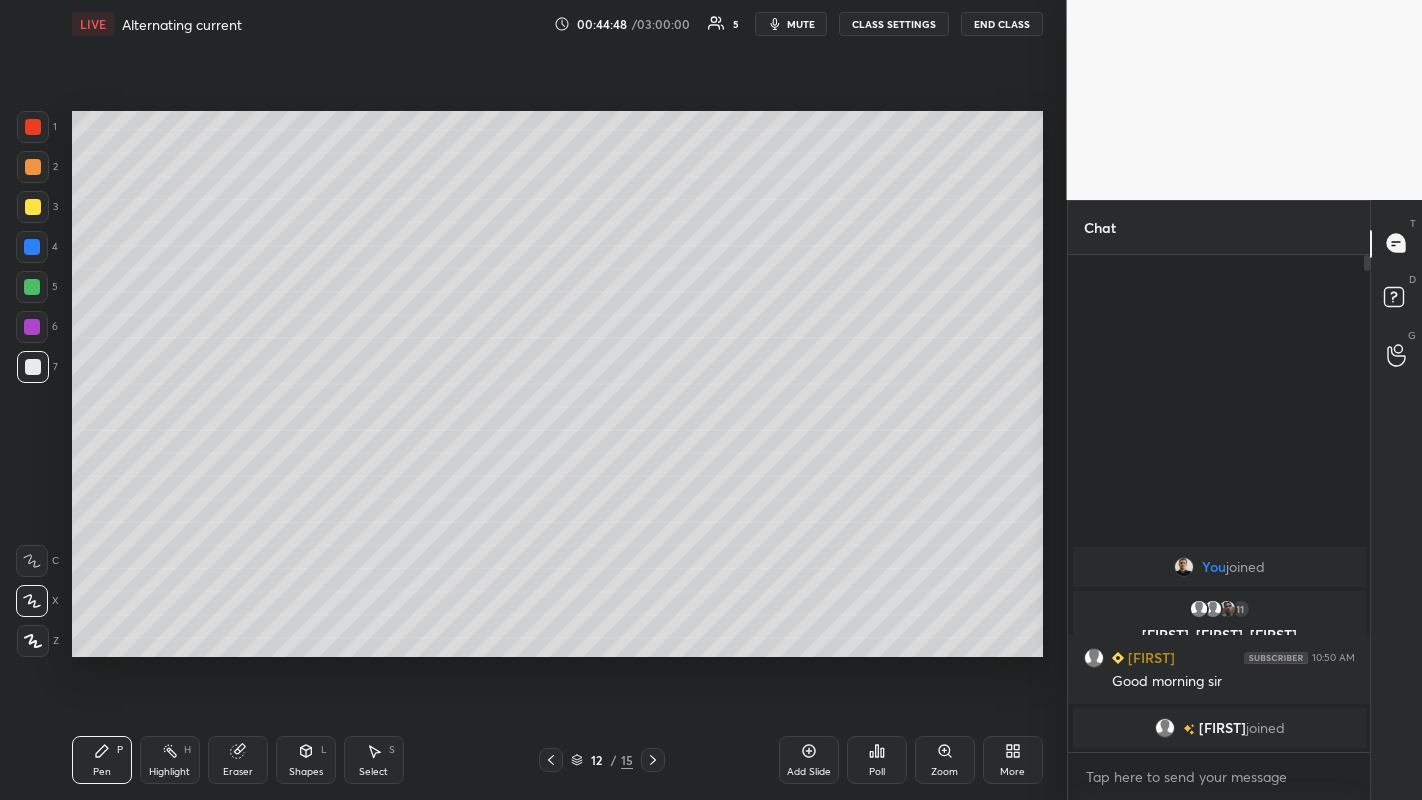 click on "Shapes L" at bounding box center (306, 760) 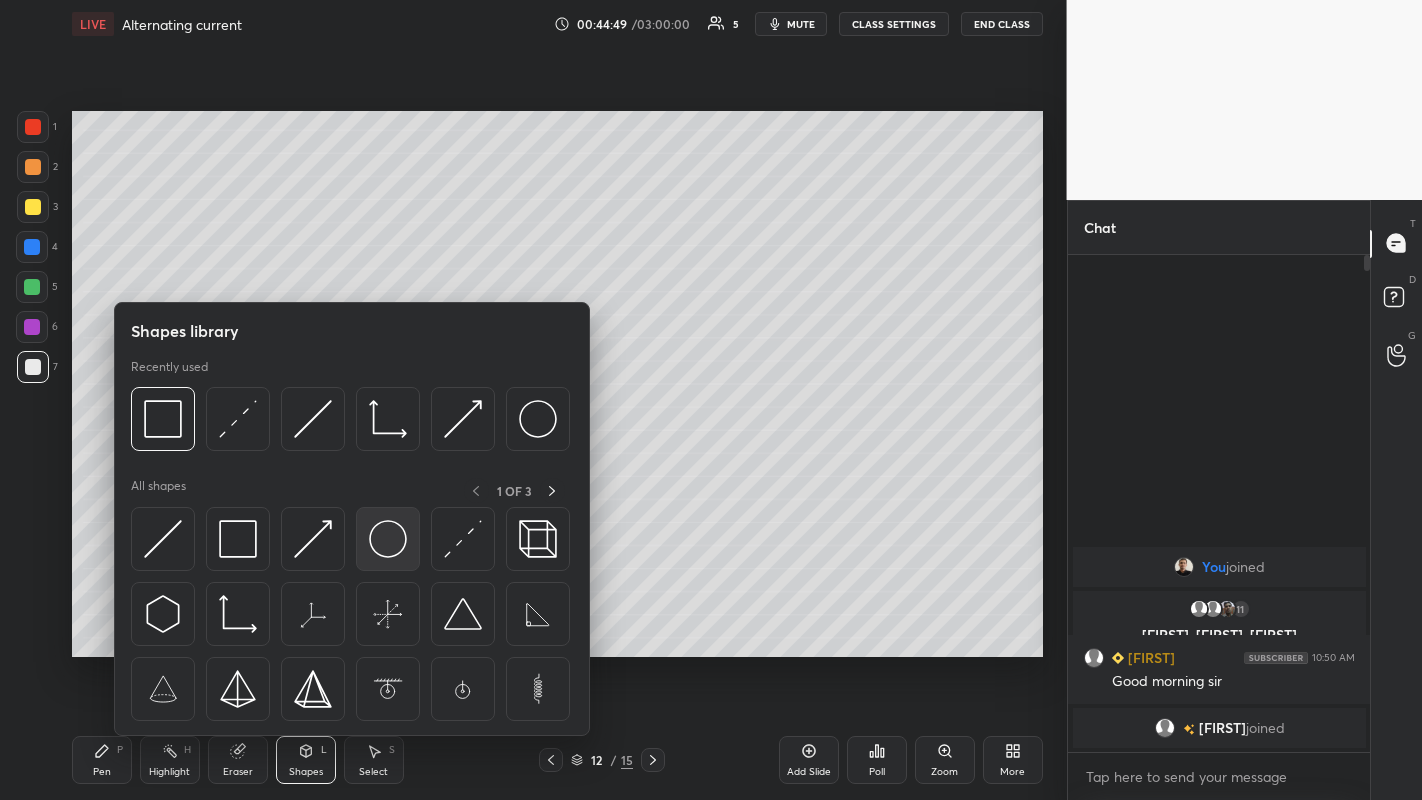 click at bounding box center [388, 539] 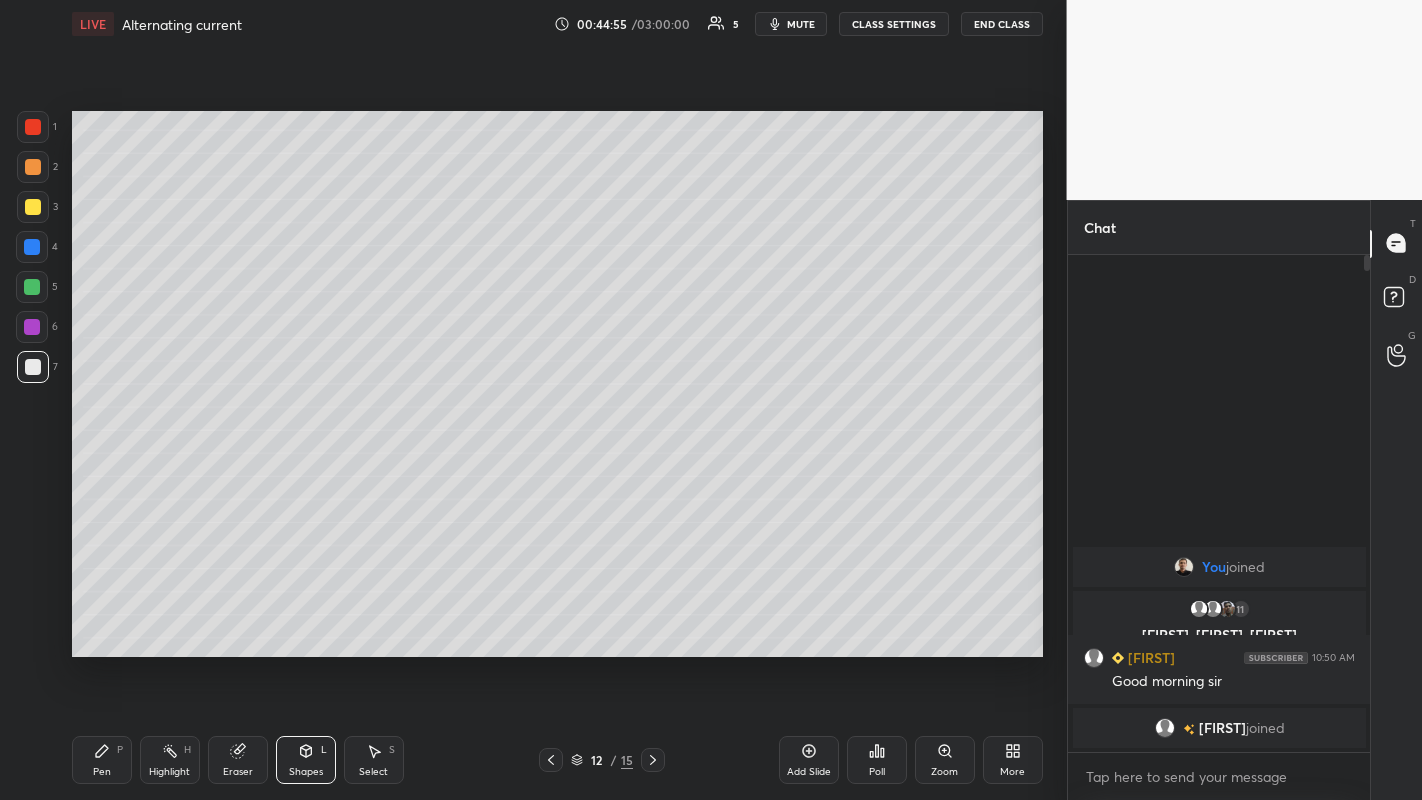 click on "Select S" at bounding box center [374, 760] 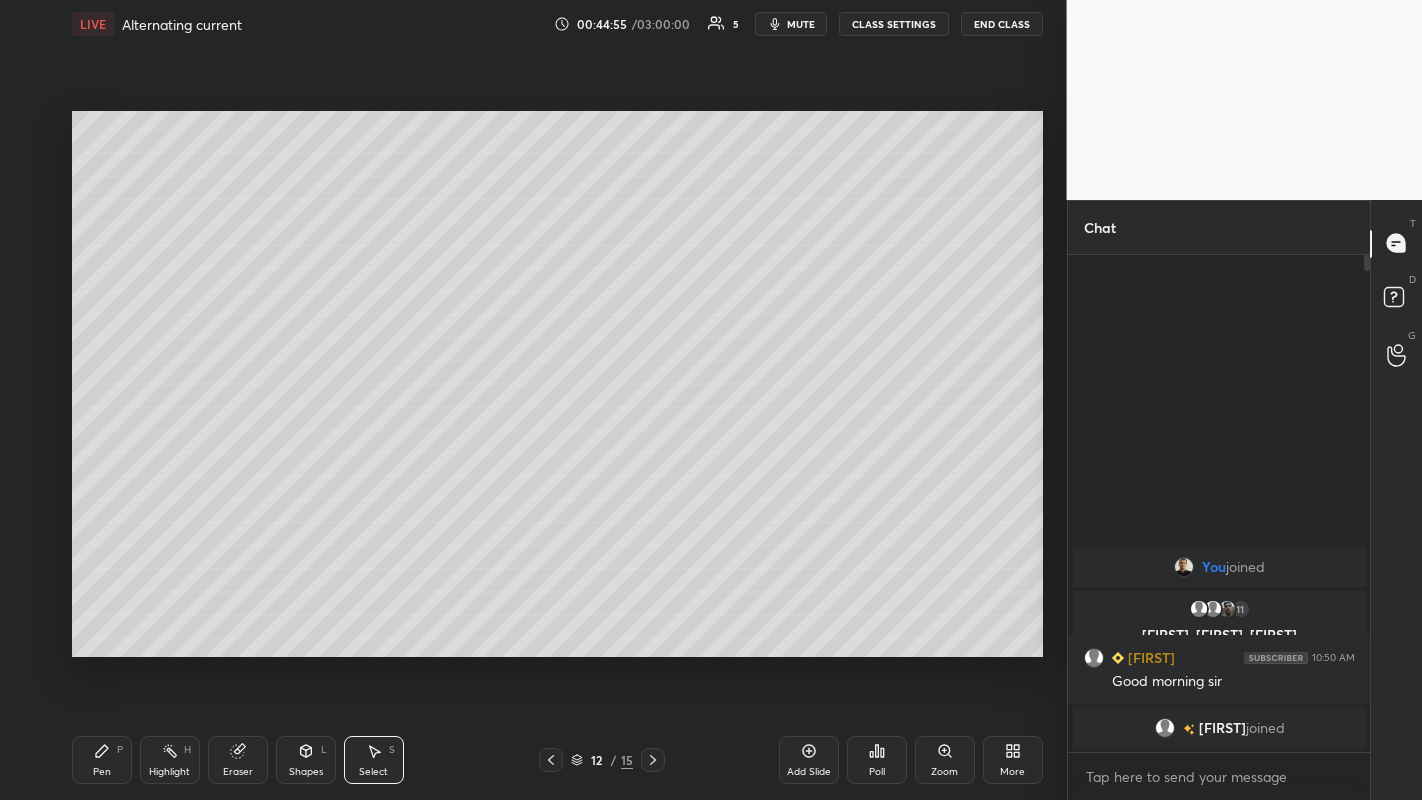 click on "0 ° Undo Copy Duplicate Duplicate to new slide Delete" at bounding box center [557, 384] 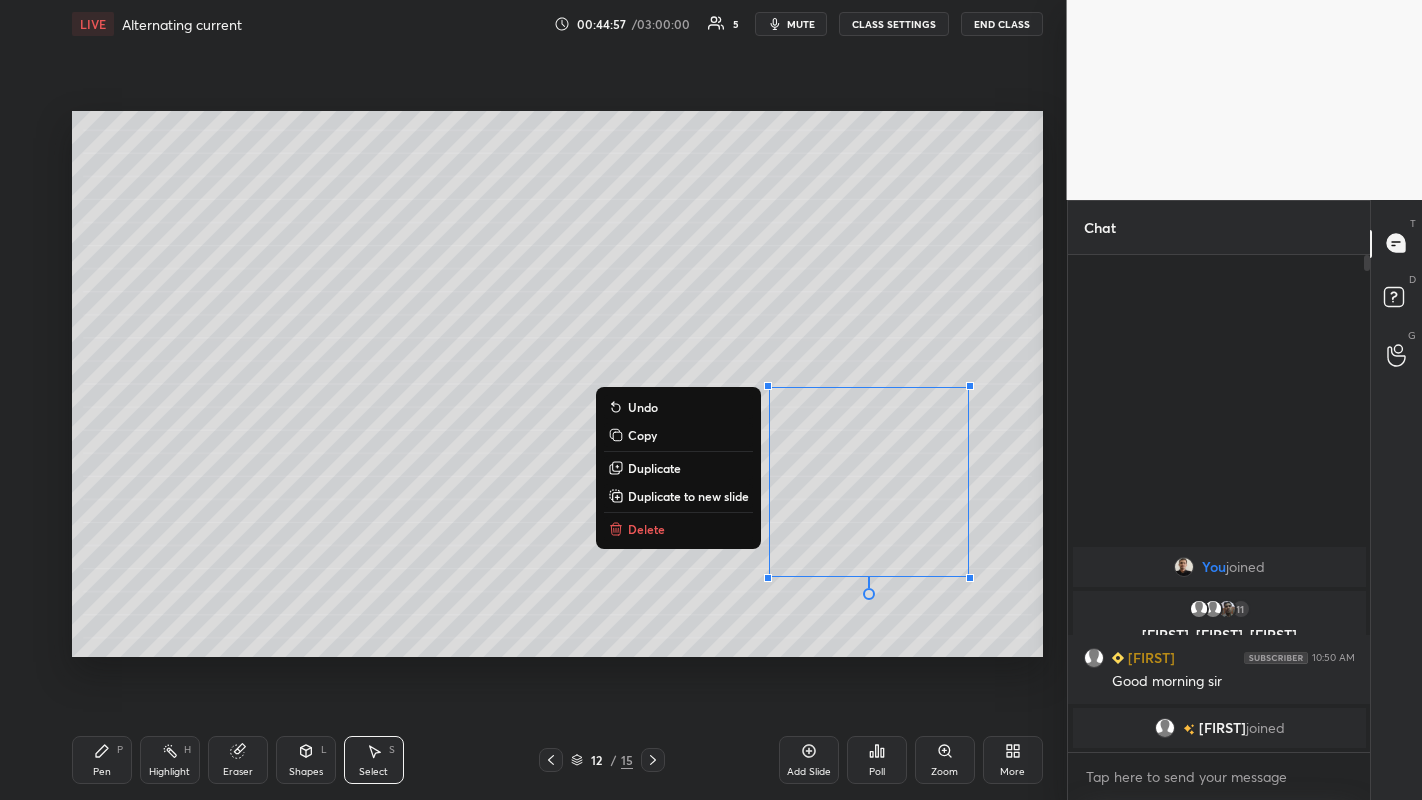 click on "0 ° Undo Copy Duplicate Duplicate to new slide Delete" at bounding box center (557, 384) 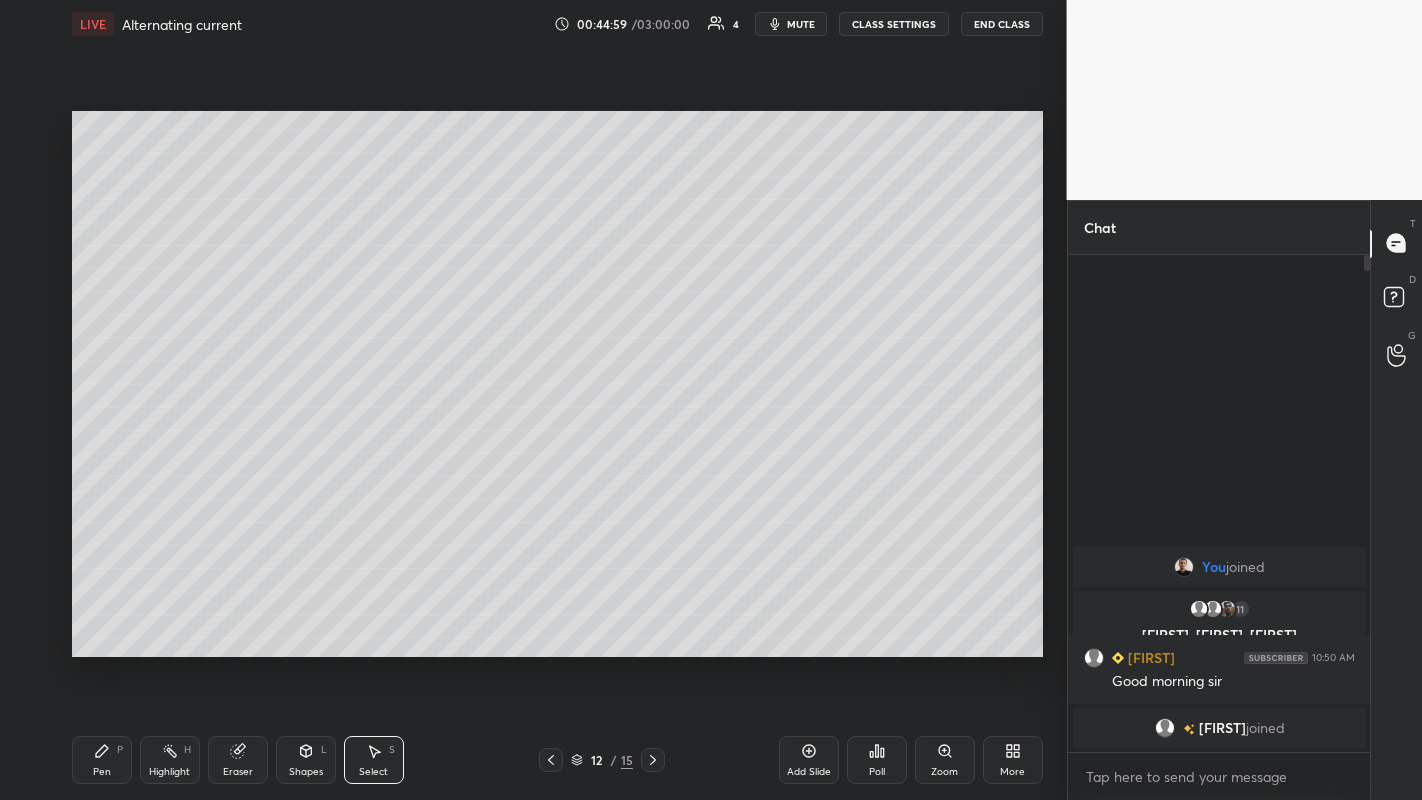 click on "Shapes L" at bounding box center (306, 760) 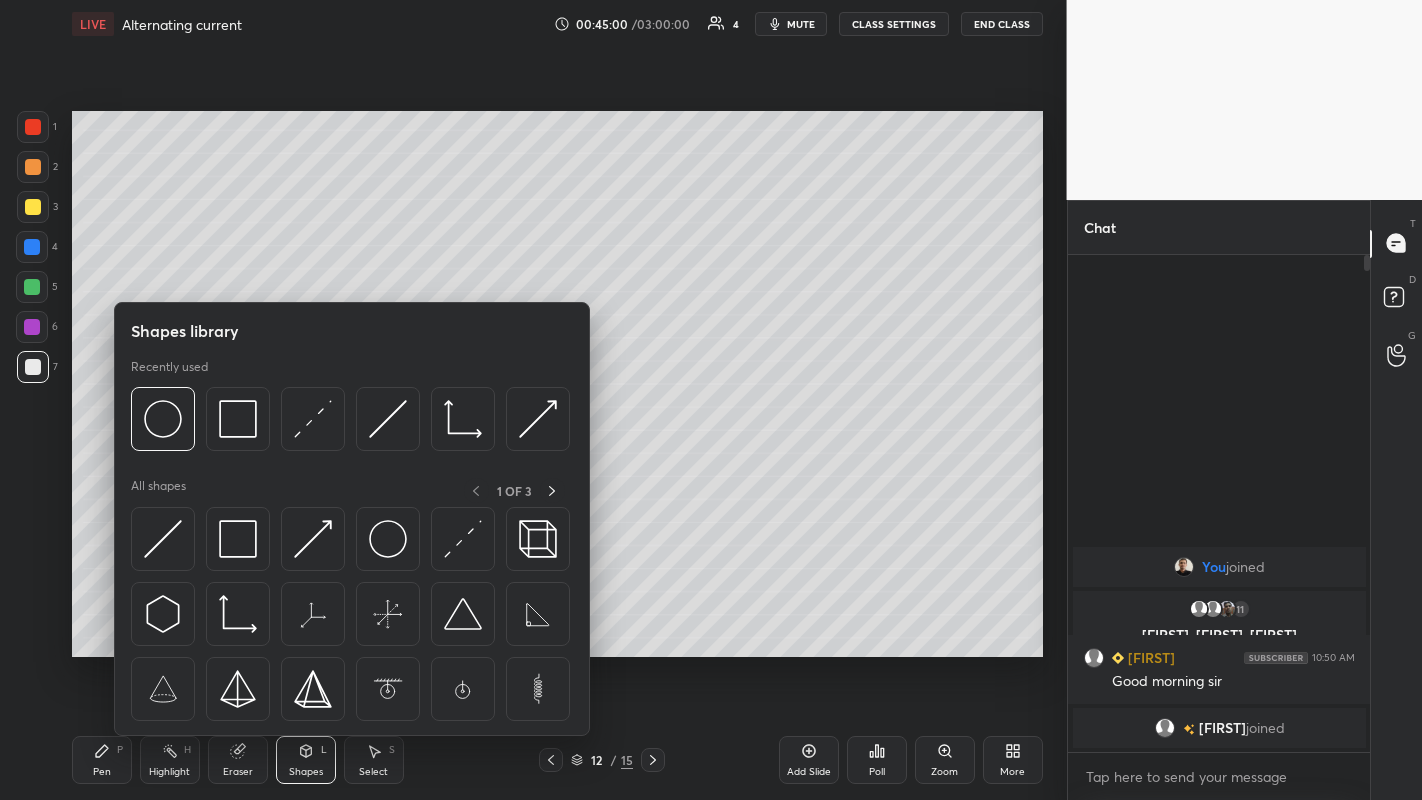 click at bounding box center (463, 539) 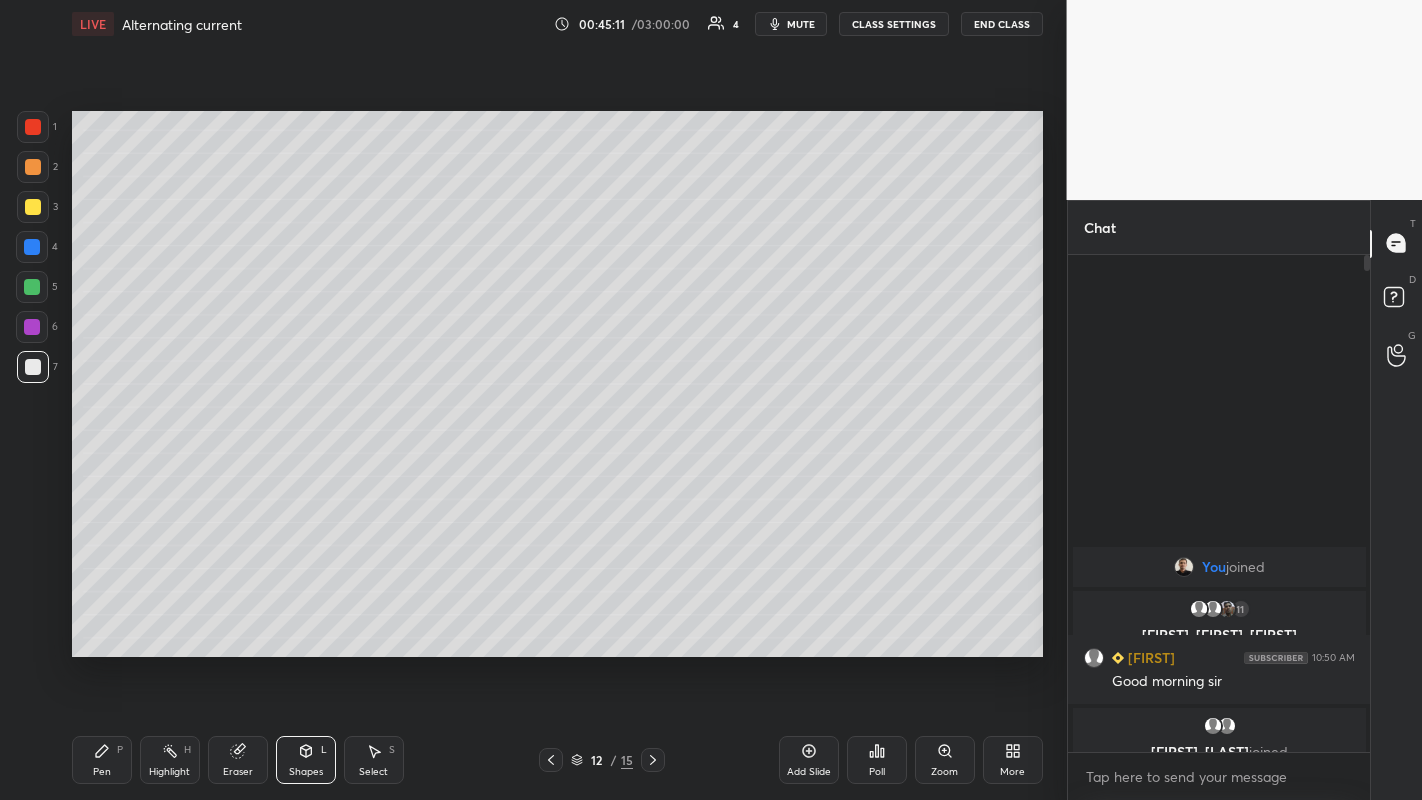 click 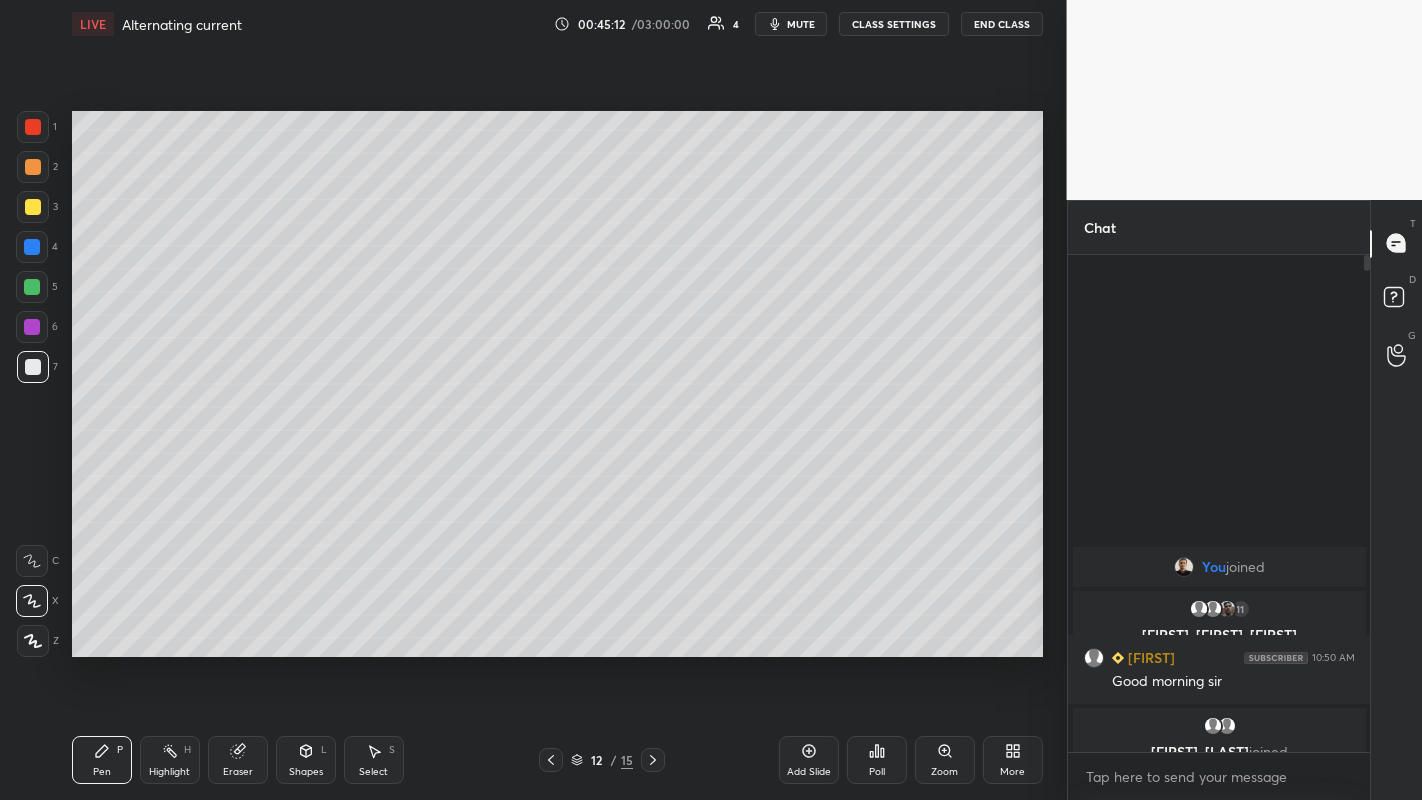 click at bounding box center [32, 287] 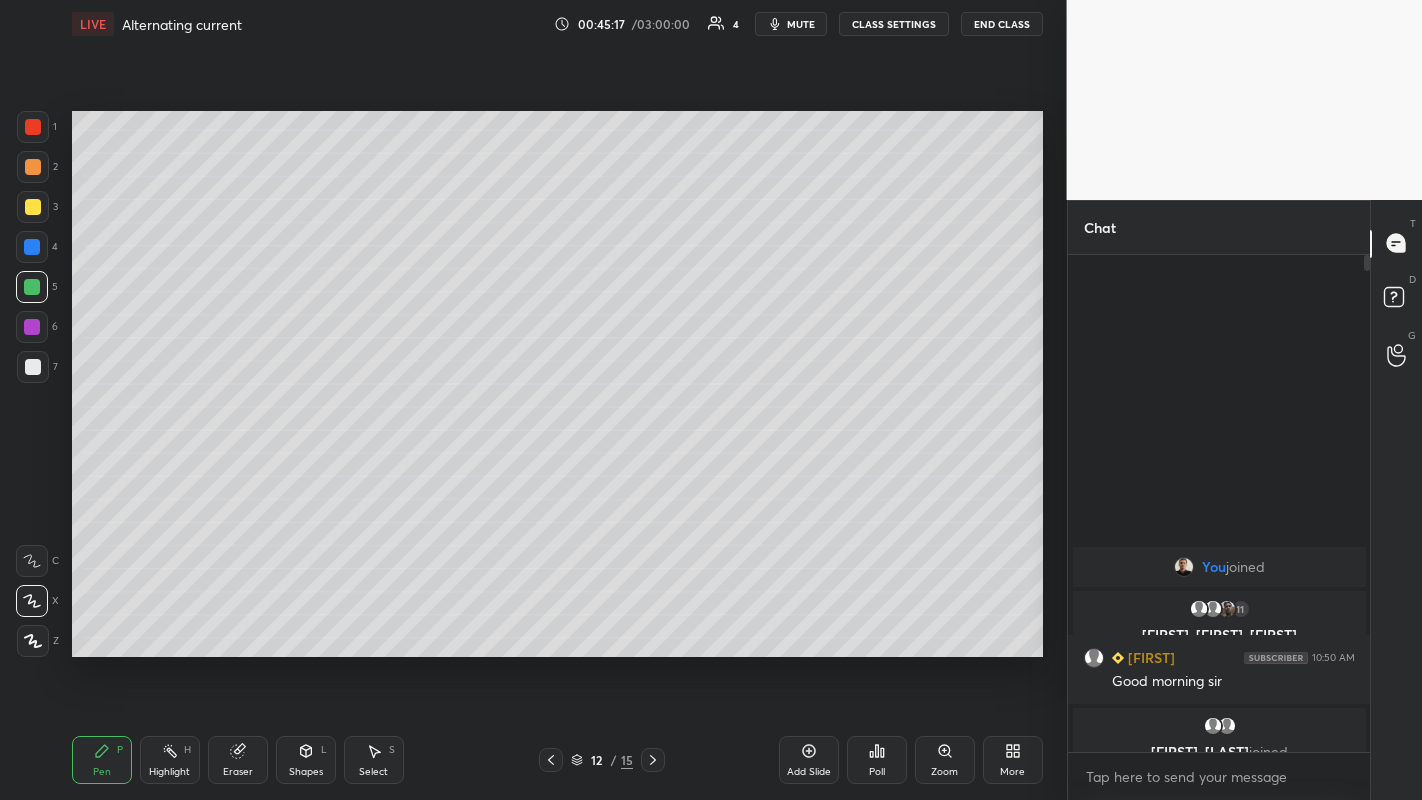 click on "Shapes L" at bounding box center [306, 760] 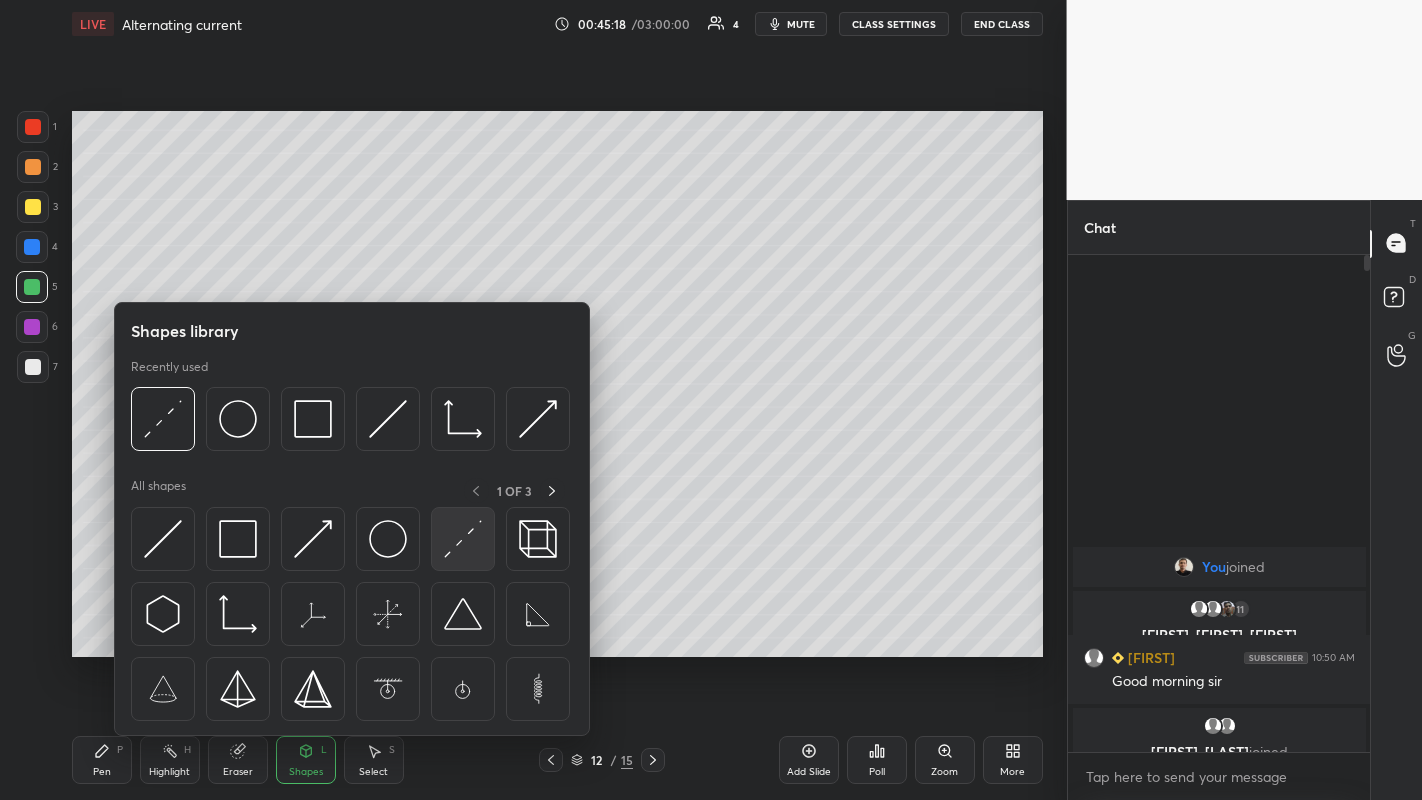 click at bounding box center (463, 539) 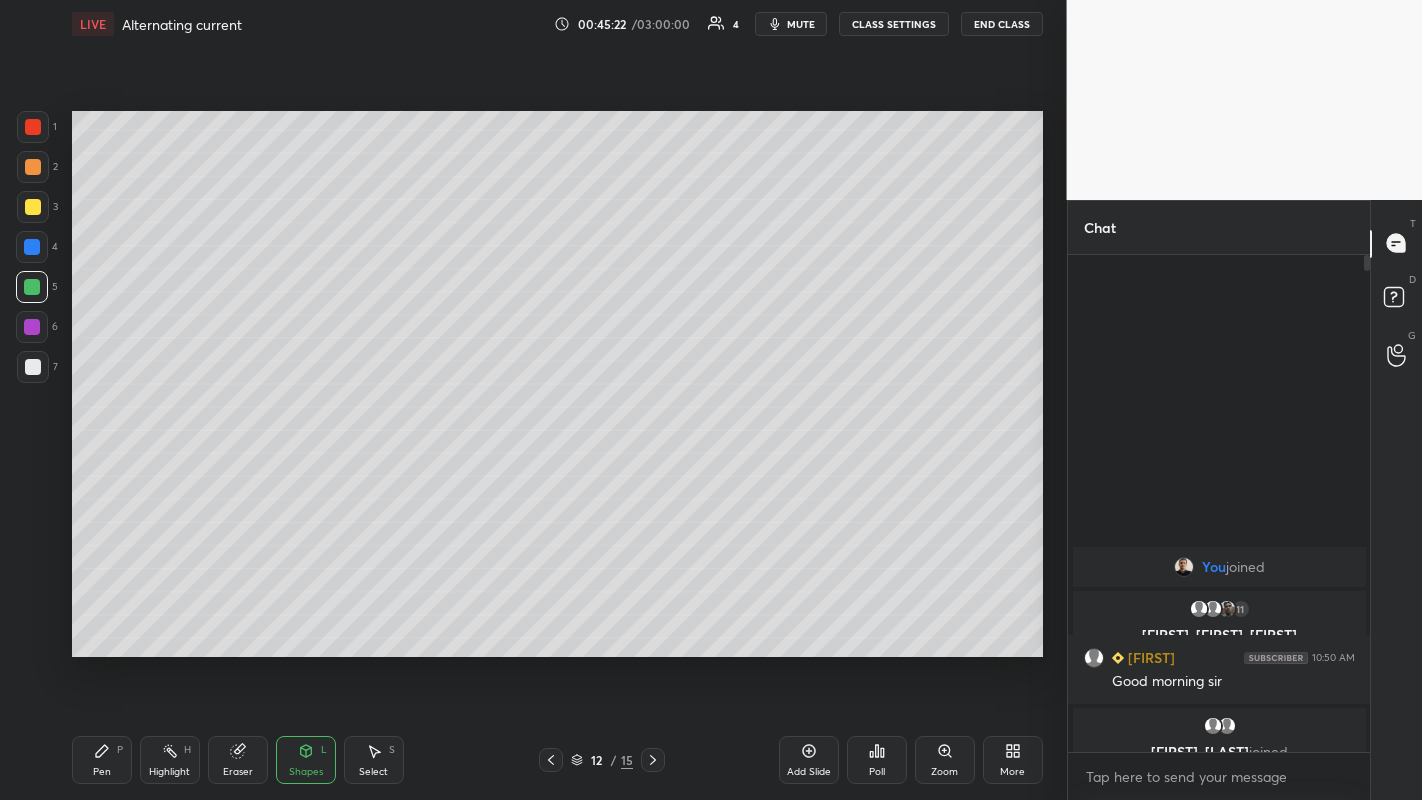 click on "Shapes L" at bounding box center [306, 760] 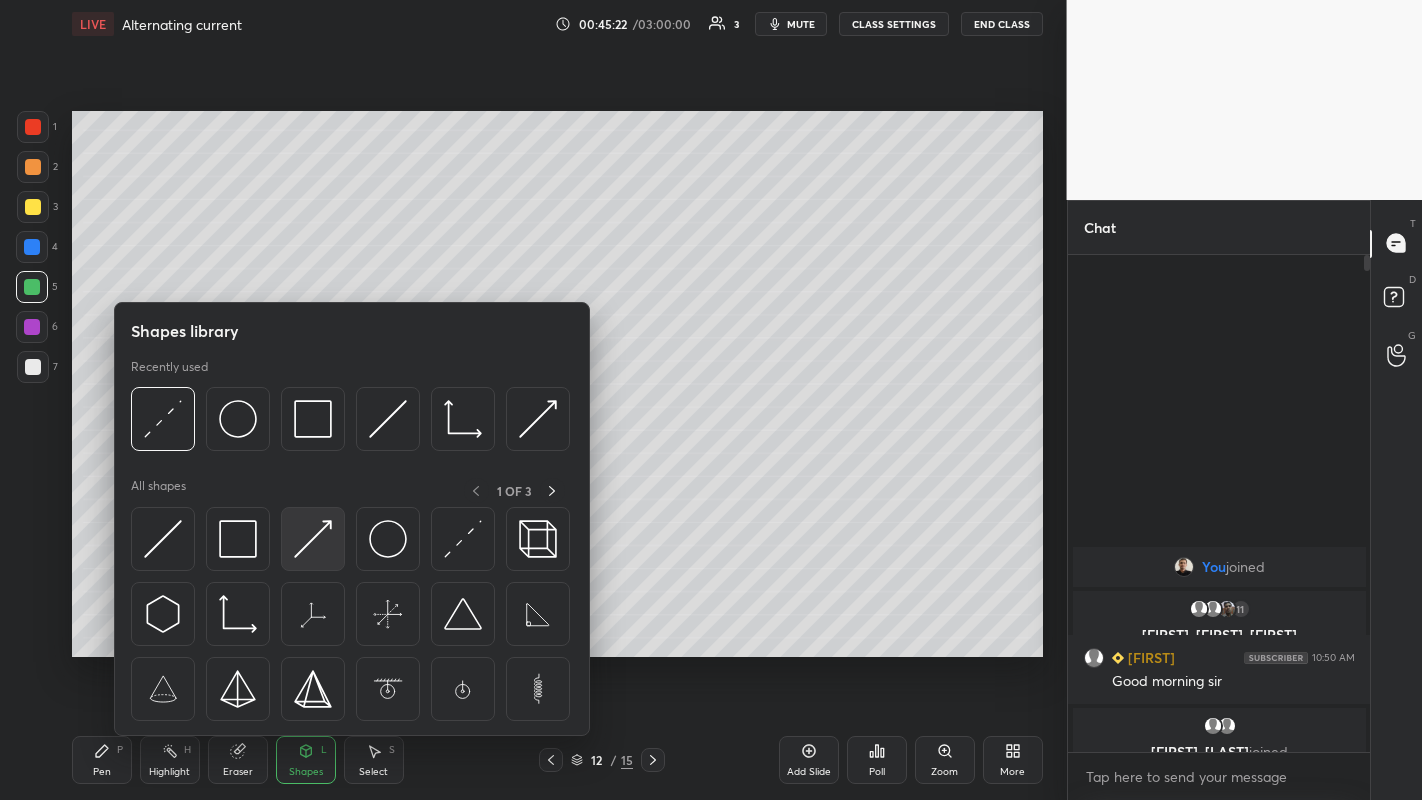 click at bounding box center (313, 539) 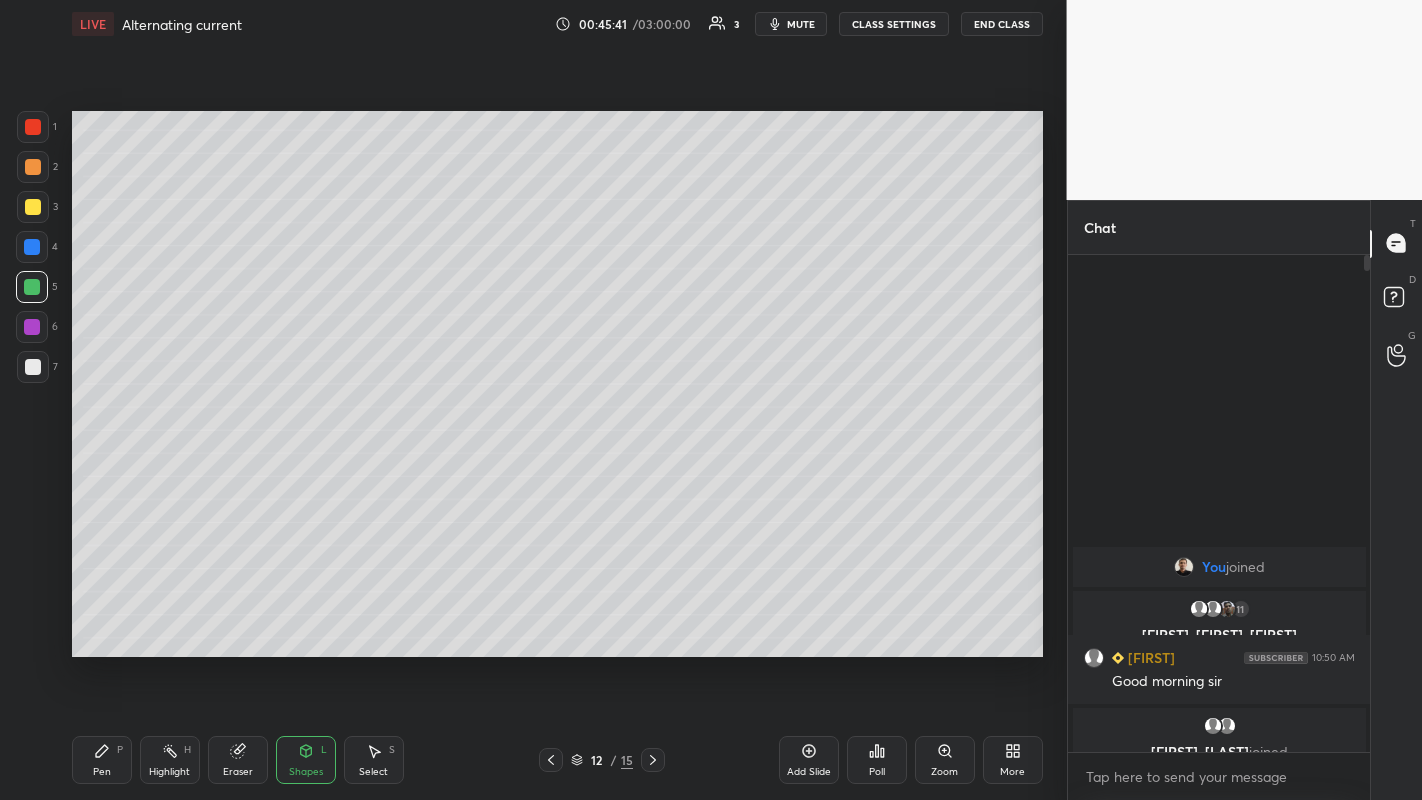 click on "Pen P" at bounding box center [102, 760] 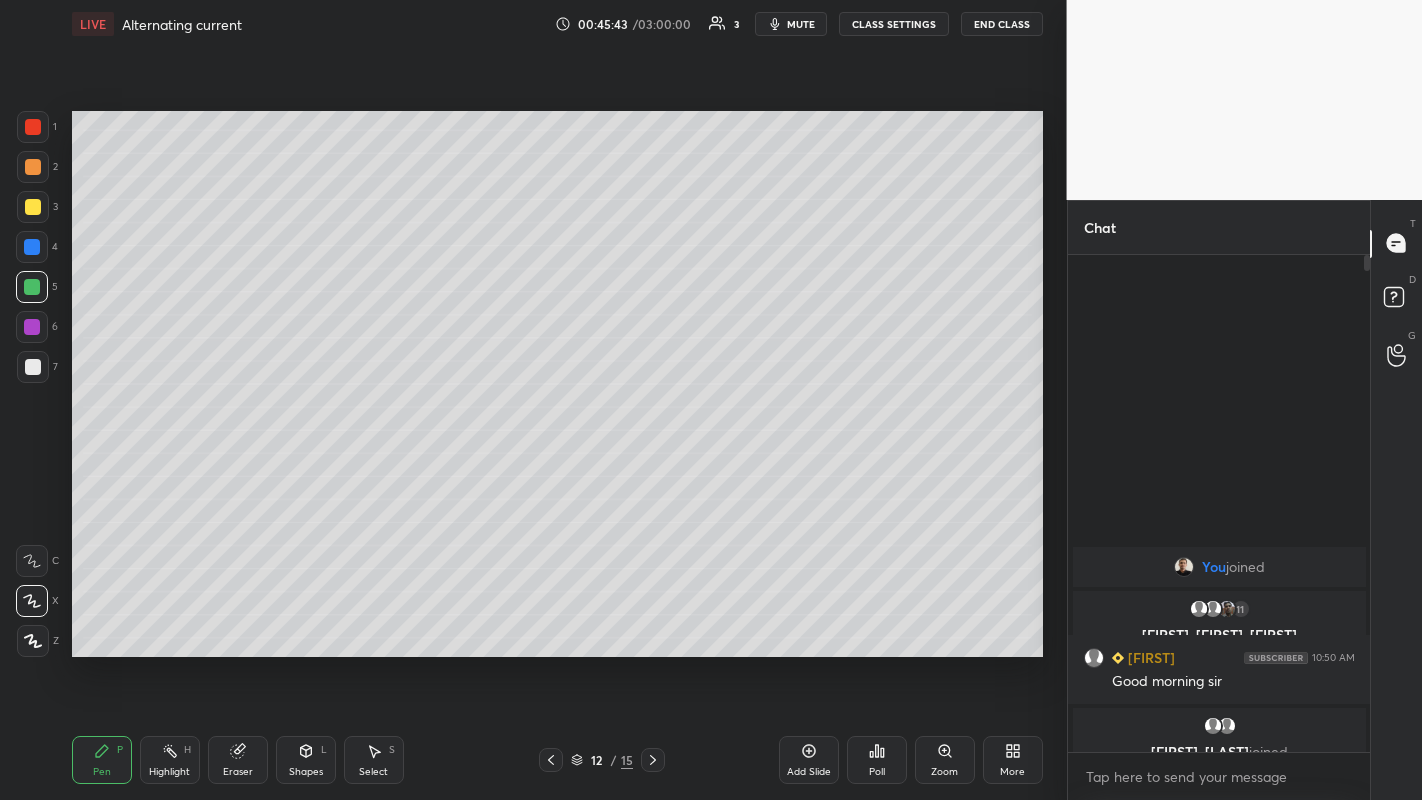 click at bounding box center (33, 167) 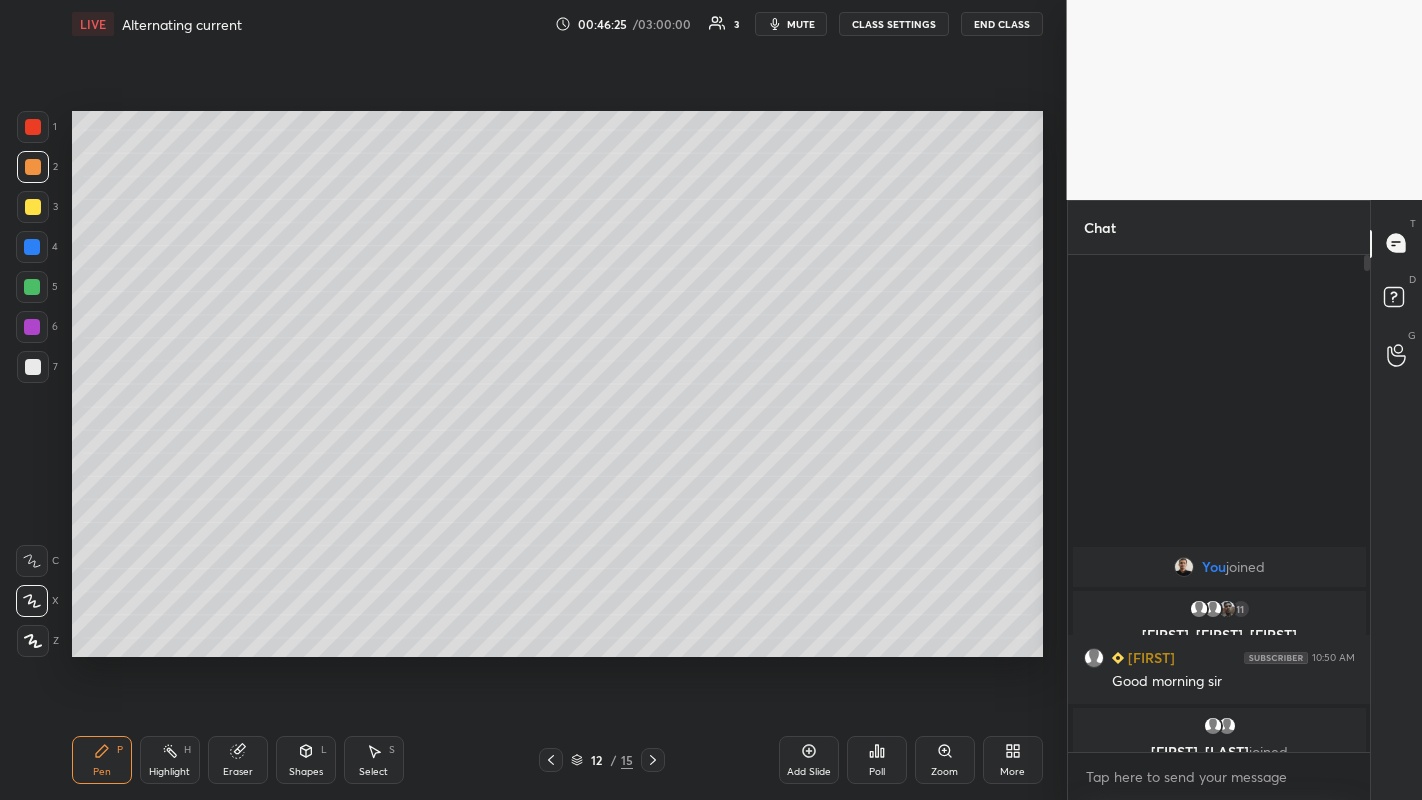 click on "Shapes L" at bounding box center (306, 760) 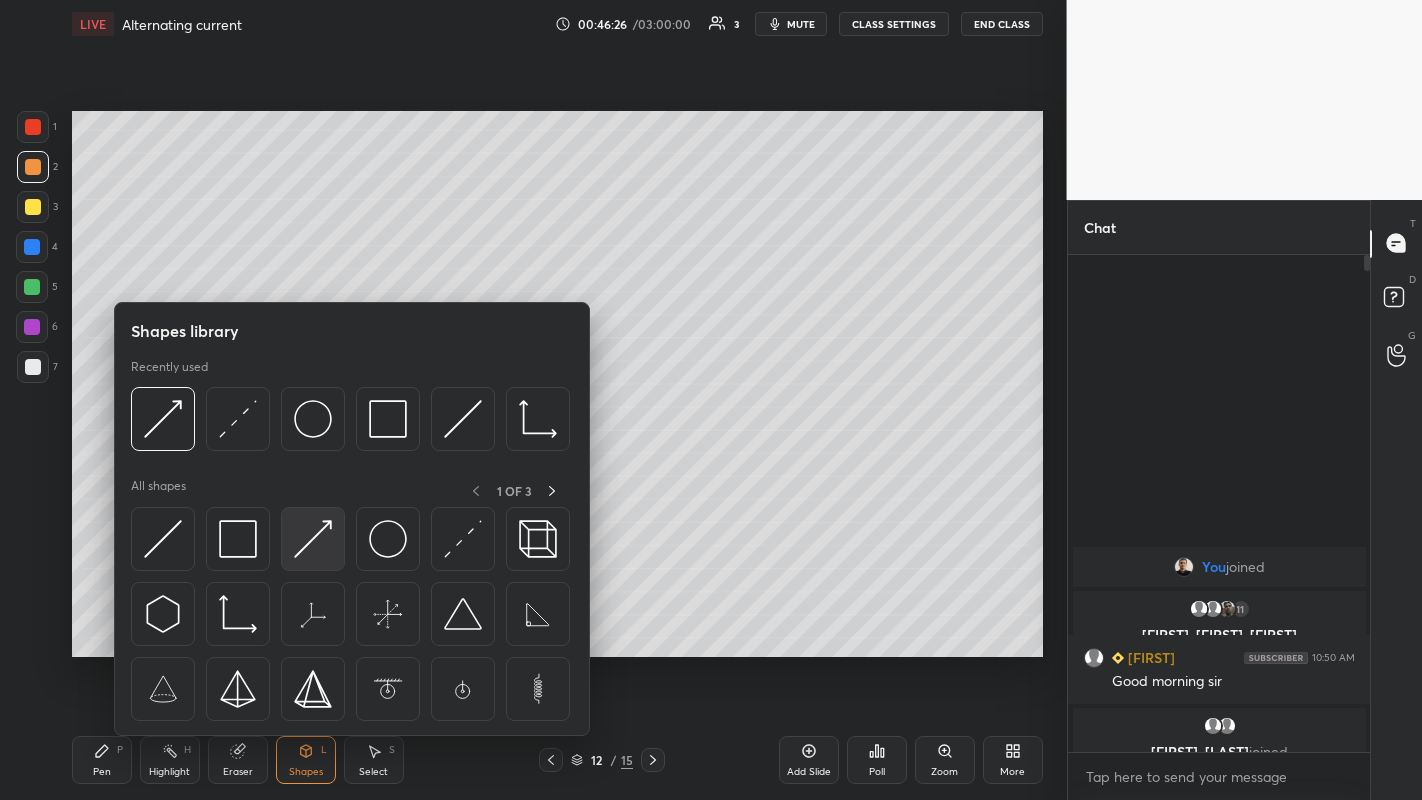click at bounding box center [313, 539] 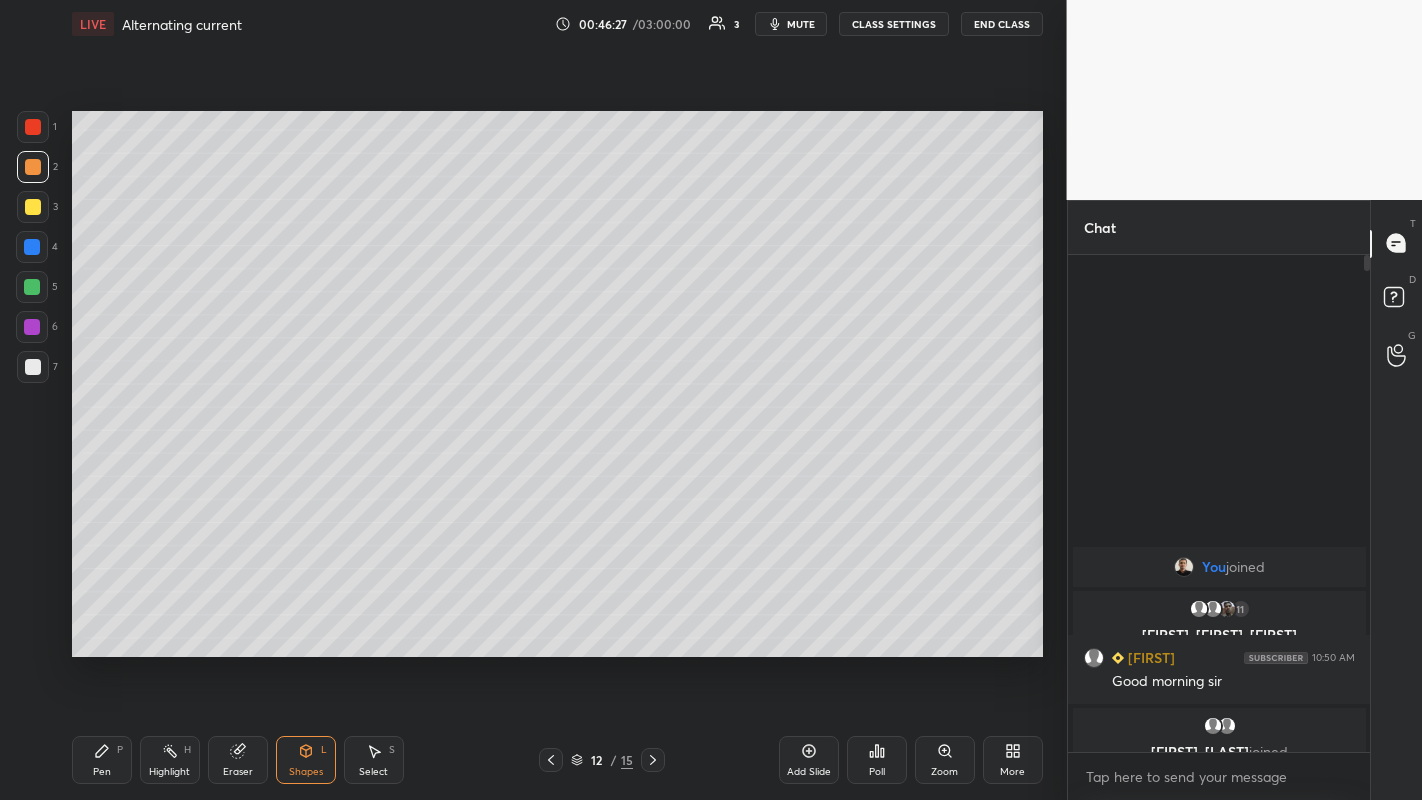 click at bounding box center (32, 247) 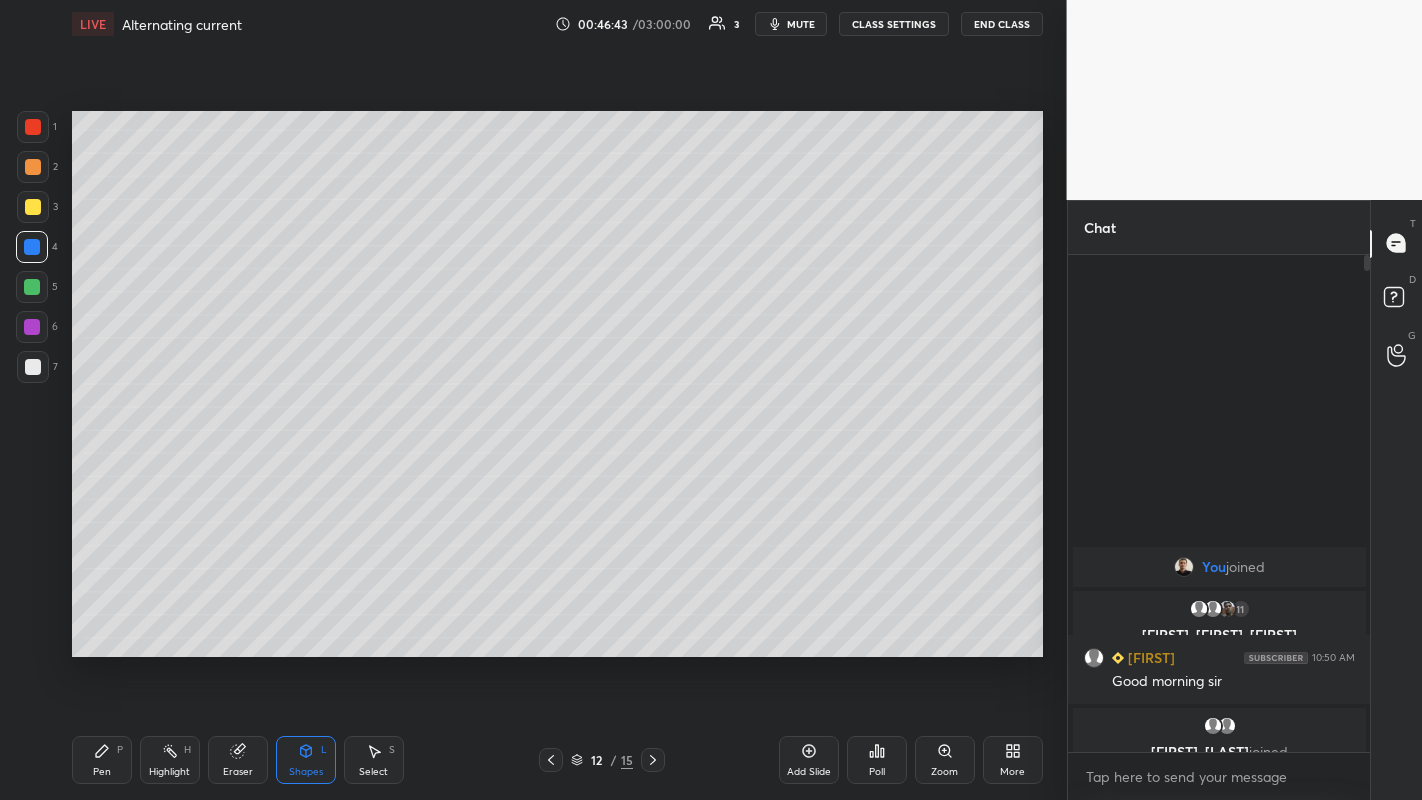 click 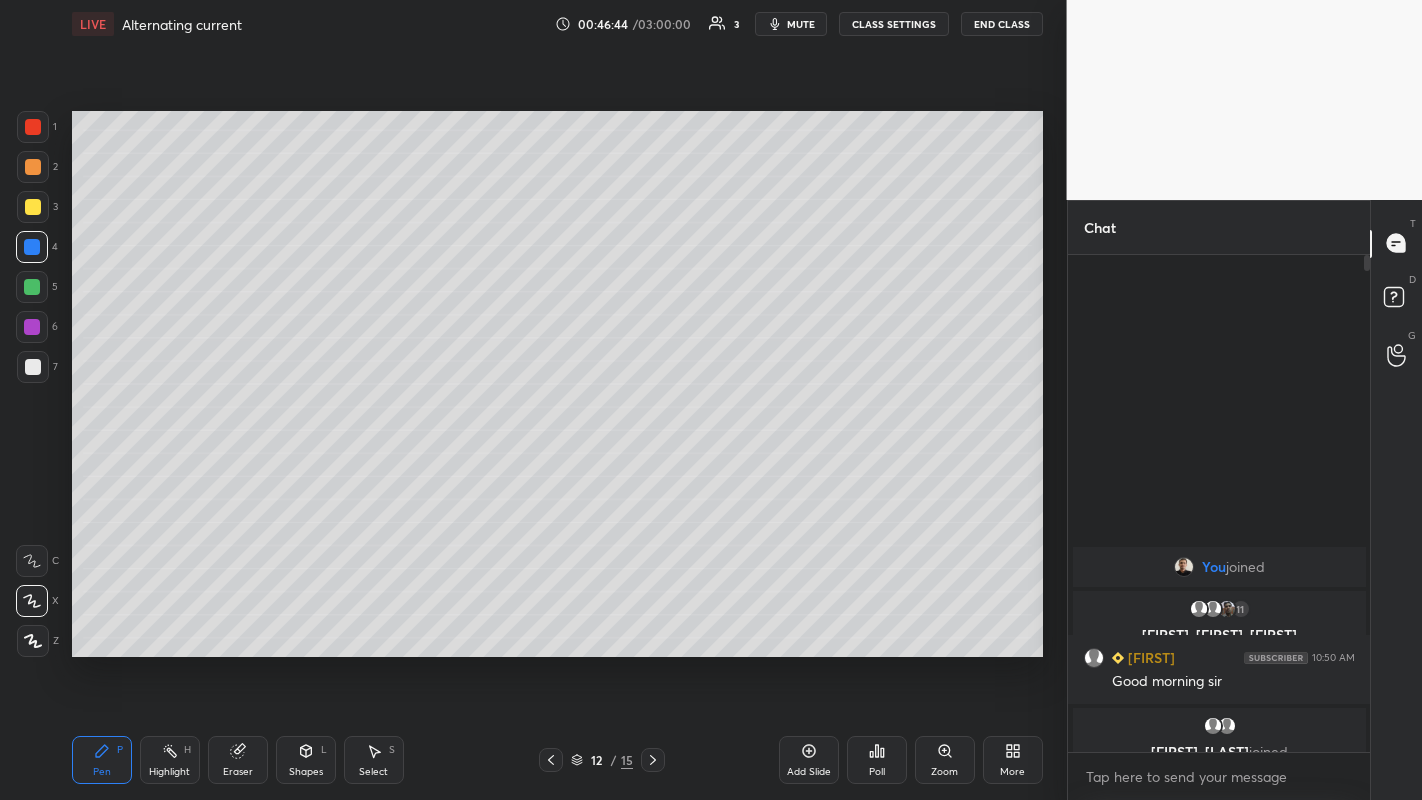 click at bounding box center [32, 287] 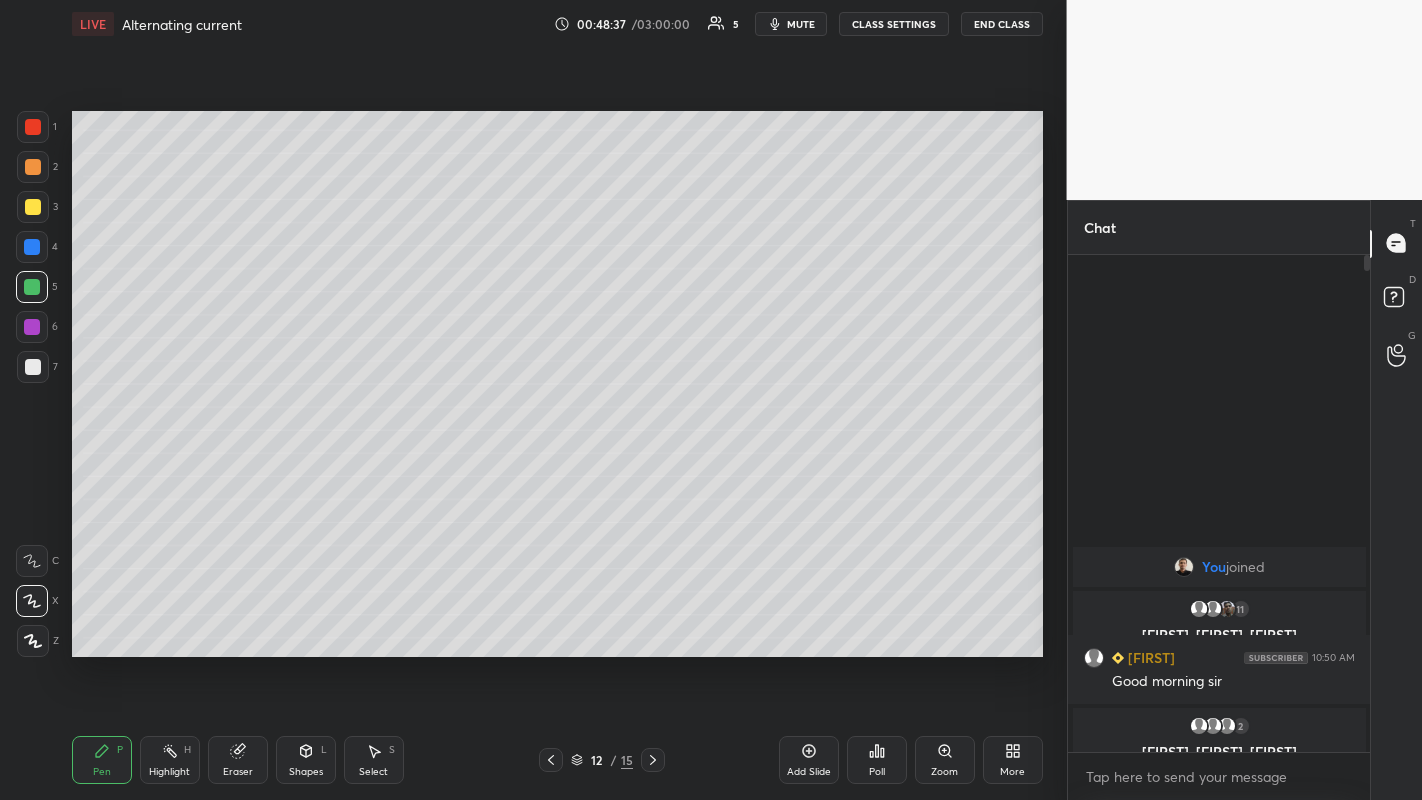 click 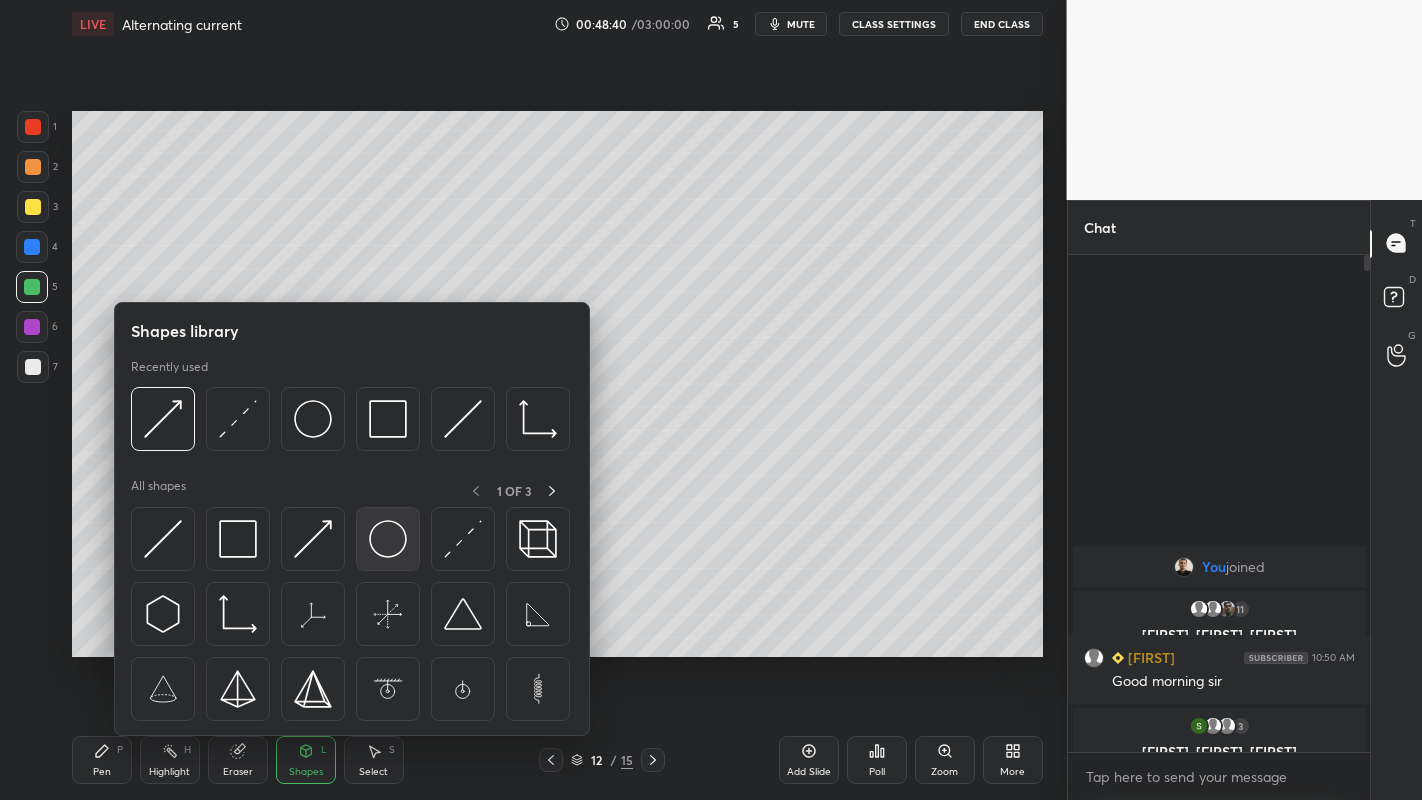click at bounding box center [388, 539] 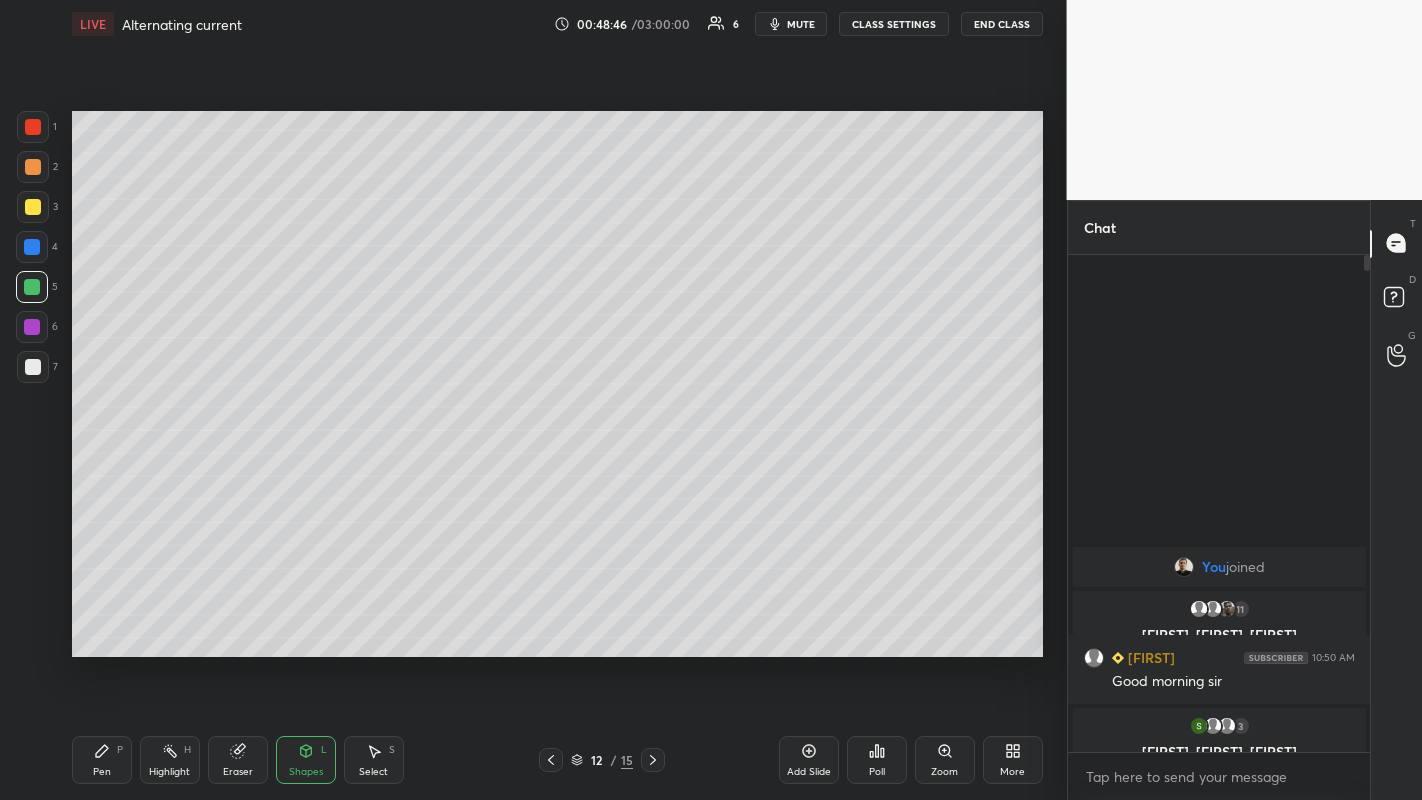 click at bounding box center [32, 247] 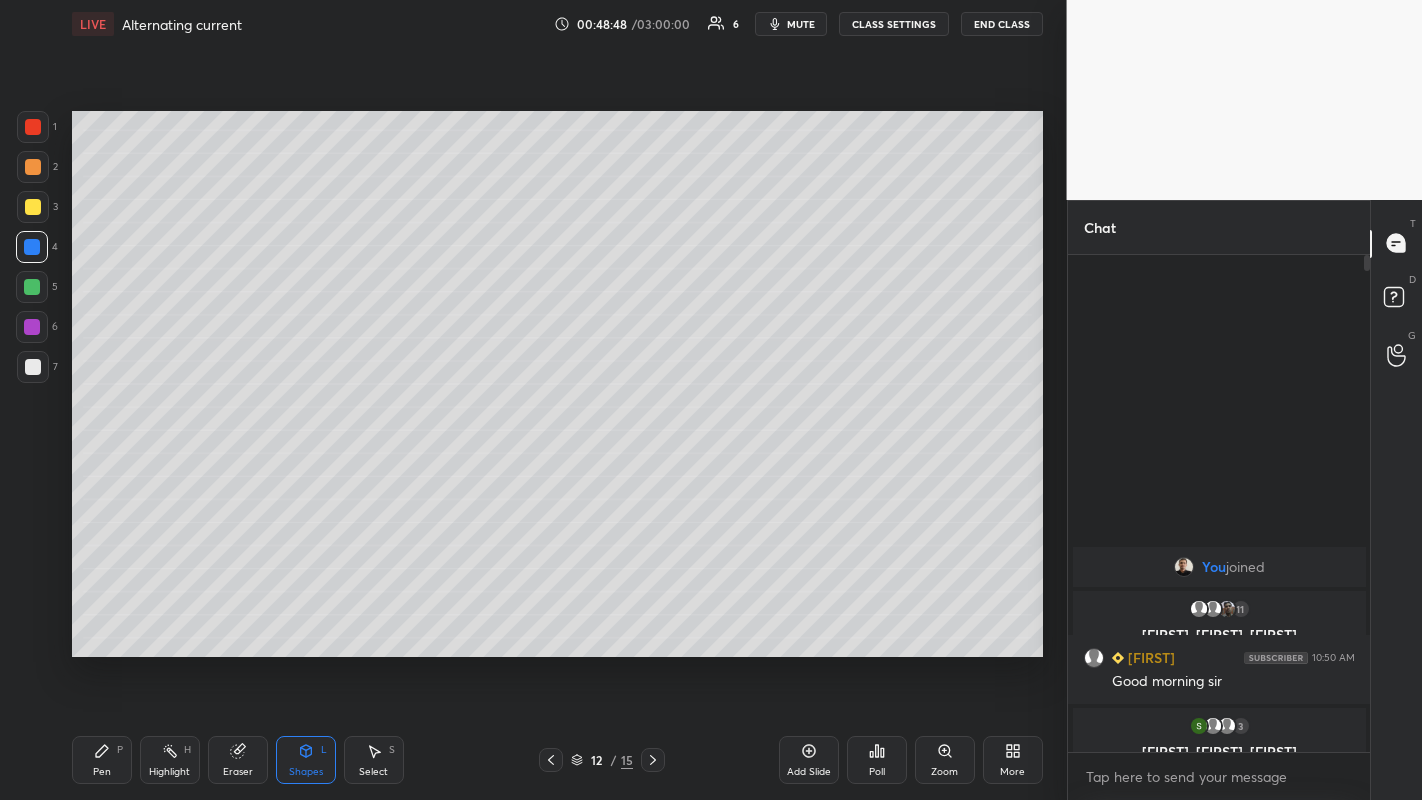 click at bounding box center [33, 207] 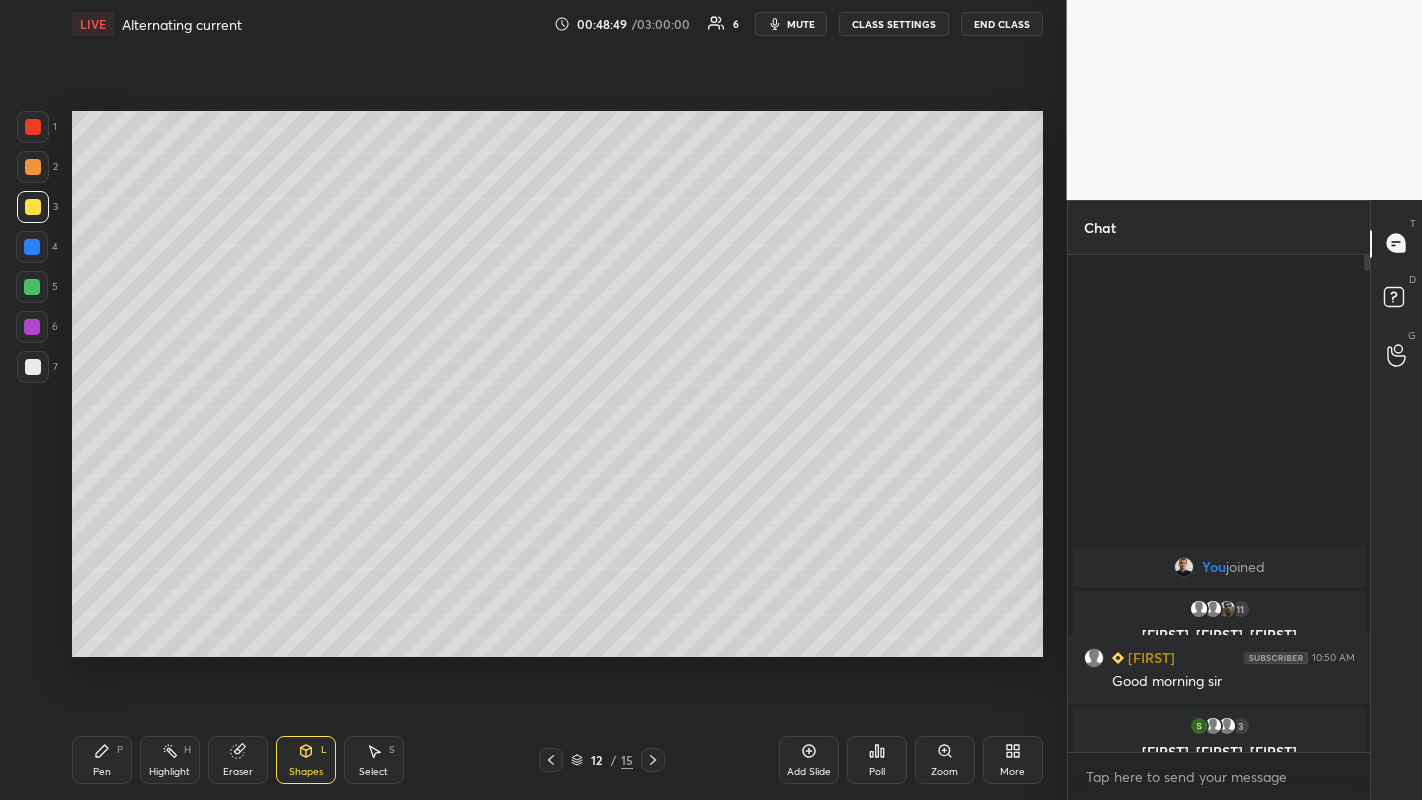 click 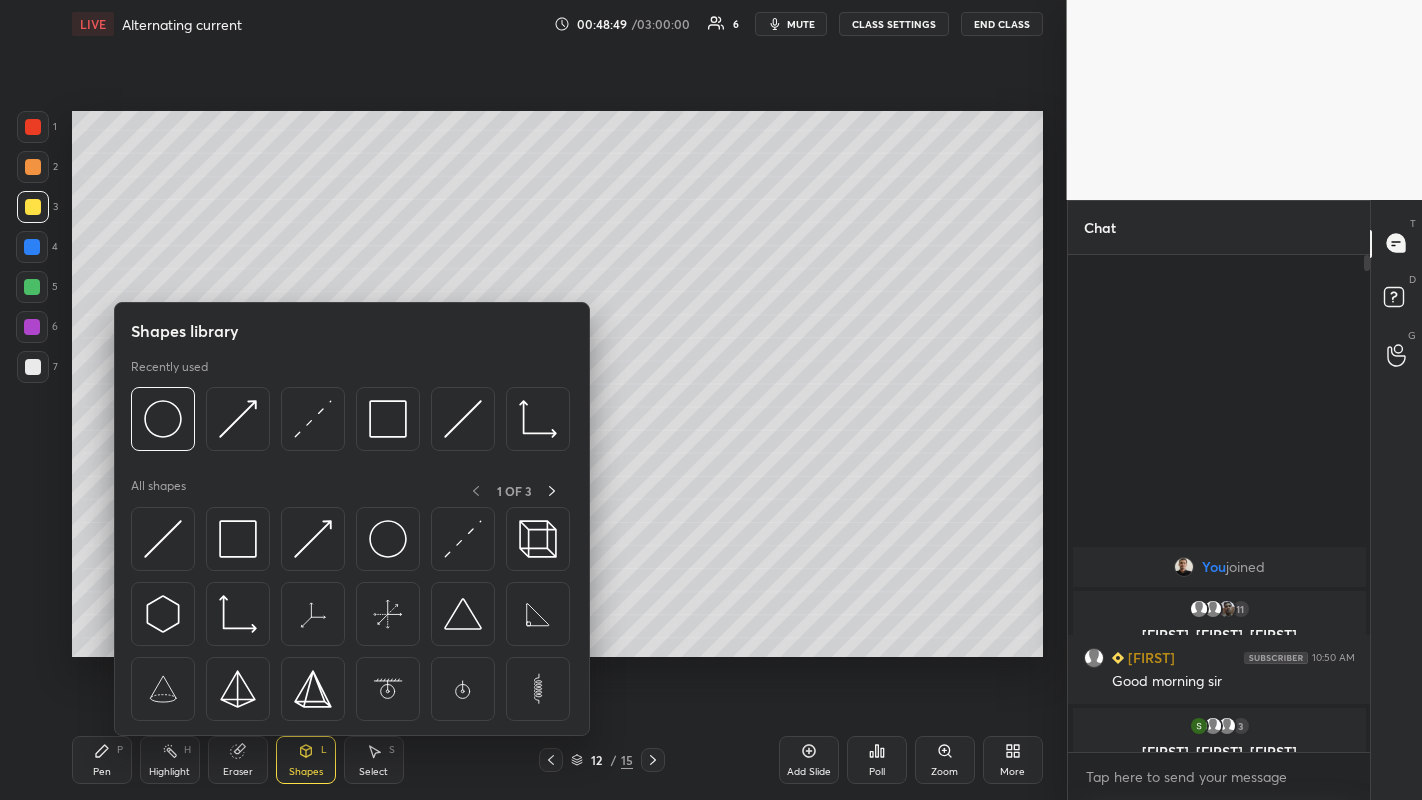 click at bounding box center [463, 539] 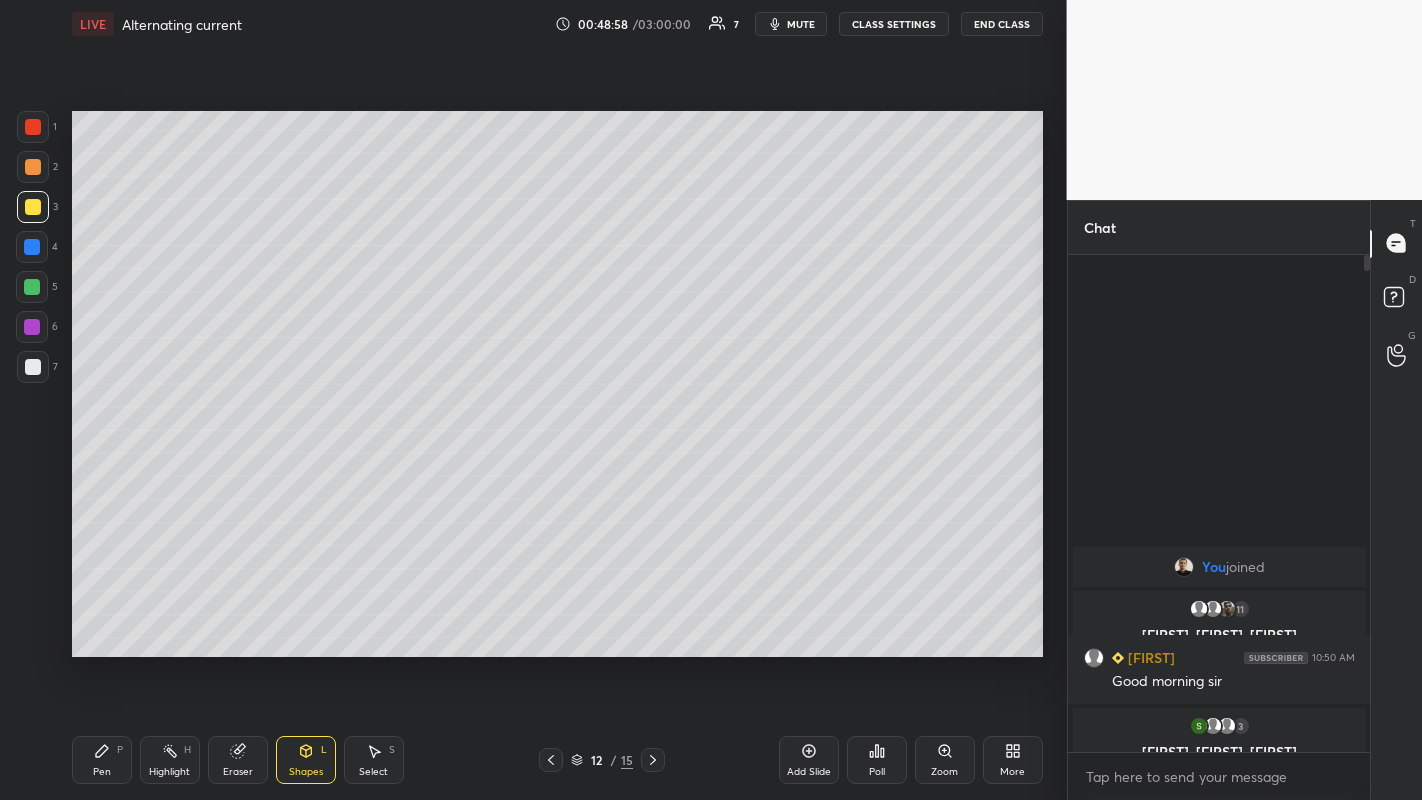 click at bounding box center [32, 327] 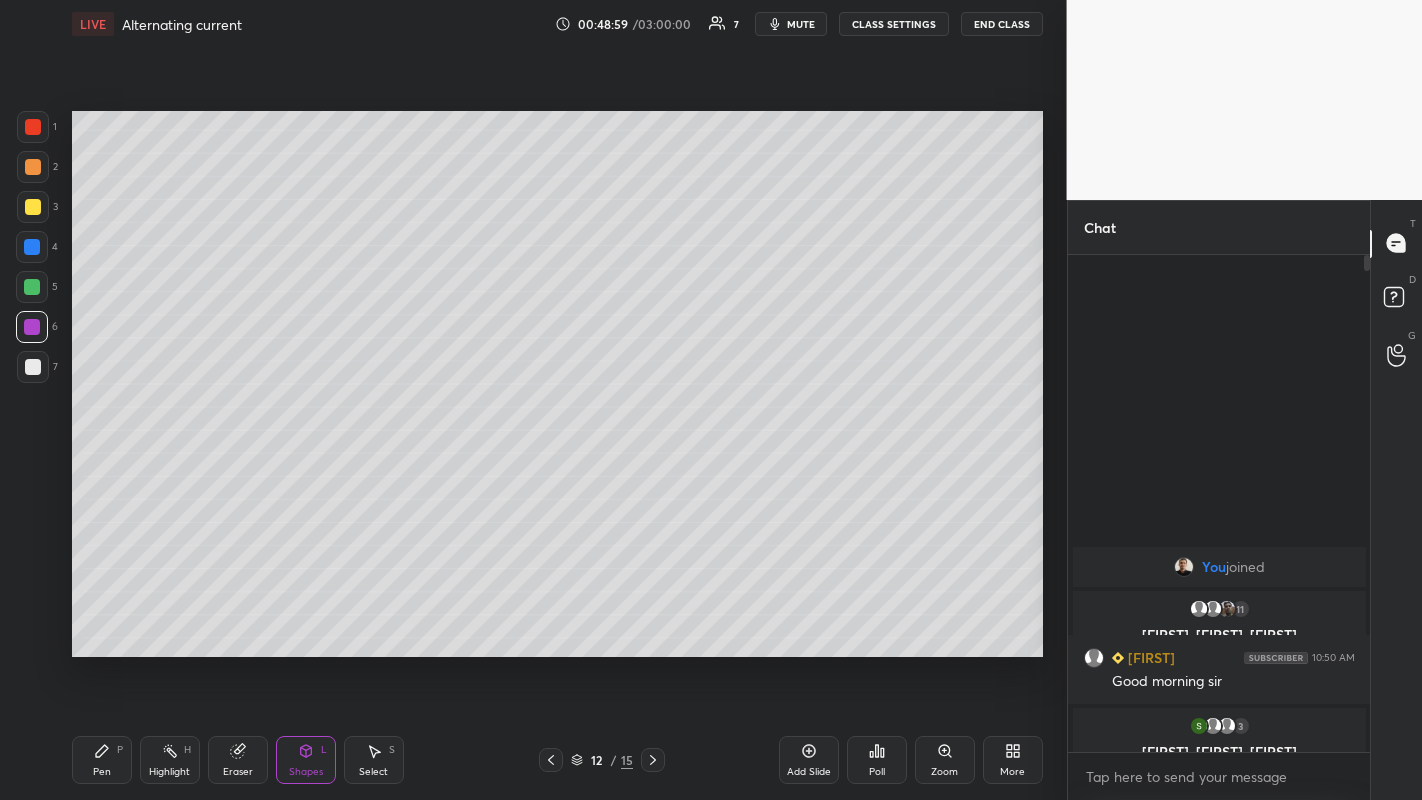 click 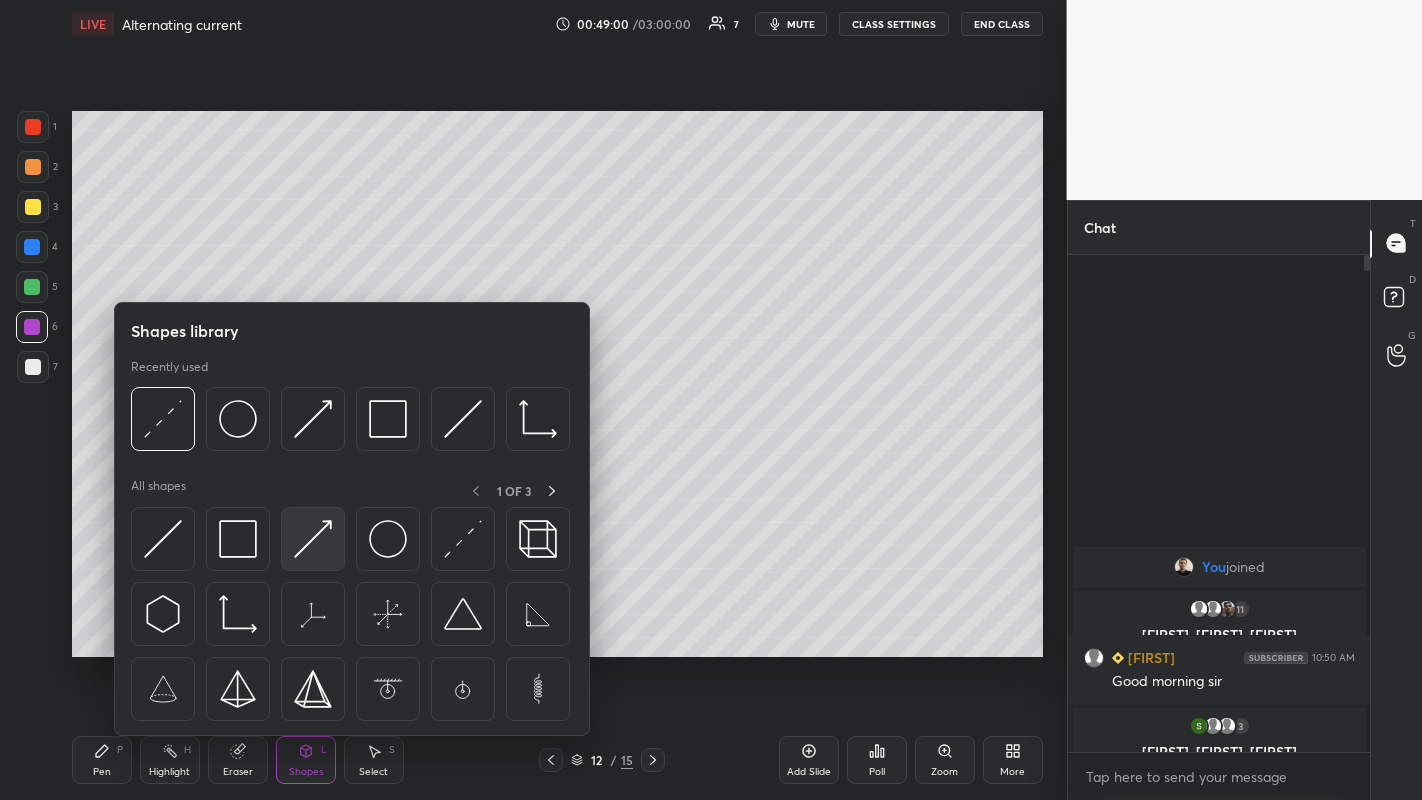 click at bounding box center (313, 539) 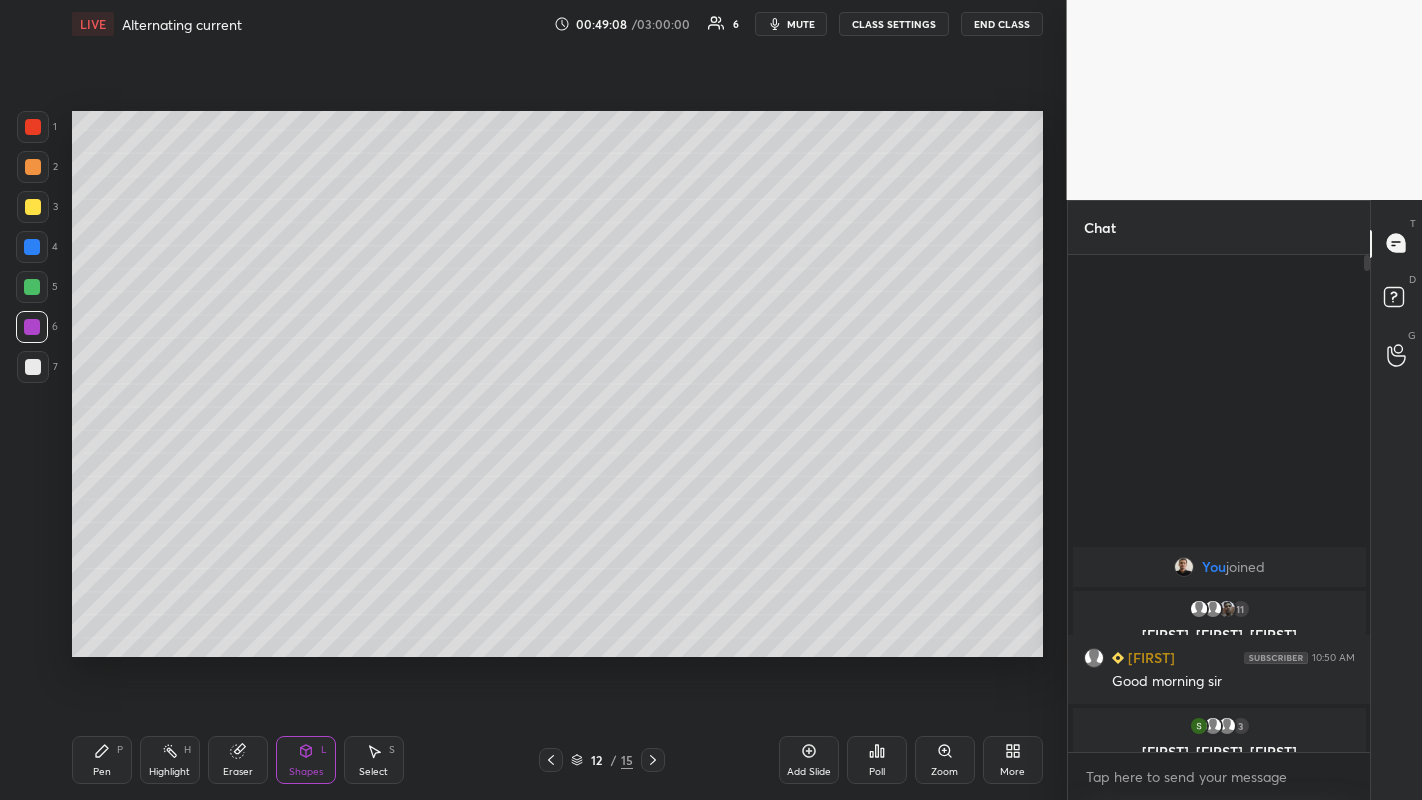 click 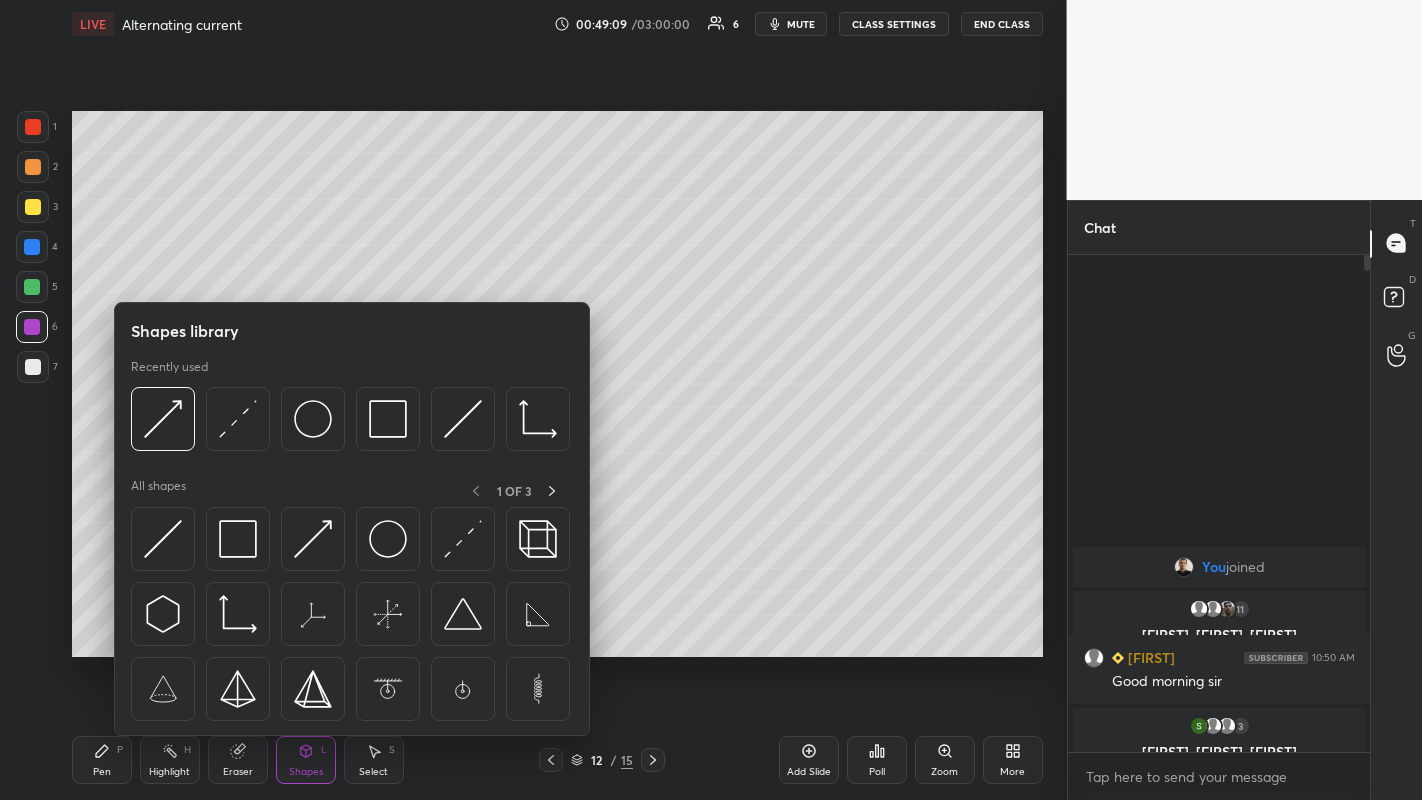 click at bounding box center [463, 539] 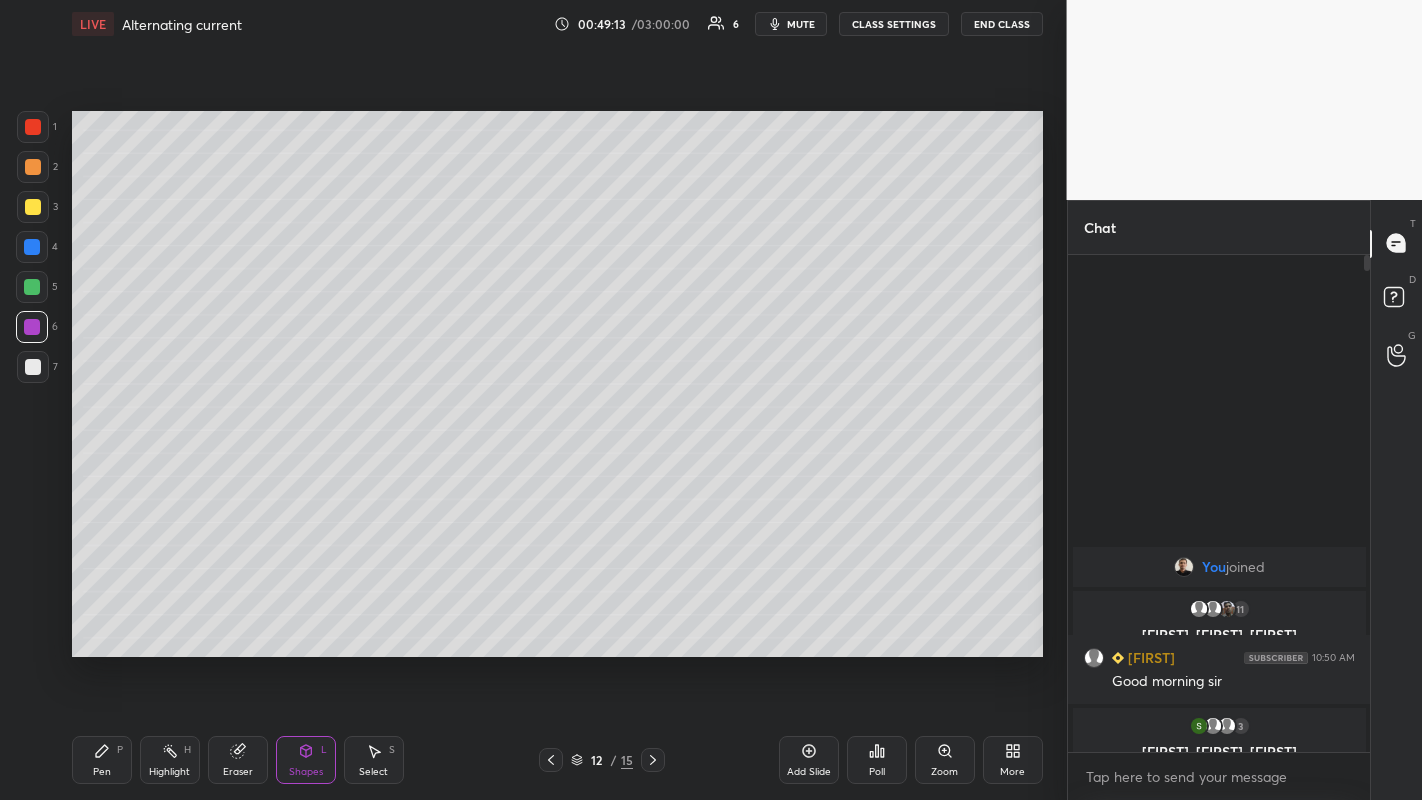 click at bounding box center (32, 287) 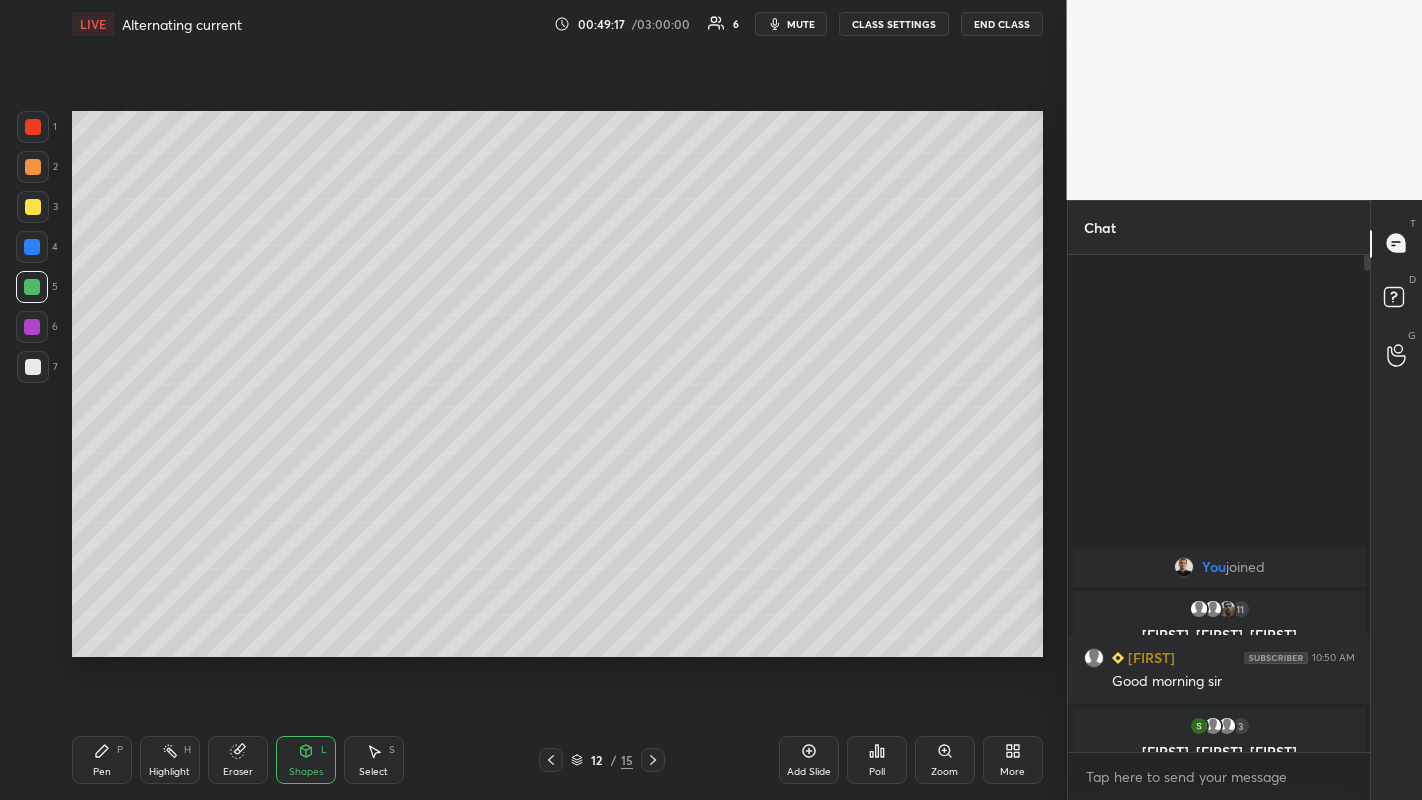 click 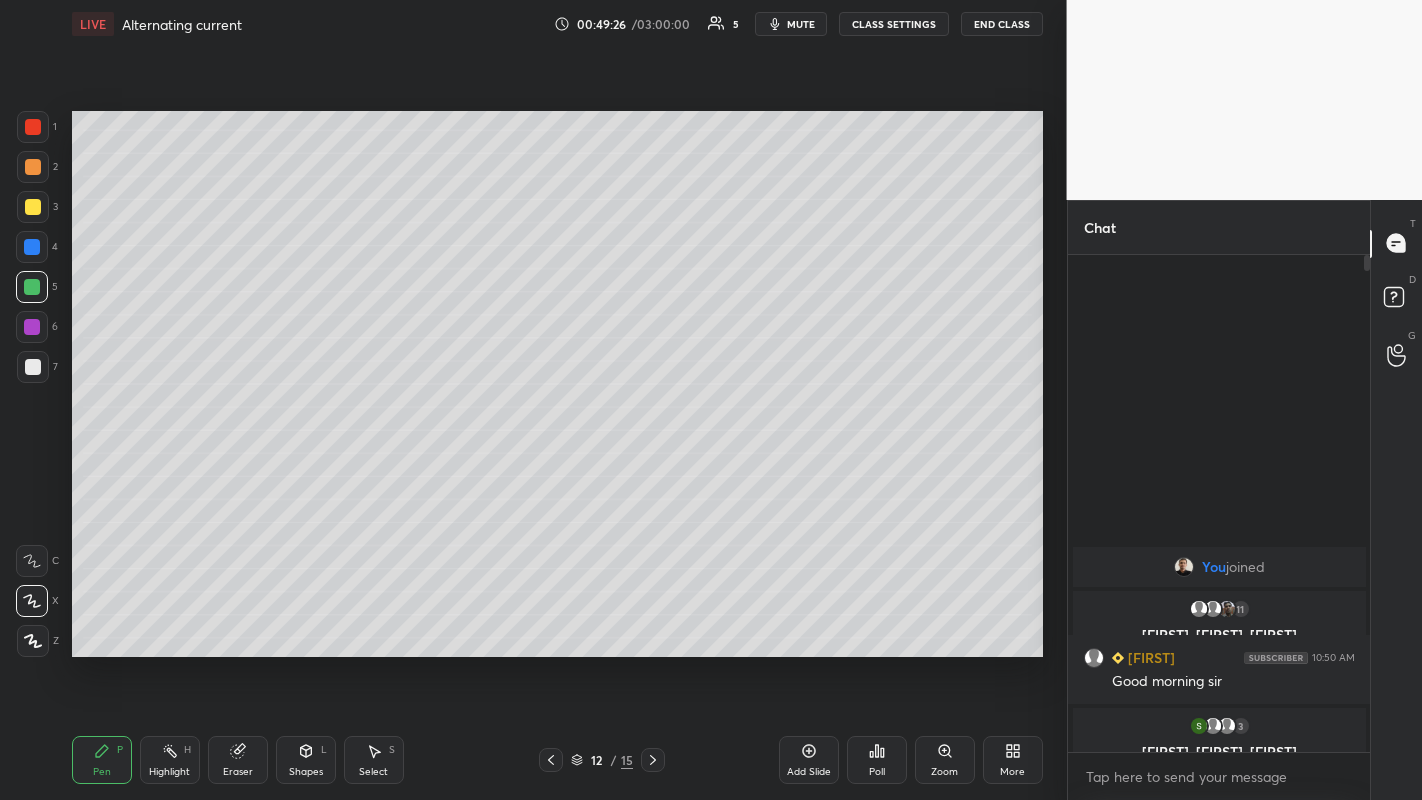 click 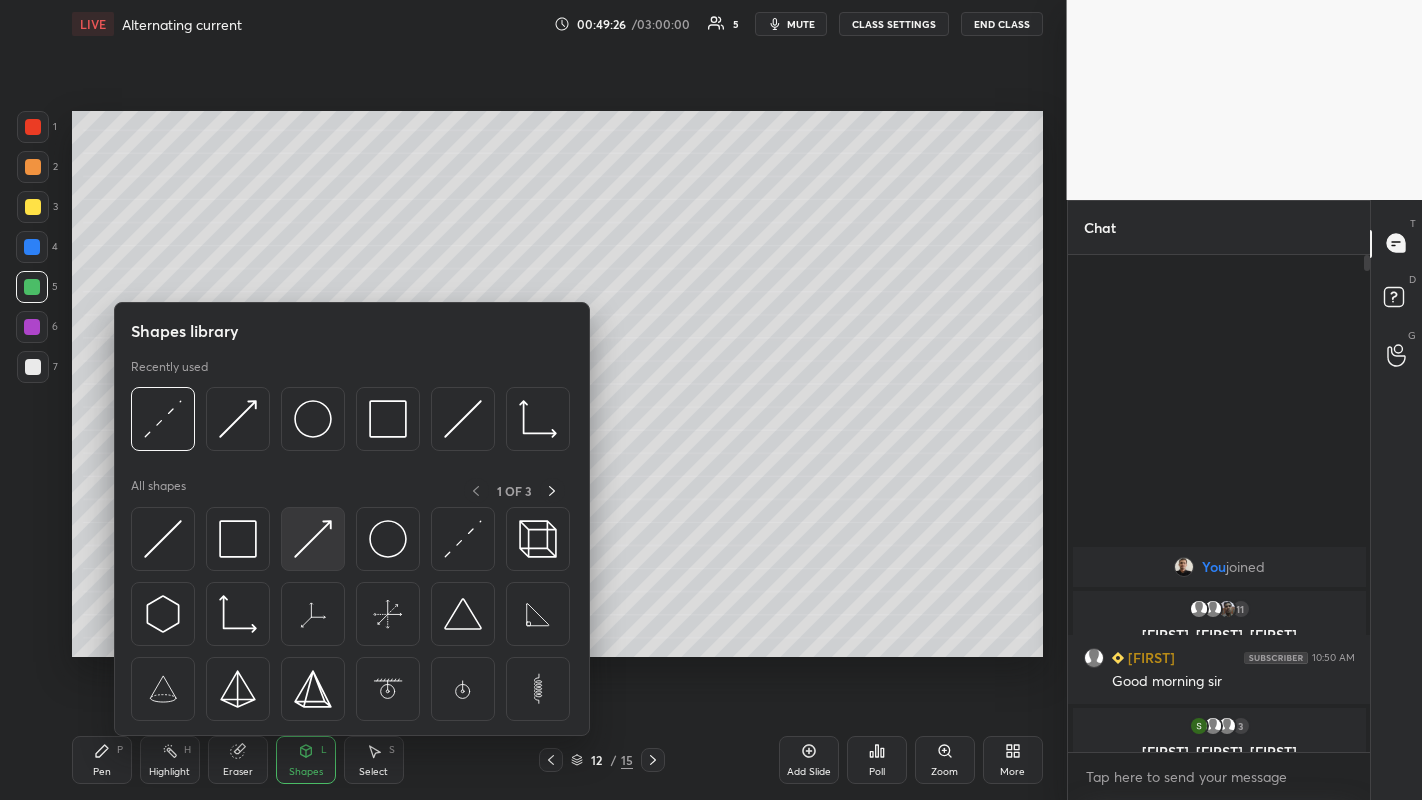 click at bounding box center [313, 539] 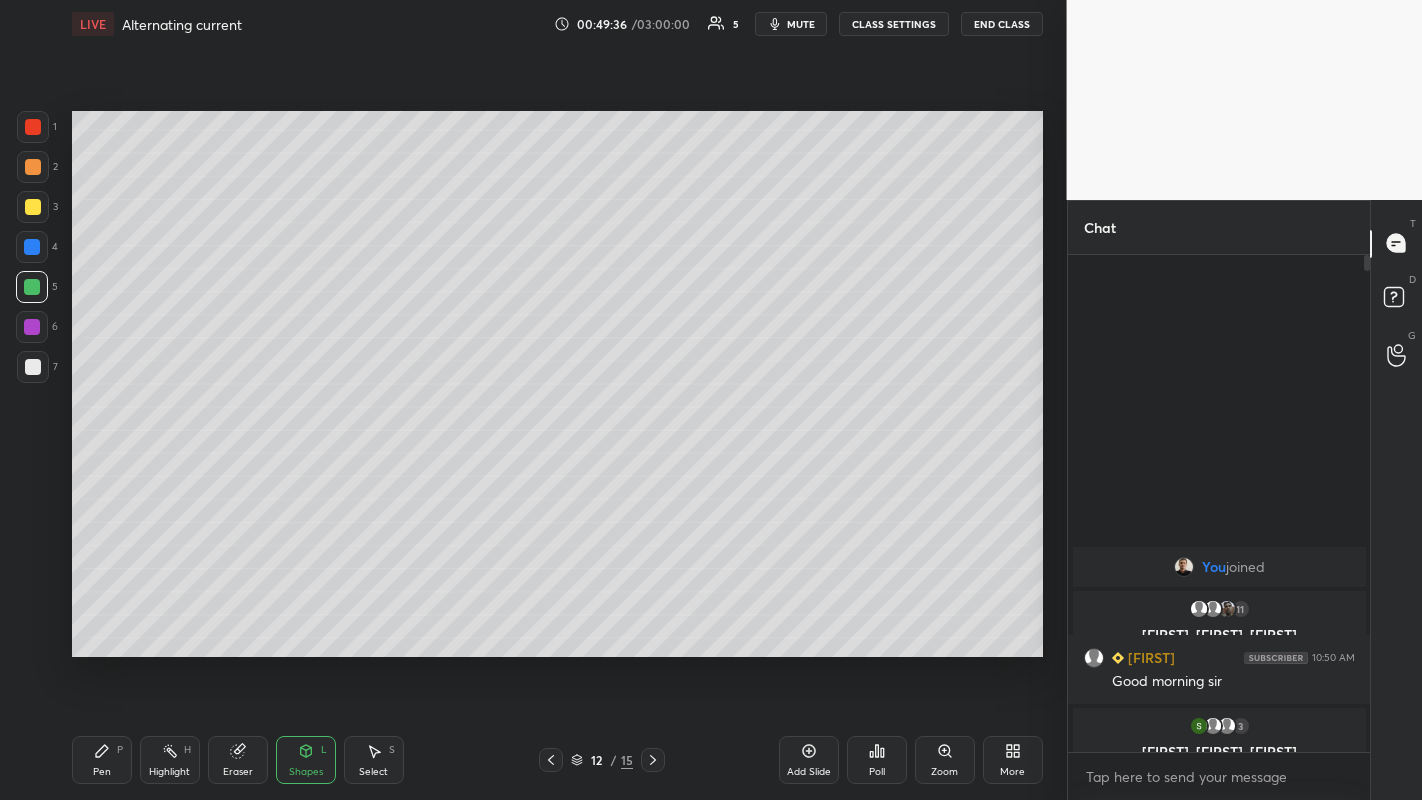 click on "Pen P" at bounding box center [102, 760] 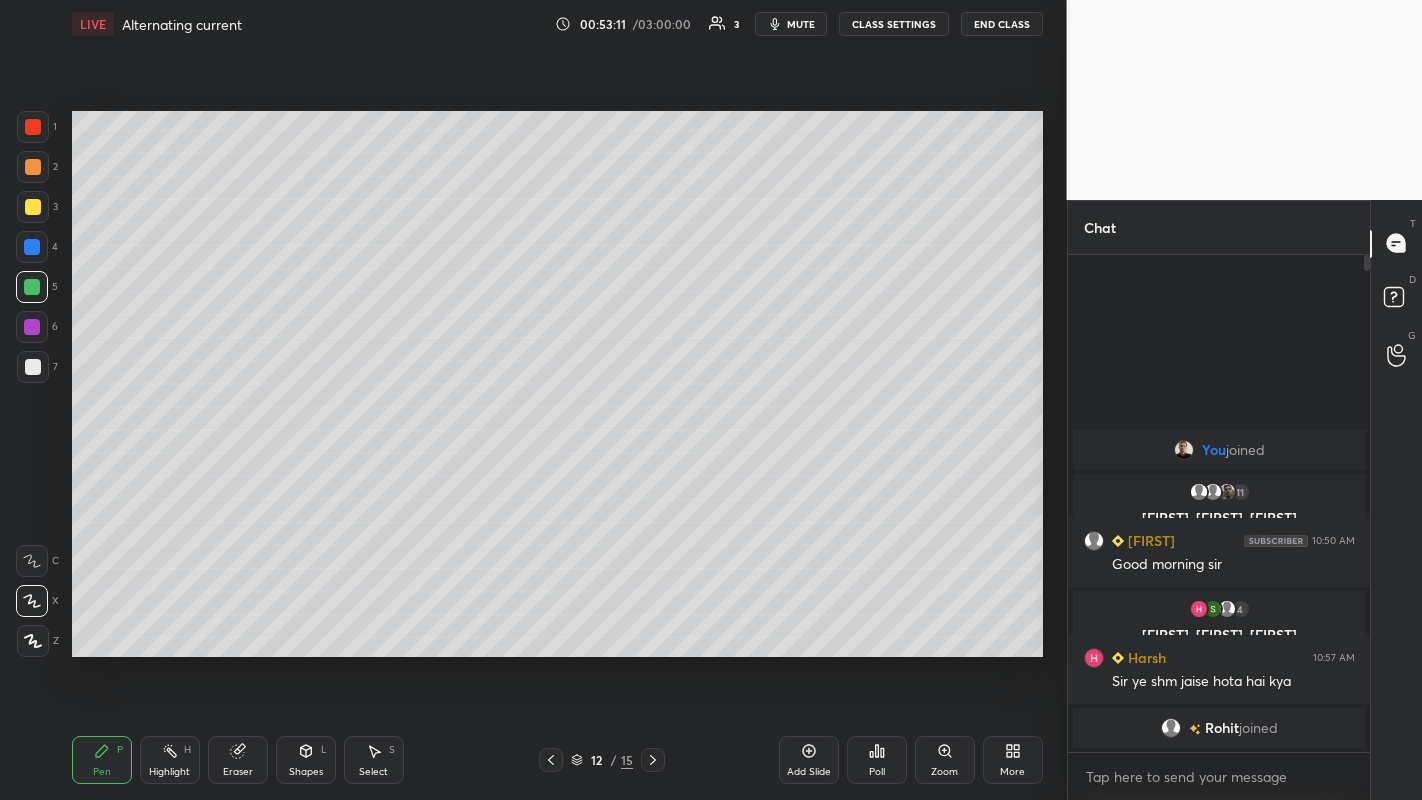 click 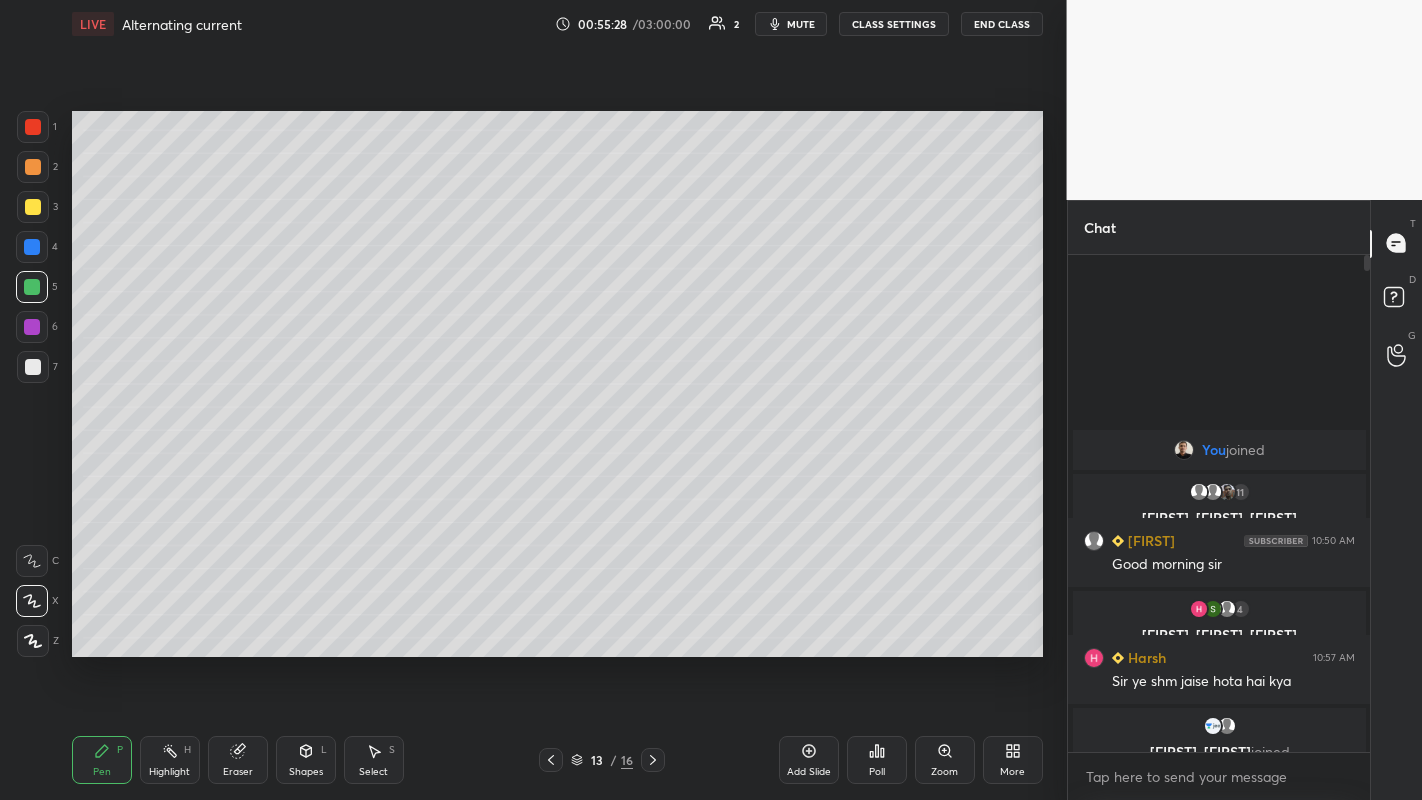 click at bounding box center (32, 327) 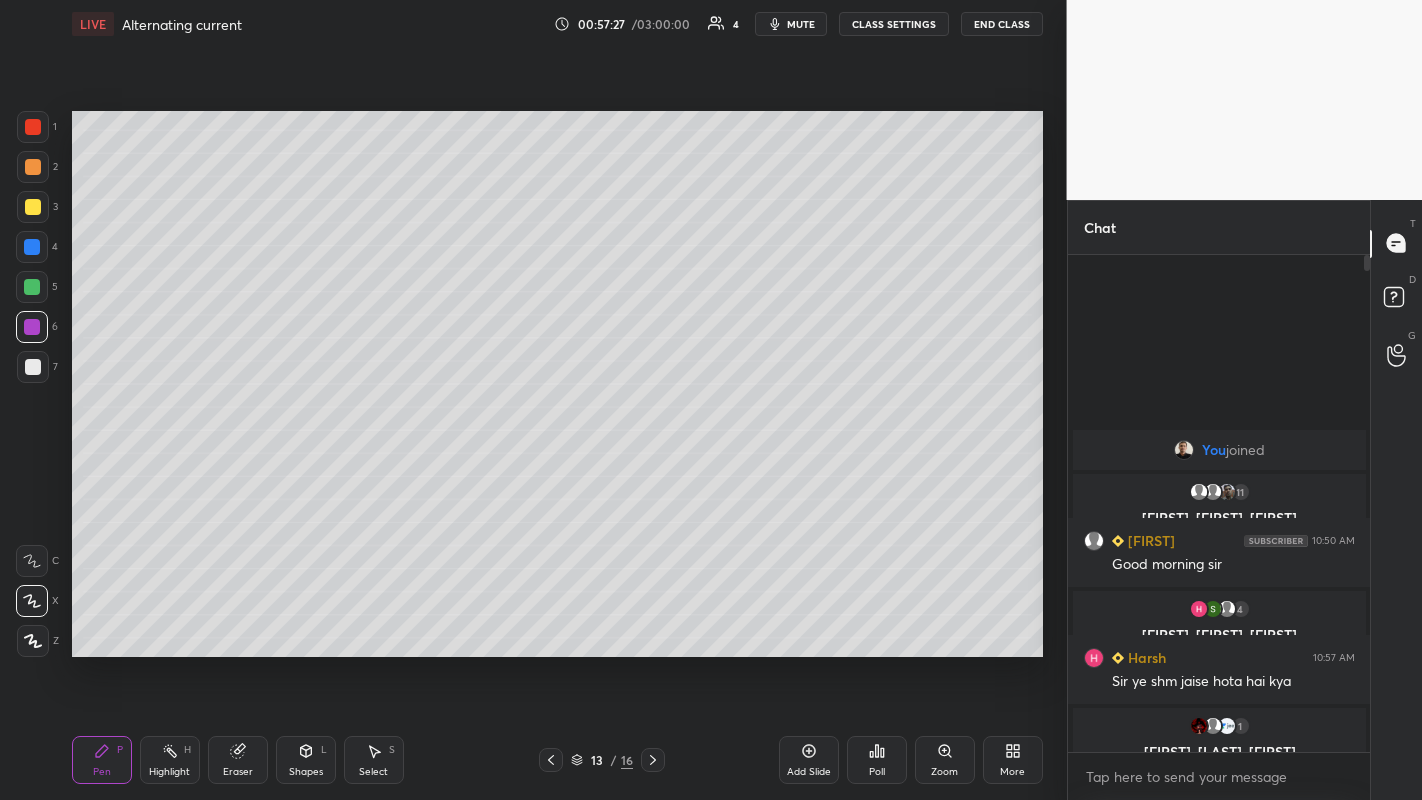 click 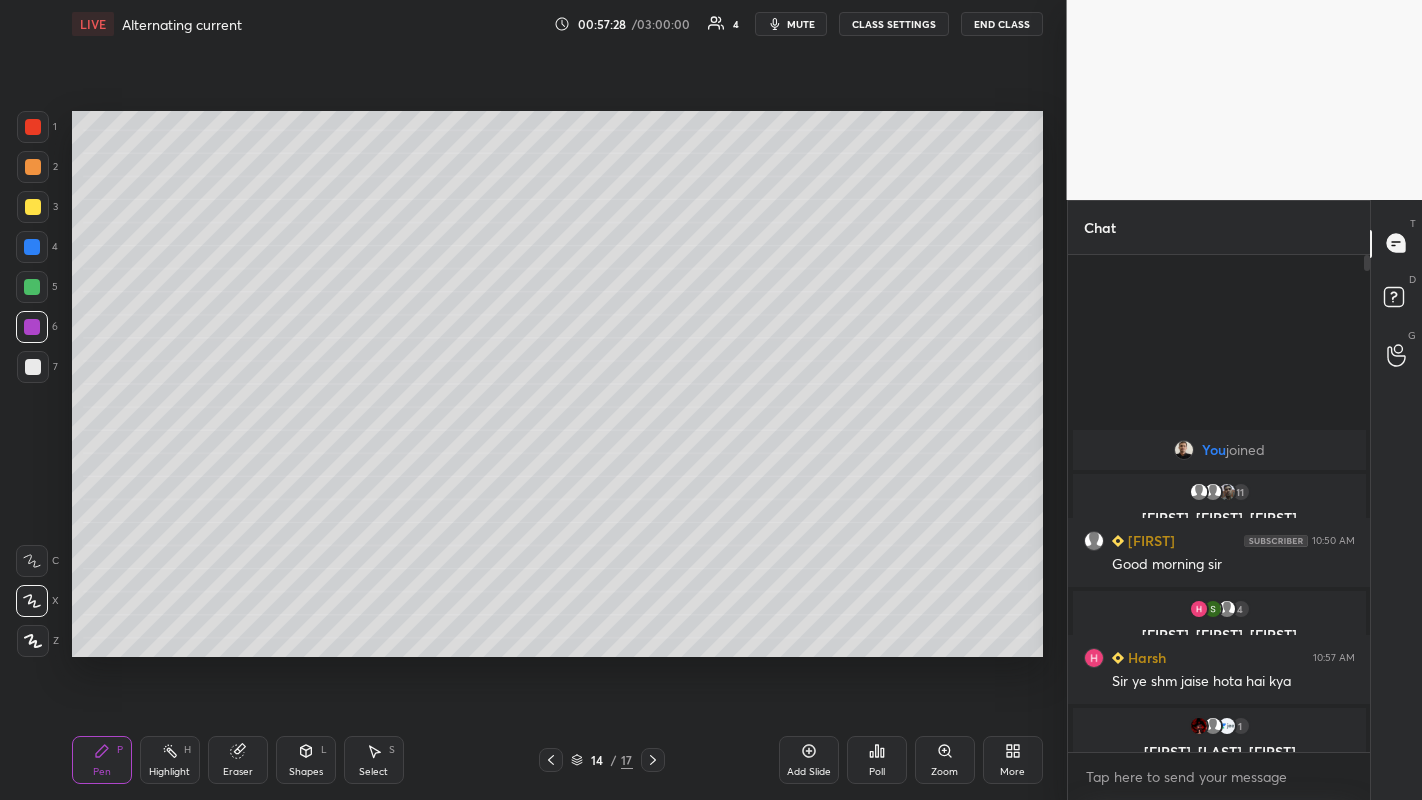 click 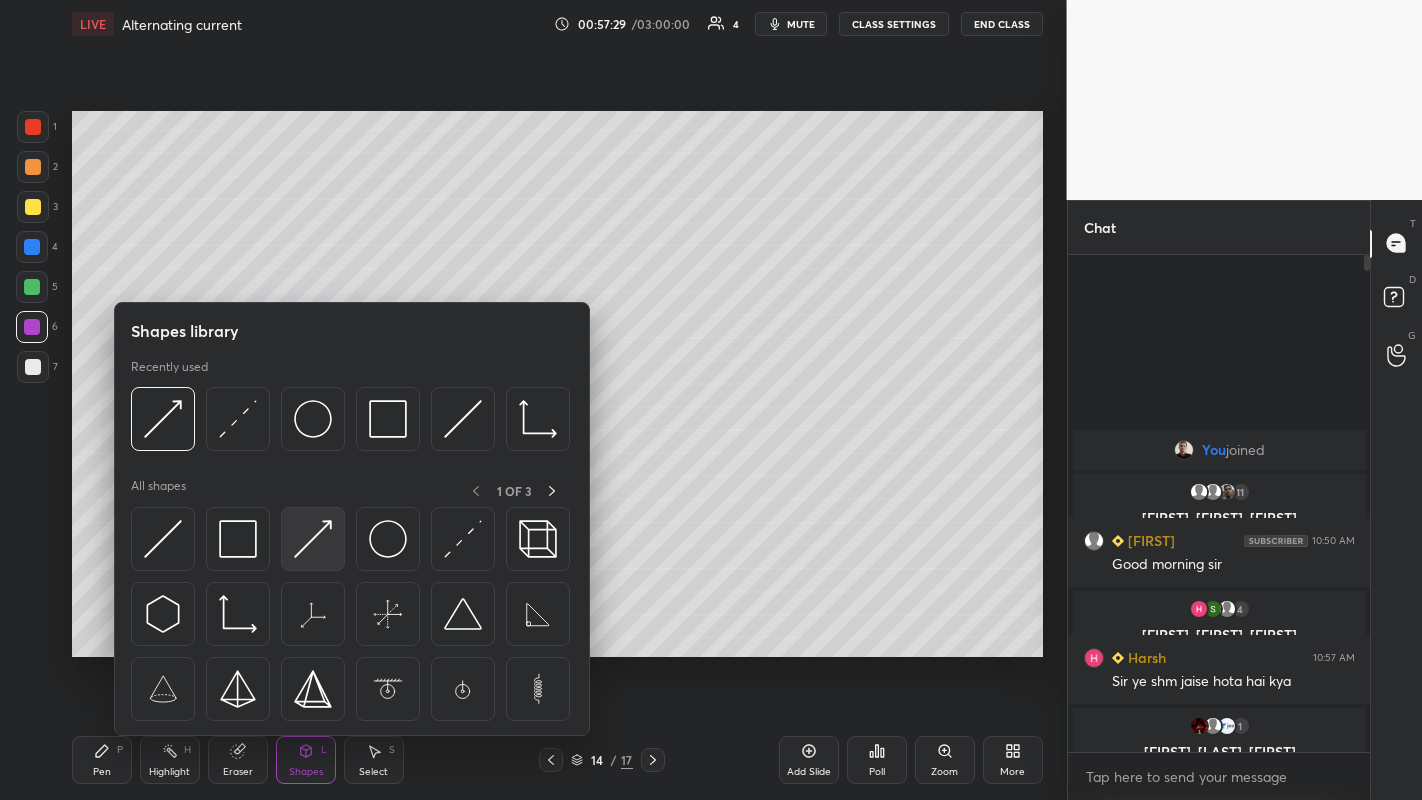 click at bounding box center [313, 539] 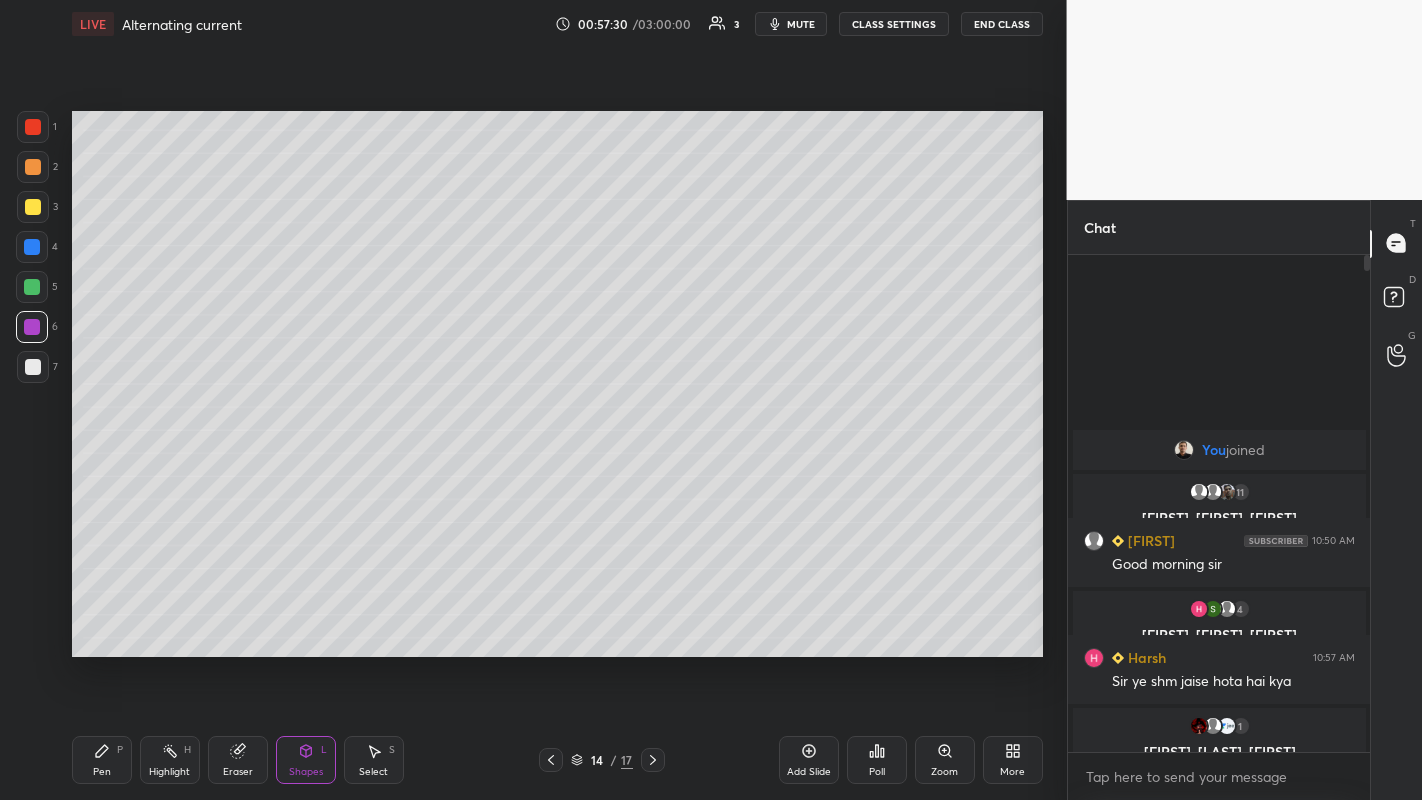 click at bounding box center (32, 287) 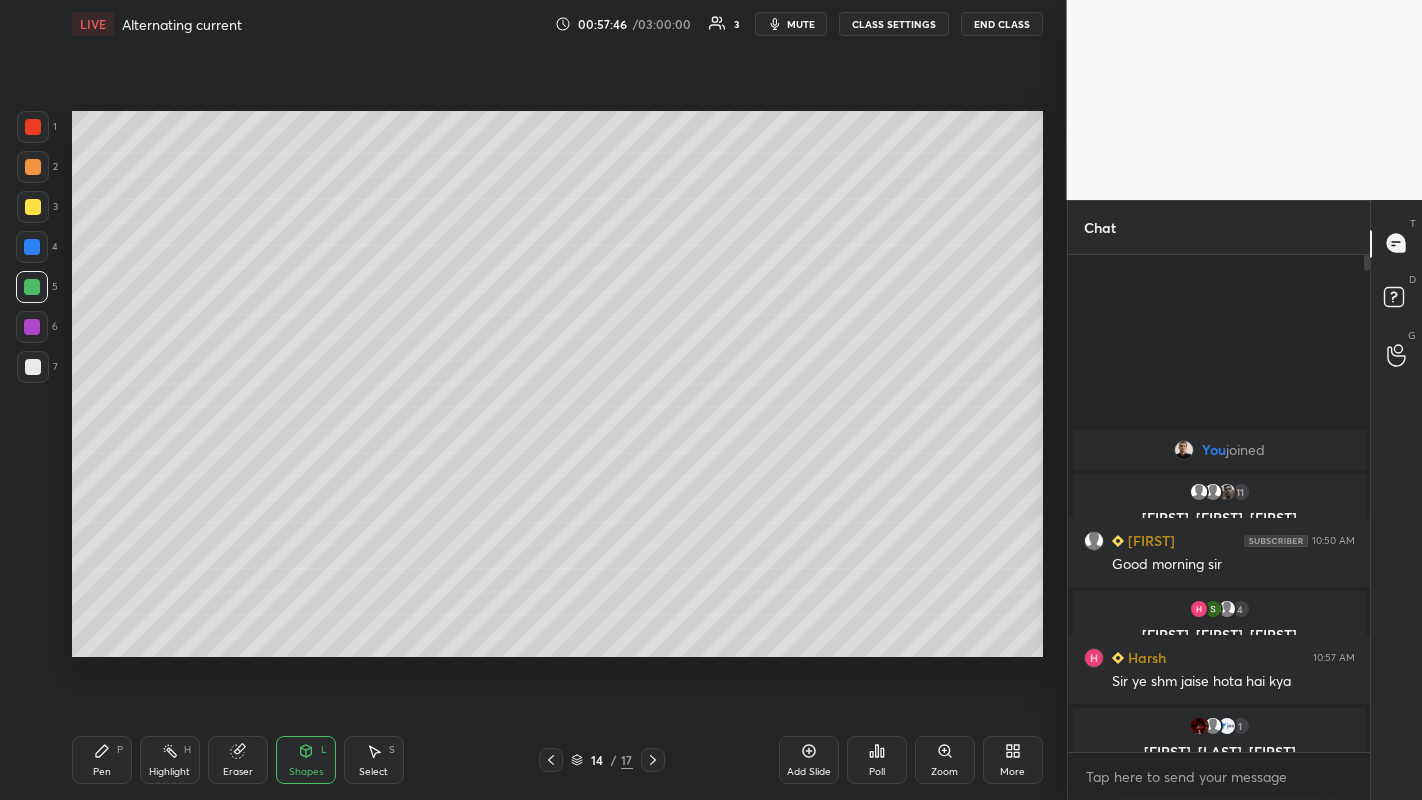 click at bounding box center (33, 207) 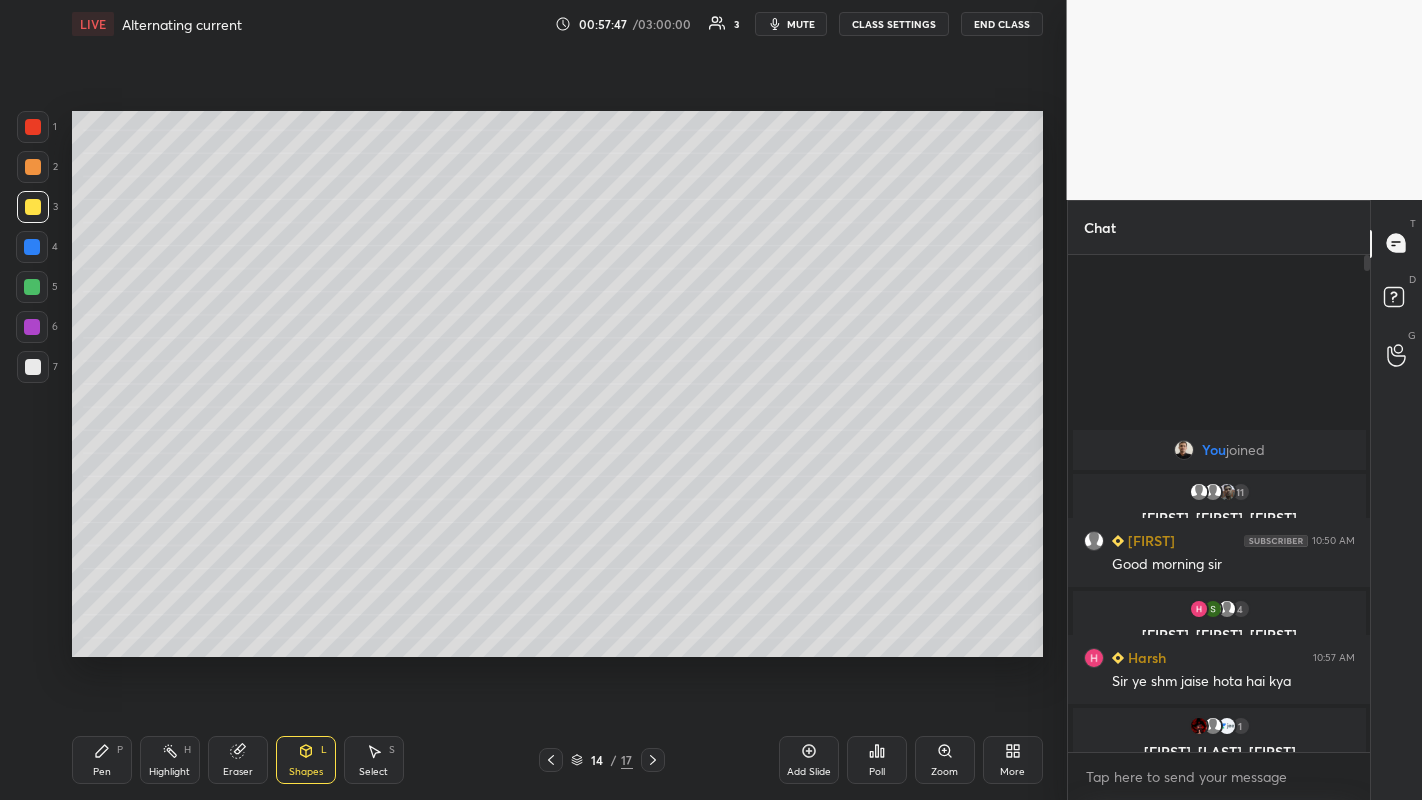 click 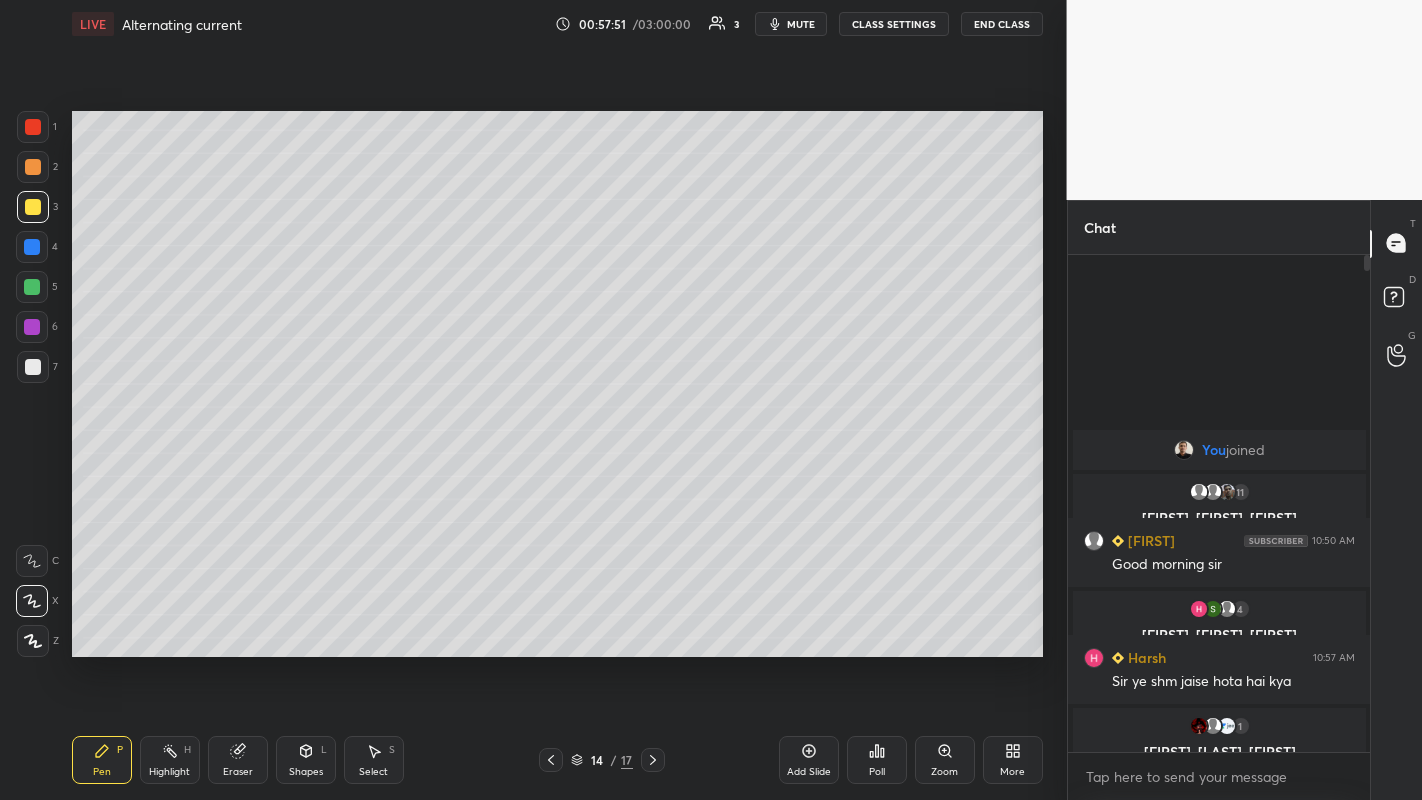 click at bounding box center [551, 760] 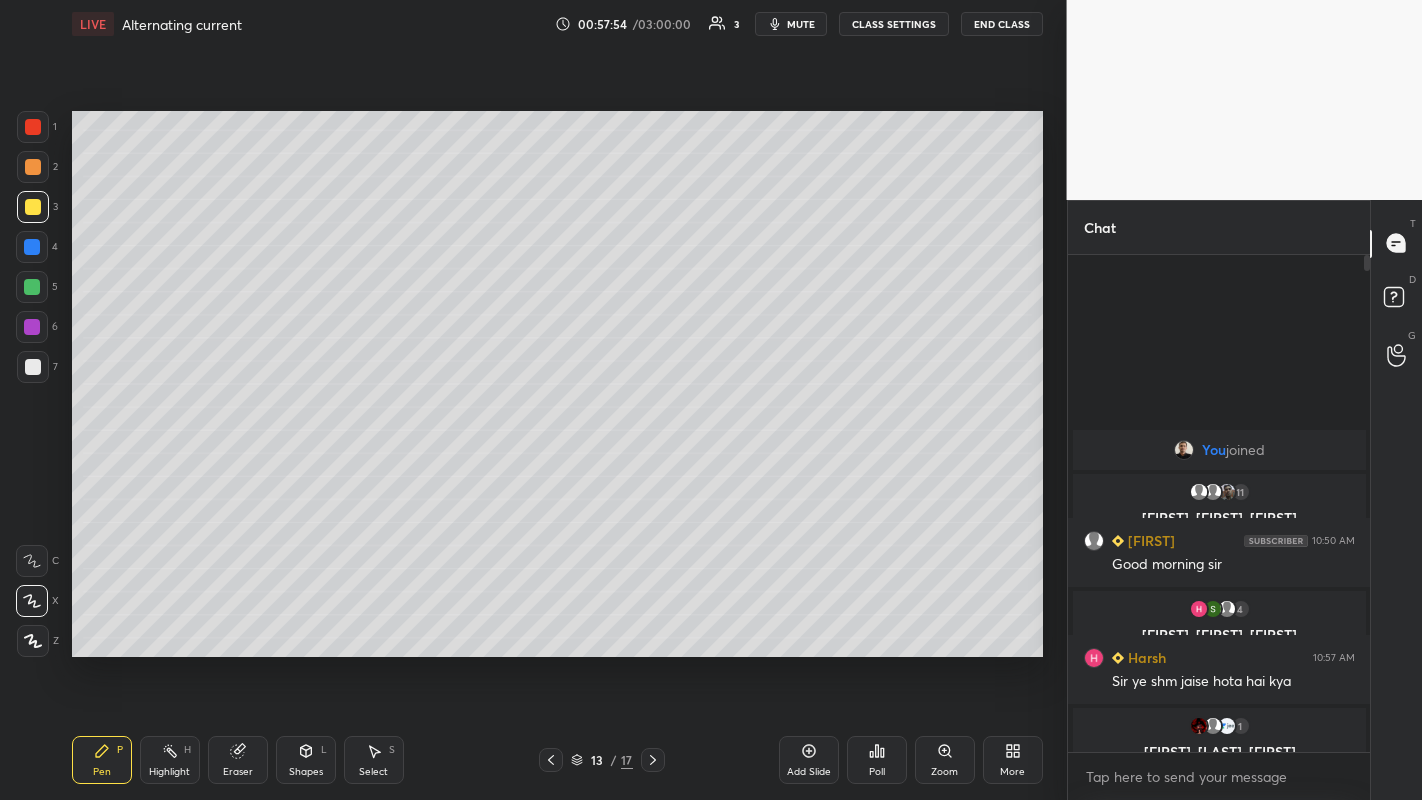 click 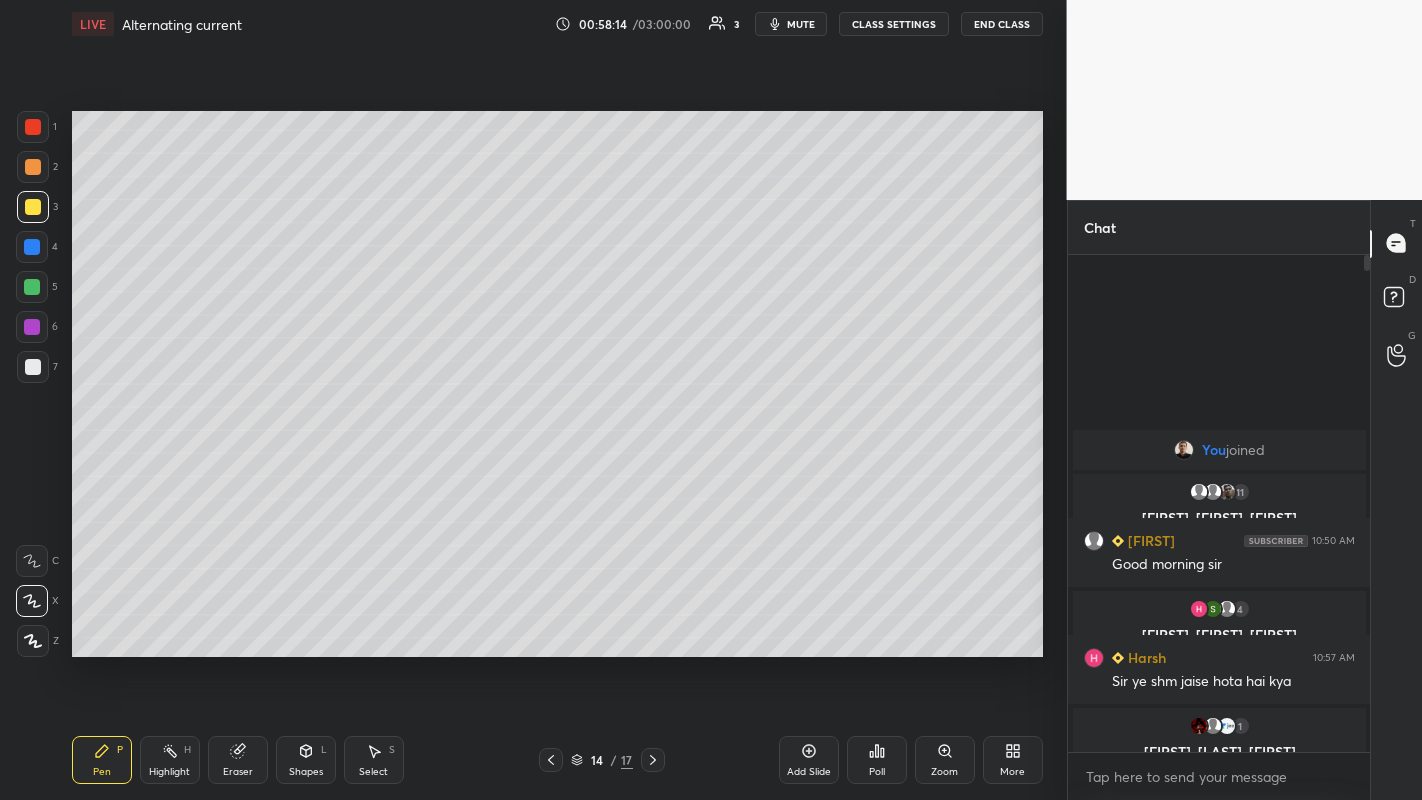 click on "Shapes L" at bounding box center [306, 760] 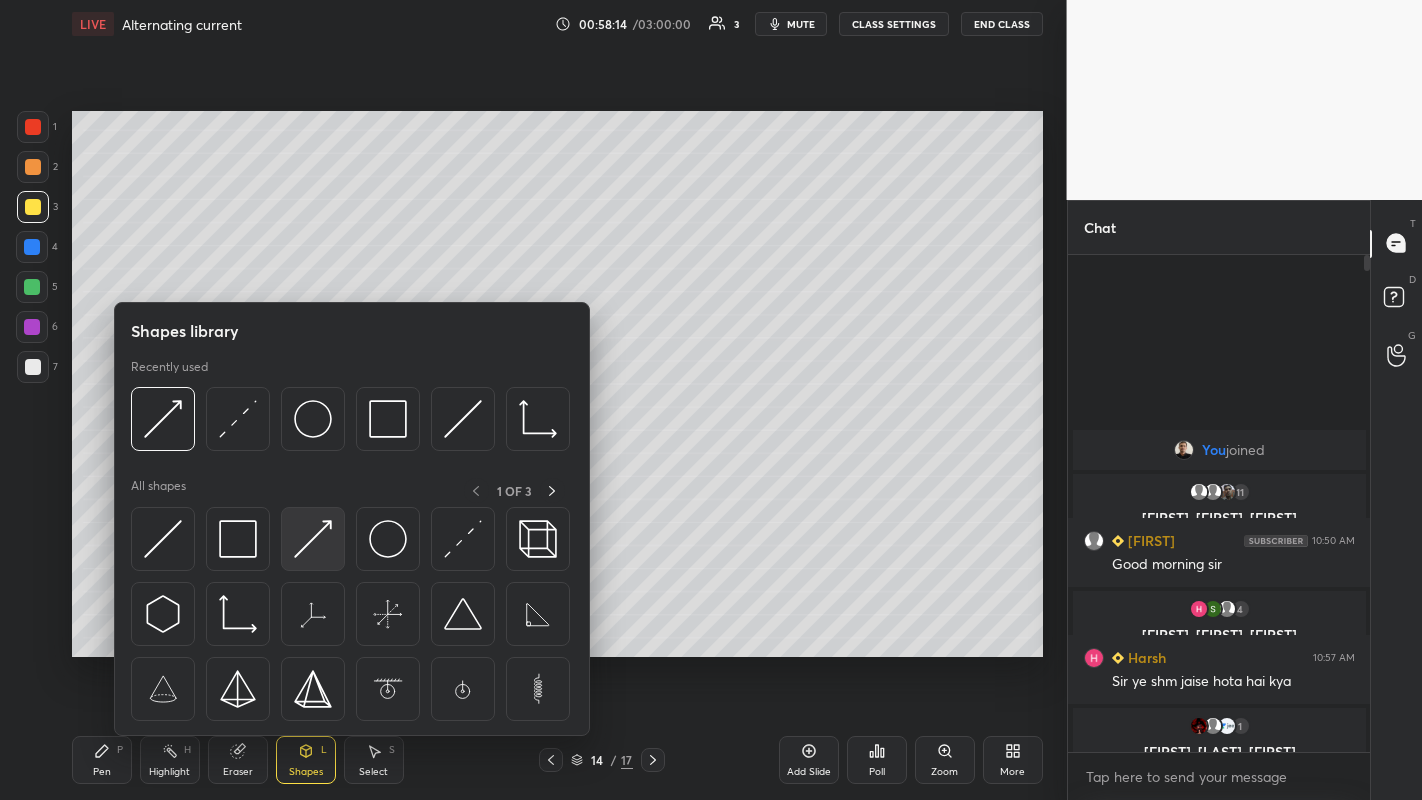 click at bounding box center (313, 539) 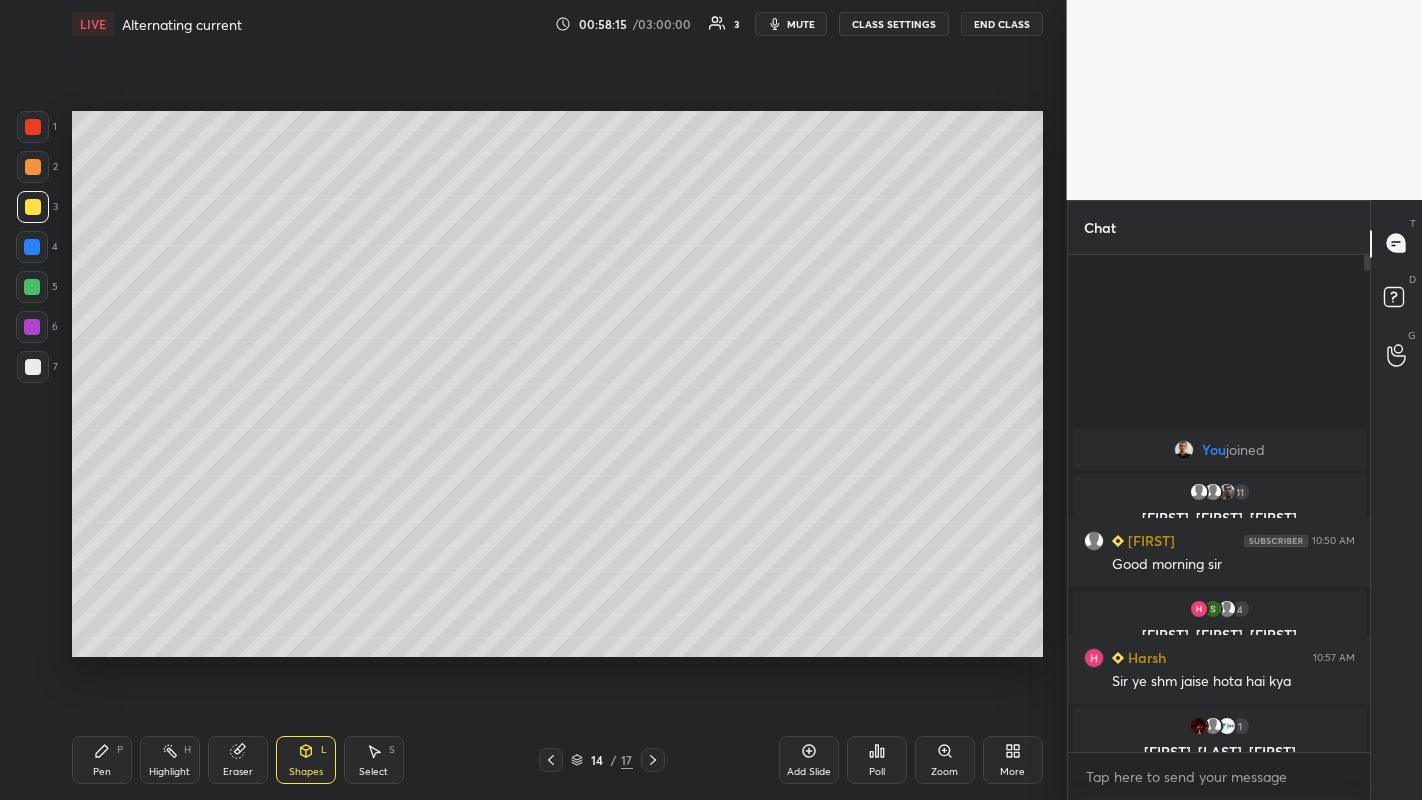 click at bounding box center (32, 247) 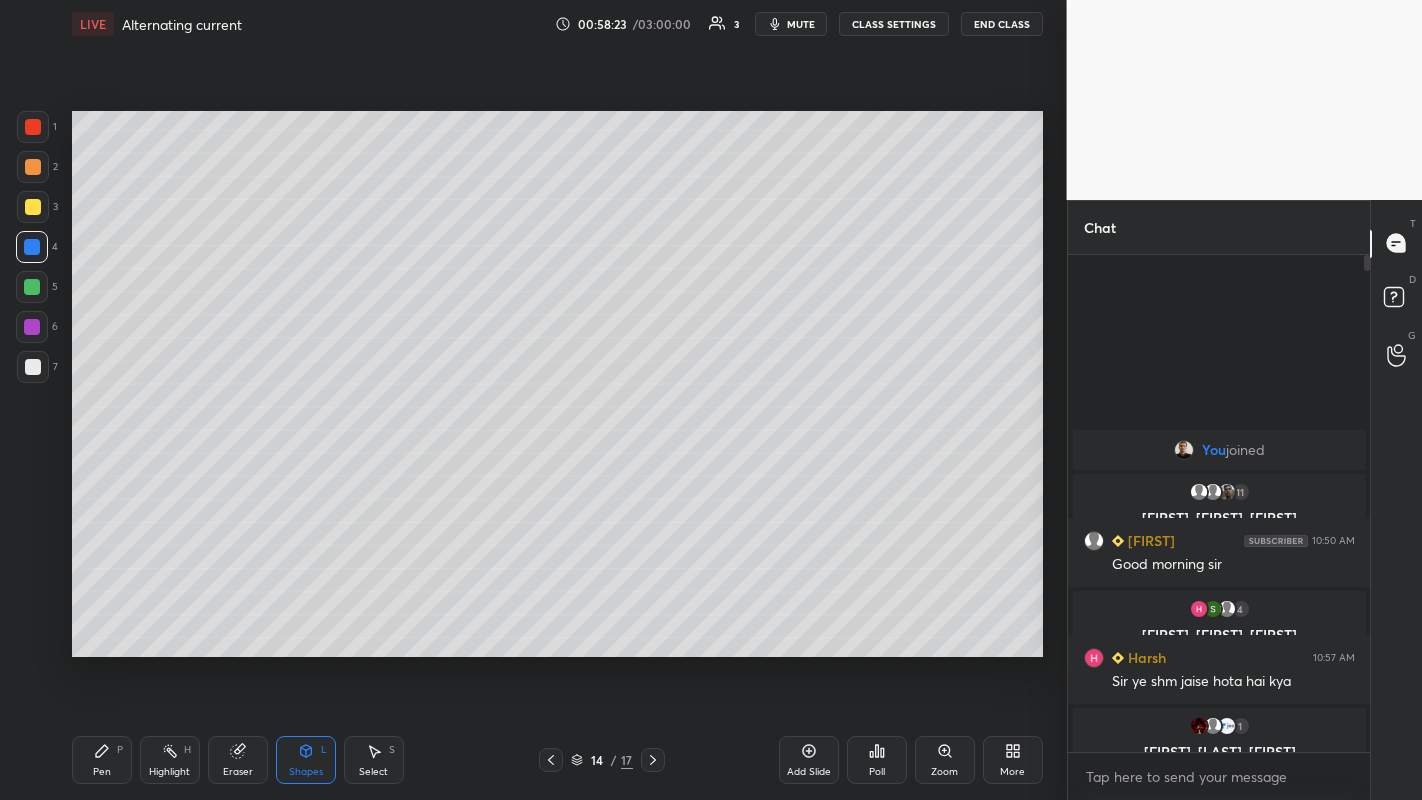 click at bounding box center (33, 367) 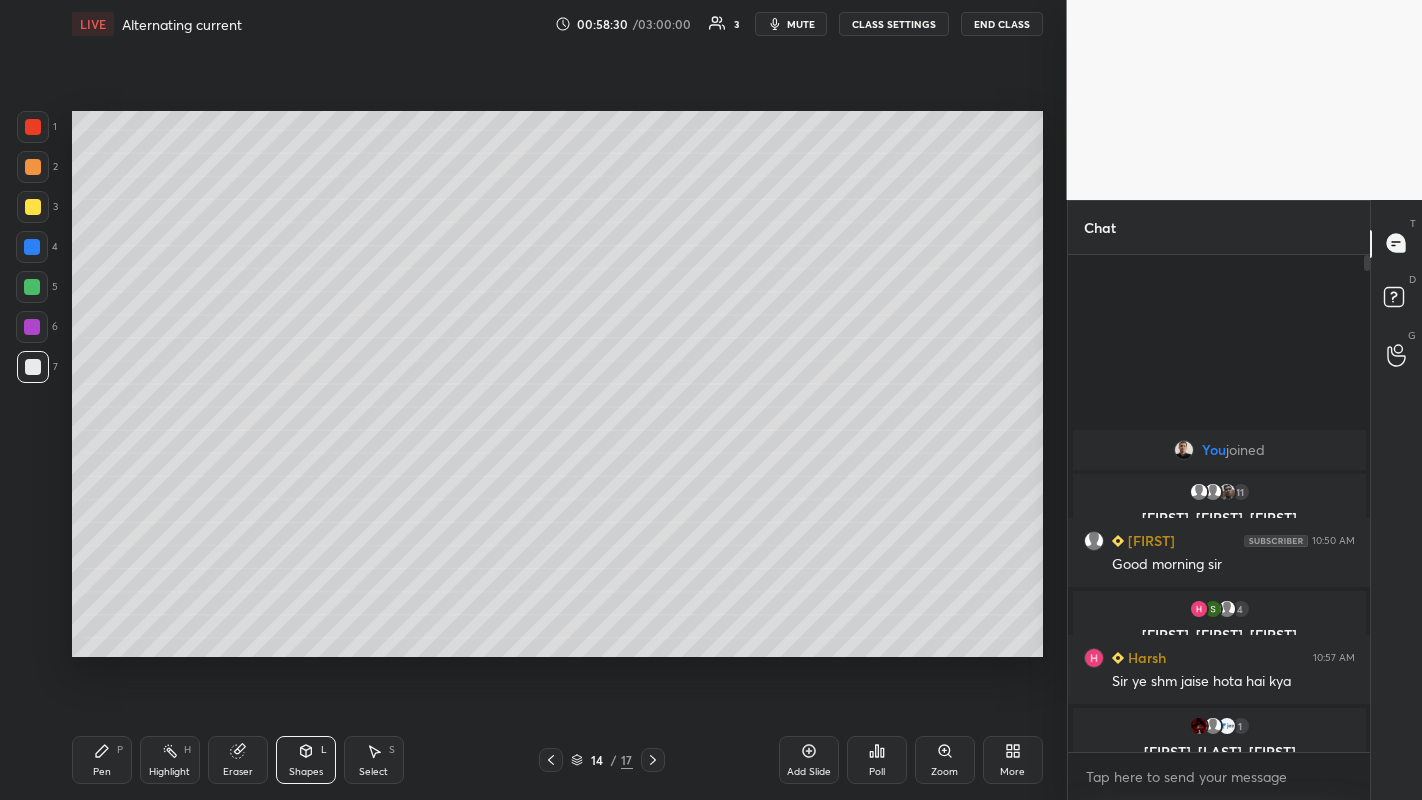 click 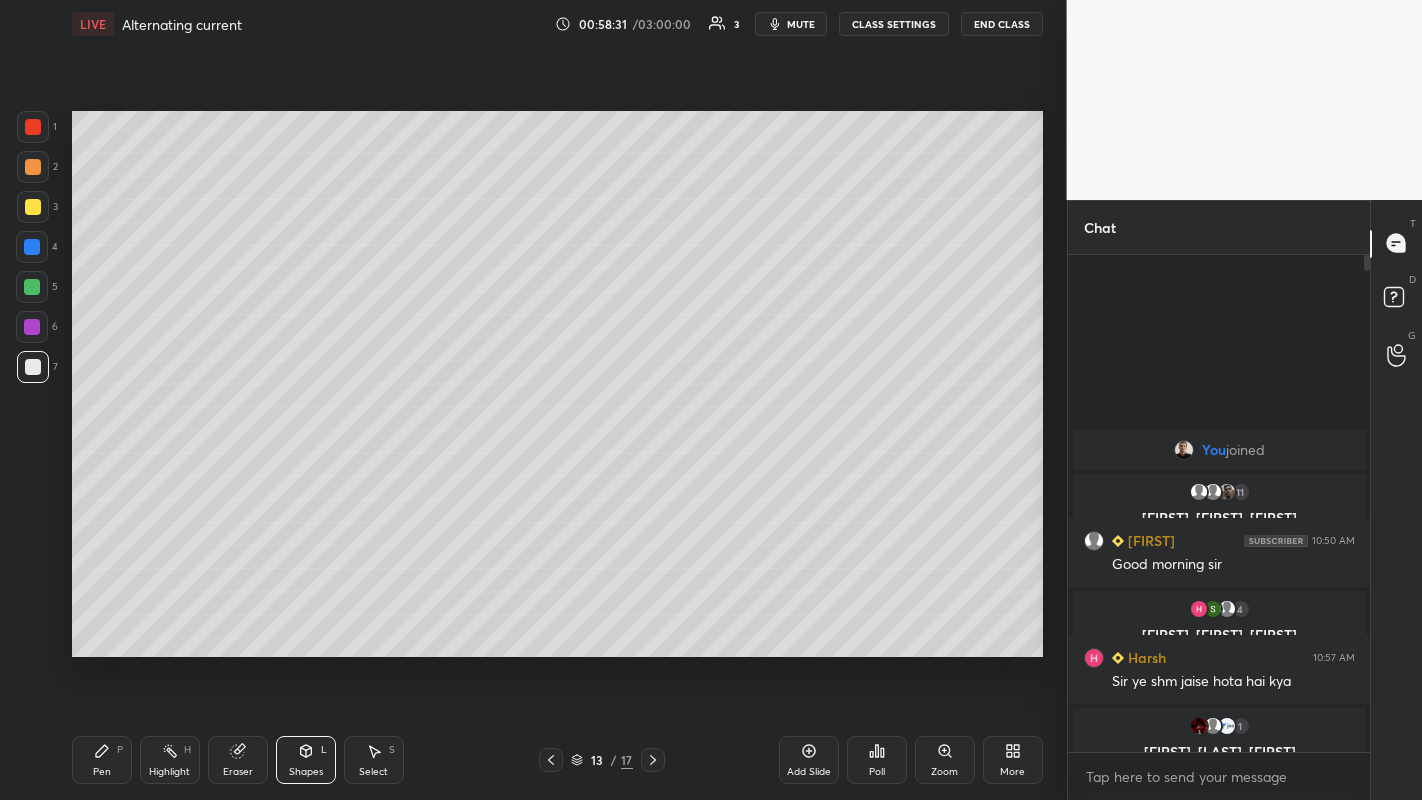 click 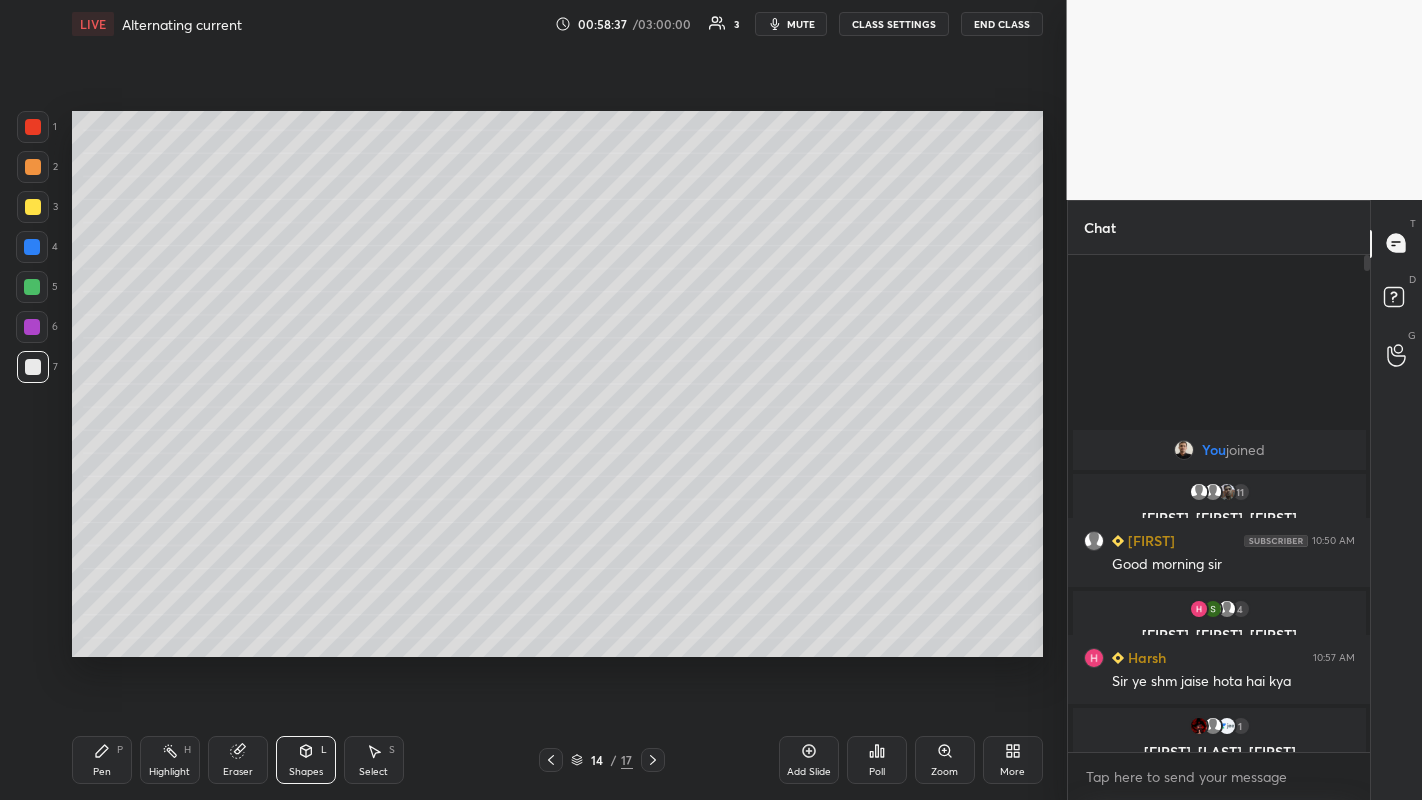 click 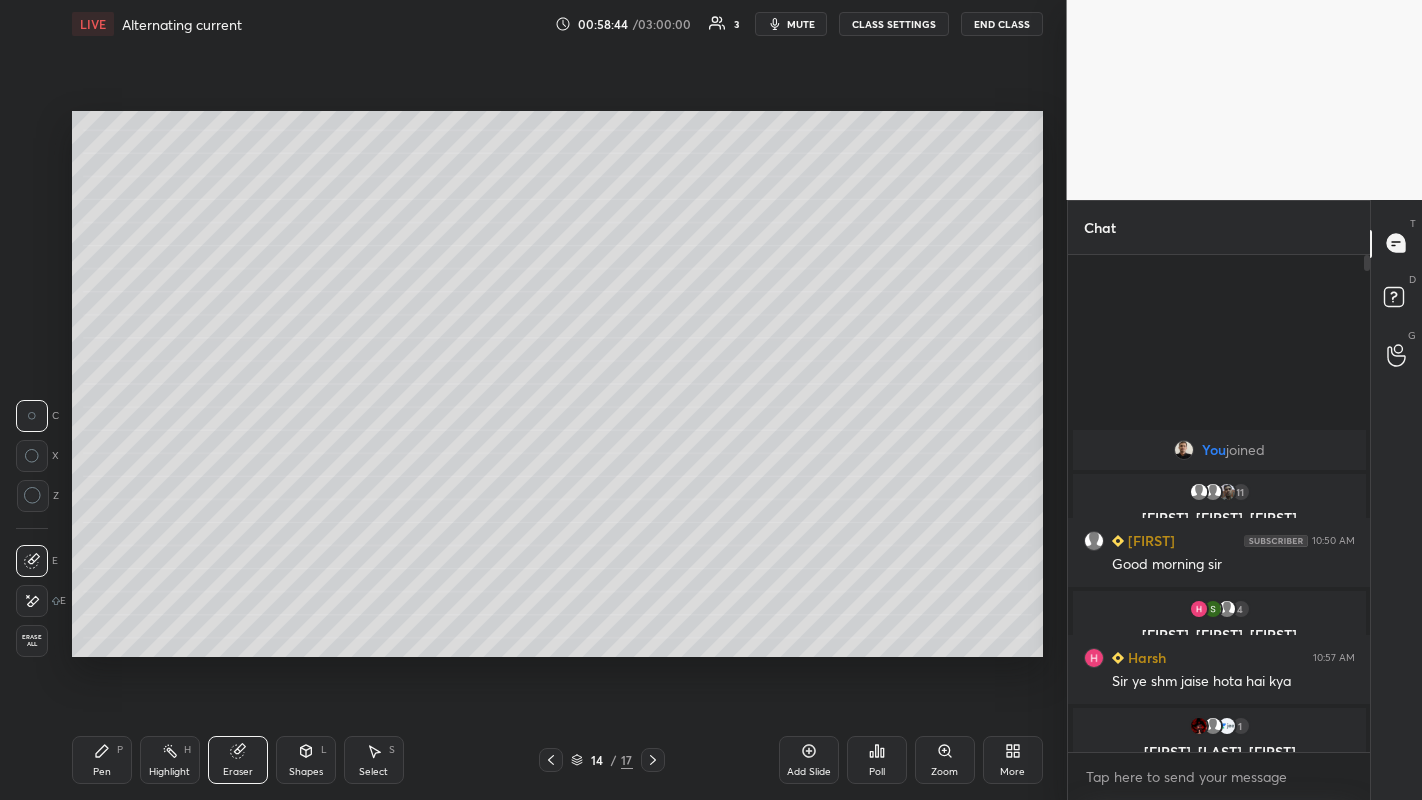 click on "Pen P" at bounding box center (102, 760) 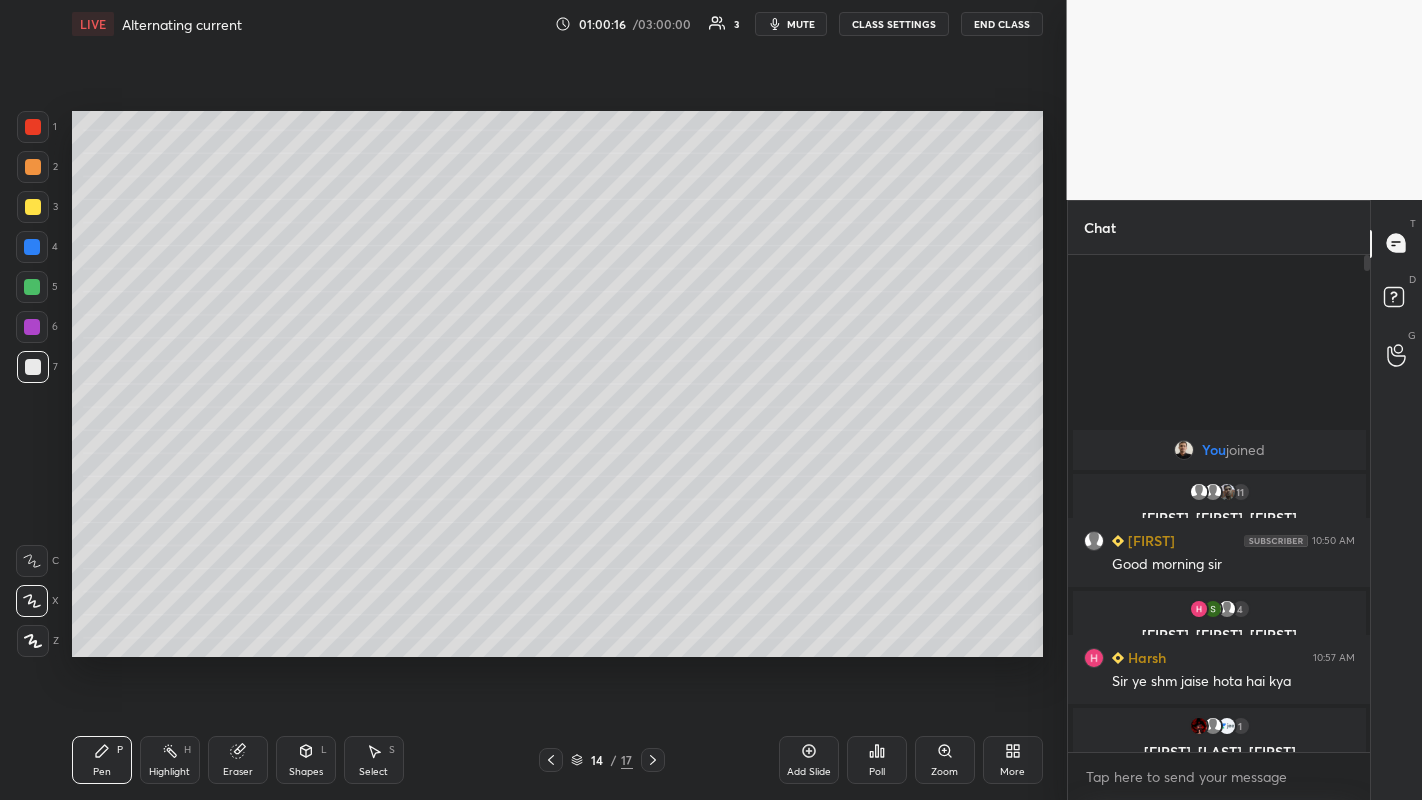 click 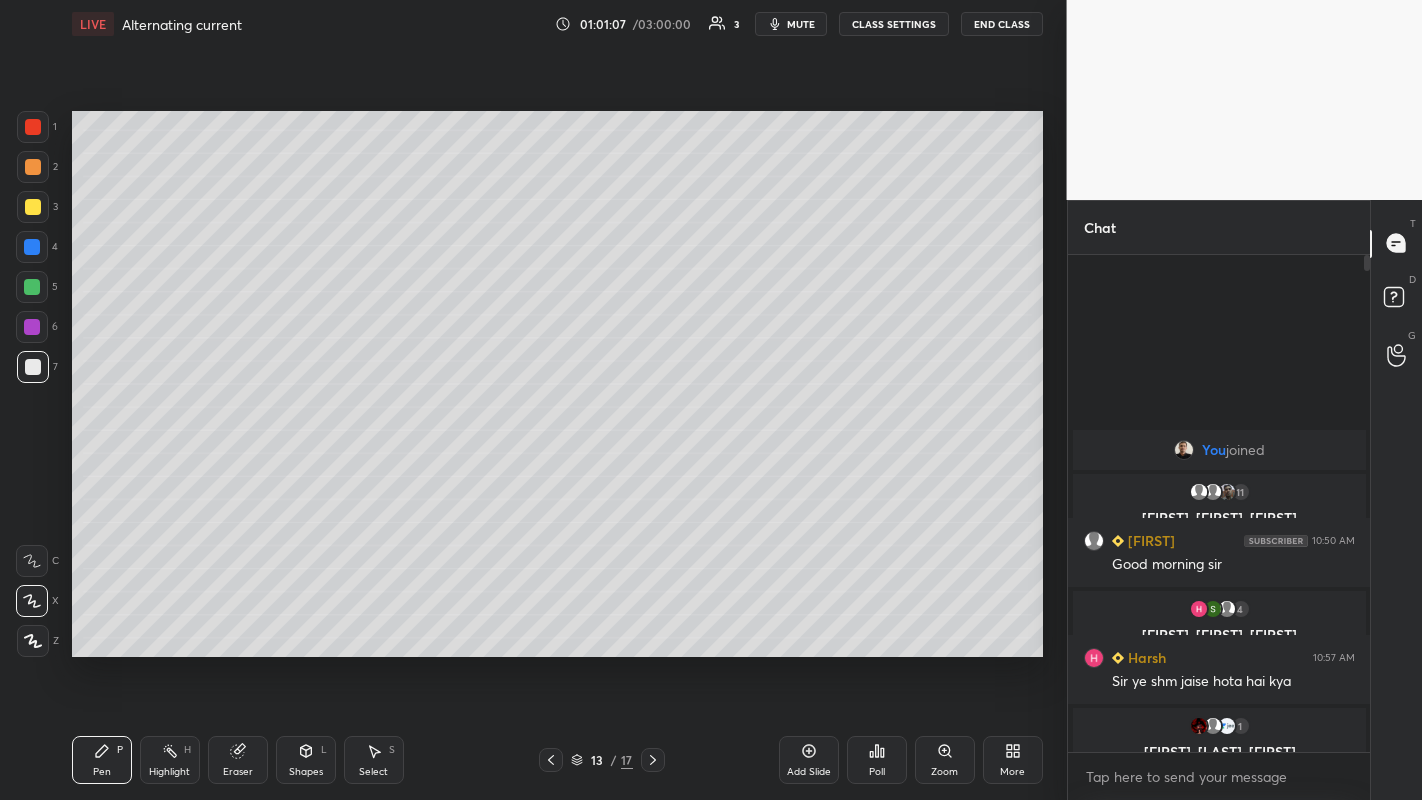 click 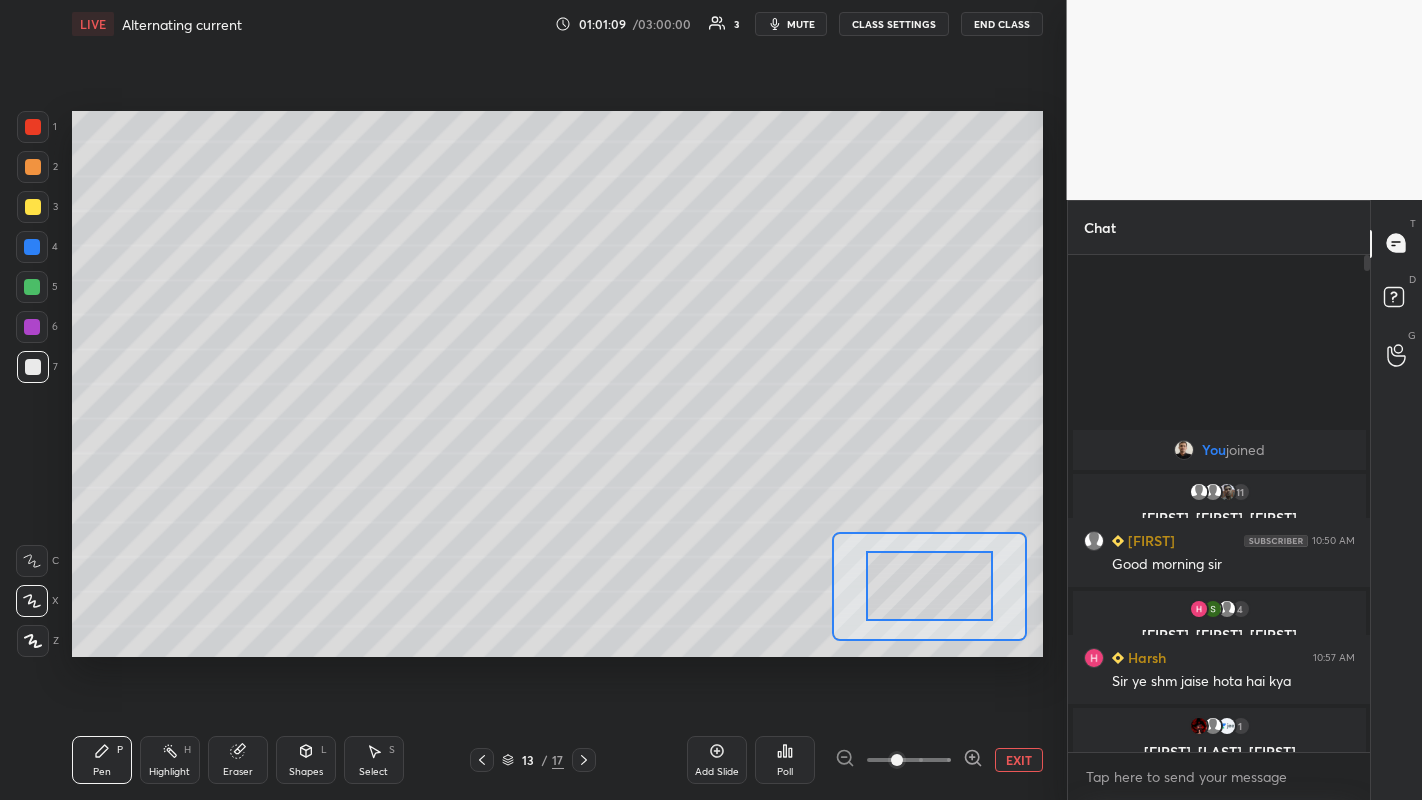 click on "Add Slide Poll EXIT" at bounding box center [865, 760] 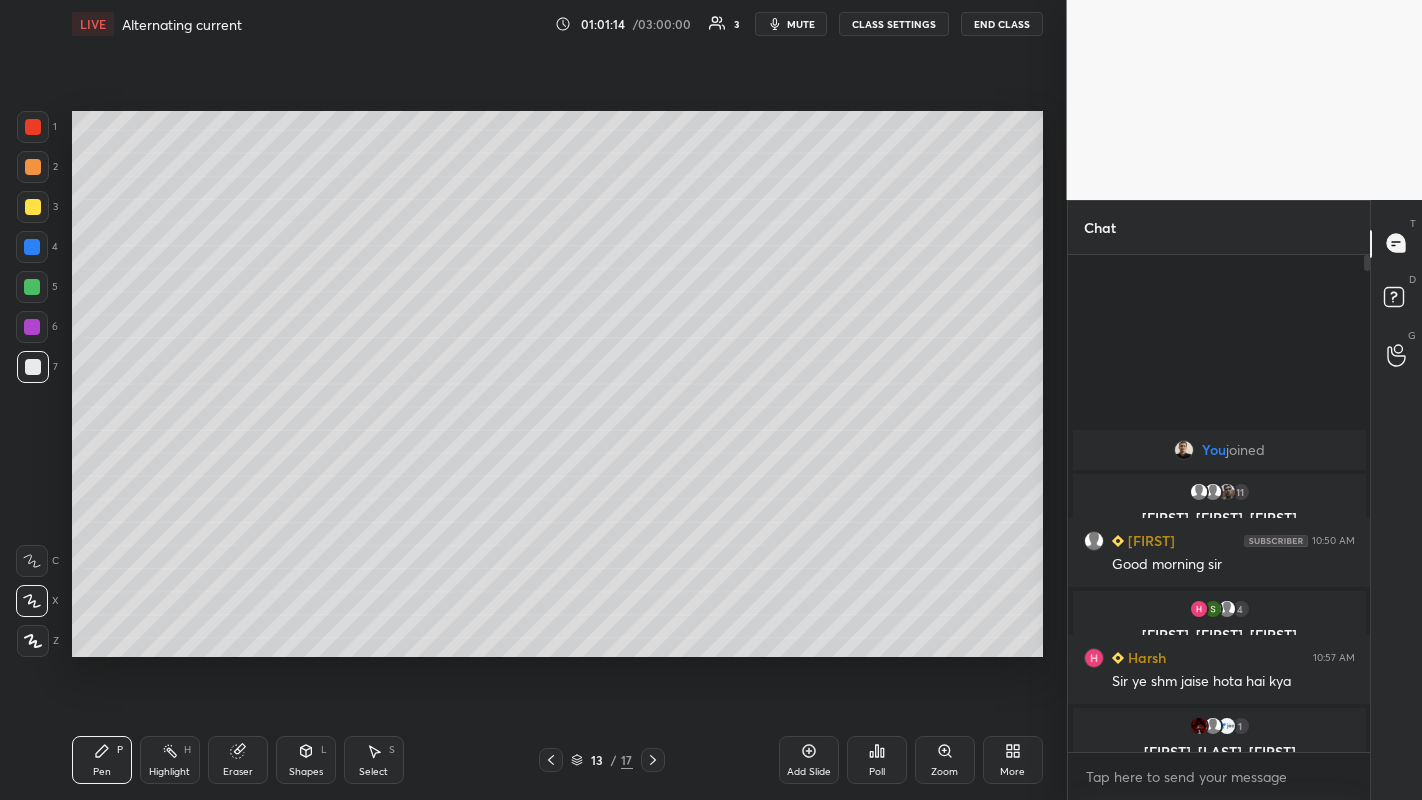 click 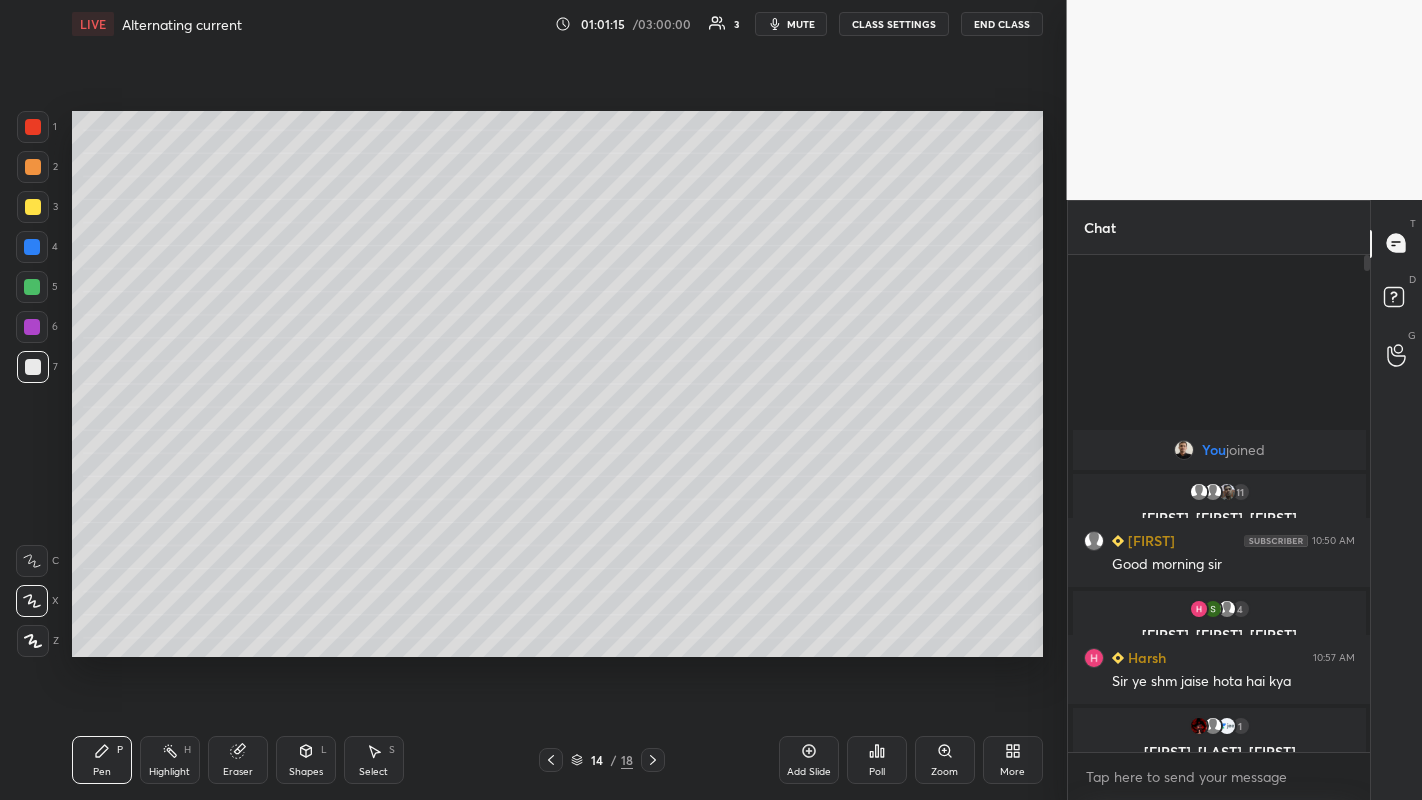 click on "Pen P" at bounding box center (102, 760) 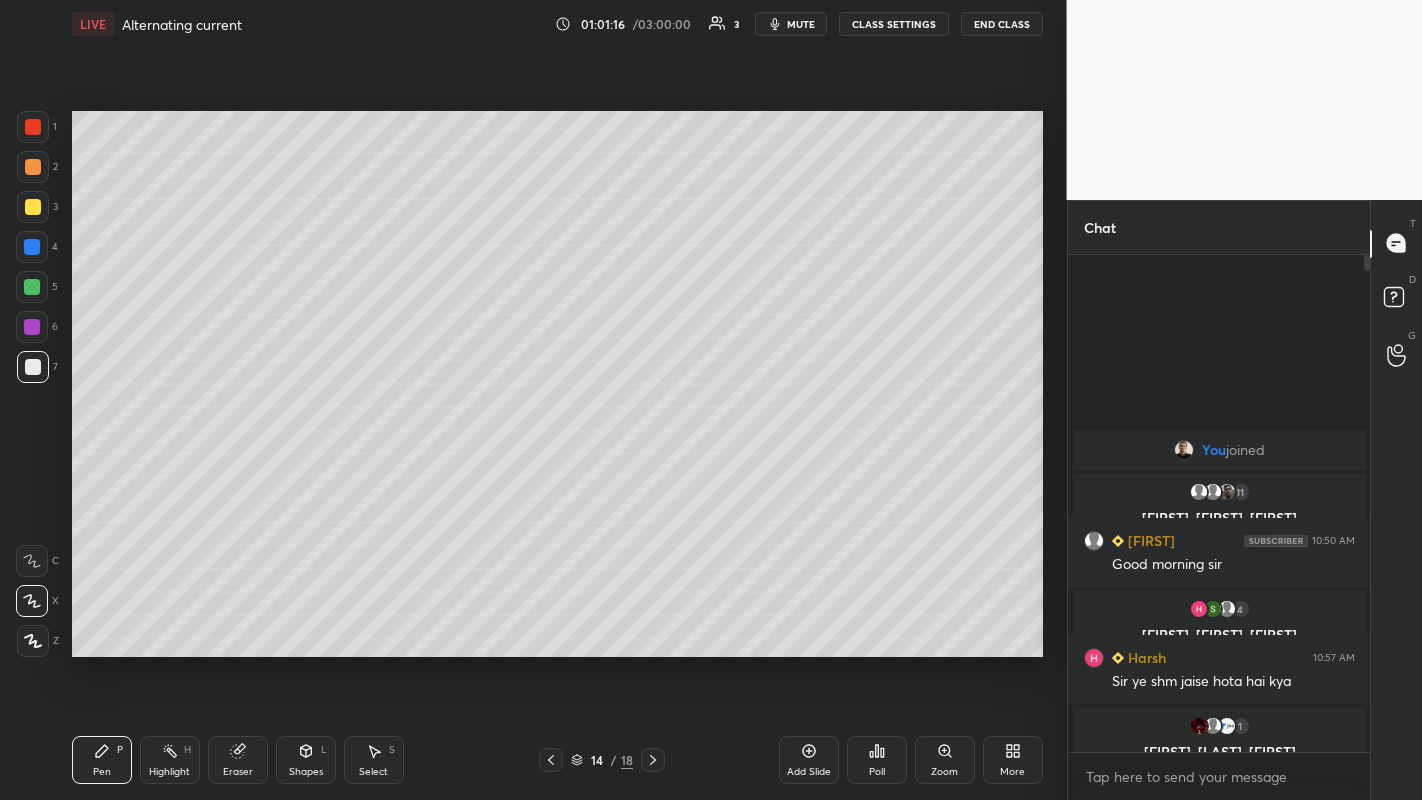 click at bounding box center (32, 287) 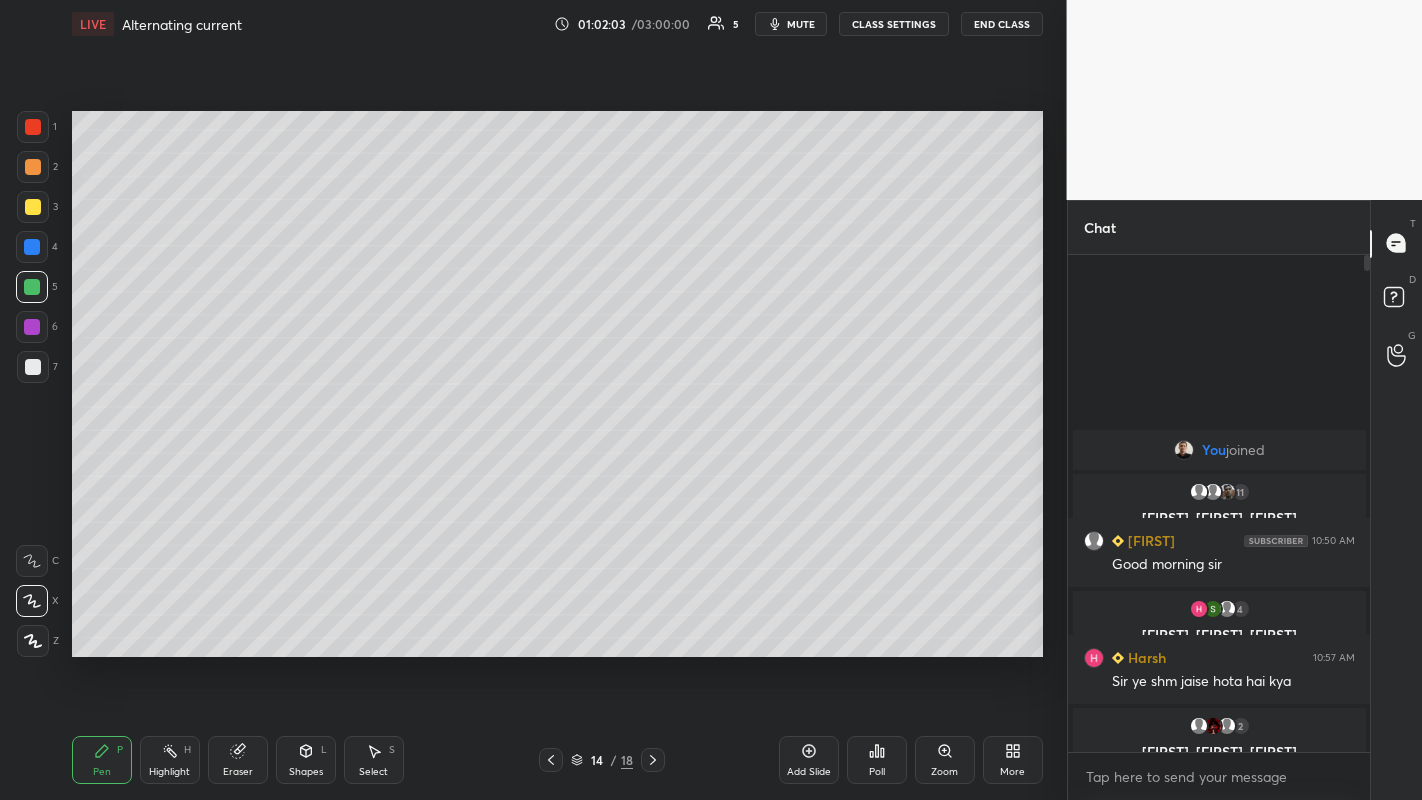 click 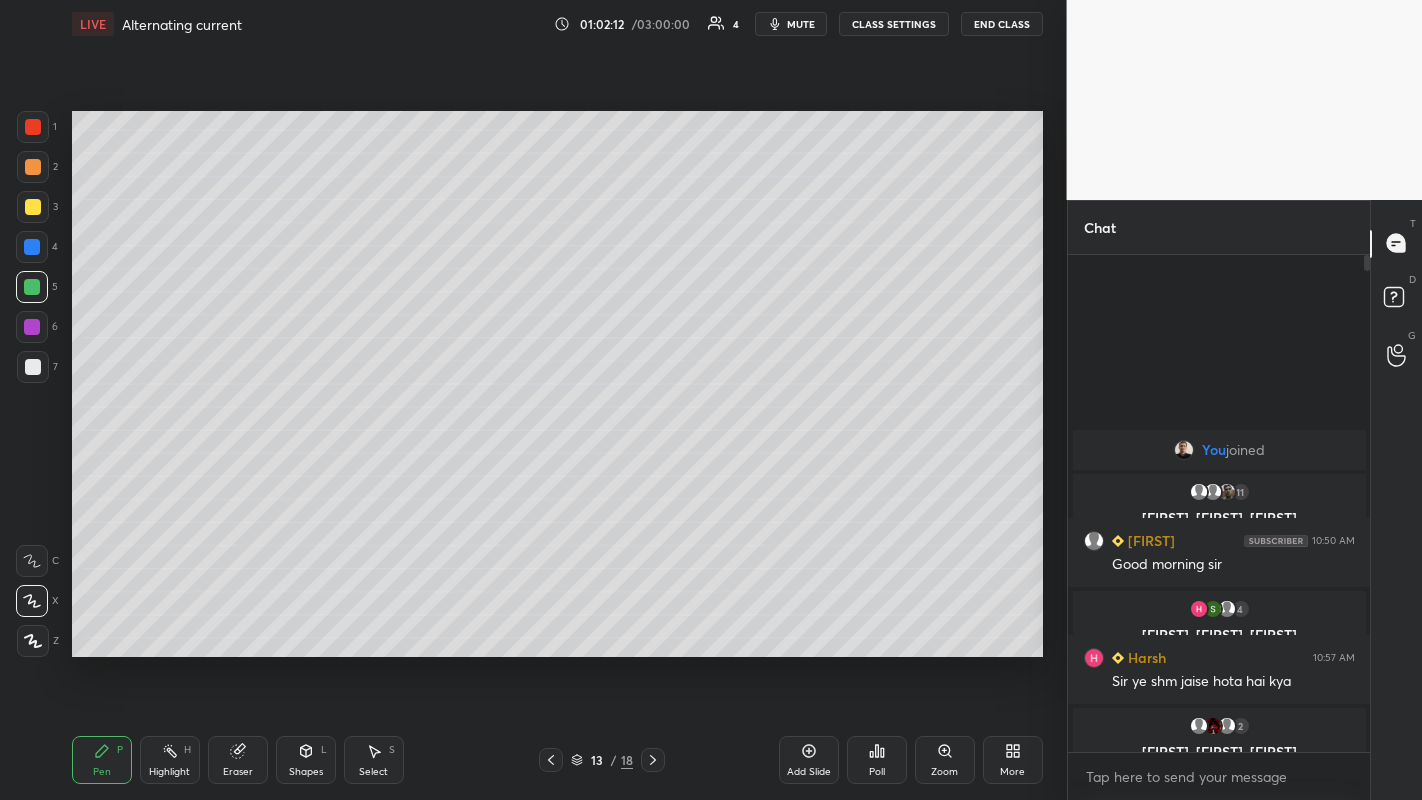 click 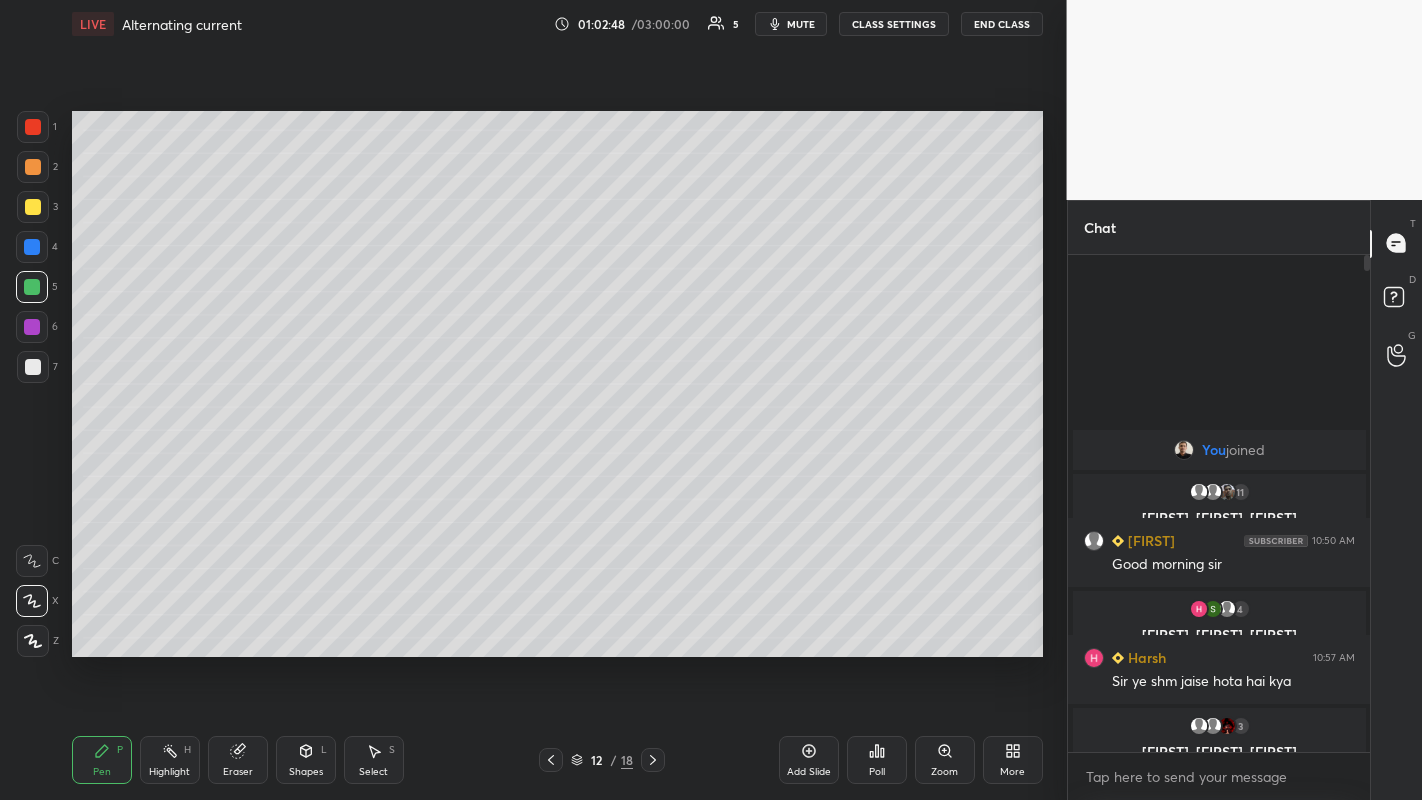 click 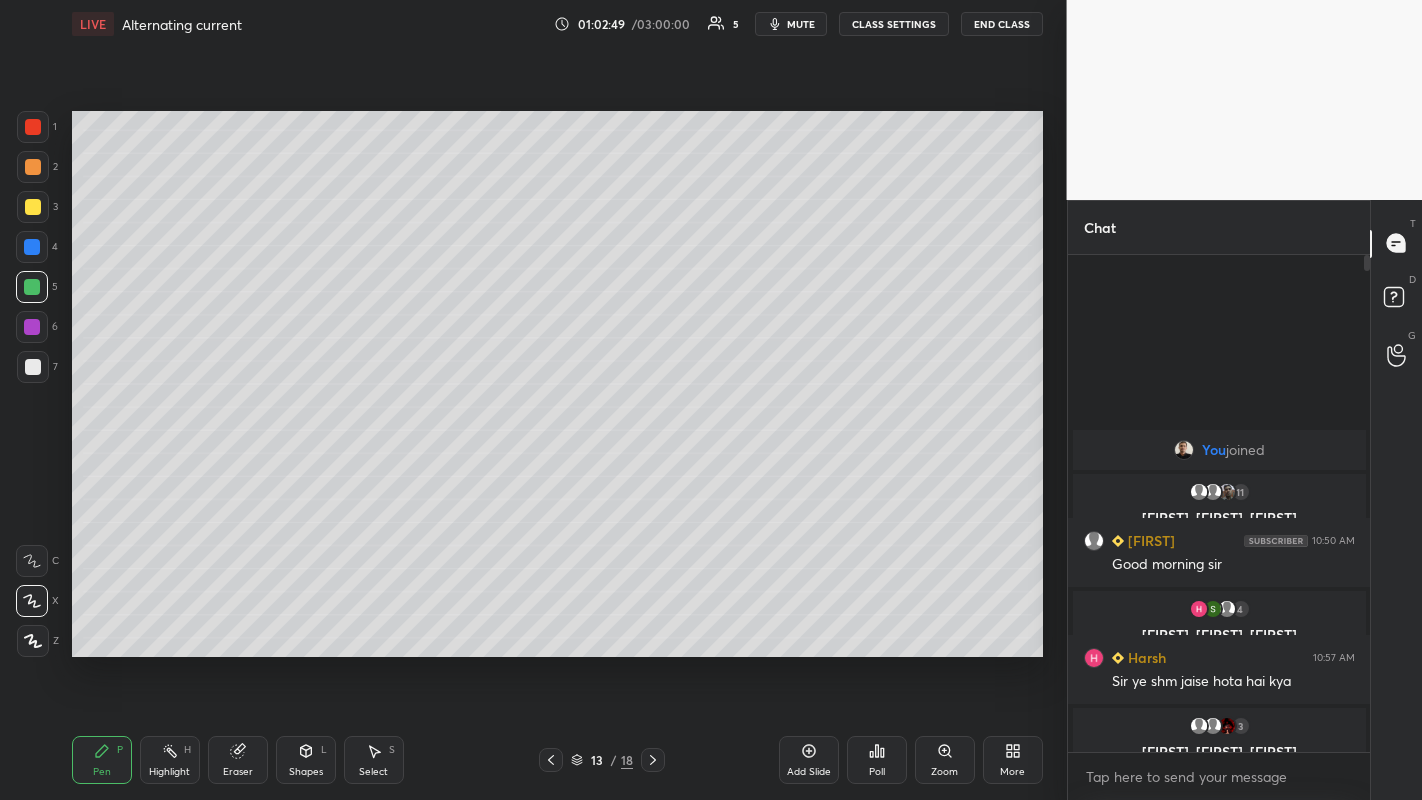 click 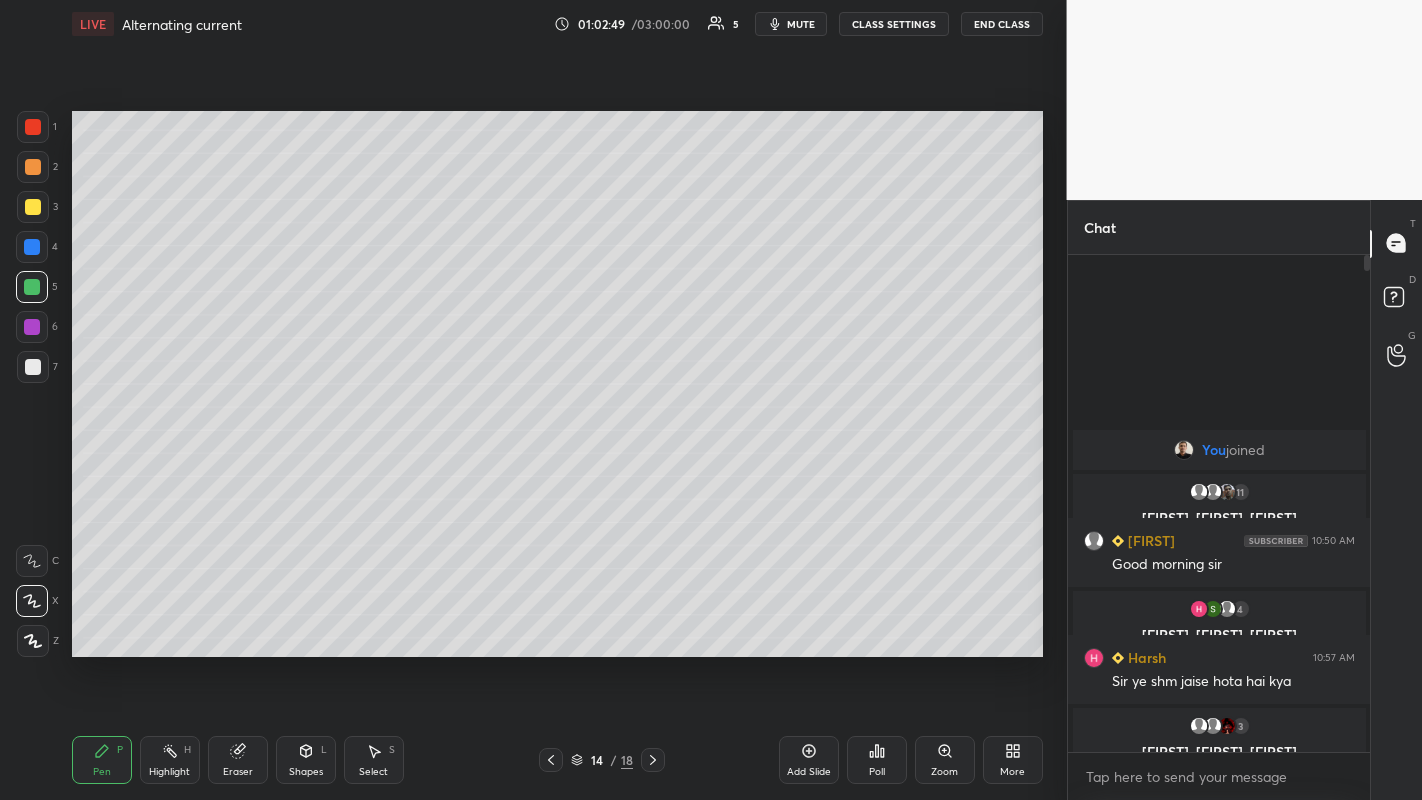 click 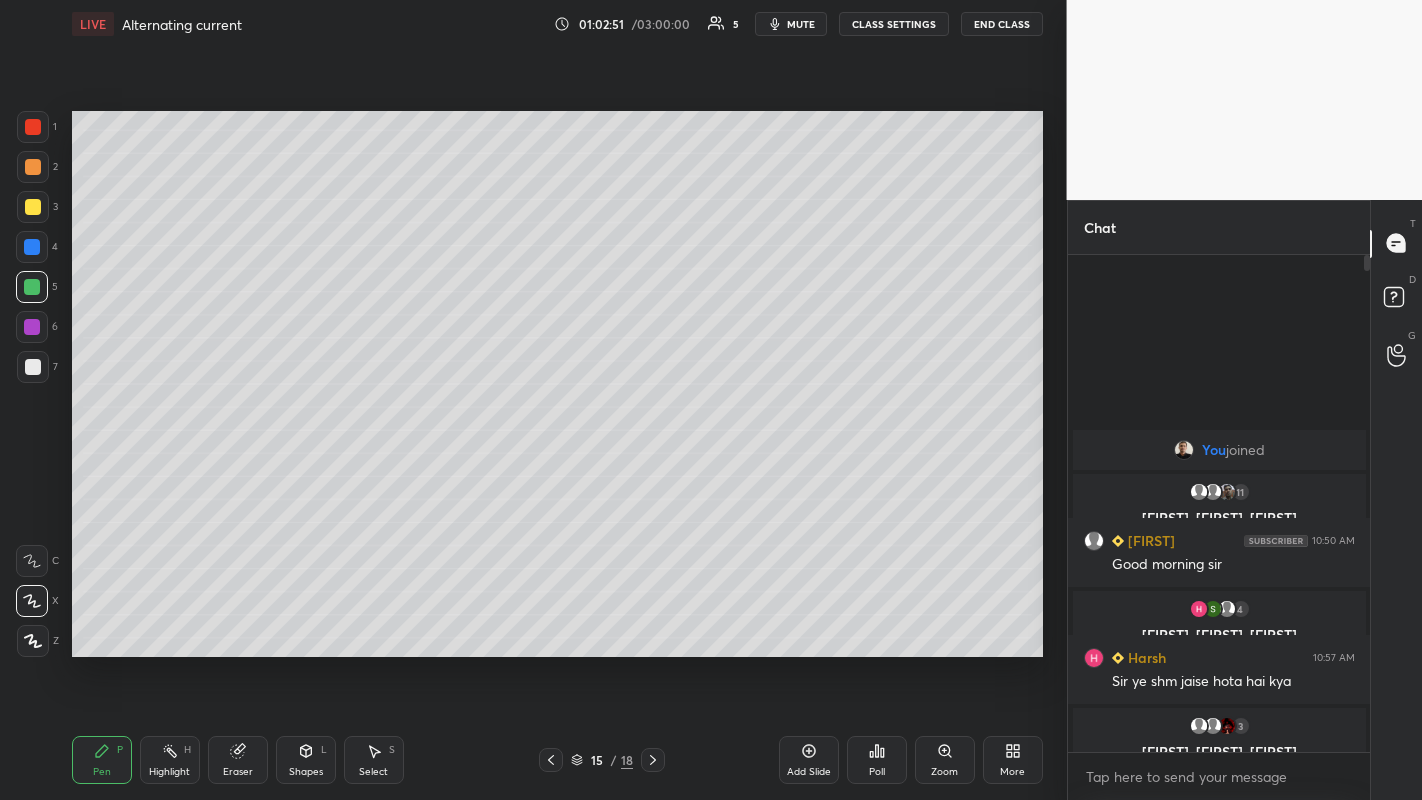 click 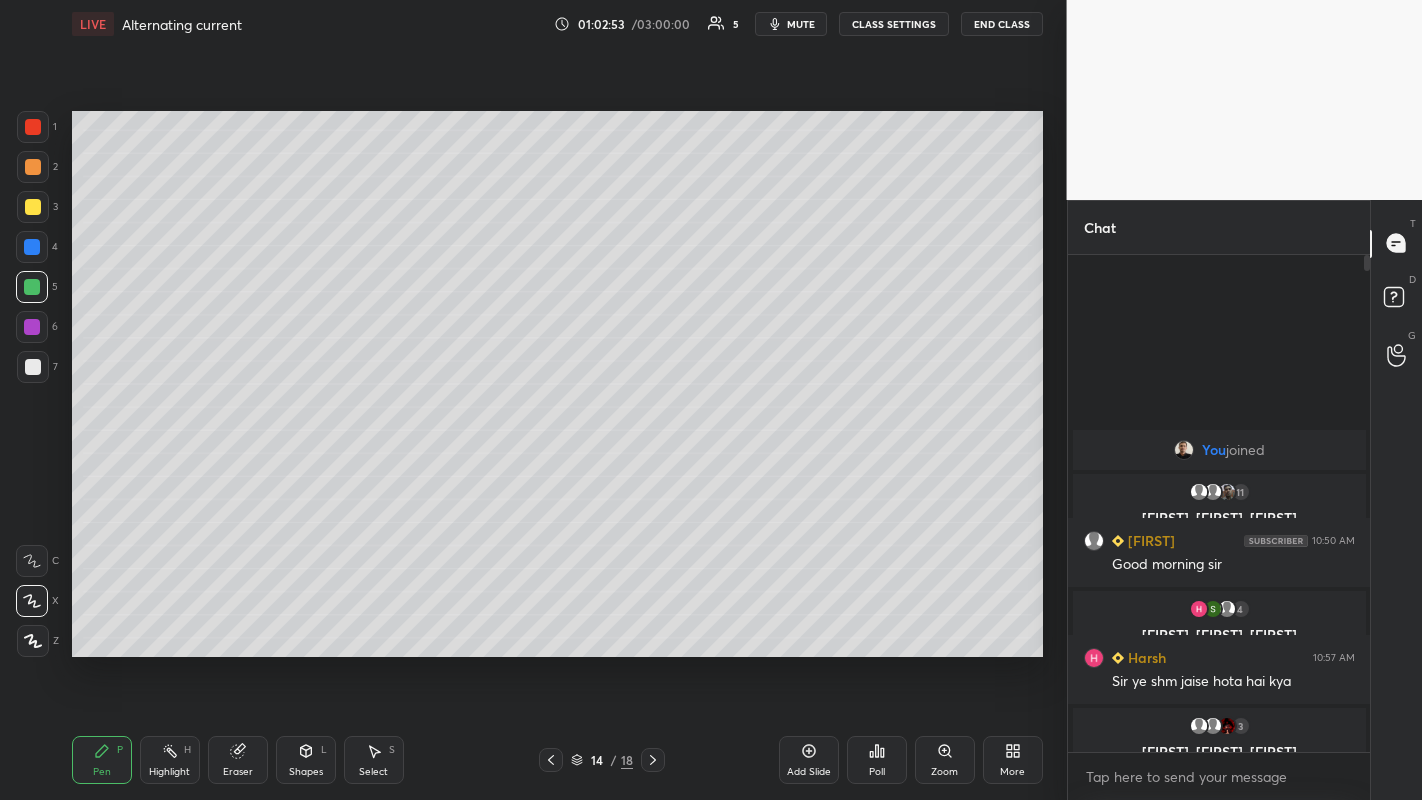 click at bounding box center [33, 367] 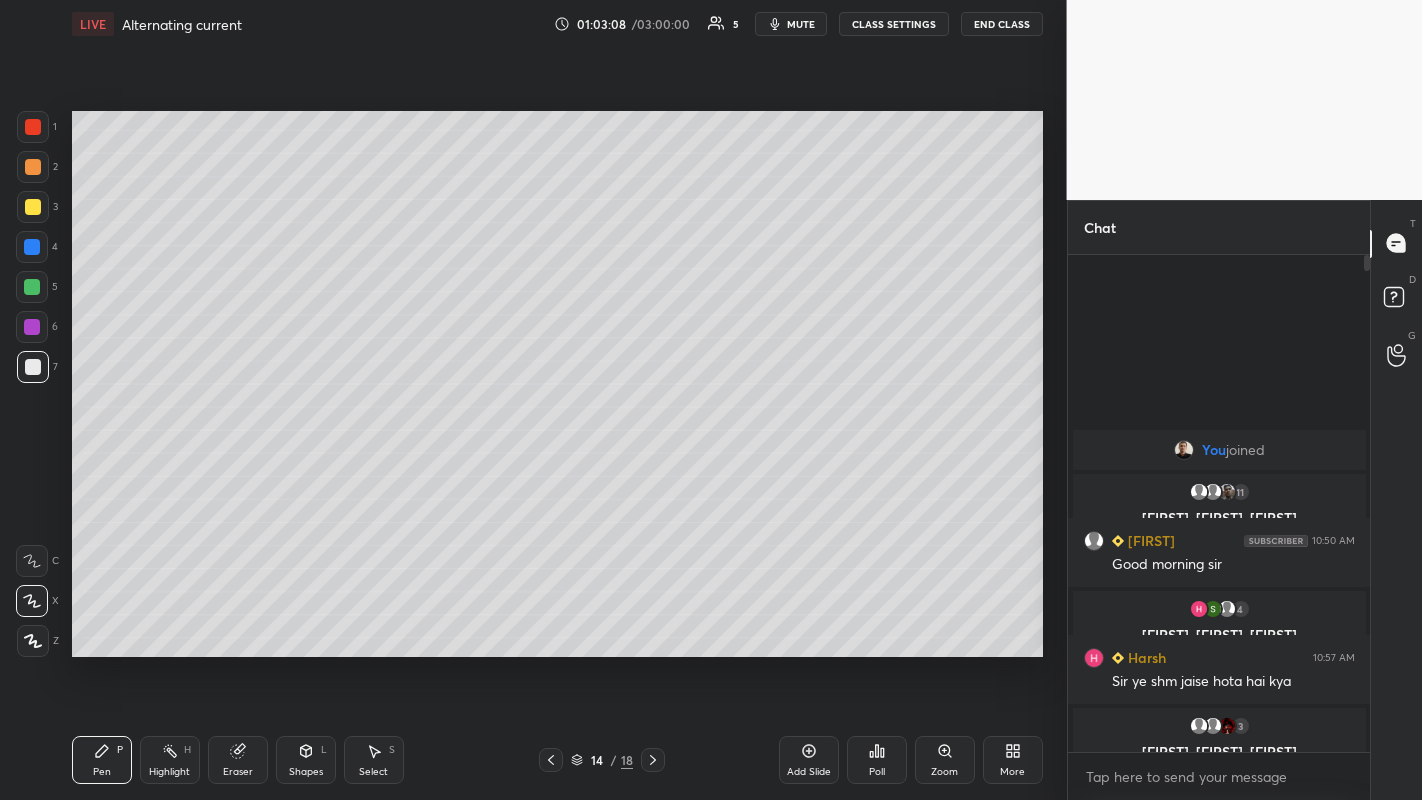 click 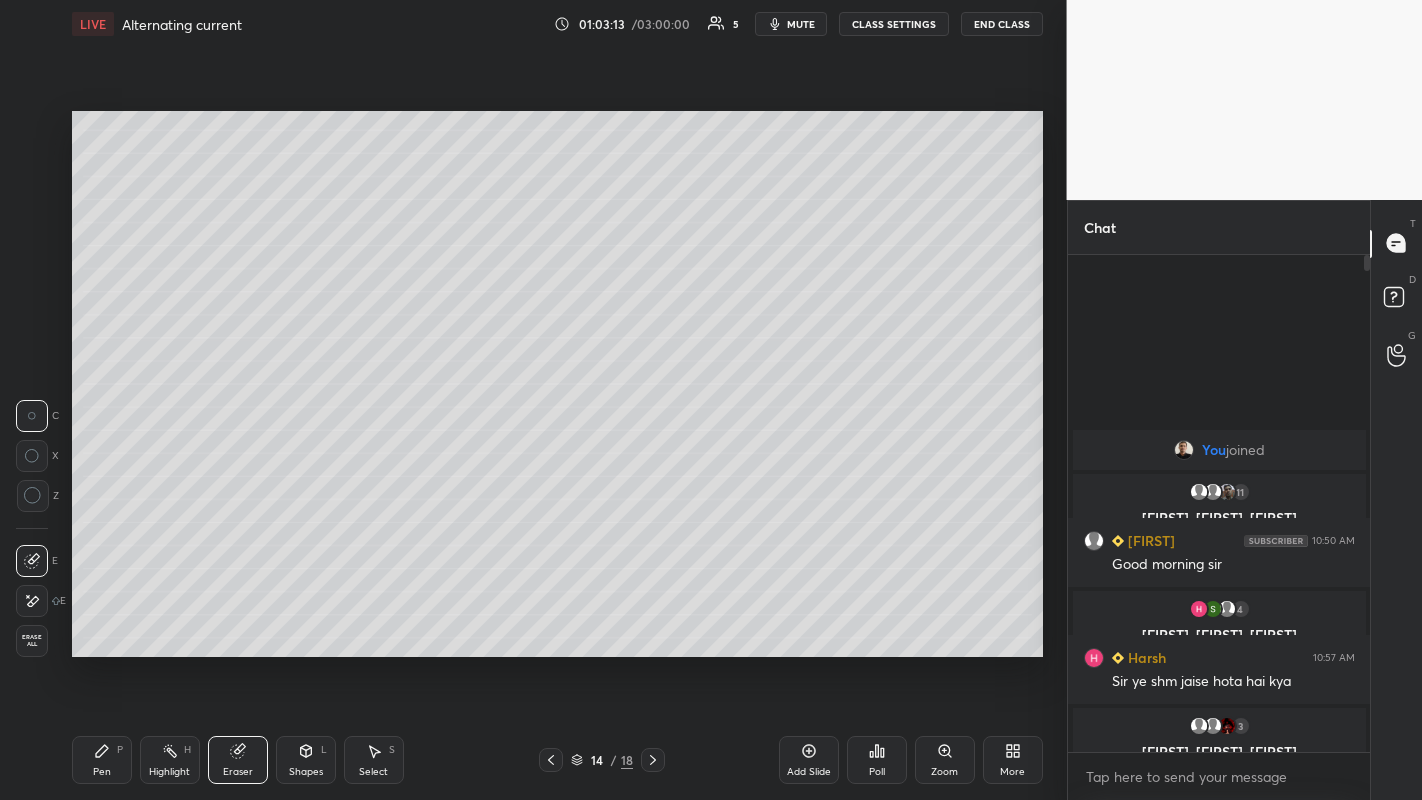 click 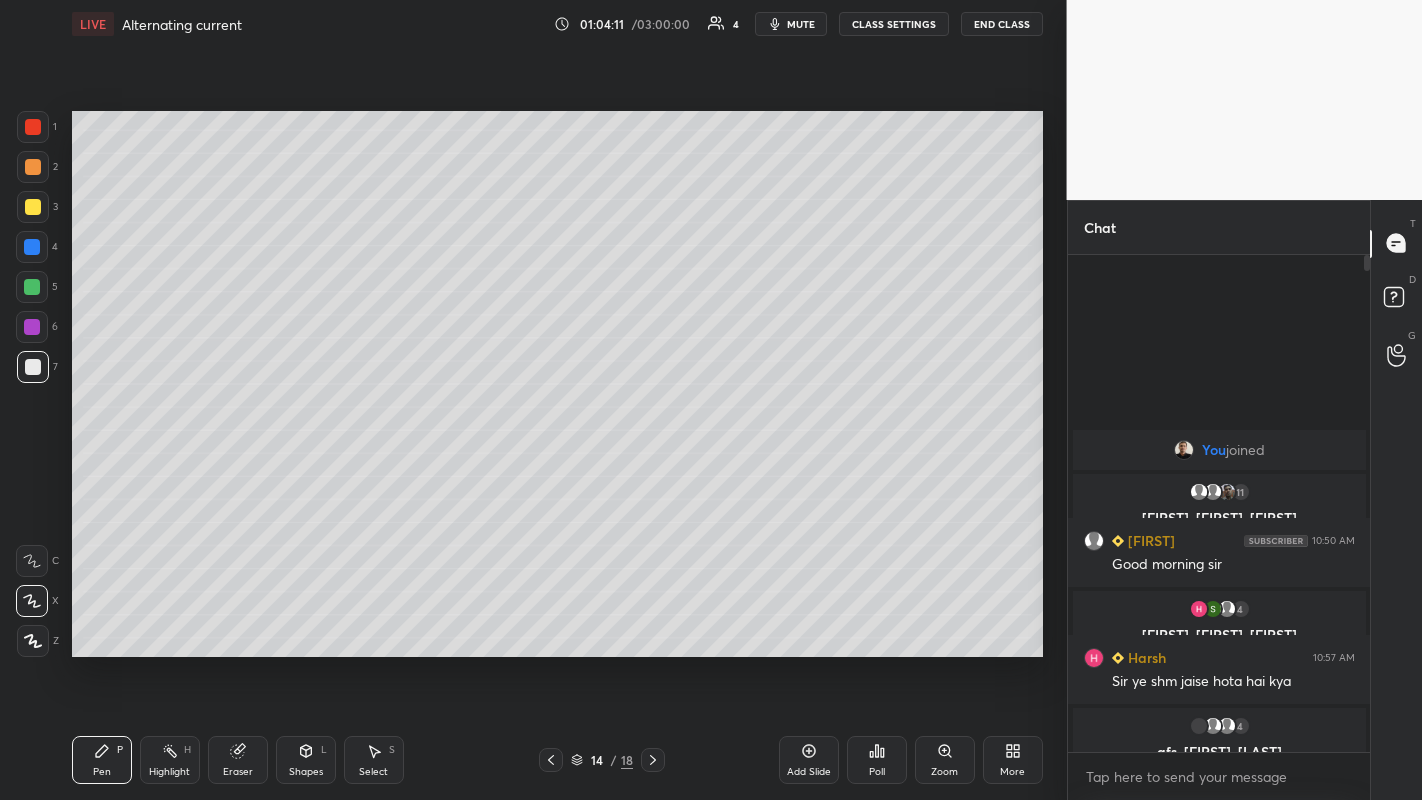 click 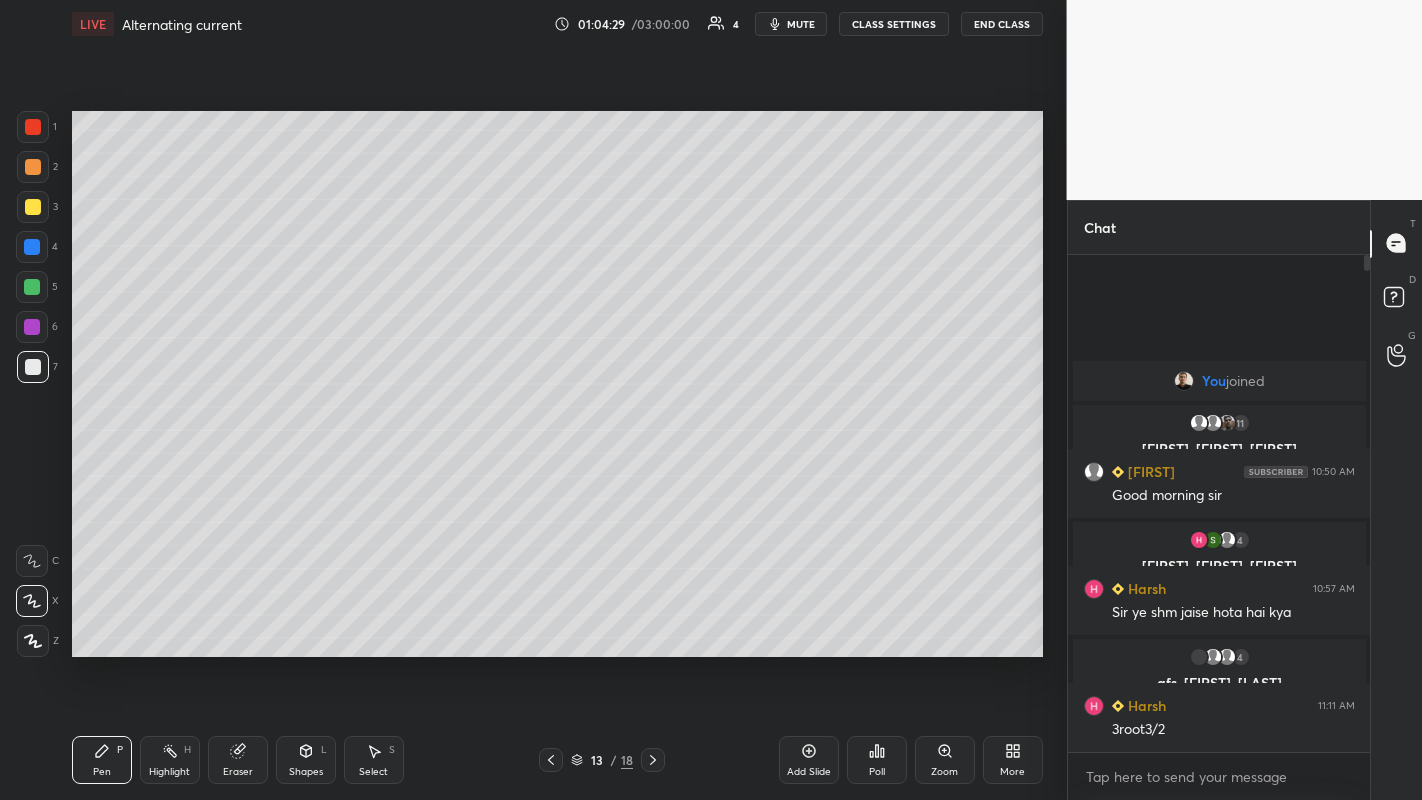 click 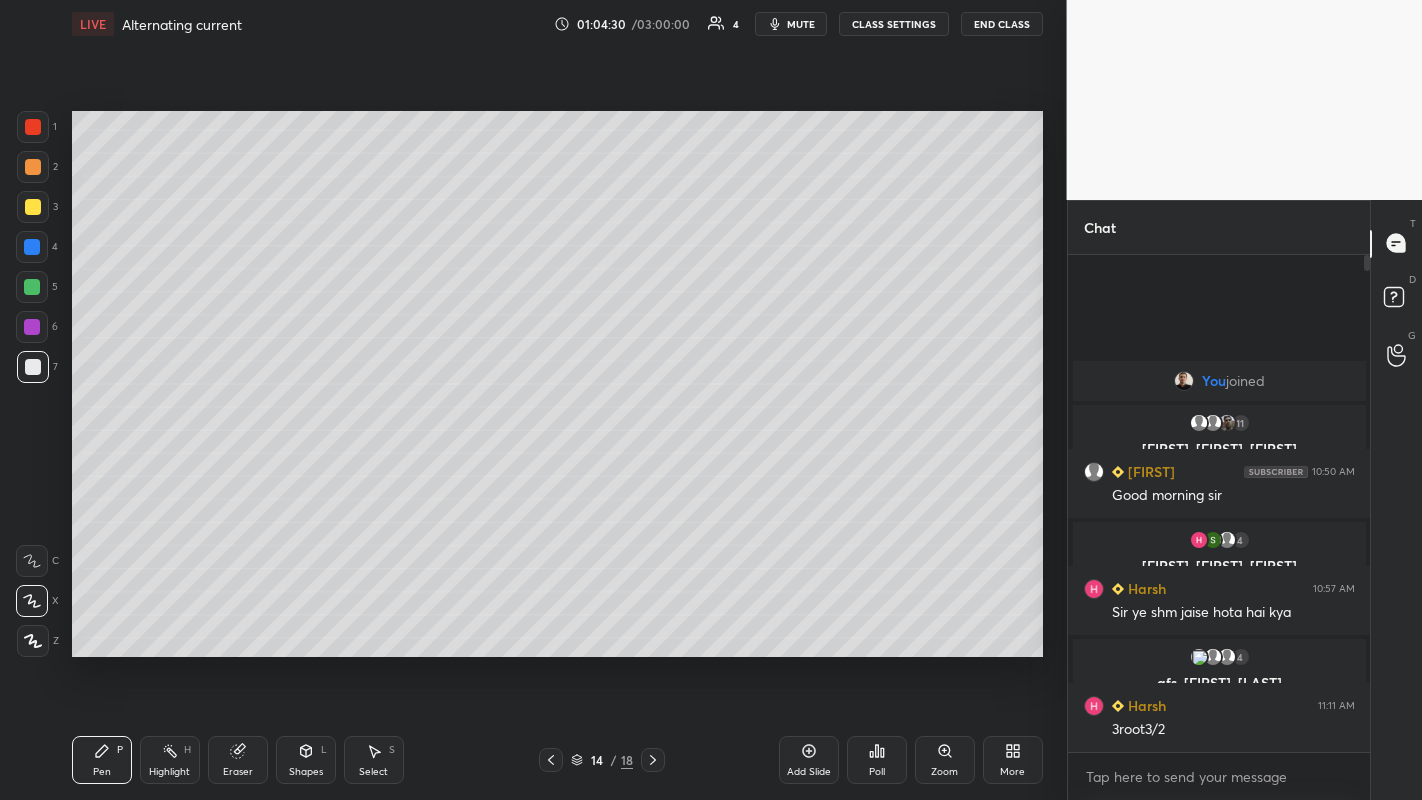 click 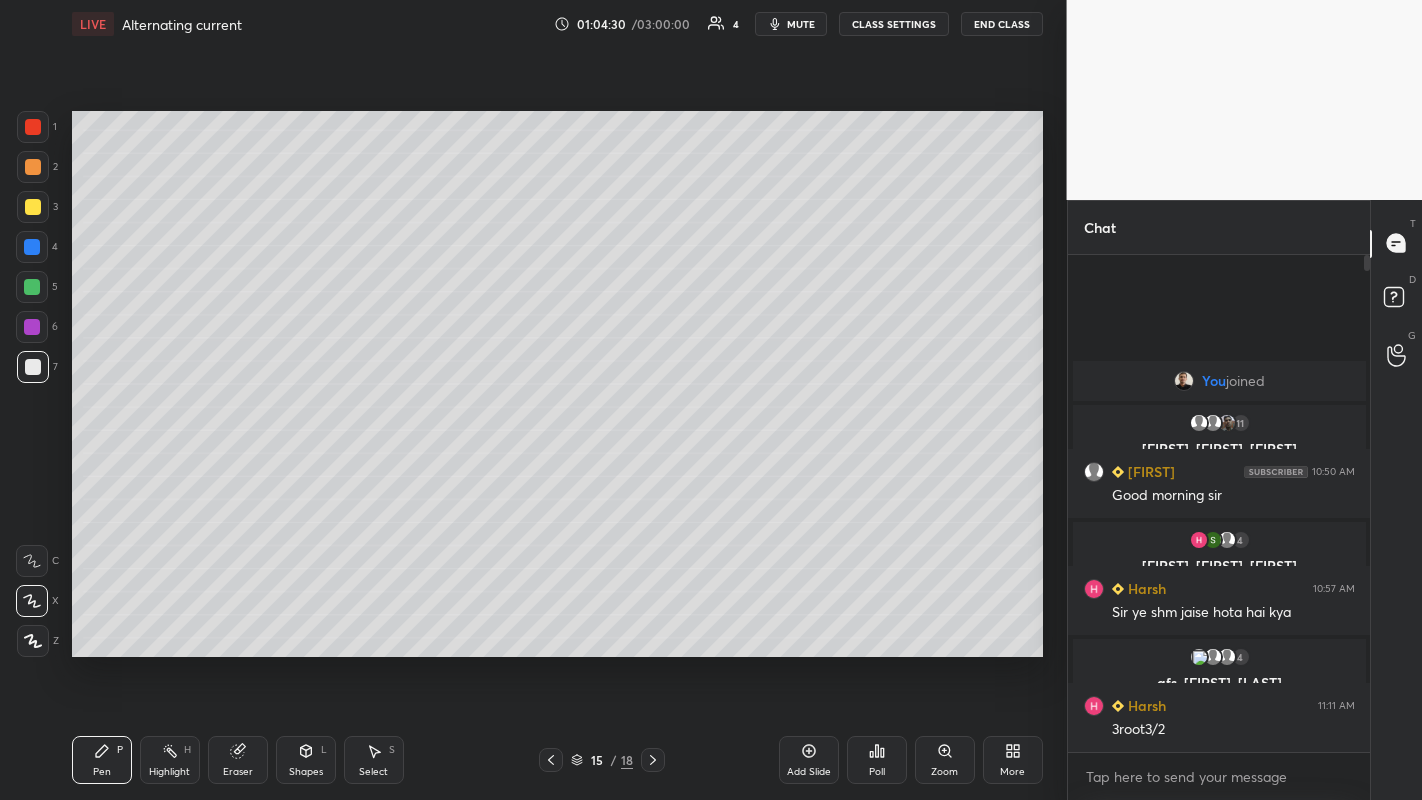 click 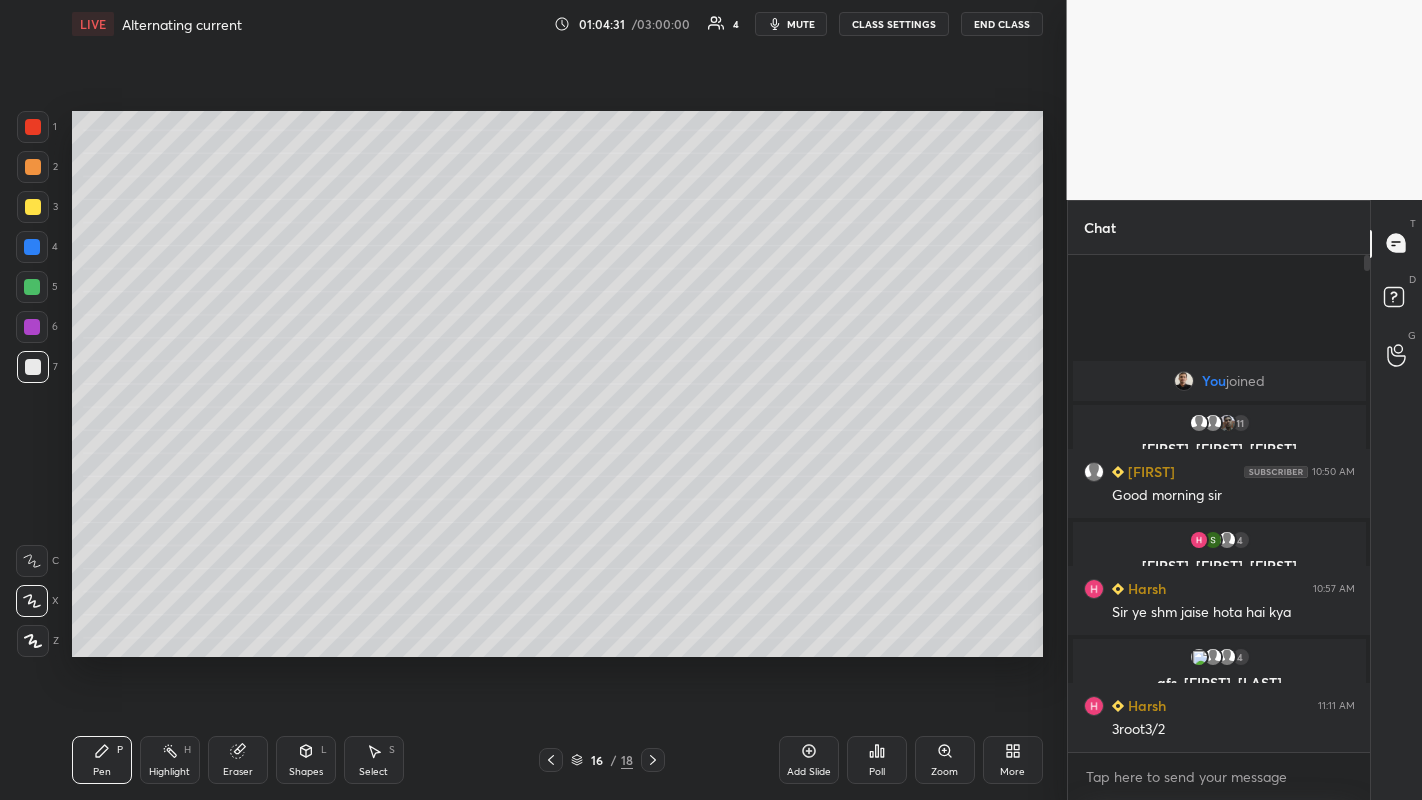 click at bounding box center (653, 760) 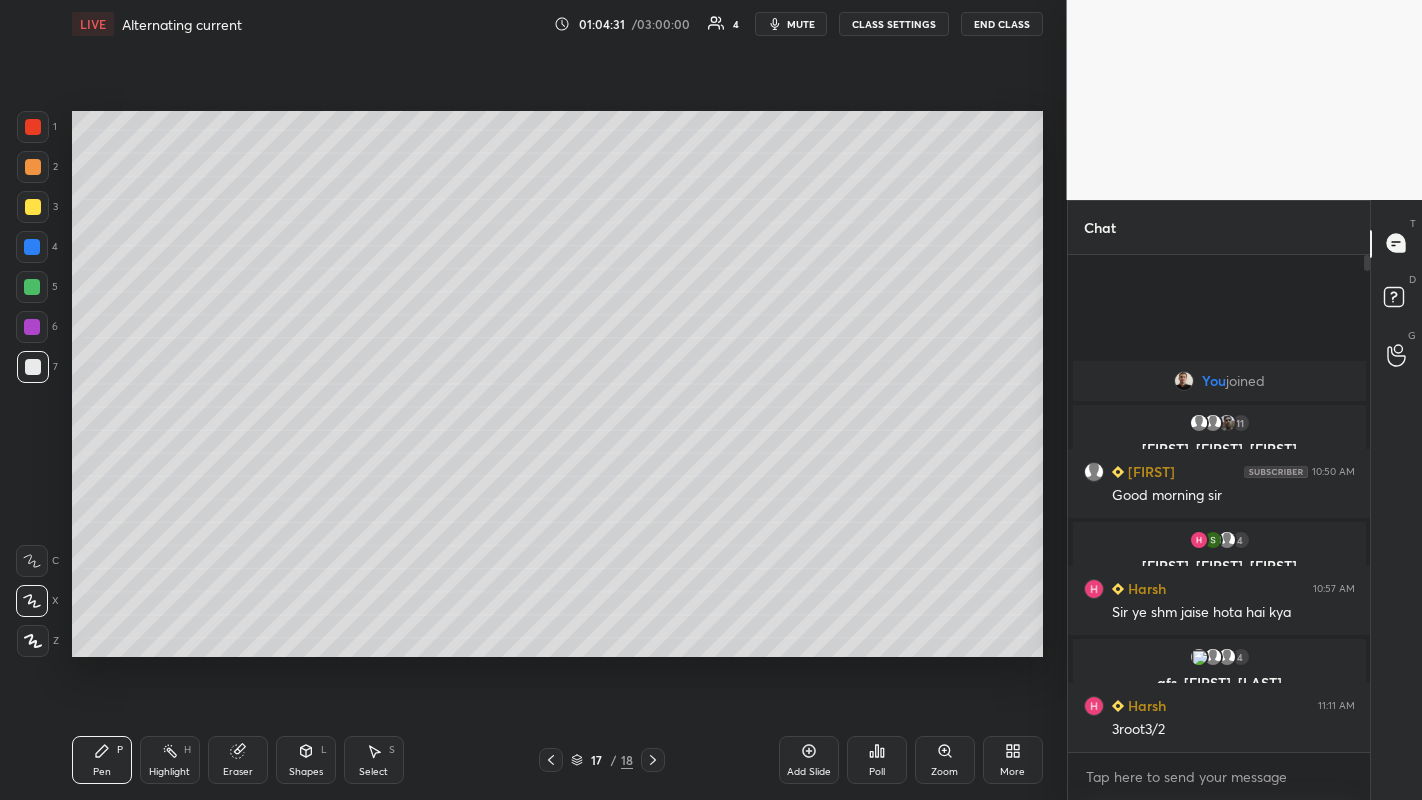 click 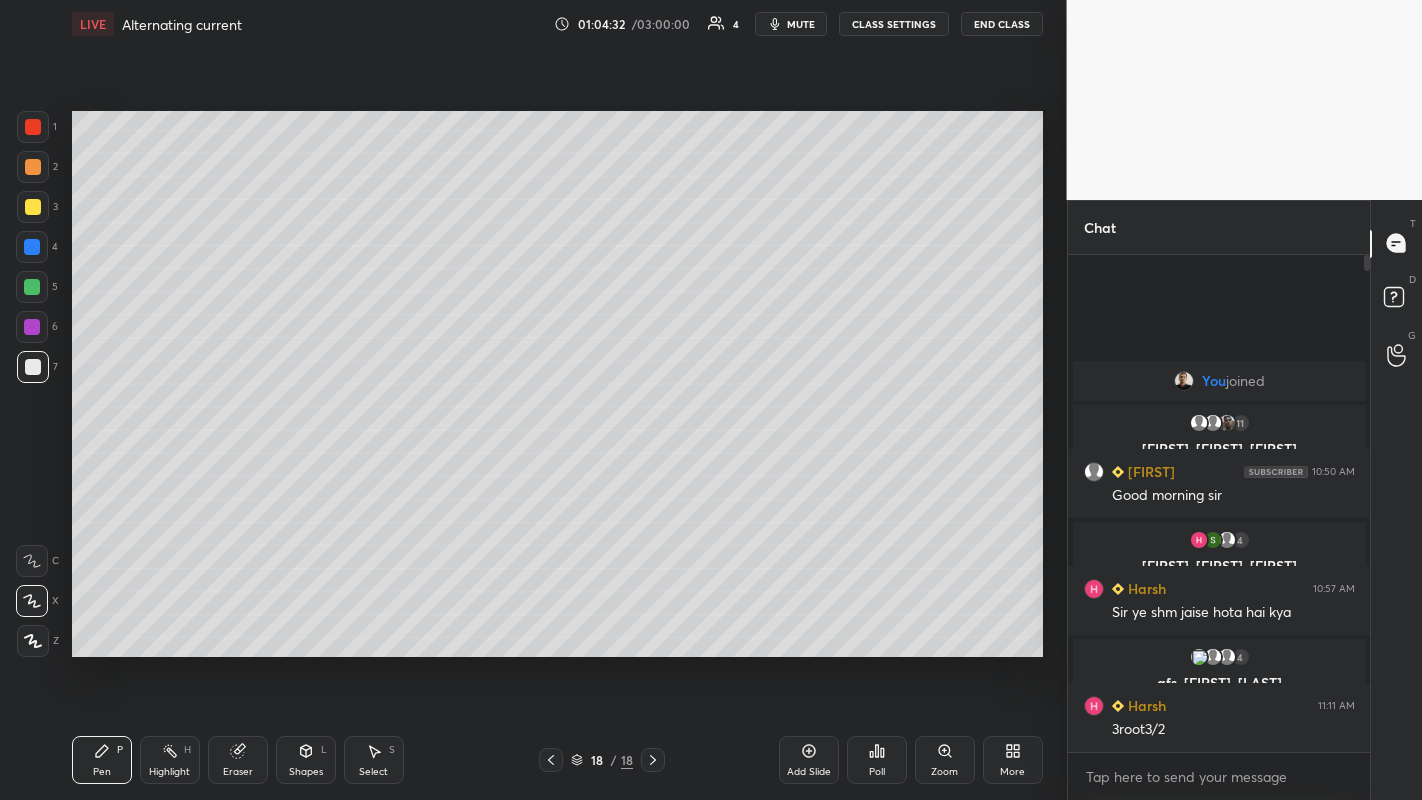click 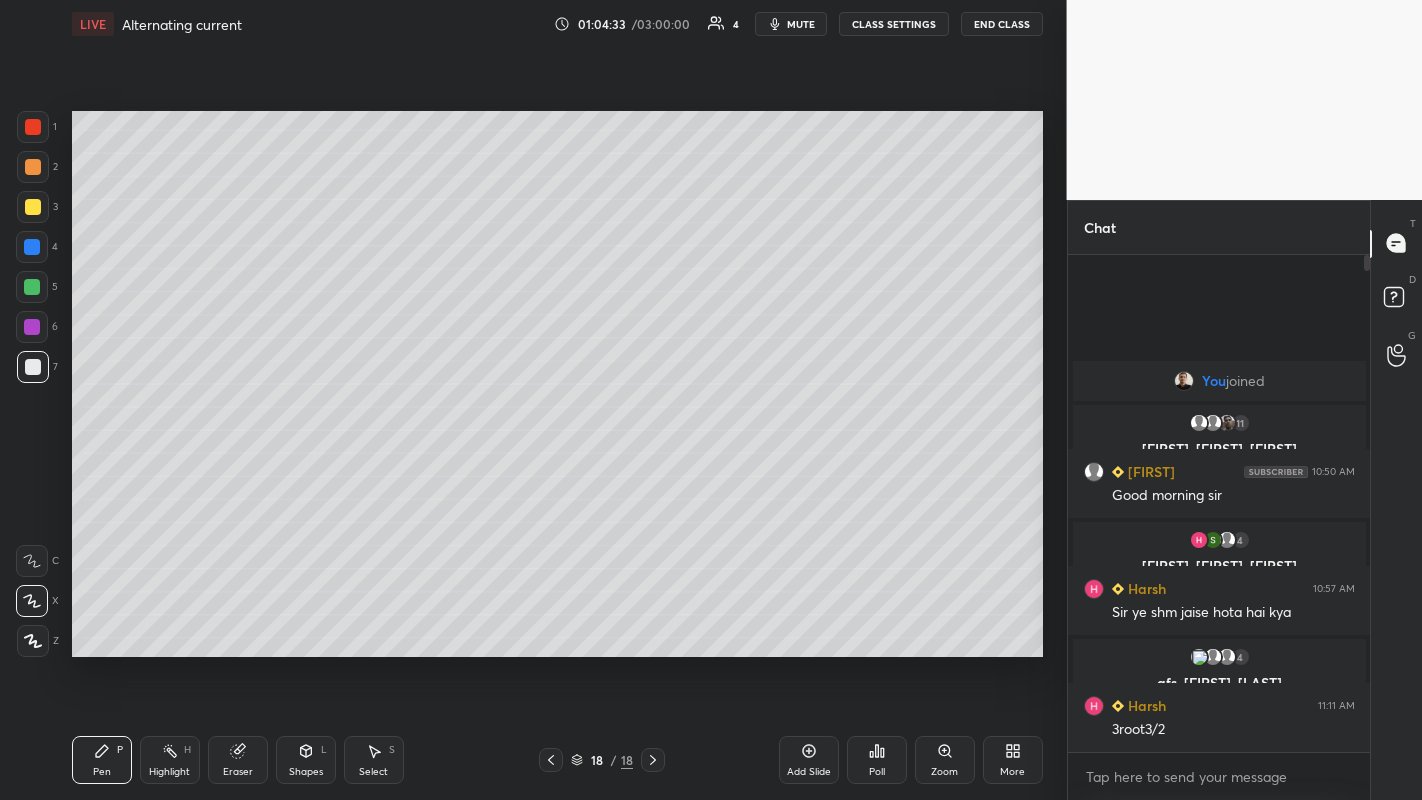 click 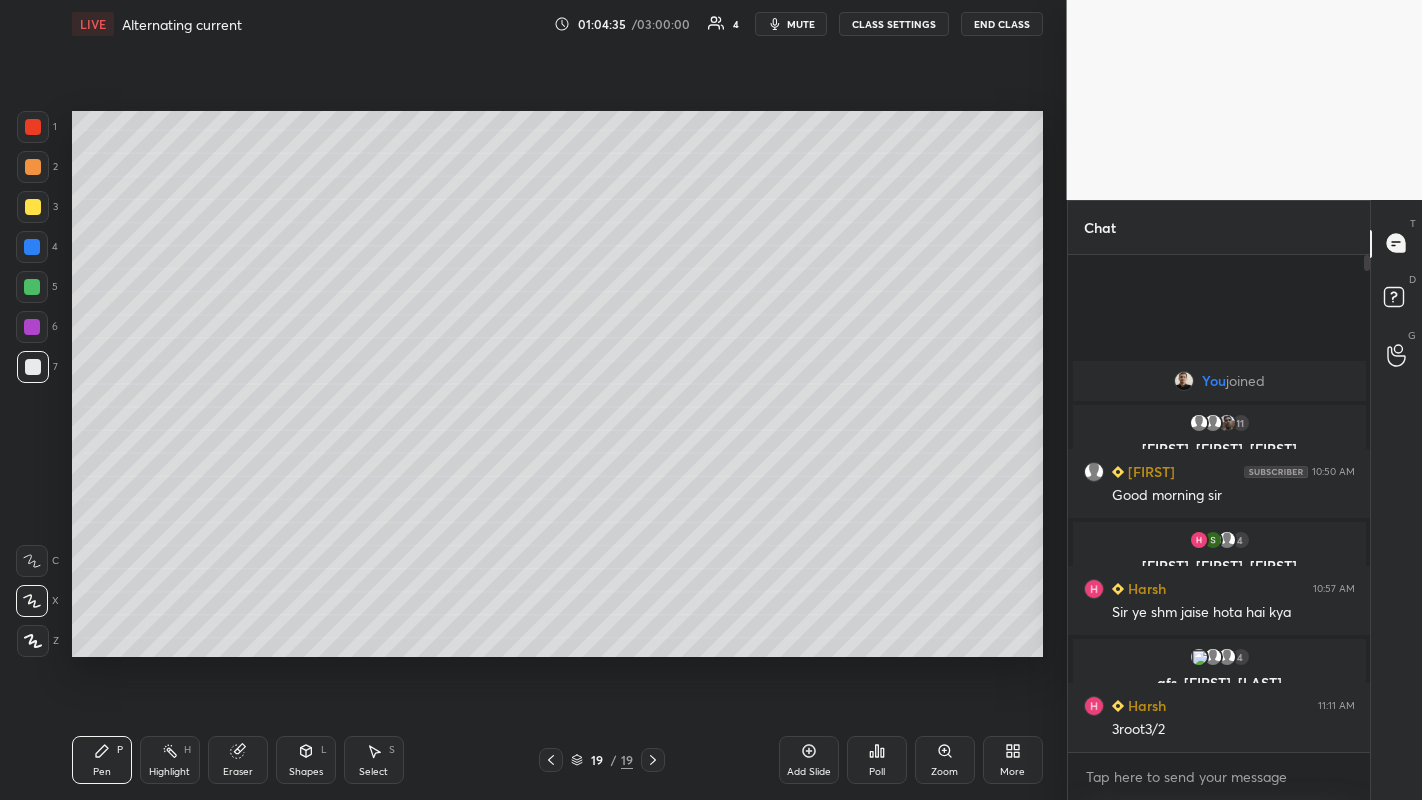 click at bounding box center [33, 167] 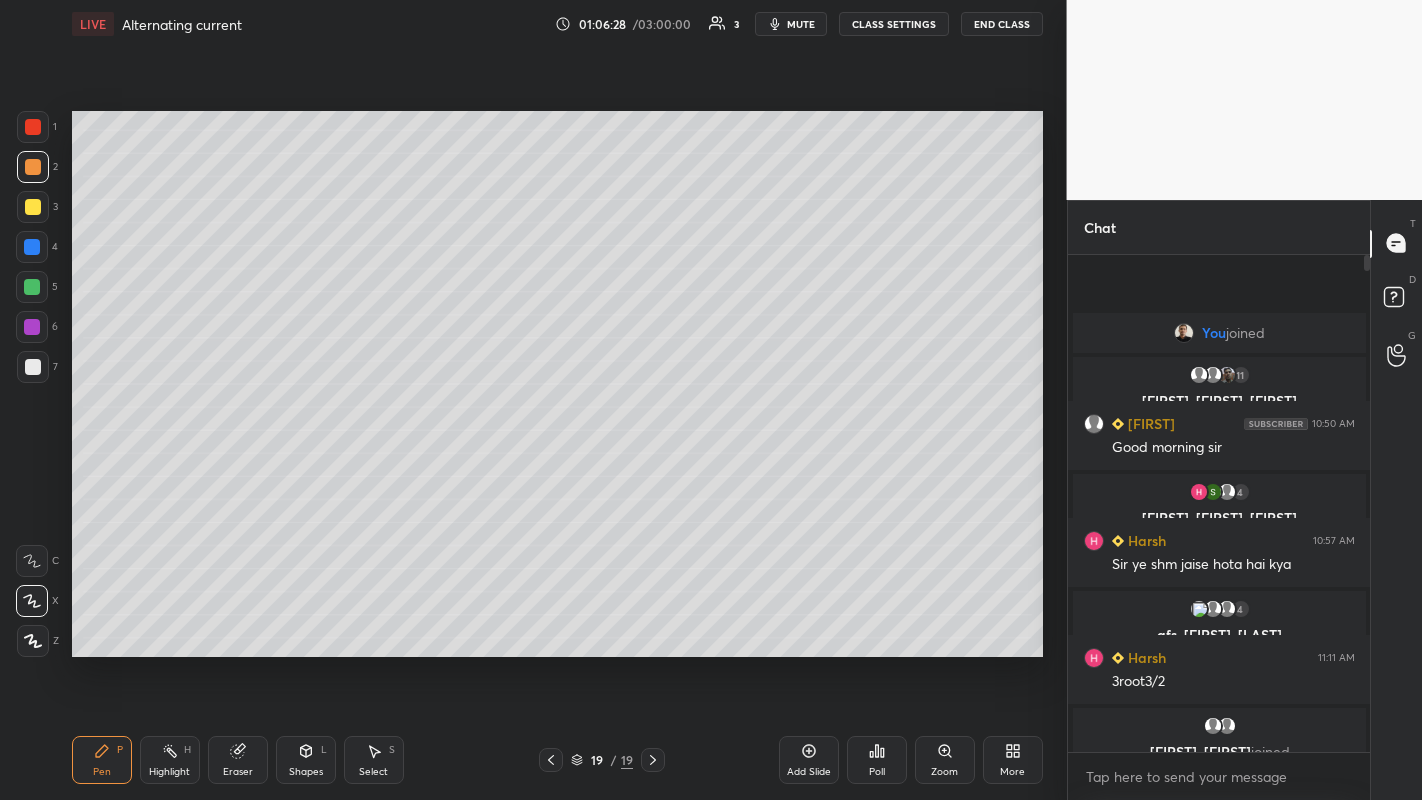 click 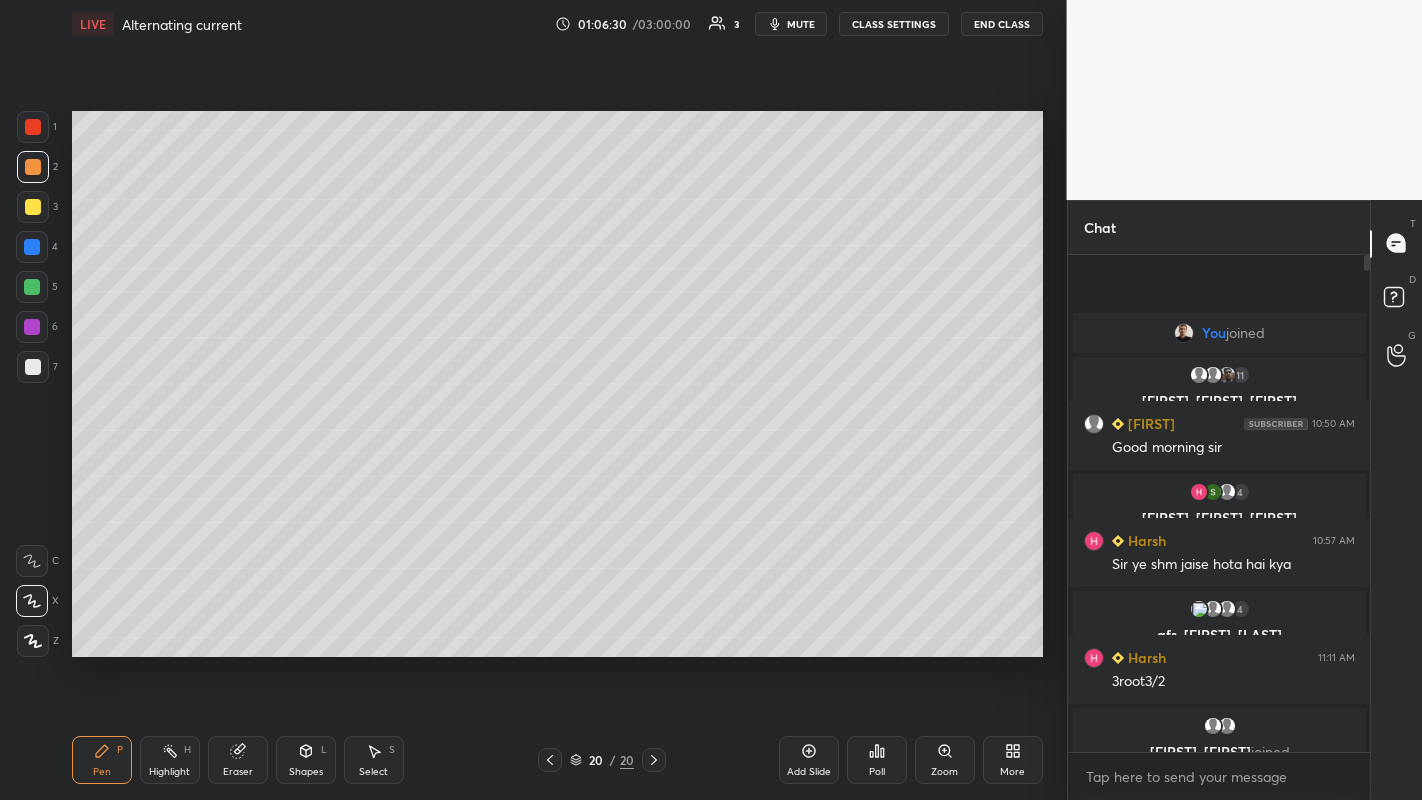 click at bounding box center (33, 207) 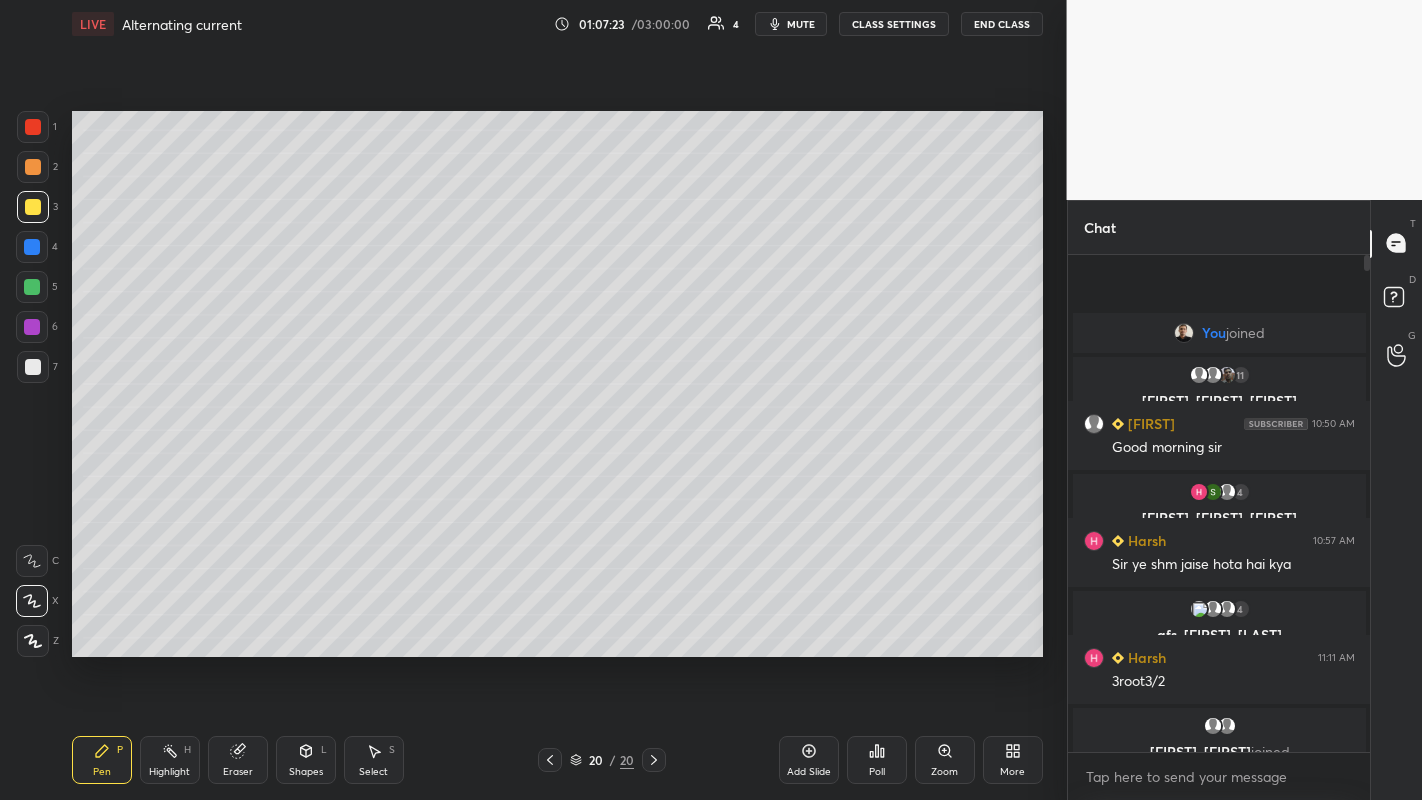 click on "P" at bounding box center (120, 750) 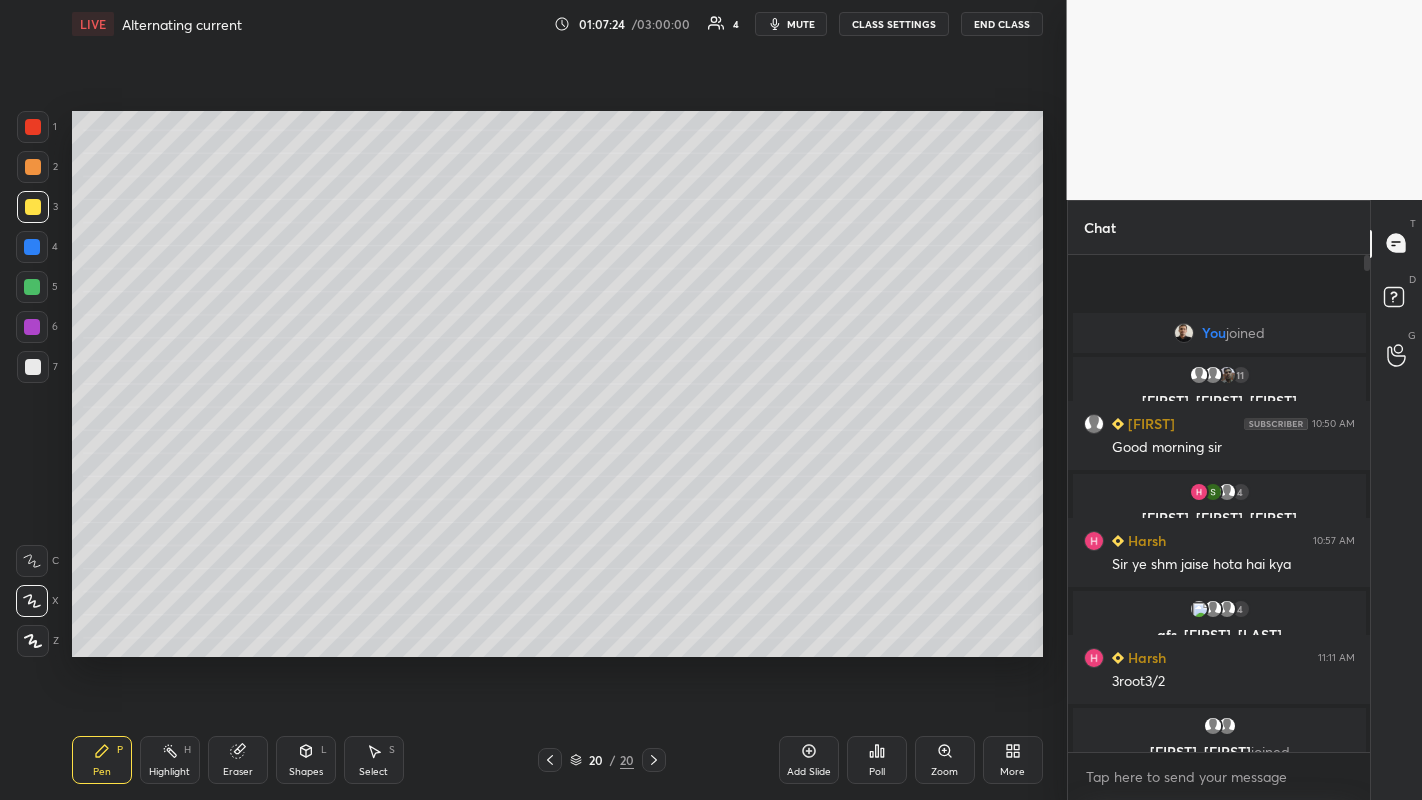 click at bounding box center (33, 367) 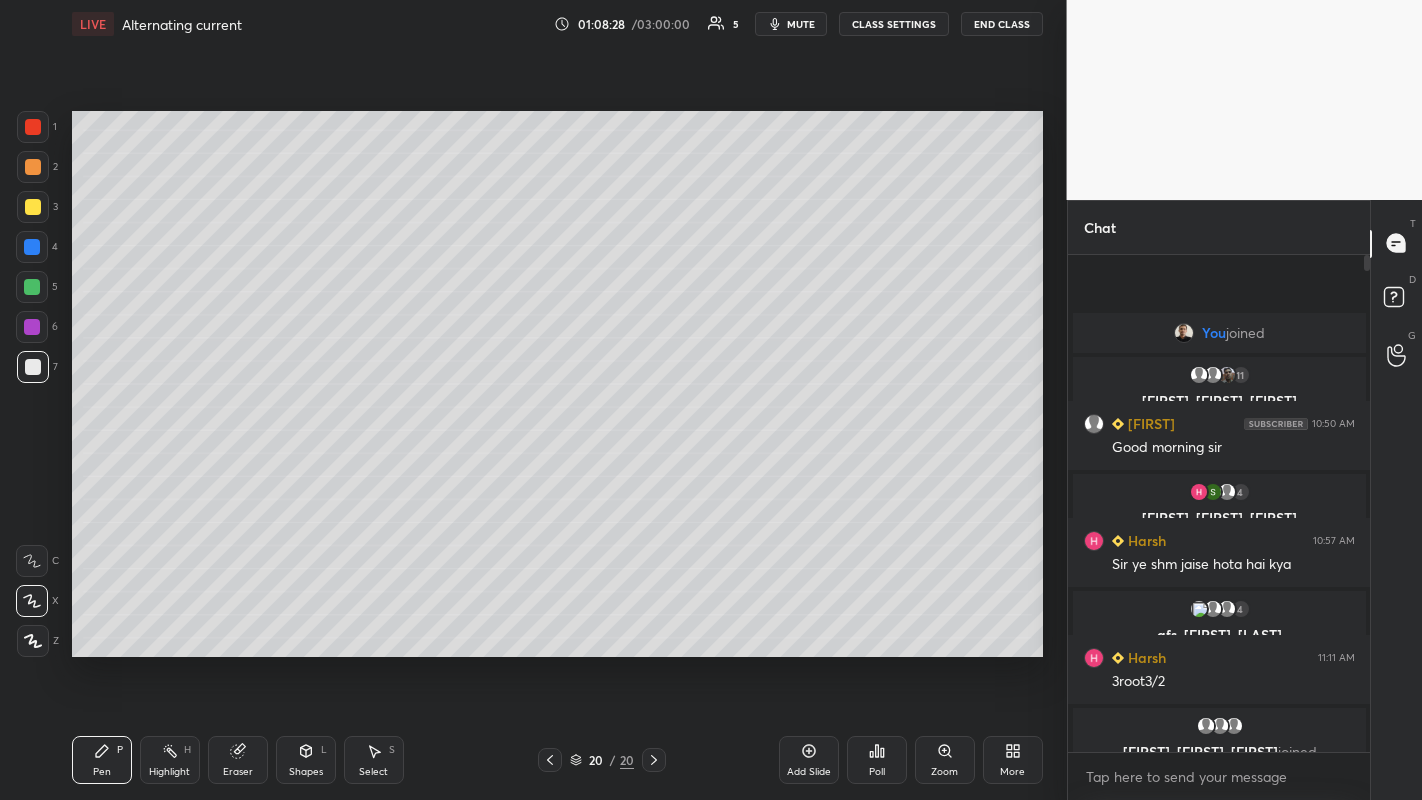 click 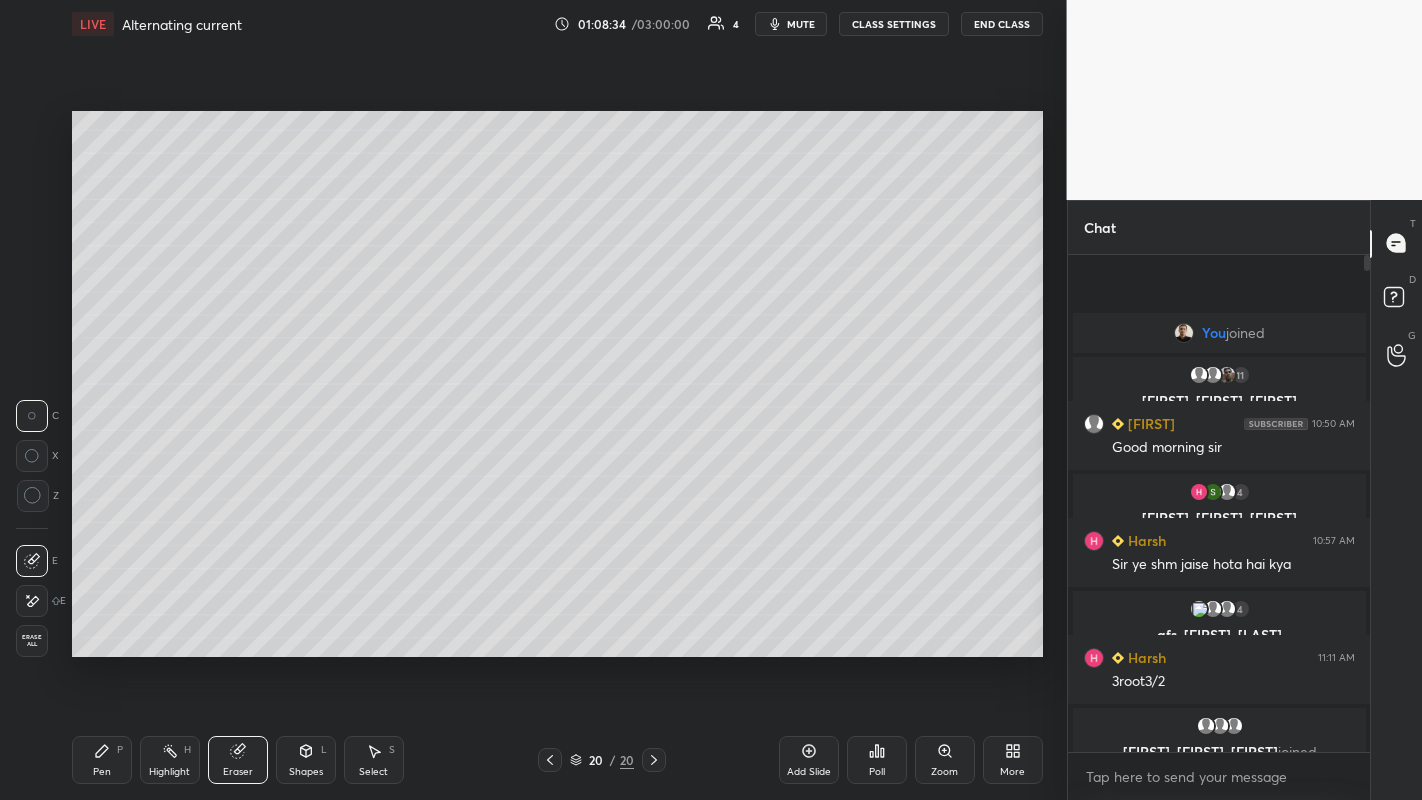 click on "Pen P" at bounding box center [102, 760] 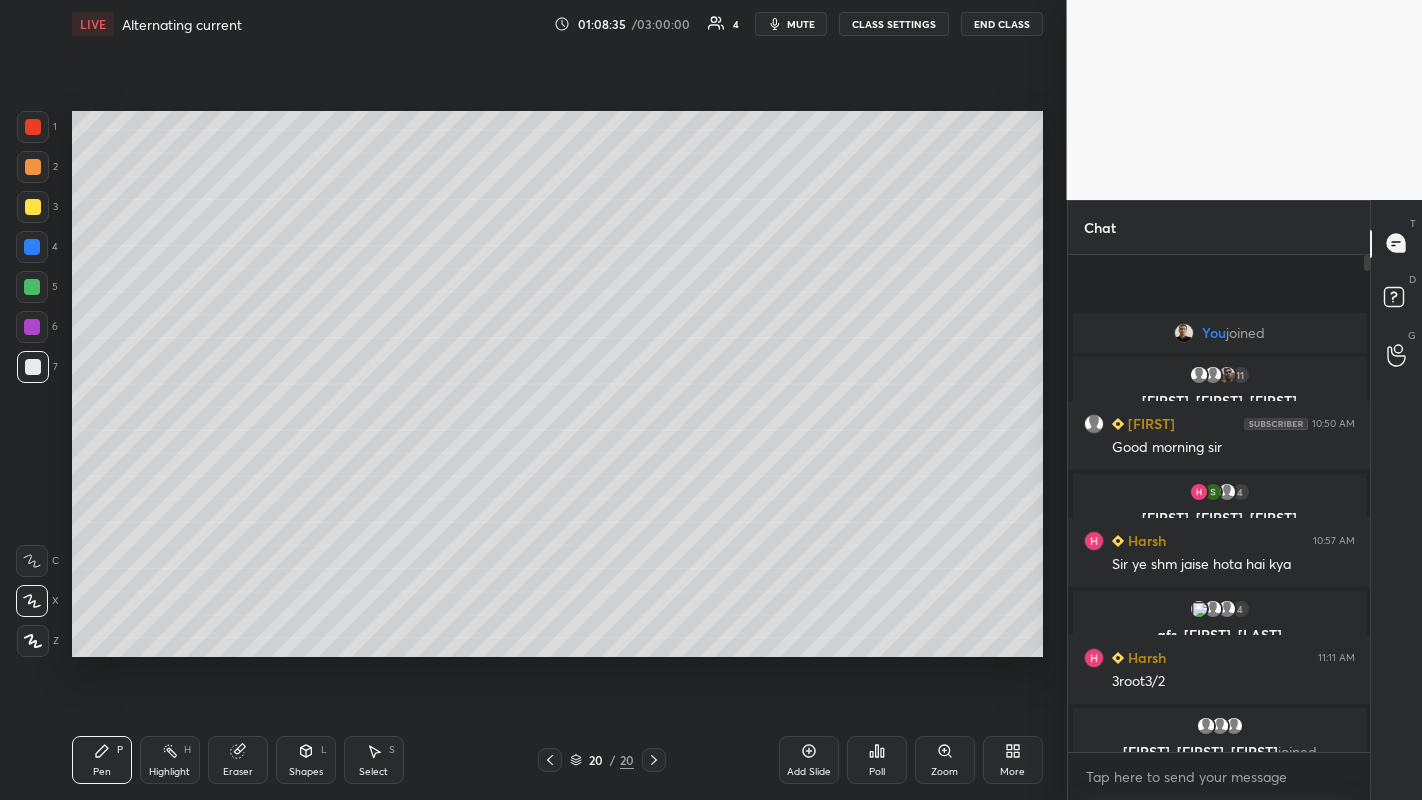click at bounding box center [32, 287] 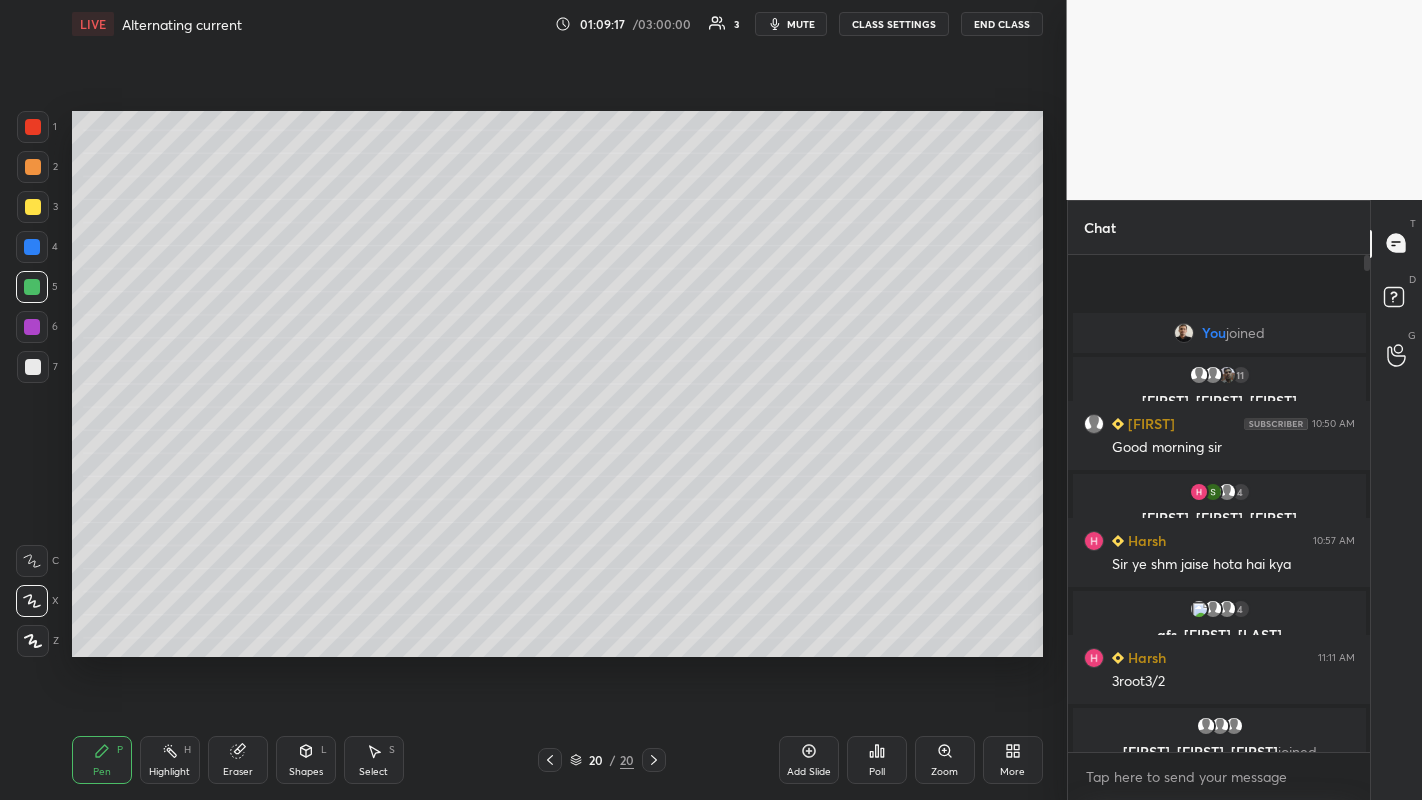 click on "Add Slide" at bounding box center (809, 760) 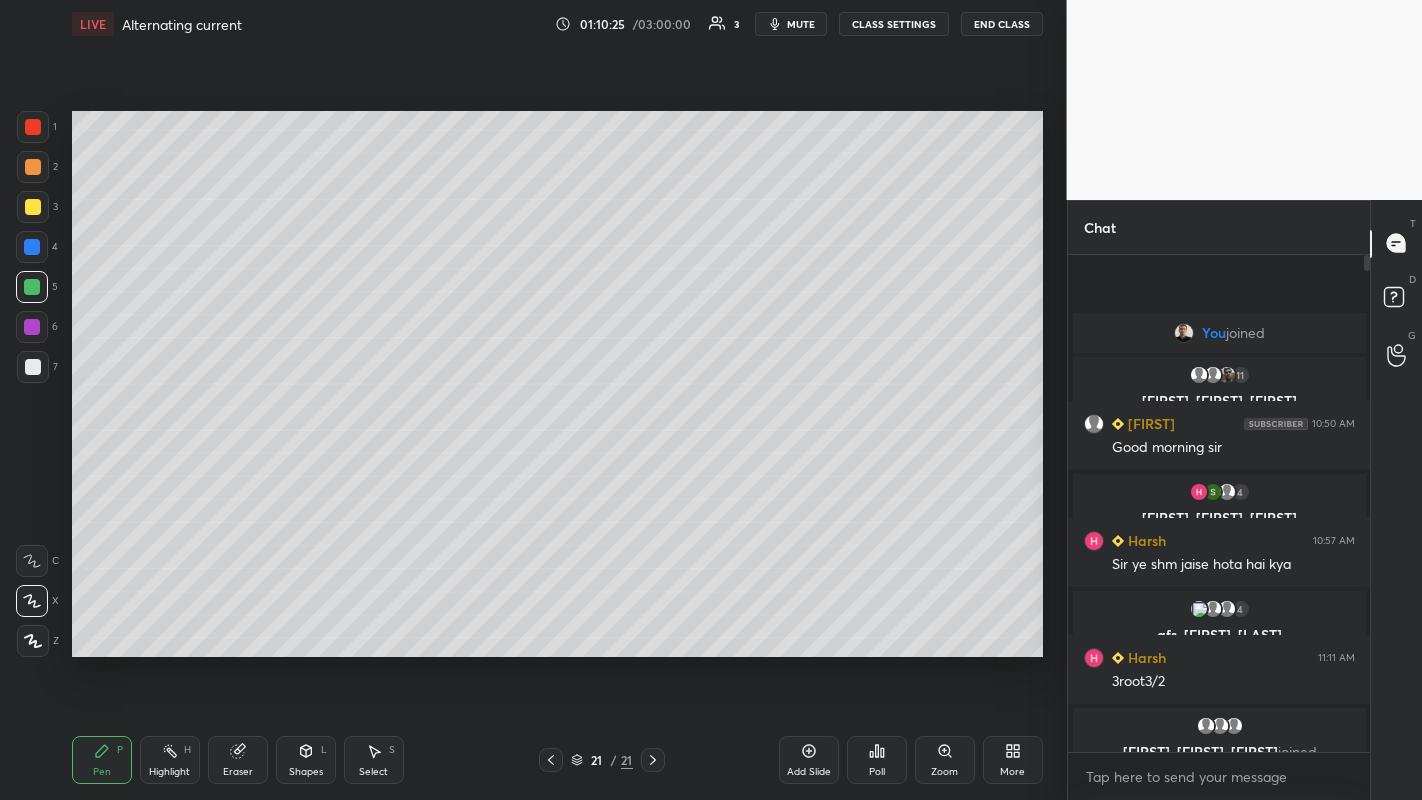 click at bounding box center [551, 760] 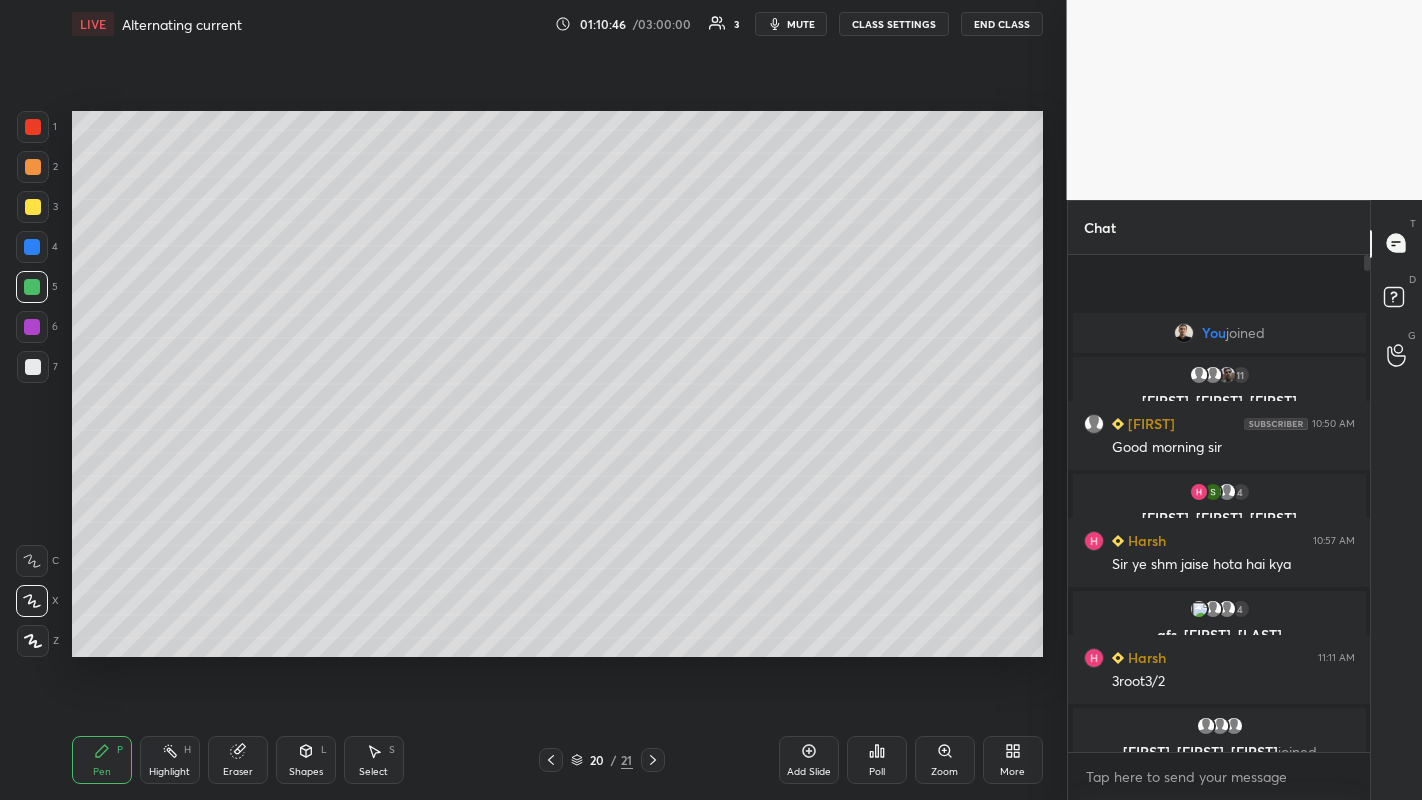 click 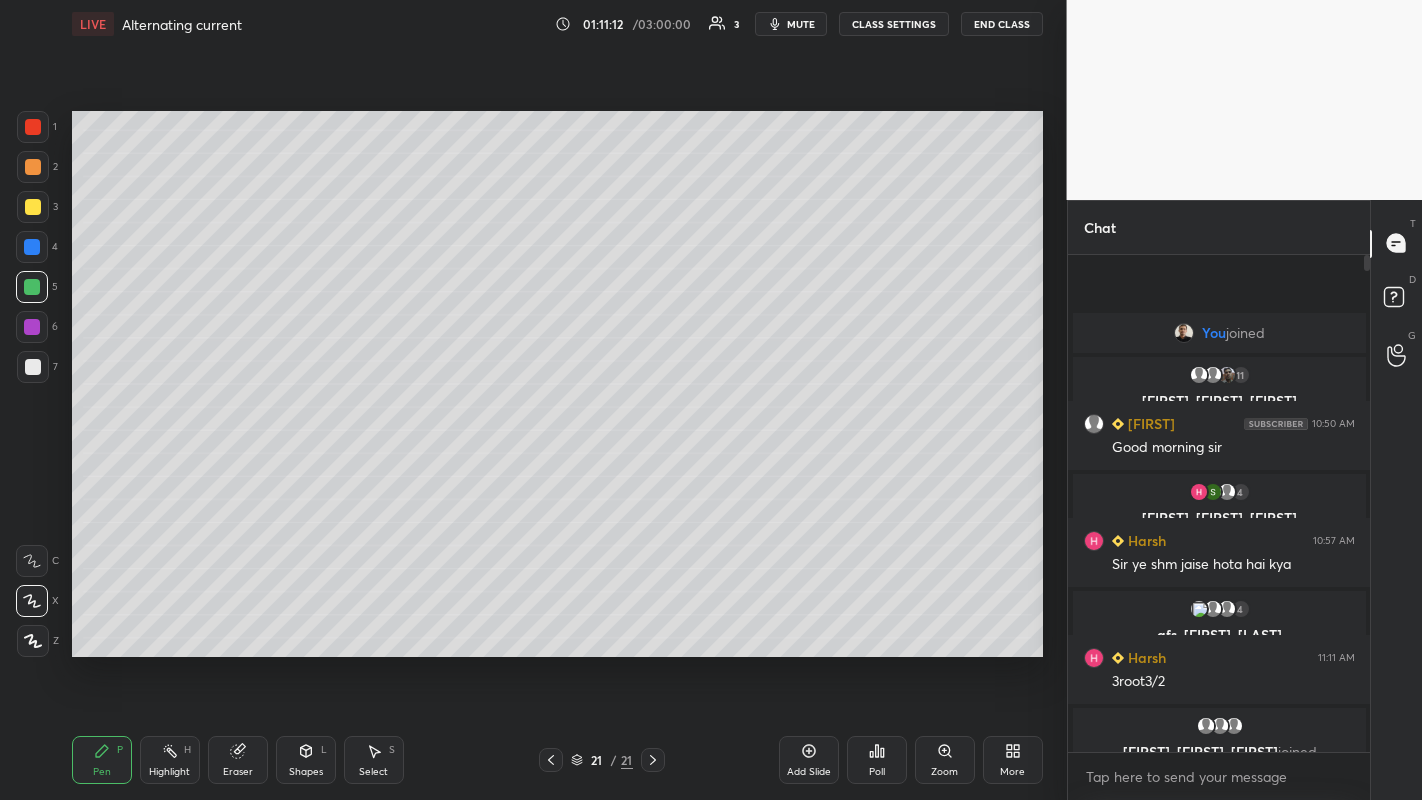 click at bounding box center [33, 207] 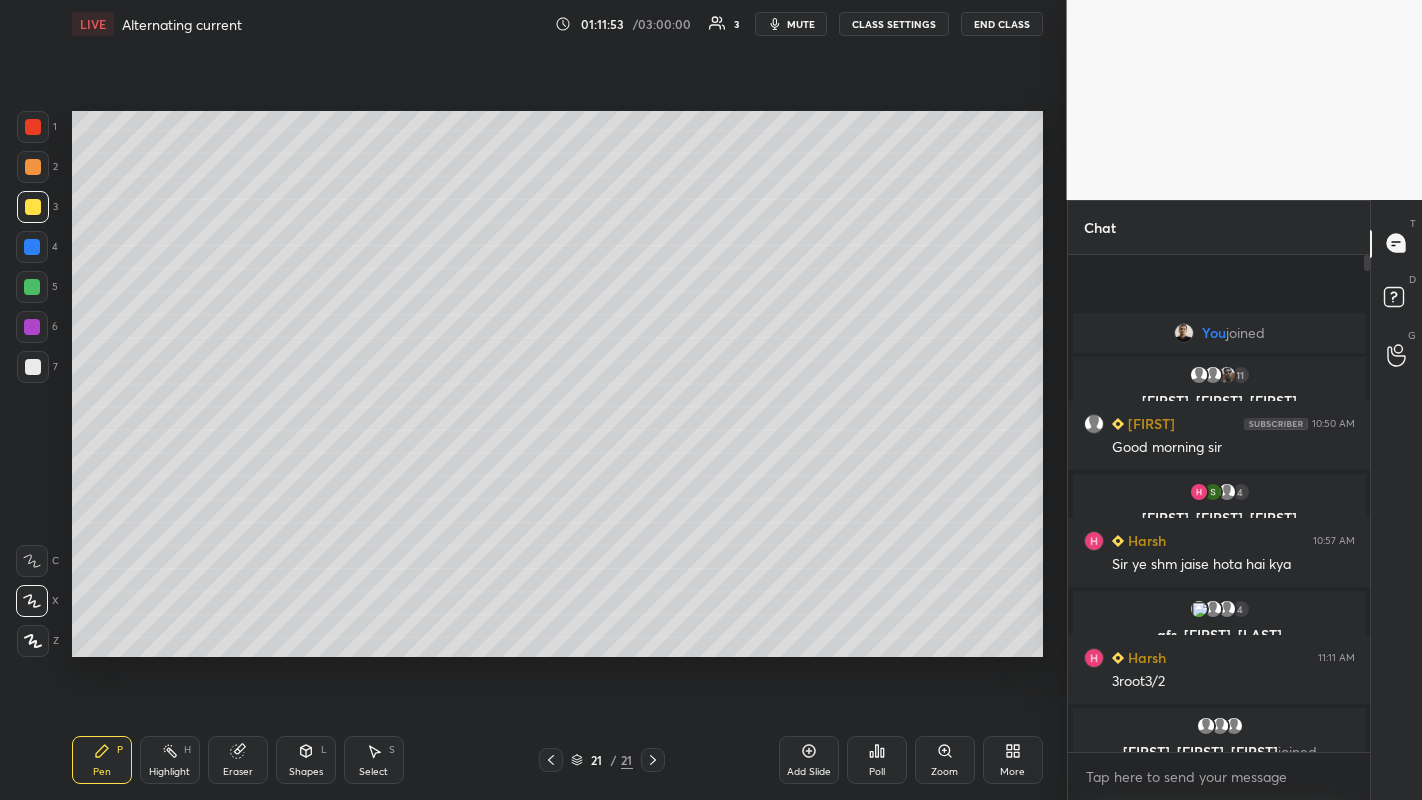 click 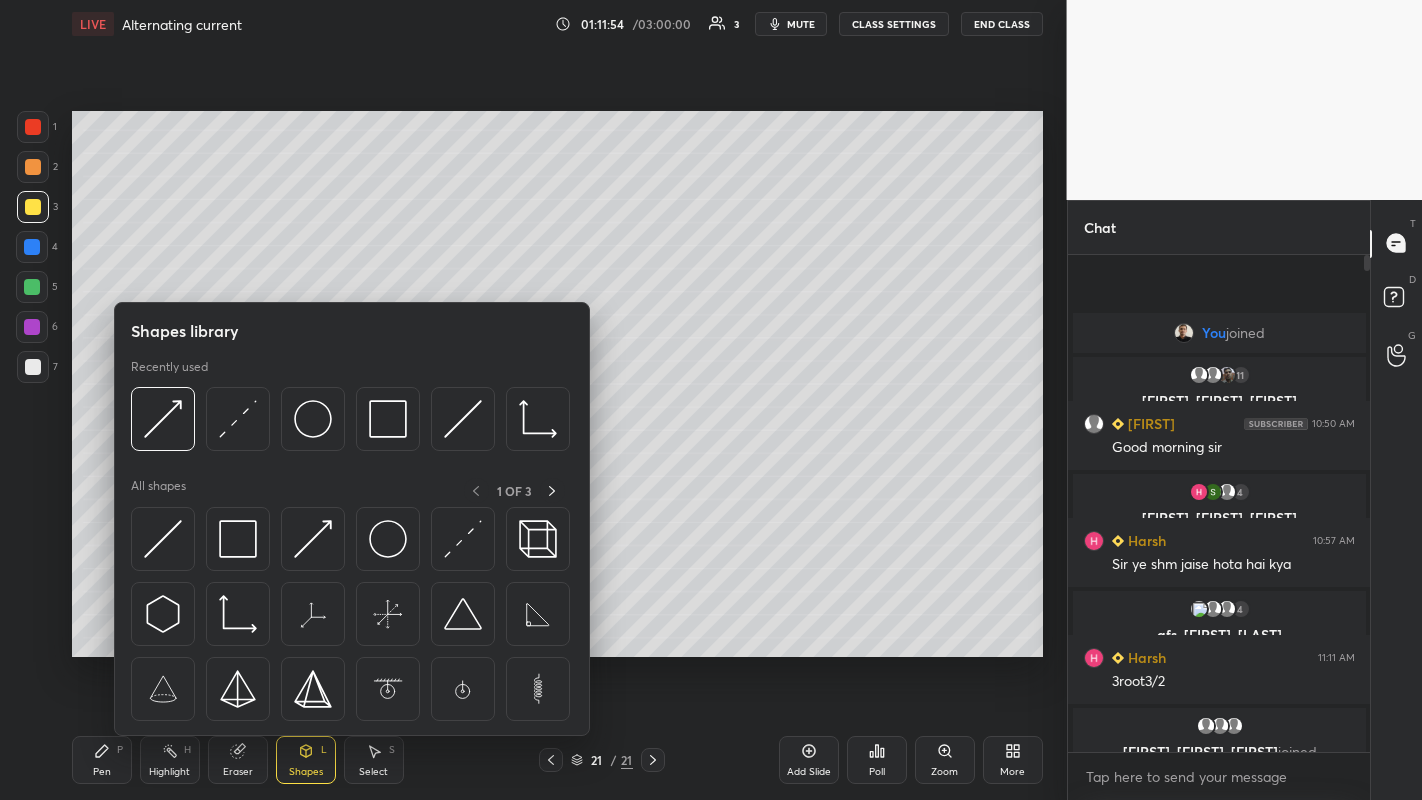 click at bounding box center (313, 539) 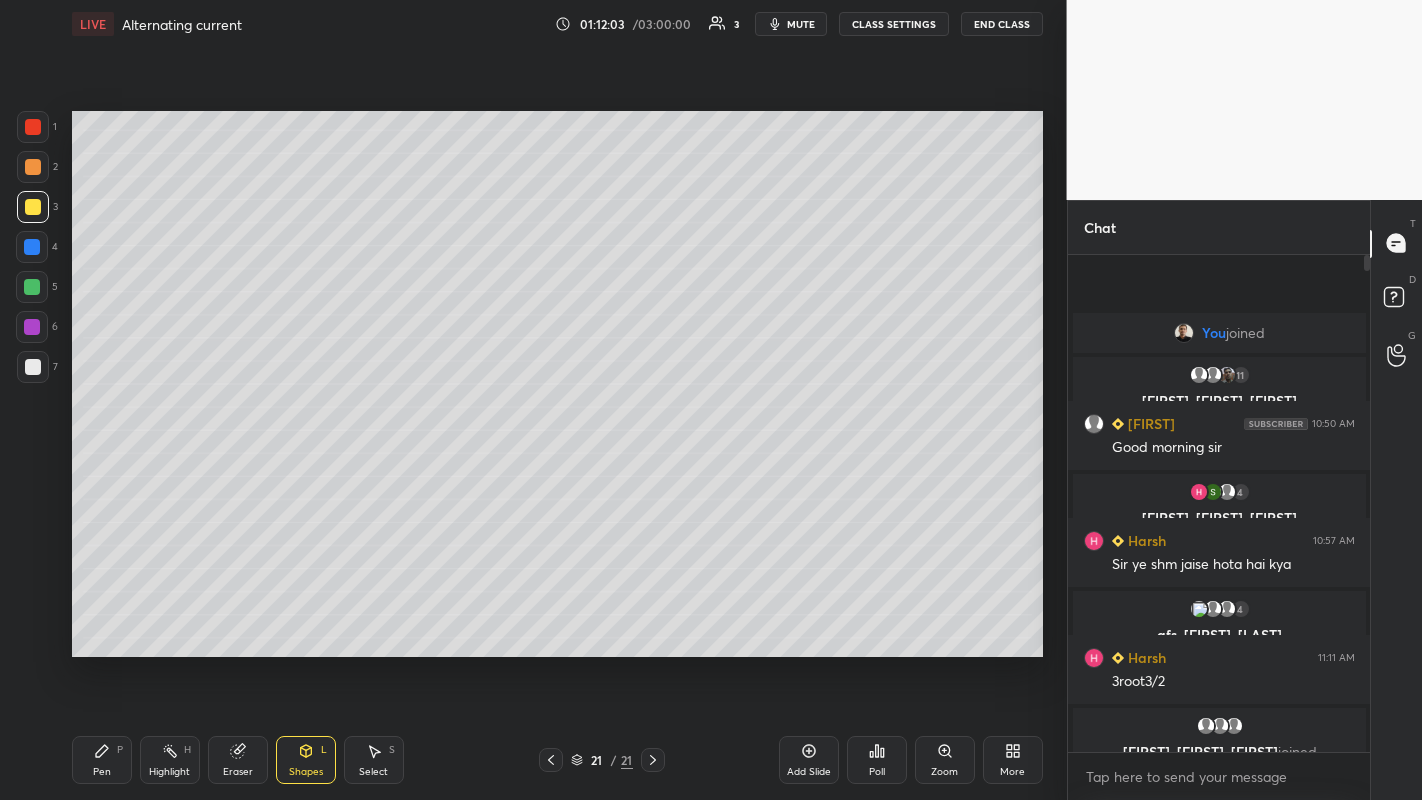 click 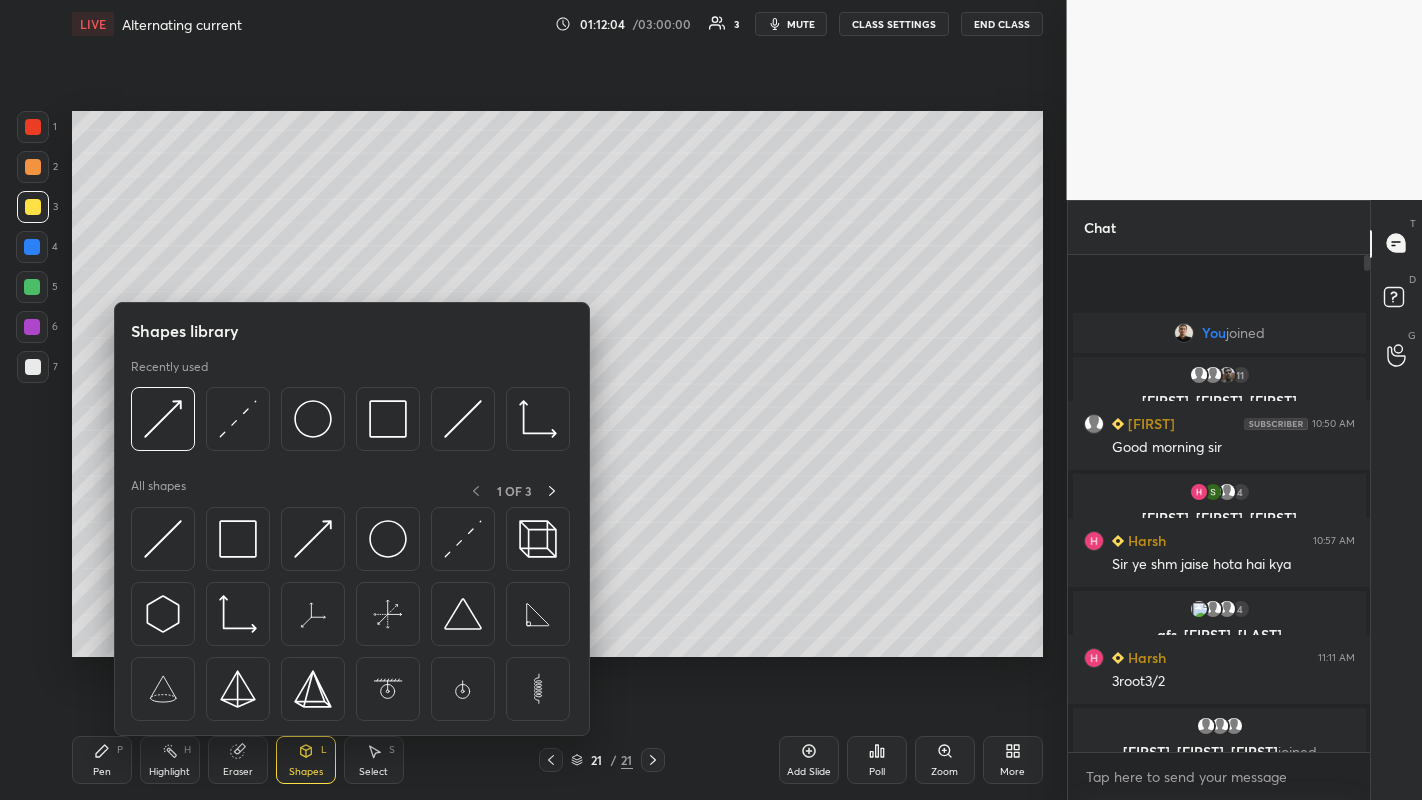 click at bounding box center [313, 539] 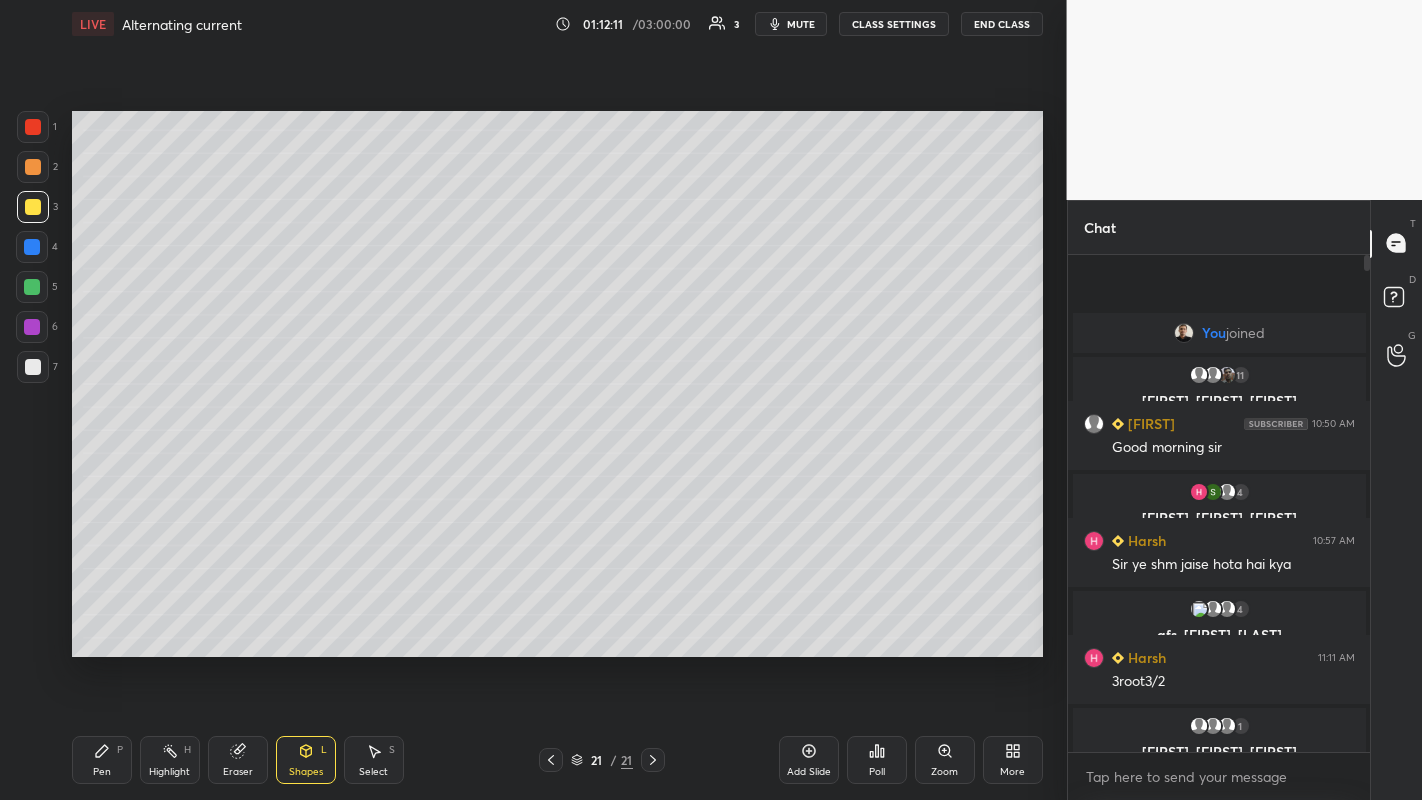click 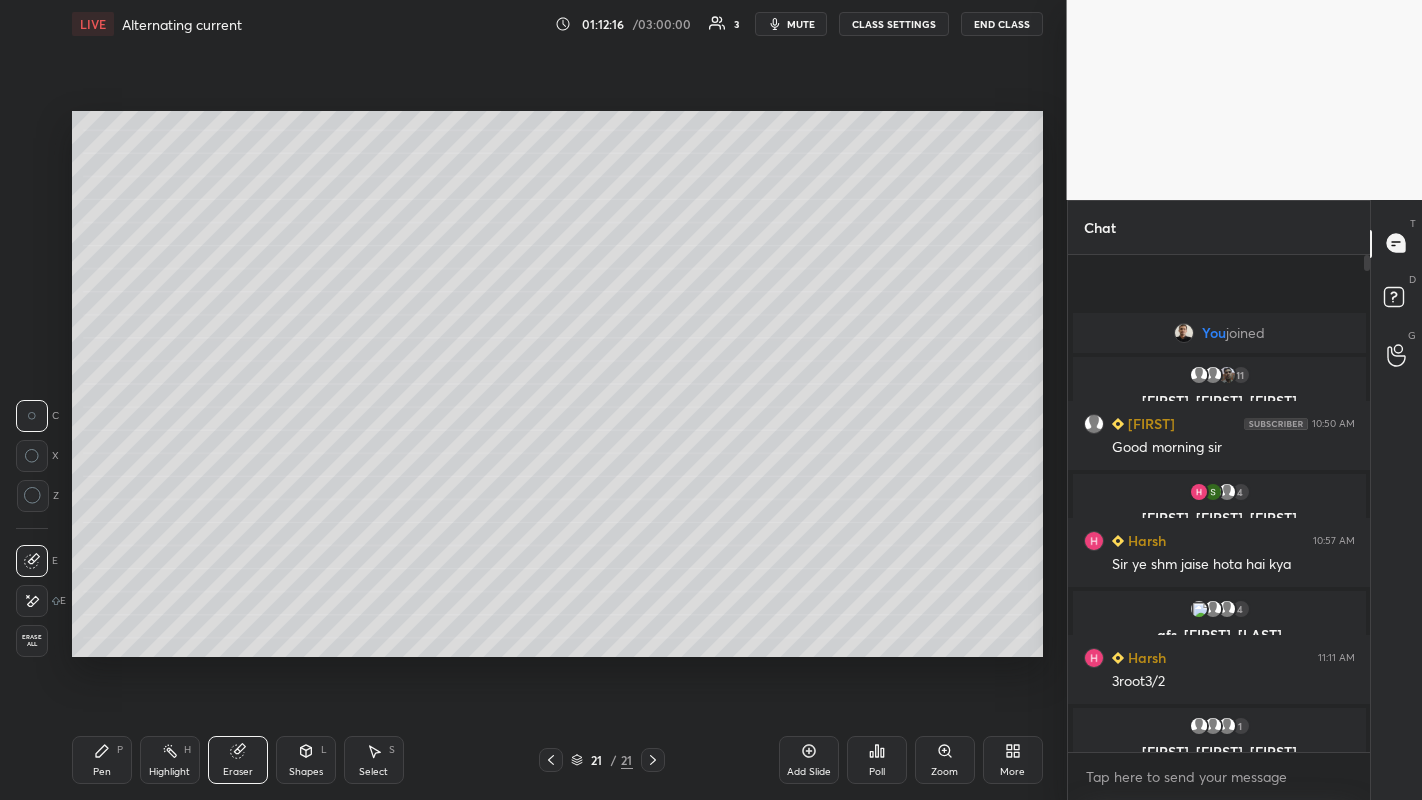 click on "Shapes L" at bounding box center (306, 760) 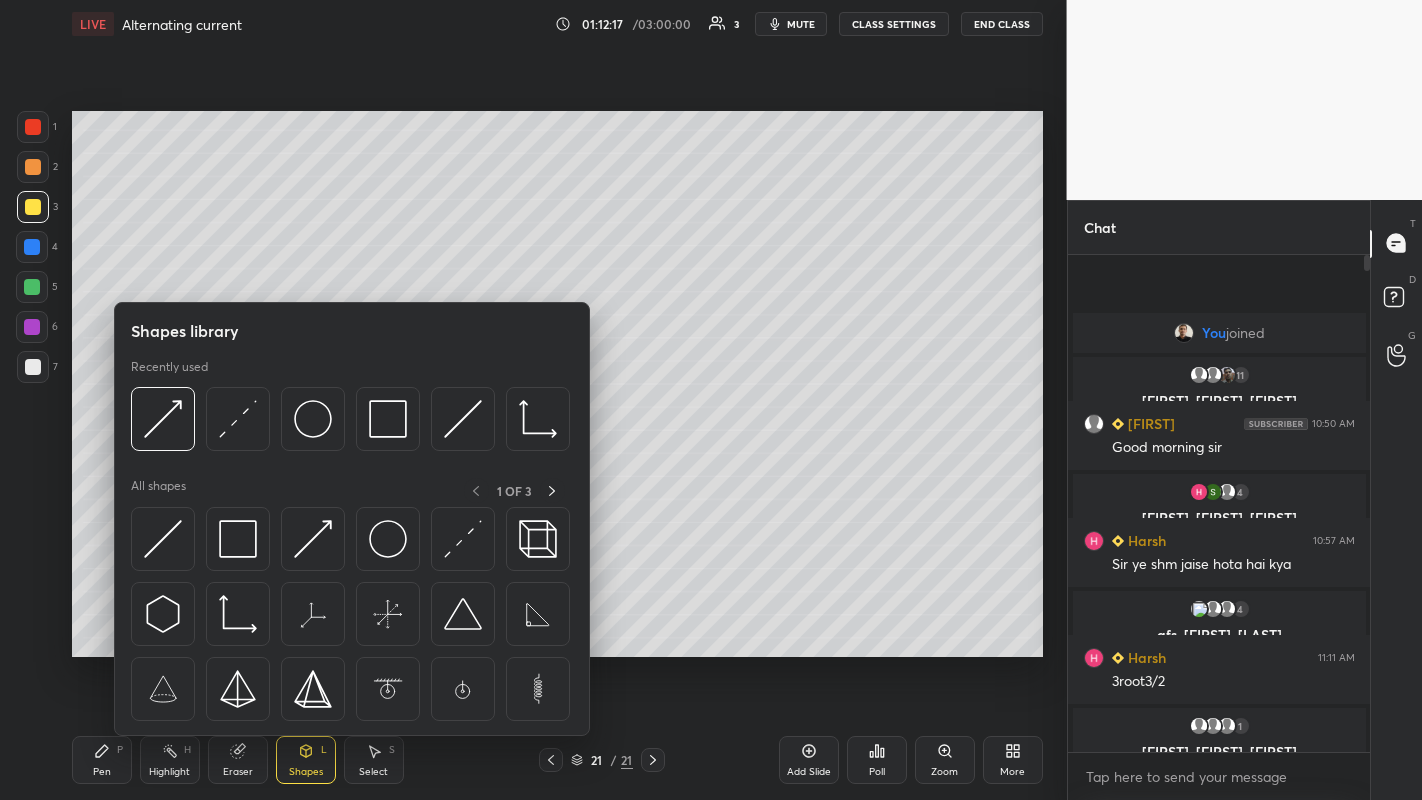 click at bounding box center [313, 539] 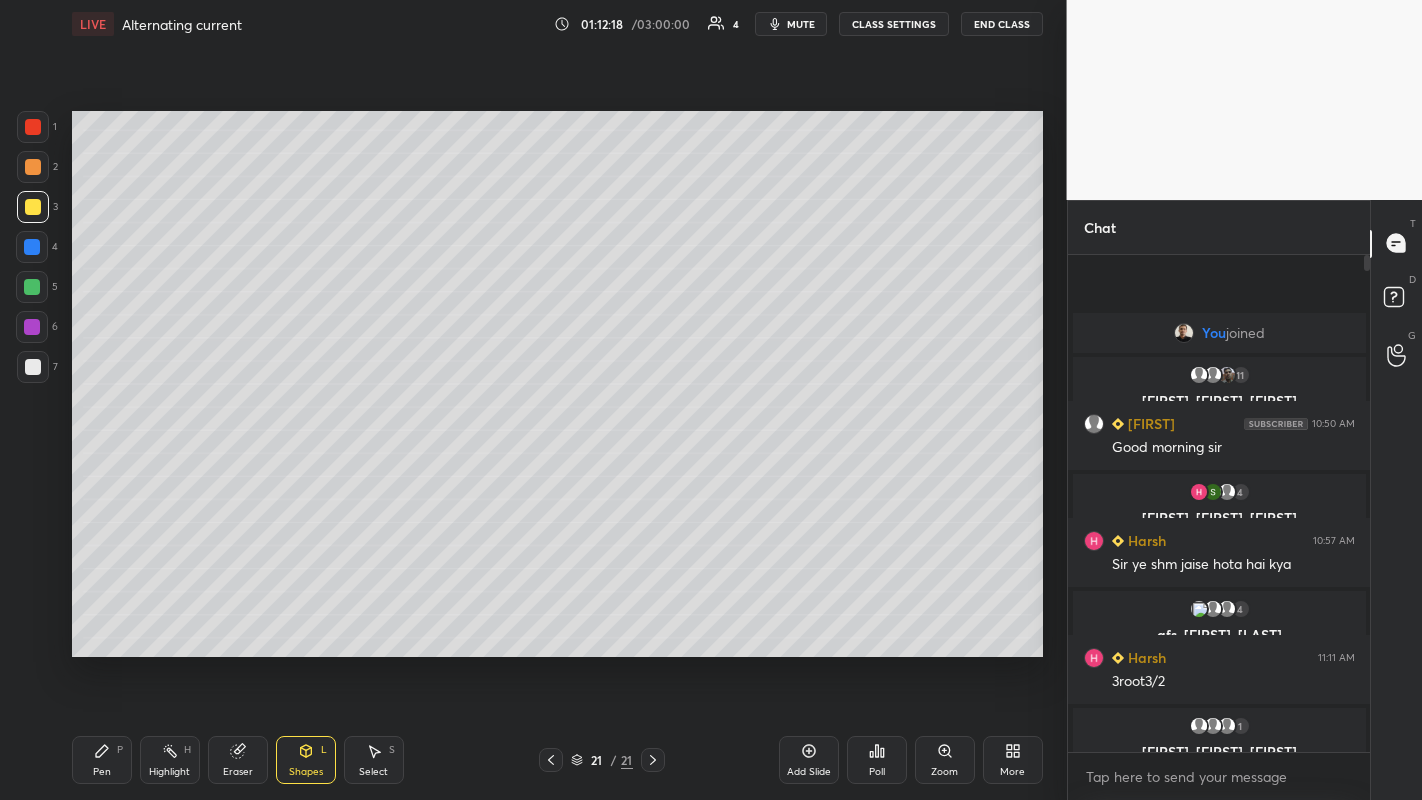 click at bounding box center [33, 367] 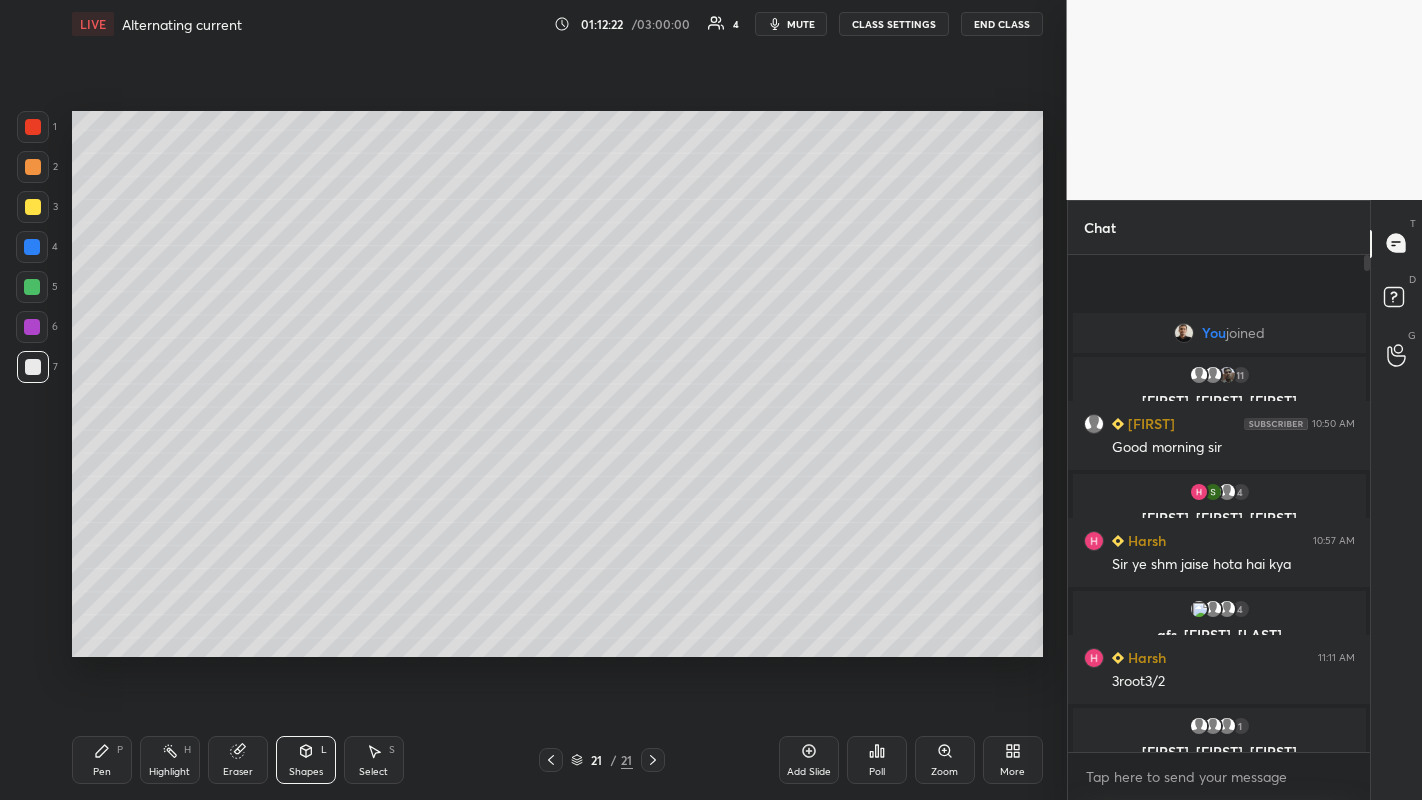 click at bounding box center [32, 287] 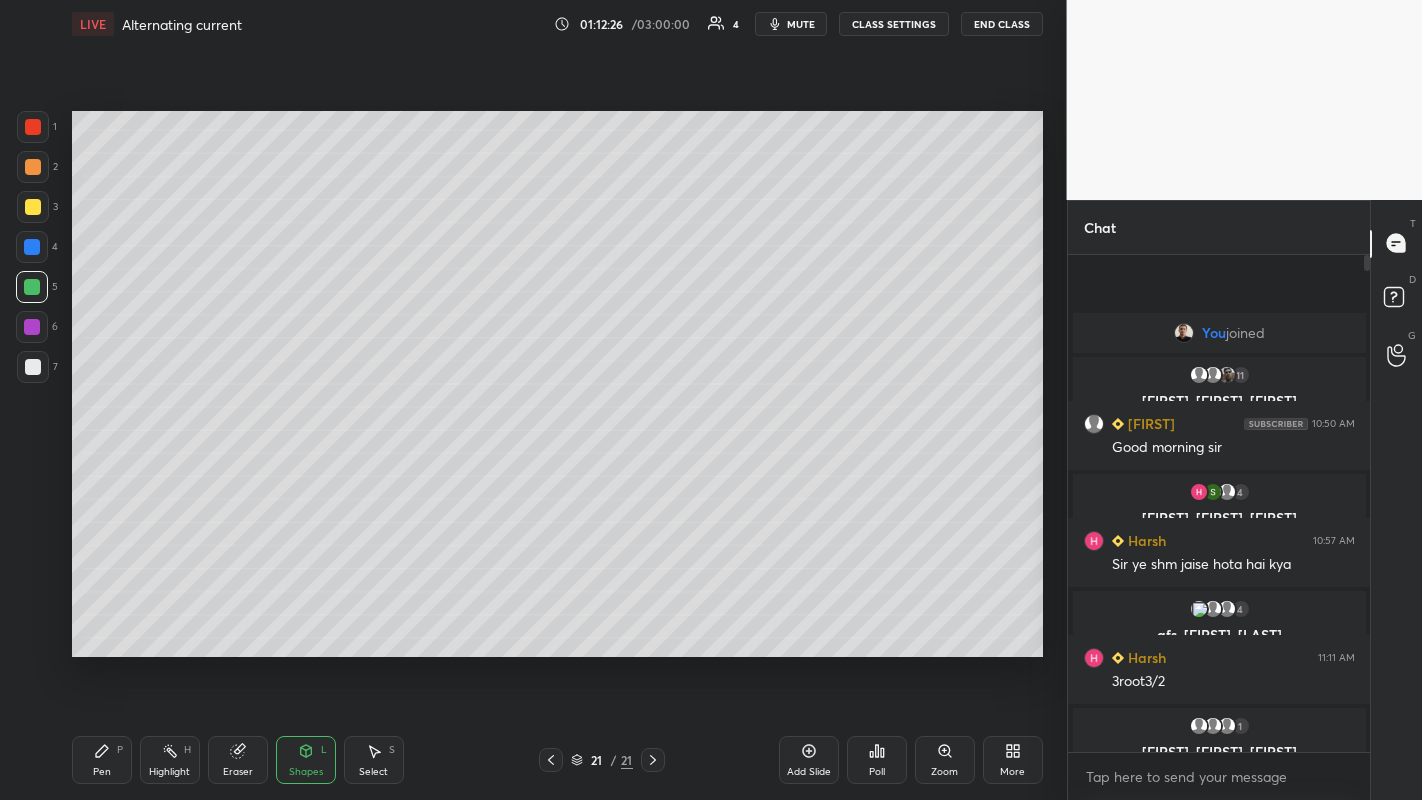 click 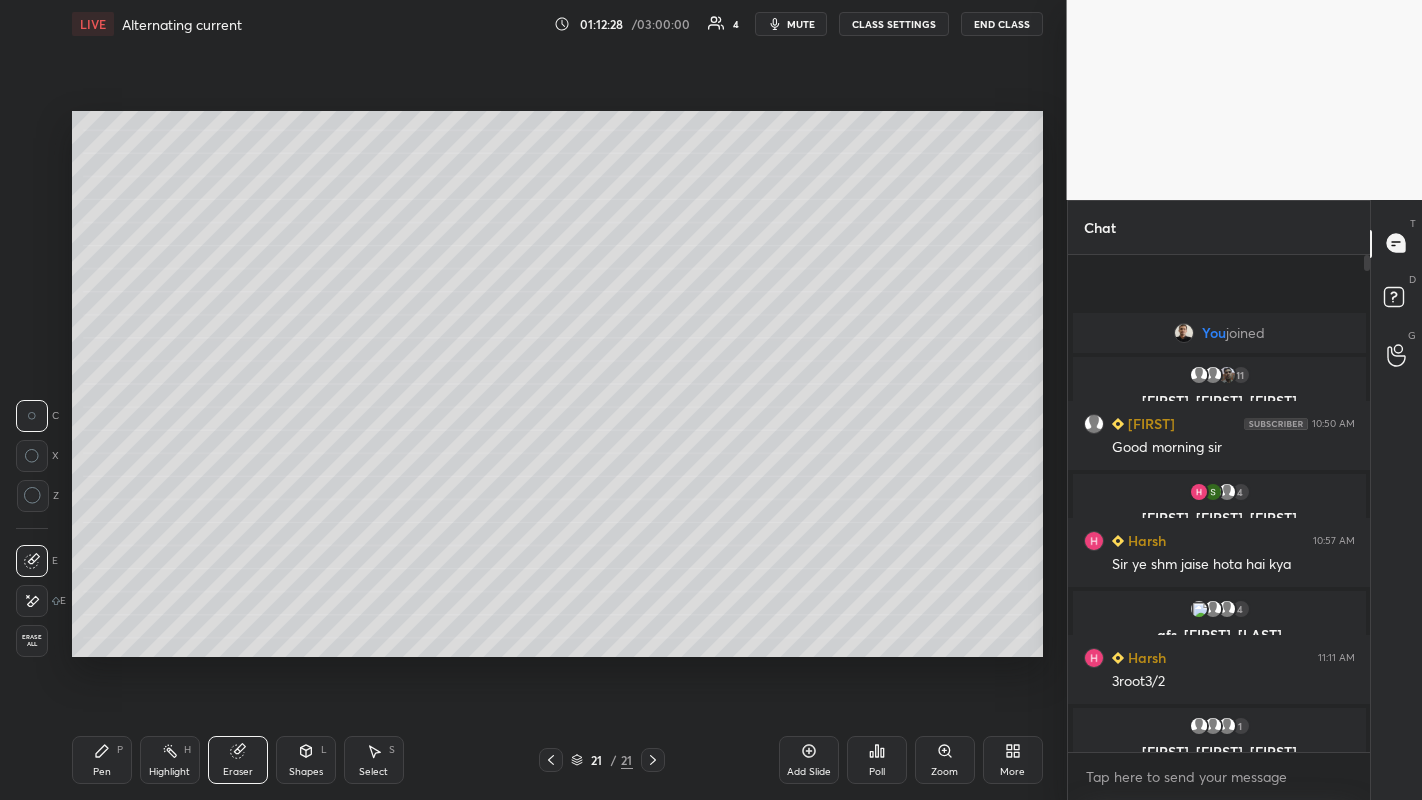 click 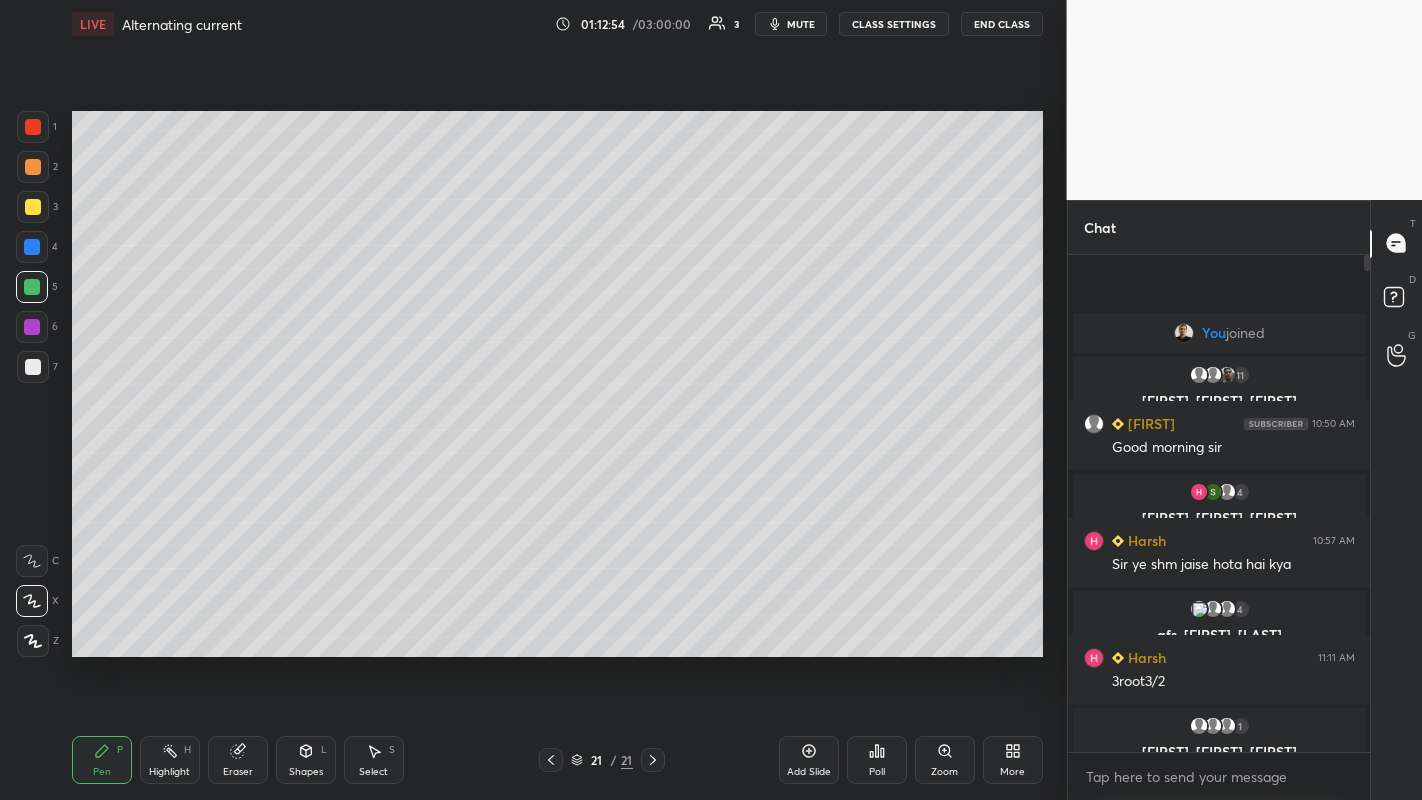 click on "Eraser" at bounding box center (238, 760) 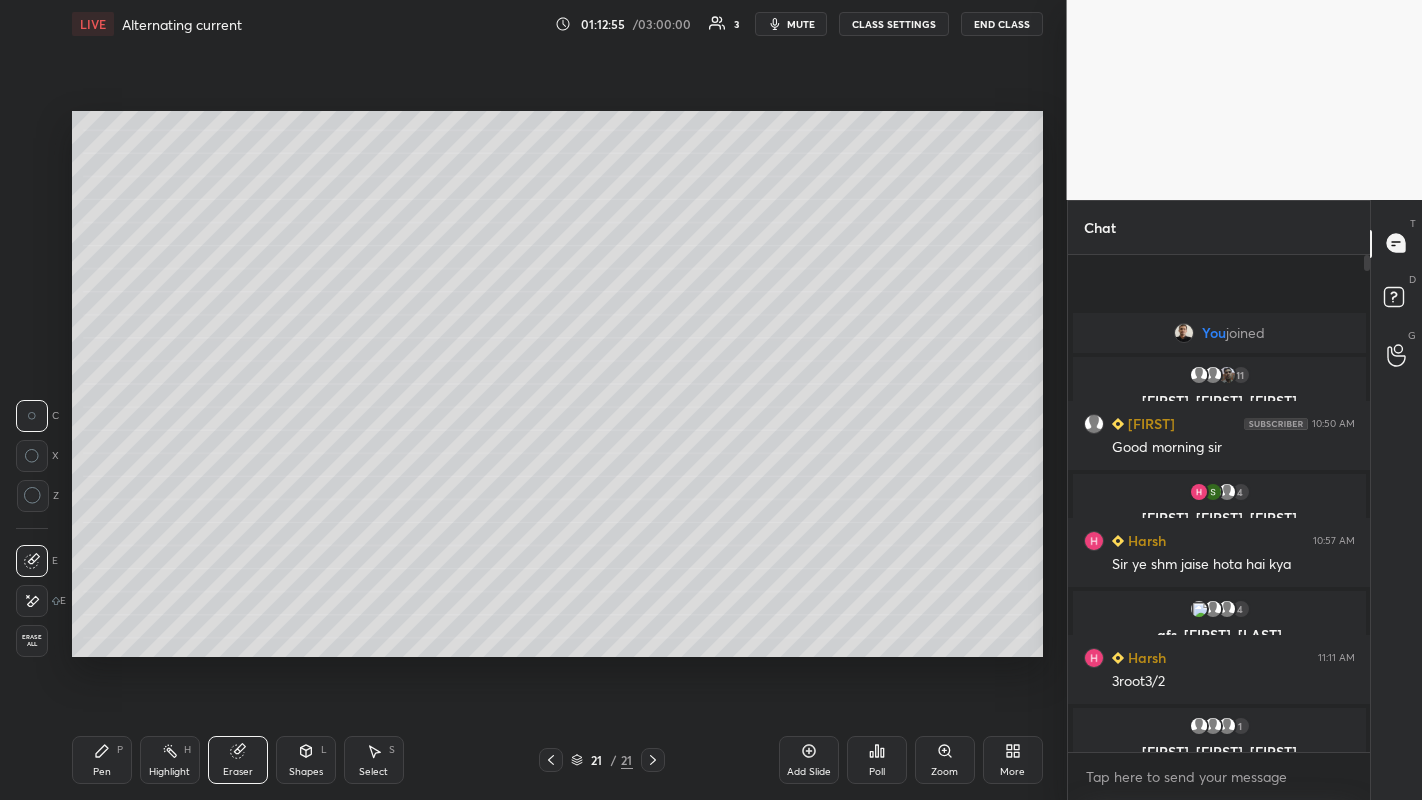 click 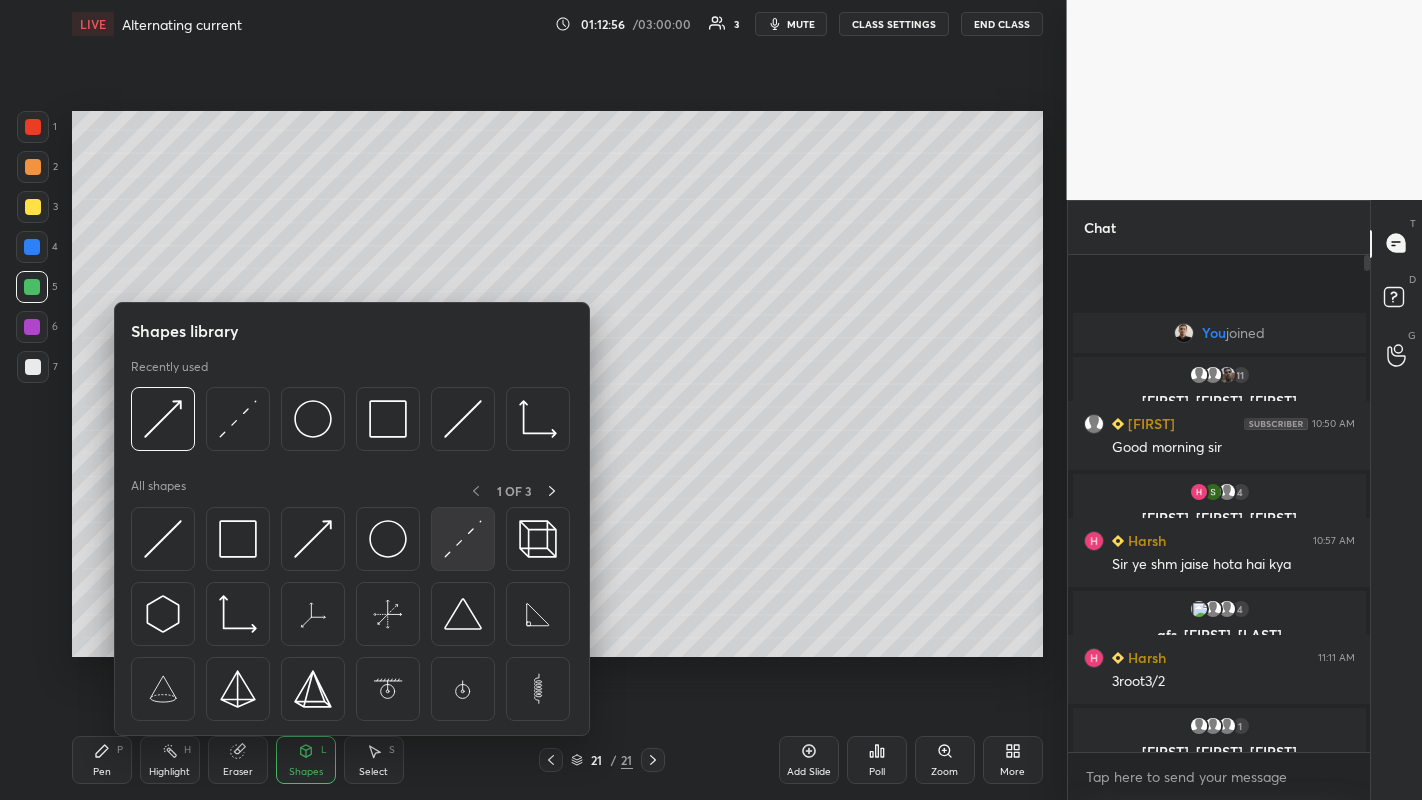 click at bounding box center [463, 539] 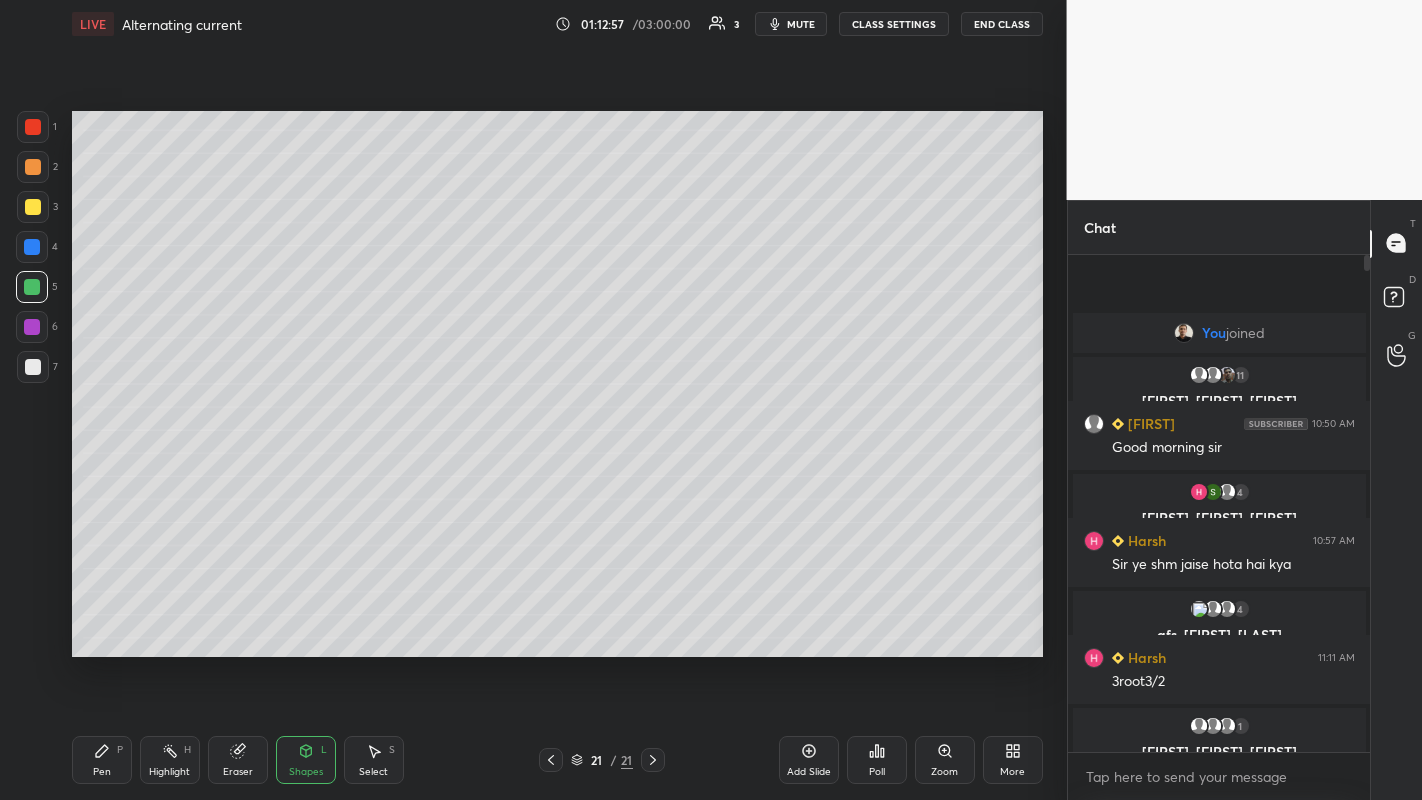 click at bounding box center (33, 207) 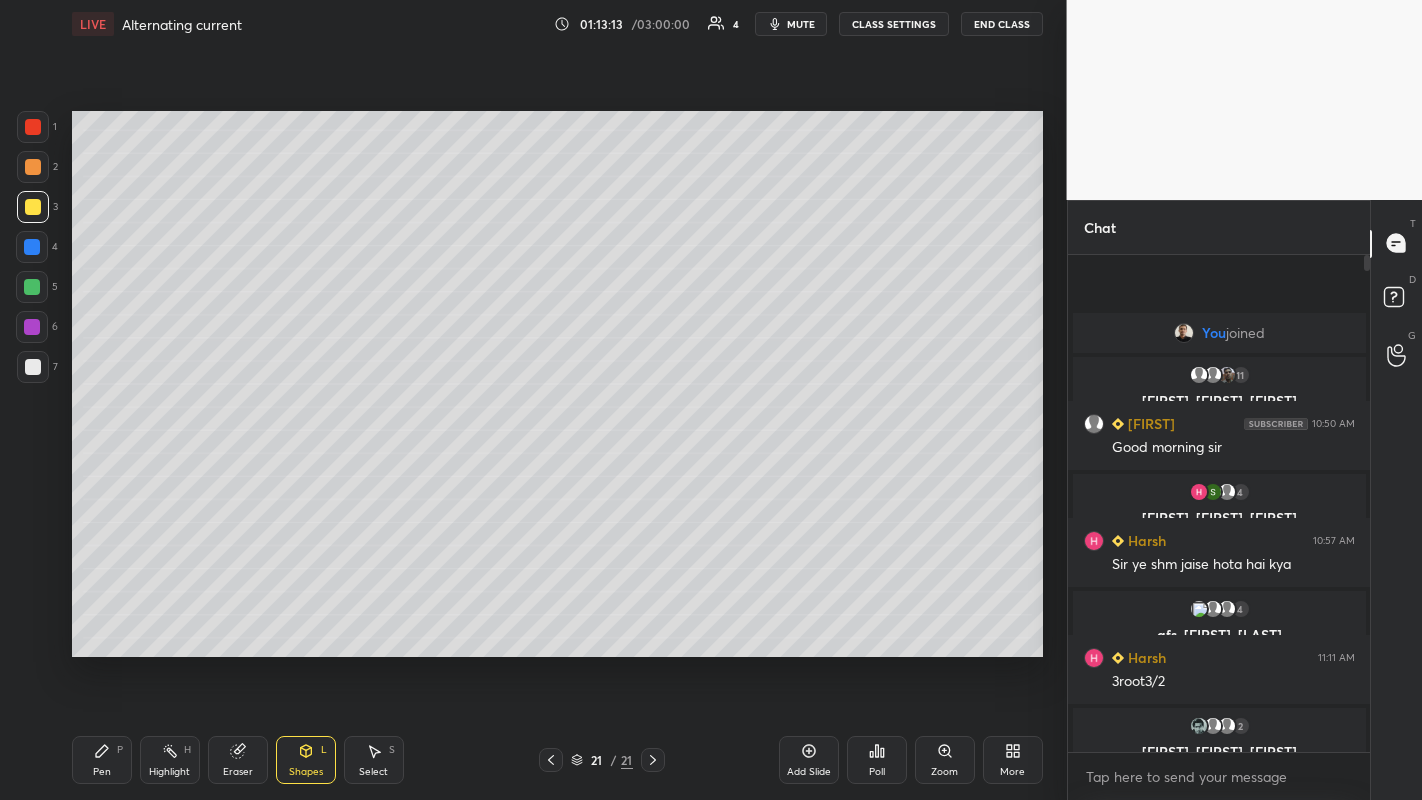 click 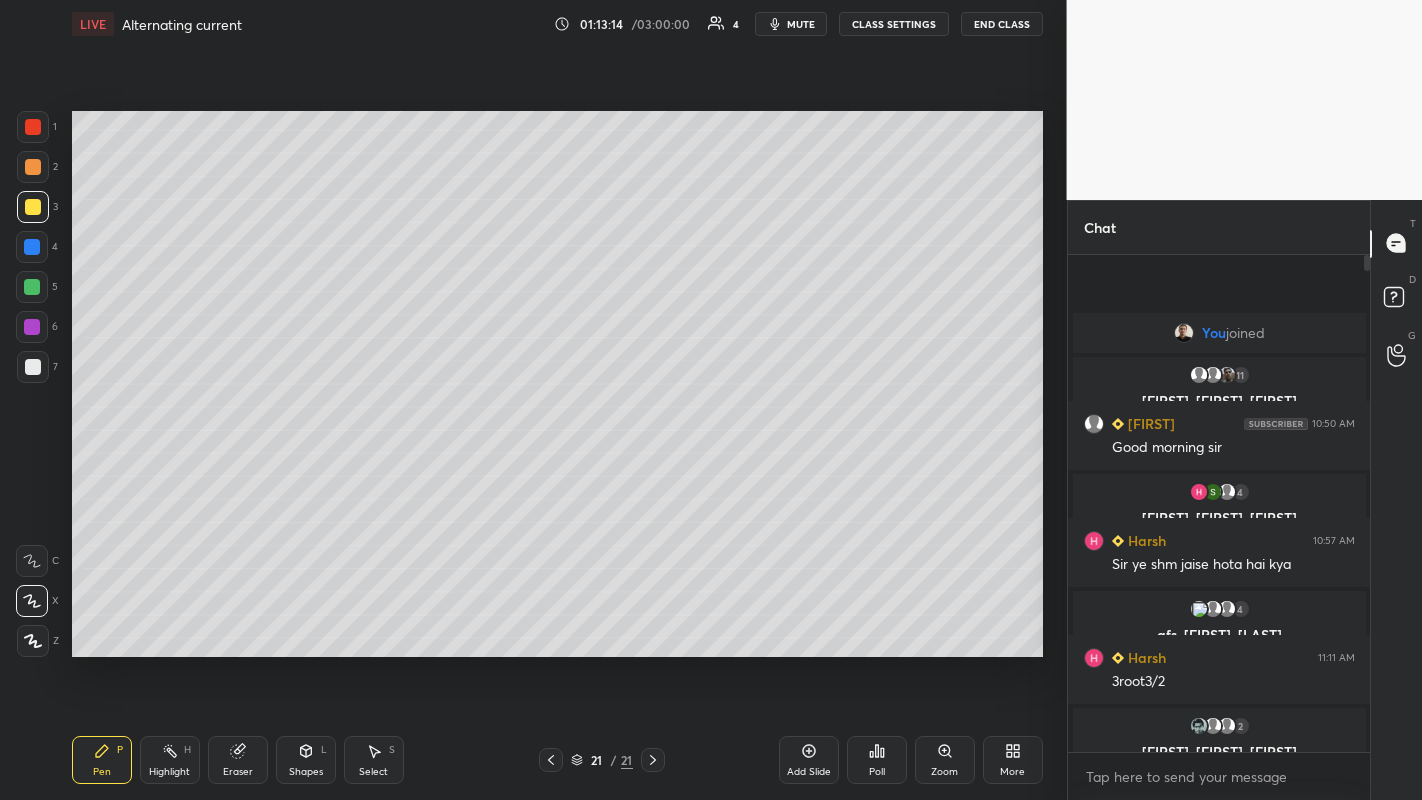 click at bounding box center [33, 367] 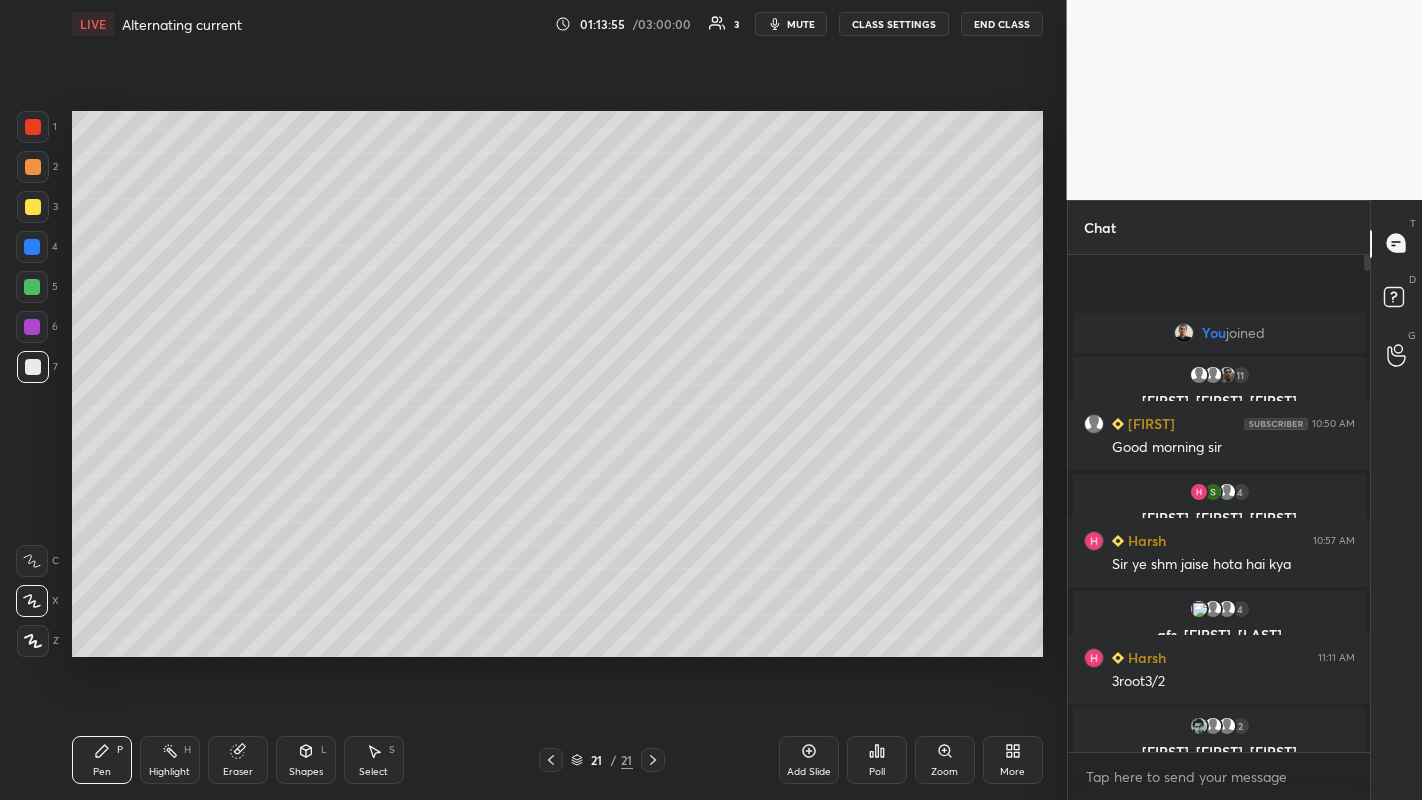 click 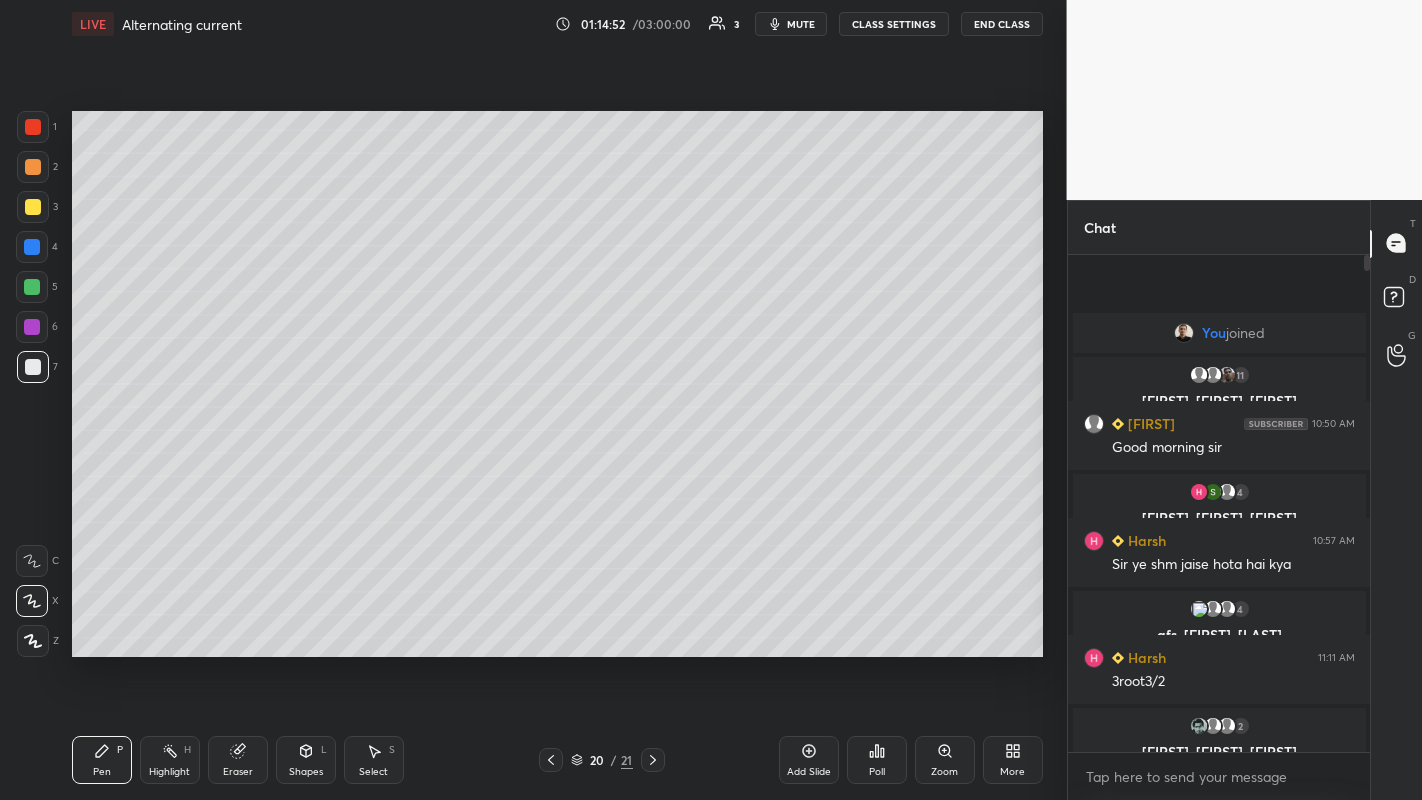 click 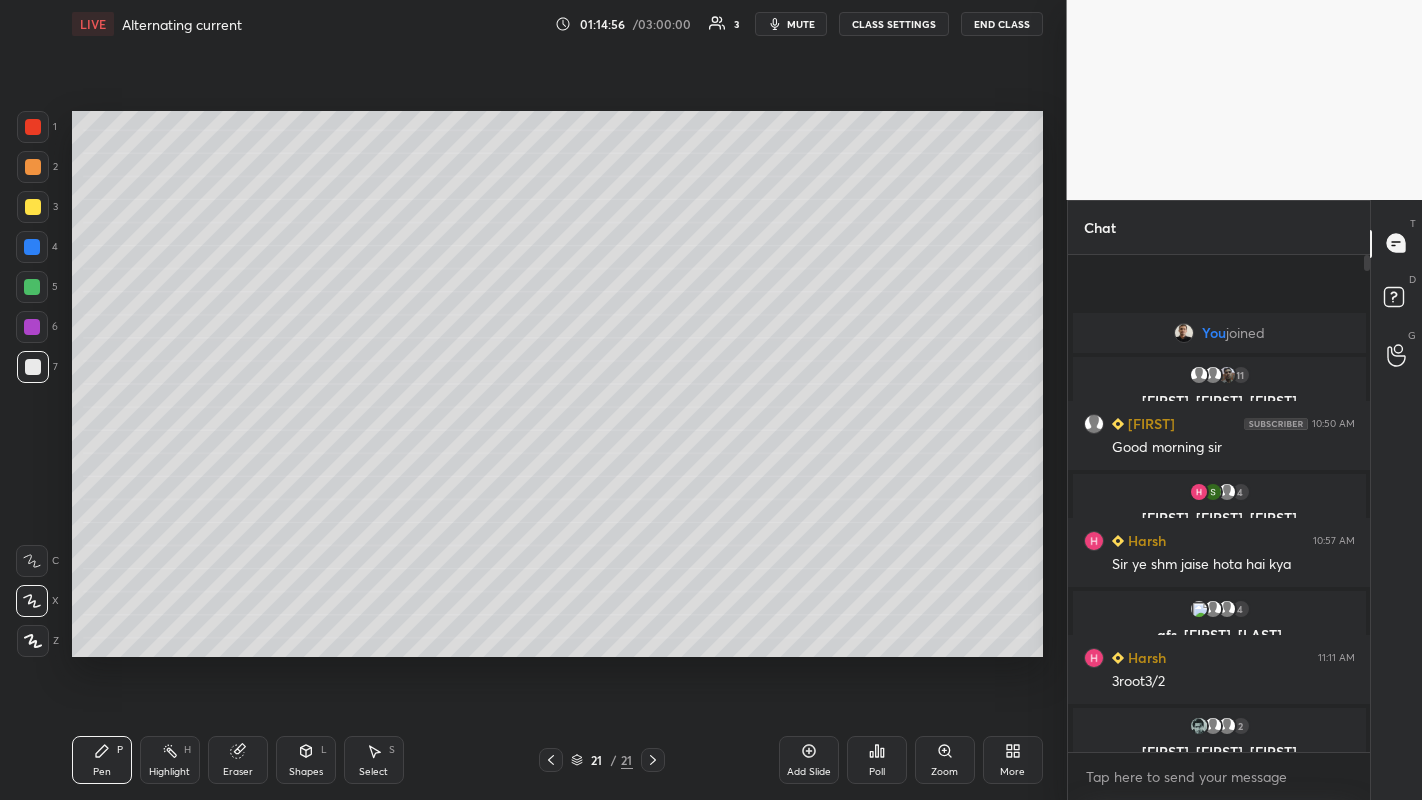 click on "Shapes L" at bounding box center [306, 760] 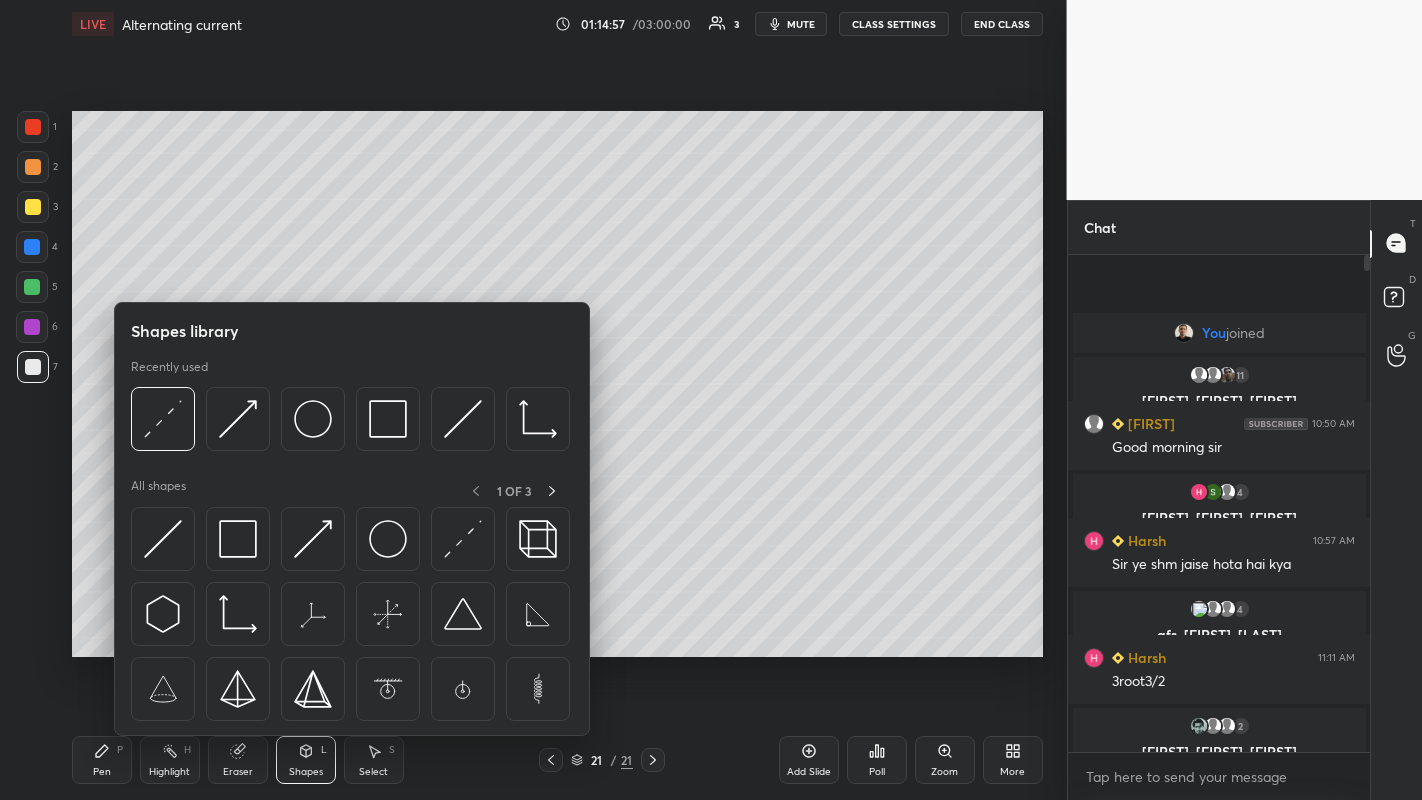 click at bounding box center [313, 539] 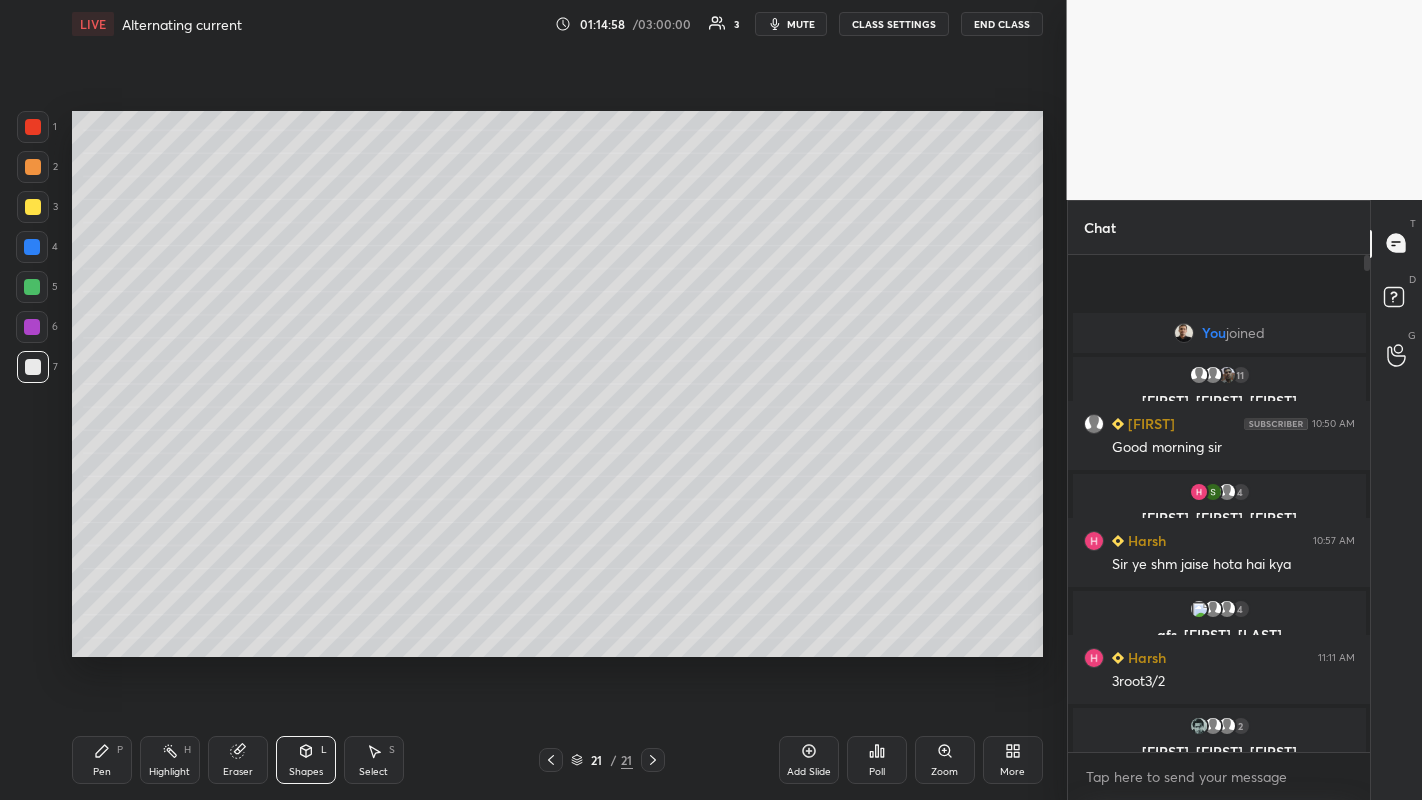 click at bounding box center [33, 167] 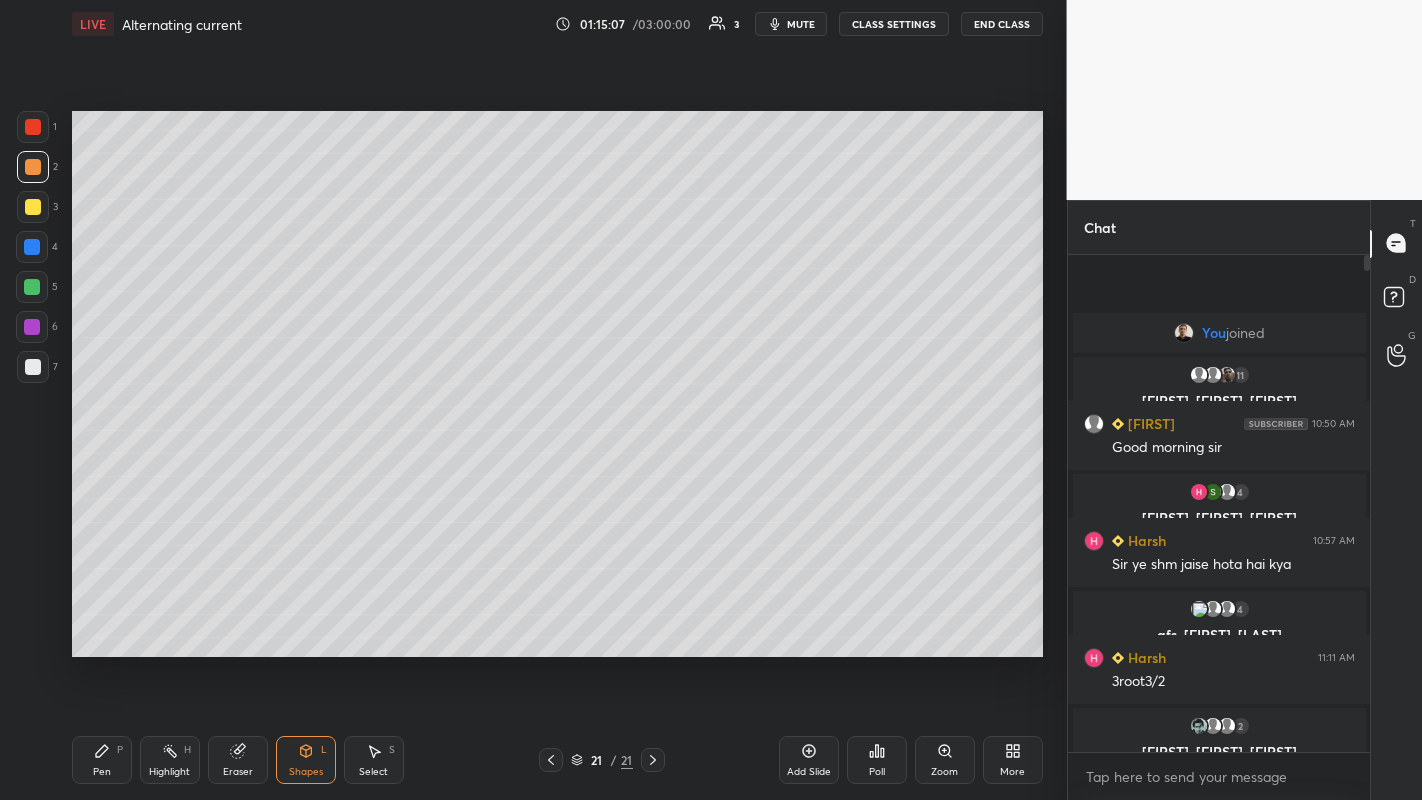 click on "Pen P" at bounding box center (102, 760) 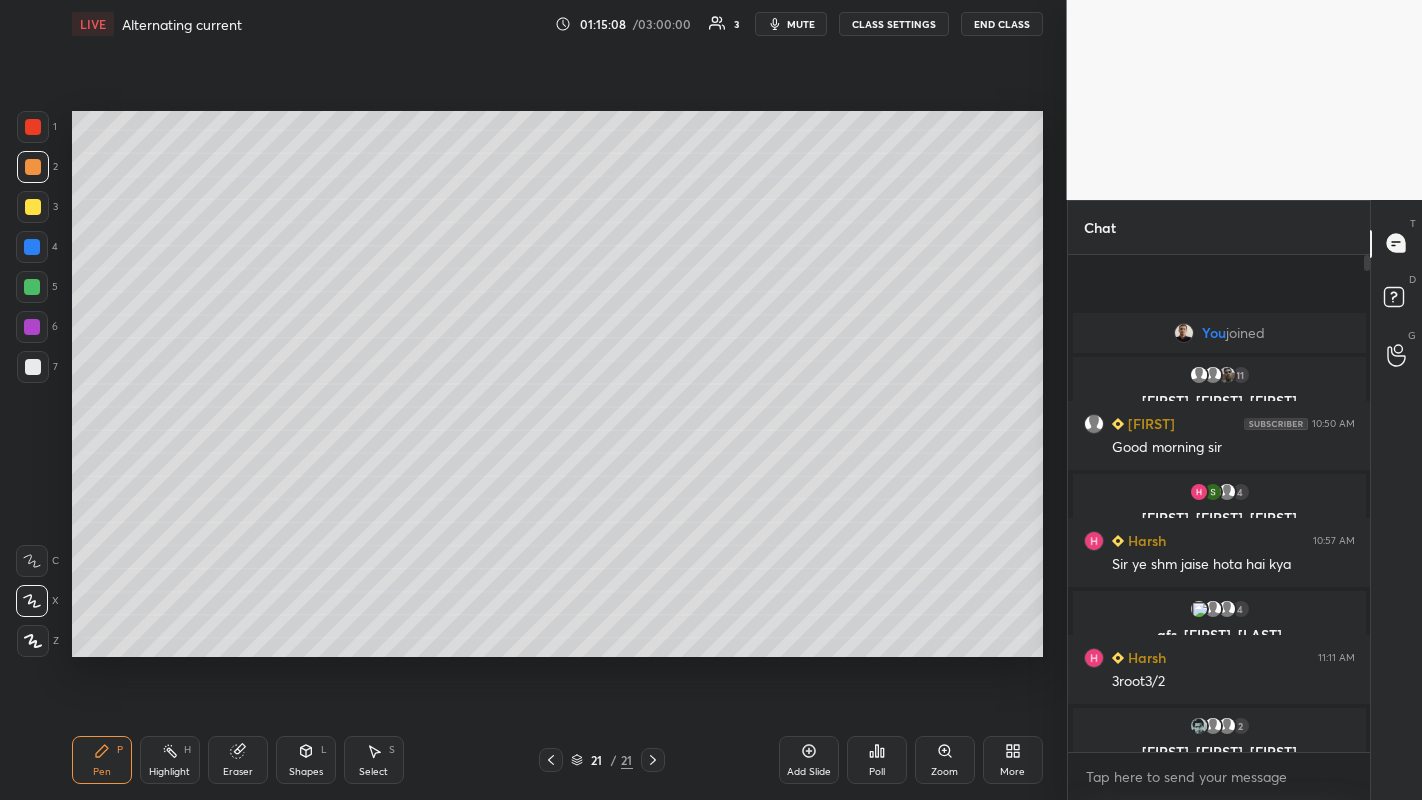 click at bounding box center (33, 367) 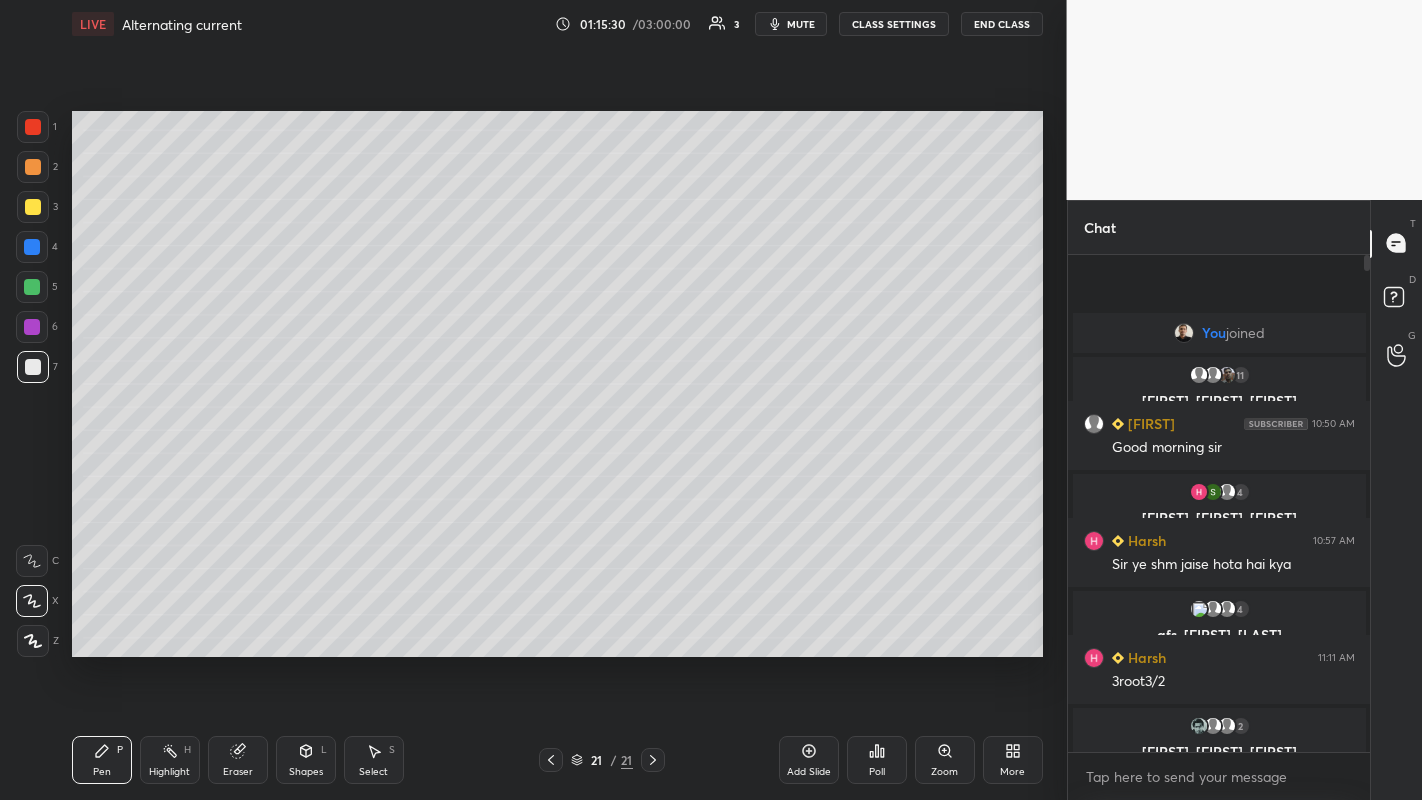 click at bounding box center [33, 207] 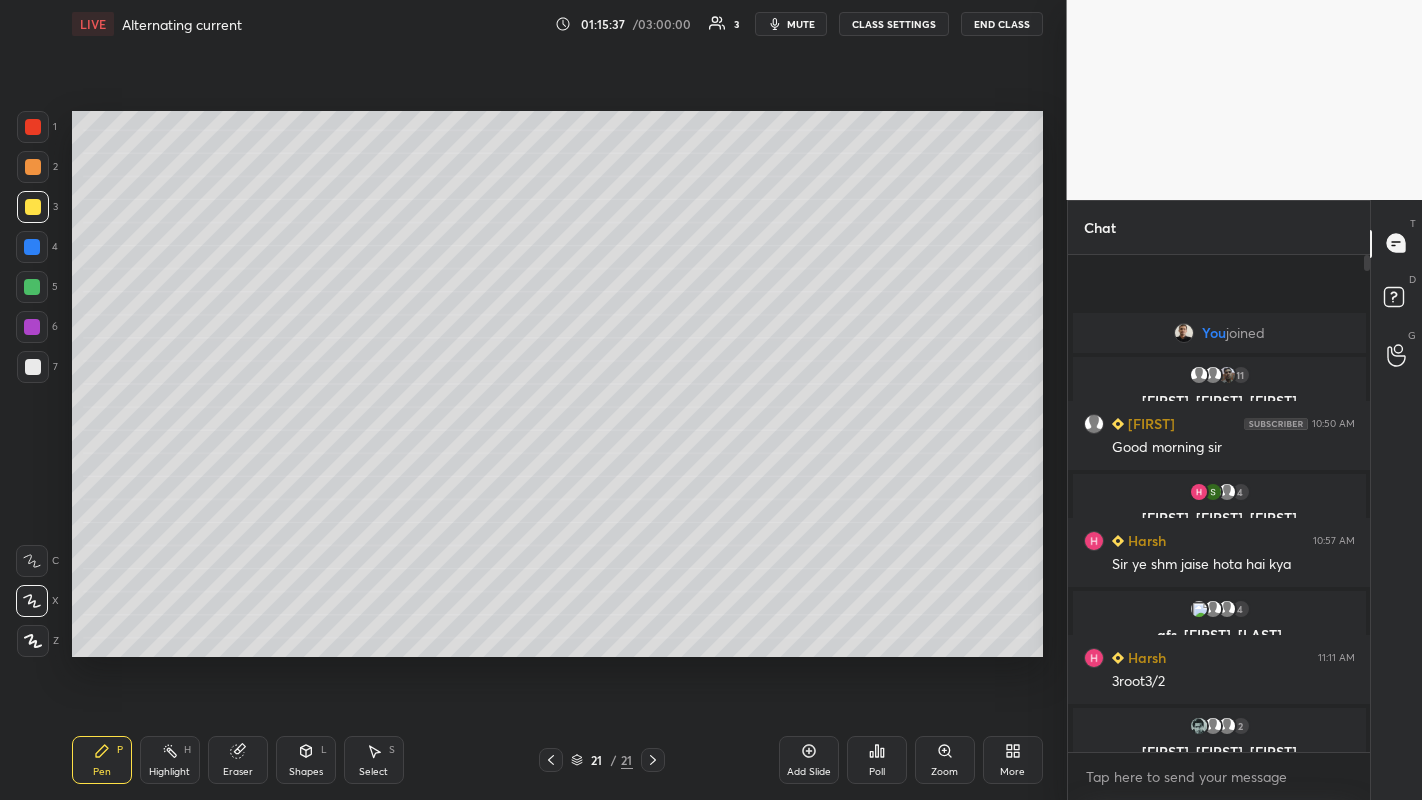click 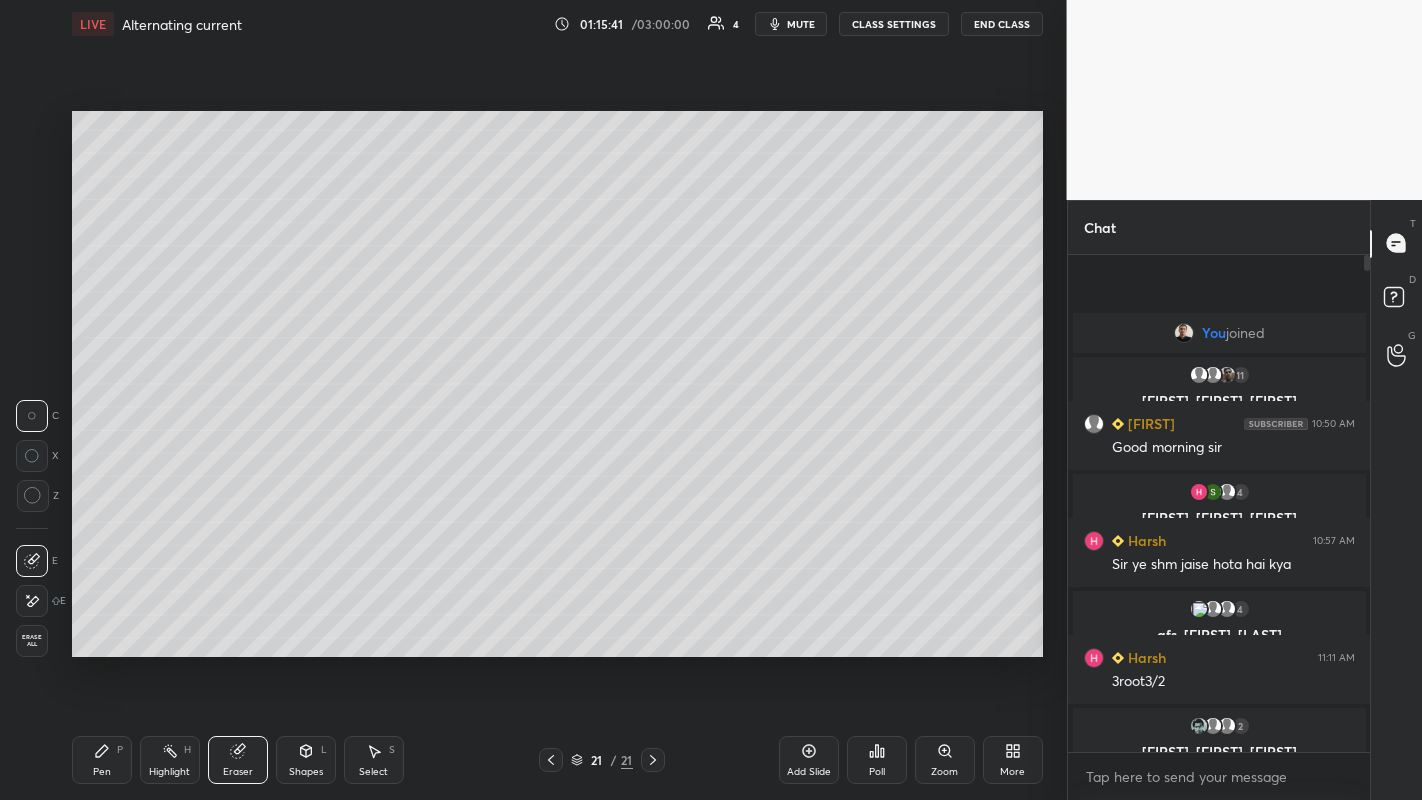 click 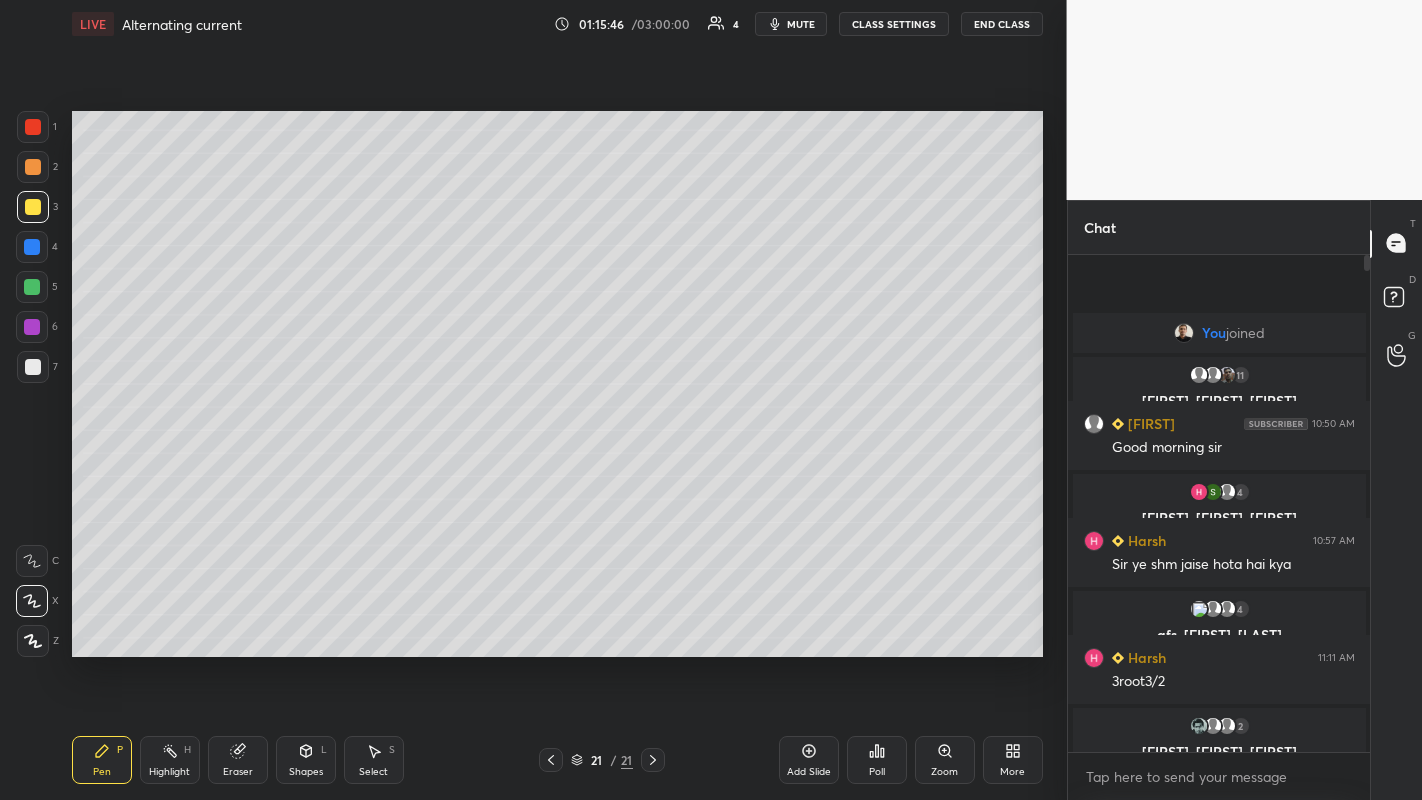 click on "Pen P" at bounding box center (102, 760) 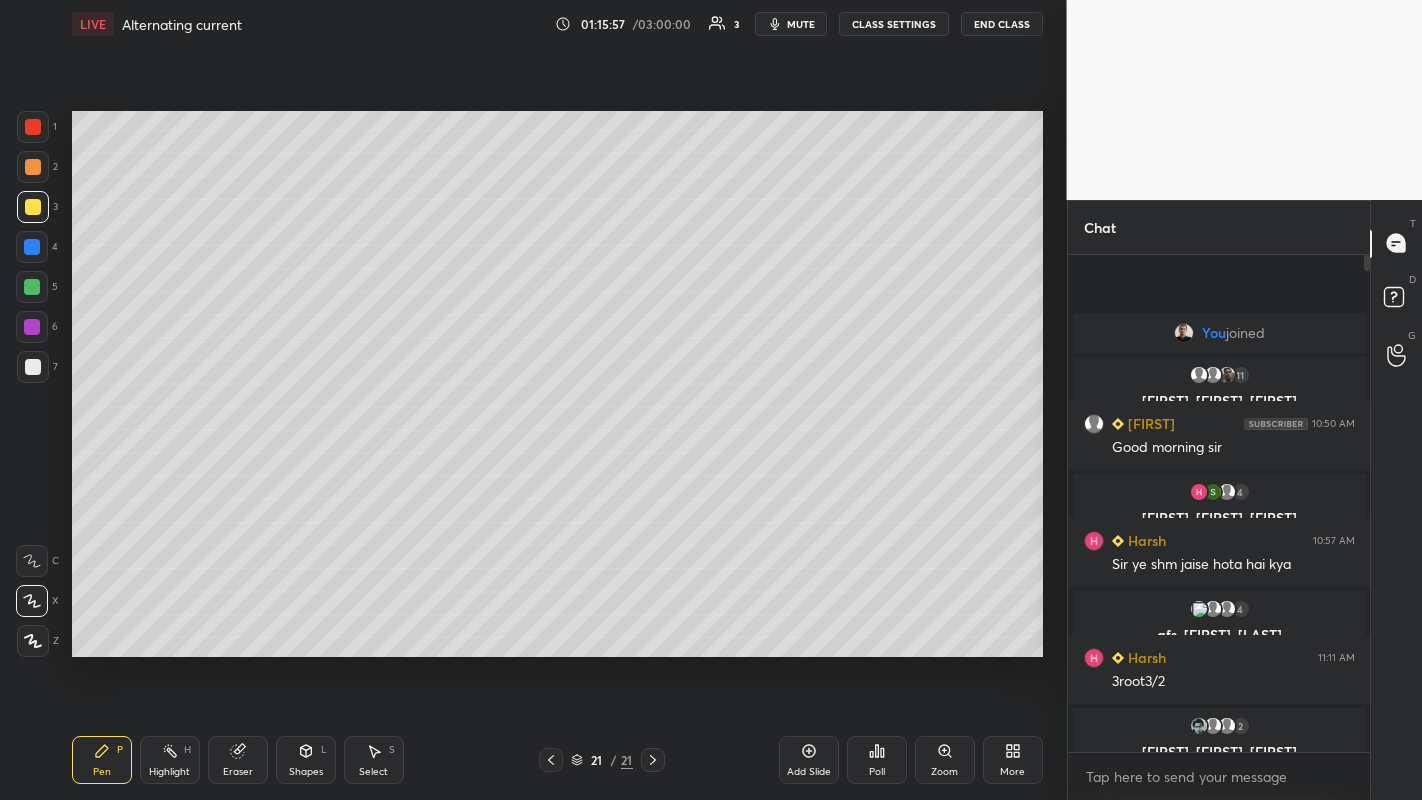 click at bounding box center (33, 167) 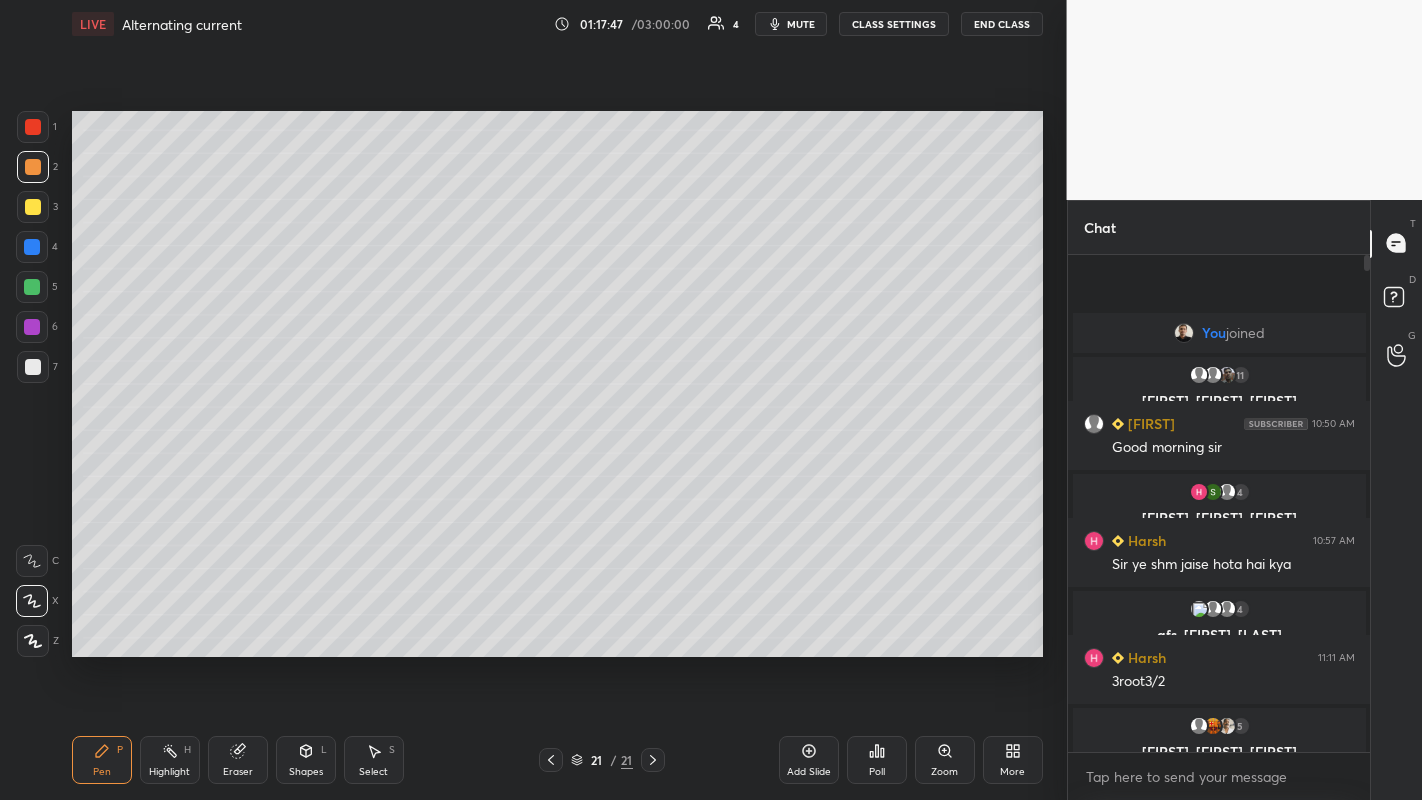 click 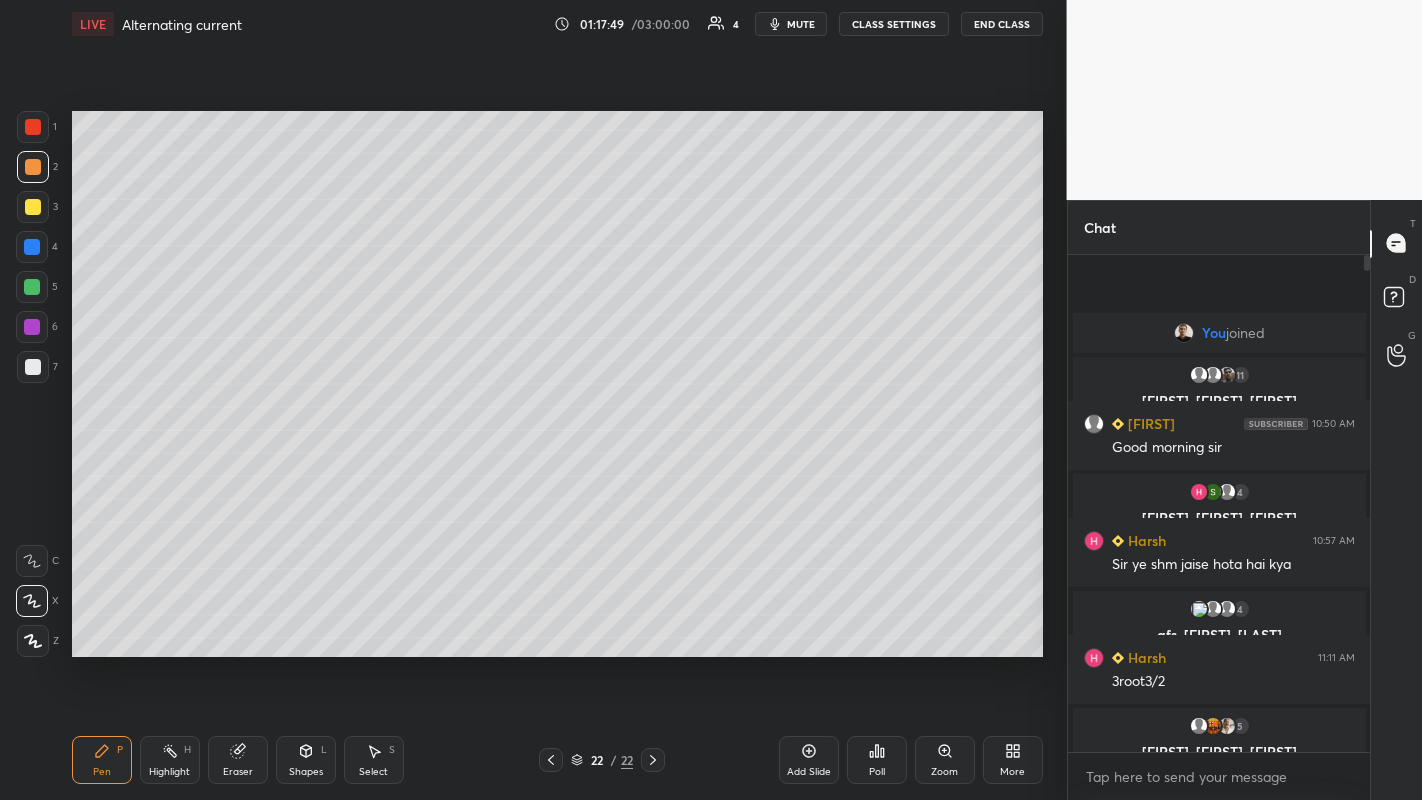 click on "Eraser" at bounding box center (238, 760) 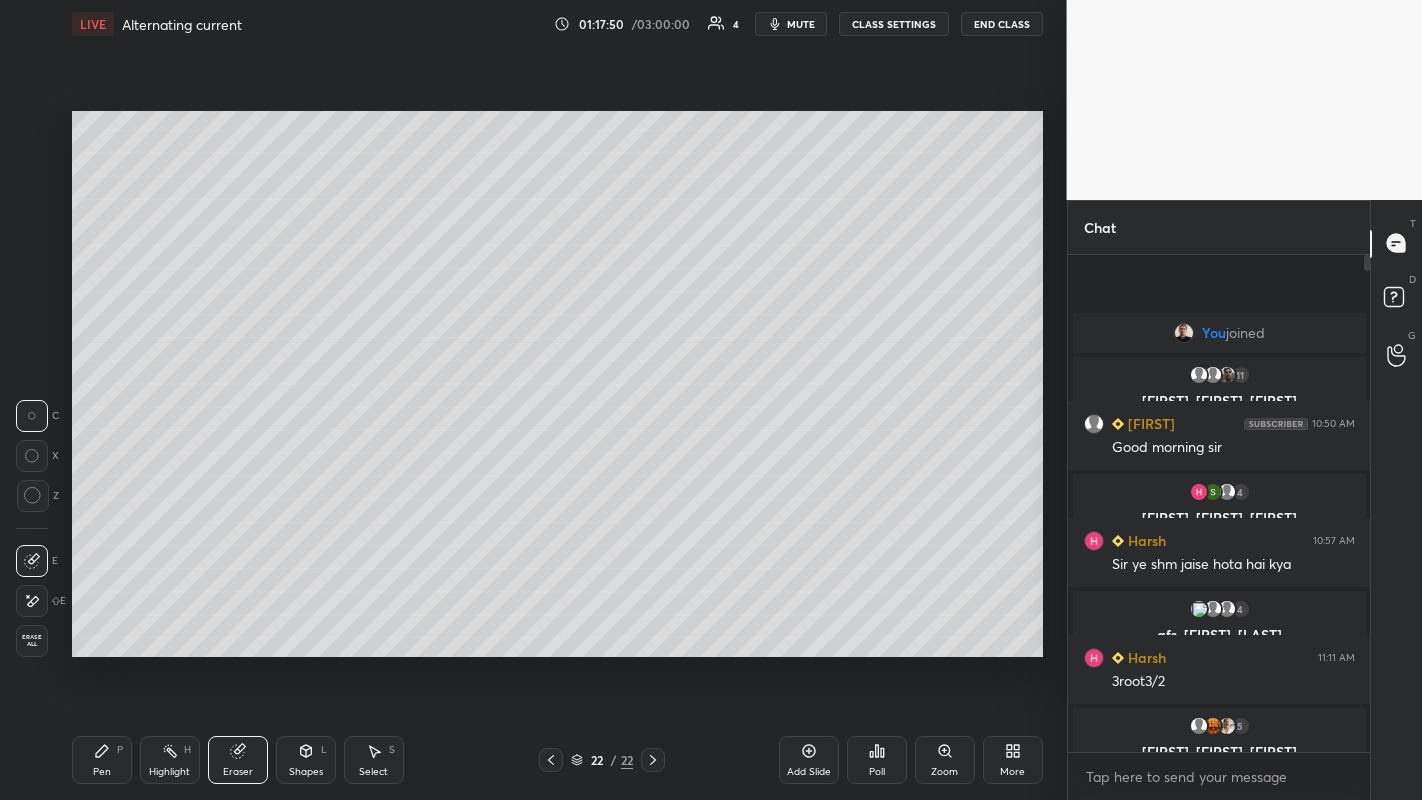click on "Shapes L" at bounding box center (306, 760) 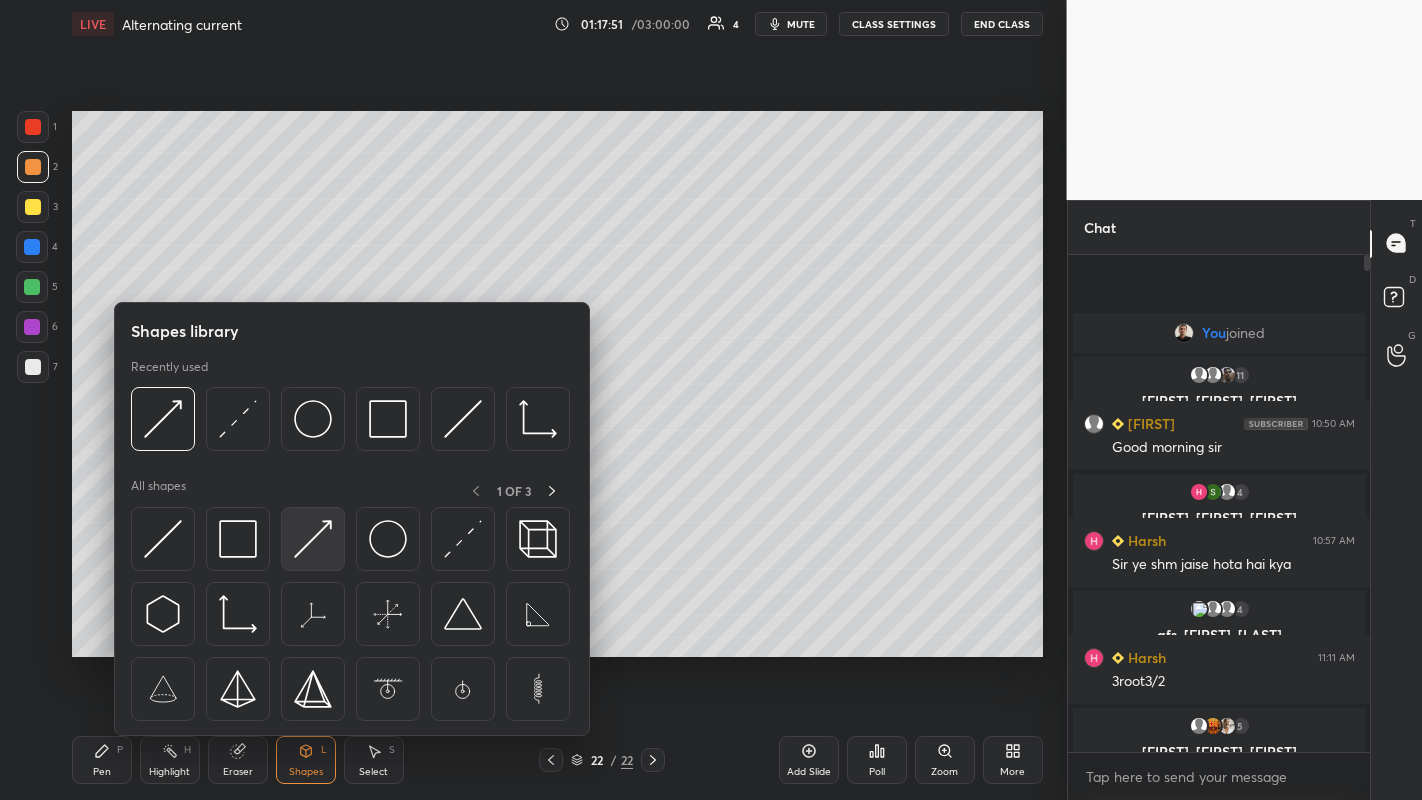 click at bounding box center (313, 539) 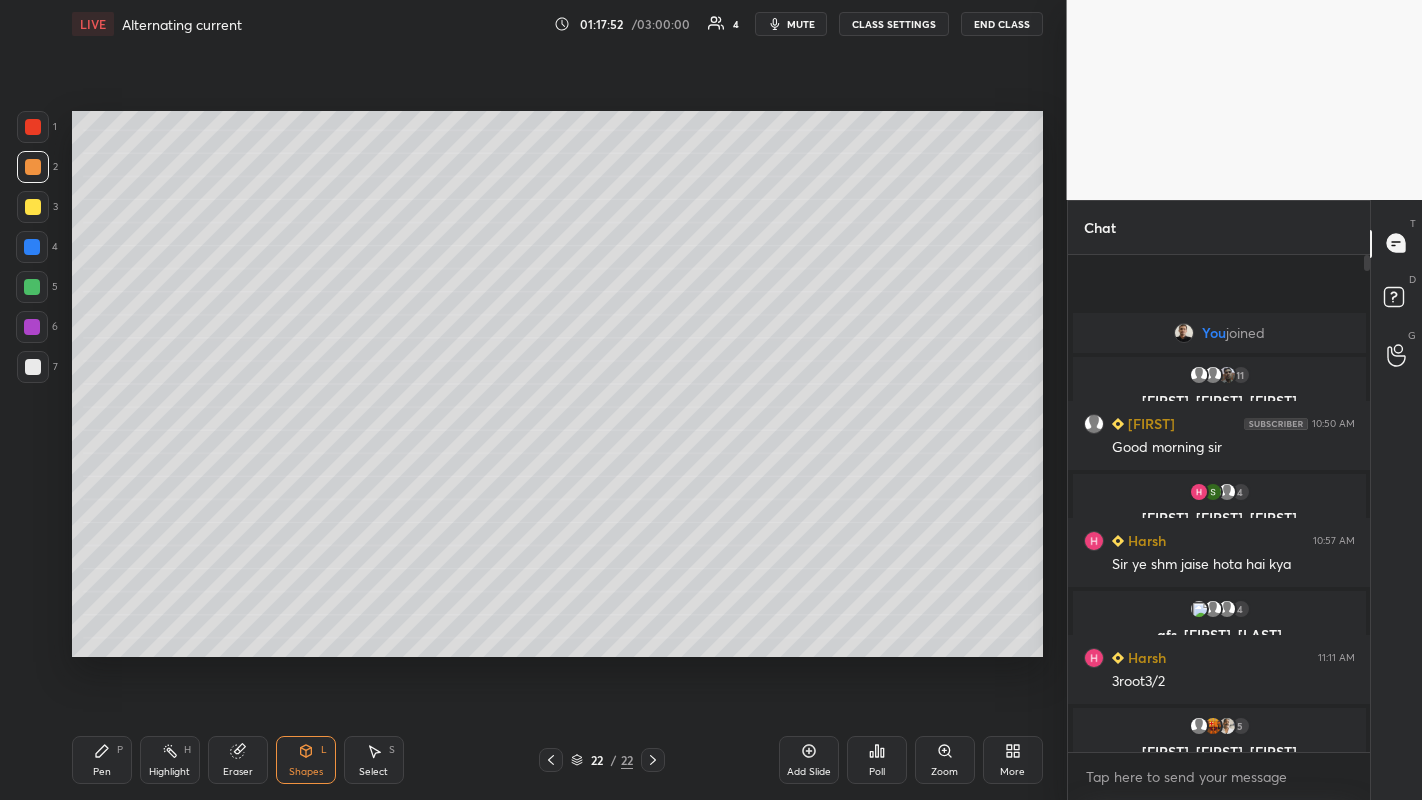 click at bounding box center [32, 287] 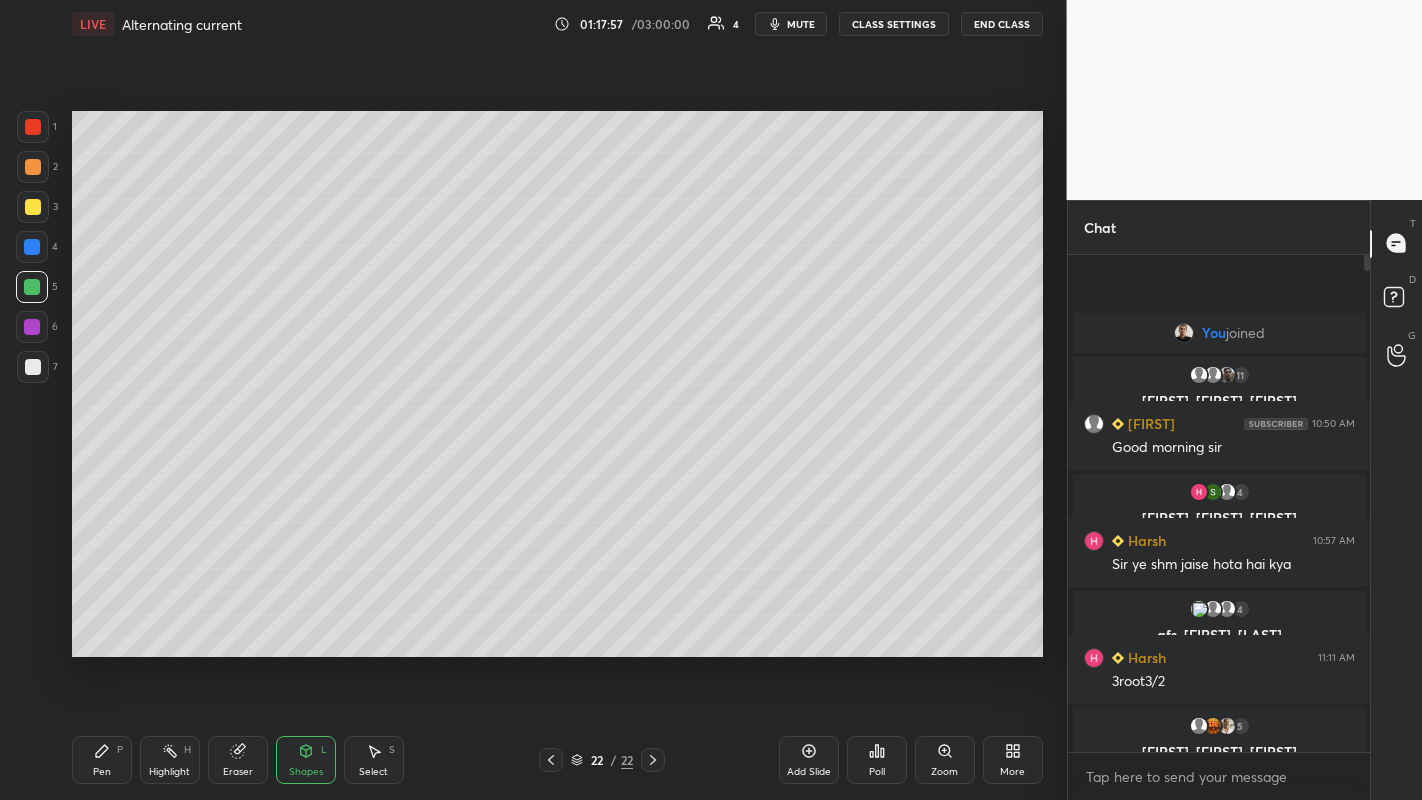 click 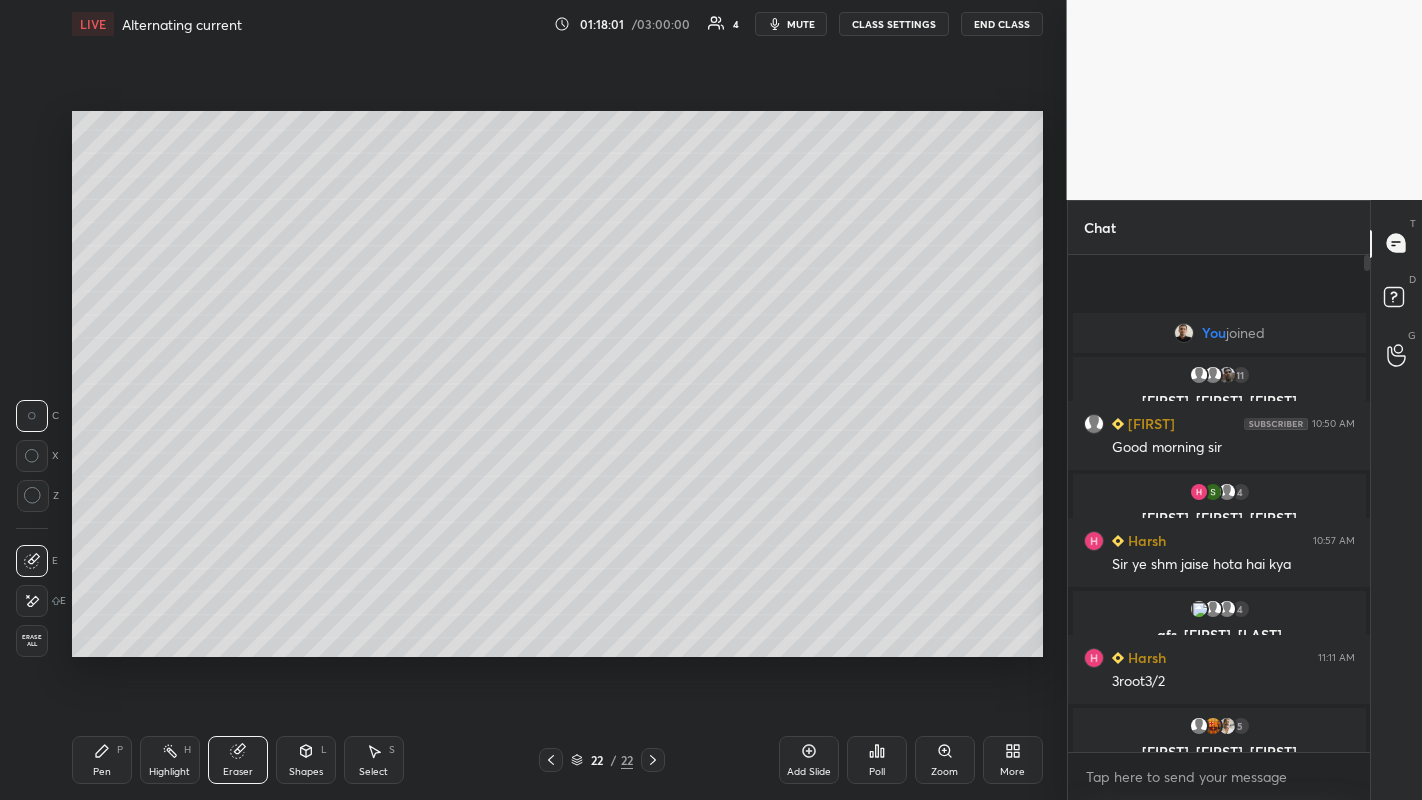 click 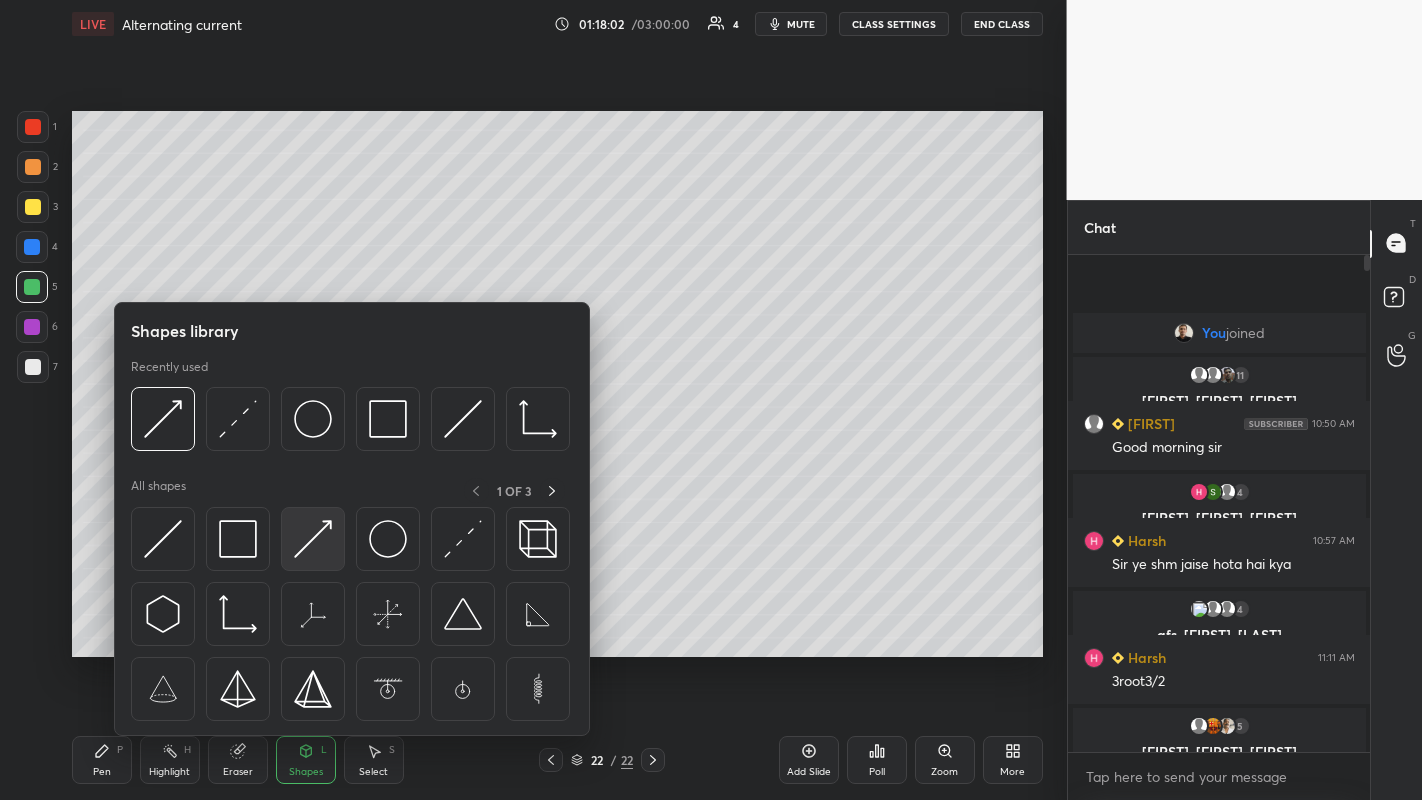click at bounding box center (313, 539) 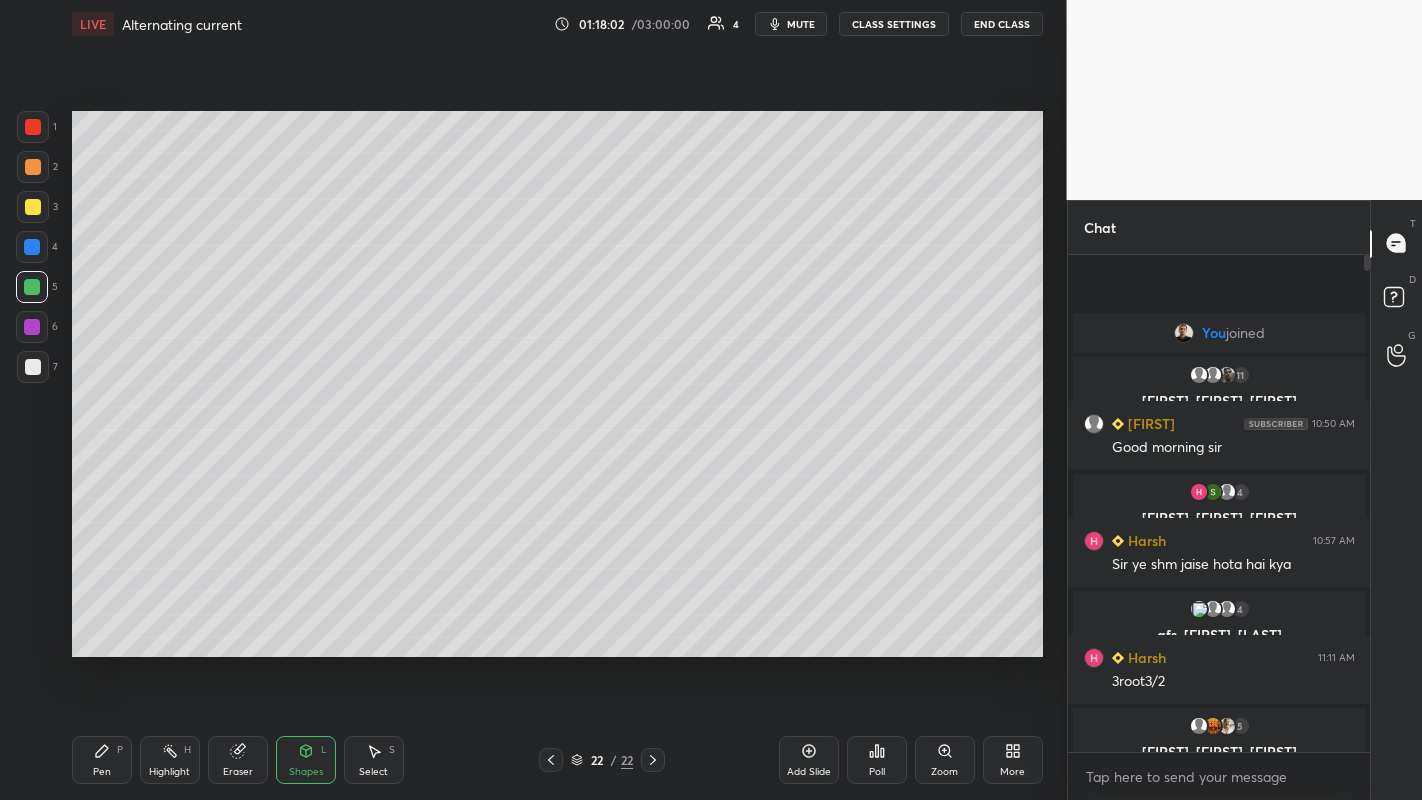 click at bounding box center [32, 327] 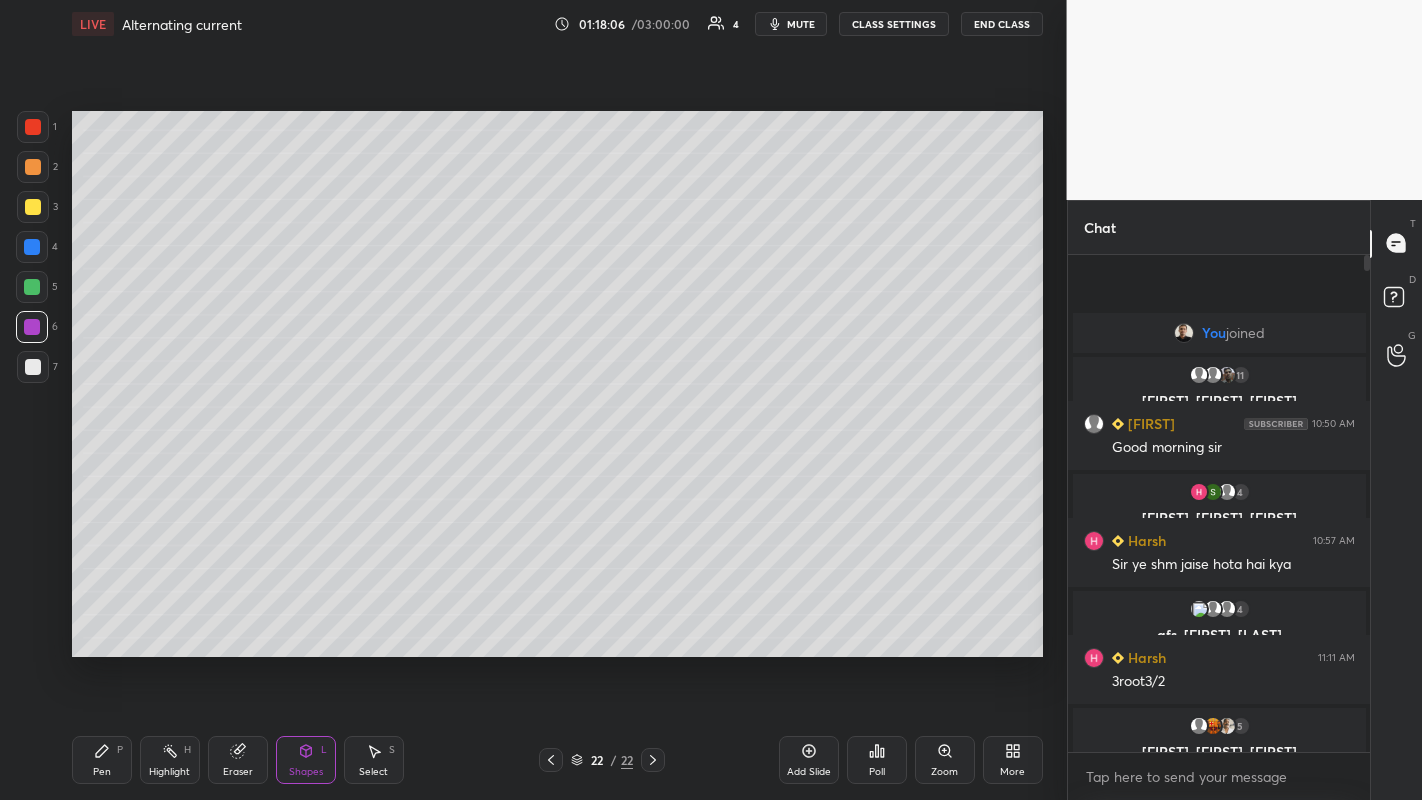 click on "Shapes L" at bounding box center [306, 760] 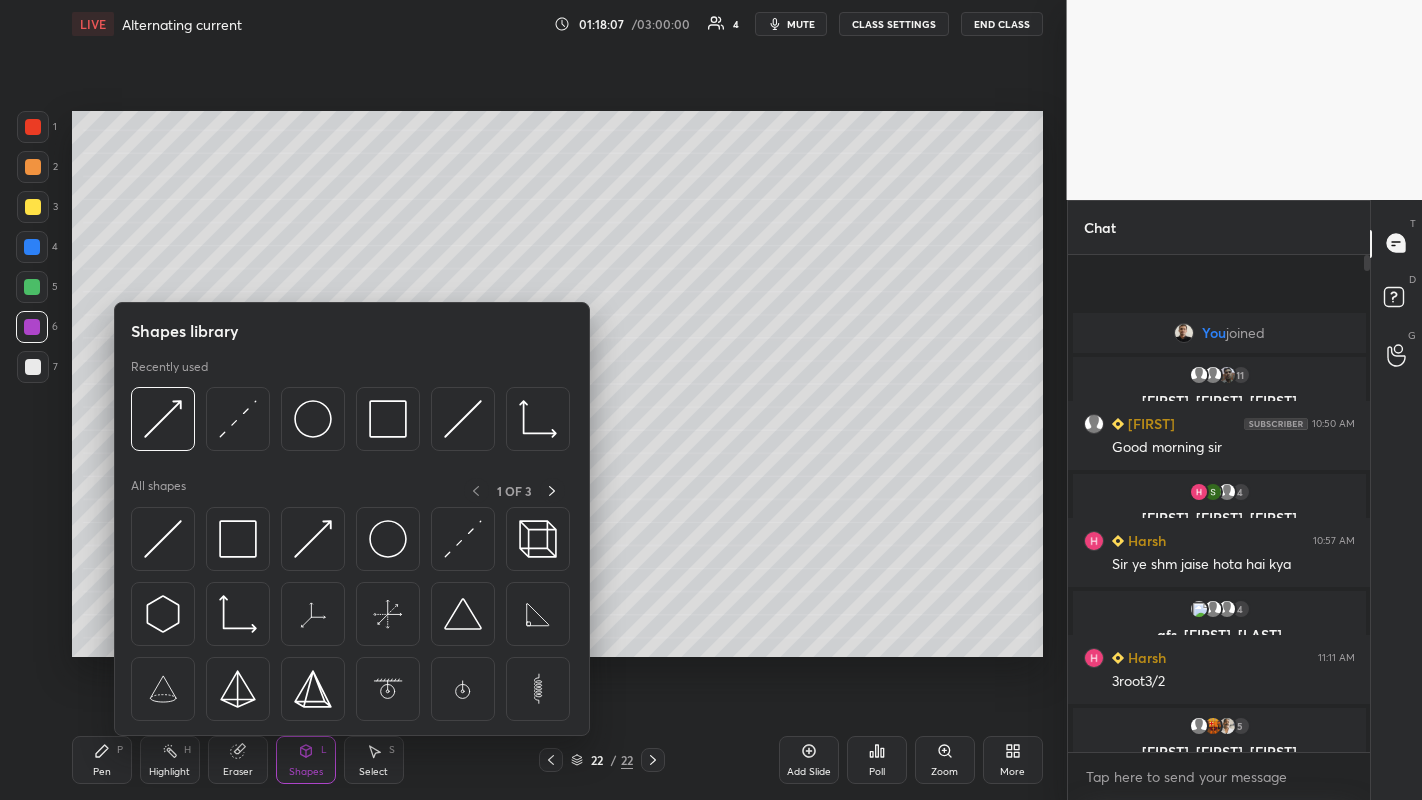 click at bounding box center [313, 539] 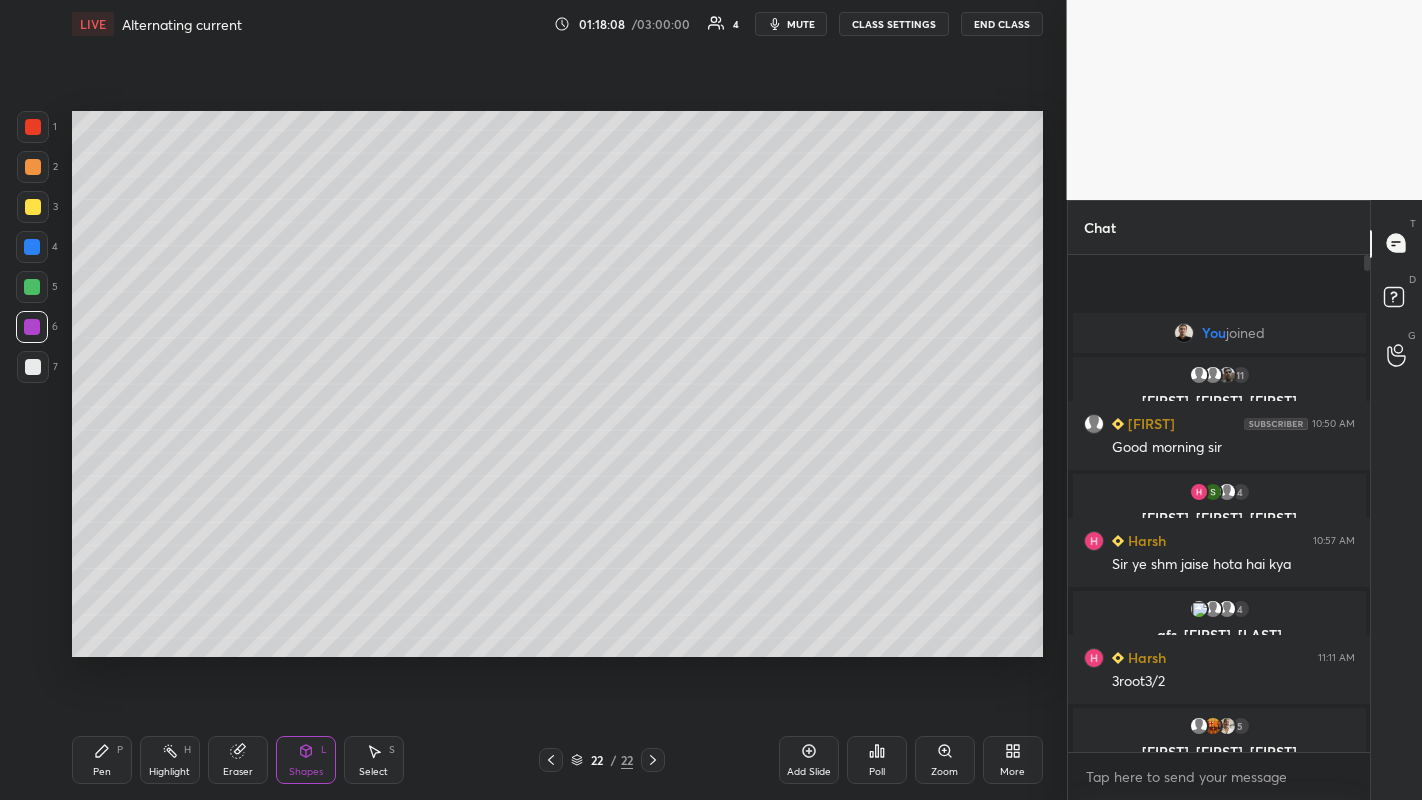 click at bounding box center (33, 207) 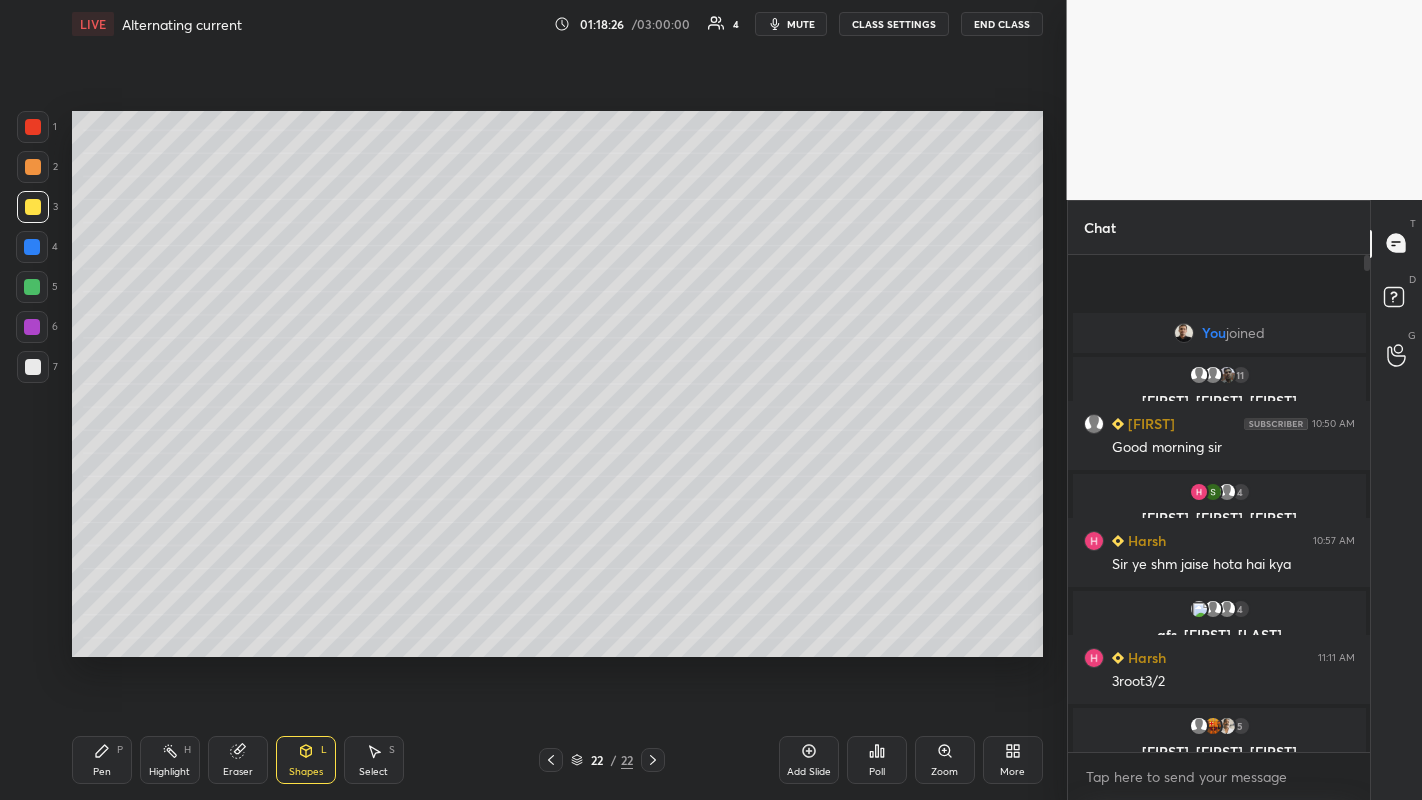 click 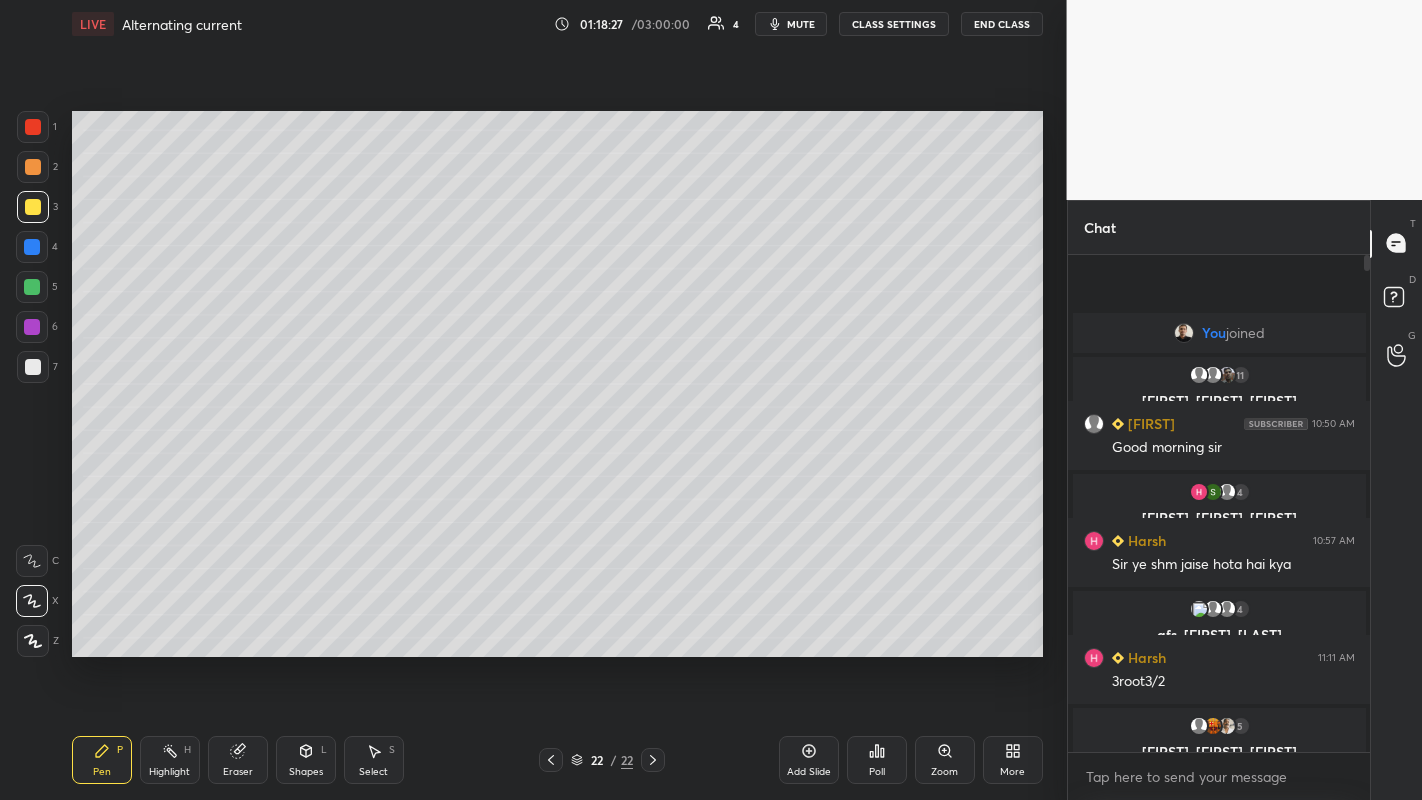 click at bounding box center (33, 367) 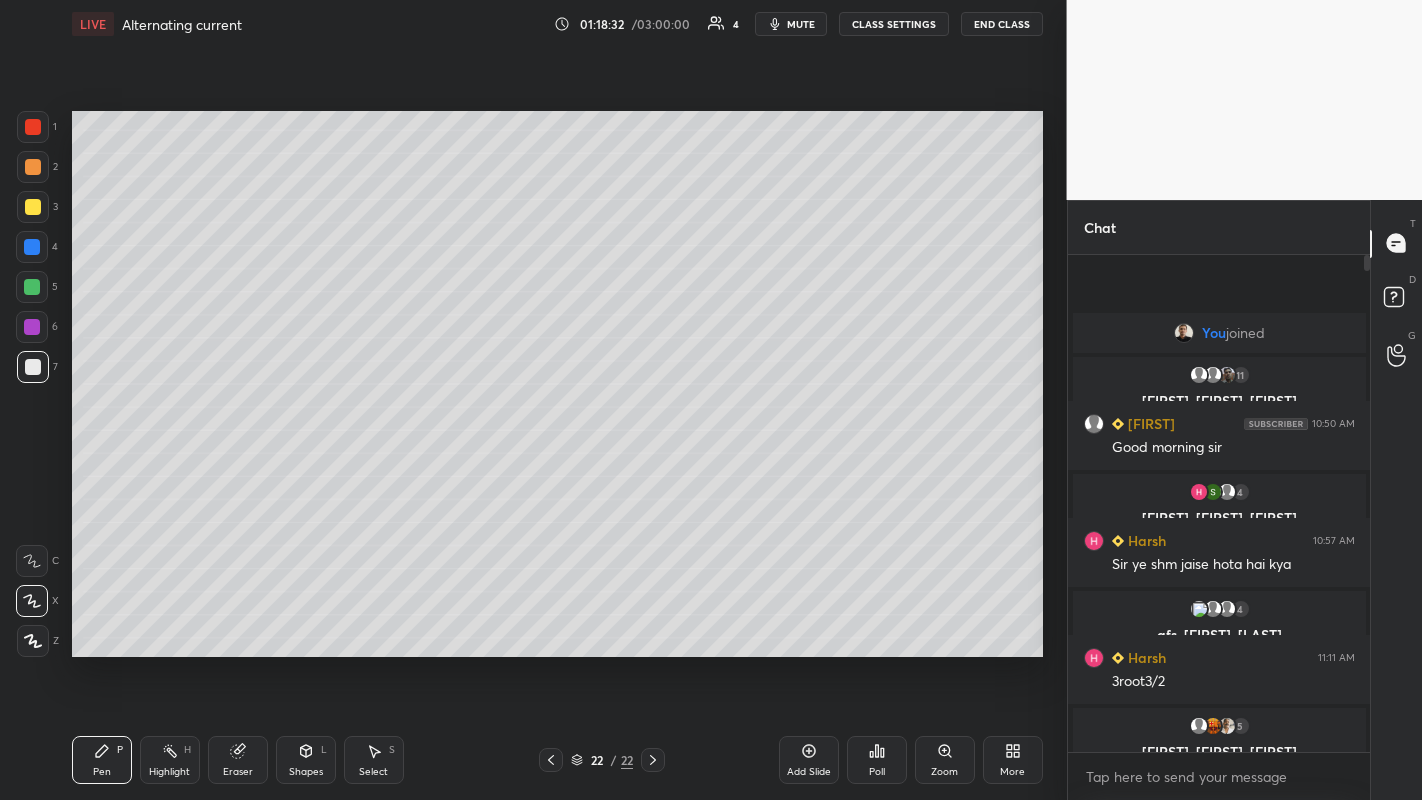 click 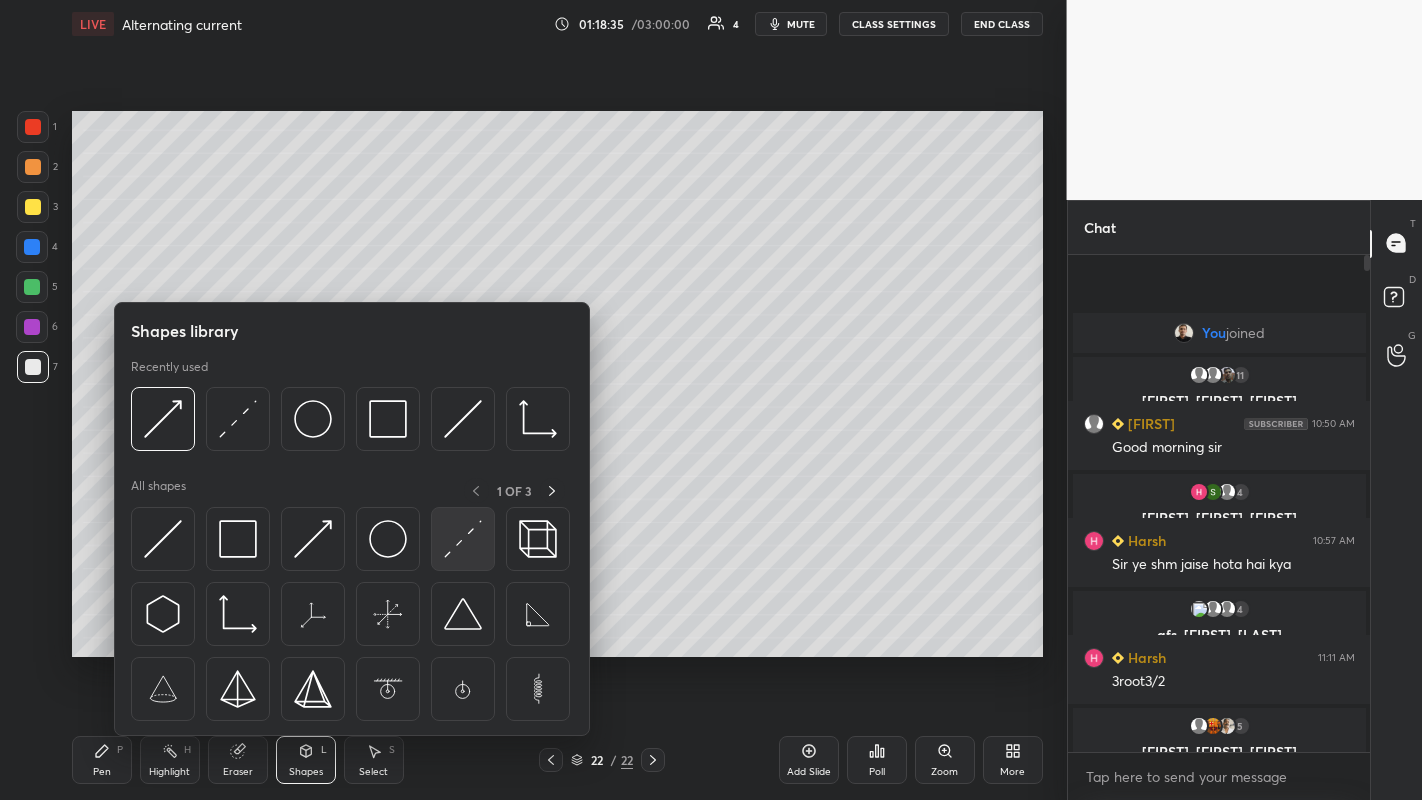 click at bounding box center [463, 539] 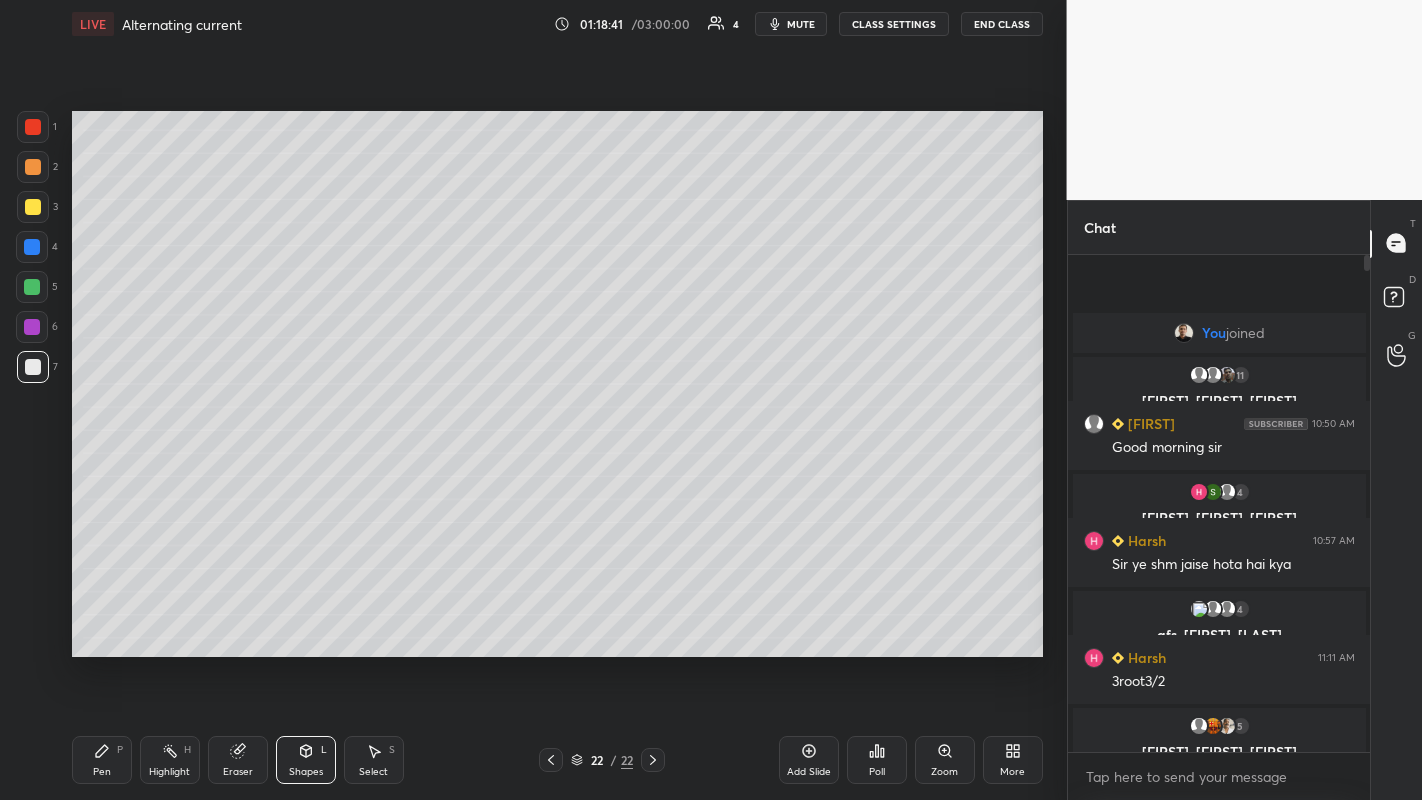 click 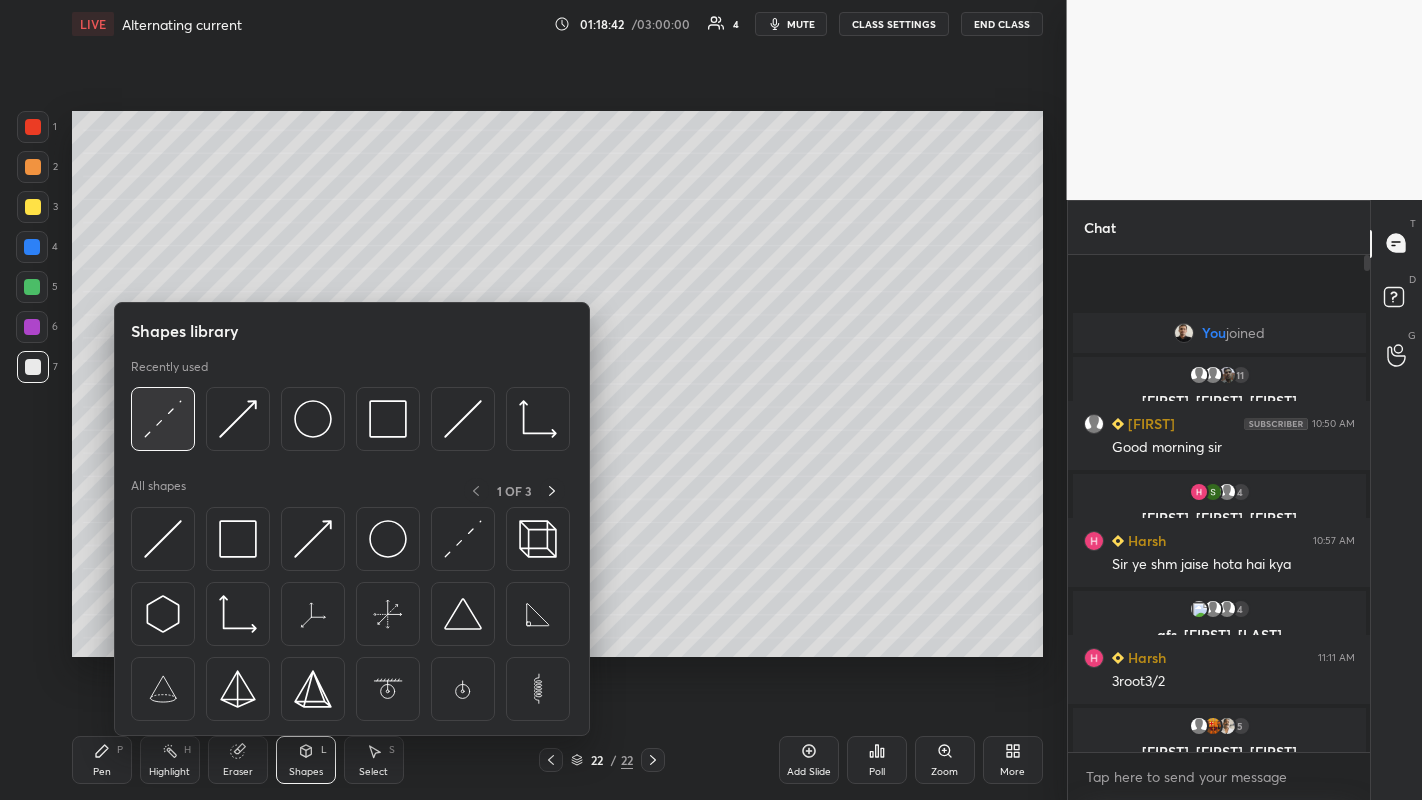 click at bounding box center (163, 419) 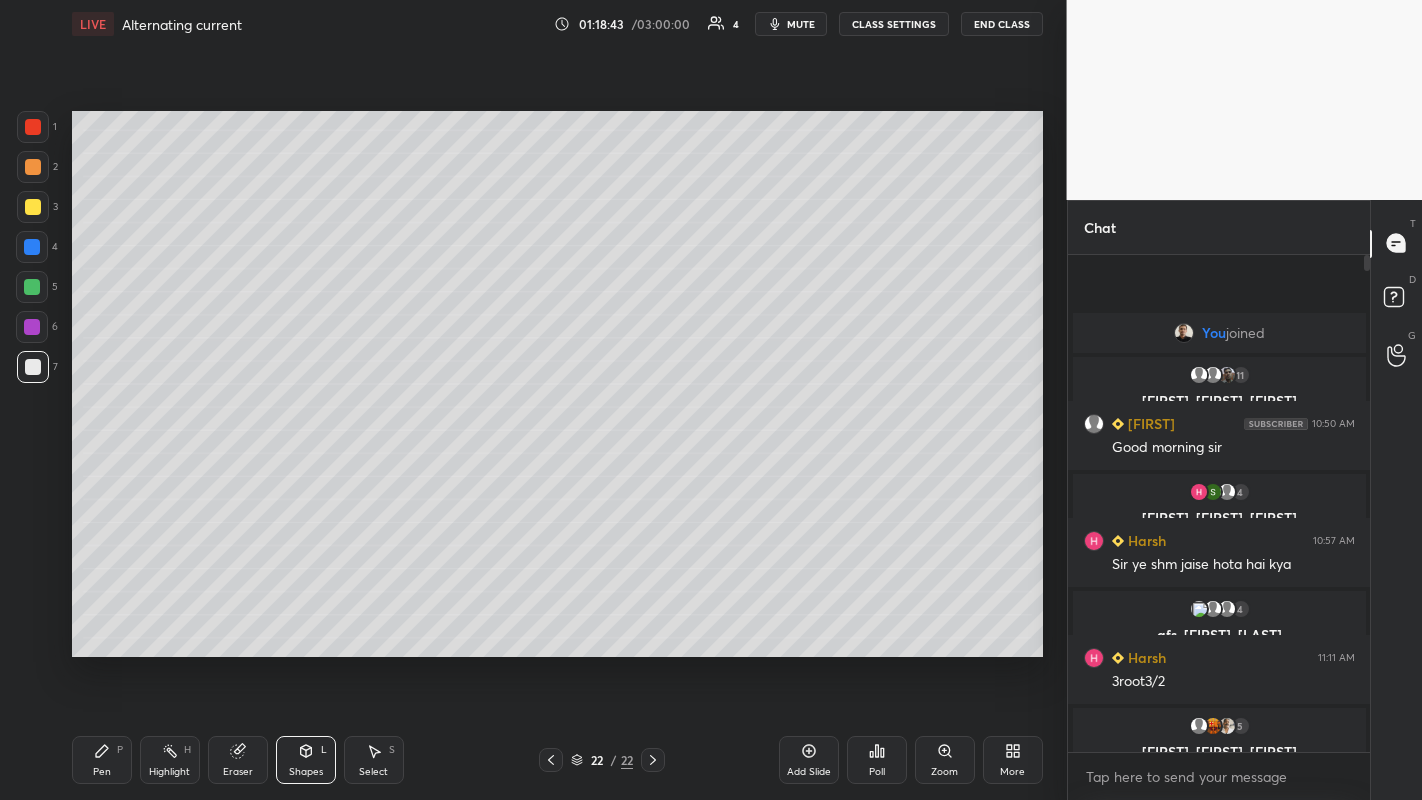 click at bounding box center (32, 287) 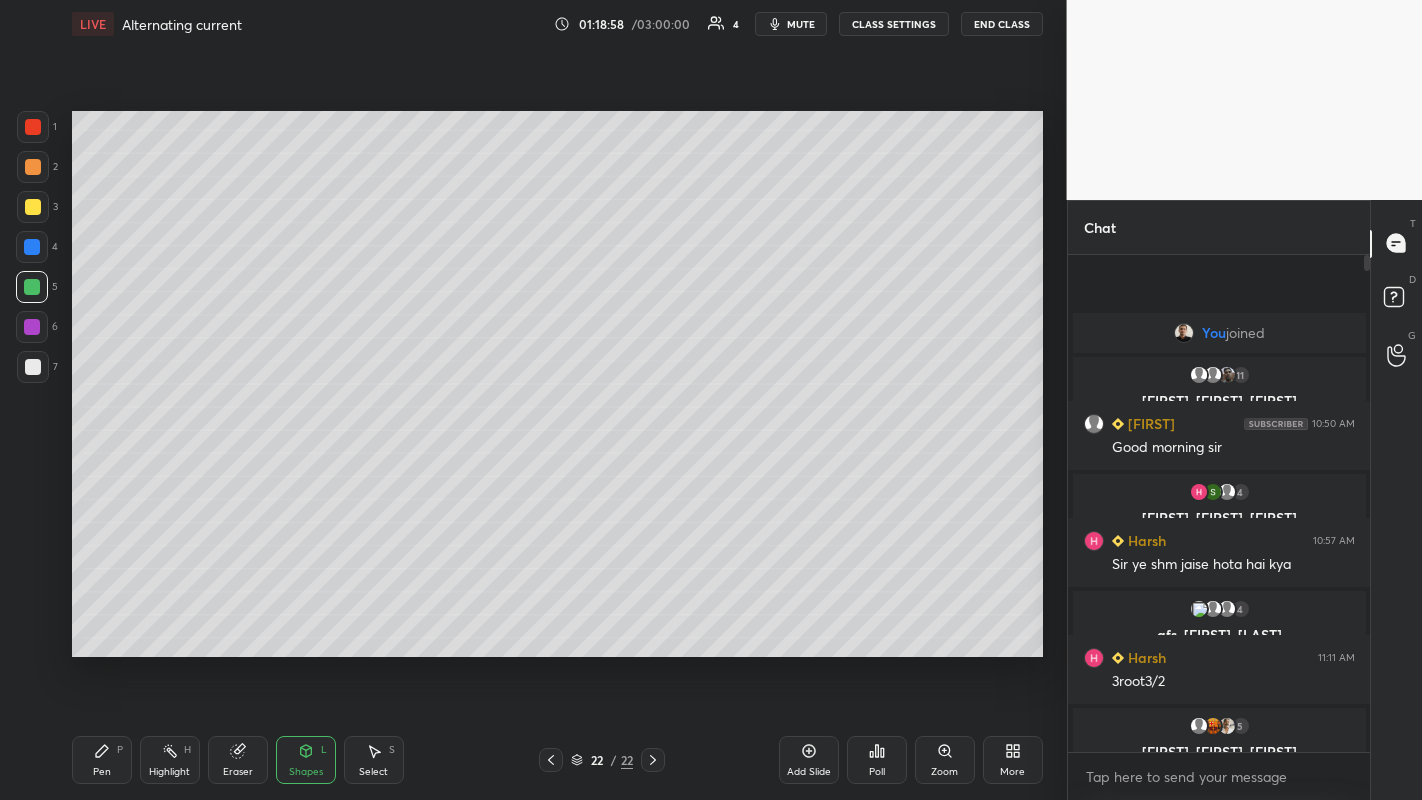 click at bounding box center (33, 167) 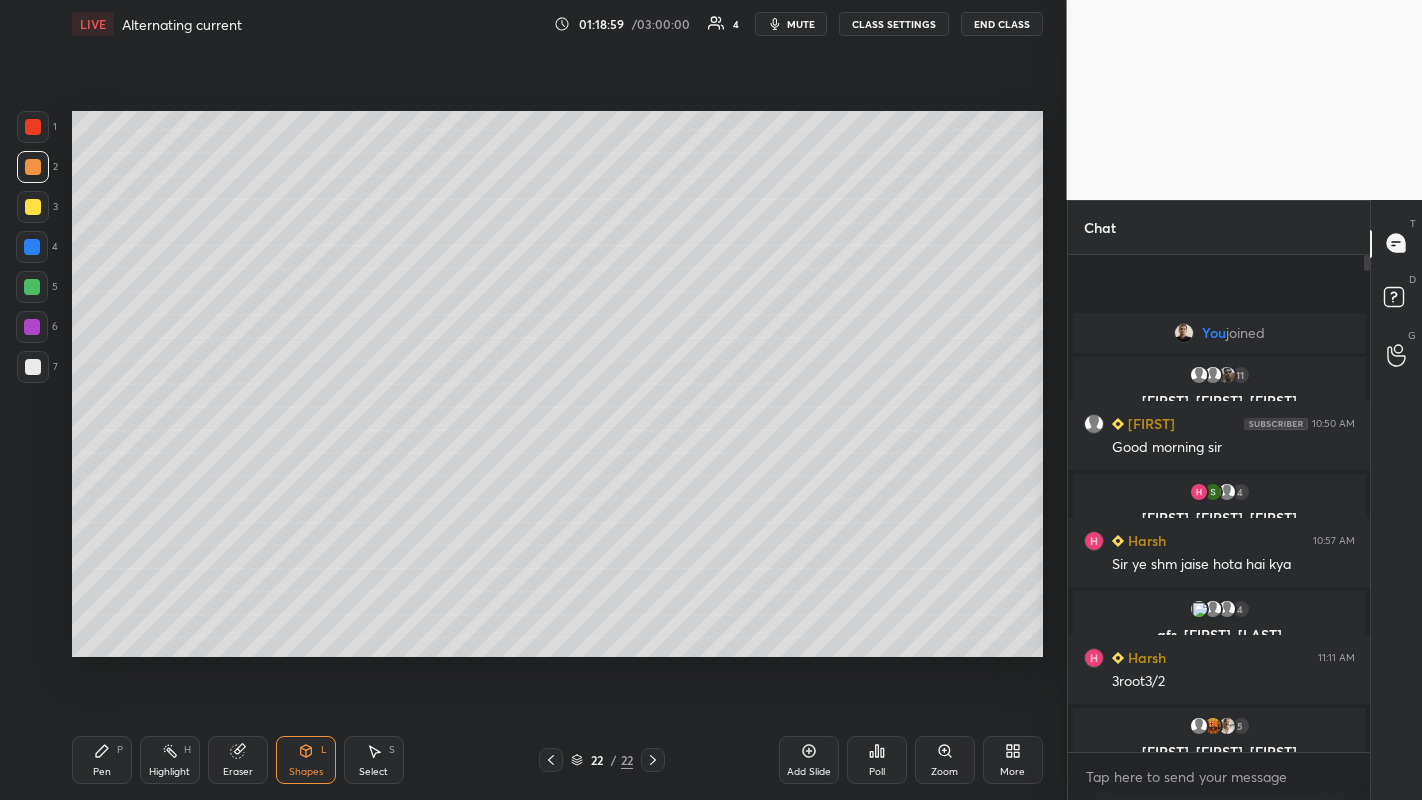 click 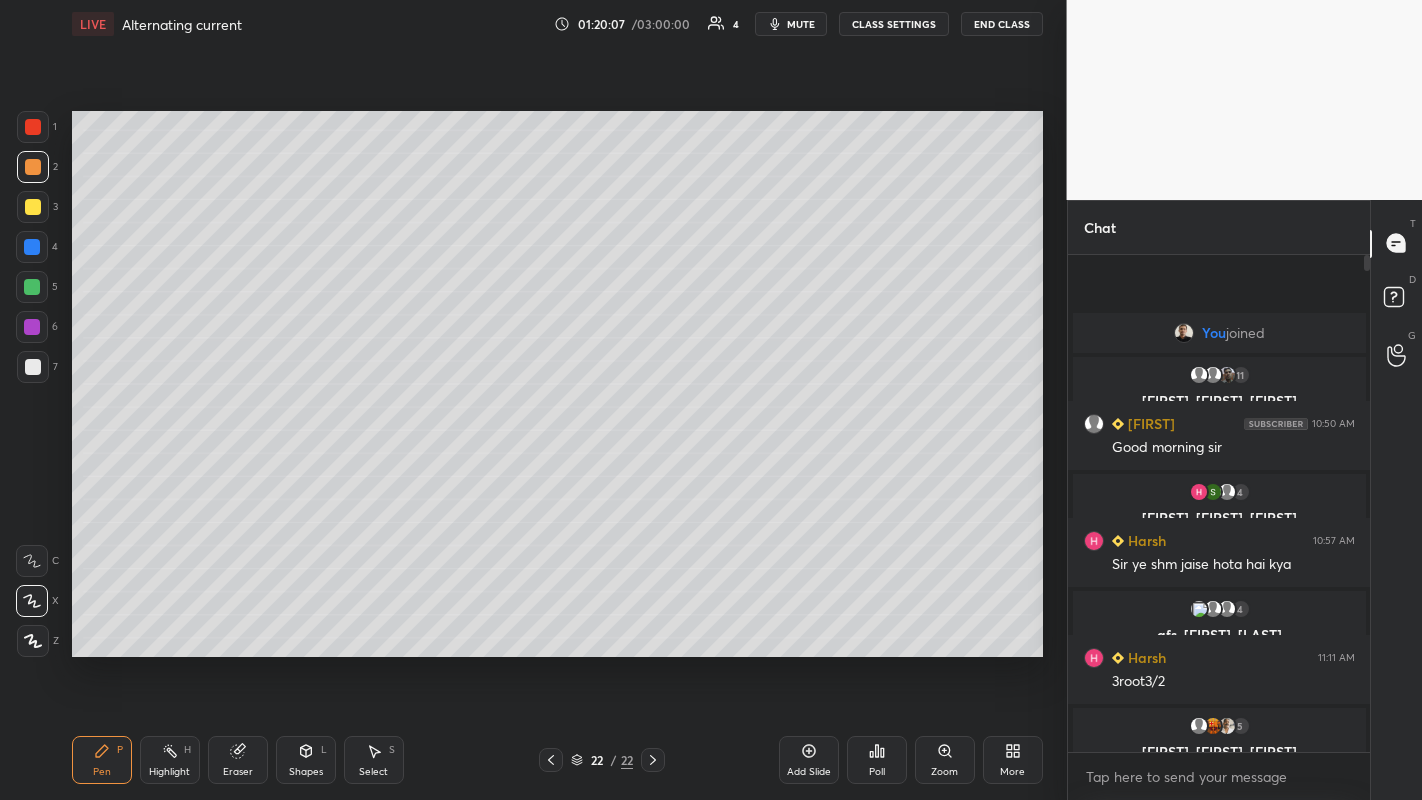 click at bounding box center (32, 287) 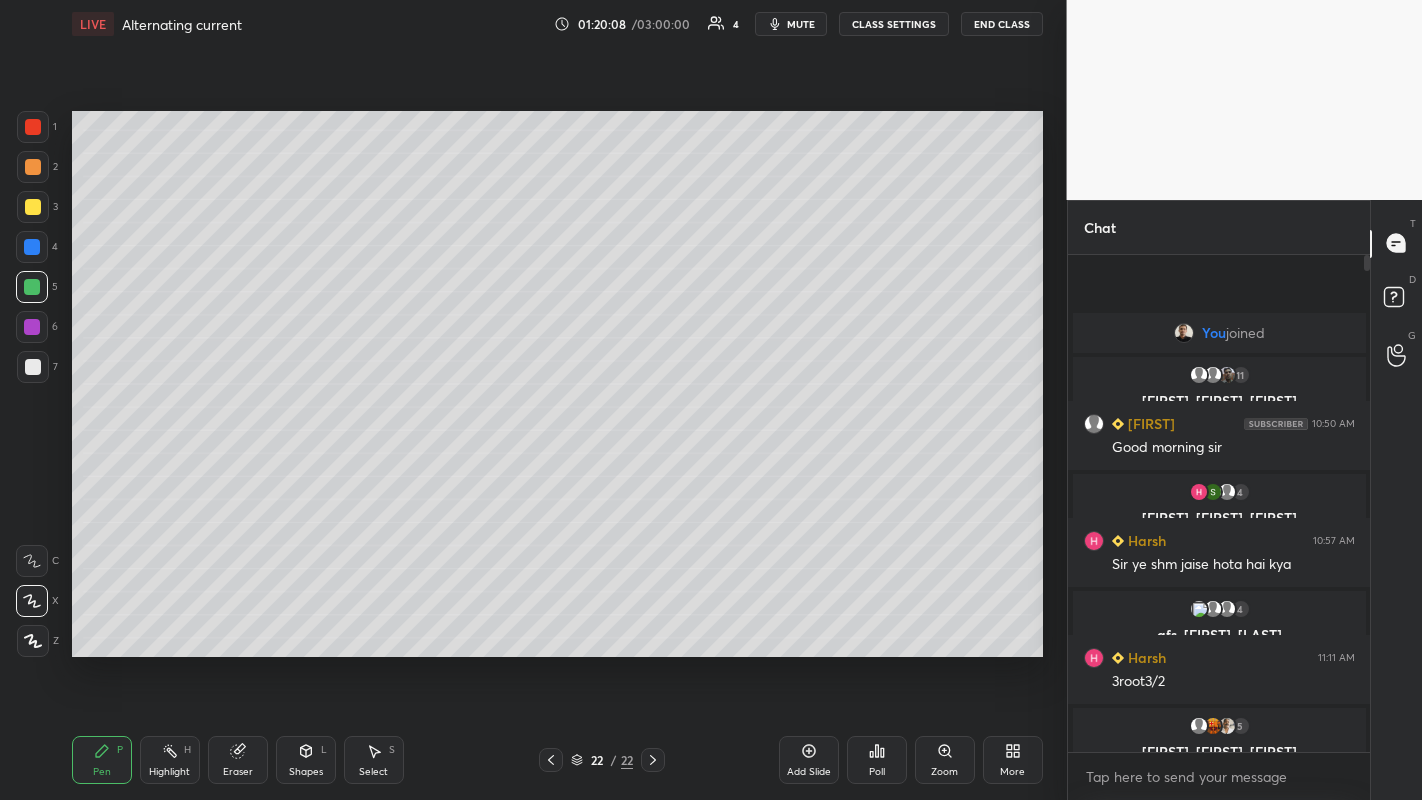 click on "Add Slide" at bounding box center (809, 760) 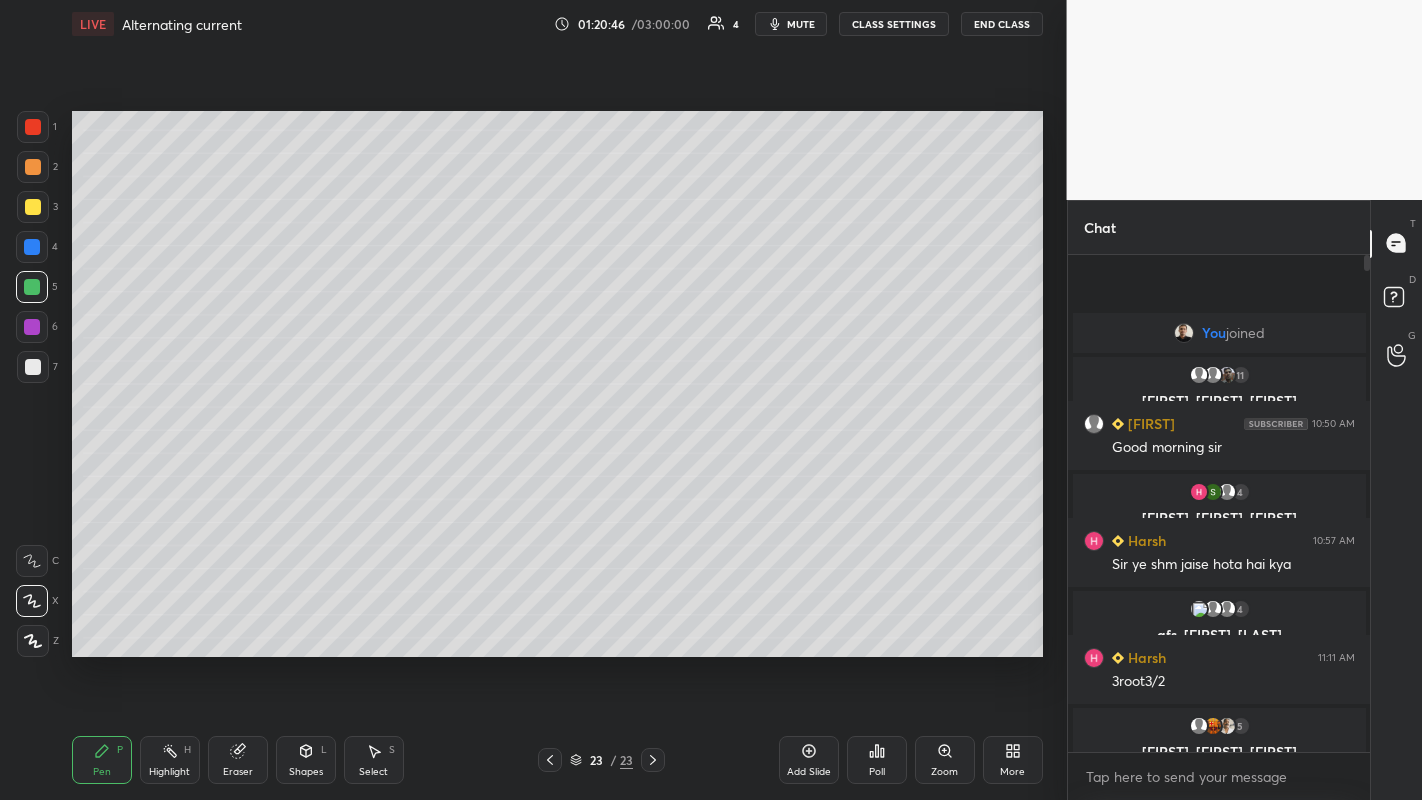click at bounding box center (33, 367) 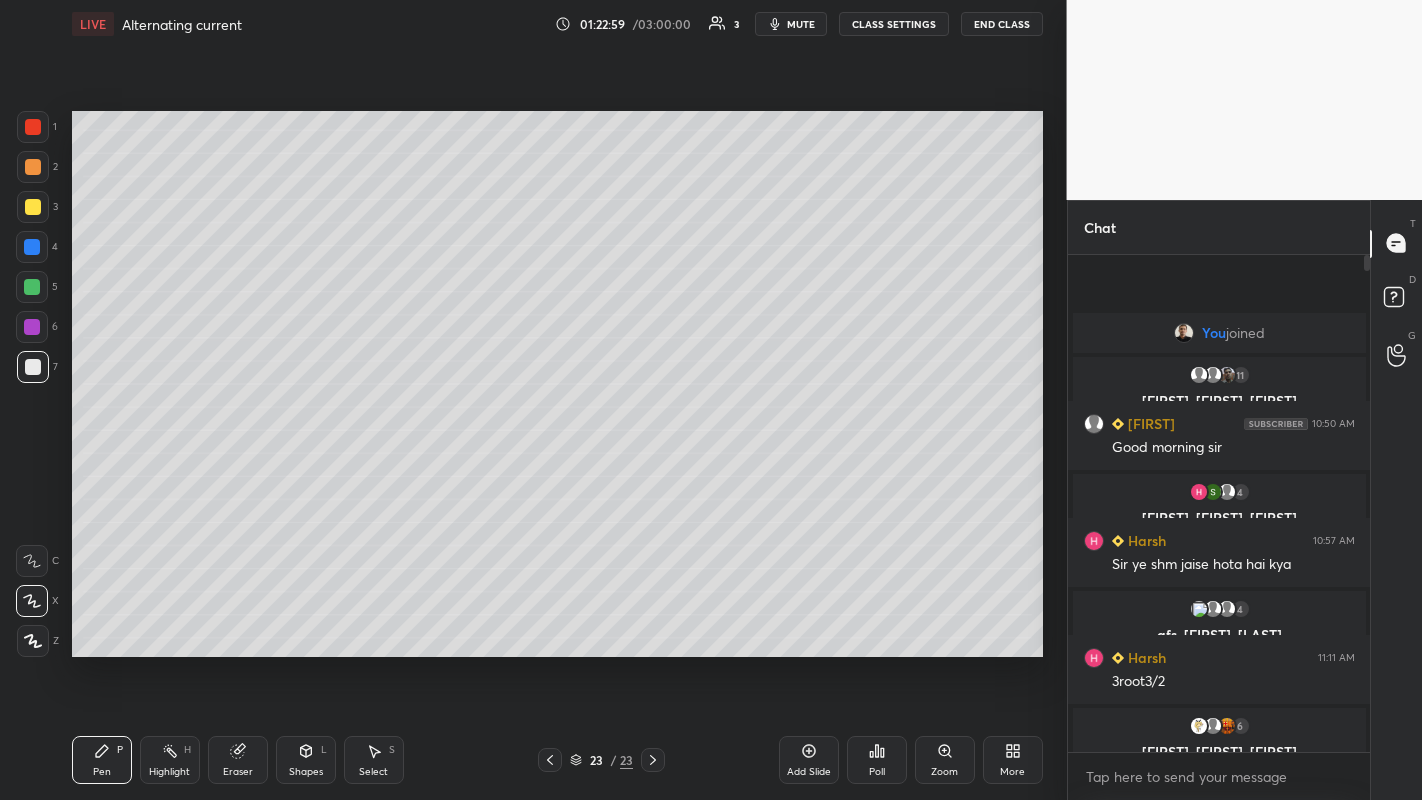 click at bounding box center (33, 167) 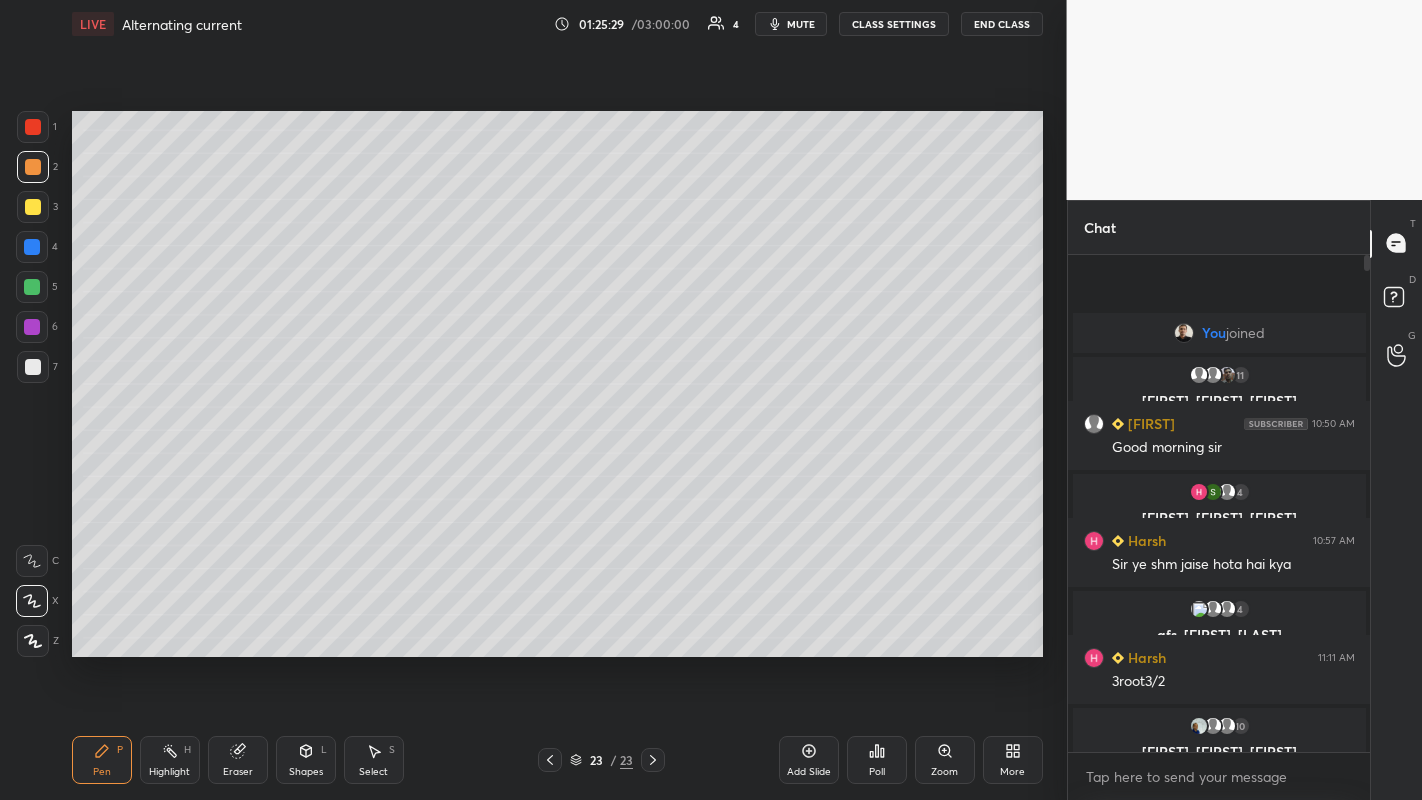 click 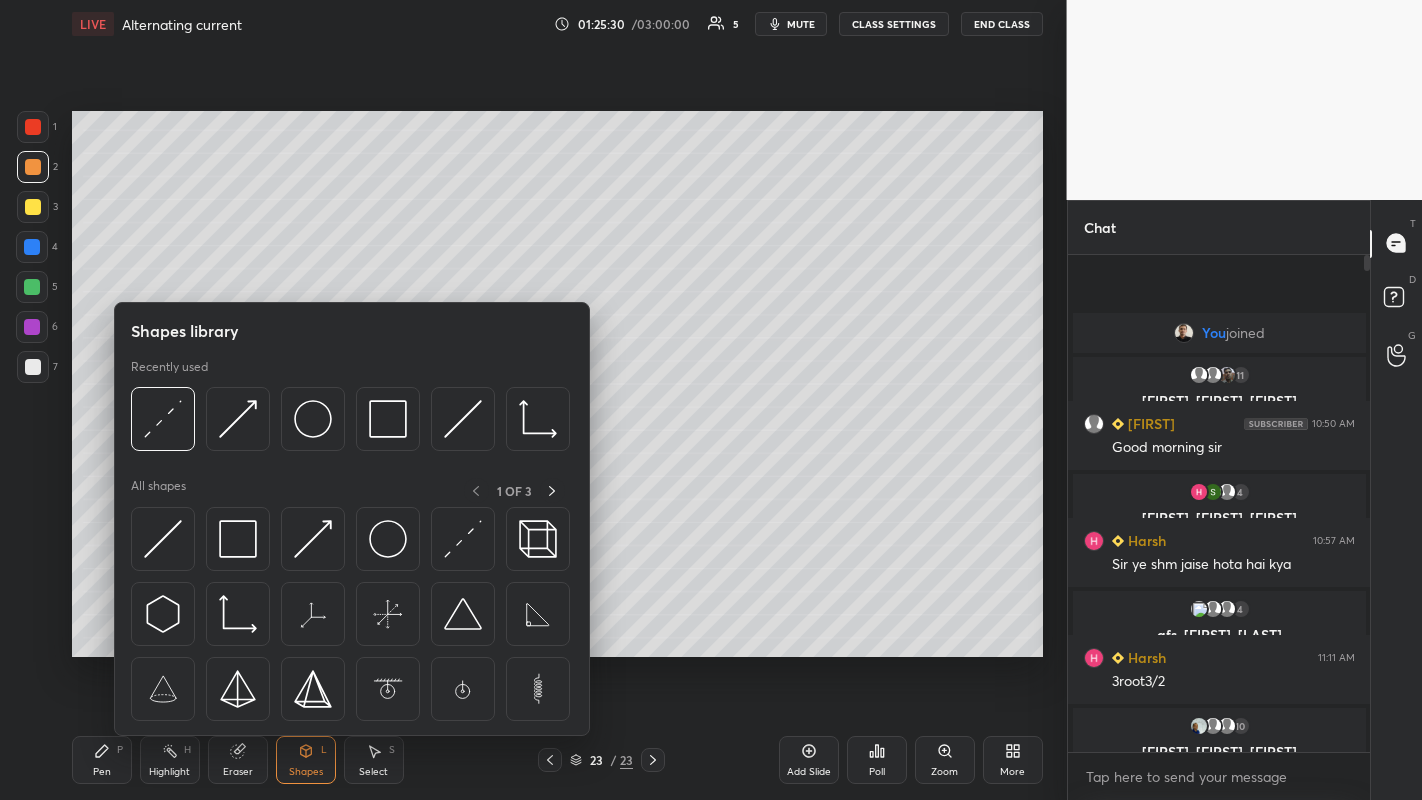 click 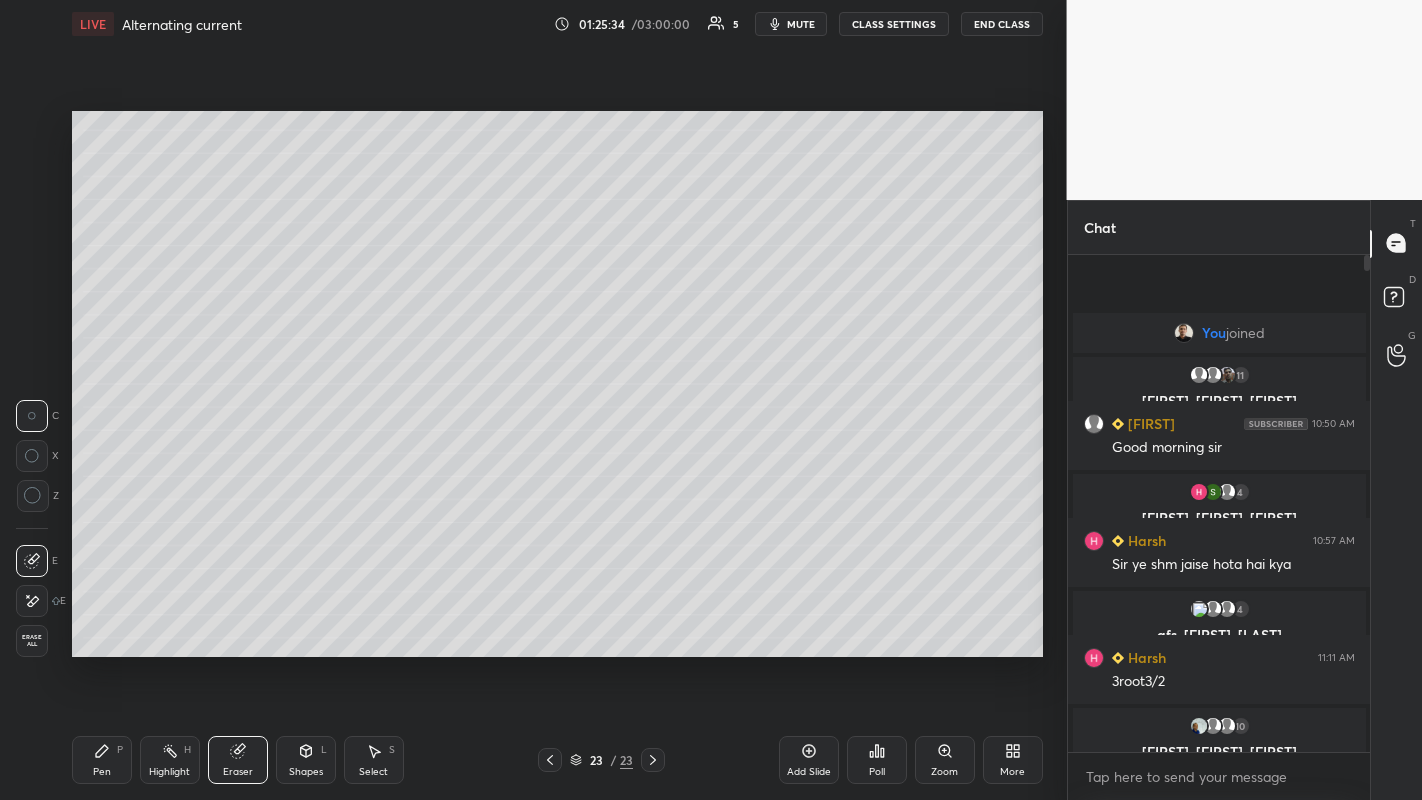 click on "Pen P" at bounding box center (102, 760) 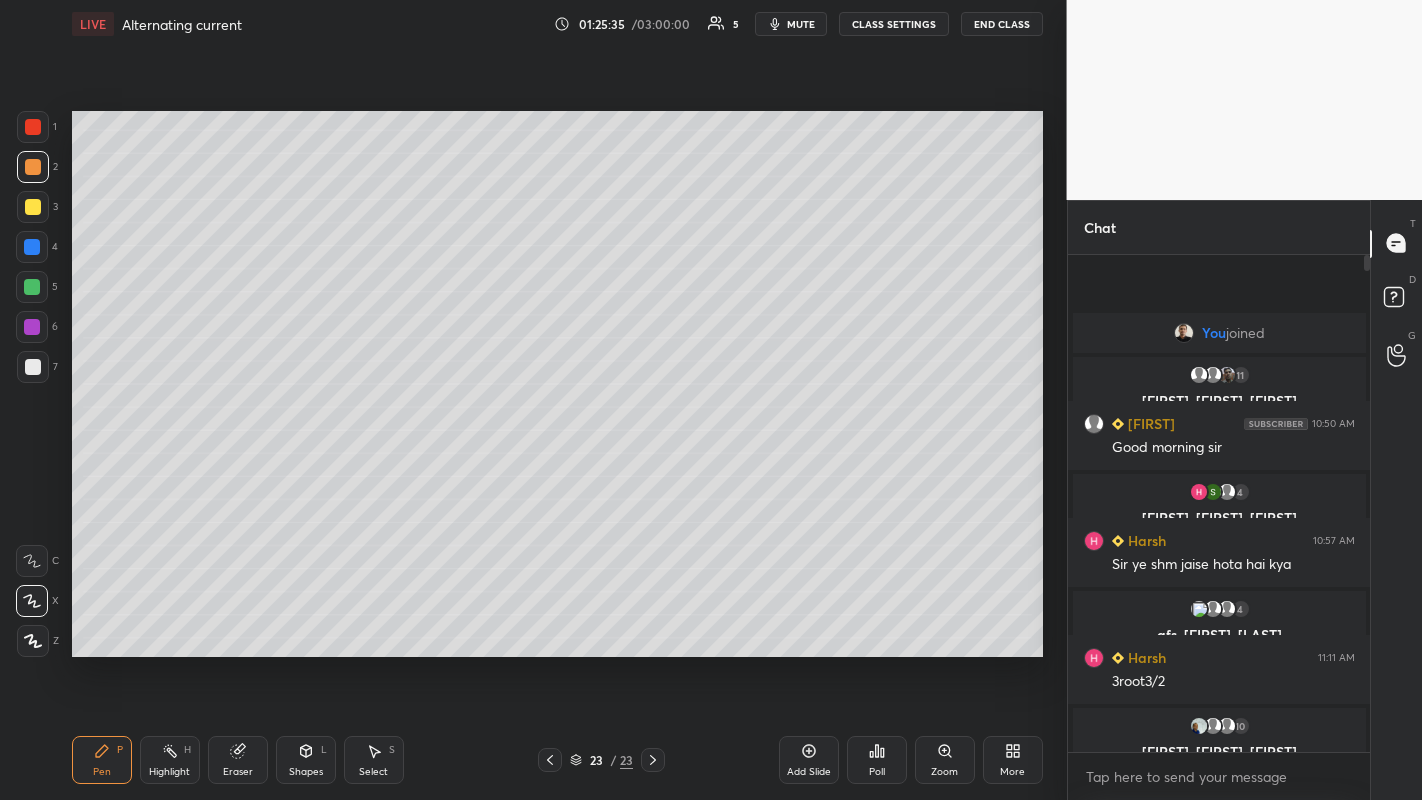click at bounding box center (32, 287) 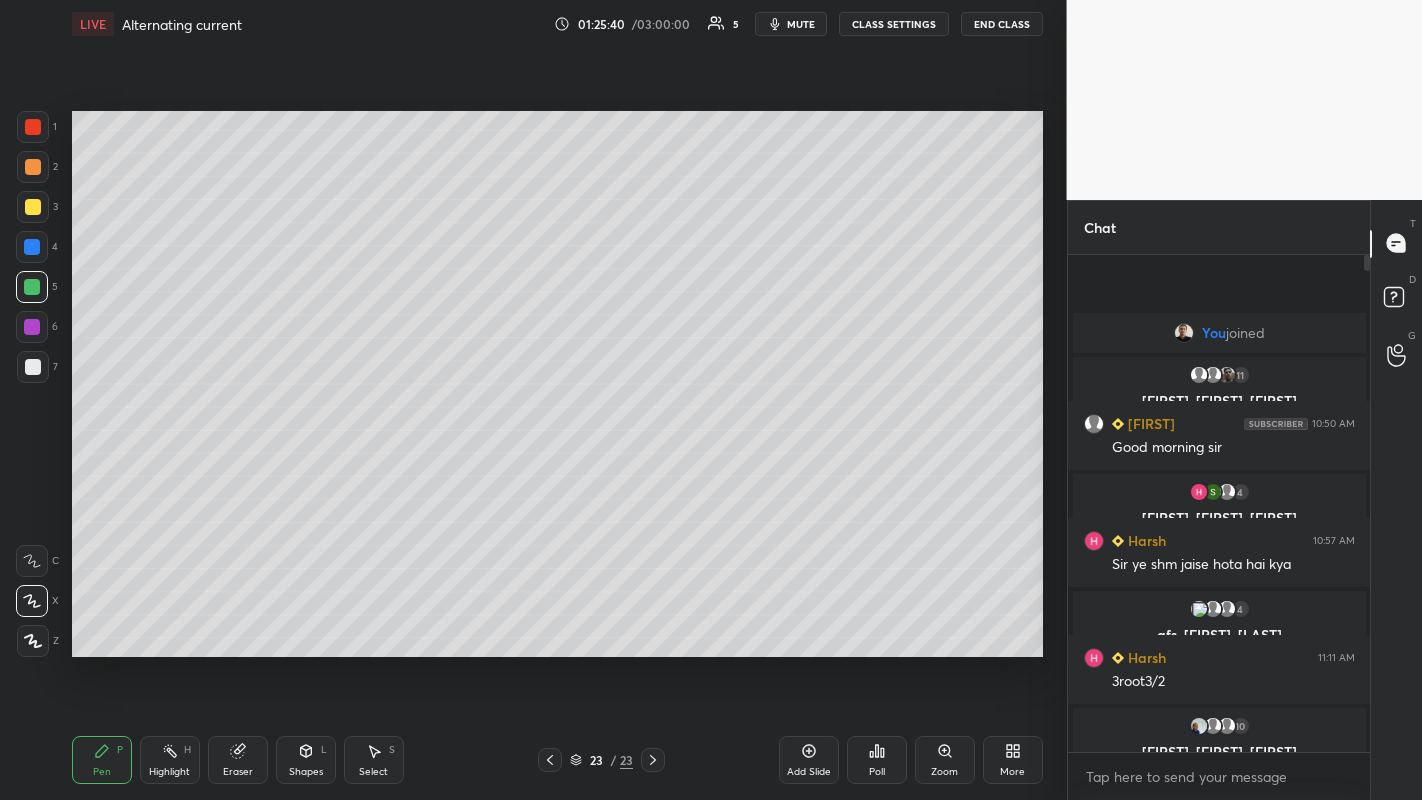 click 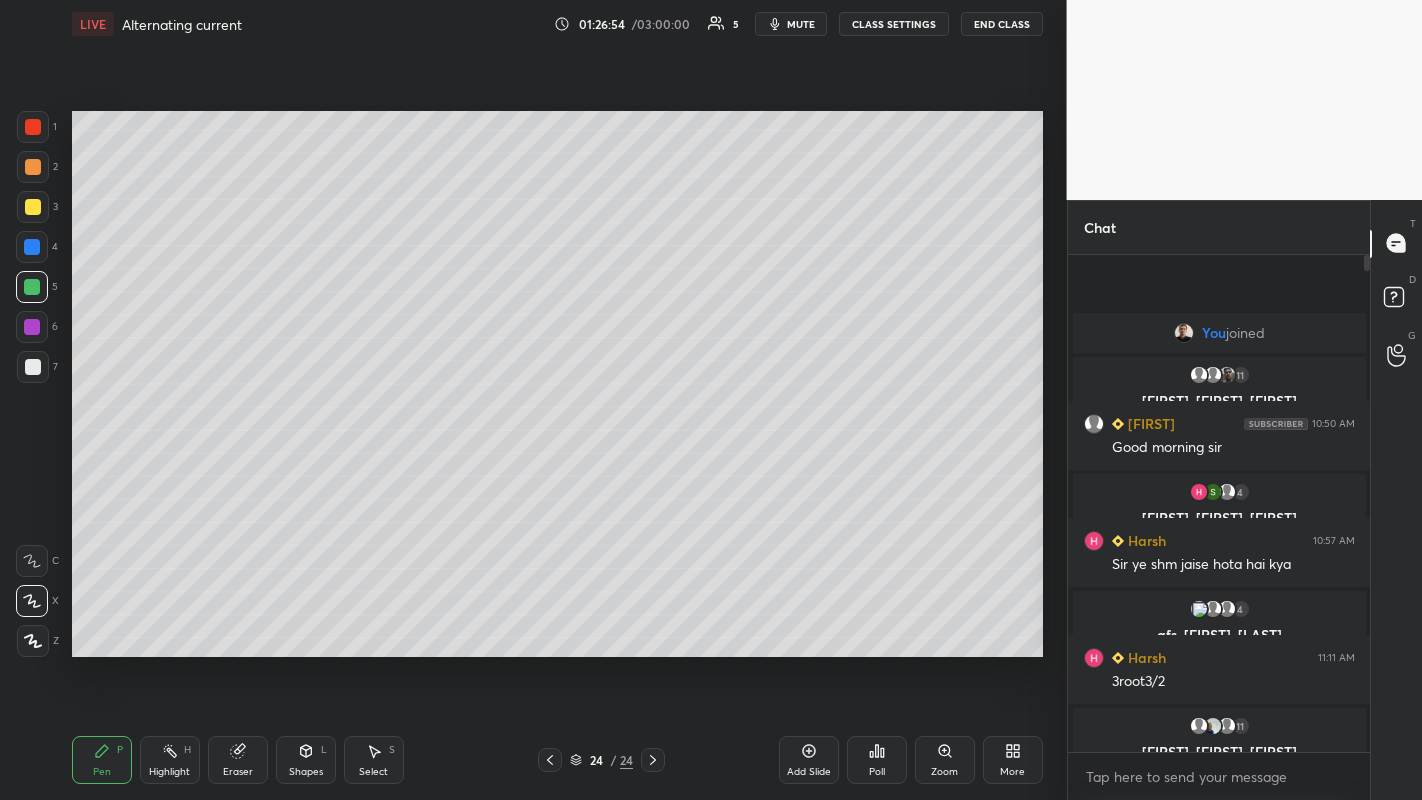 click 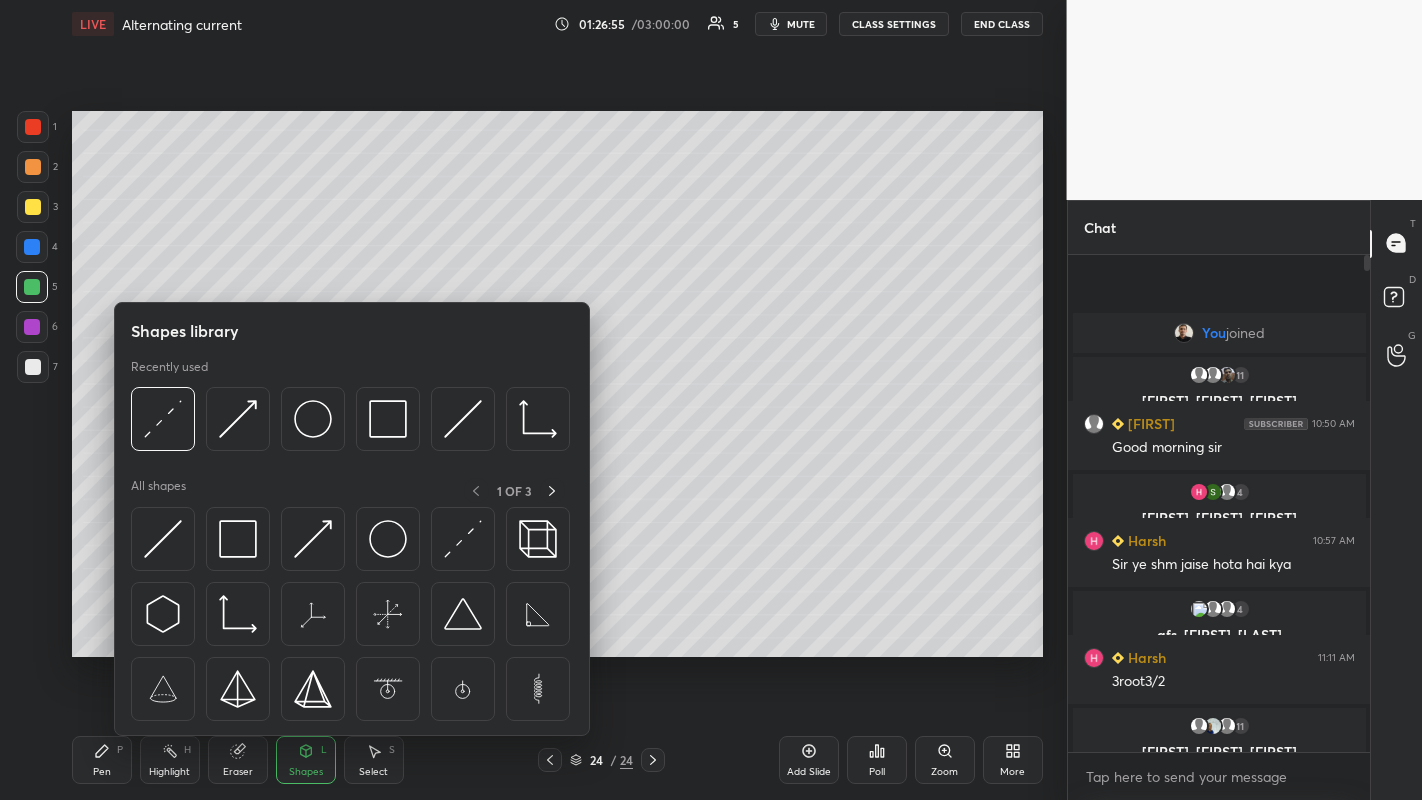 click at bounding box center [238, 539] 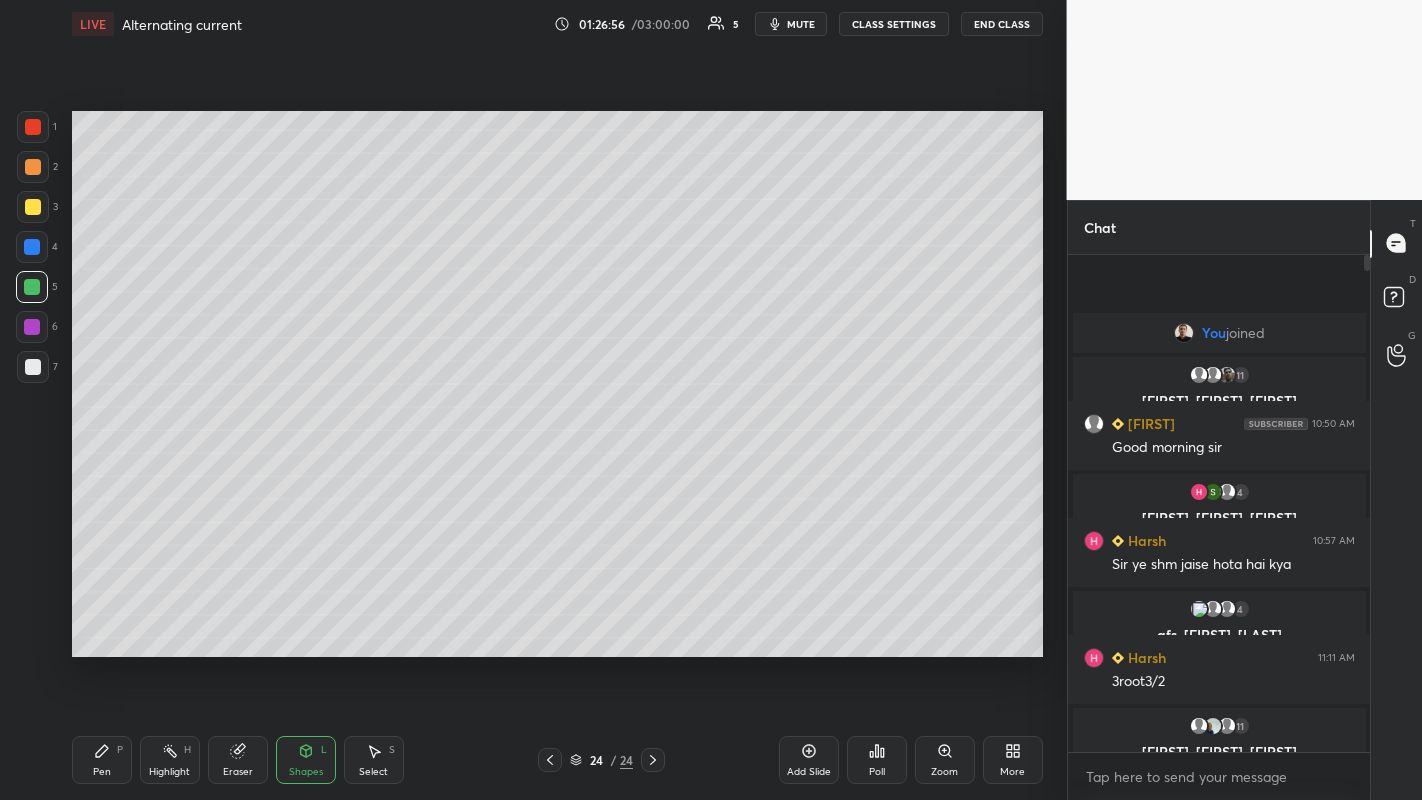 click at bounding box center (33, 367) 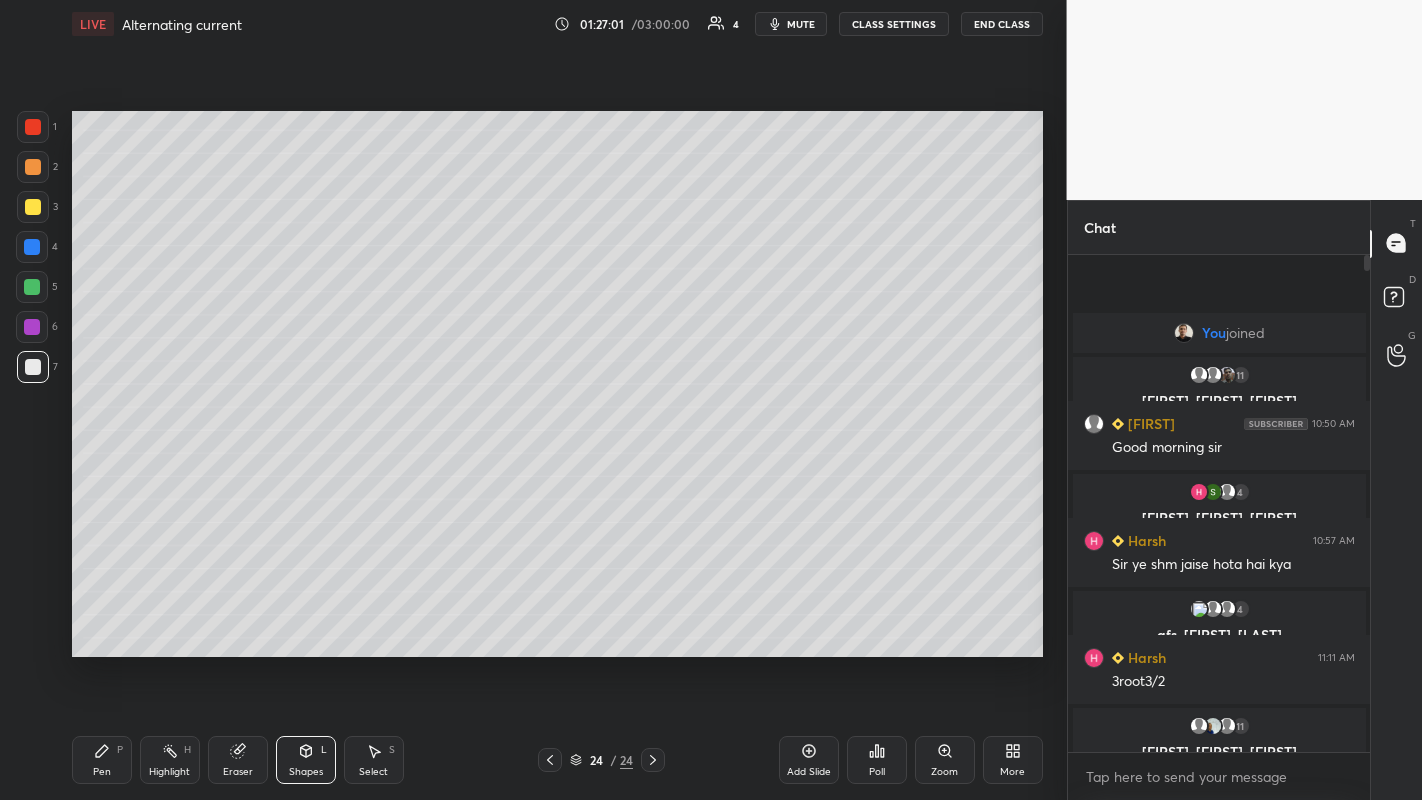 click at bounding box center (33, 167) 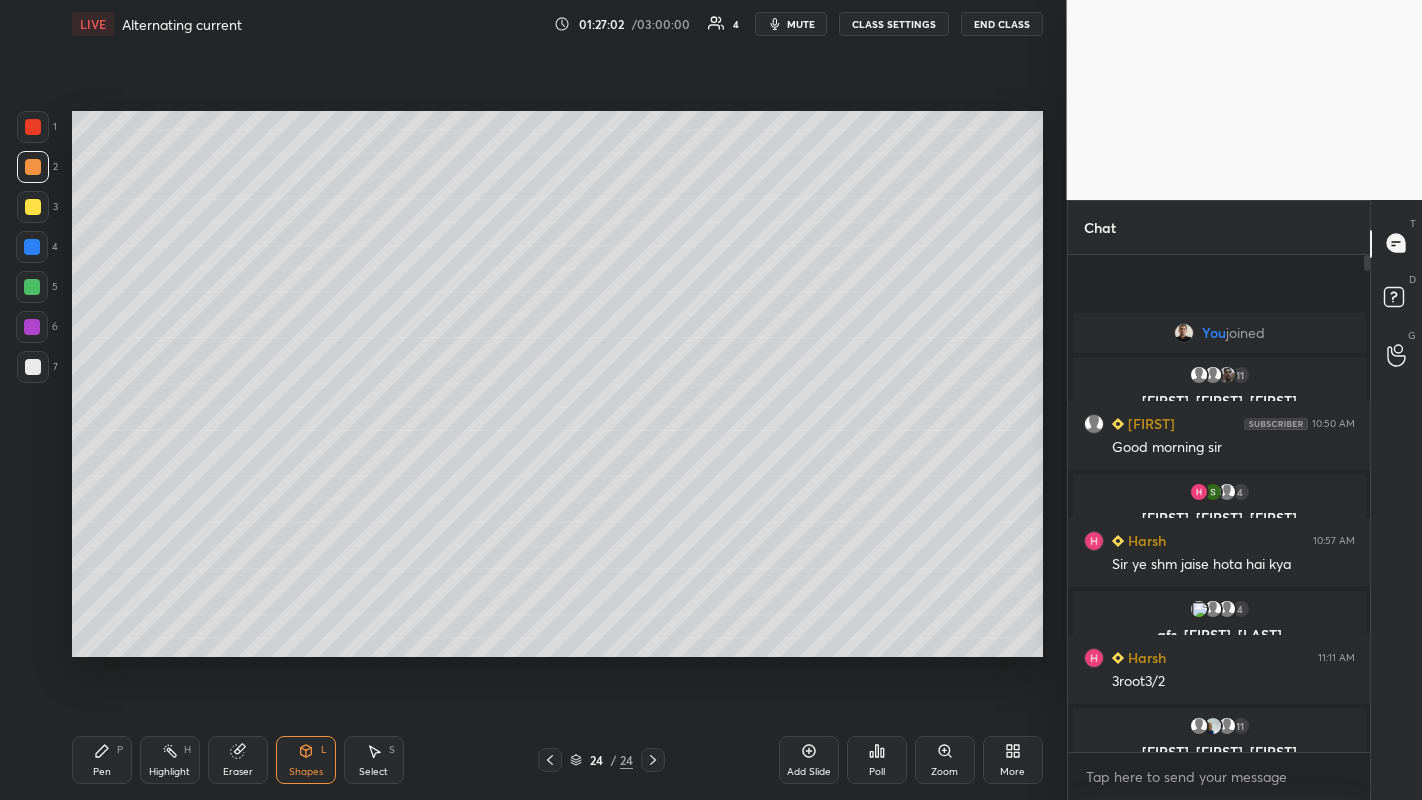 click 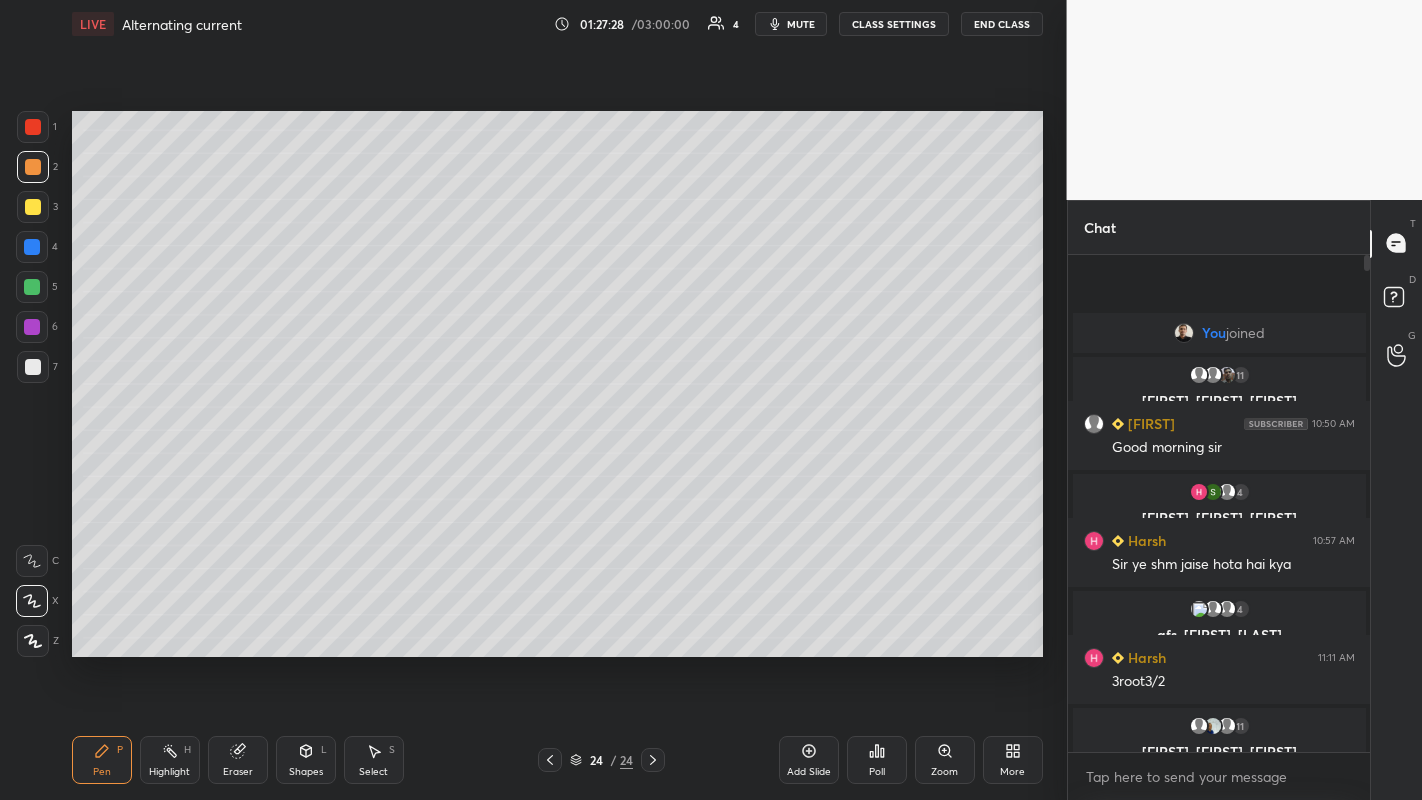 click at bounding box center [33, 207] 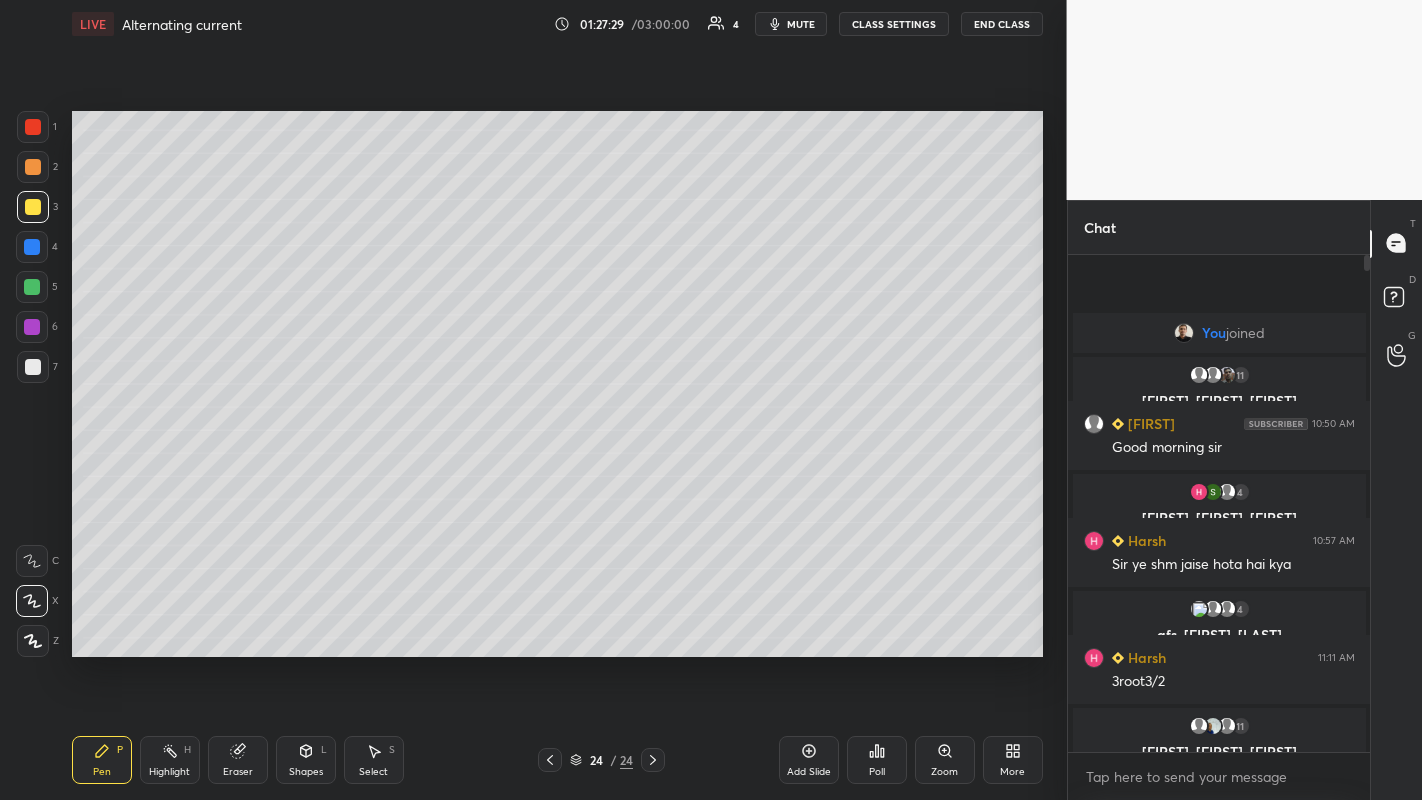 click 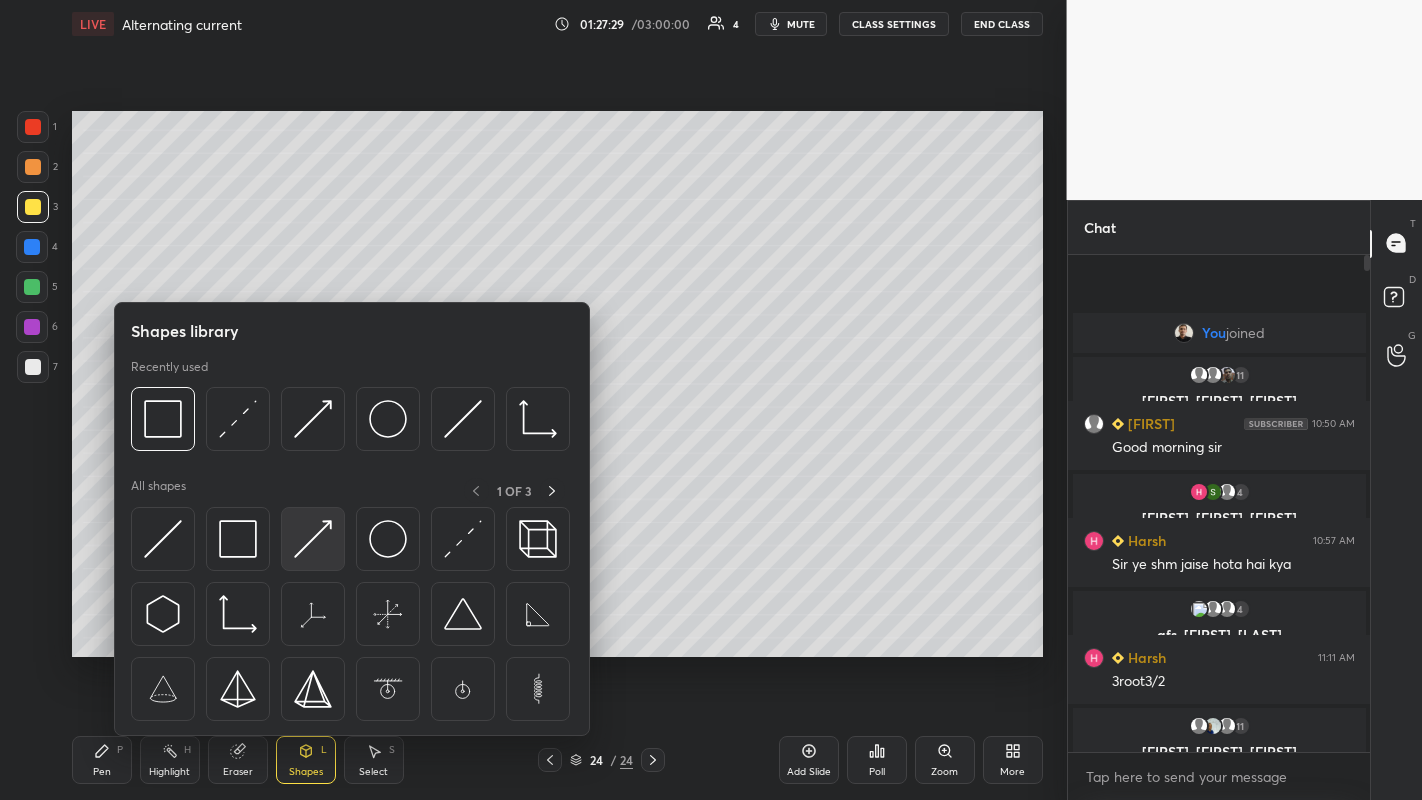 click at bounding box center (313, 539) 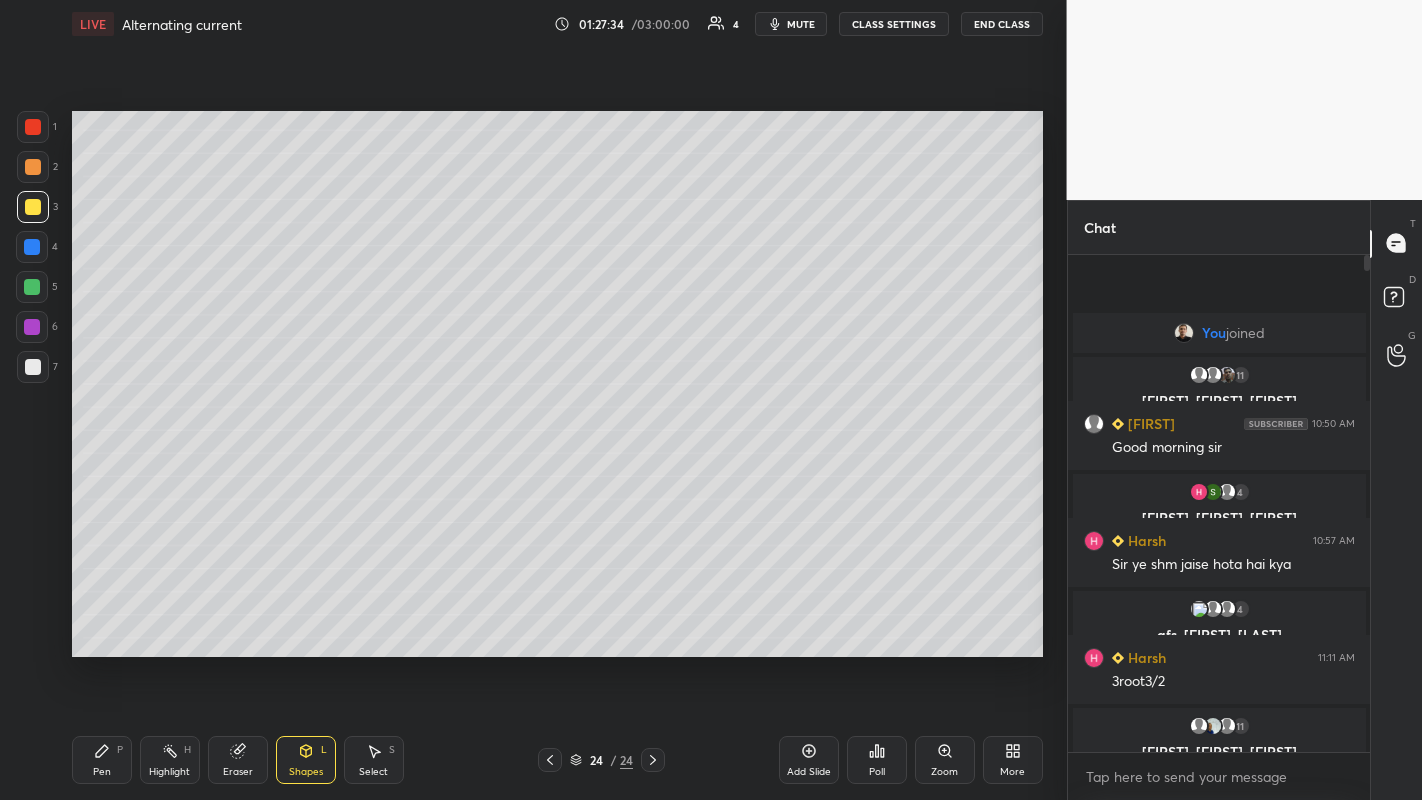 click 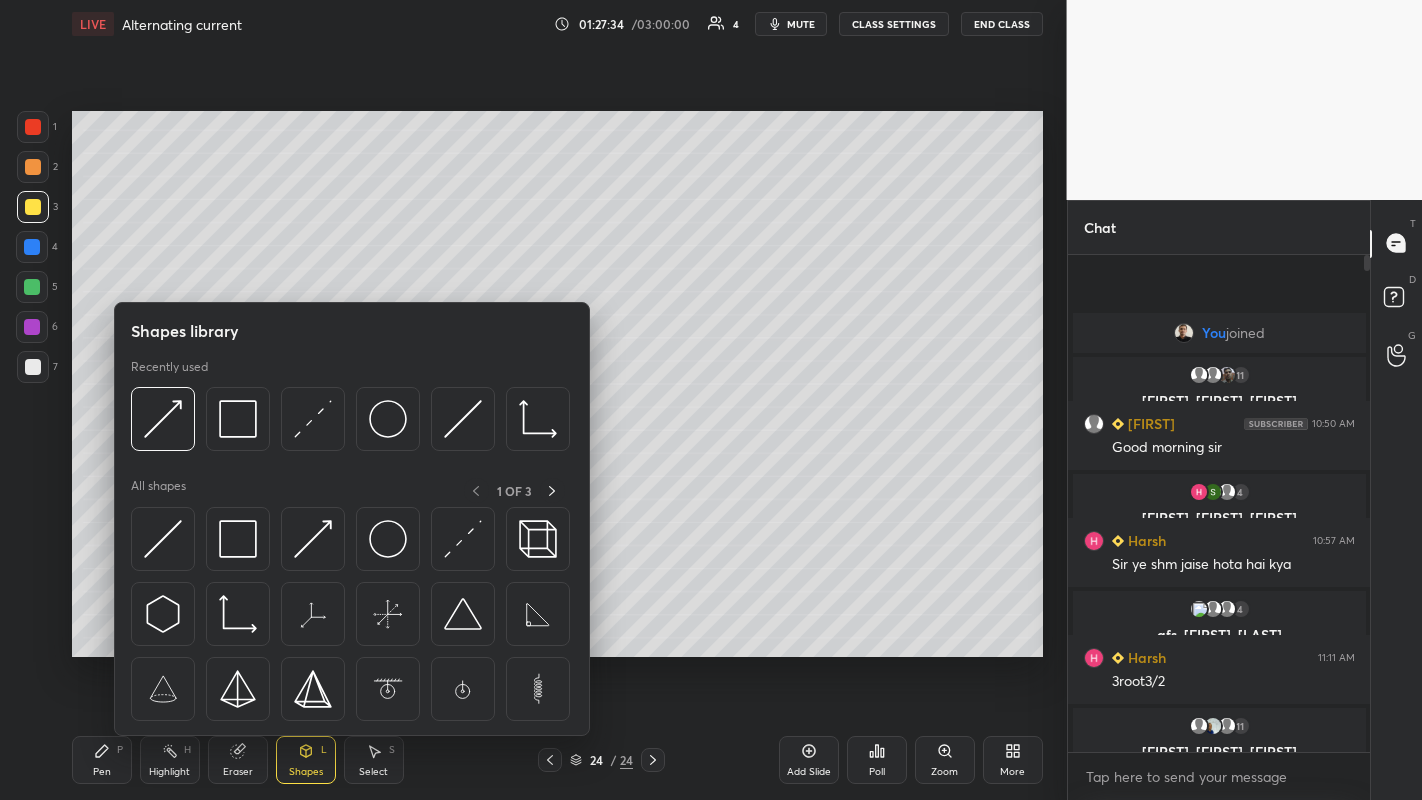 click at bounding box center [313, 539] 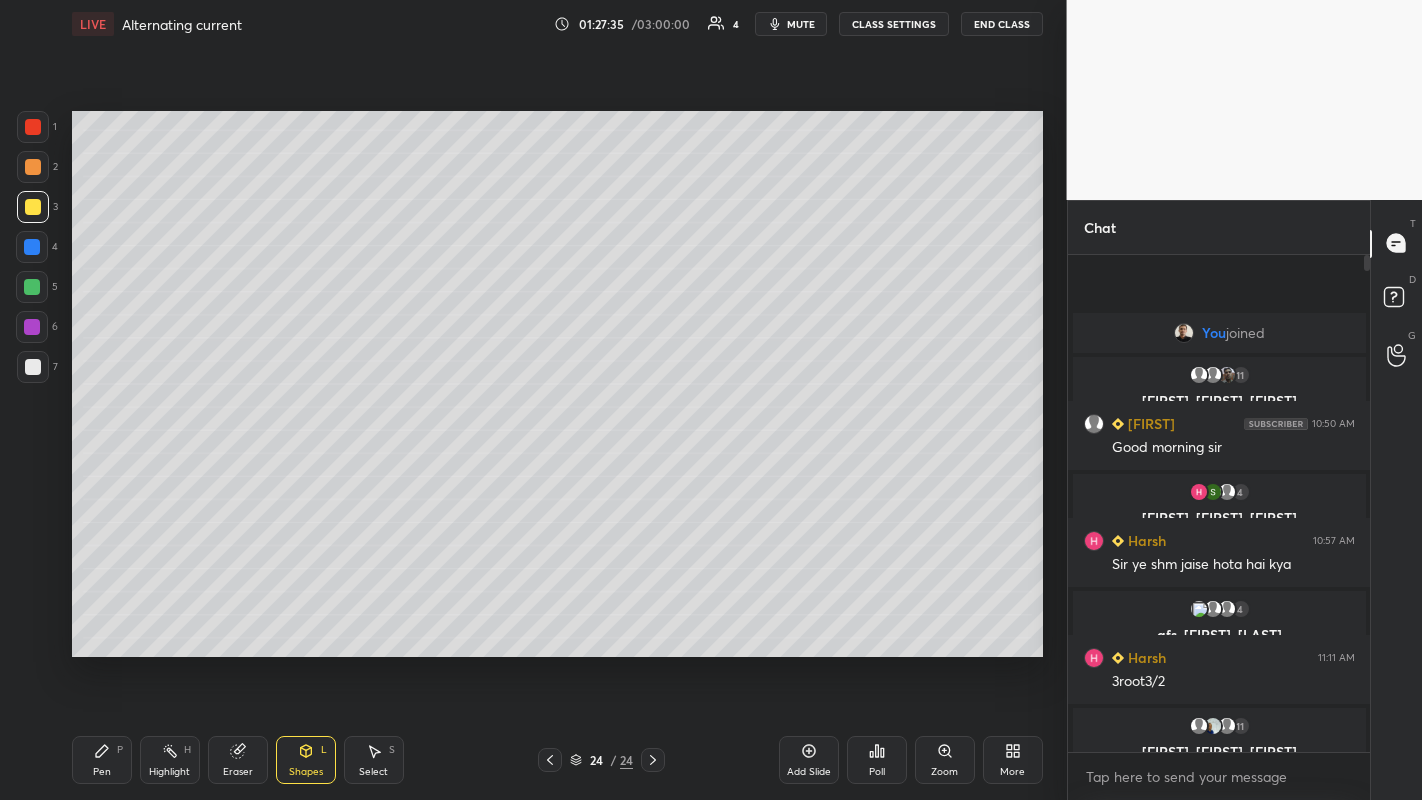 click at bounding box center [32, 327] 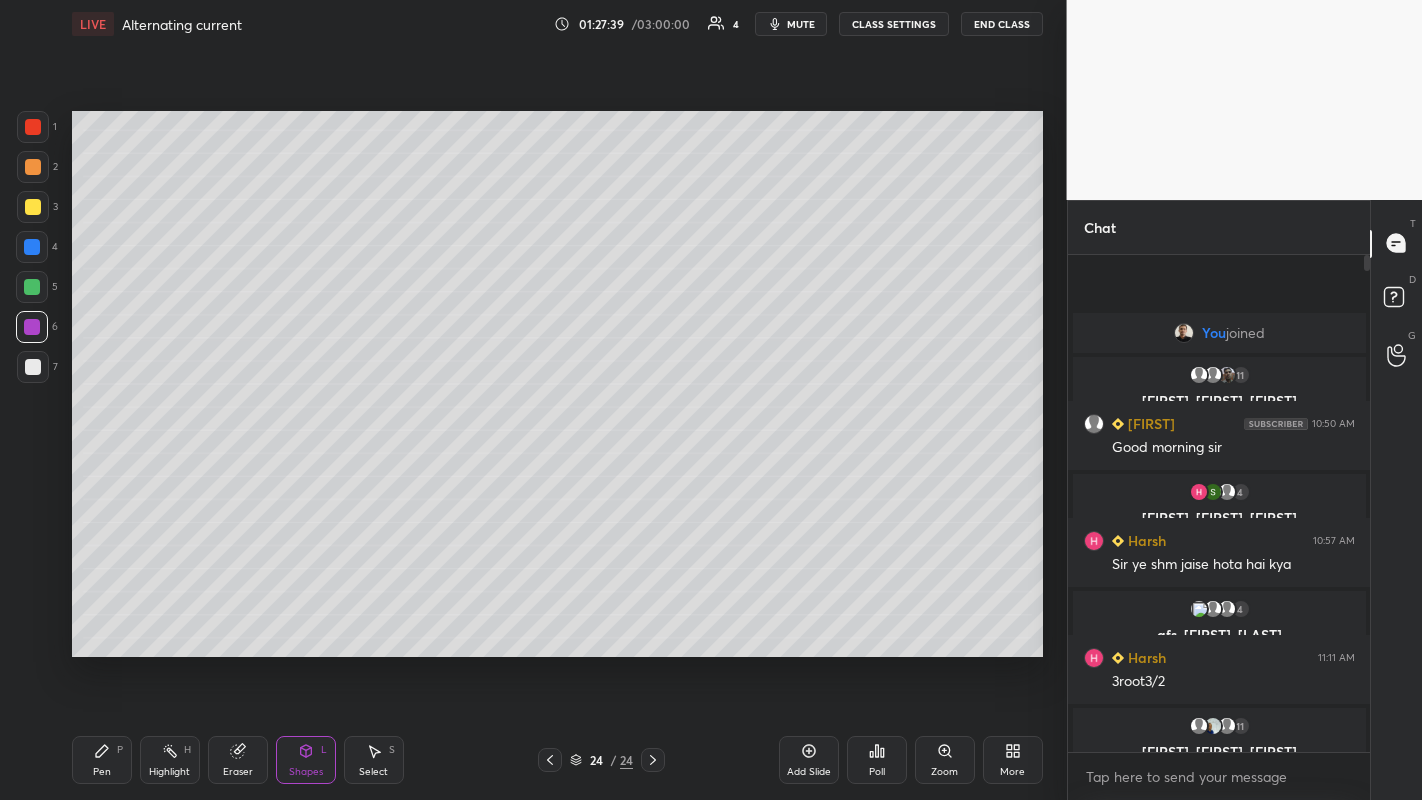 click on "Shapes L" at bounding box center (306, 760) 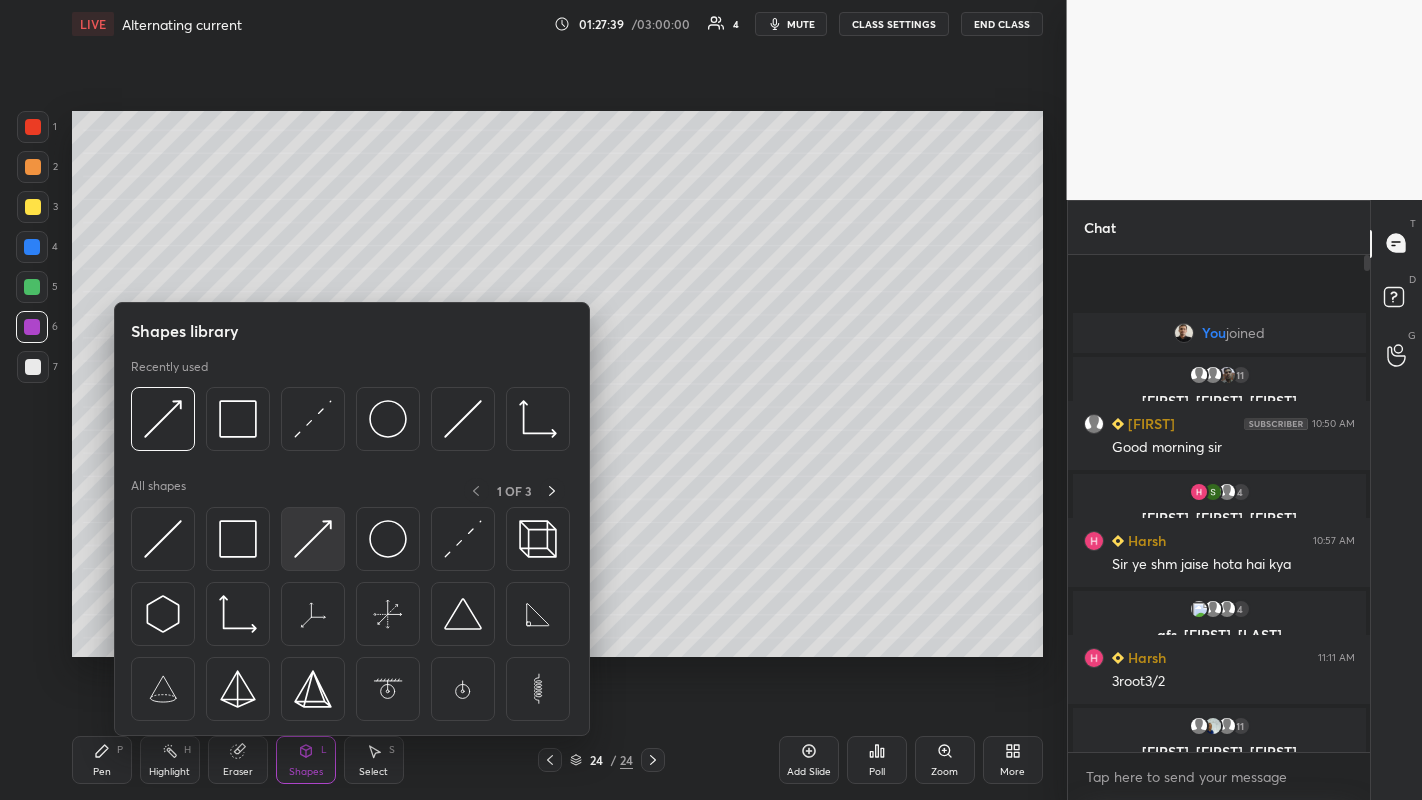 click at bounding box center [313, 539] 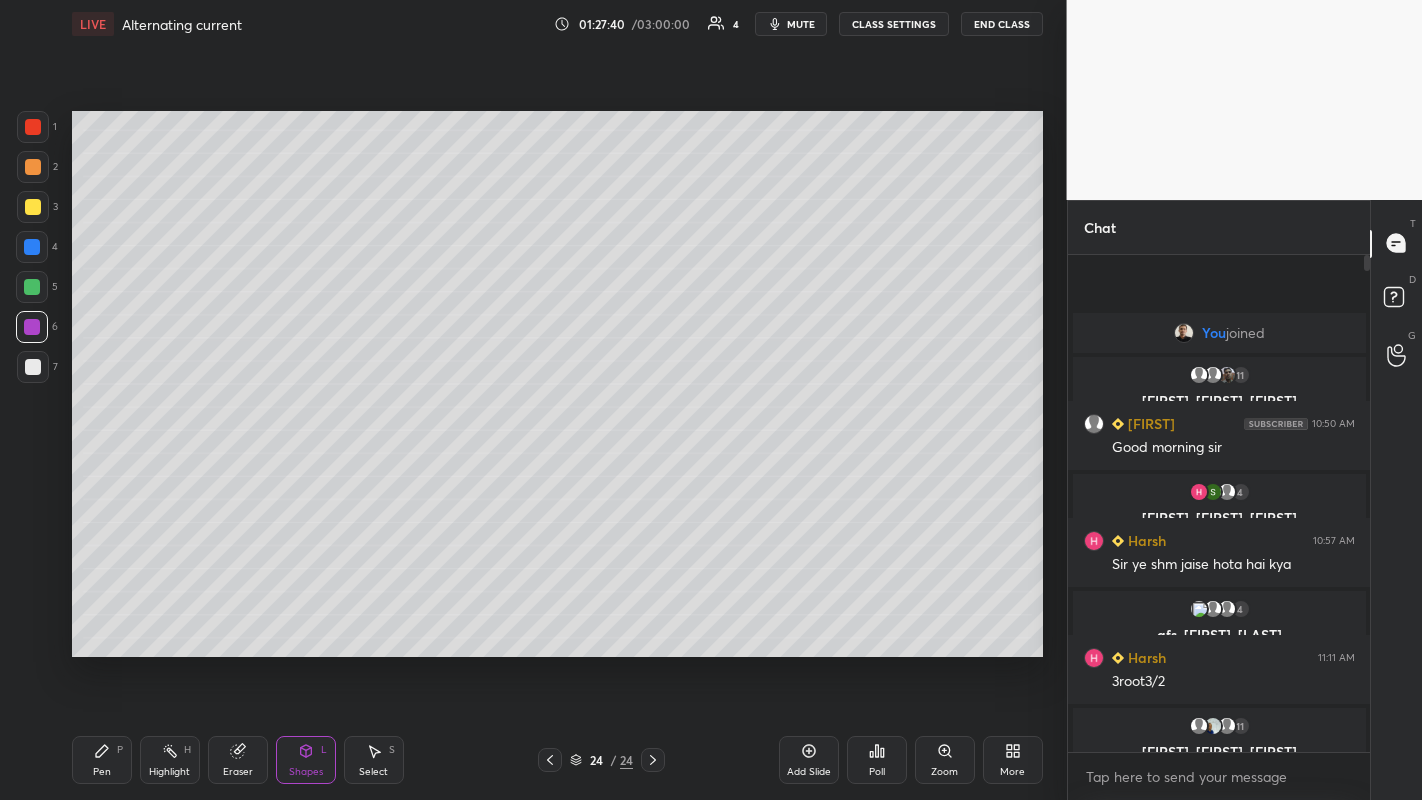 click at bounding box center [33, 367] 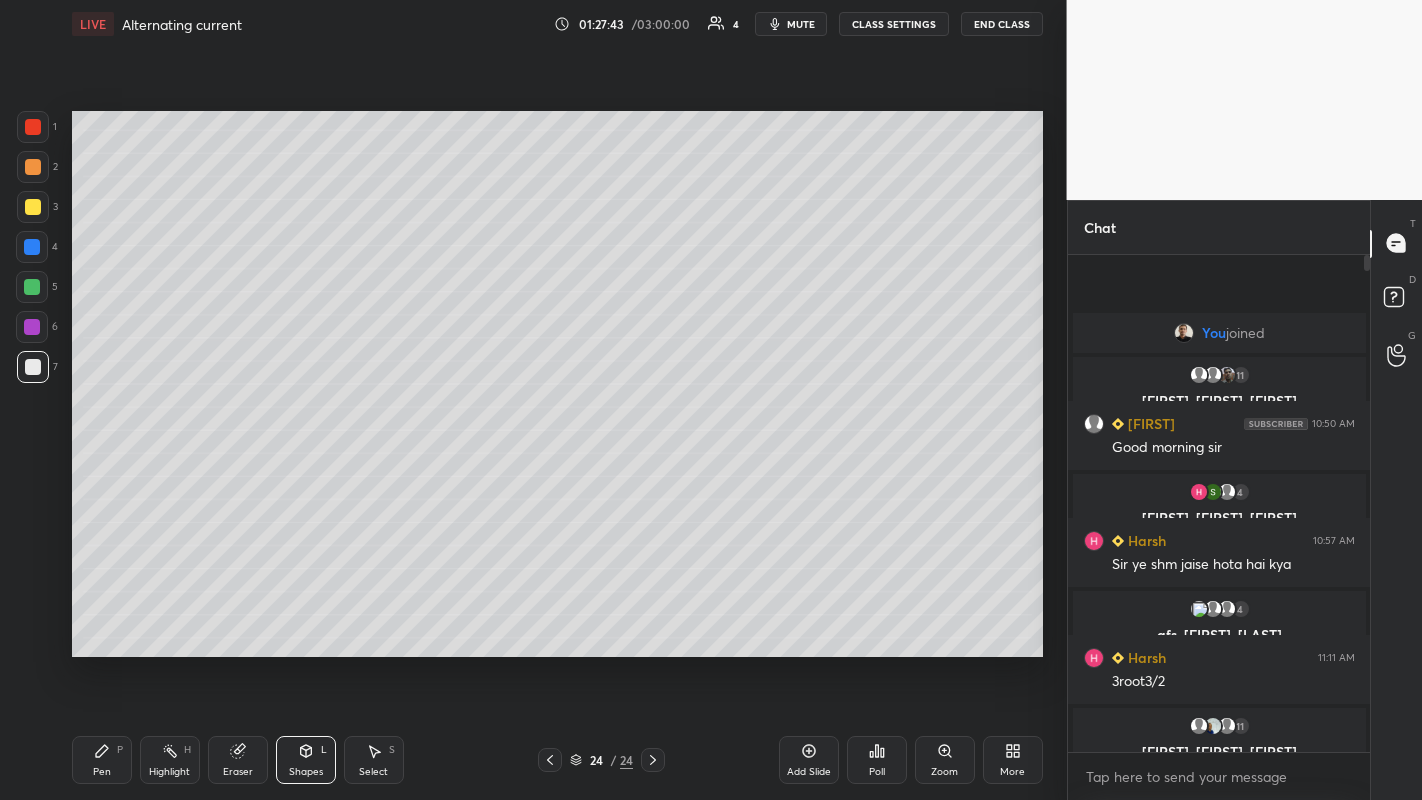 click at bounding box center [33, 367] 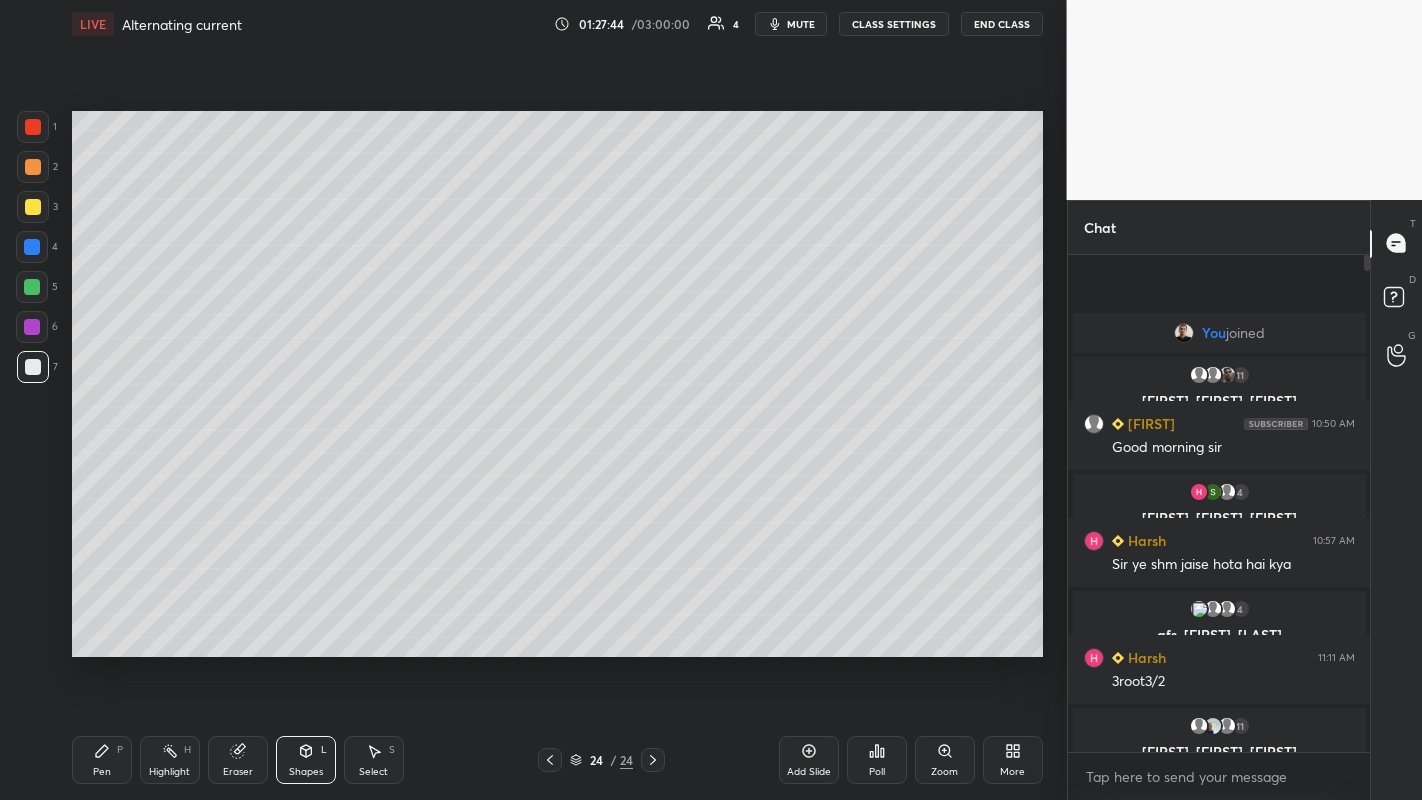 click 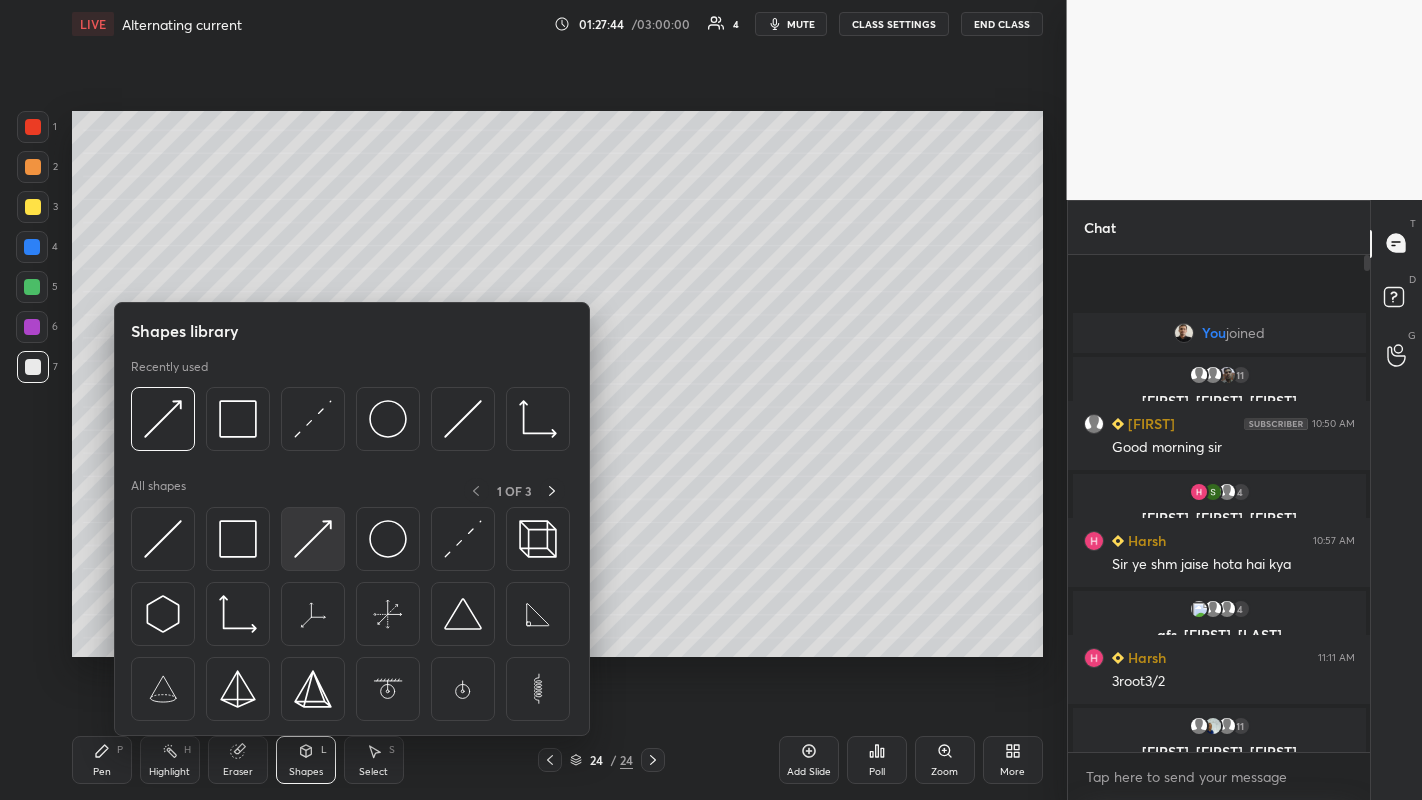 click at bounding box center [313, 539] 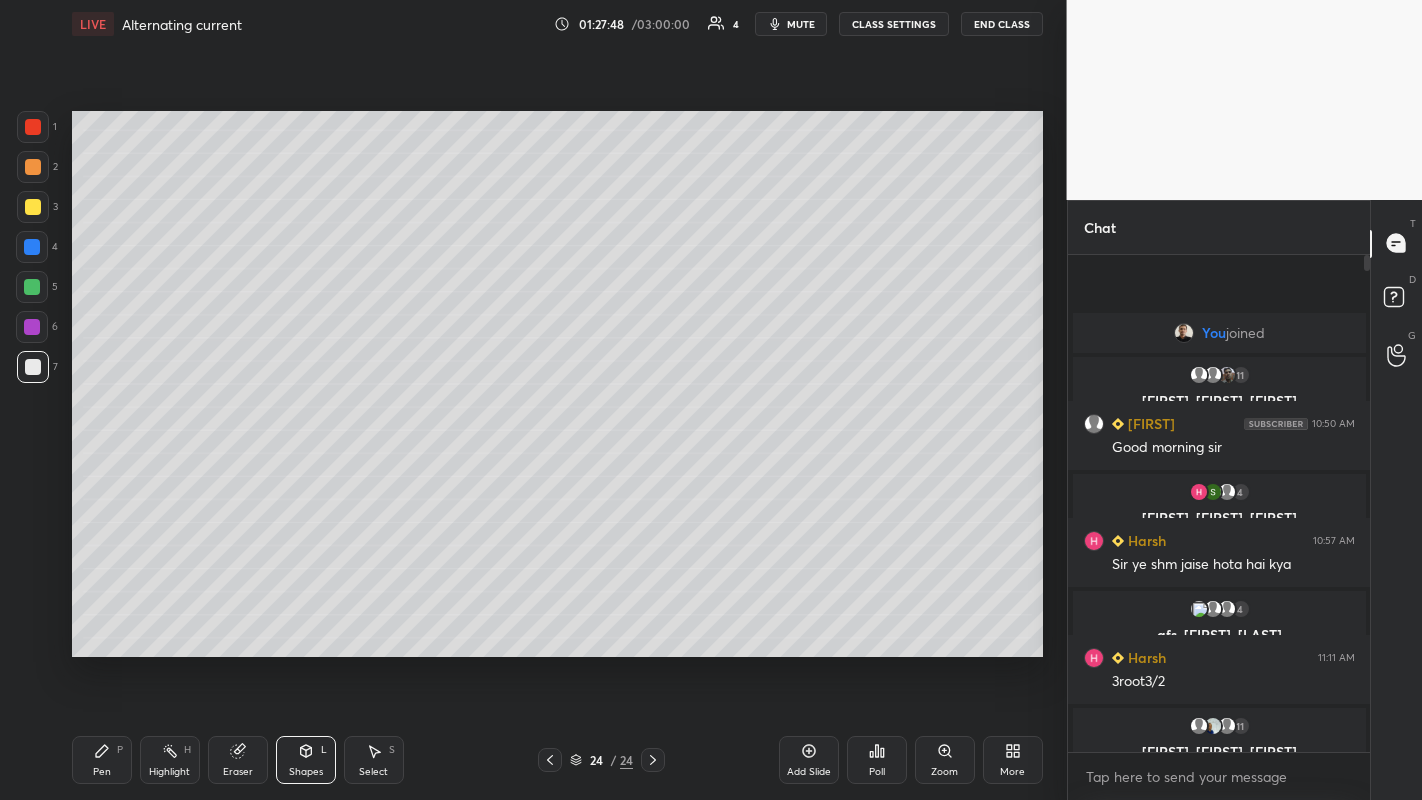 click at bounding box center (33, 167) 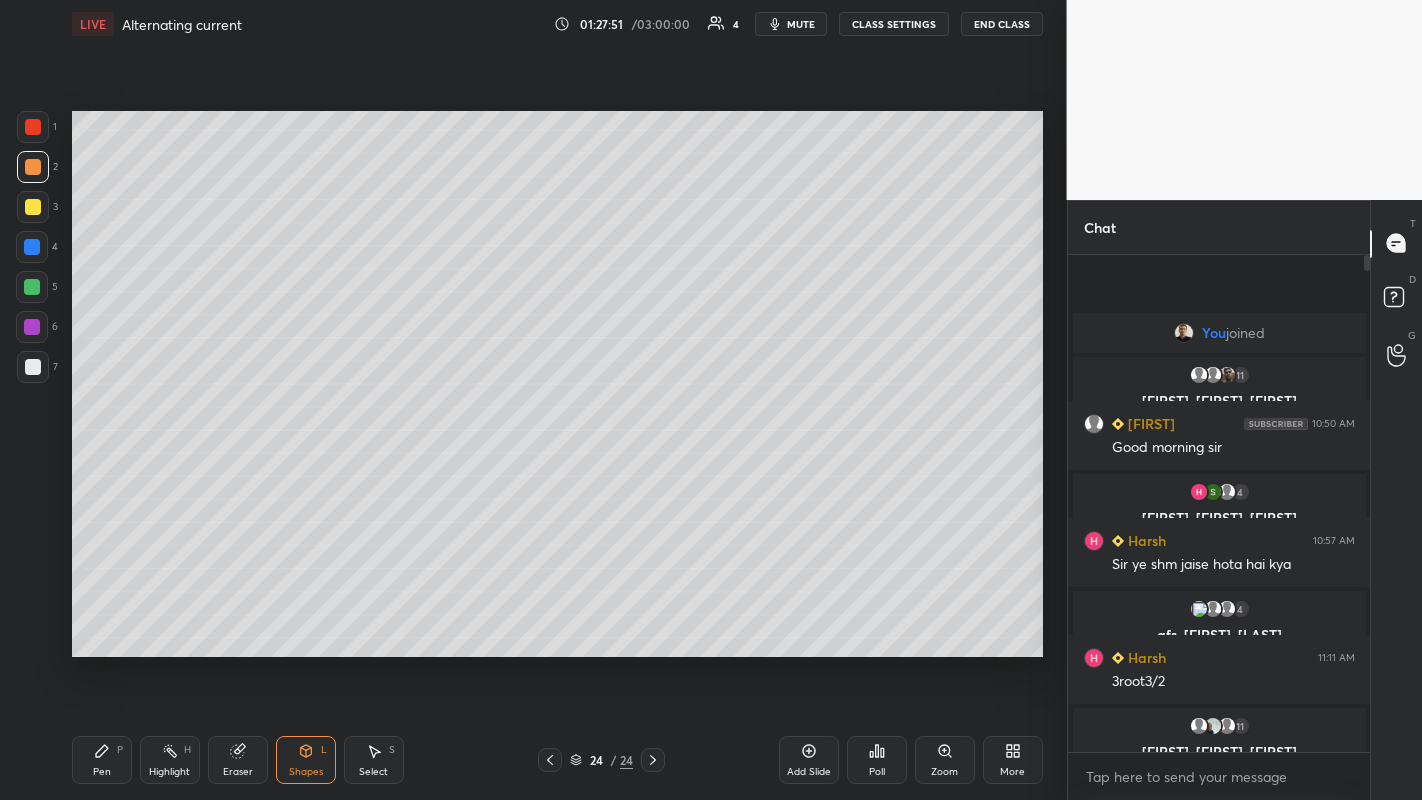 click 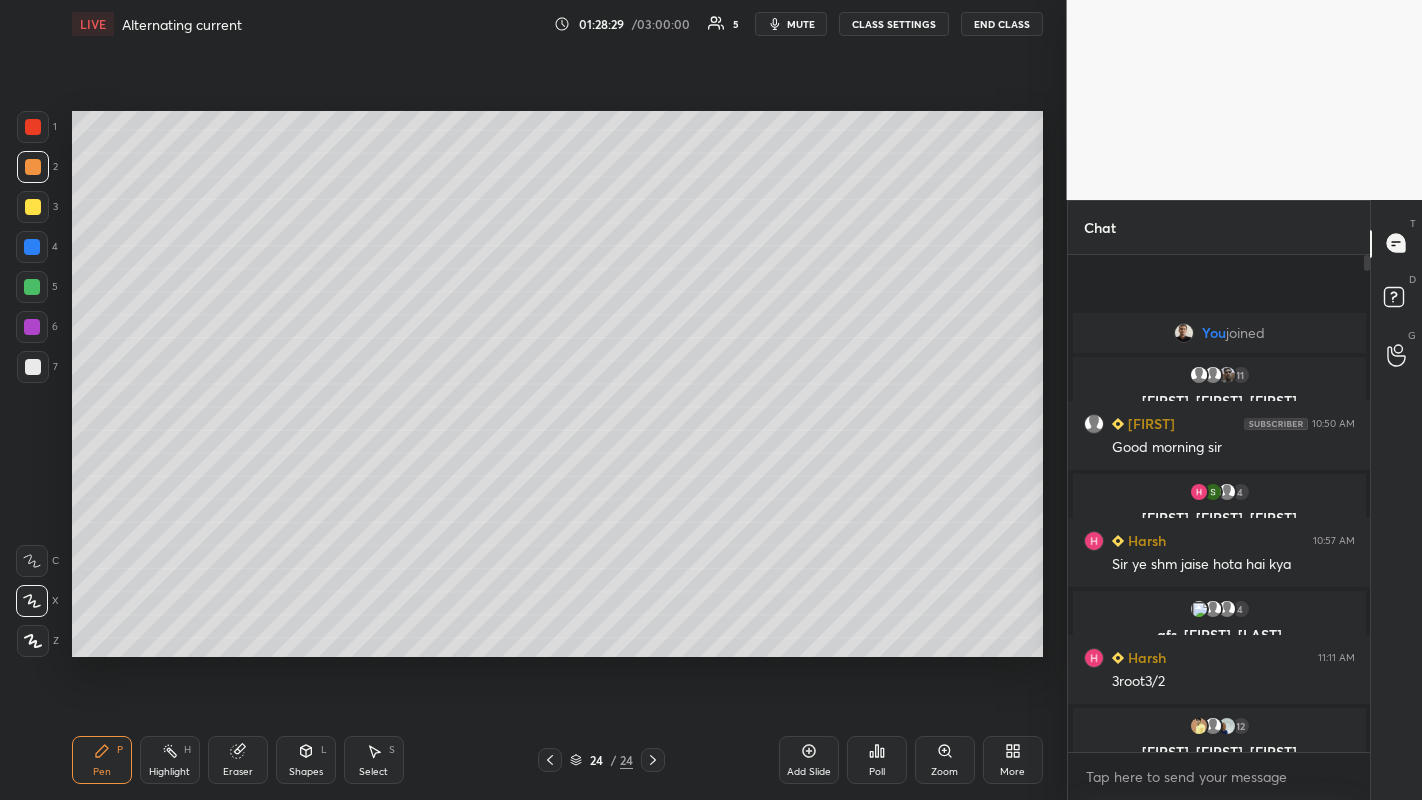 click 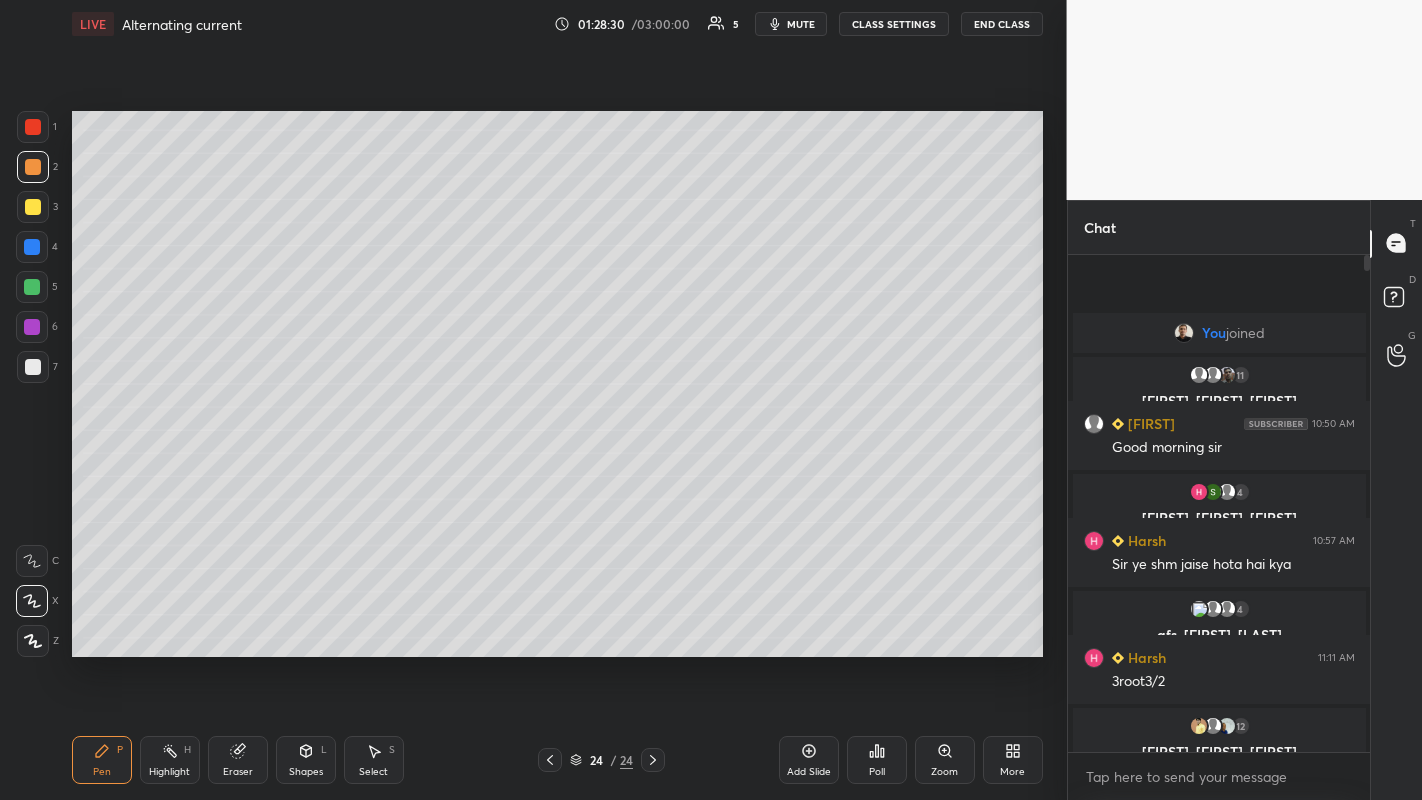 click at bounding box center (32, 287) 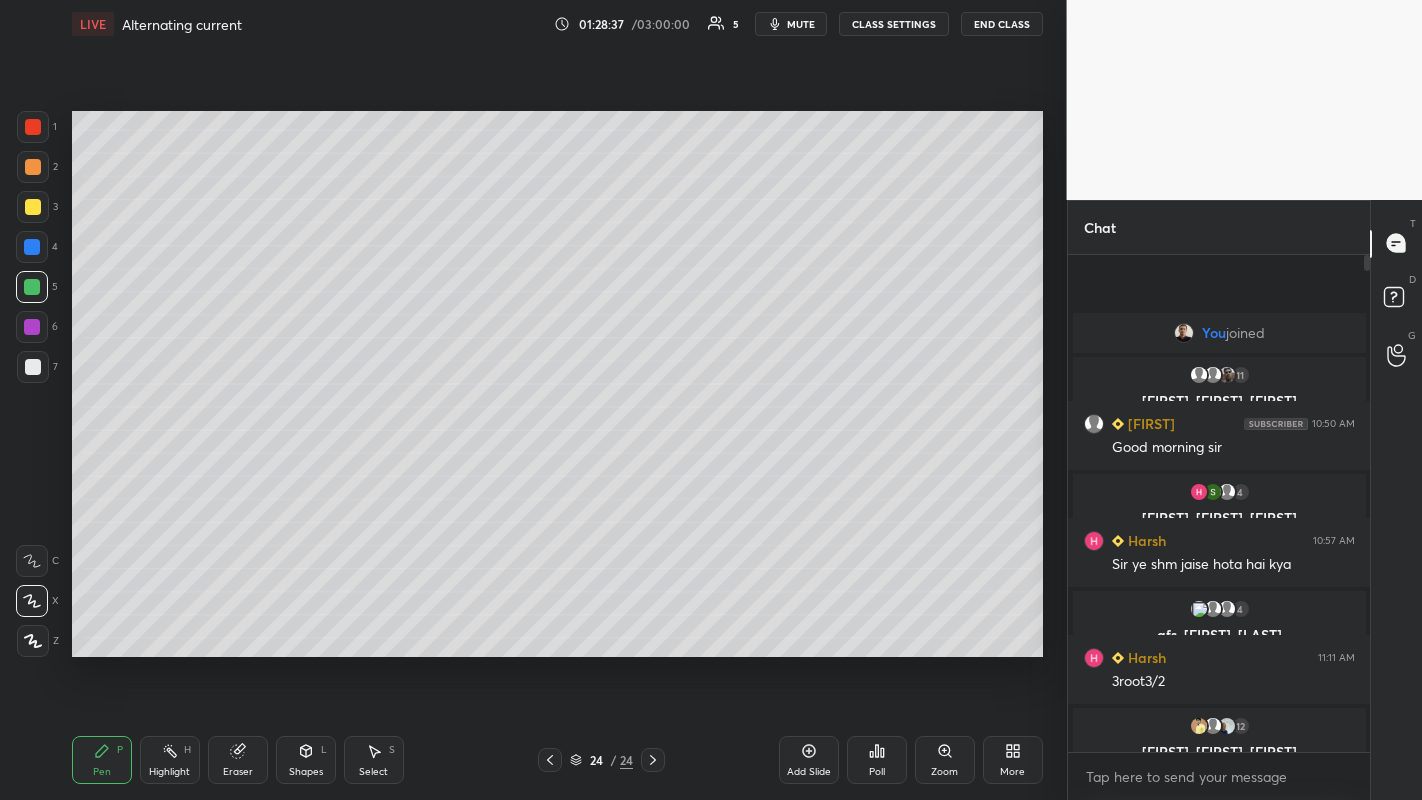 click 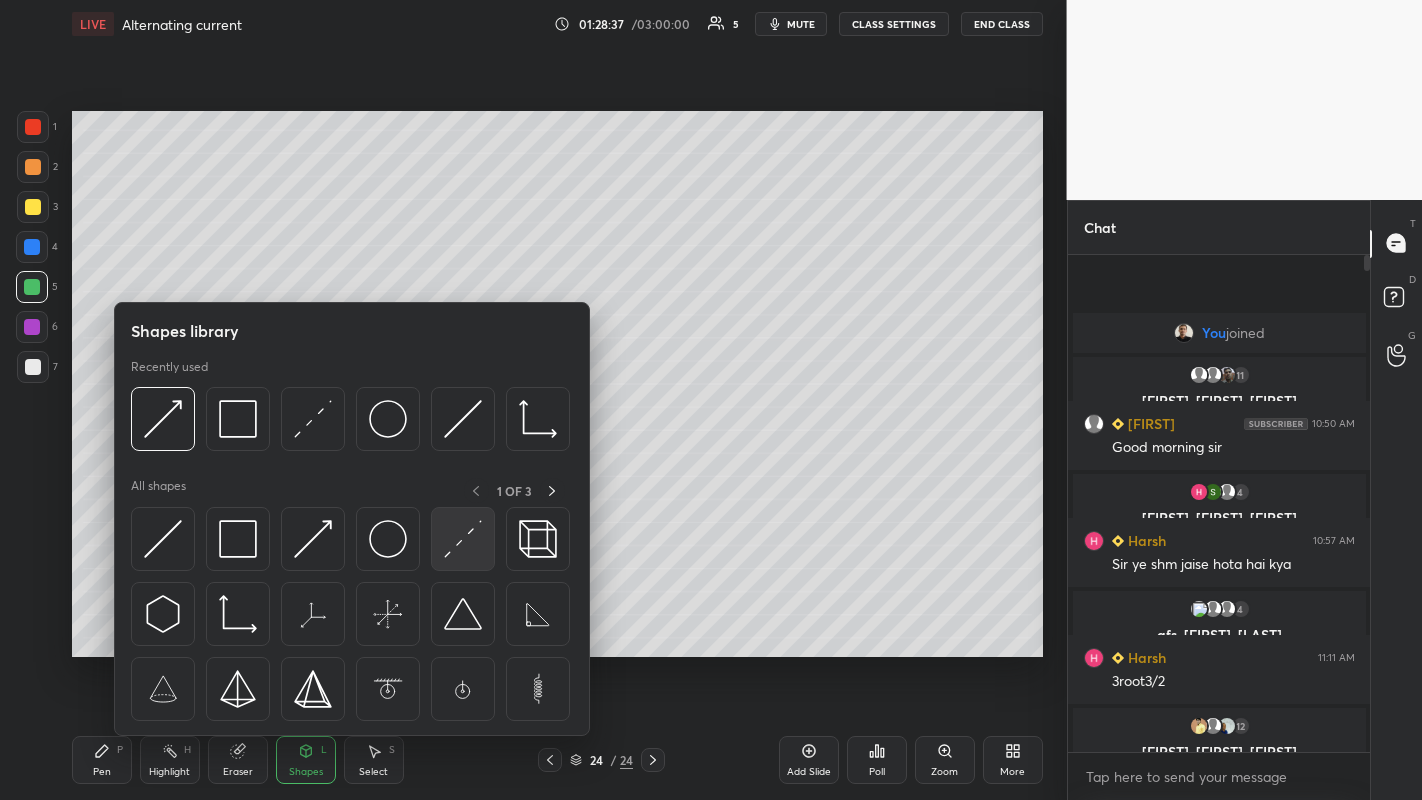 click at bounding box center (463, 539) 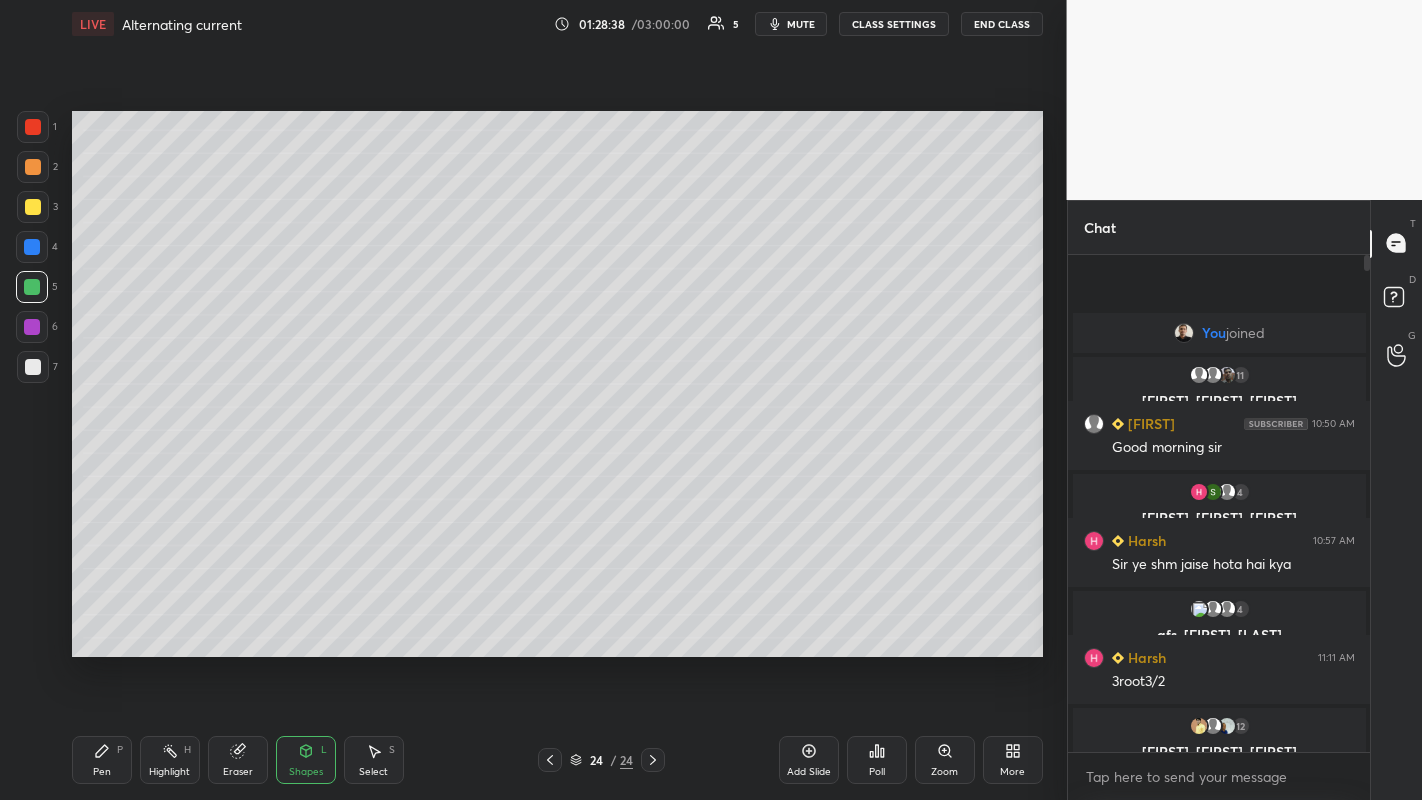 click at bounding box center (32, 327) 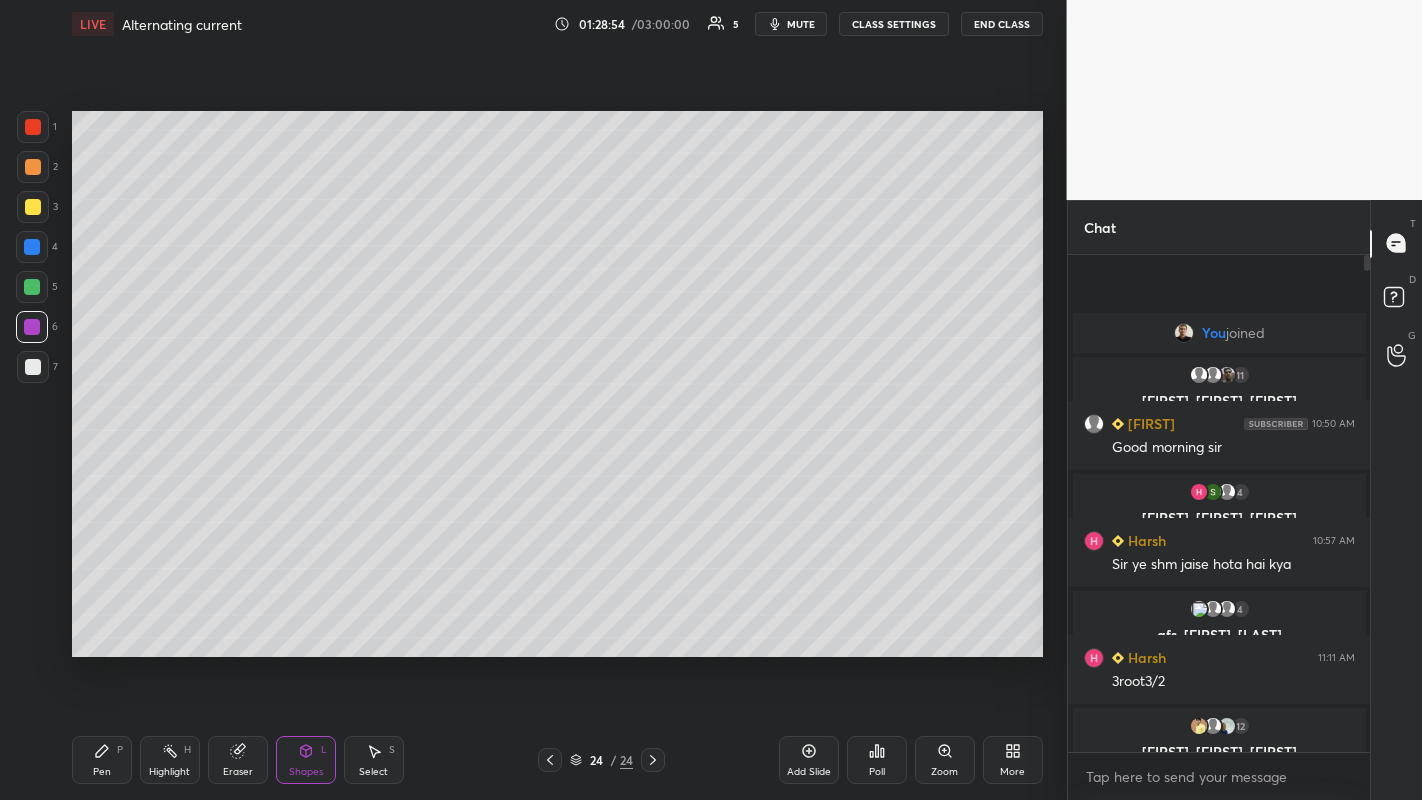 click at bounding box center (33, 367) 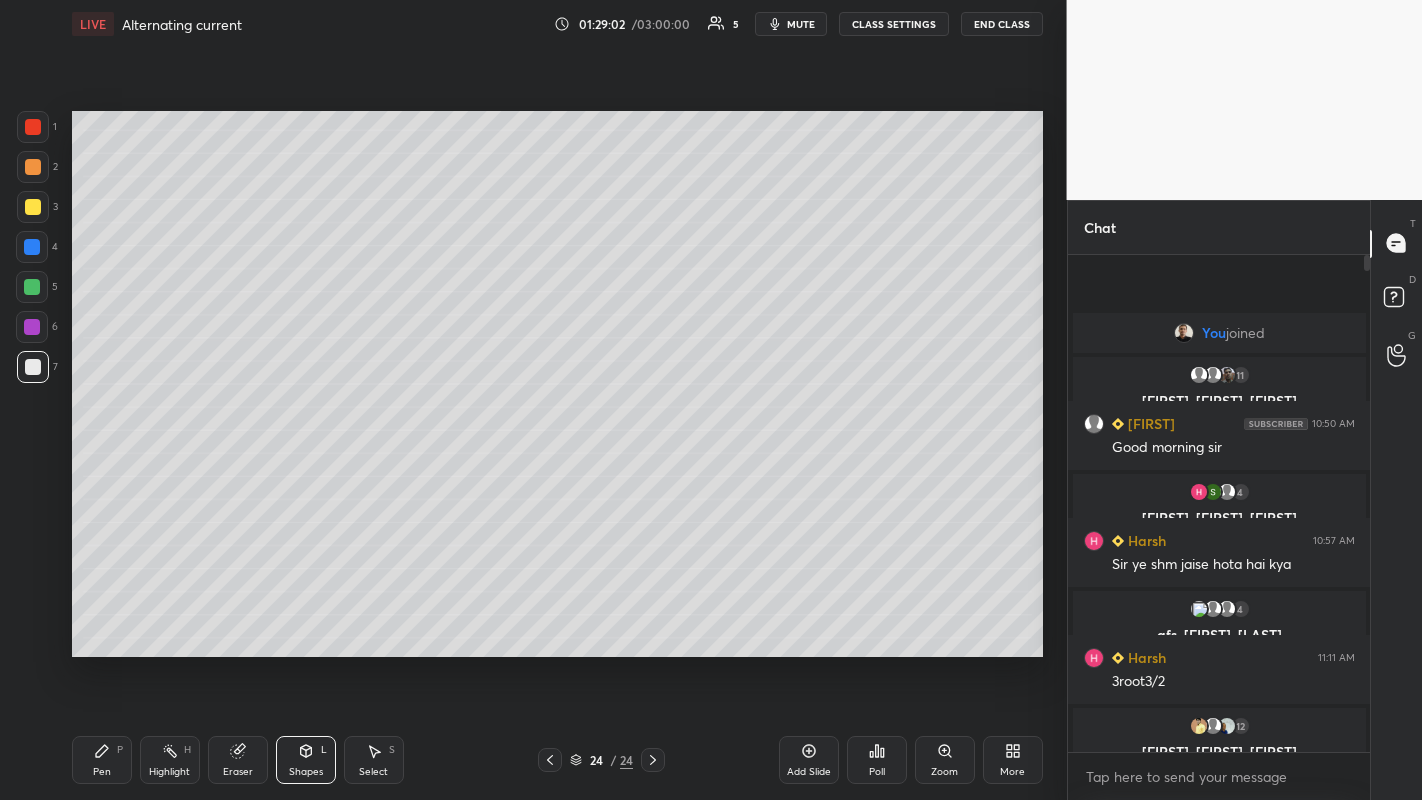 click 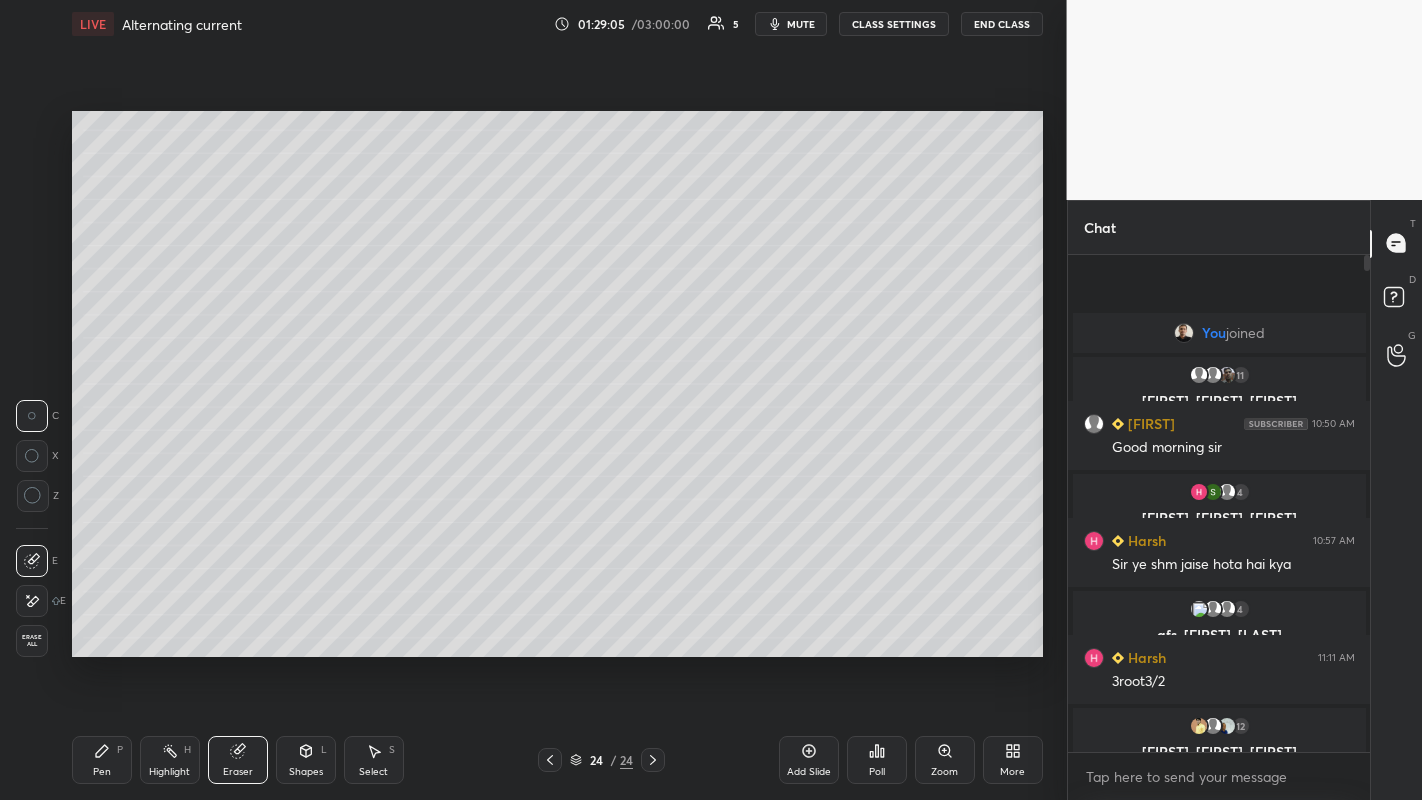 click 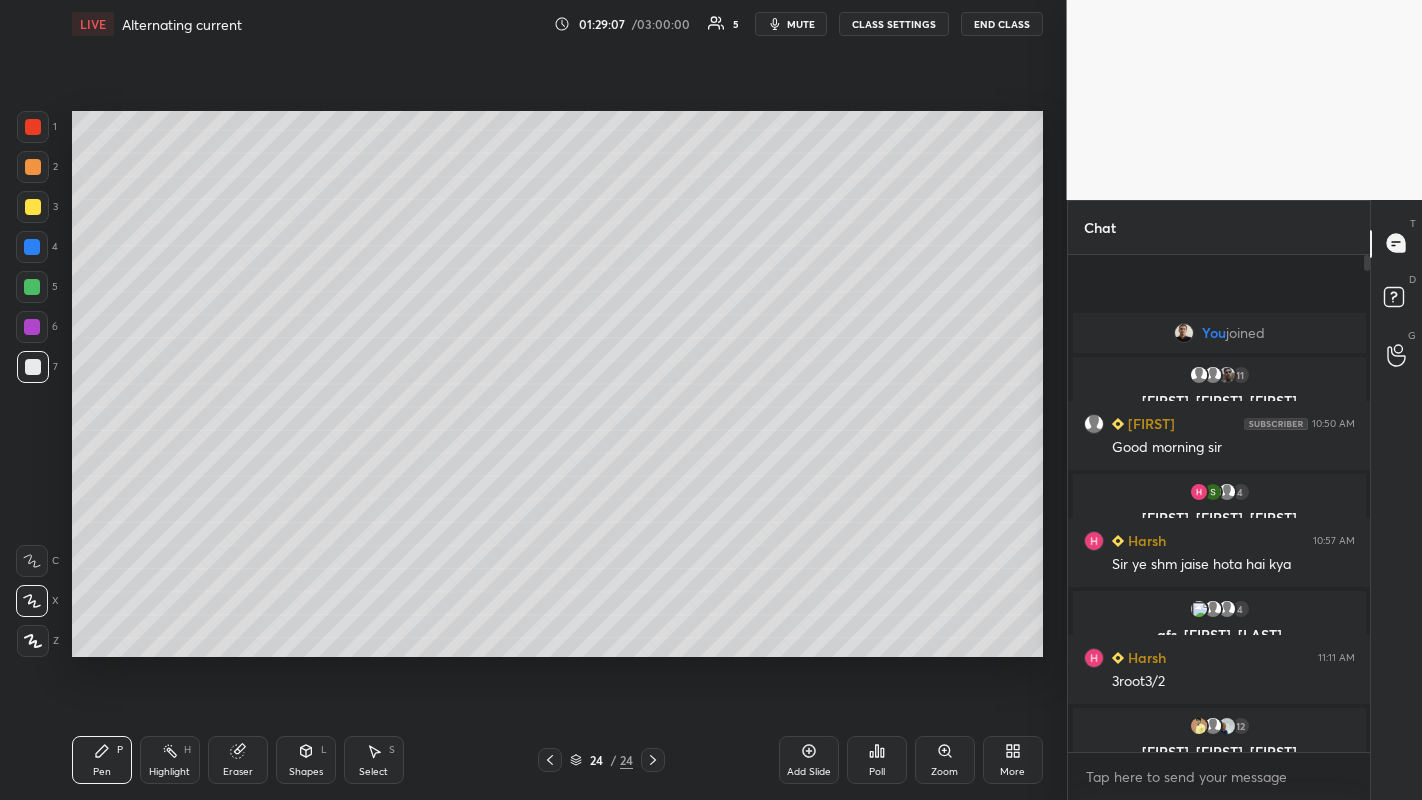 click 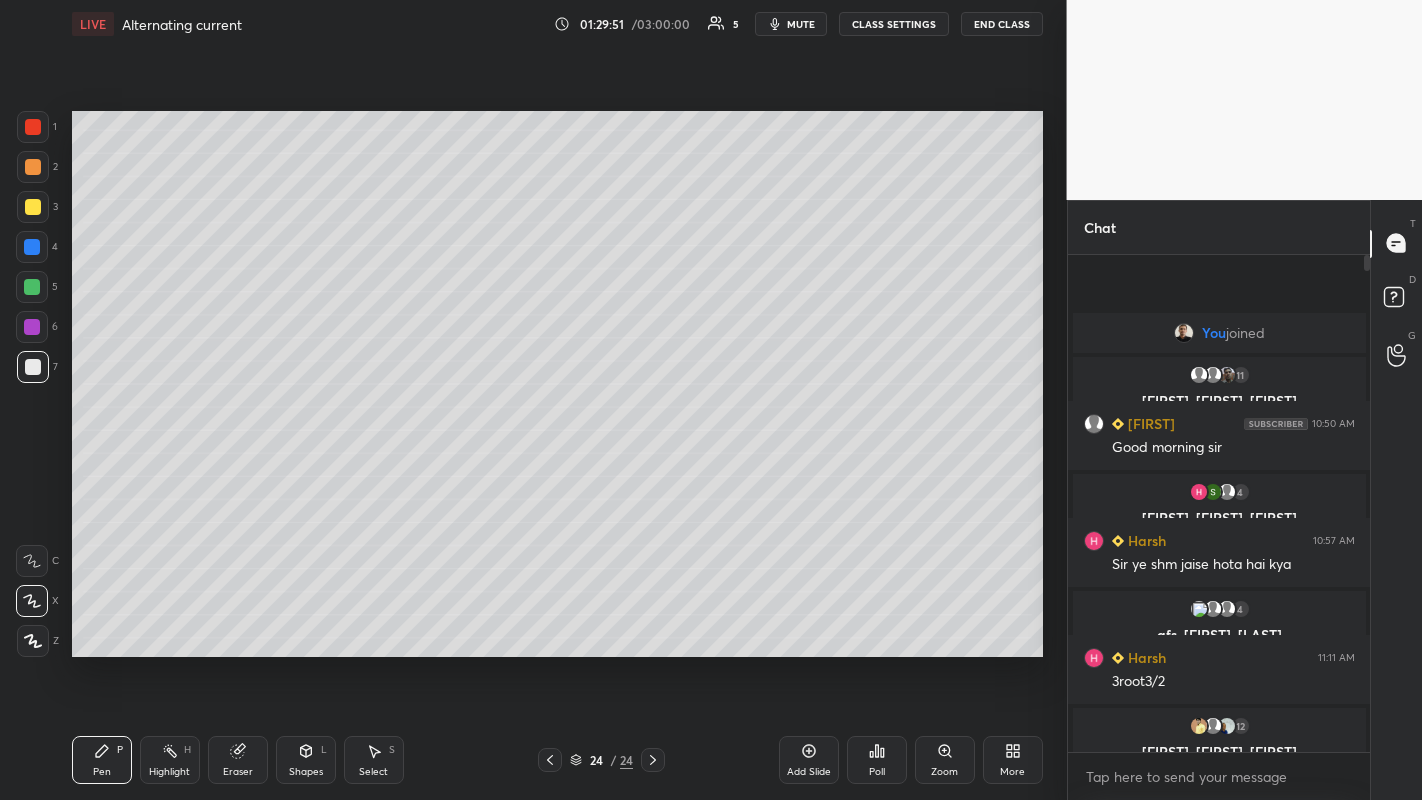 click at bounding box center [33, 167] 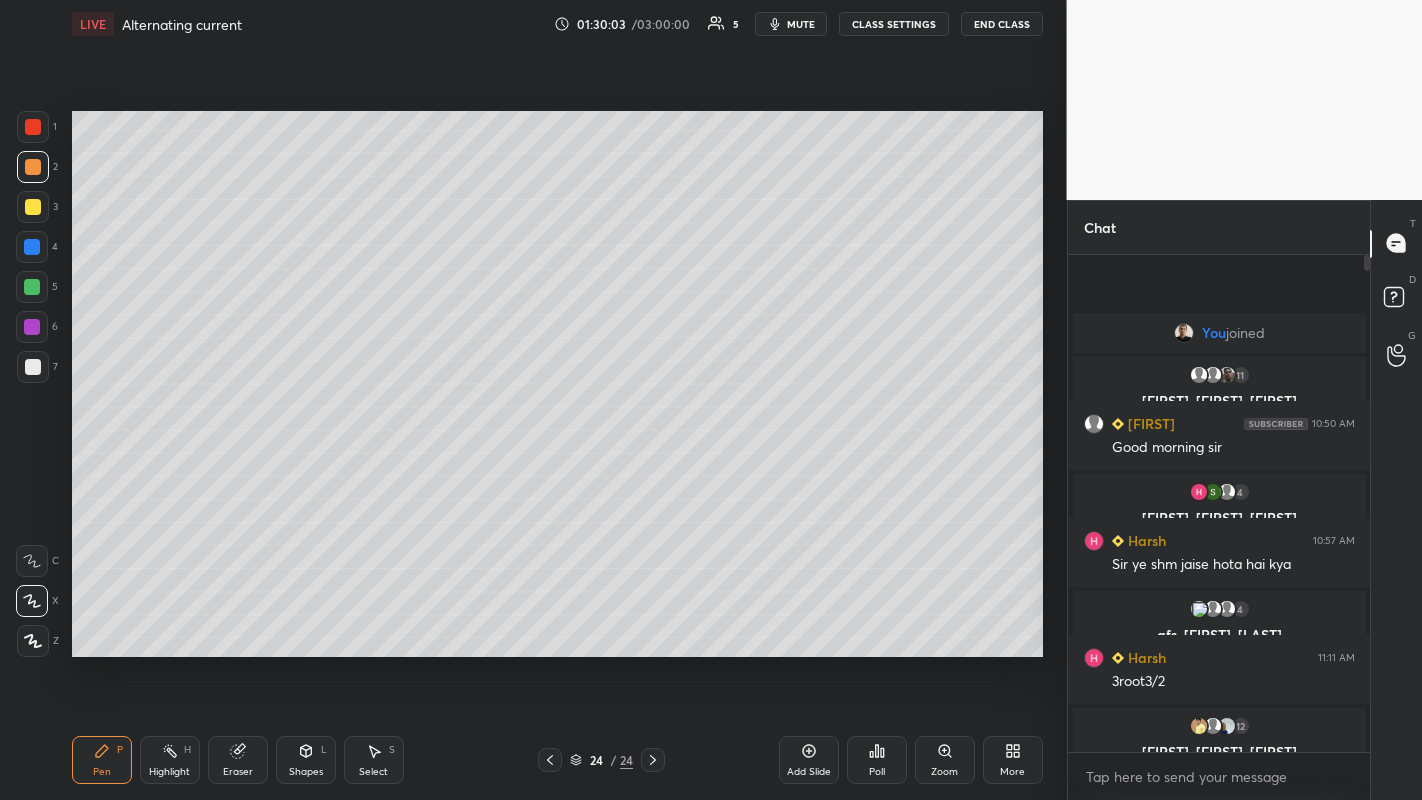 click 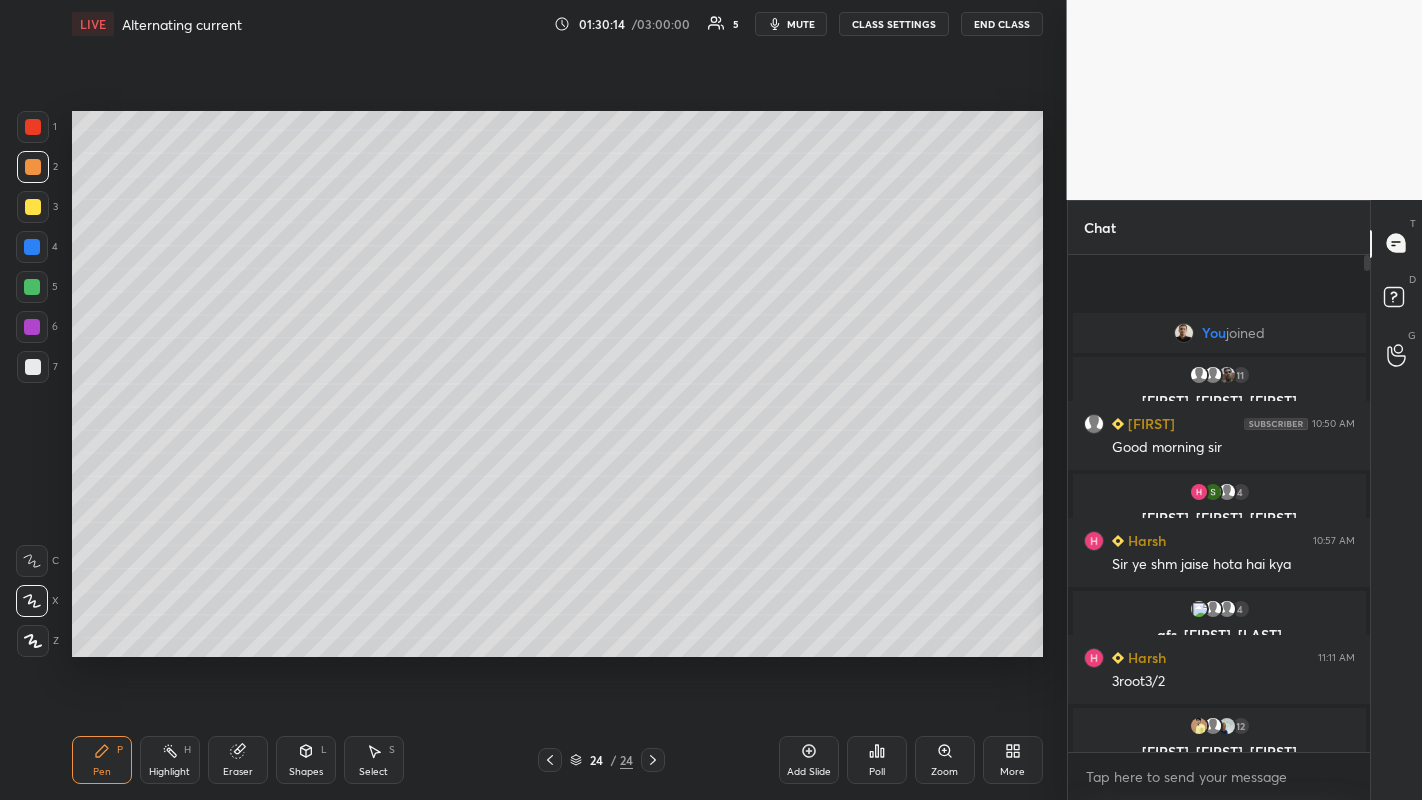 click on "Add Slide" at bounding box center [809, 760] 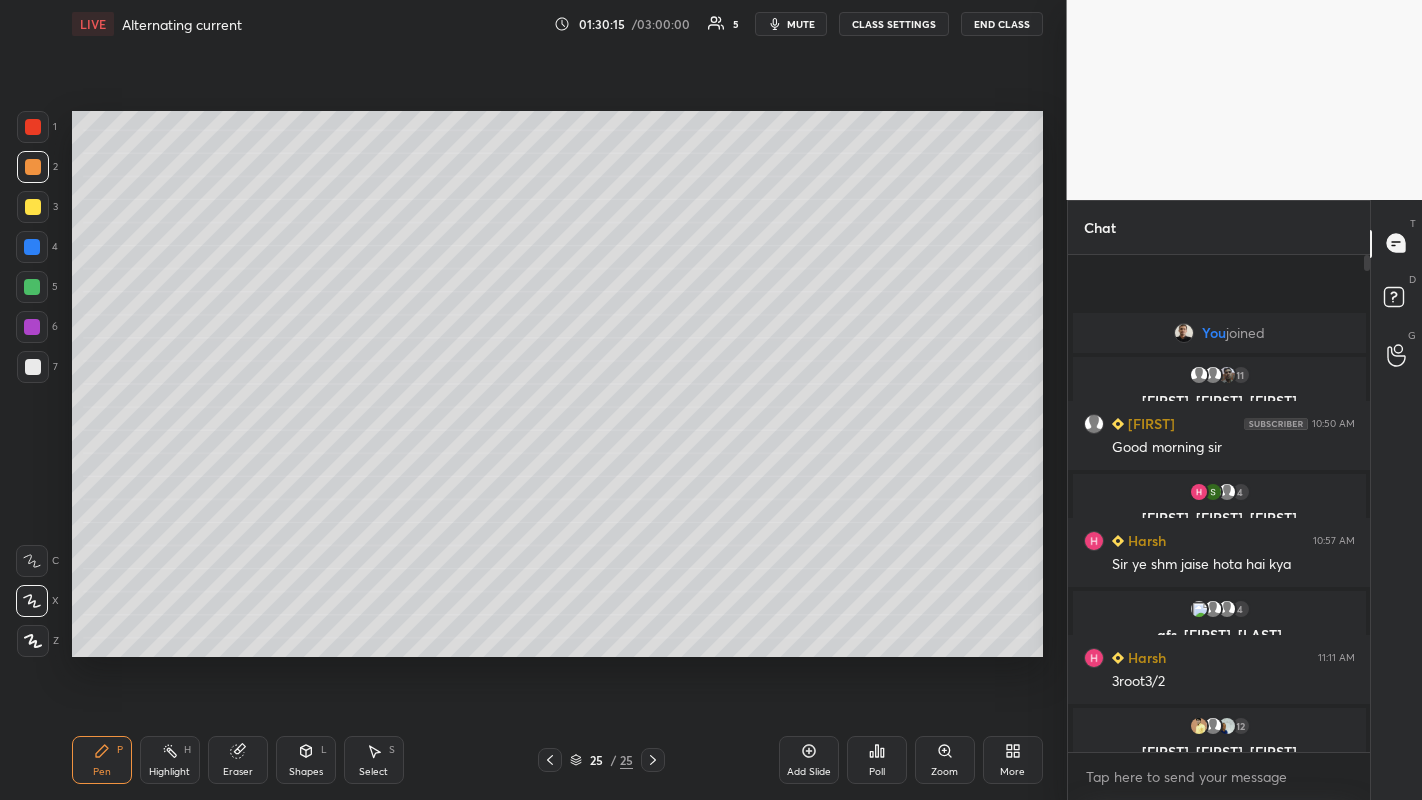 click 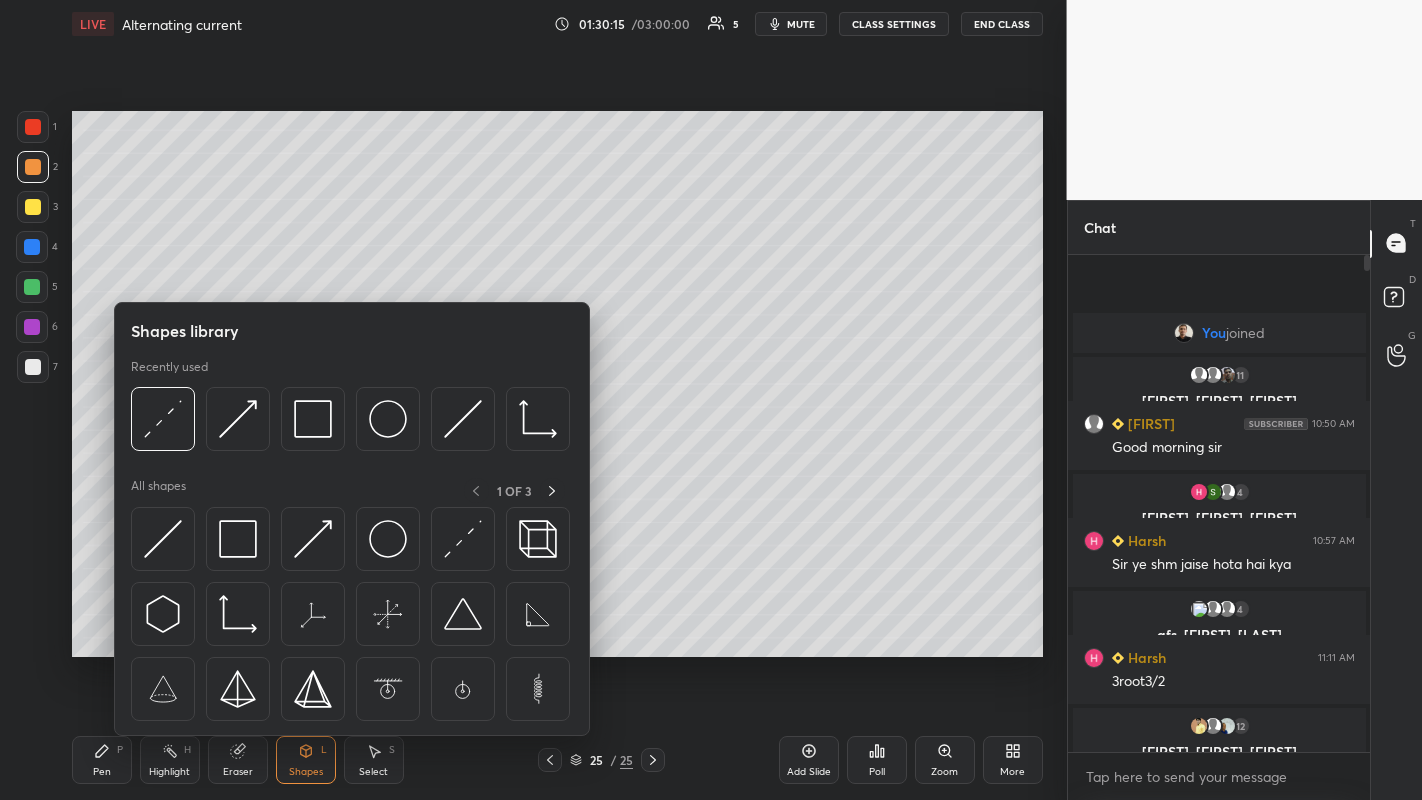 click at bounding box center (313, 539) 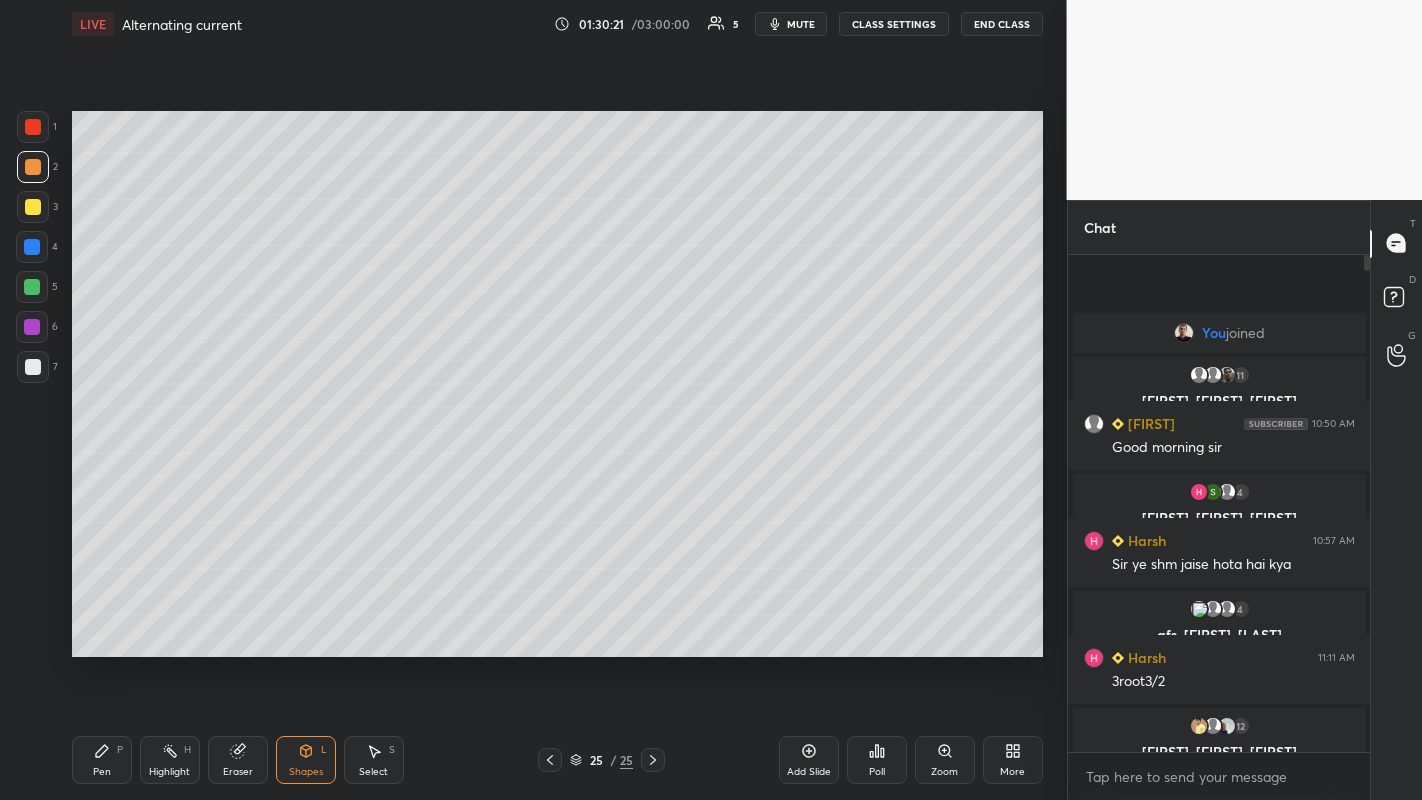 click at bounding box center [33, 207] 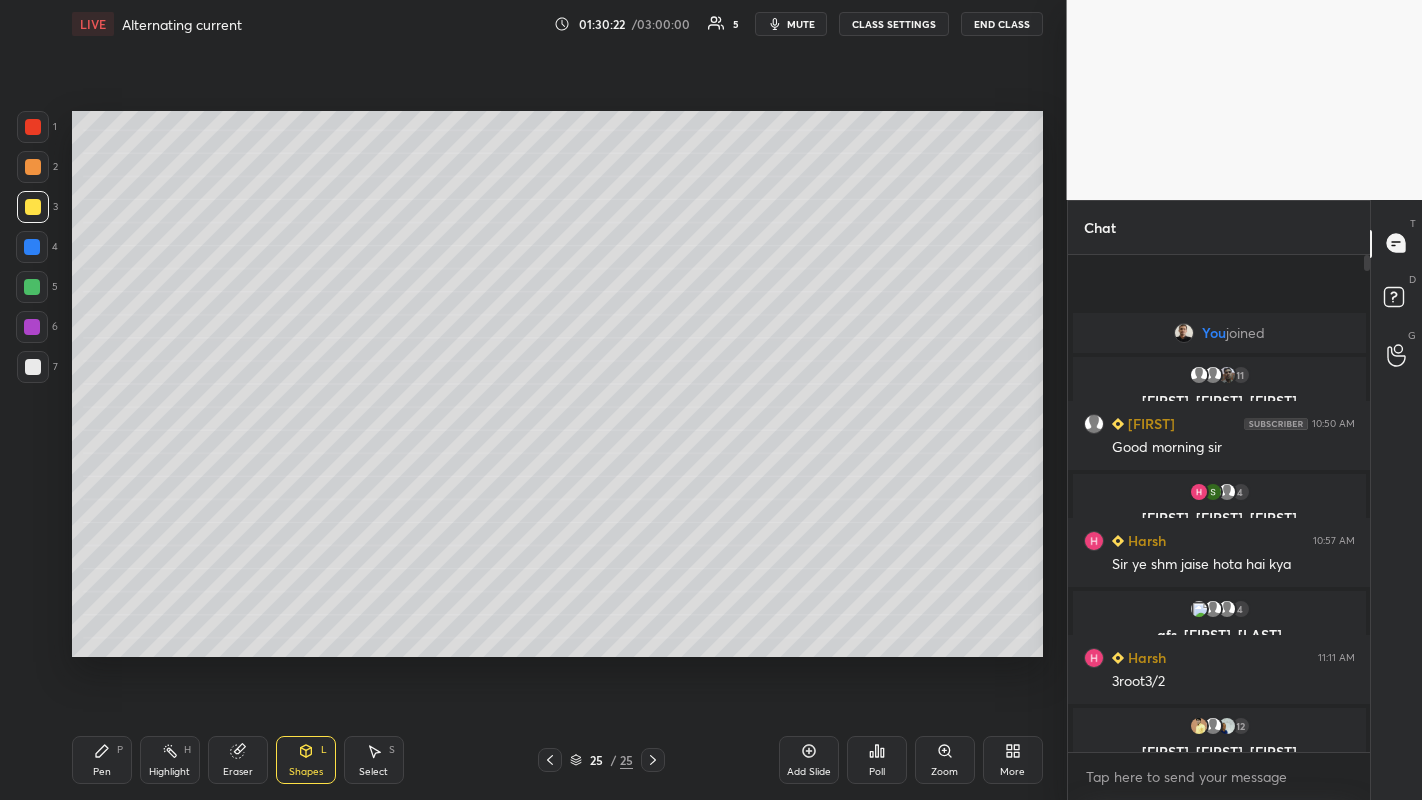 click on "Pen P" at bounding box center (102, 760) 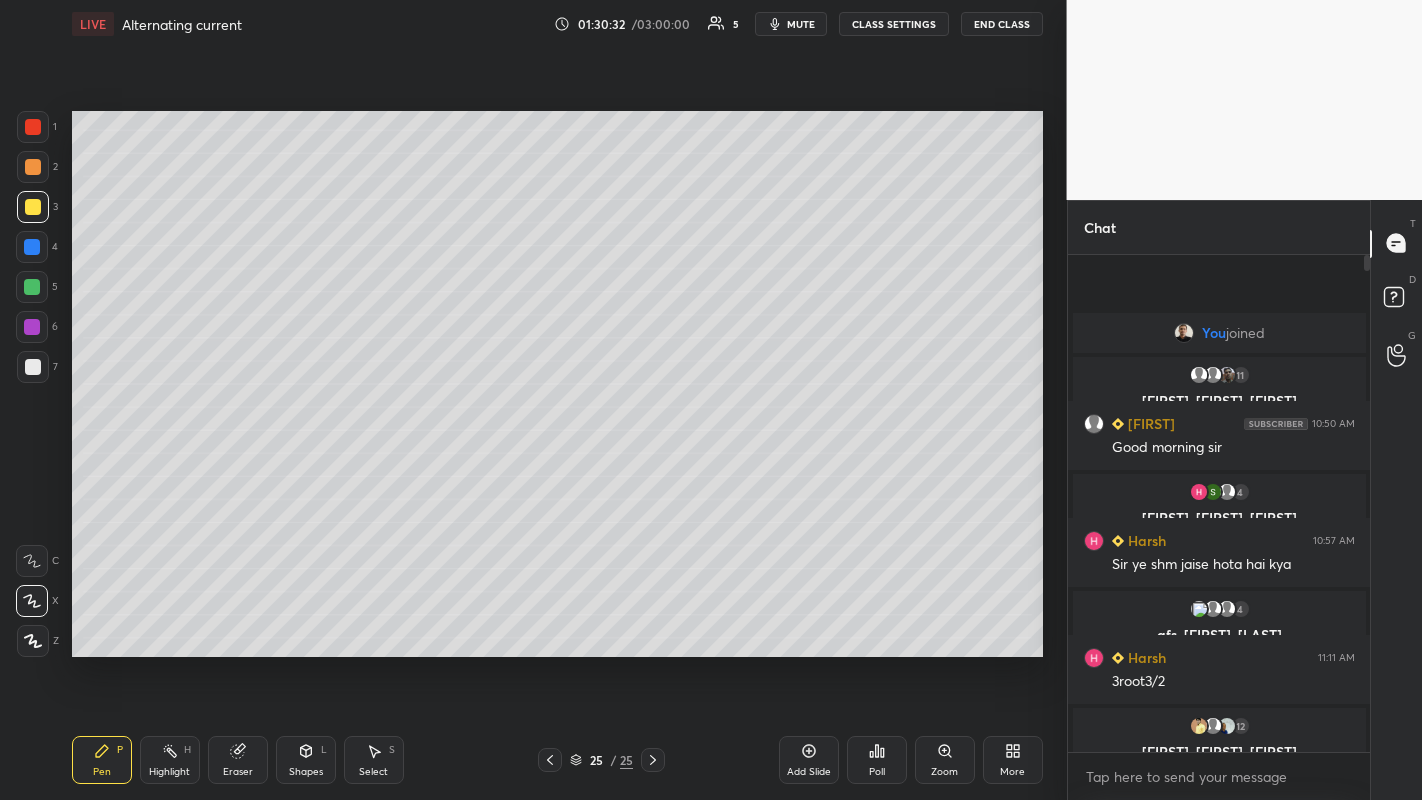 click at bounding box center (32, 247) 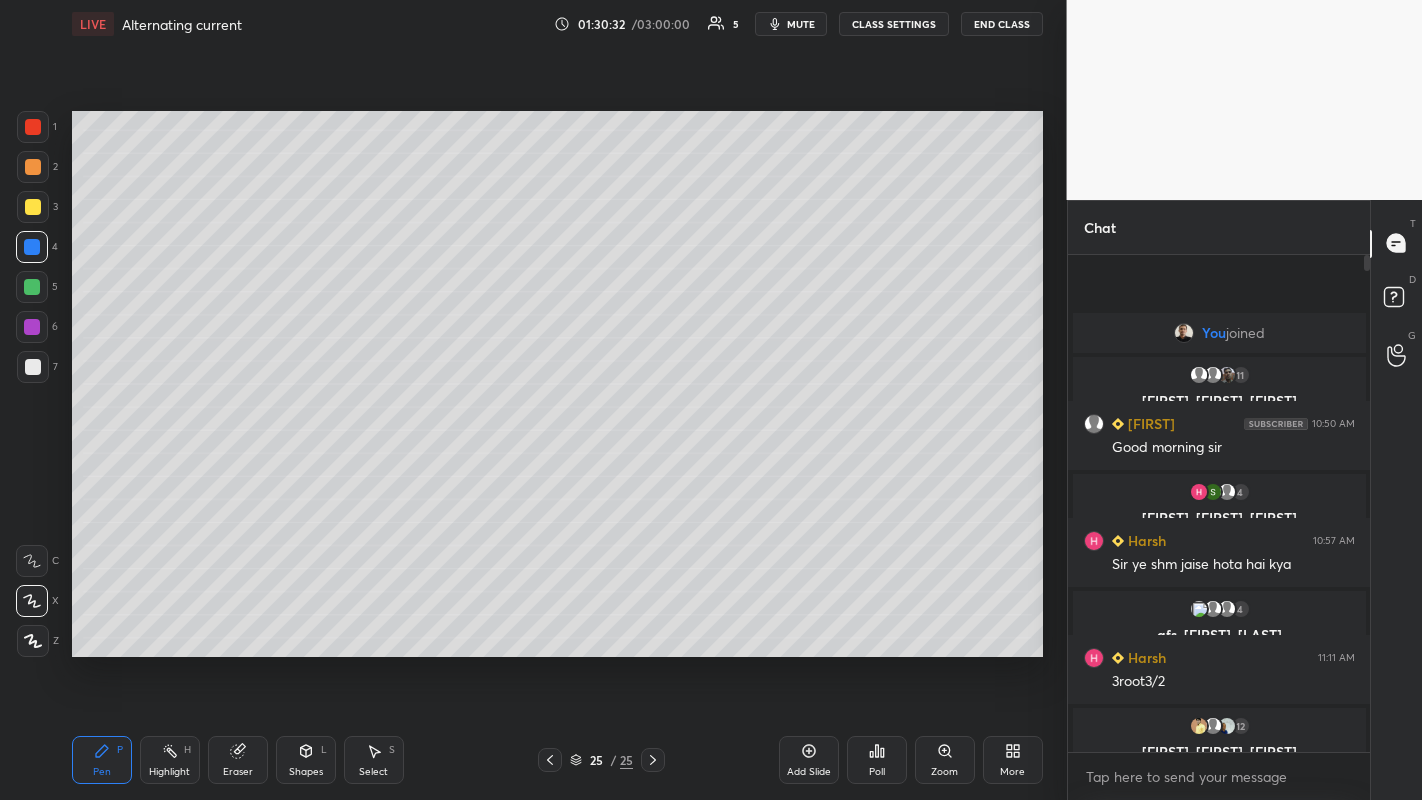 click on "Pen P" at bounding box center (102, 760) 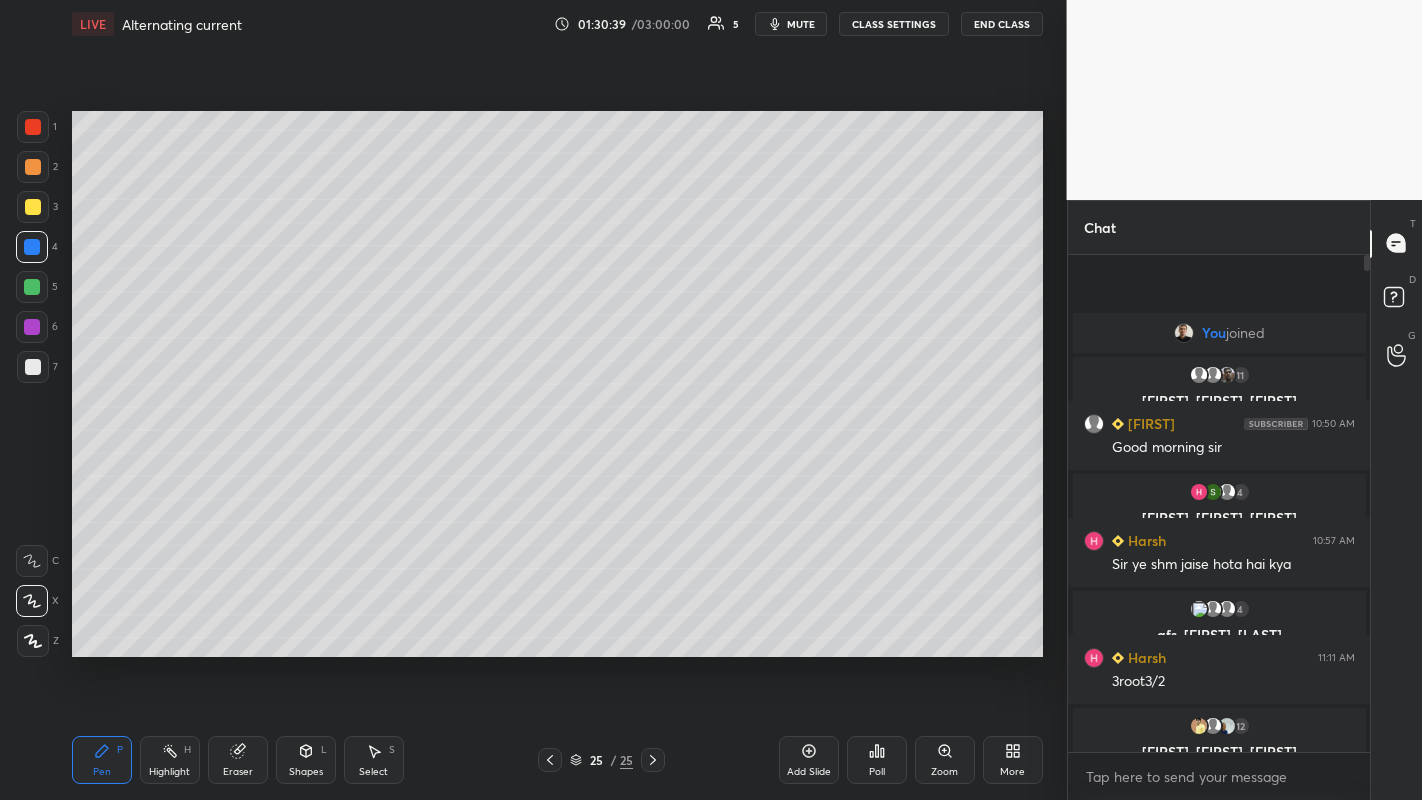 click at bounding box center (32, 287) 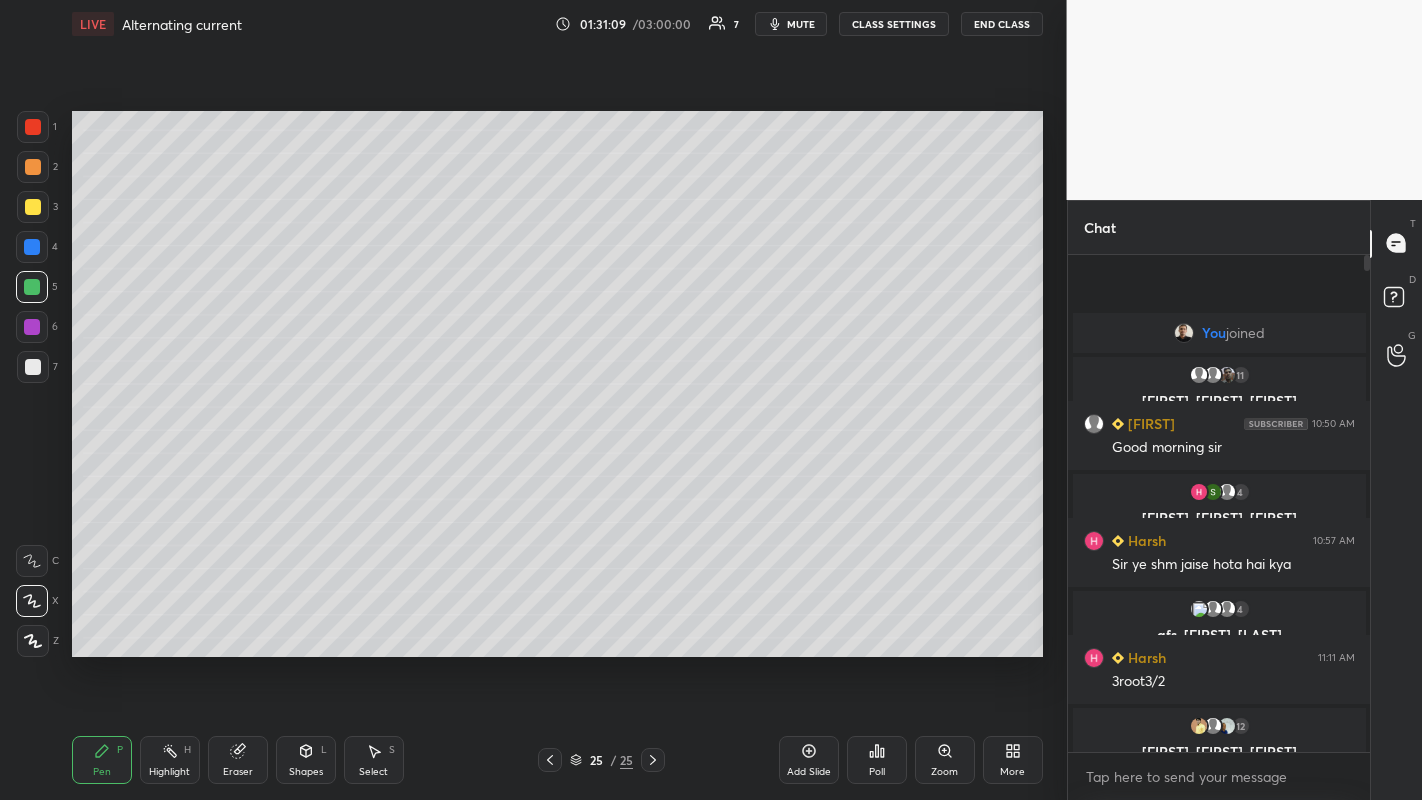 click 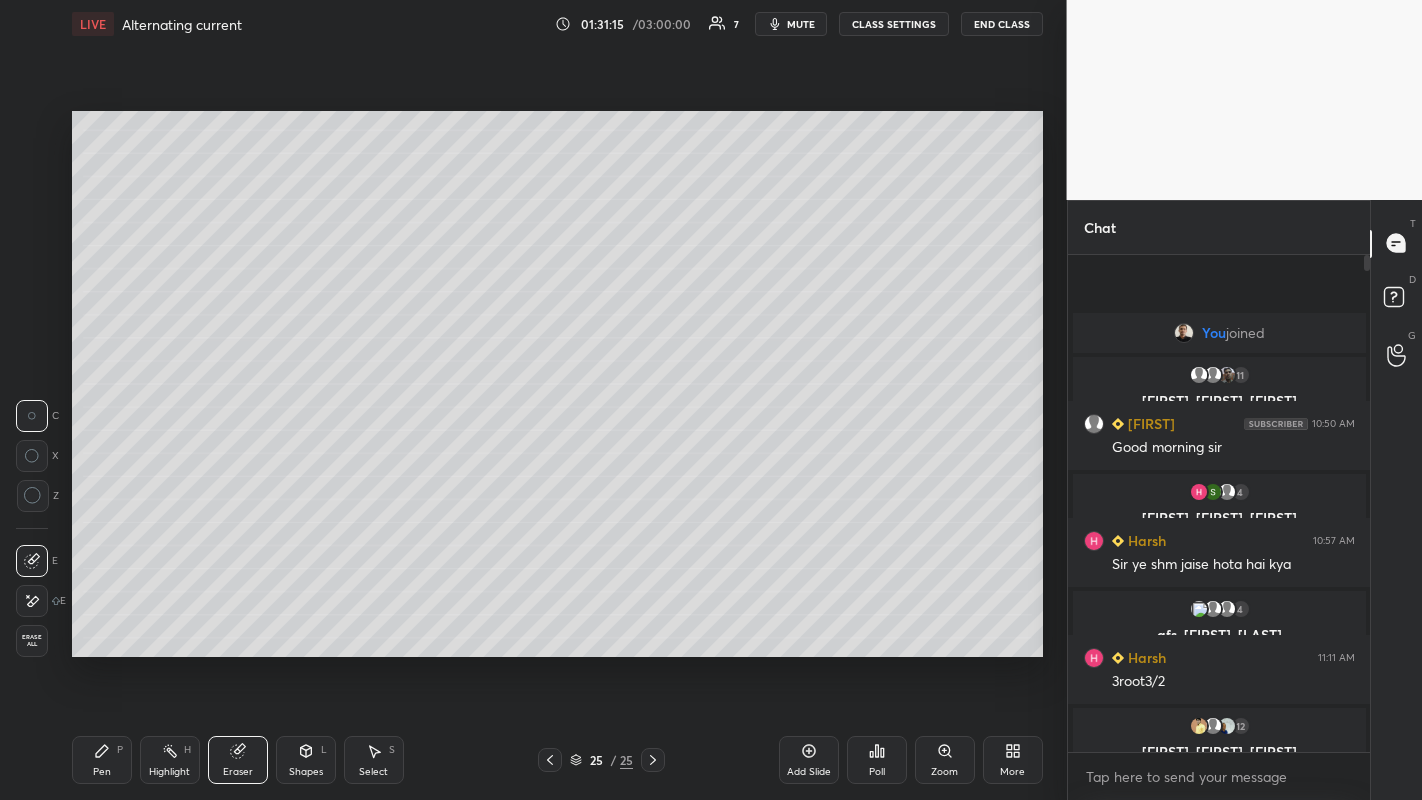 click on "Pen P" at bounding box center [102, 760] 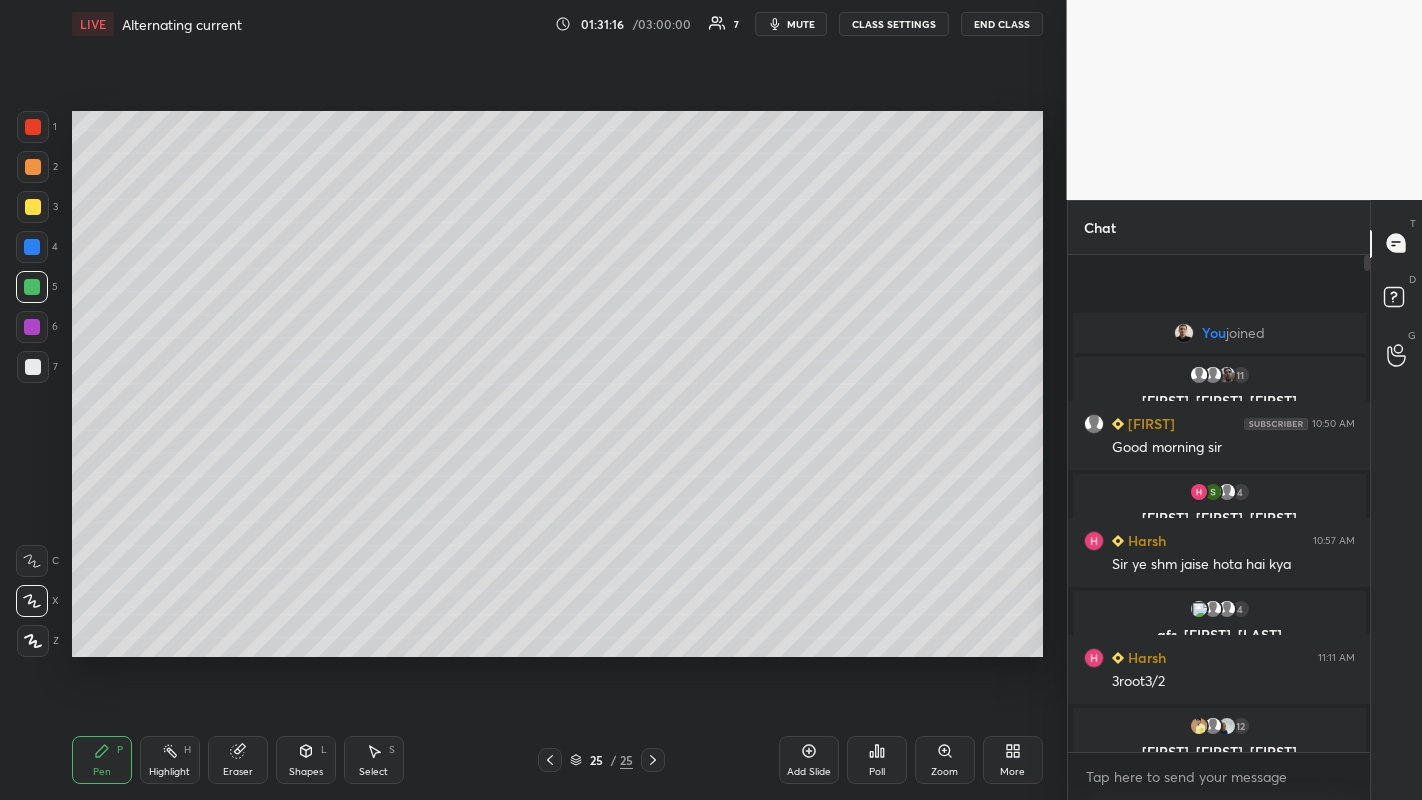 click at bounding box center [33, 367] 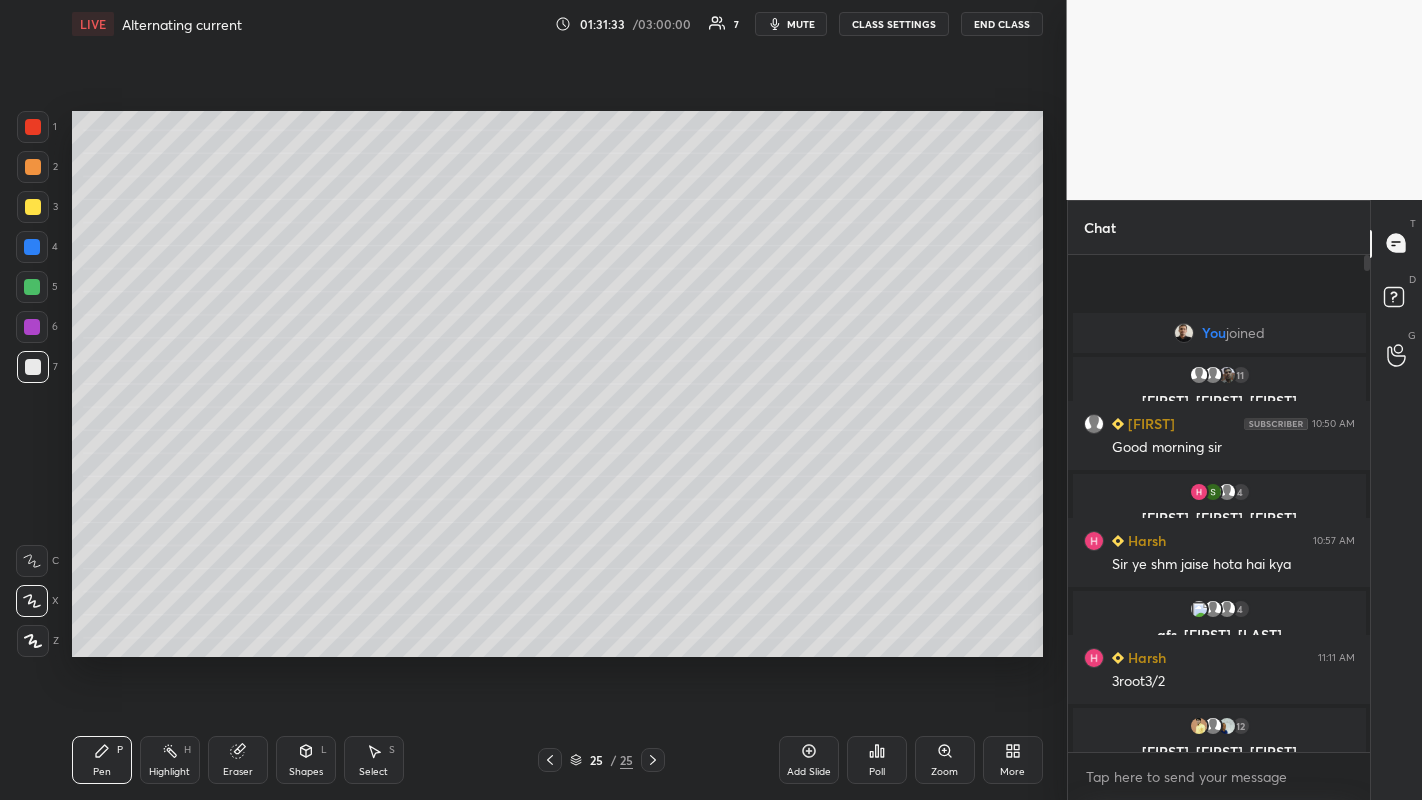 click 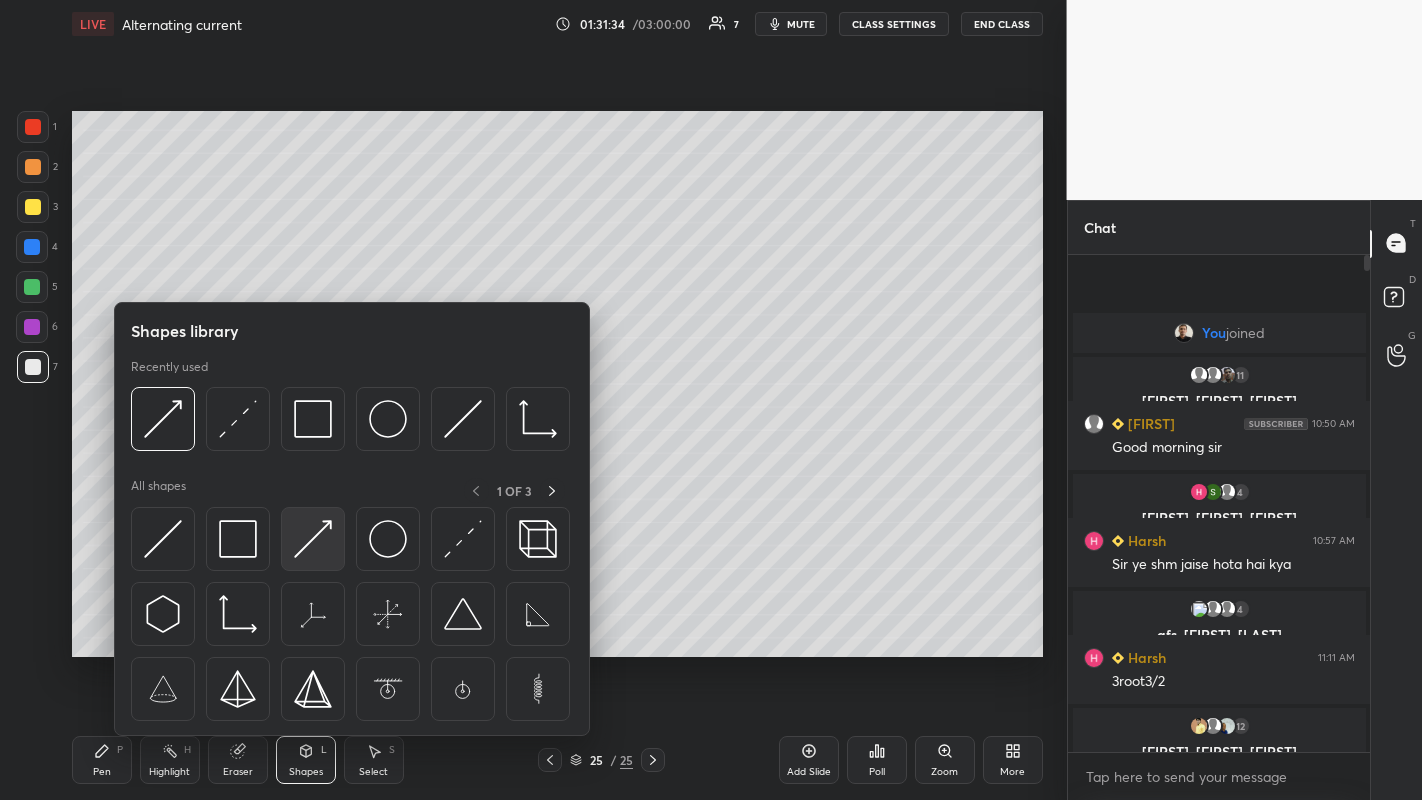 click at bounding box center [313, 539] 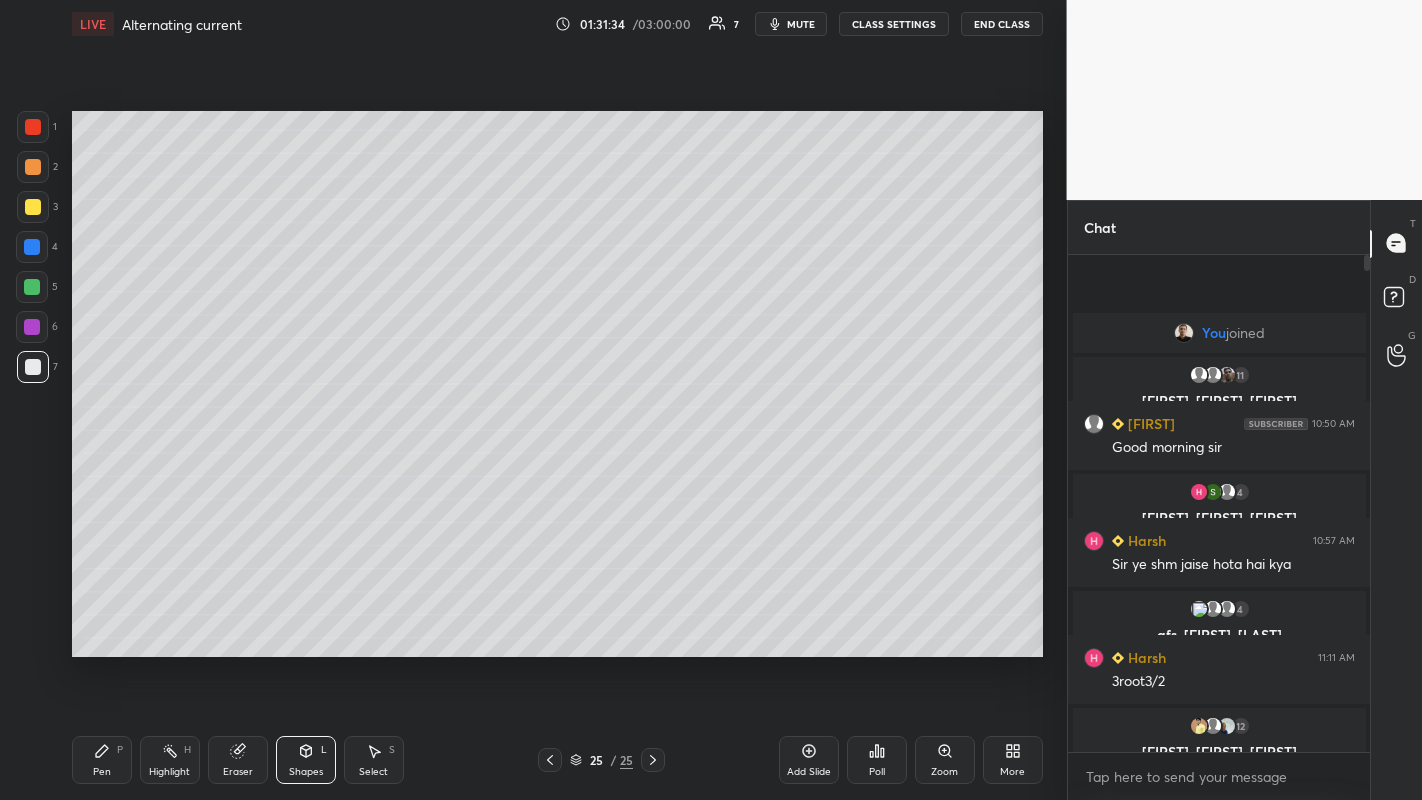click at bounding box center [32, 287] 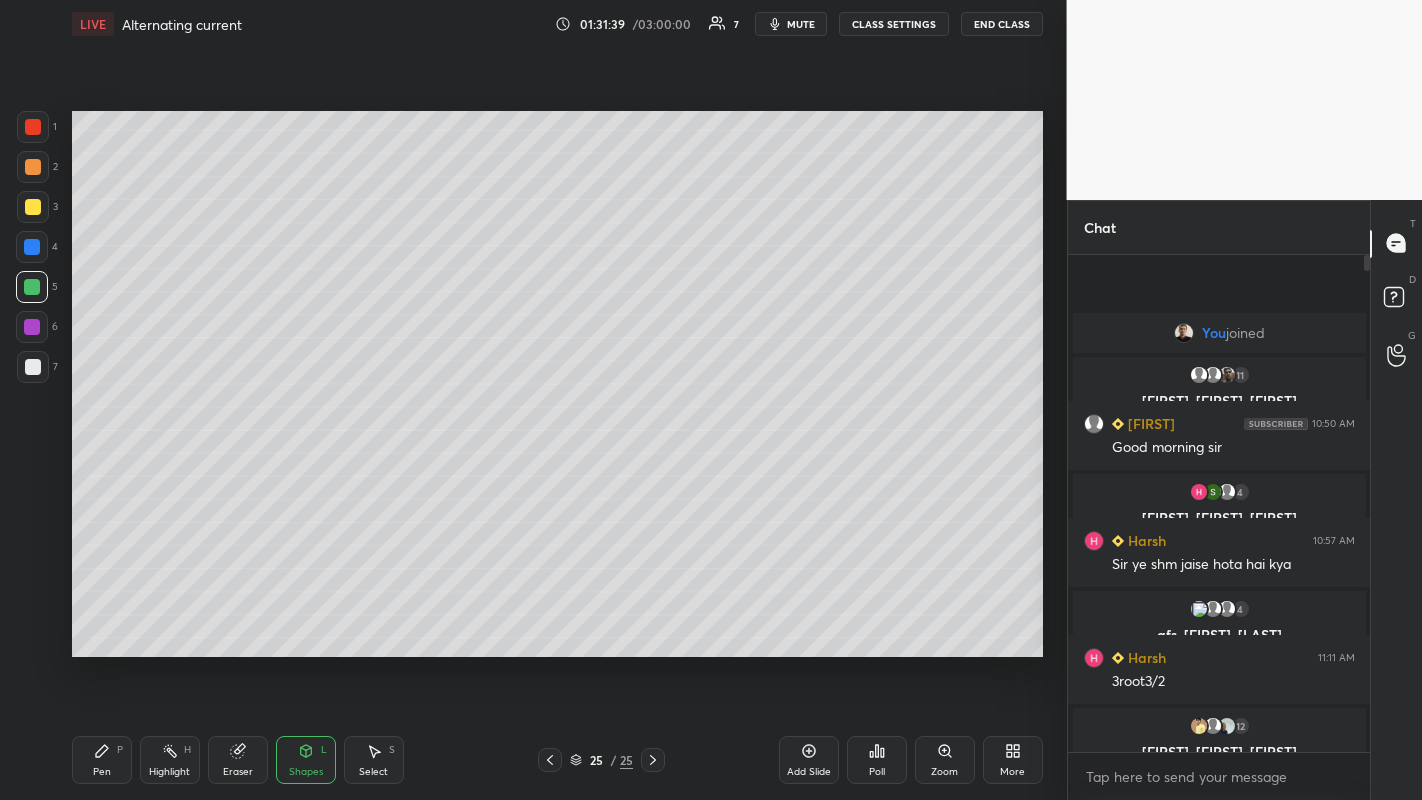 click on "Shapes L" at bounding box center (306, 760) 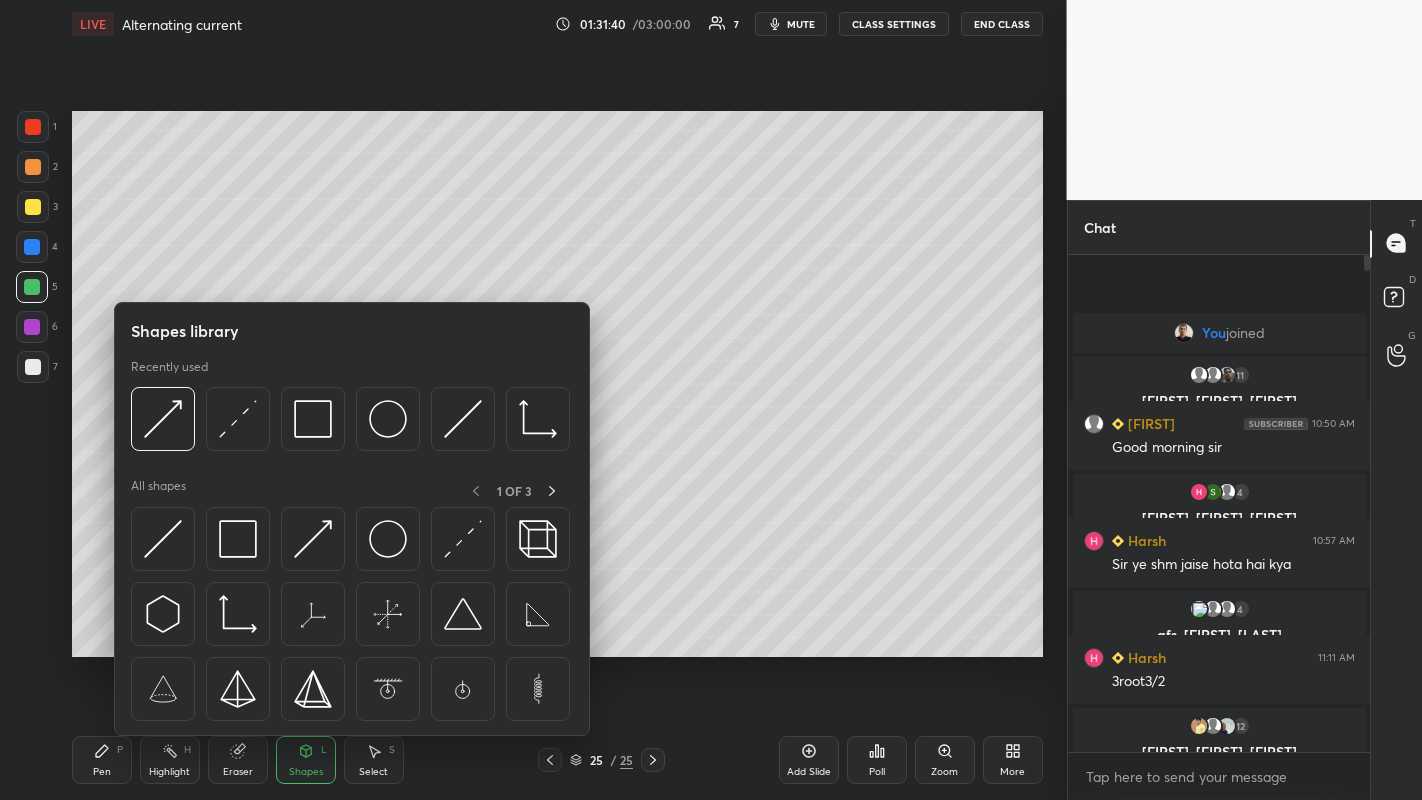 click at bounding box center [463, 539] 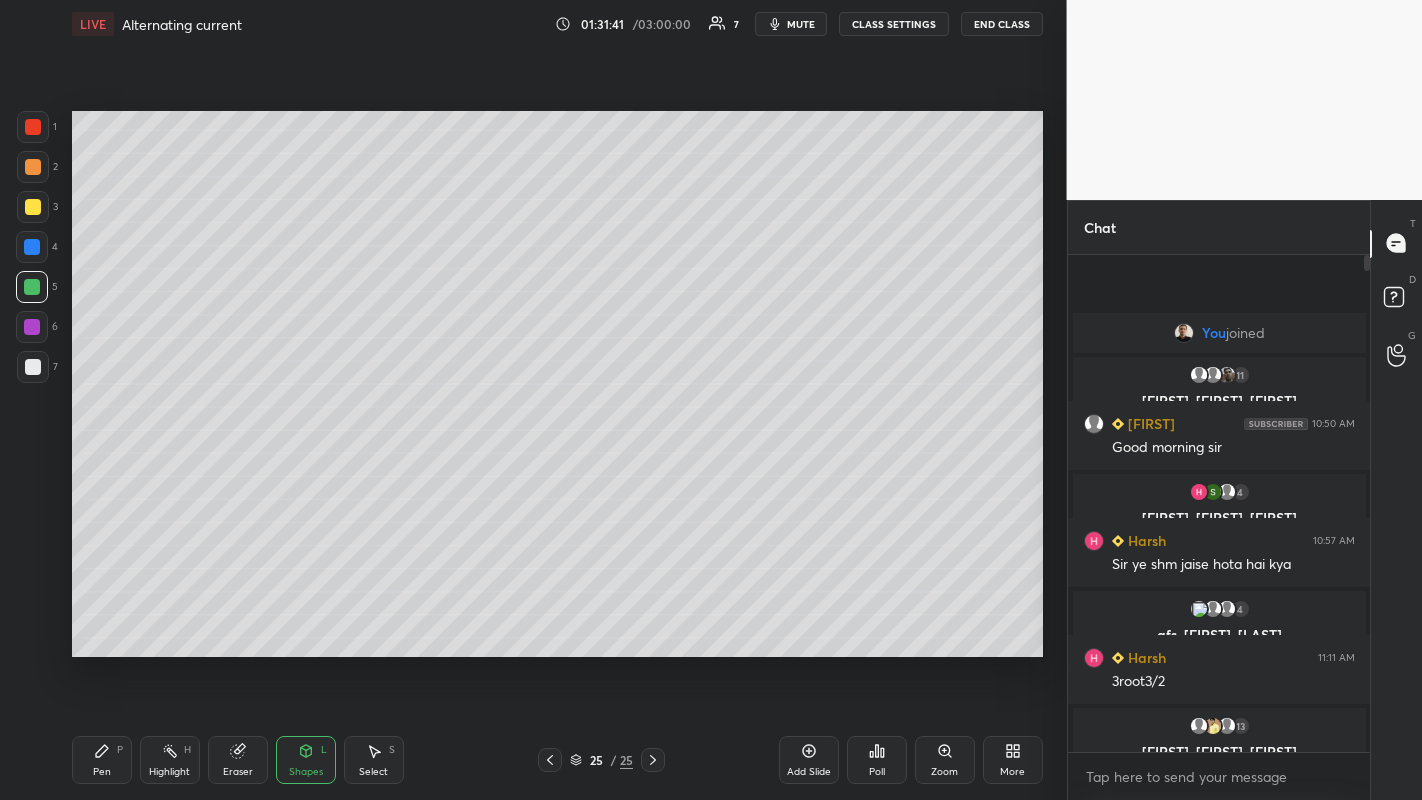 click at bounding box center [33, 367] 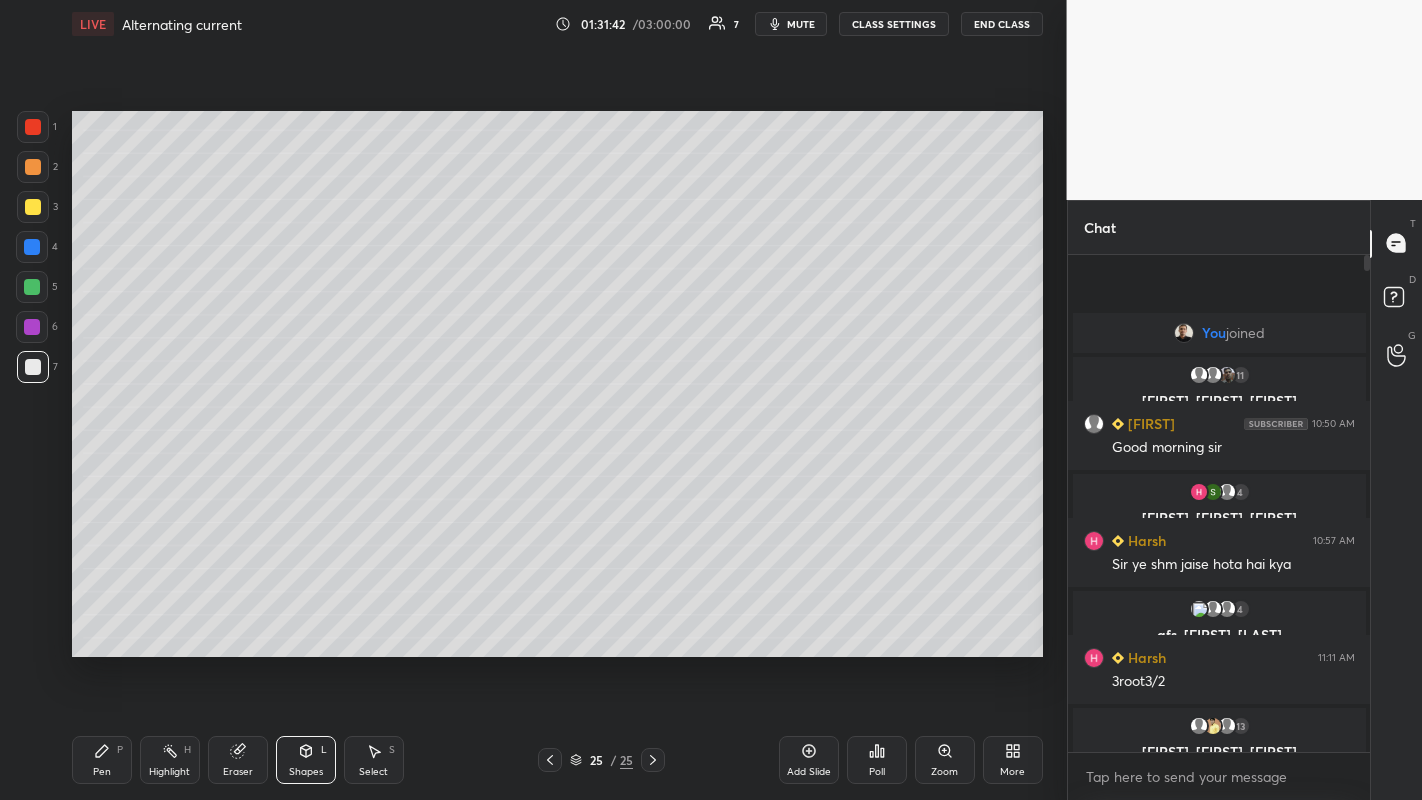 click 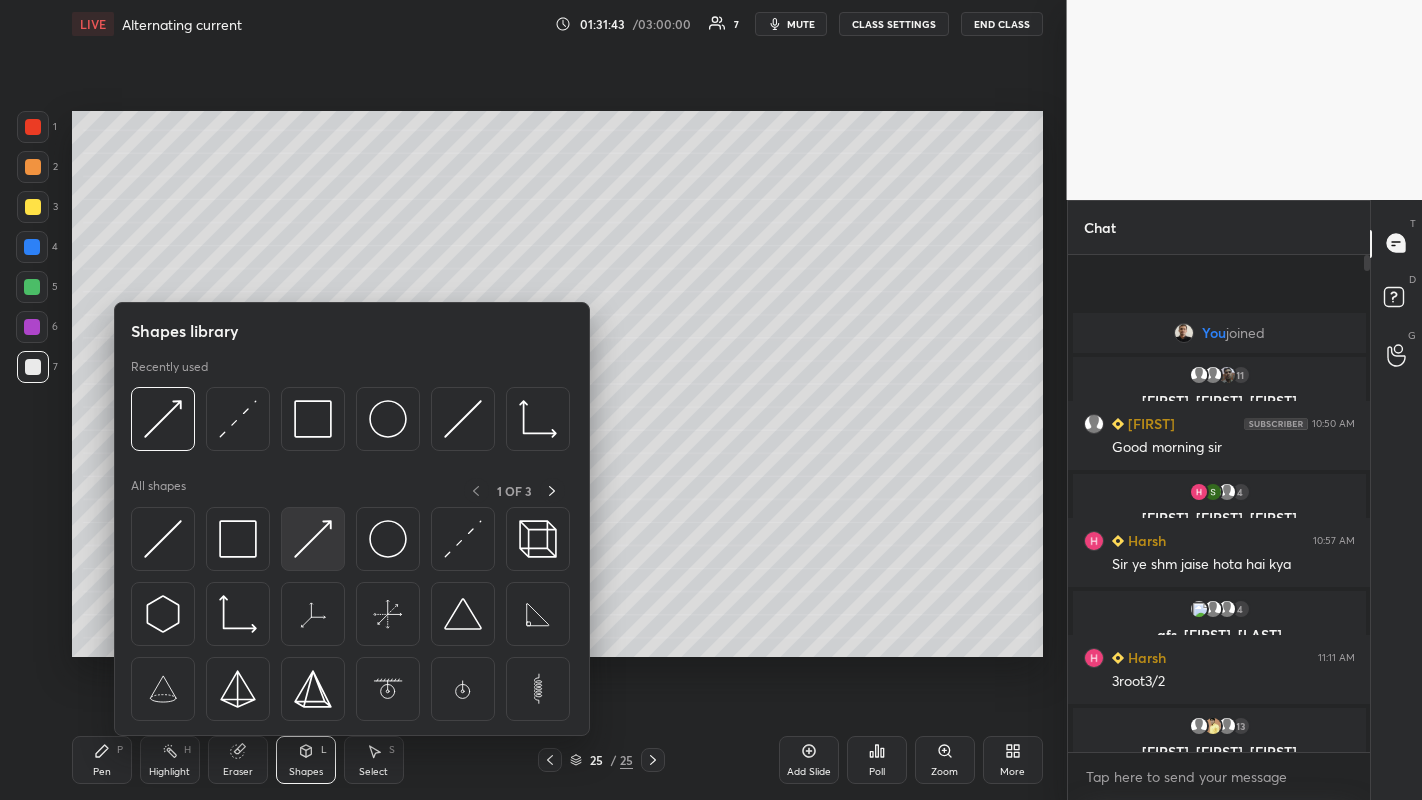 click at bounding box center (313, 539) 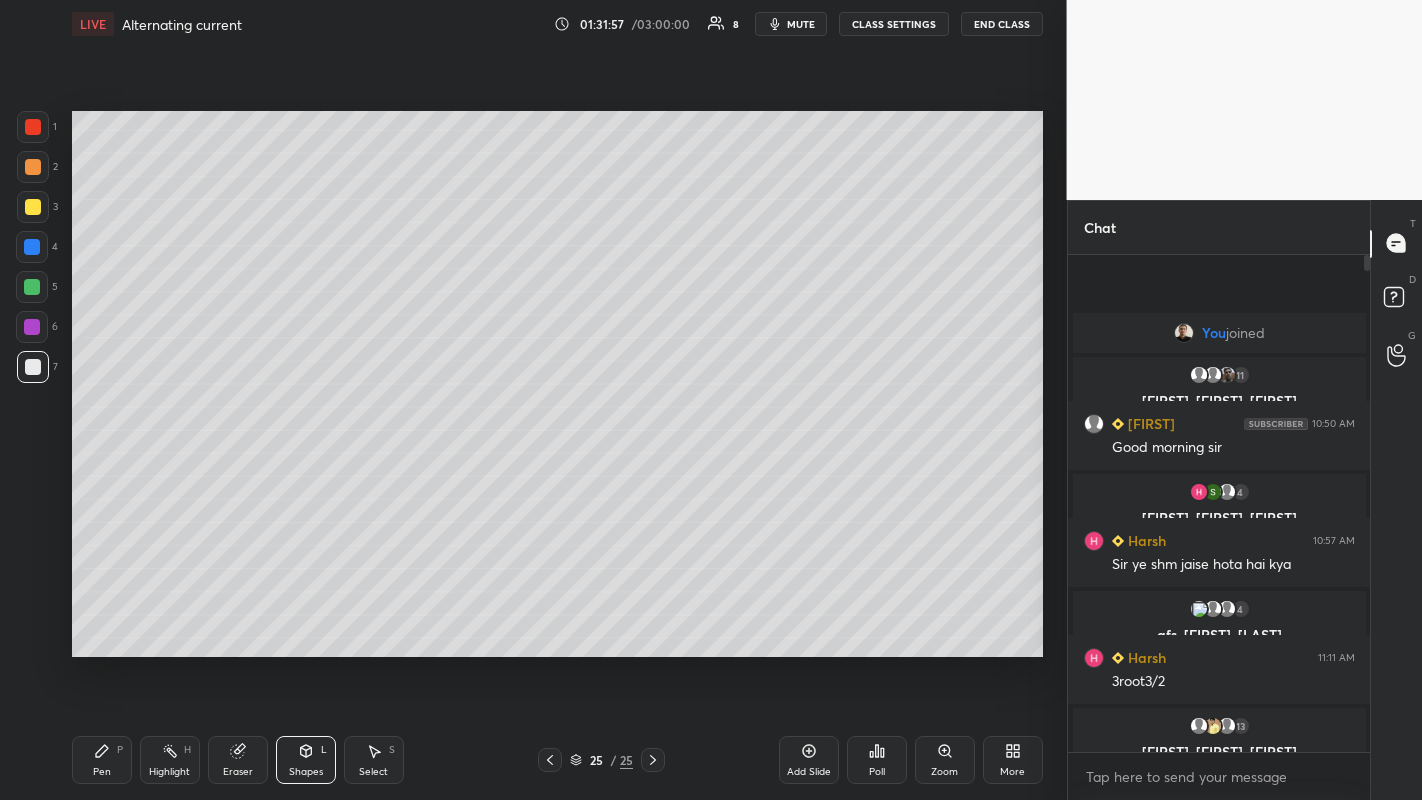 click 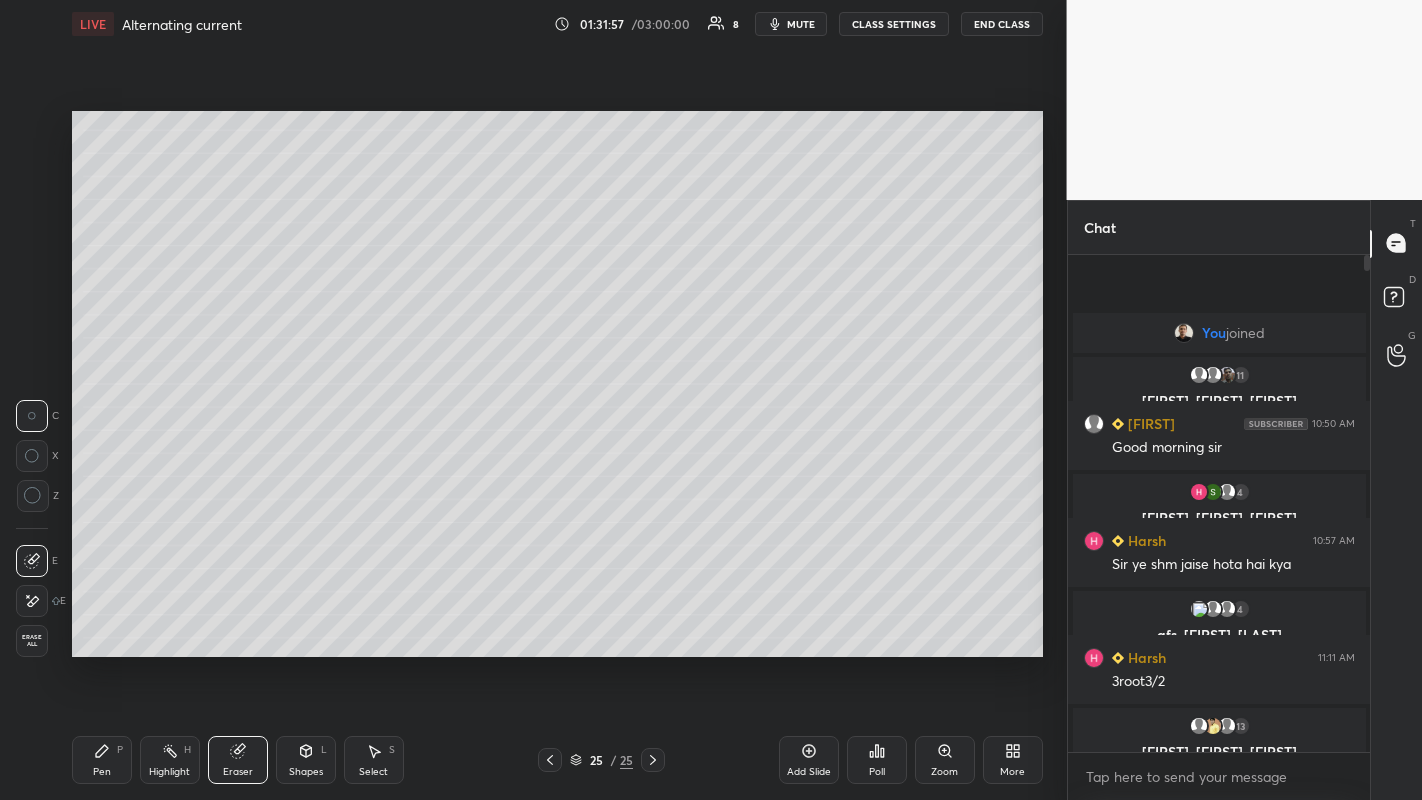 click 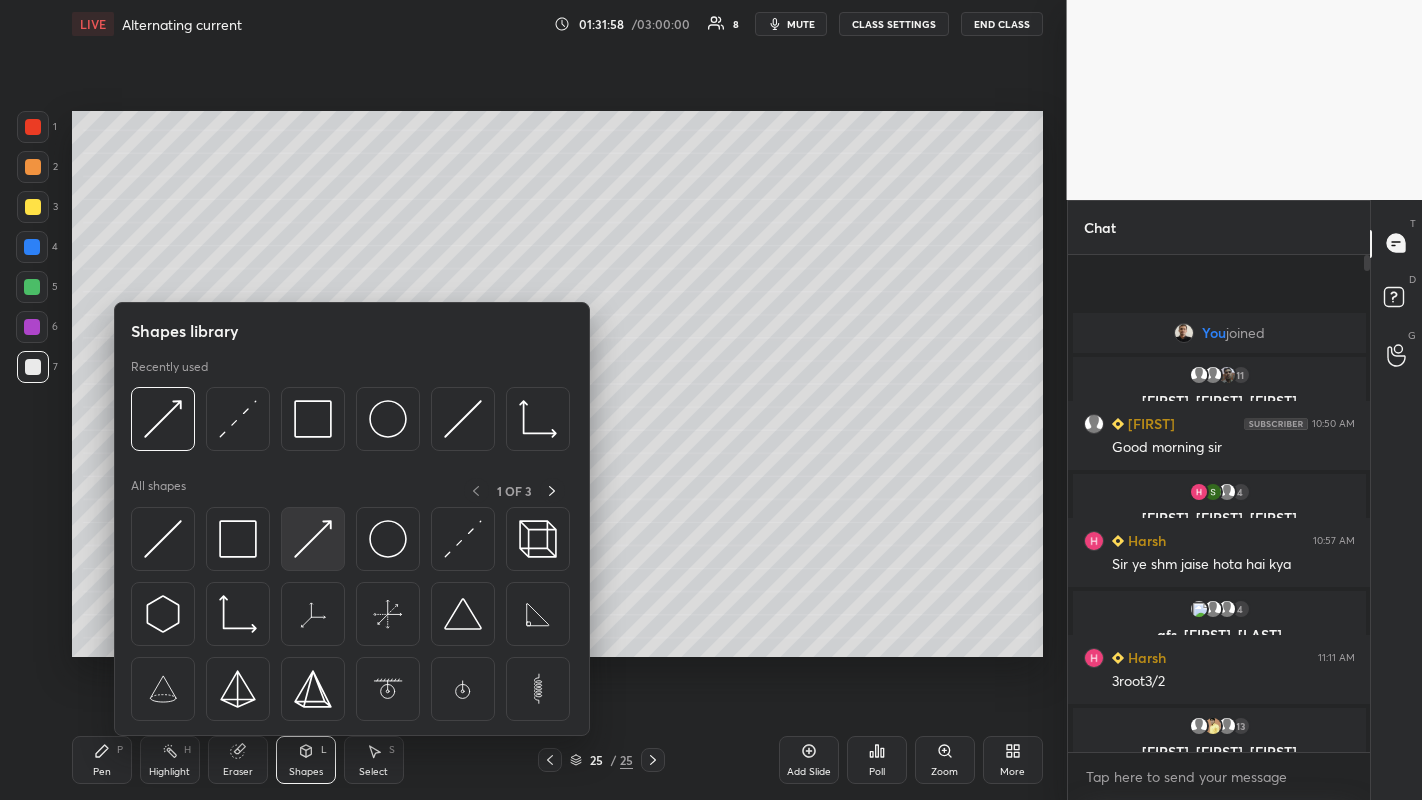 click at bounding box center [313, 539] 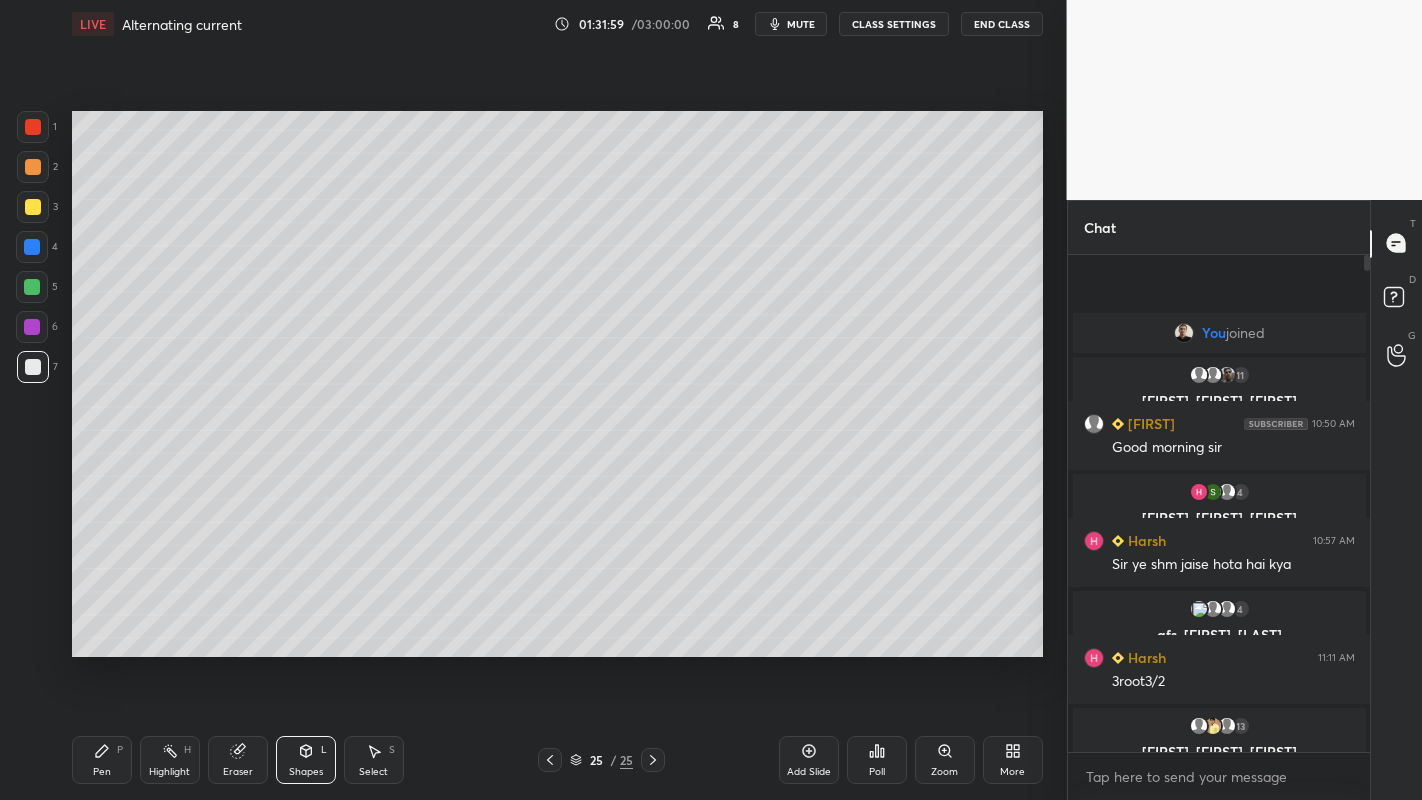 click at bounding box center [32, 327] 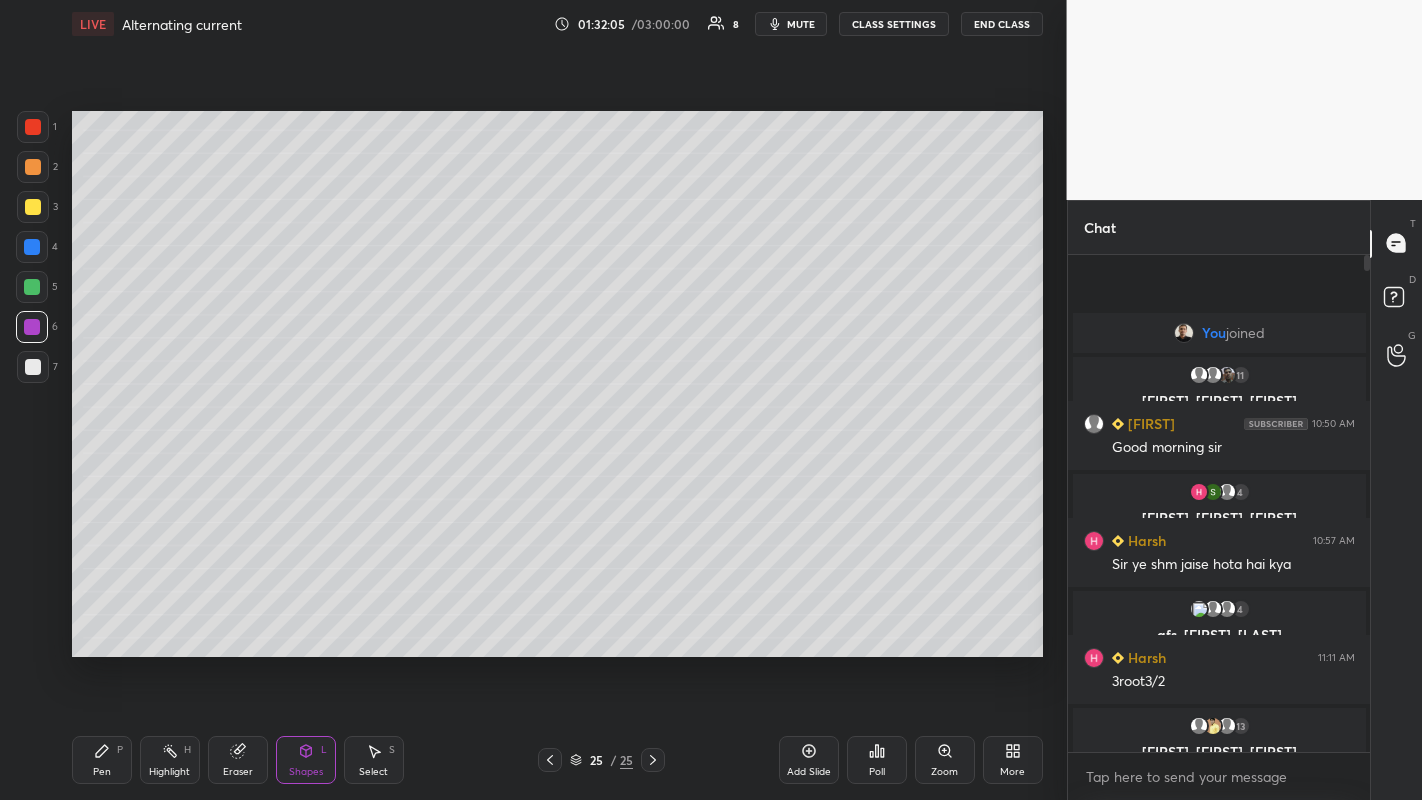 click on "Pen P" at bounding box center [102, 760] 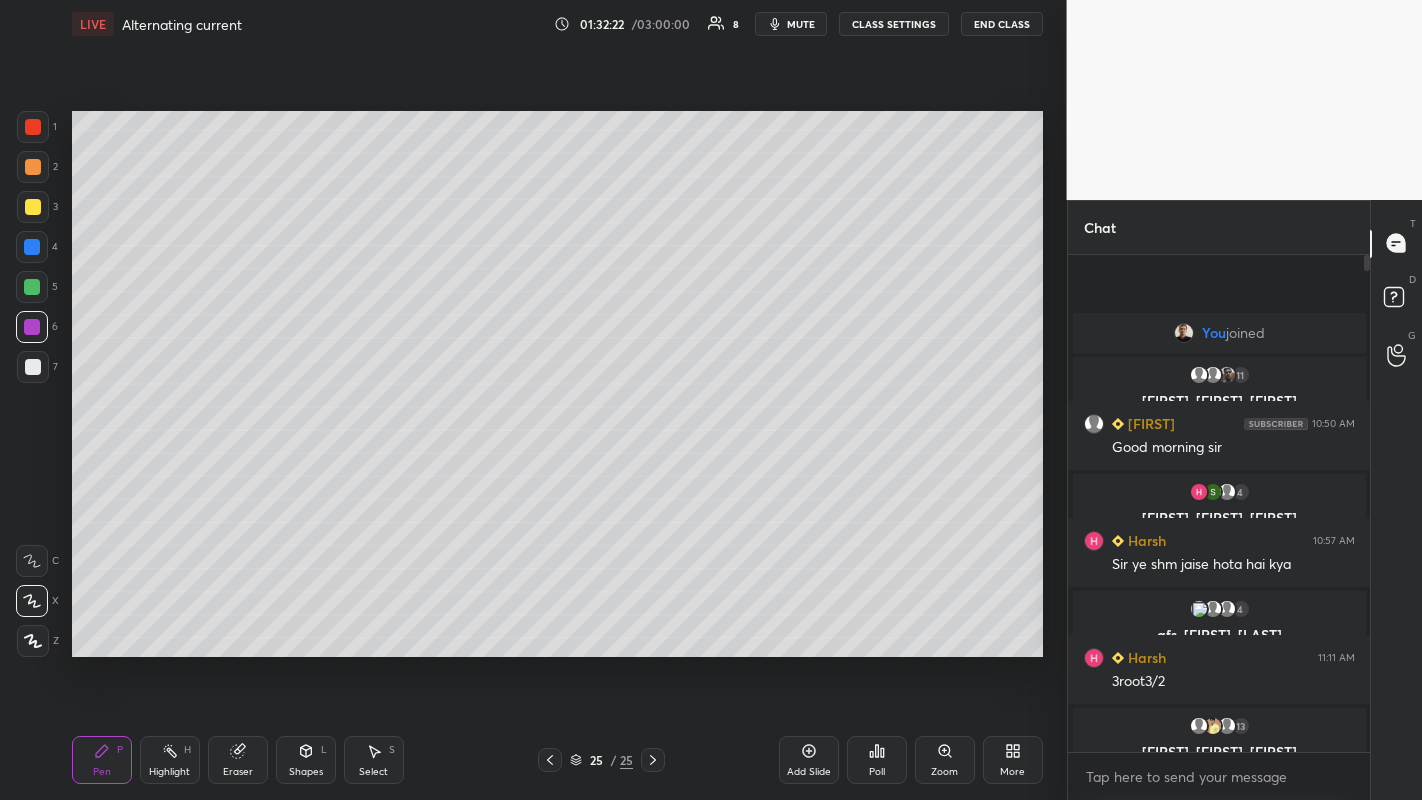 click on "Shapes L" at bounding box center (306, 760) 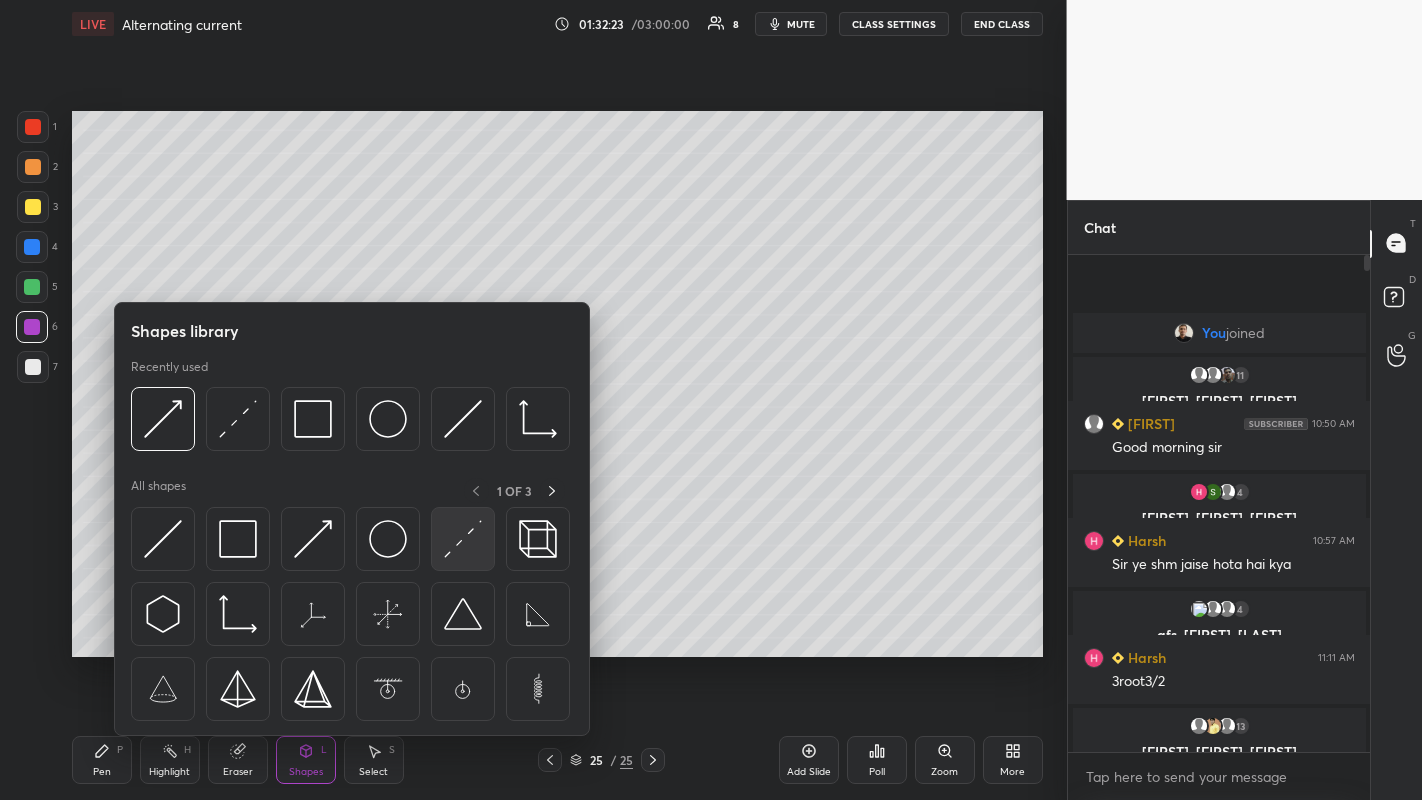 click at bounding box center (463, 539) 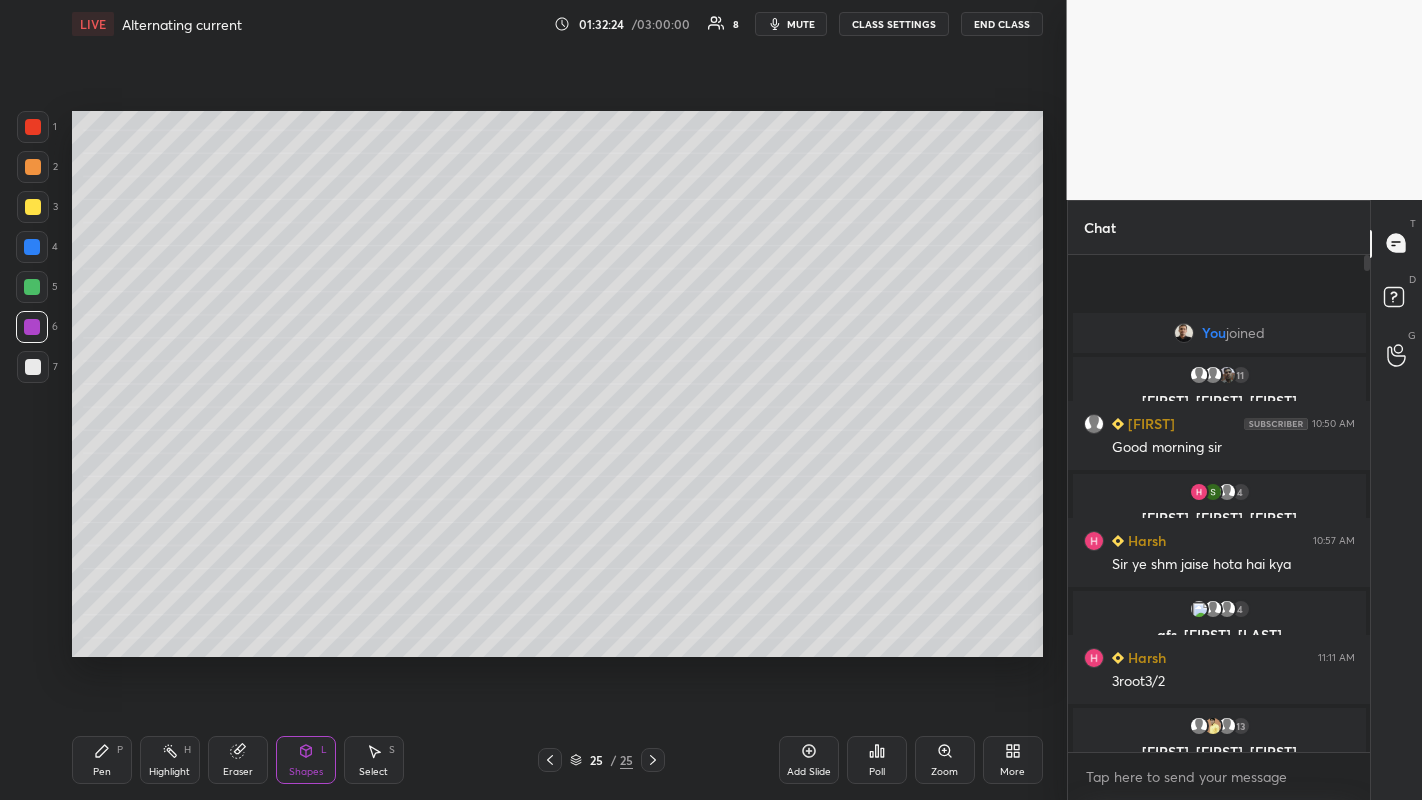 click at bounding box center (32, 247) 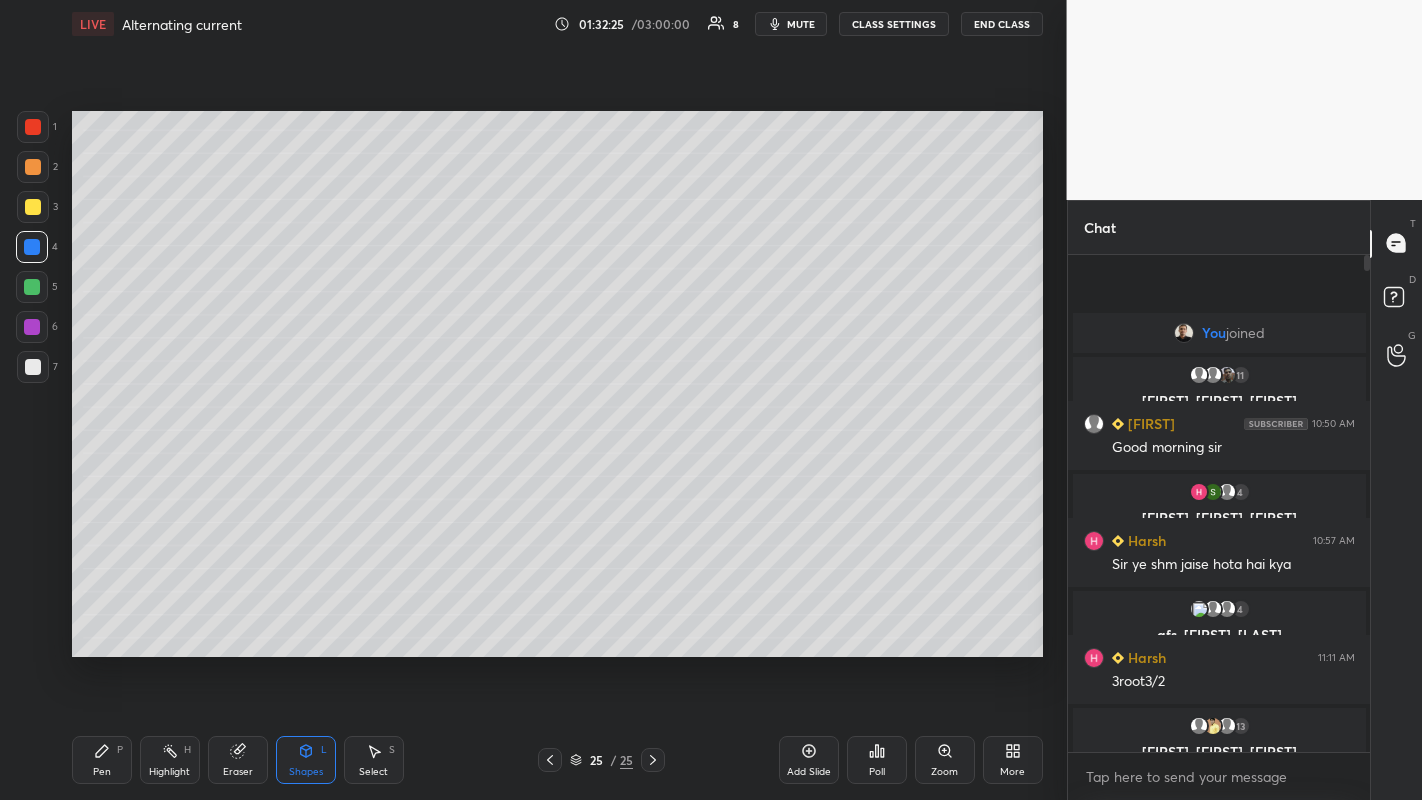 click at bounding box center (32, 287) 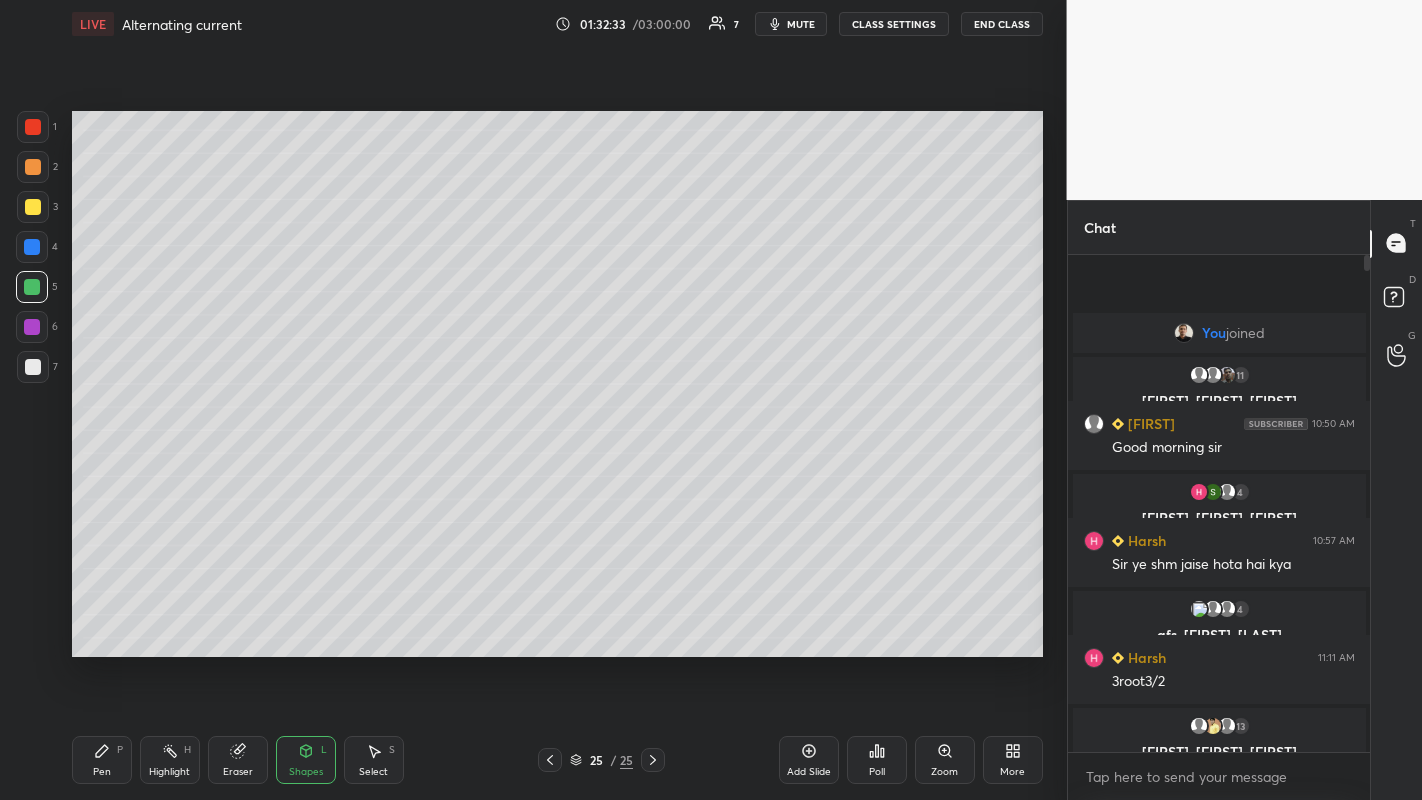 click 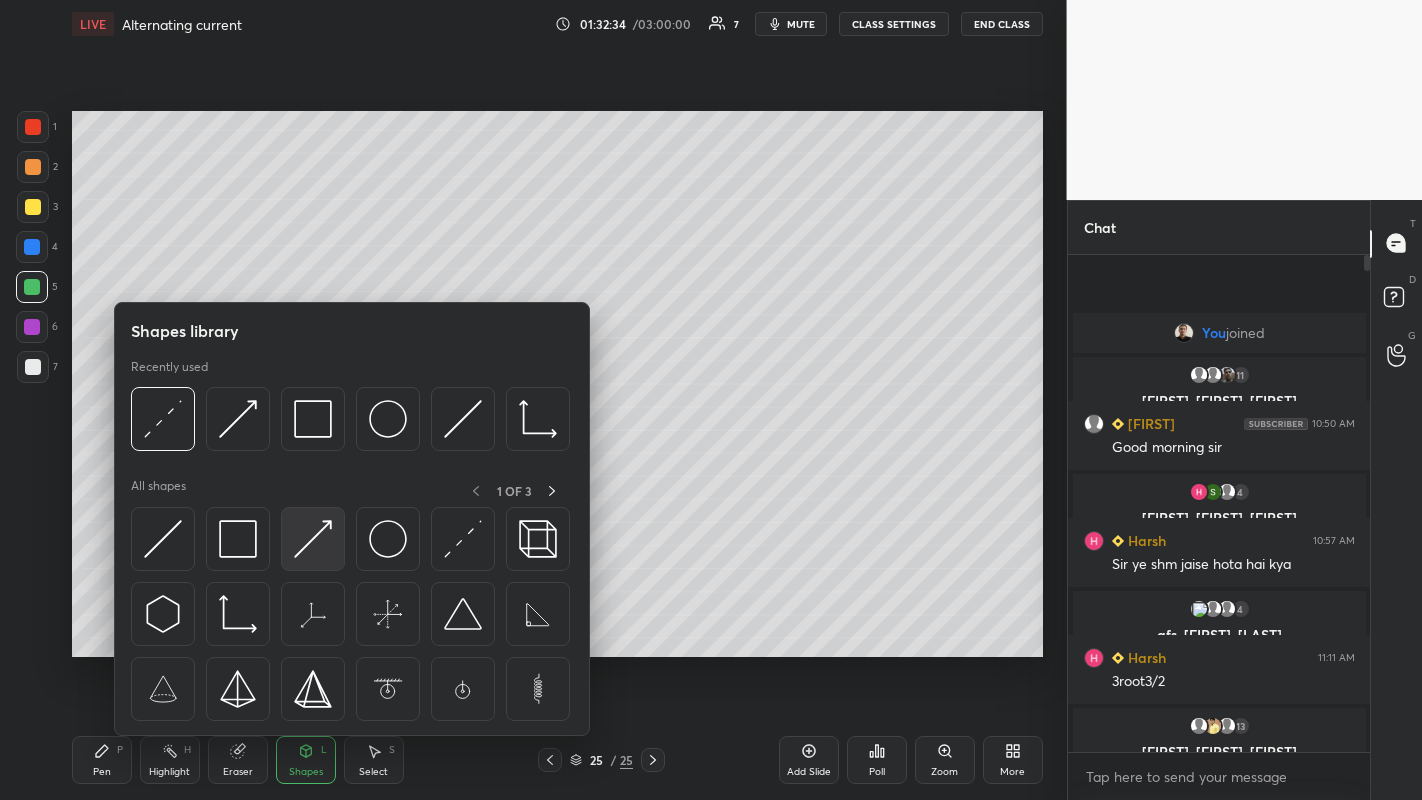 click at bounding box center (313, 539) 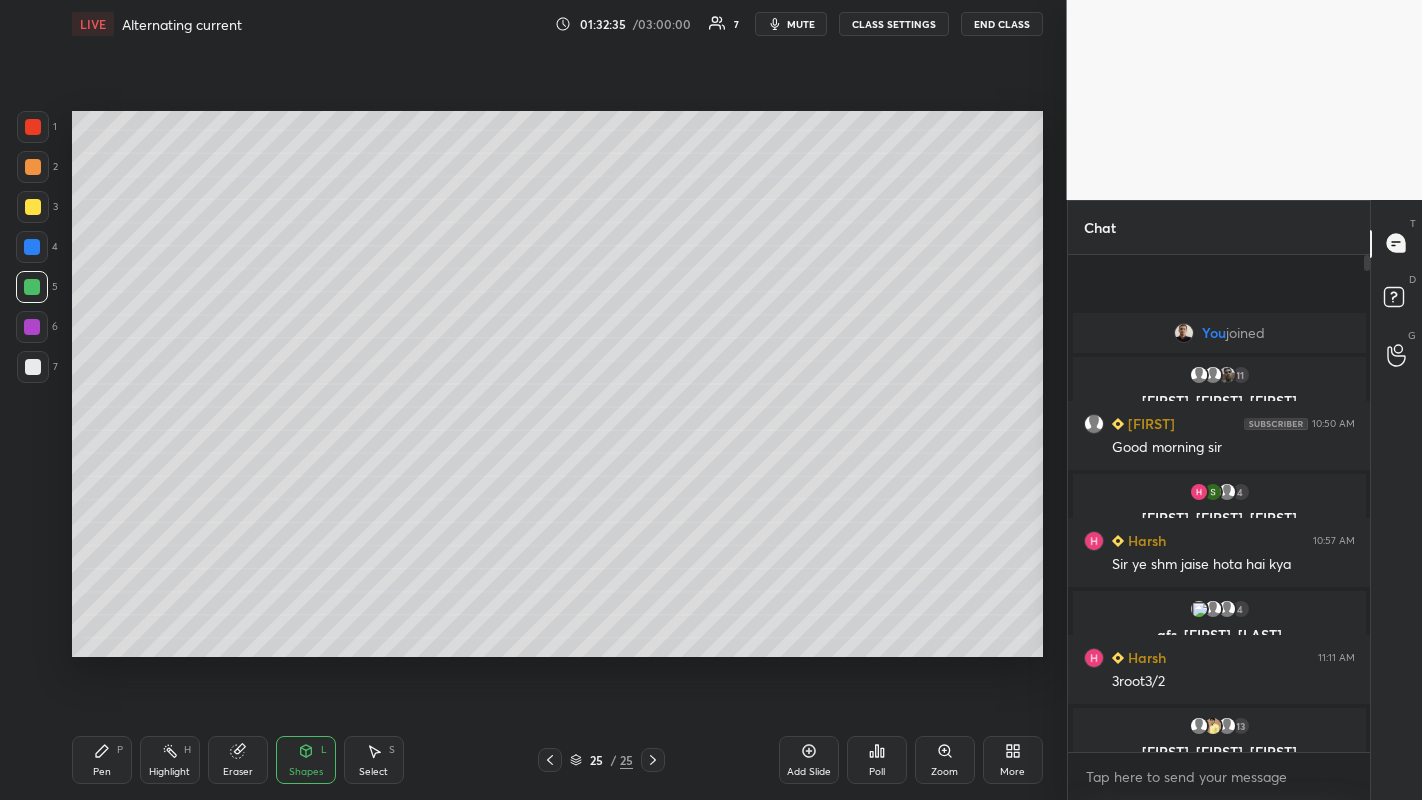 click at bounding box center [33, 167] 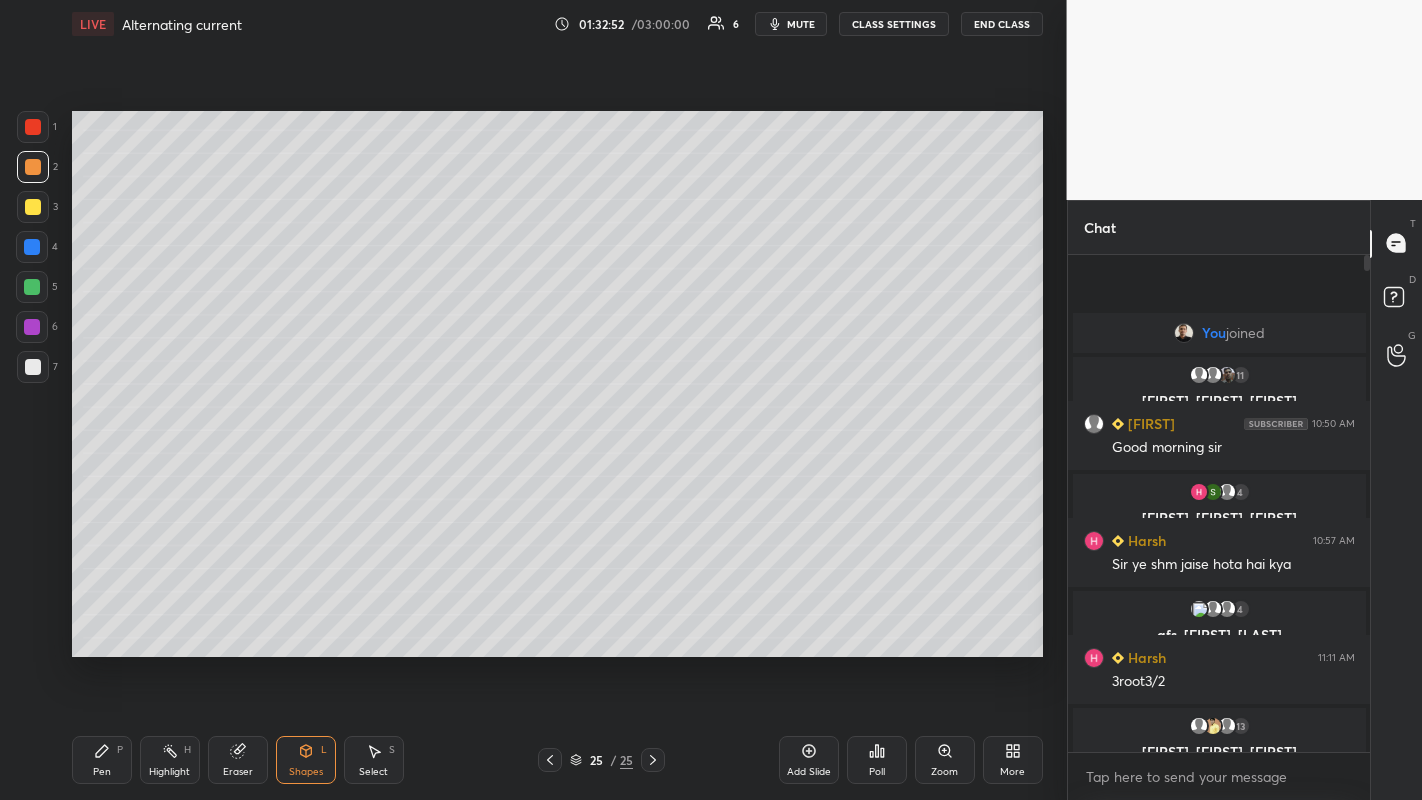 click 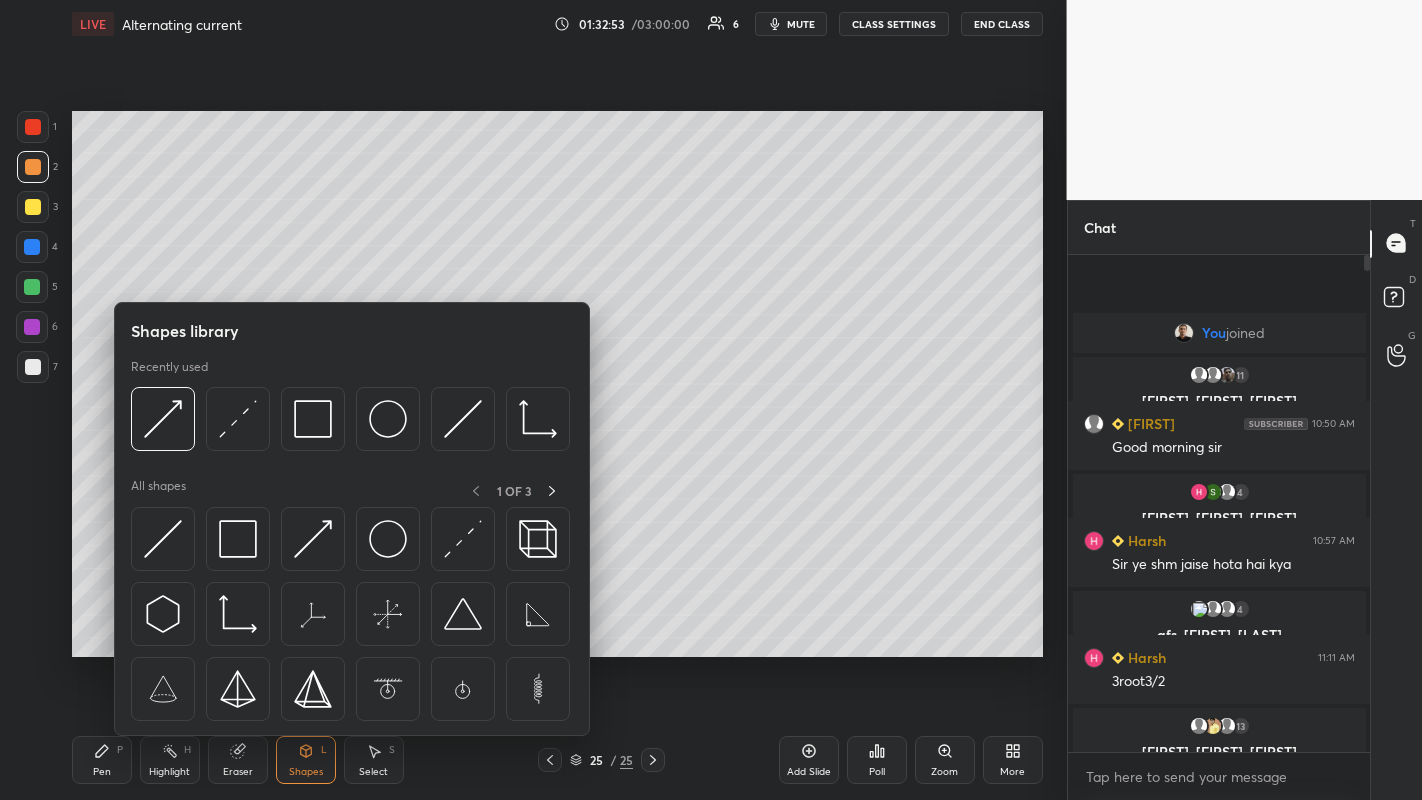 click at bounding box center [313, 539] 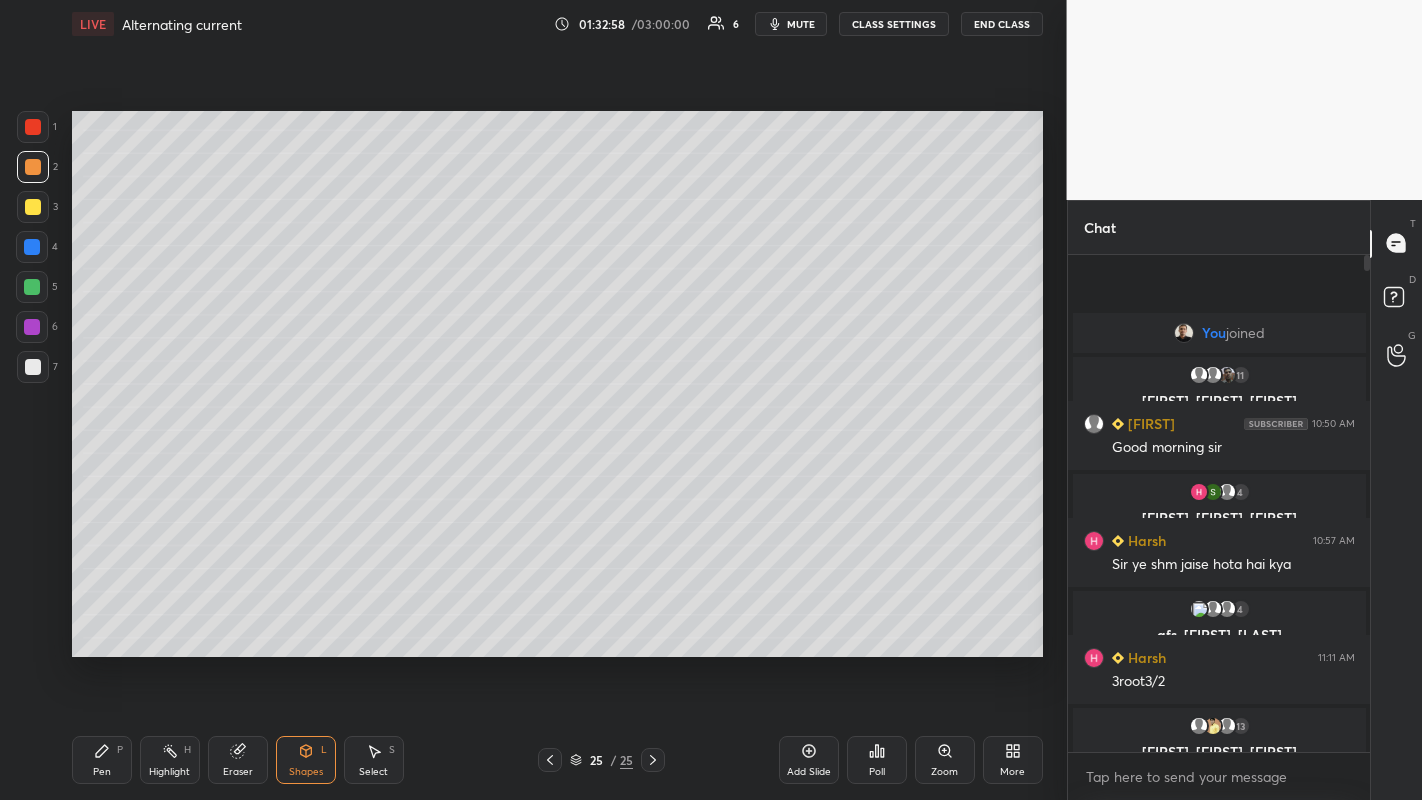 click on "Pen P" at bounding box center (102, 760) 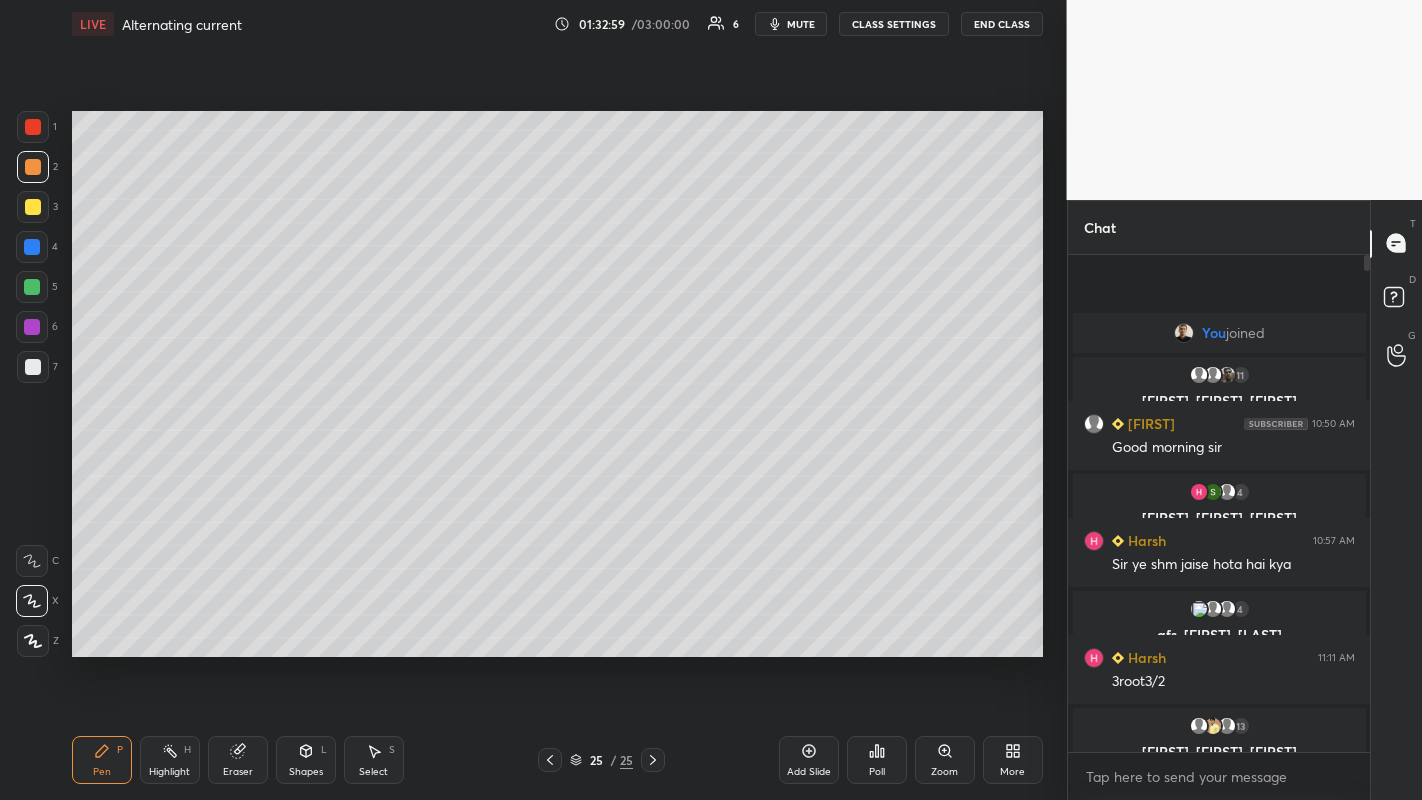 click at bounding box center [32, 287] 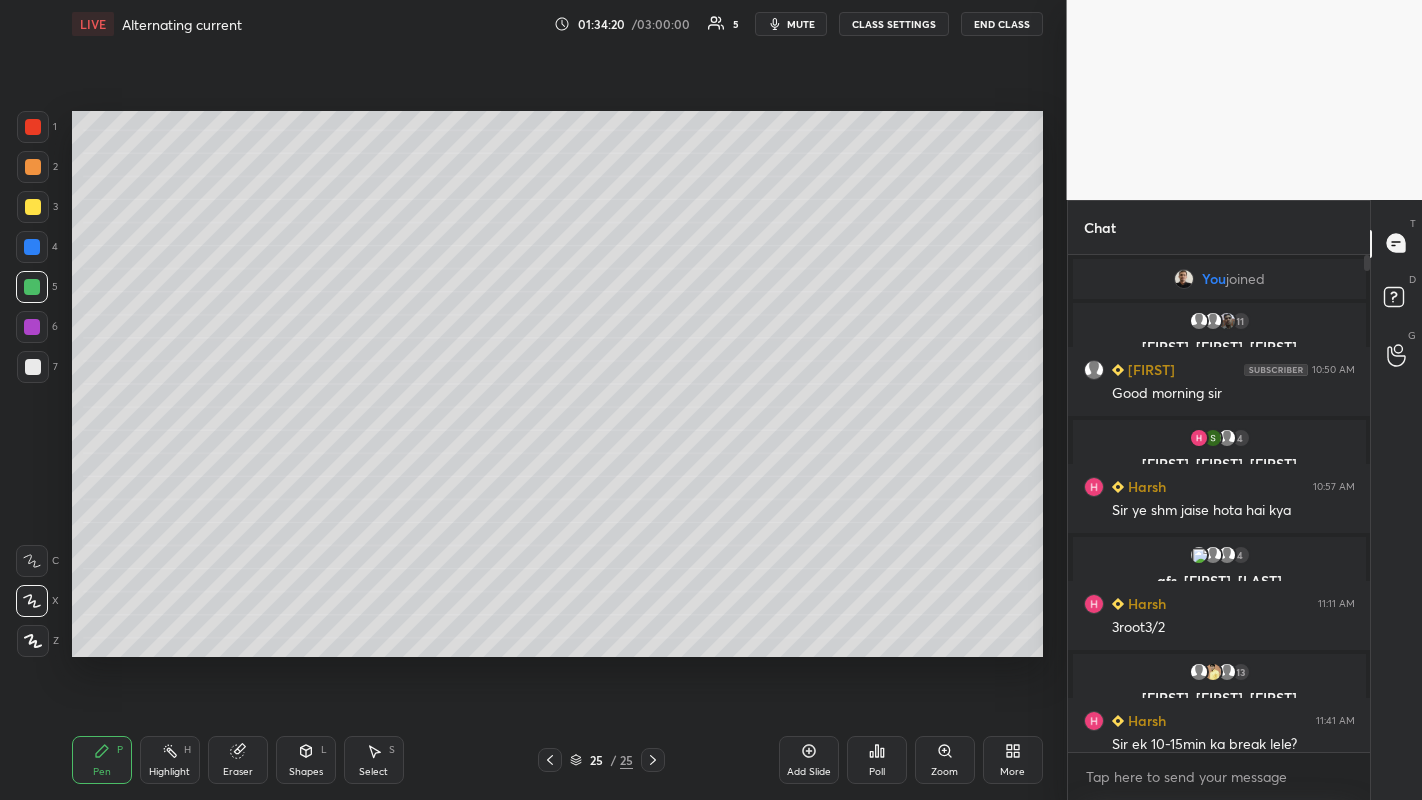 click on "Add Slide" at bounding box center (809, 760) 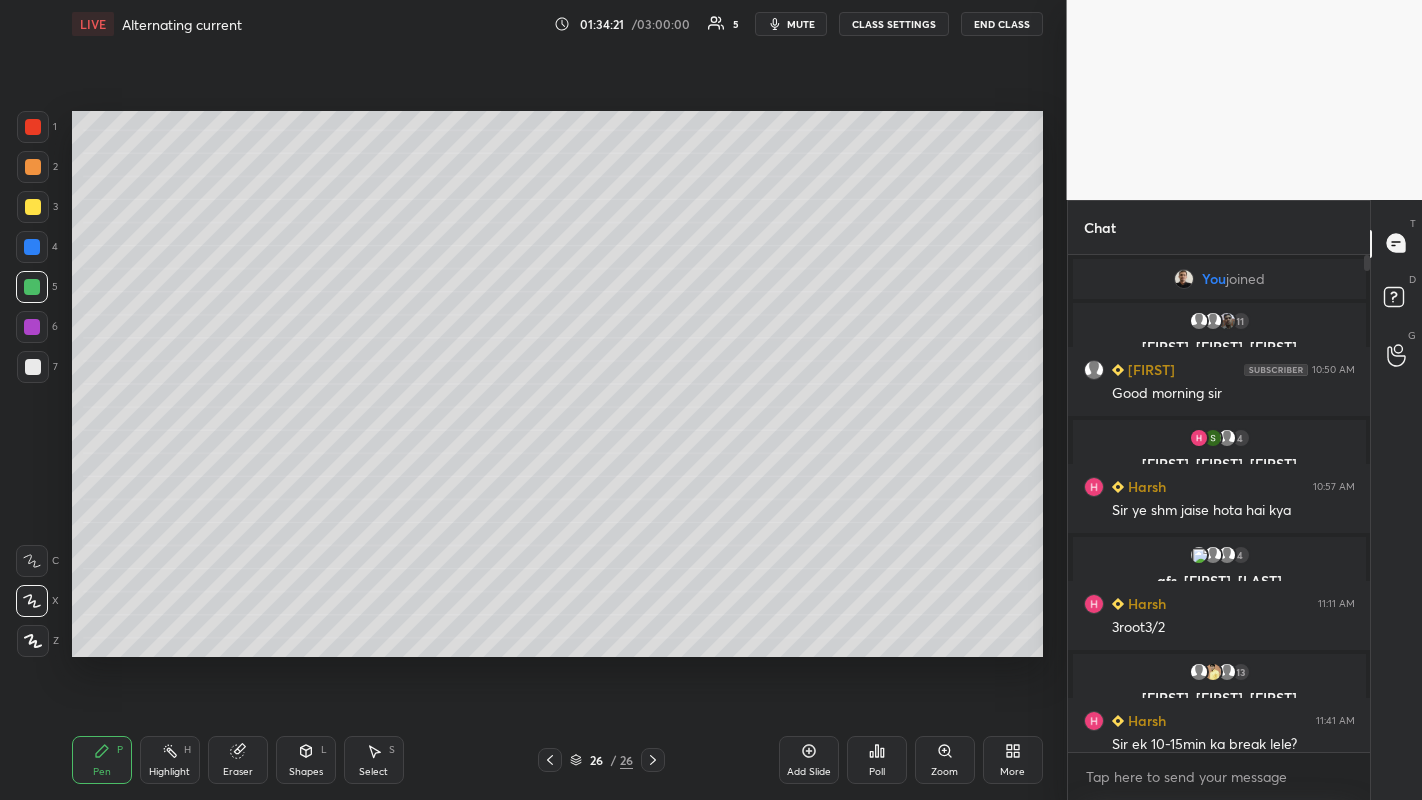 click at bounding box center (33, 367) 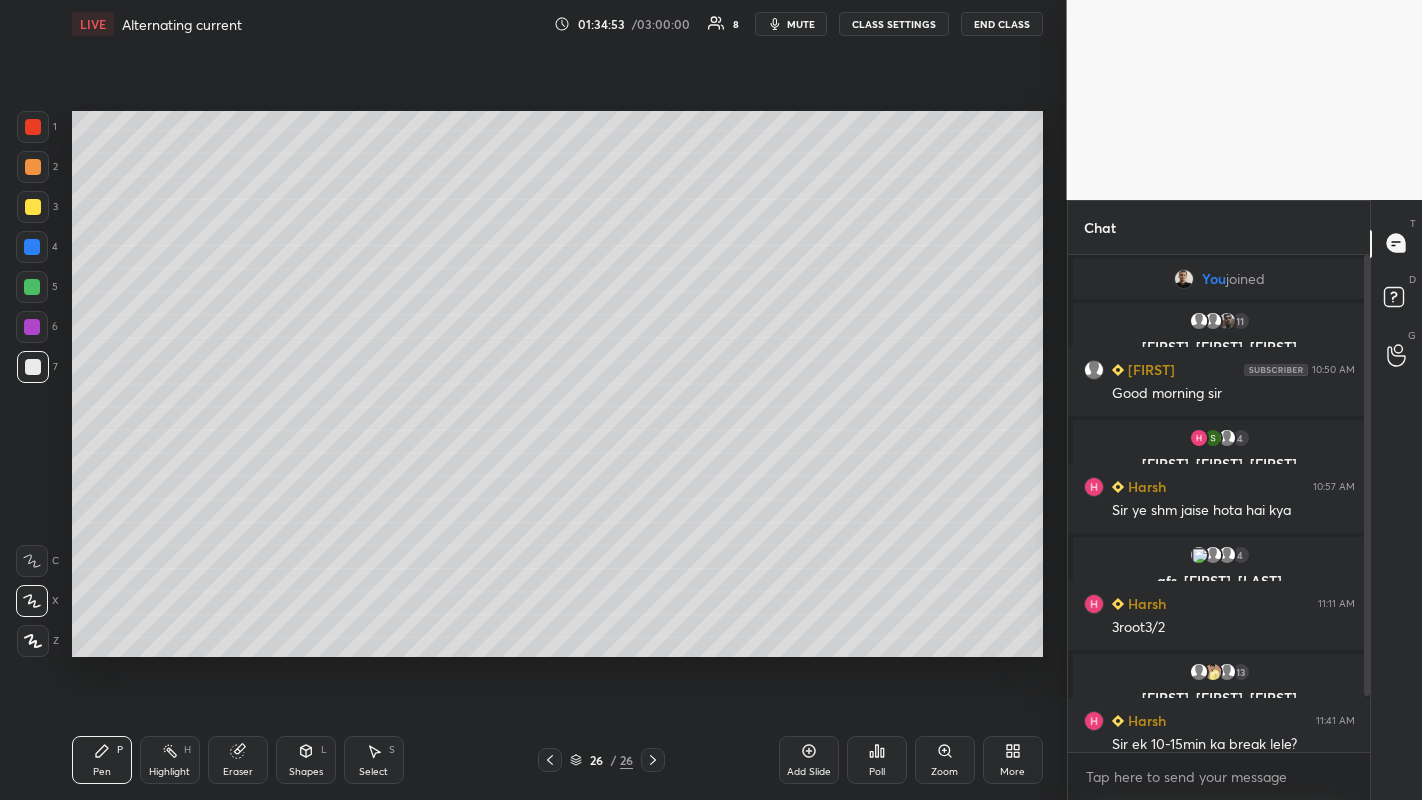 click at bounding box center [33, 207] 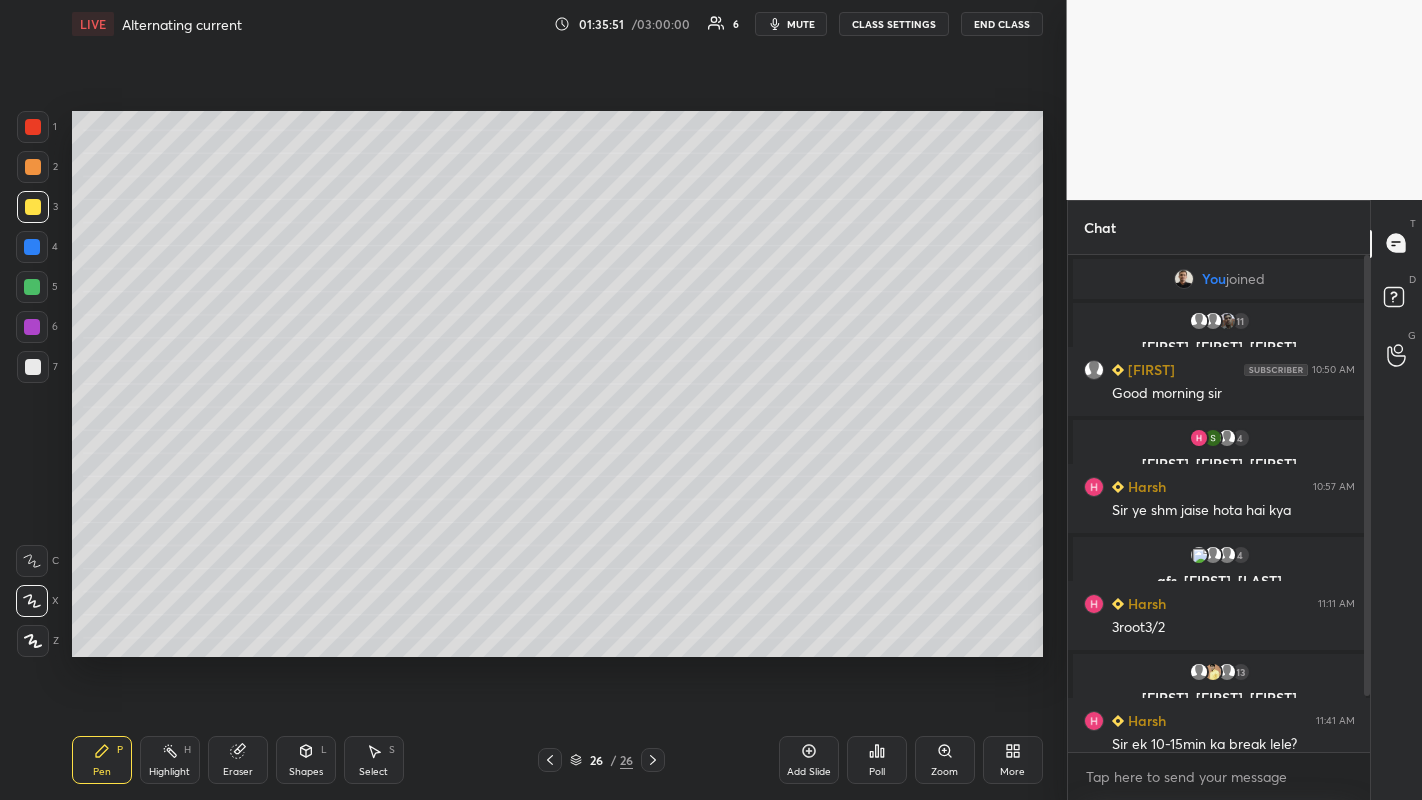 click on "Shapes L" at bounding box center [306, 760] 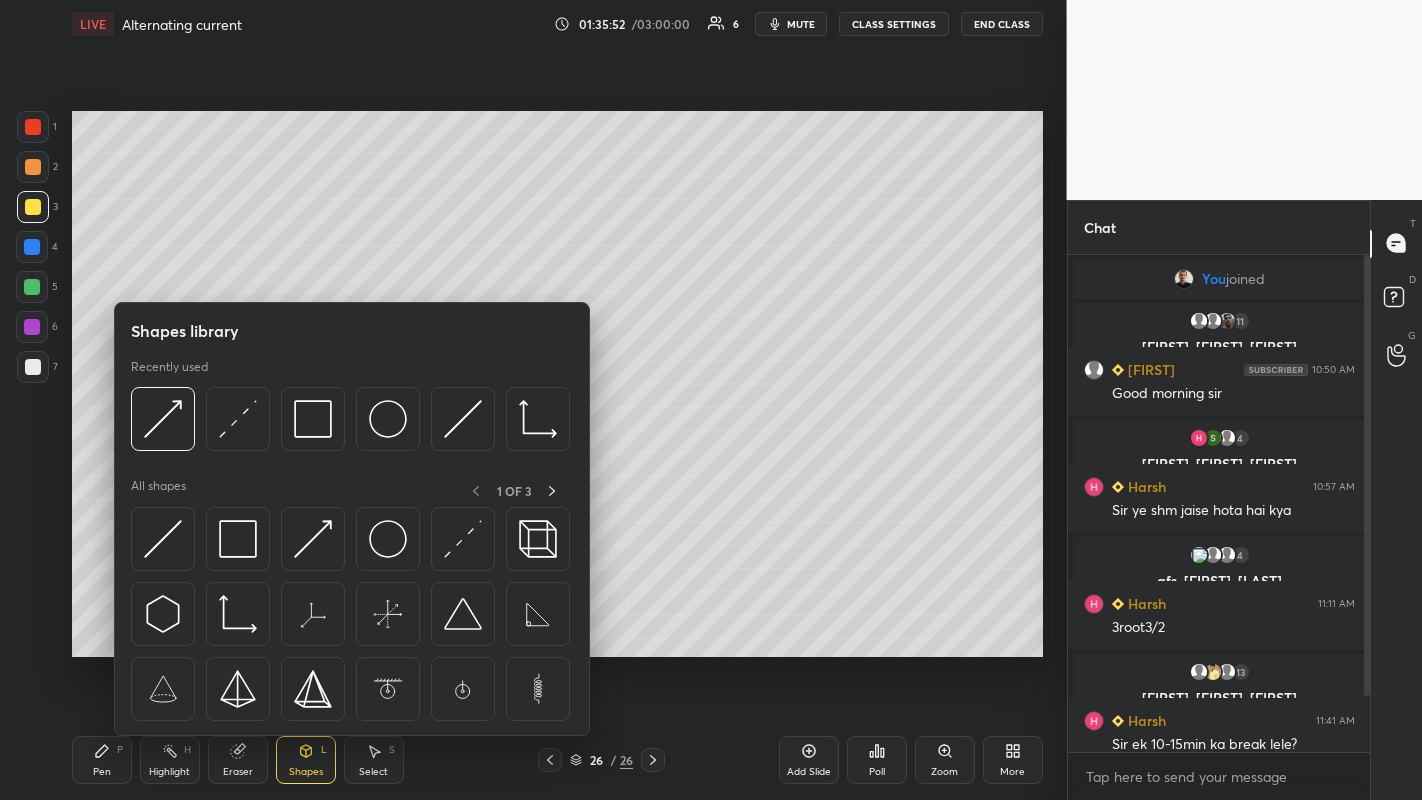 click at bounding box center (238, 539) 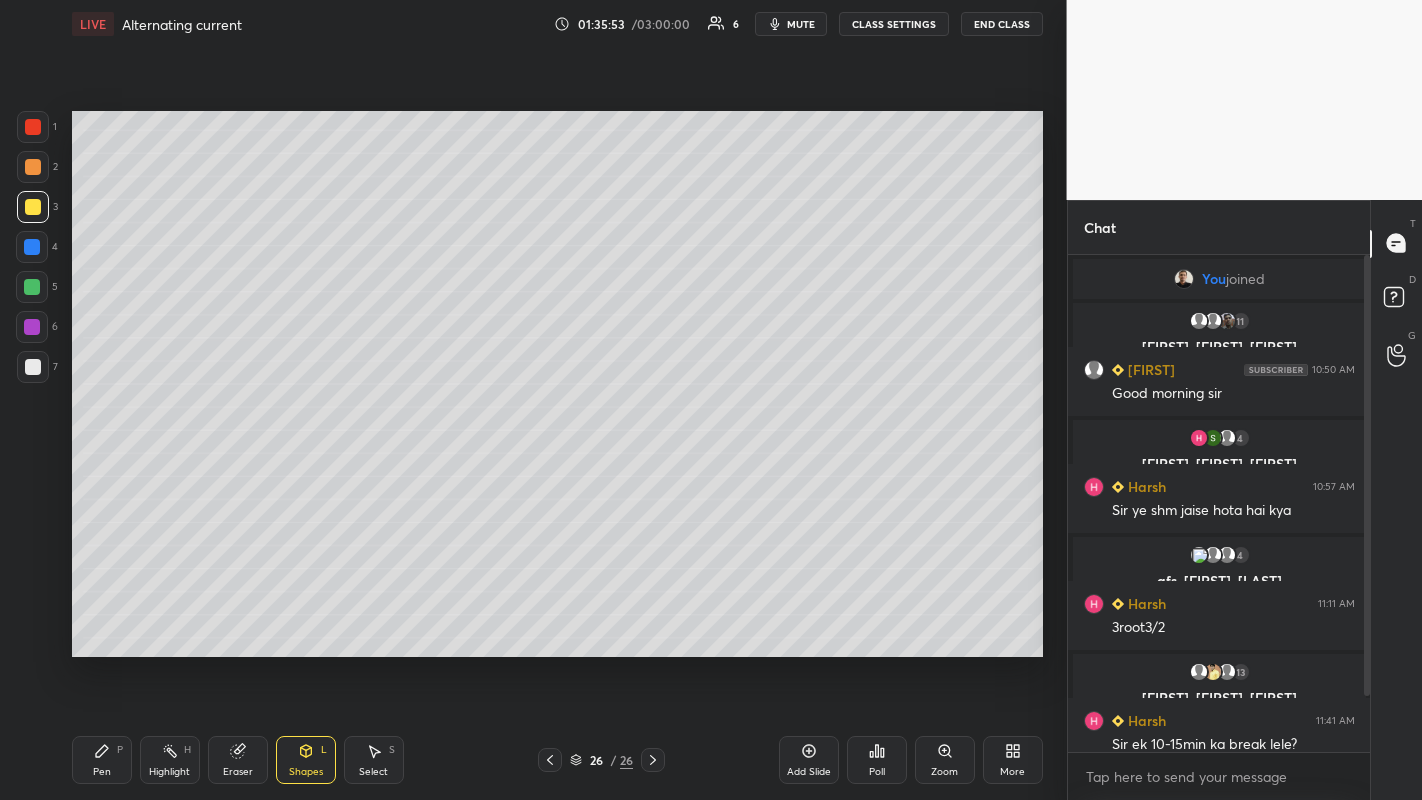 click at bounding box center [32, 287] 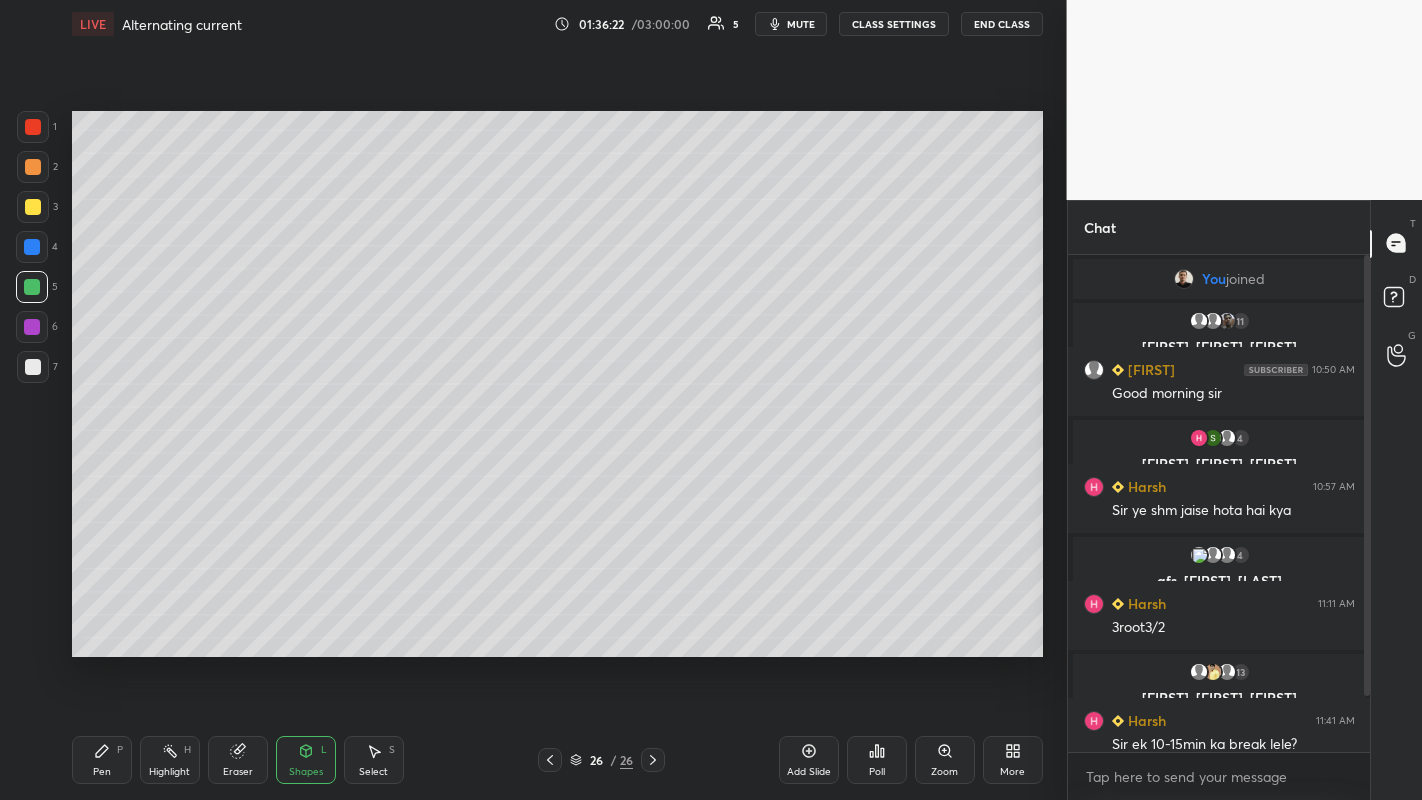 click at bounding box center (33, 167) 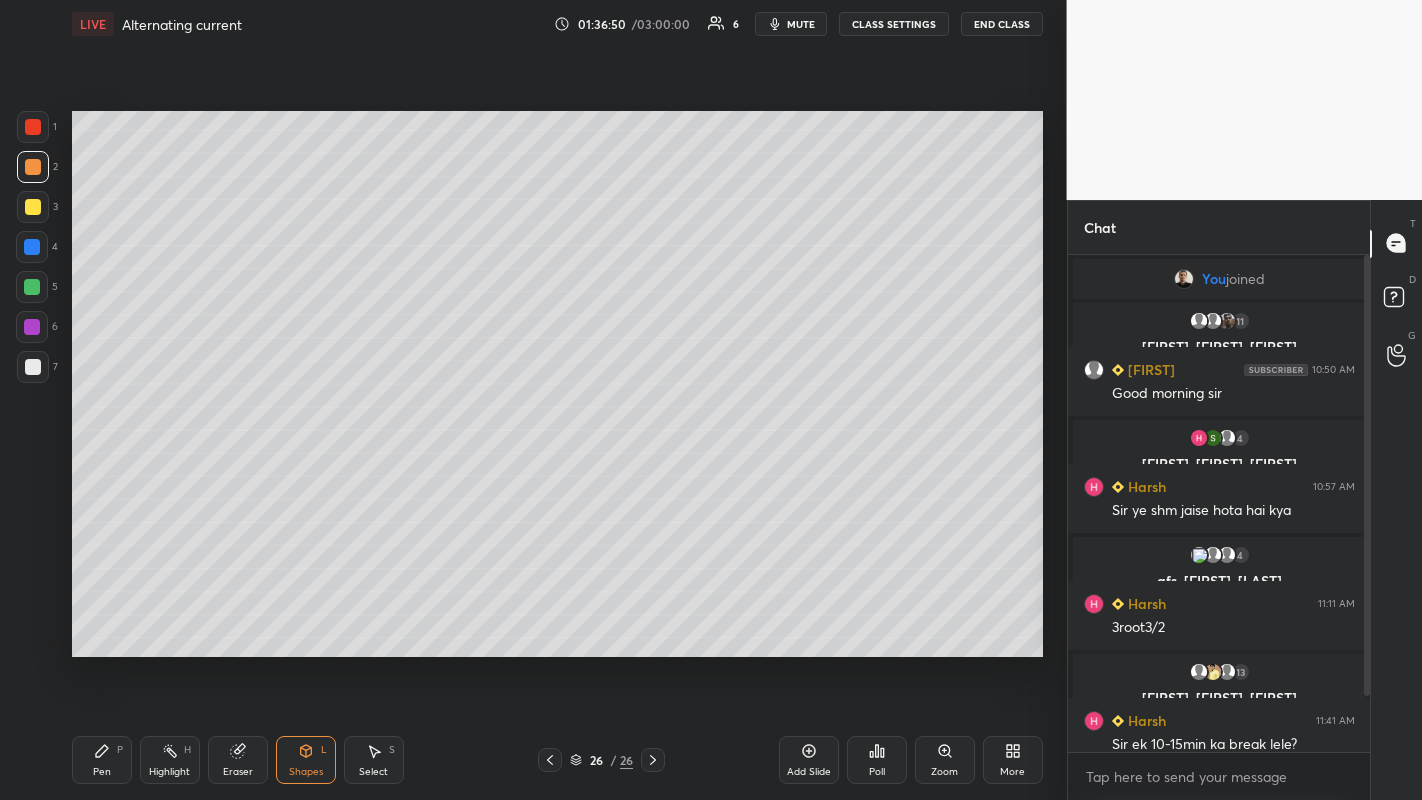 click 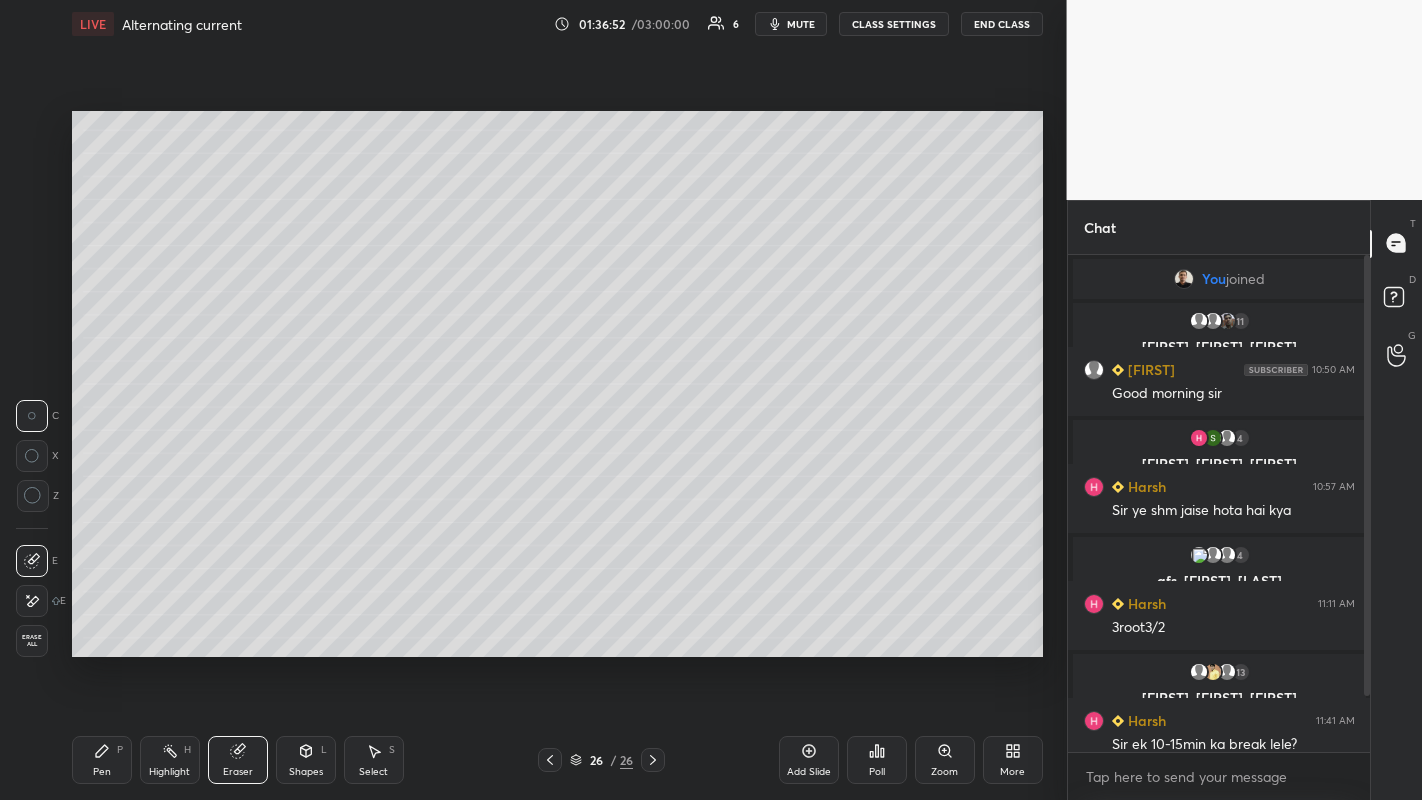 click 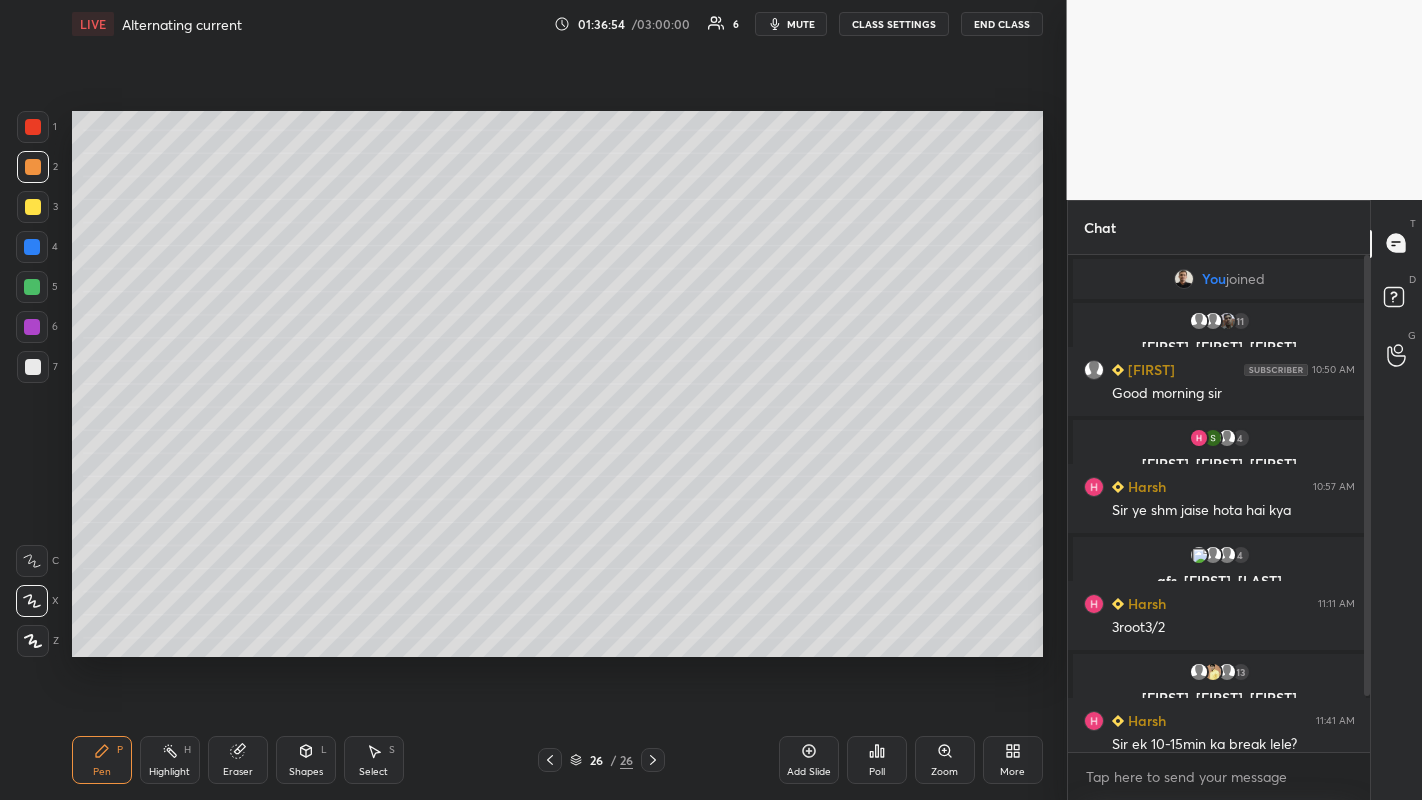 click at bounding box center (32, 287) 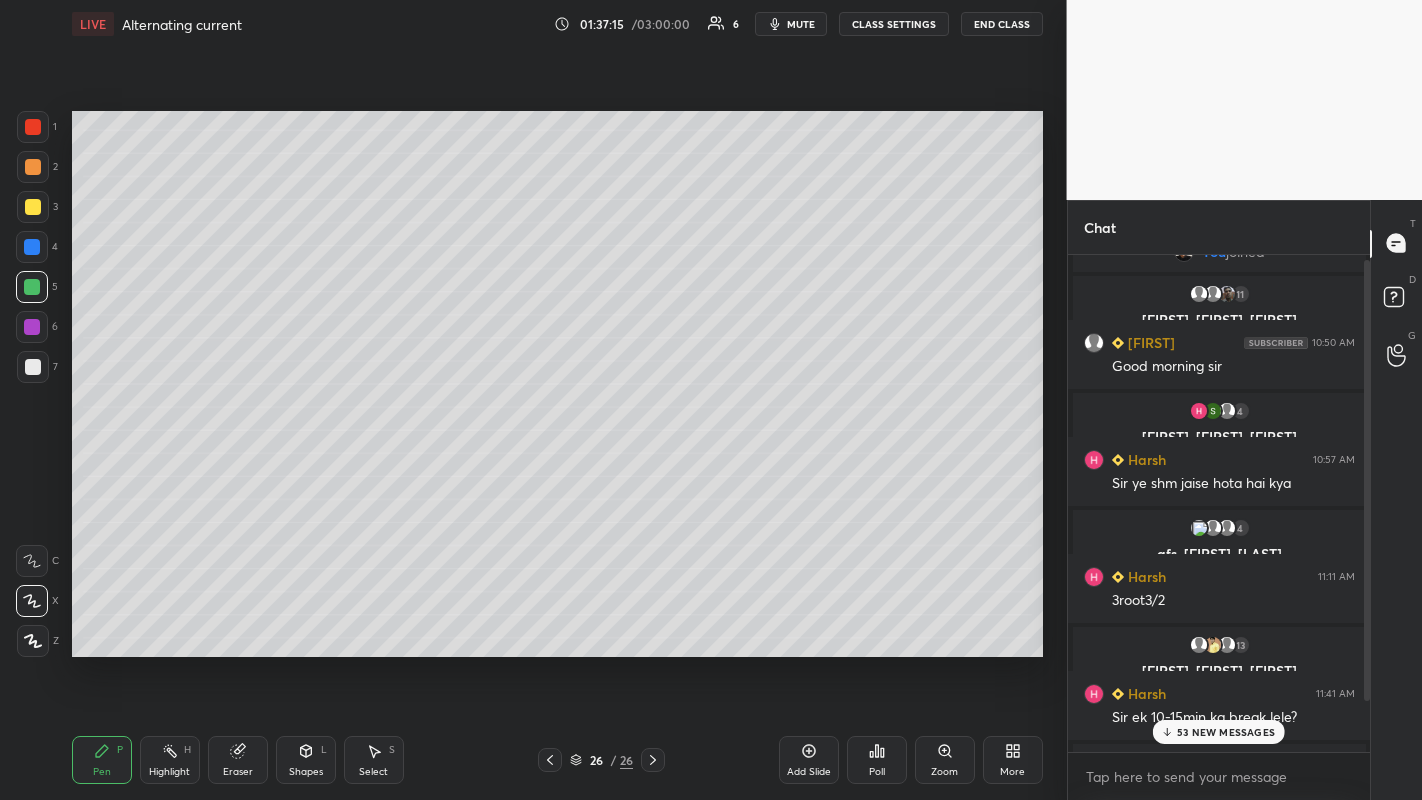 scroll, scrollTop: 62, scrollLeft: 0, axis: vertical 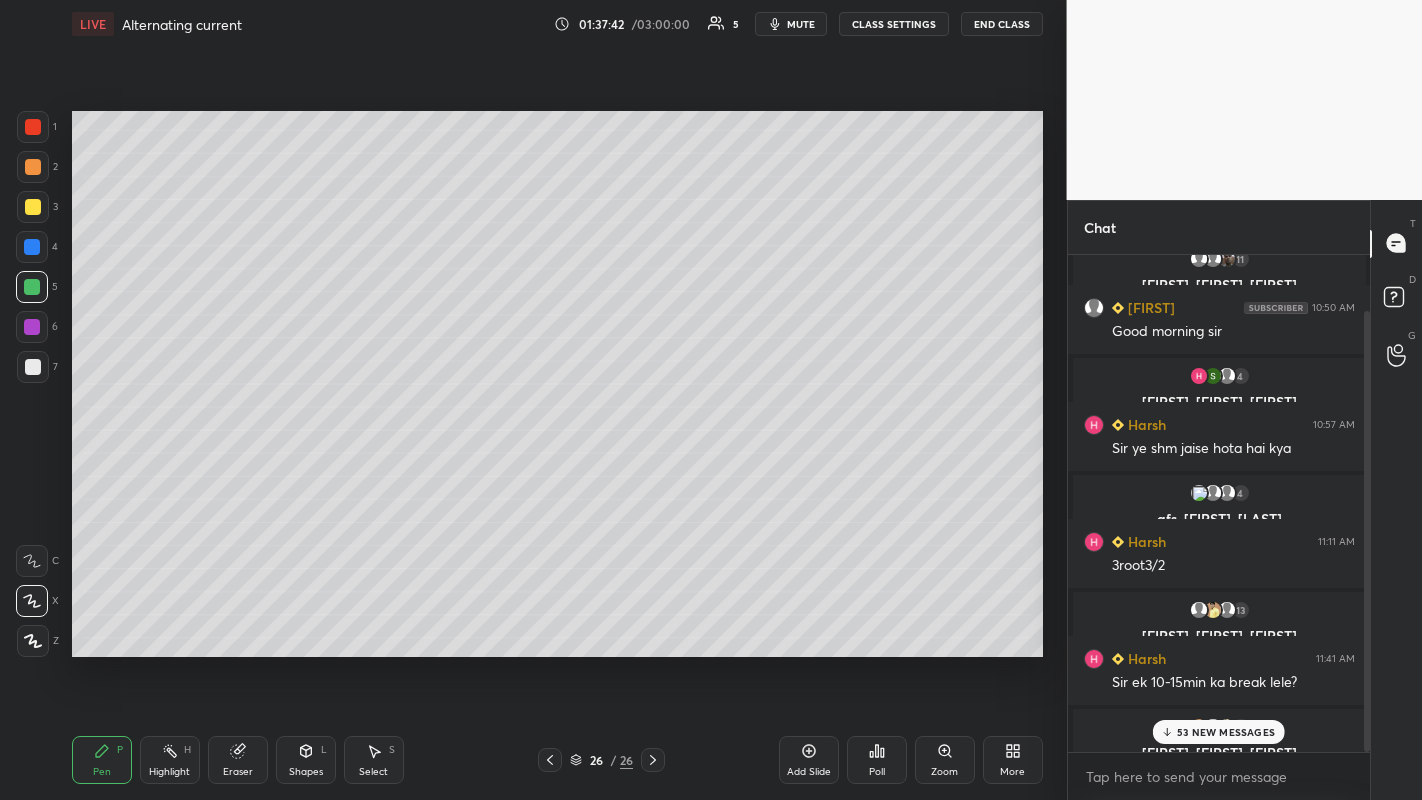 click 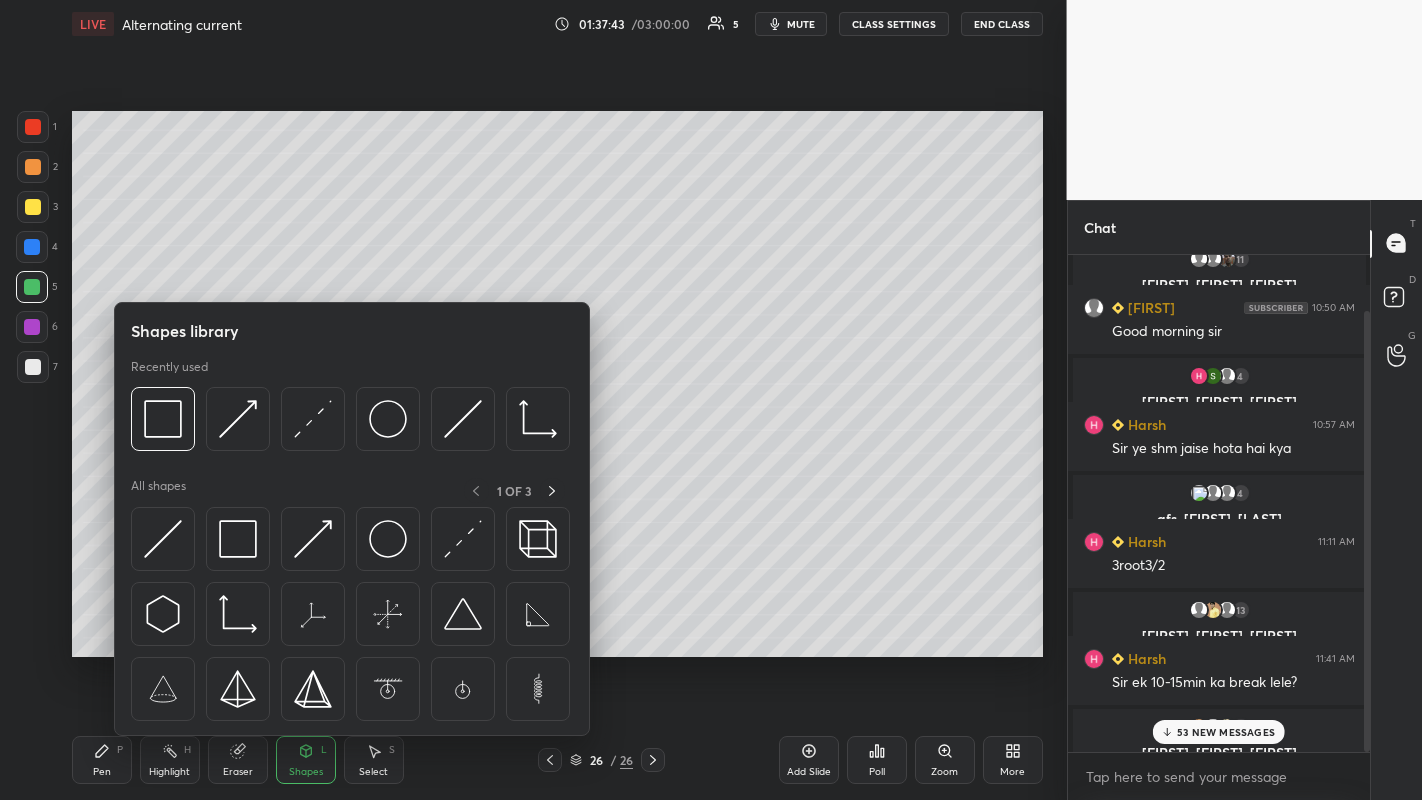 click on "Eraser" at bounding box center (238, 772) 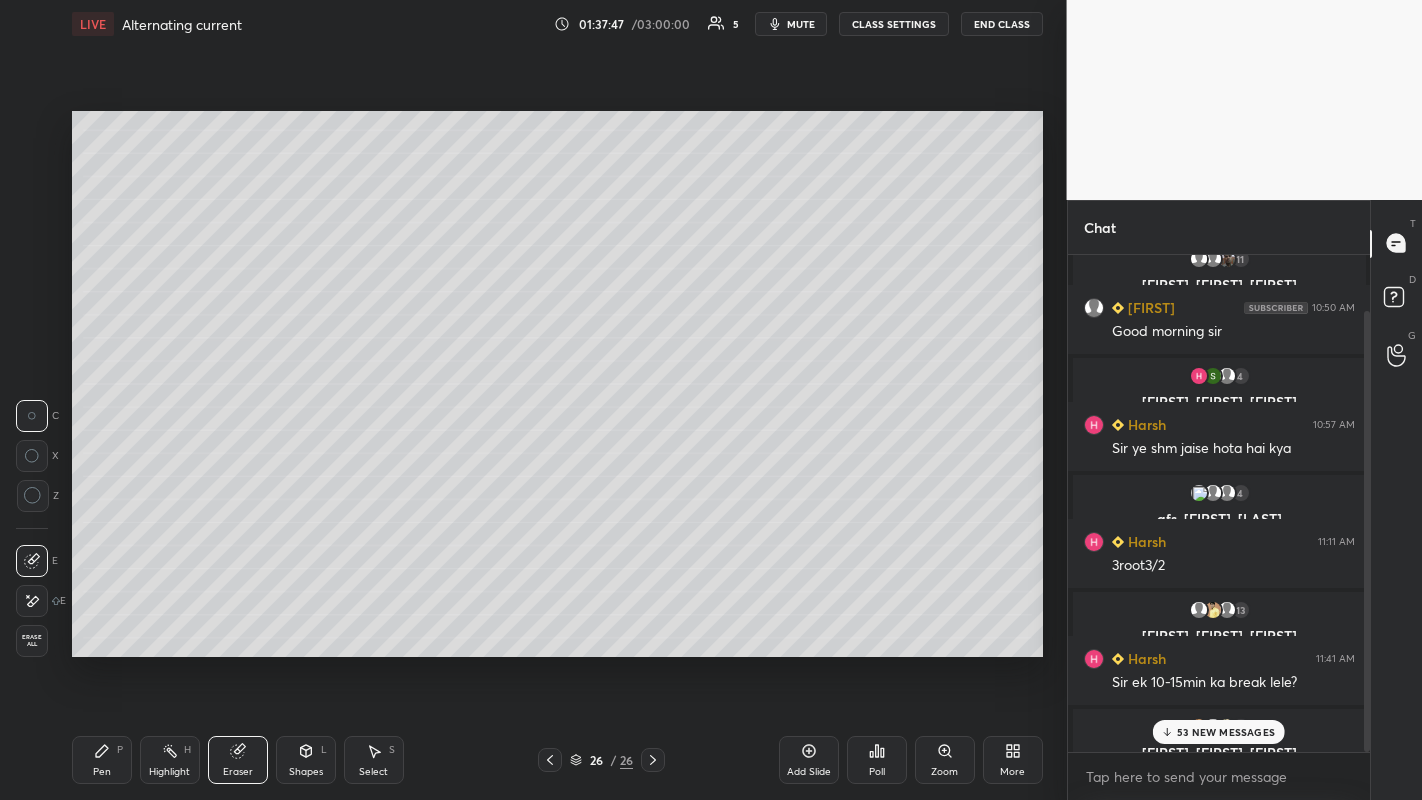 click on "Pen" at bounding box center [102, 772] 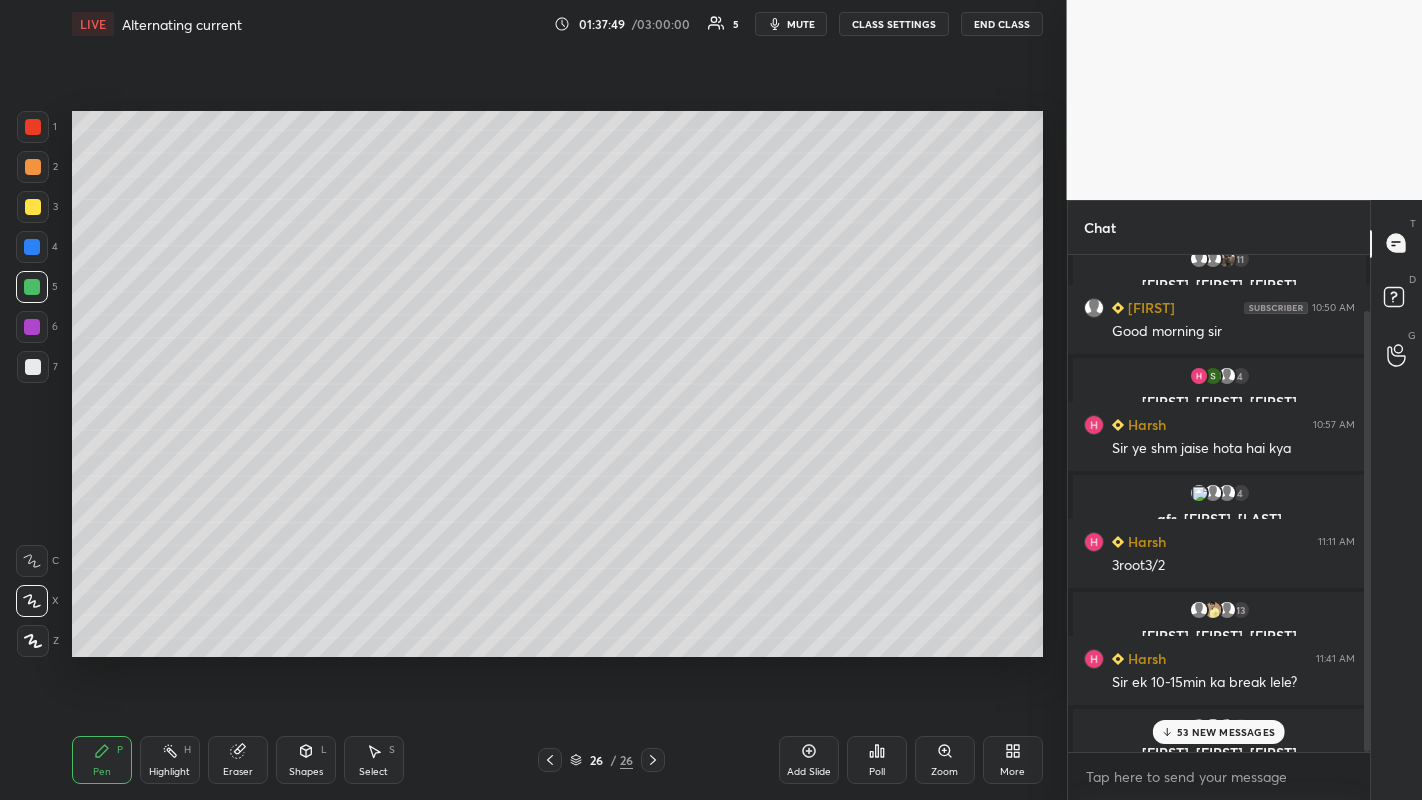 click at bounding box center (33, 207) 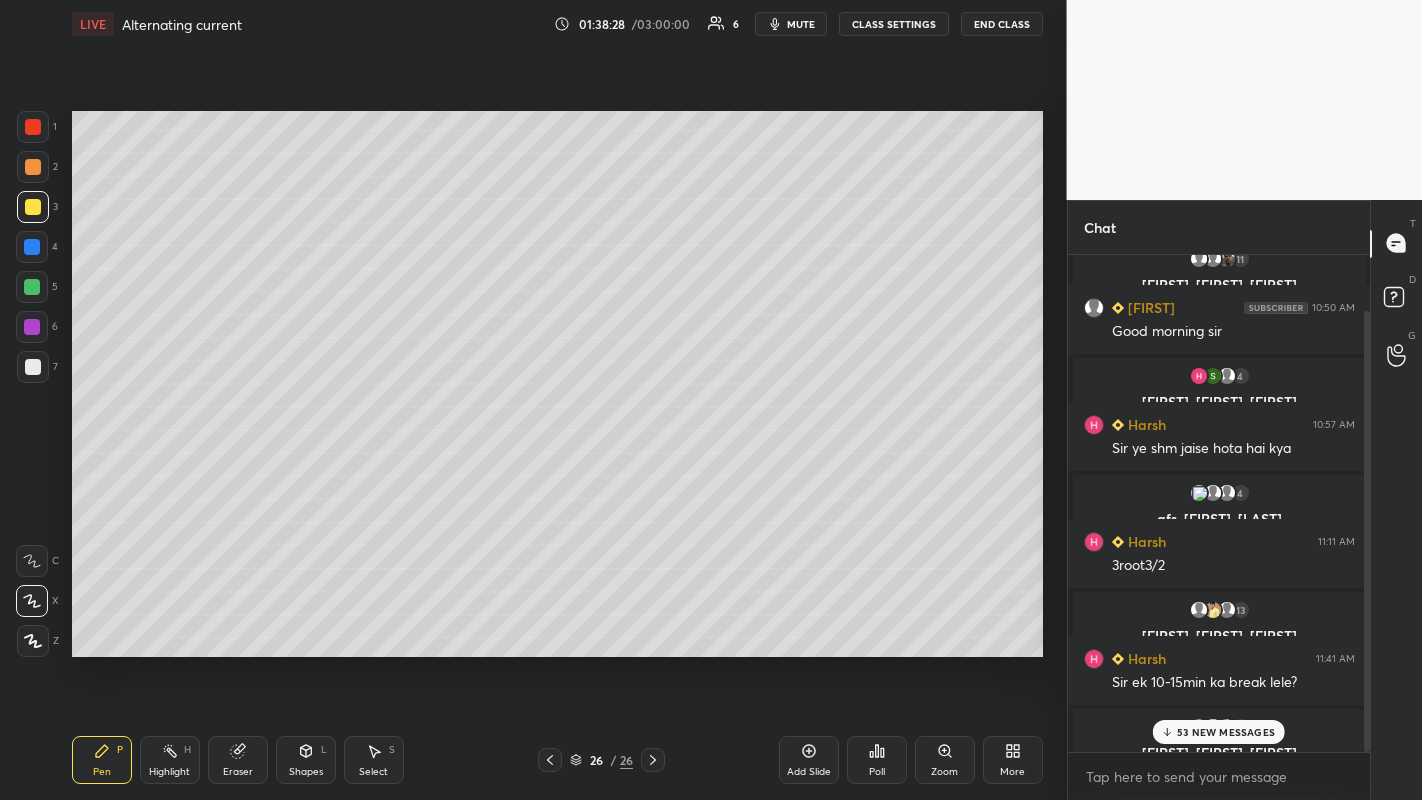 click on "Setting up your live class Poll for   secs No correct answer Start poll" at bounding box center [557, 384] 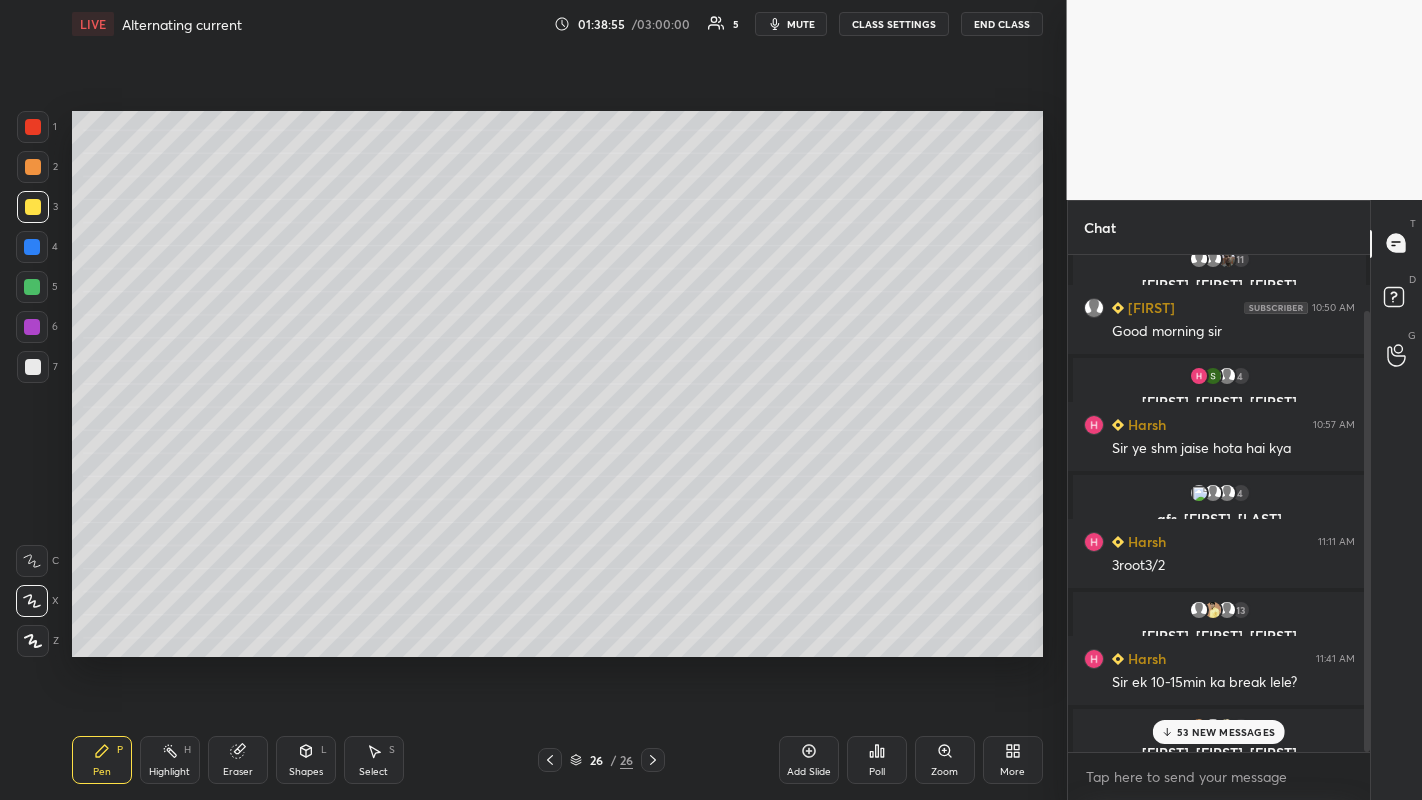 click at bounding box center [32, 287] 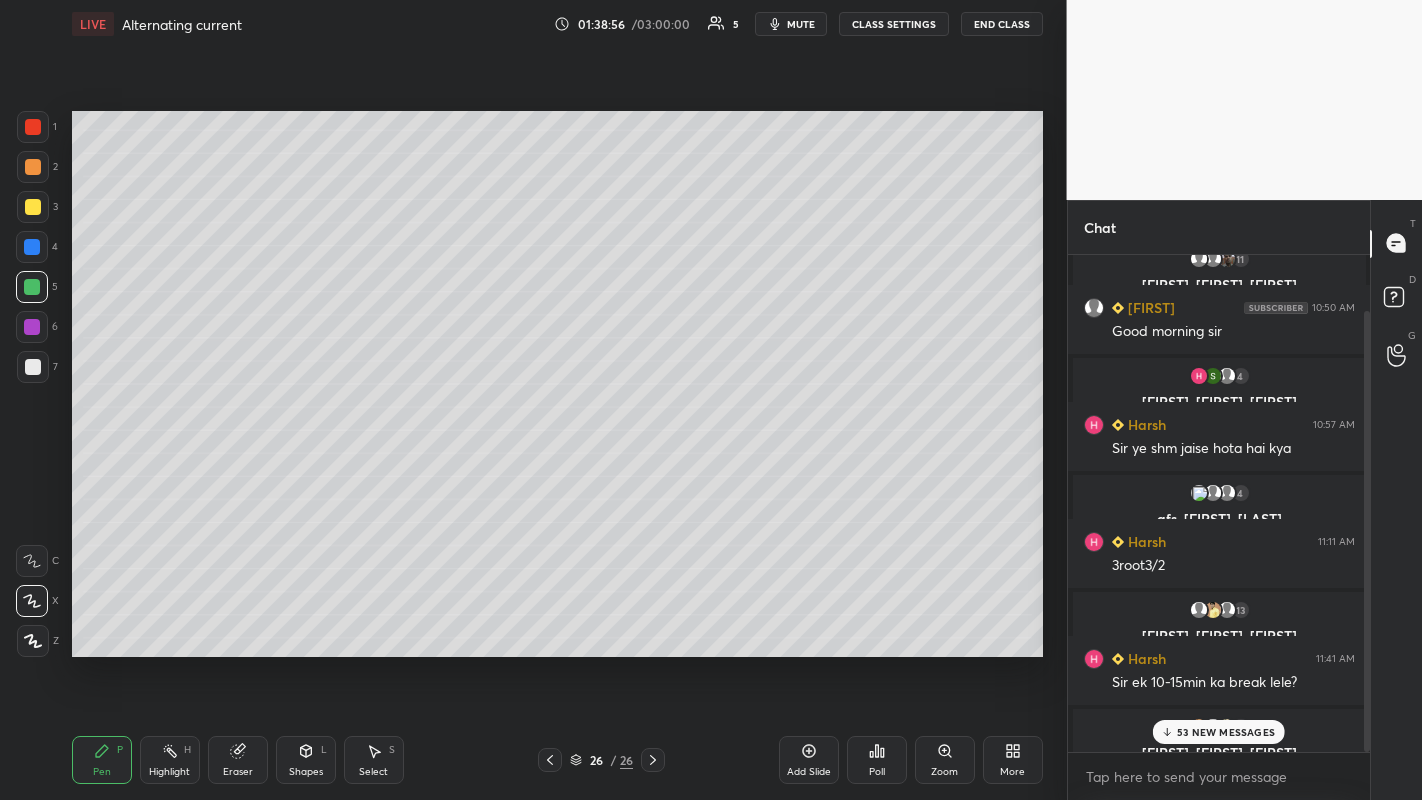 click at bounding box center [33, 167] 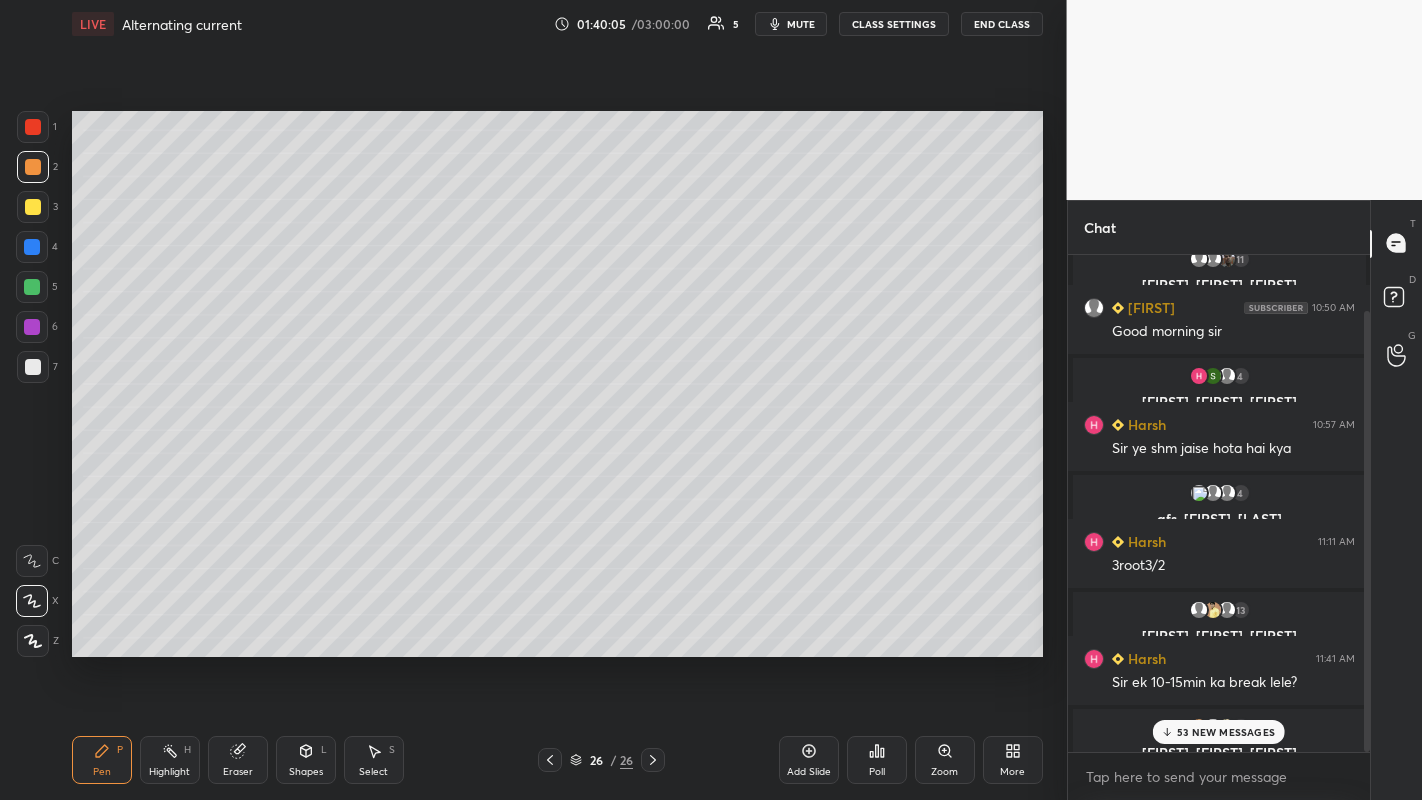 click 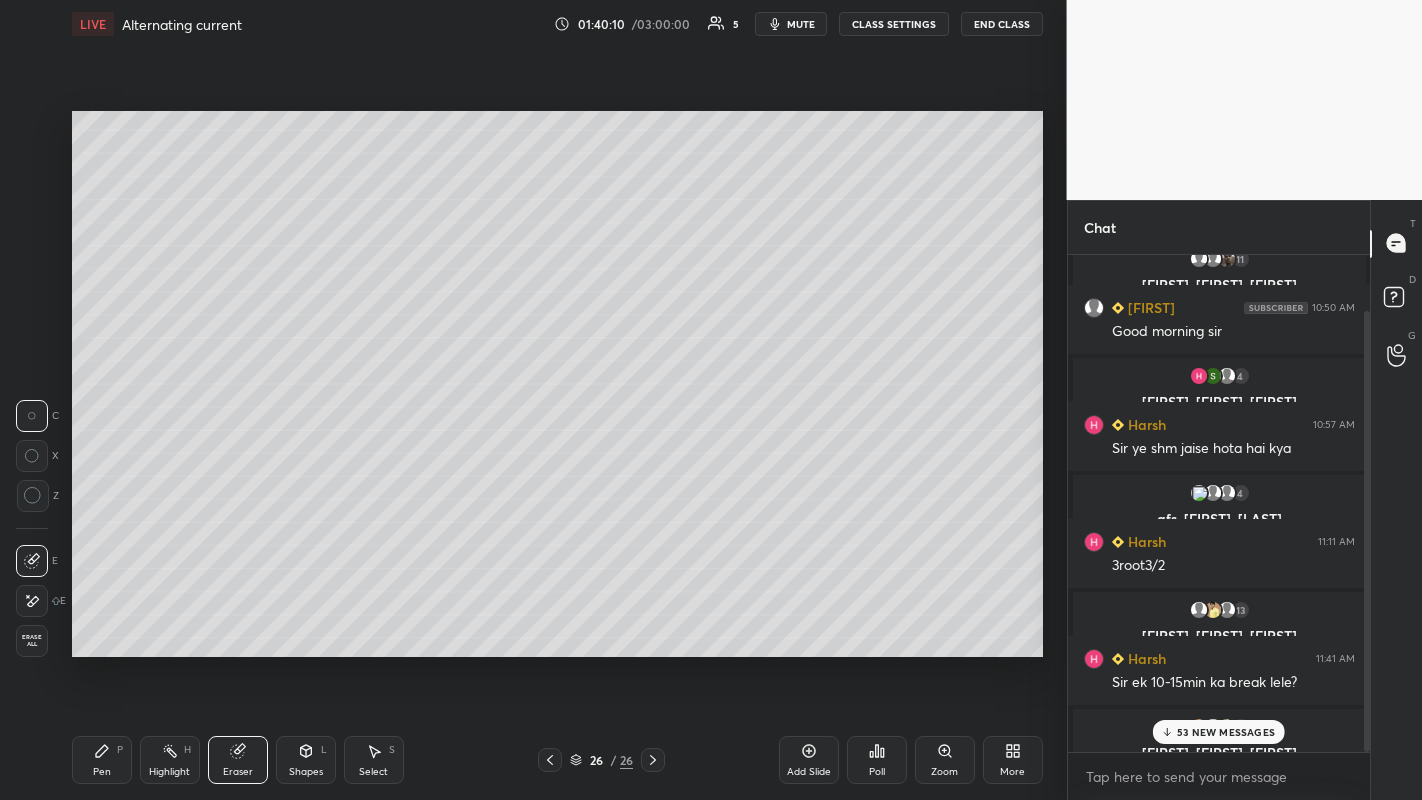 click 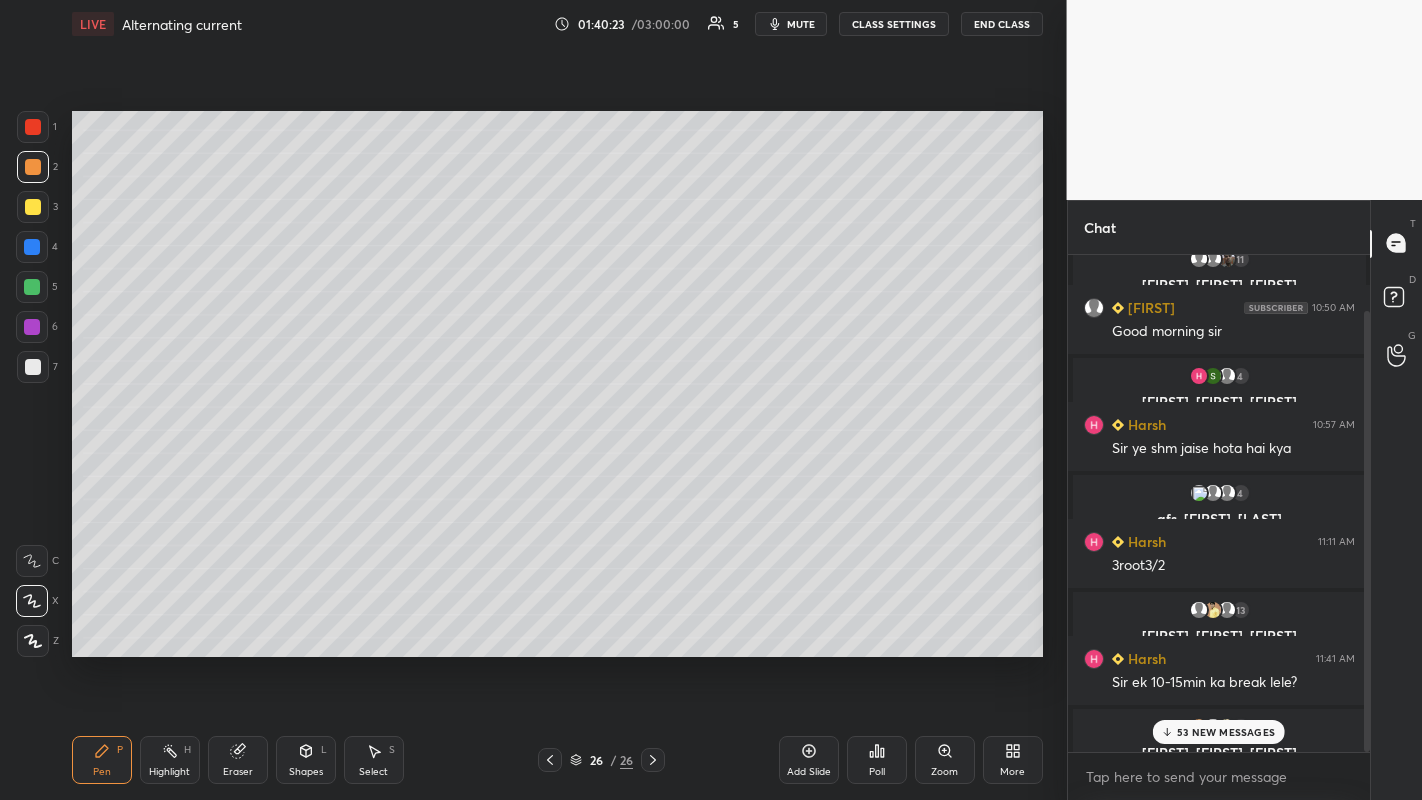 click at bounding box center (32, 287) 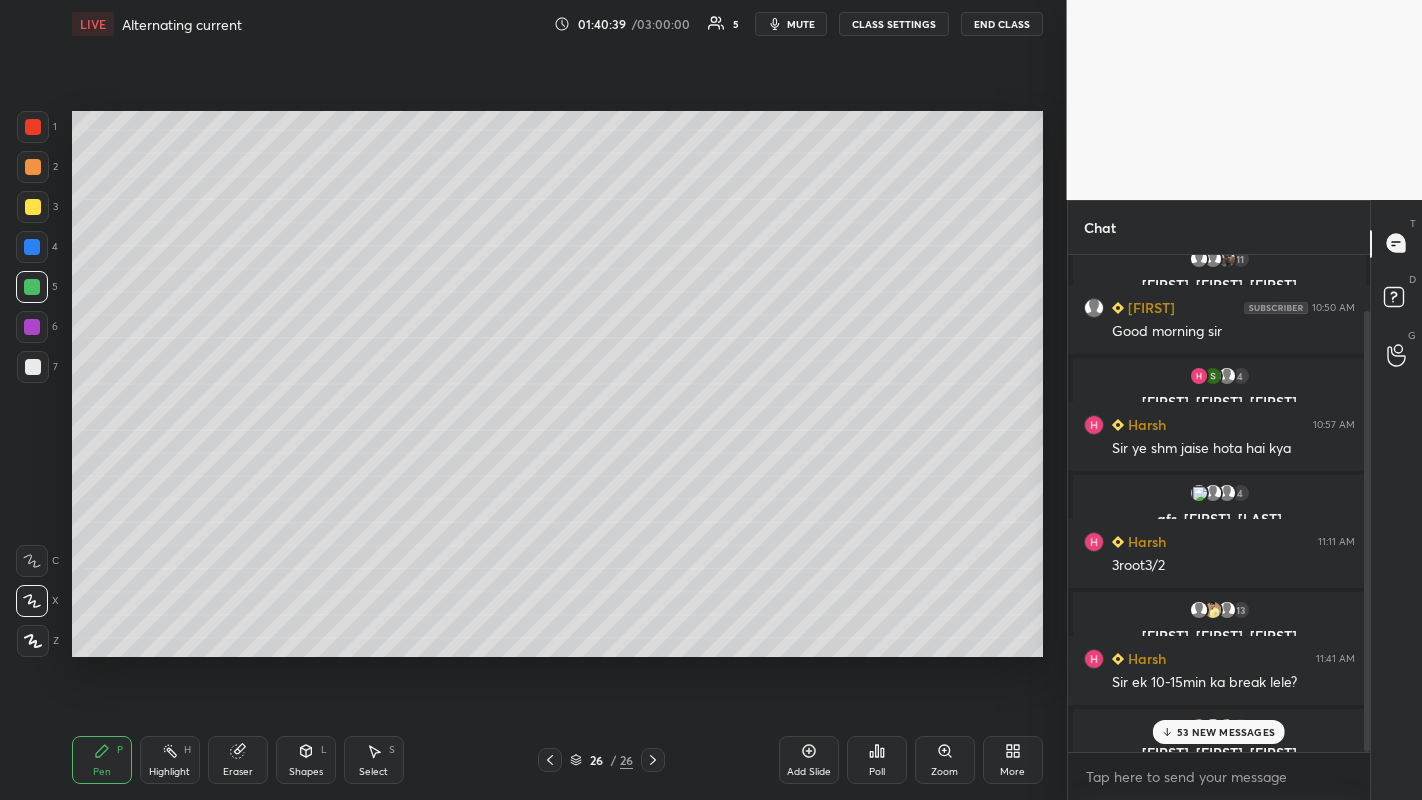 click on "Add Slide" at bounding box center (809, 760) 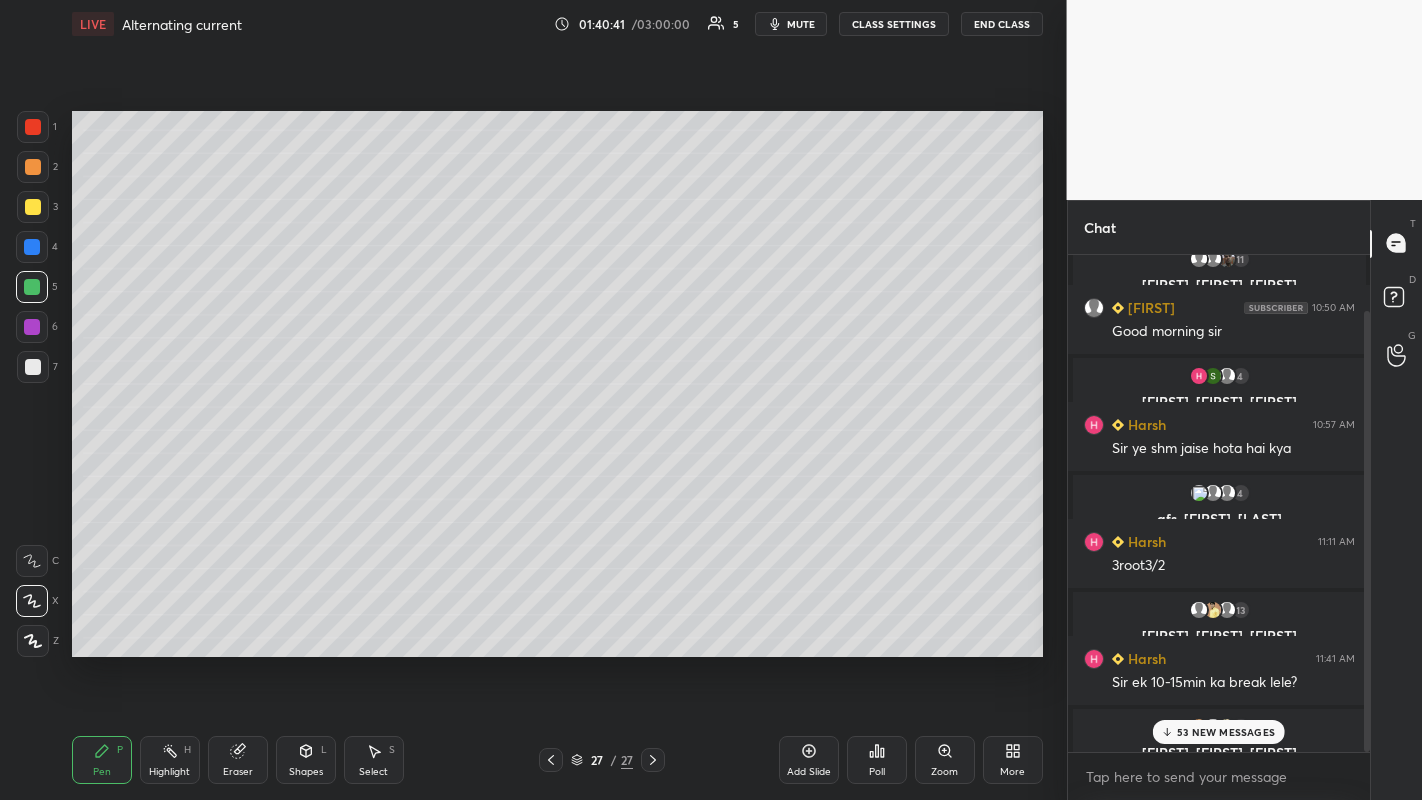 click at bounding box center [33, 167] 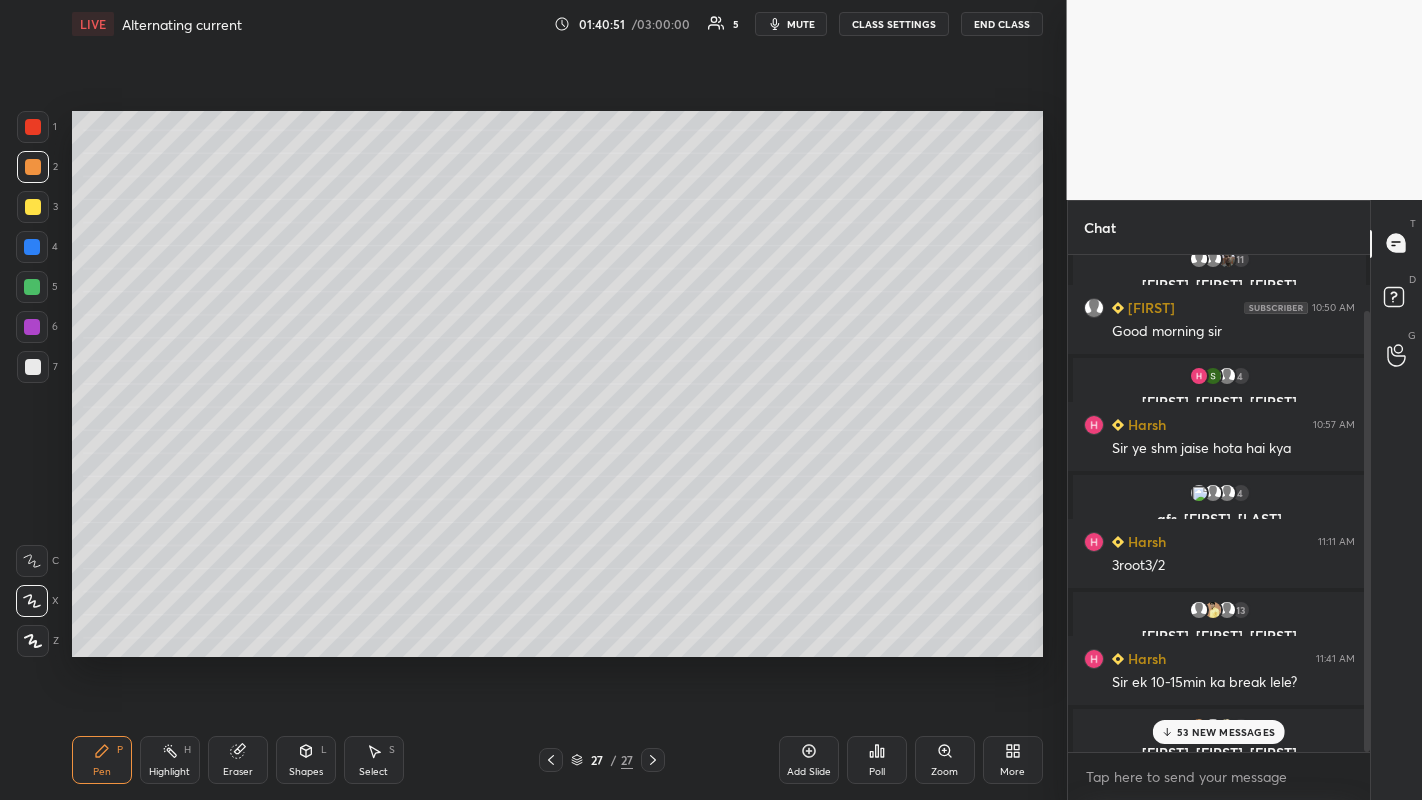 click on "Eraser" at bounding box center (238, 760) 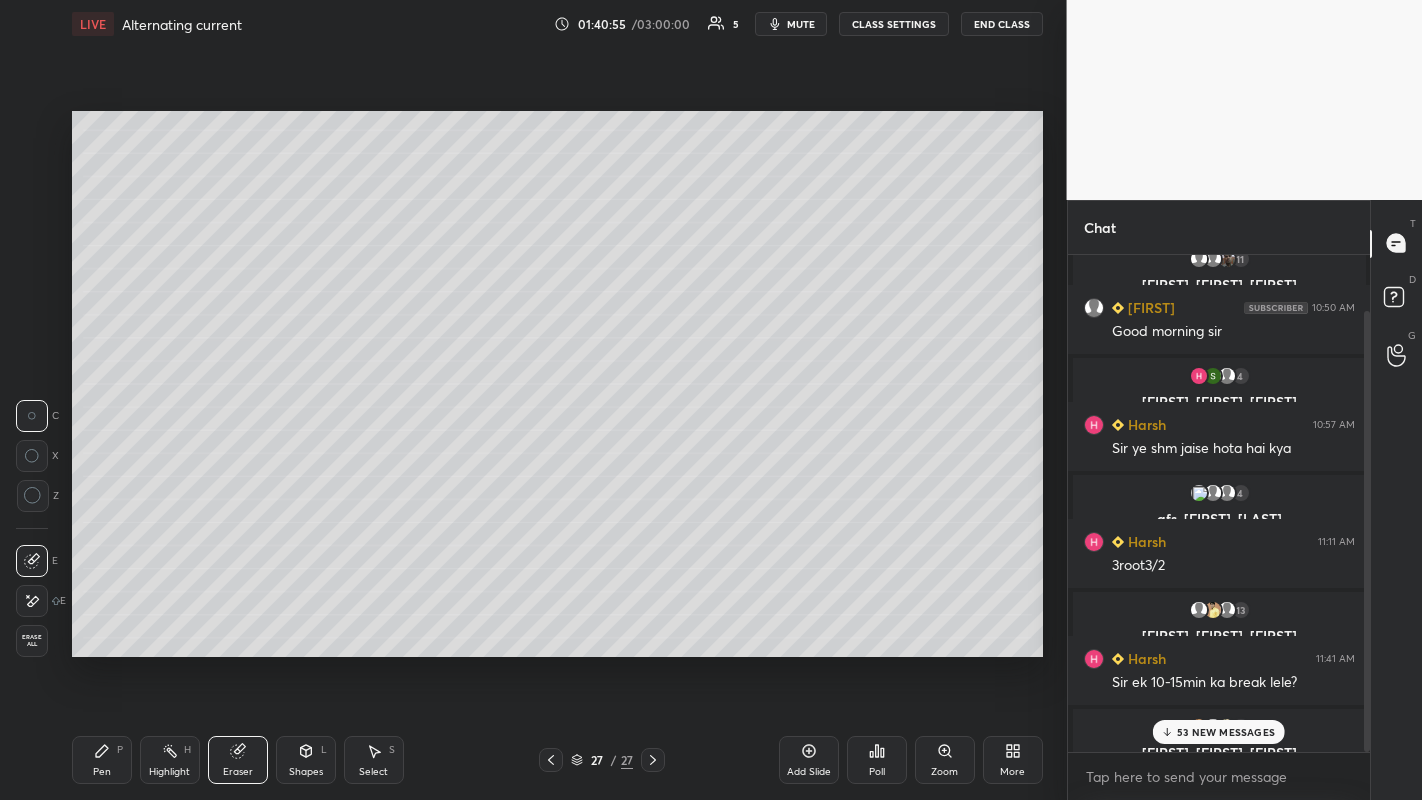 click 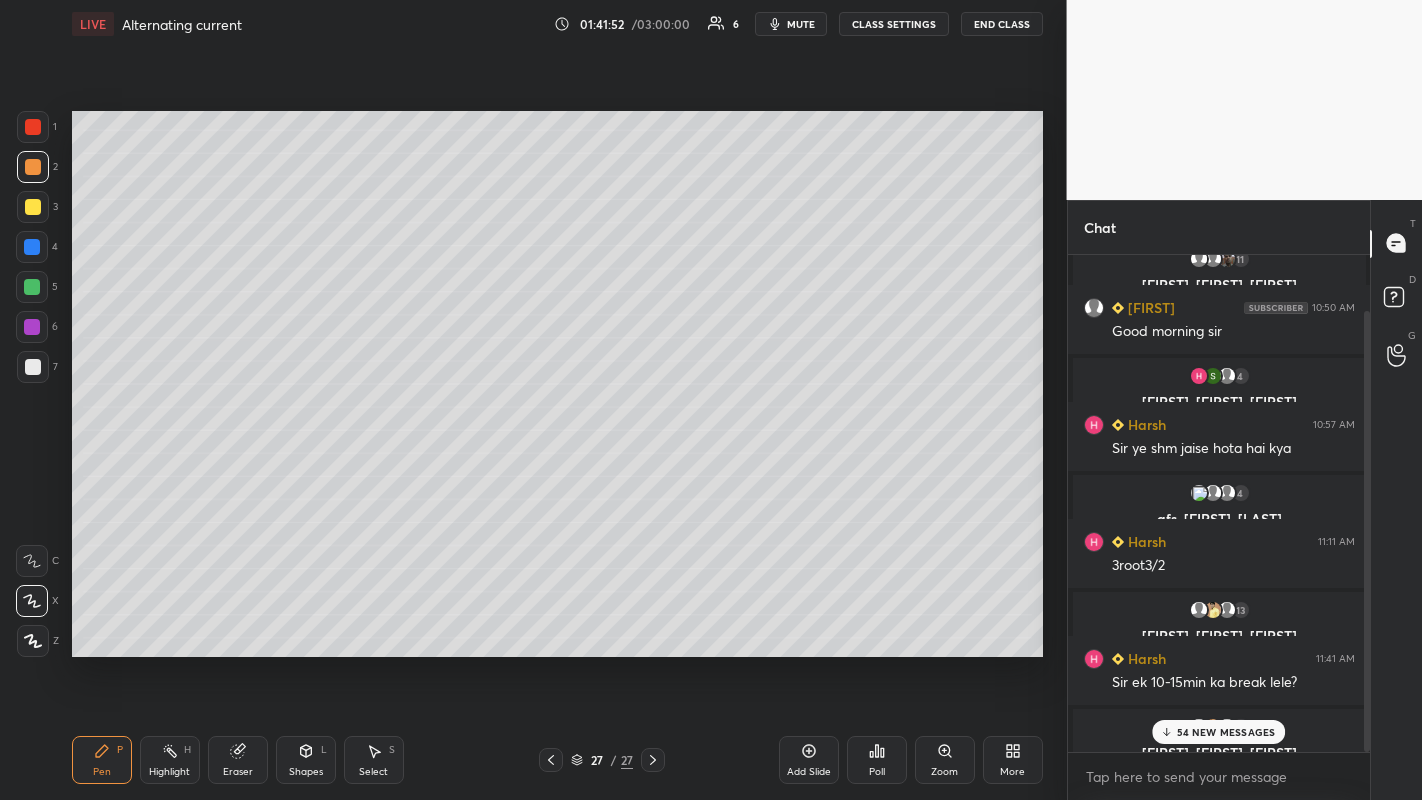 click on "Setting up your live class Poll for   secs No correct answer Start poll" at bounding box center (557, 384) 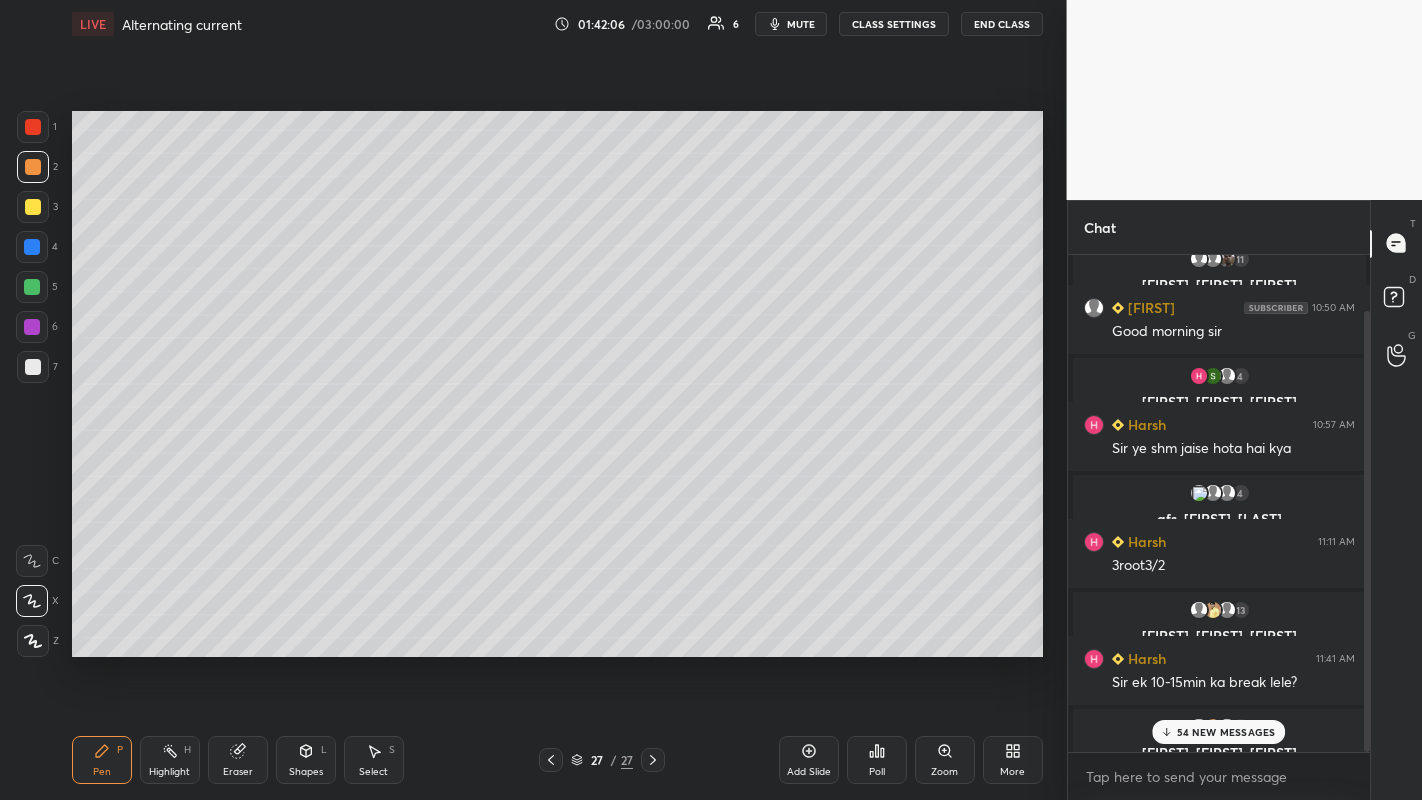 click at bounding box center (33, 207) 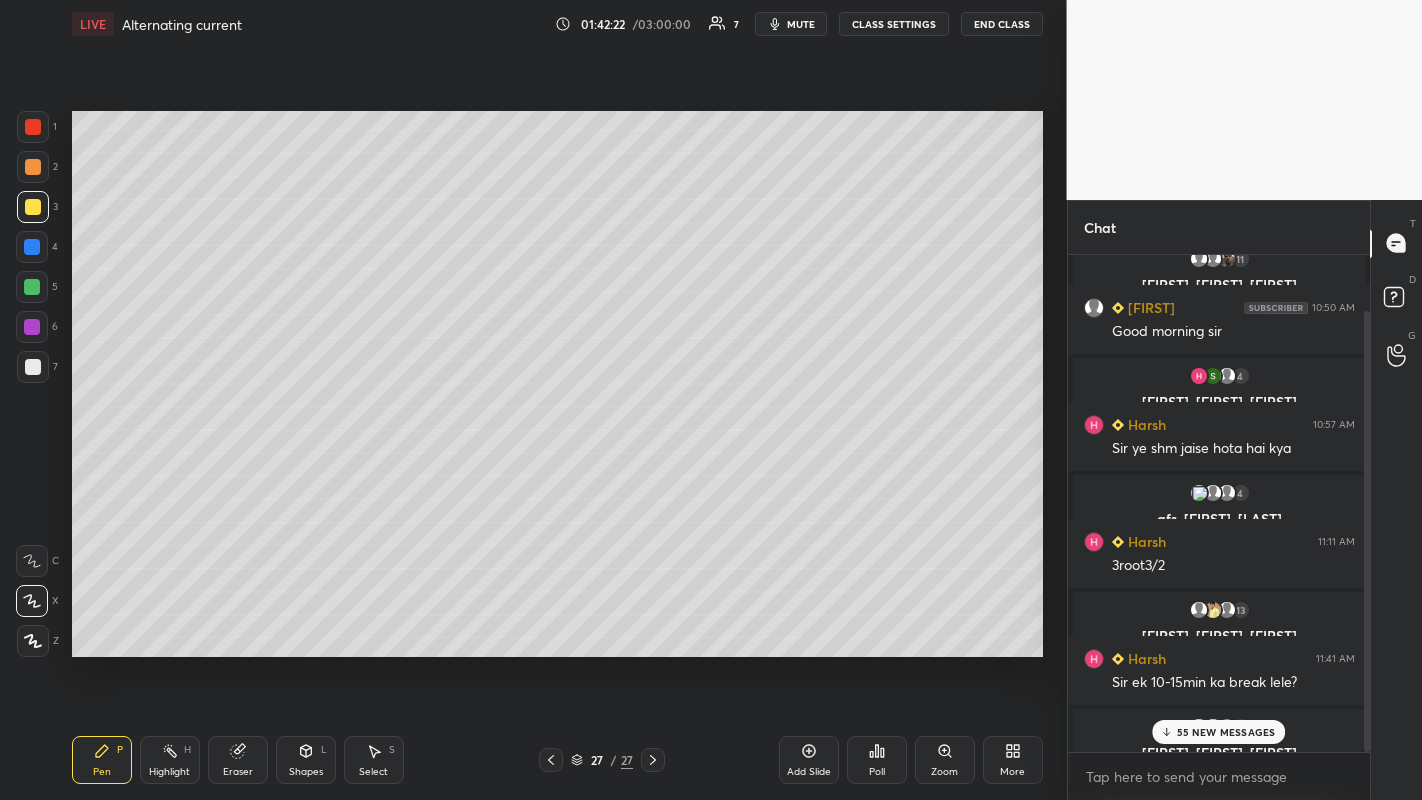 click at bounding box center (32, 287) 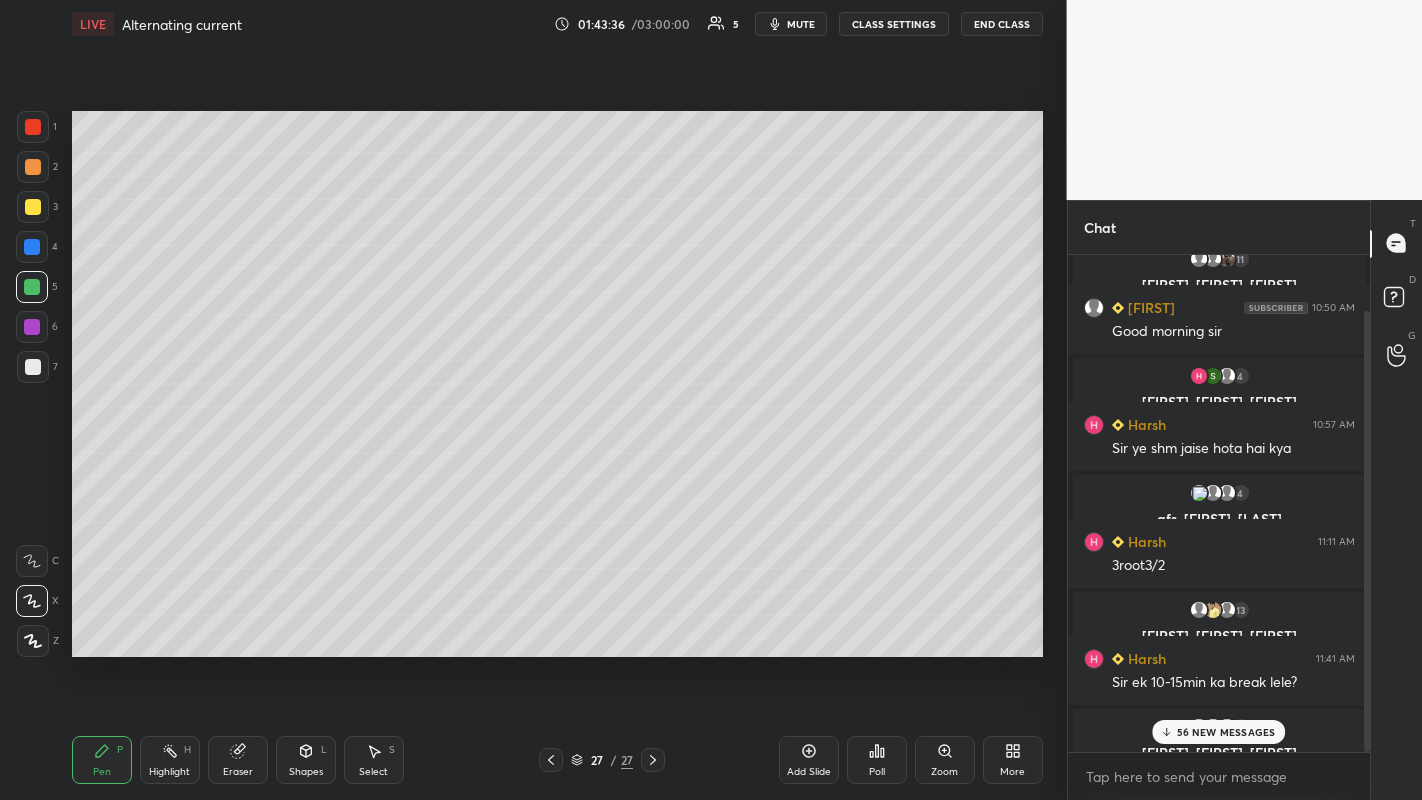 click 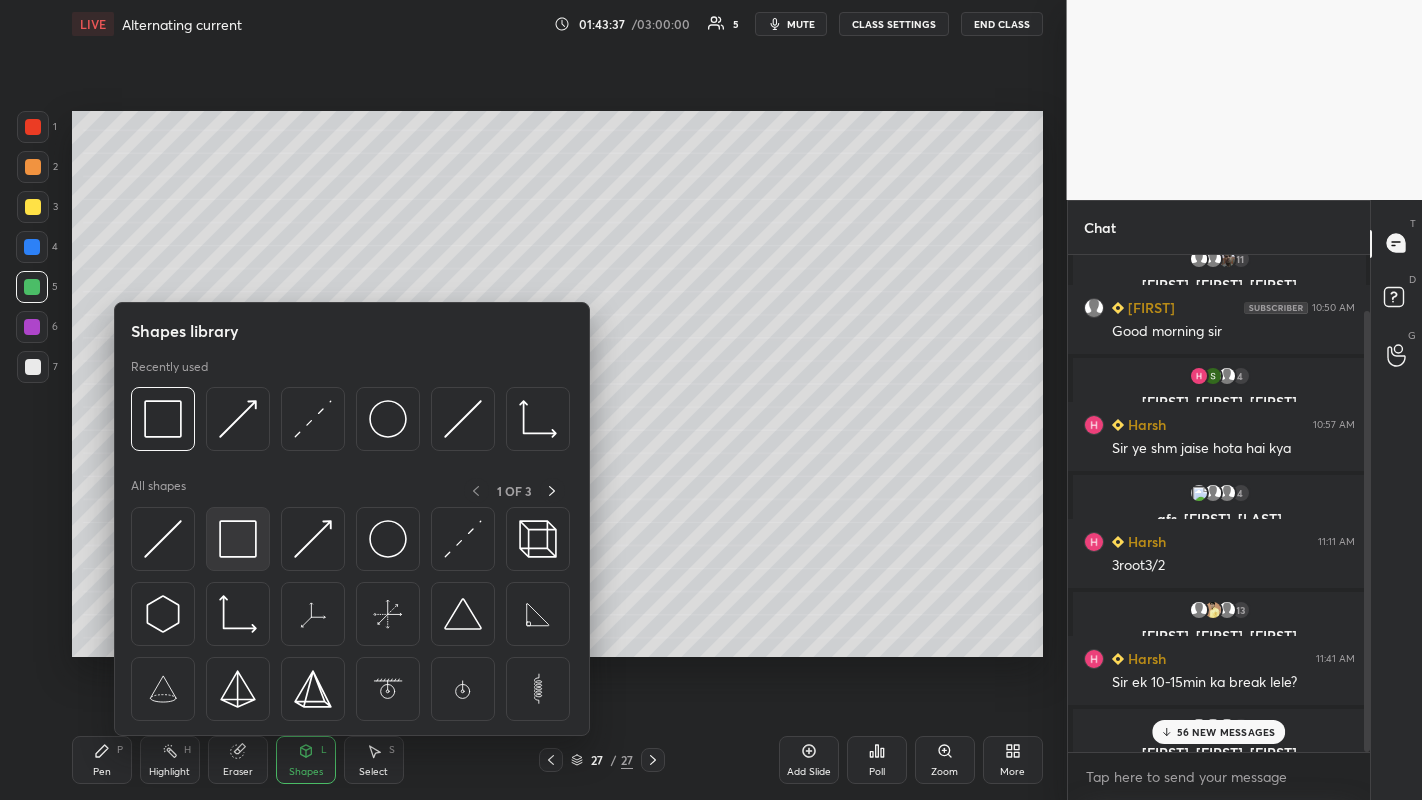 click at bounding box center [238, 539] 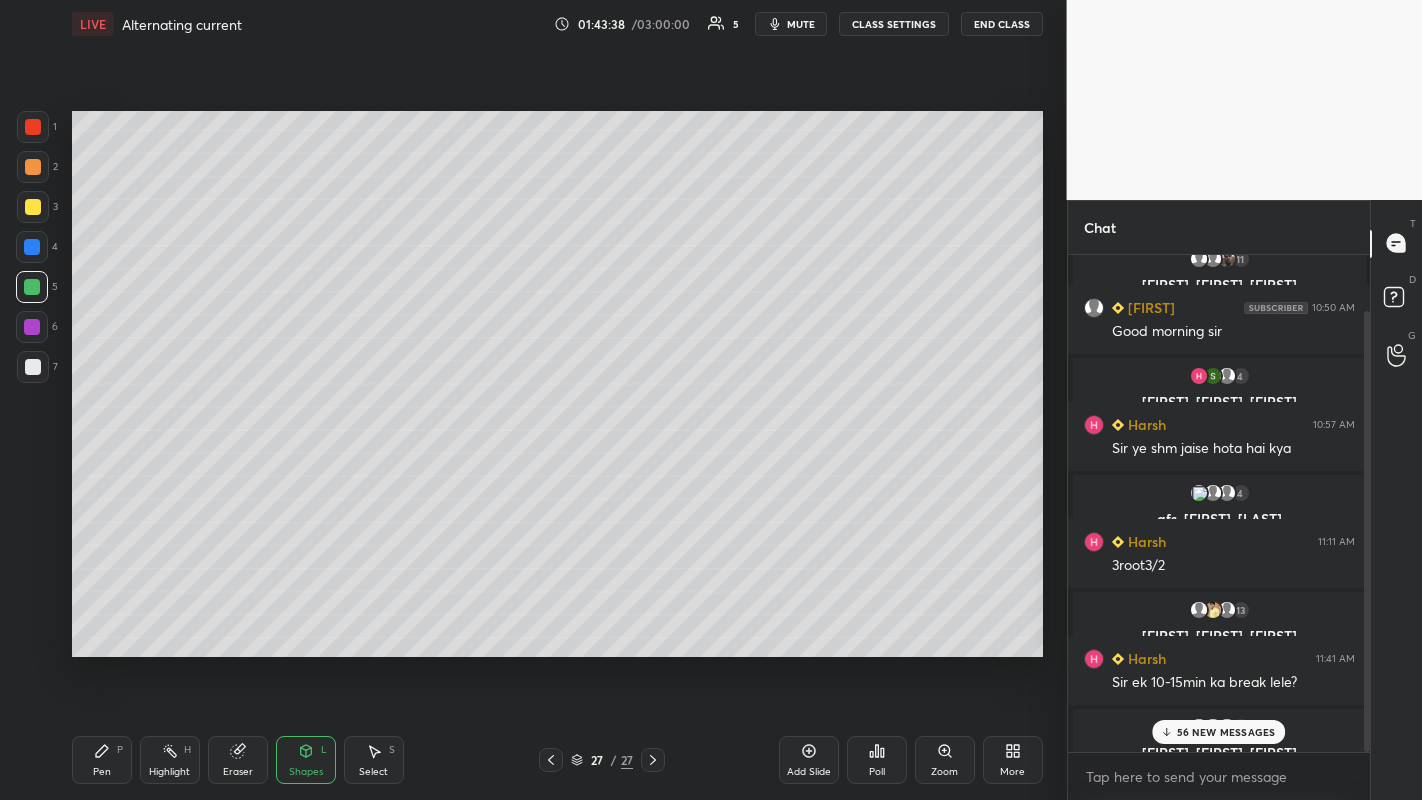 click at bounding box center (33, 207) 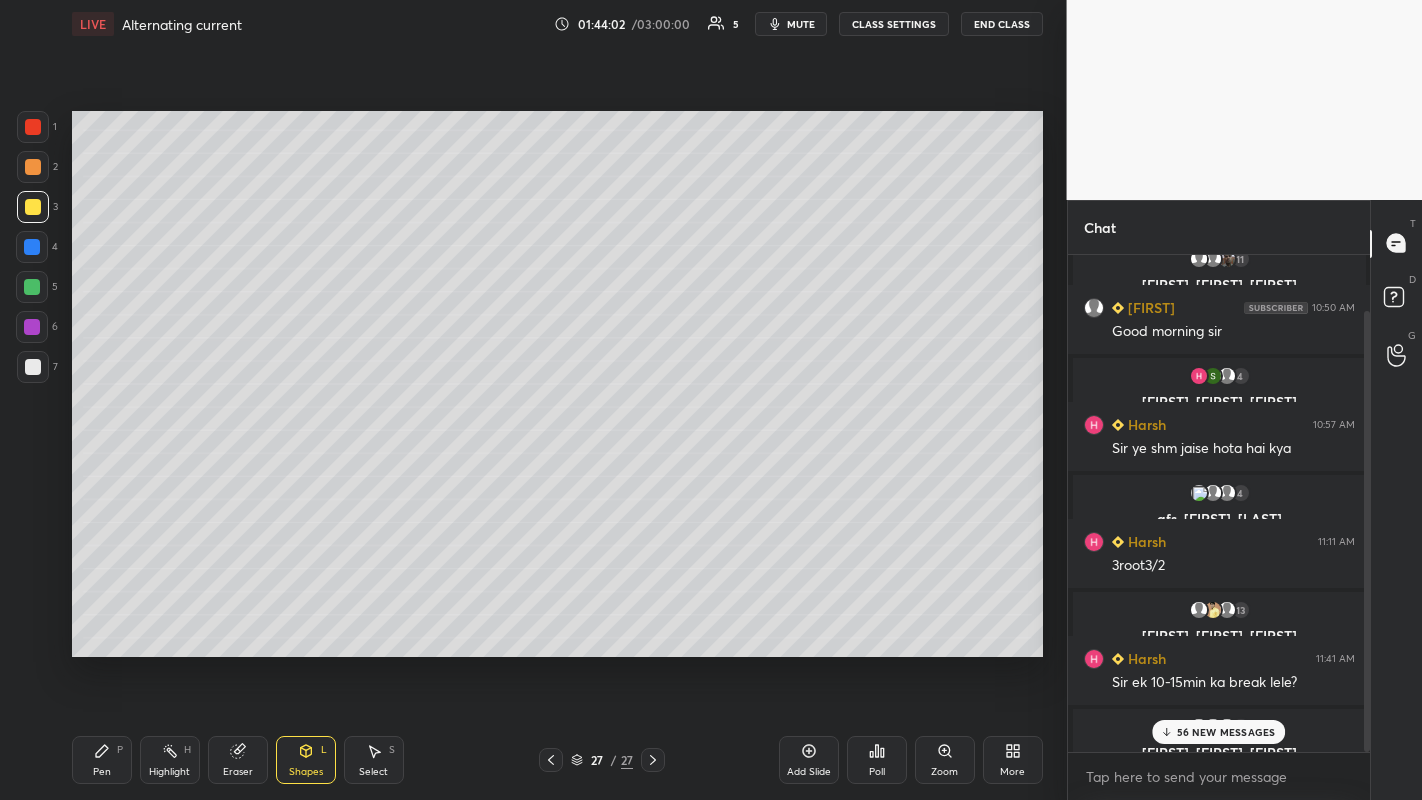 click at bounding box center [33, 167] 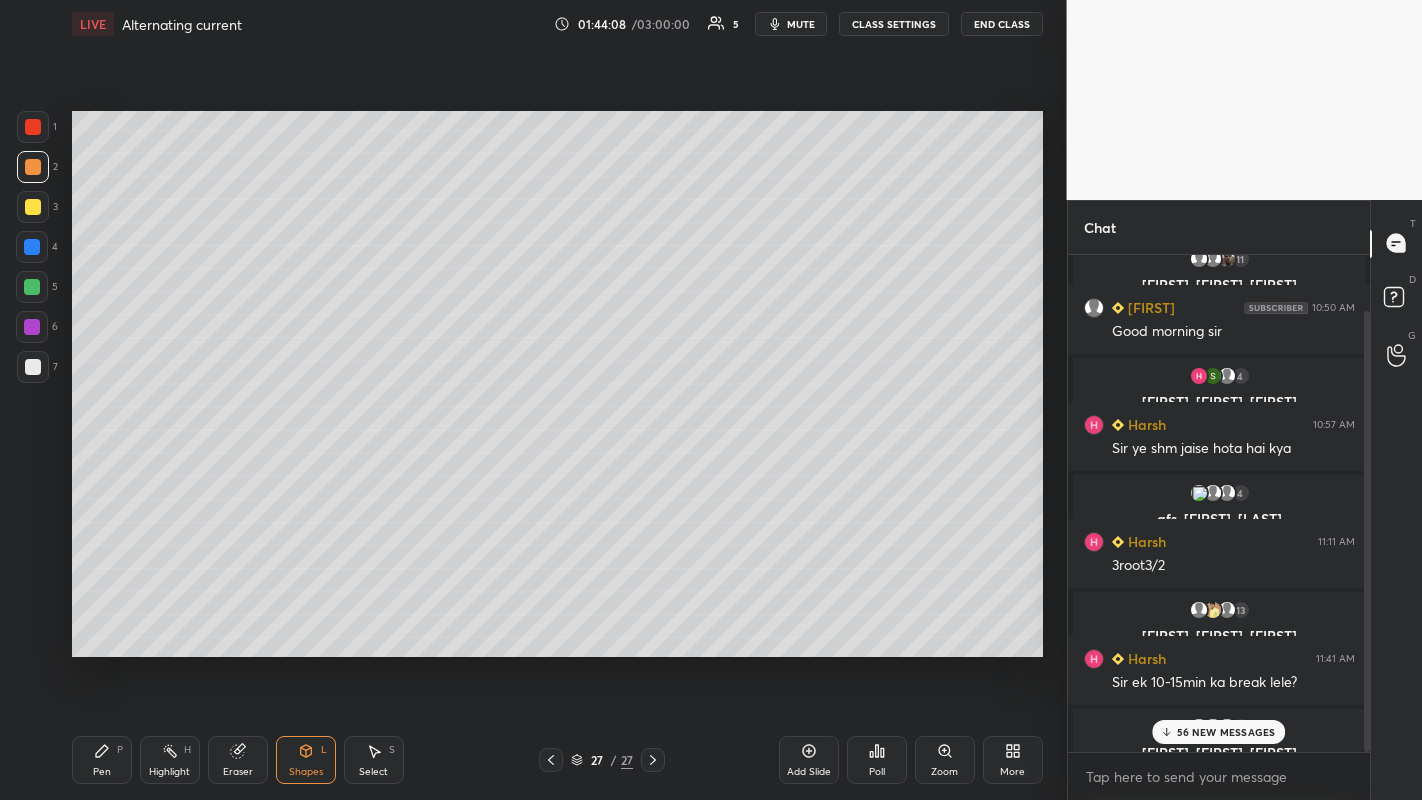 click 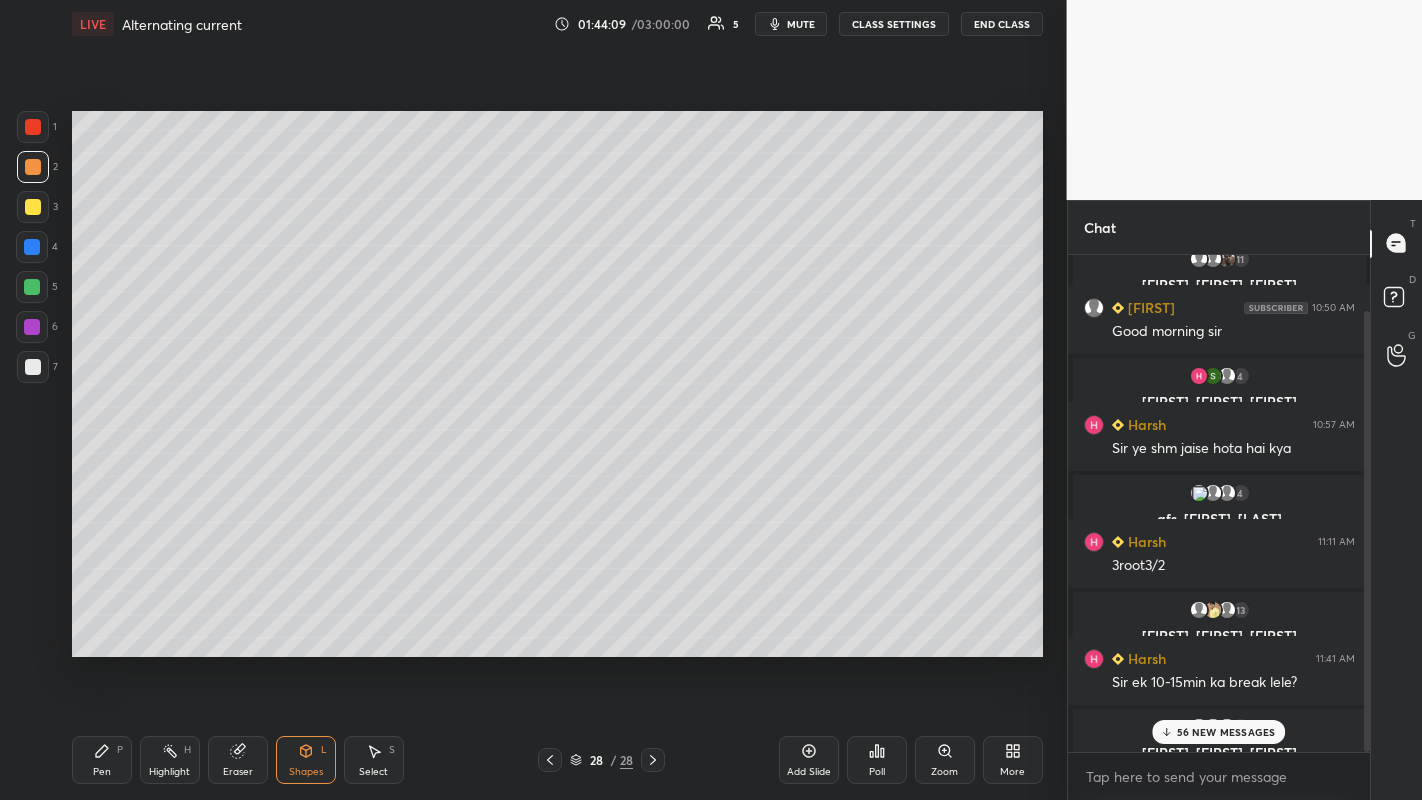 click on "Pen P" at bounding box center (102, 760) 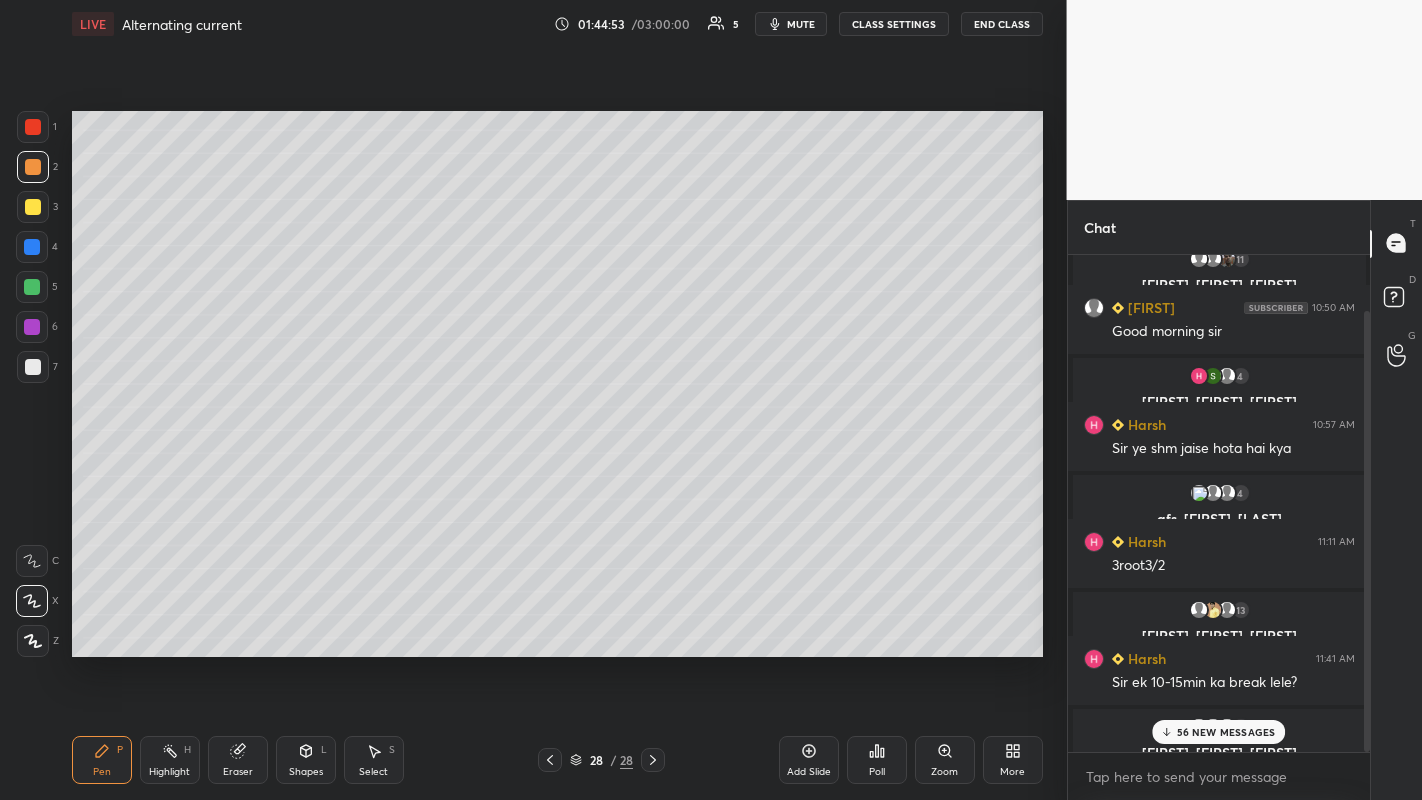 click 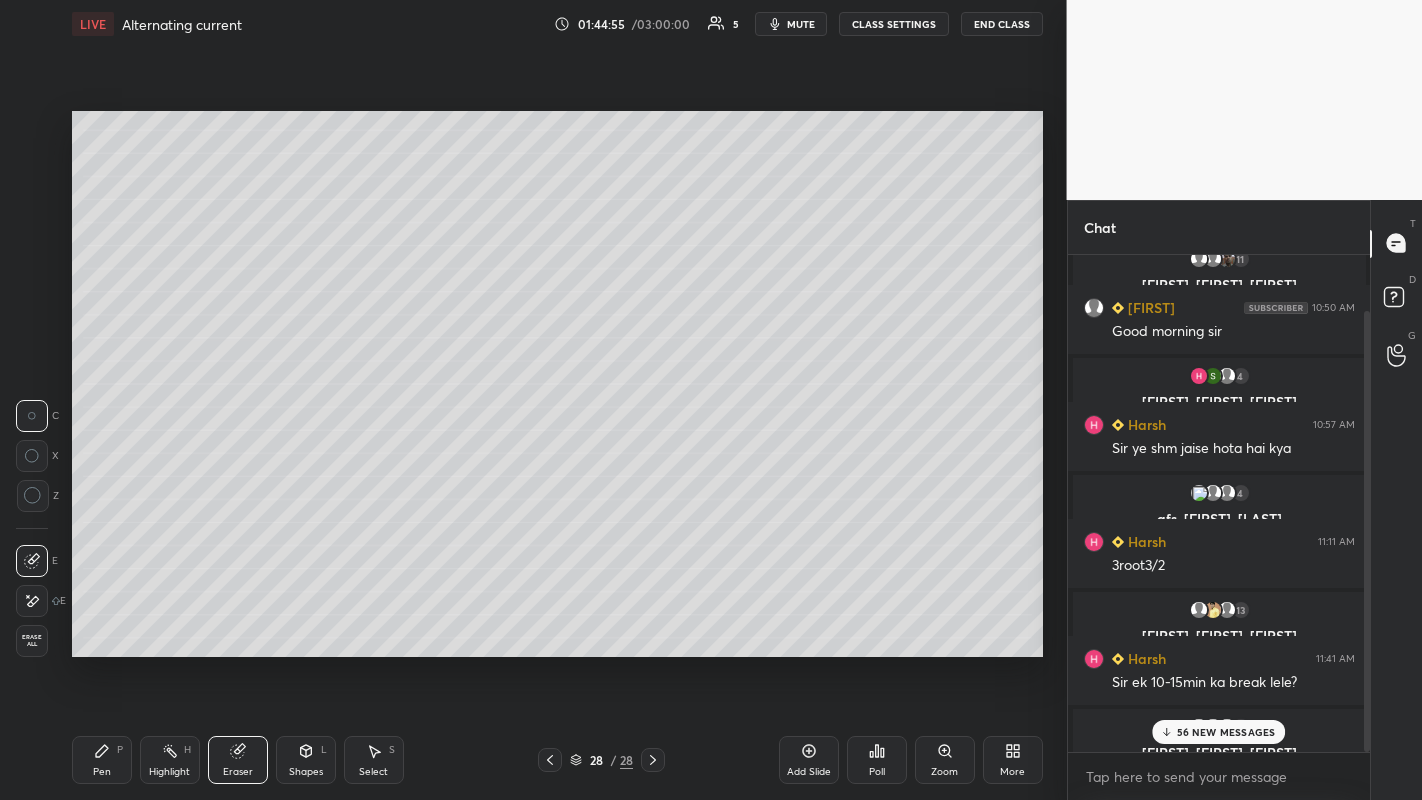 click 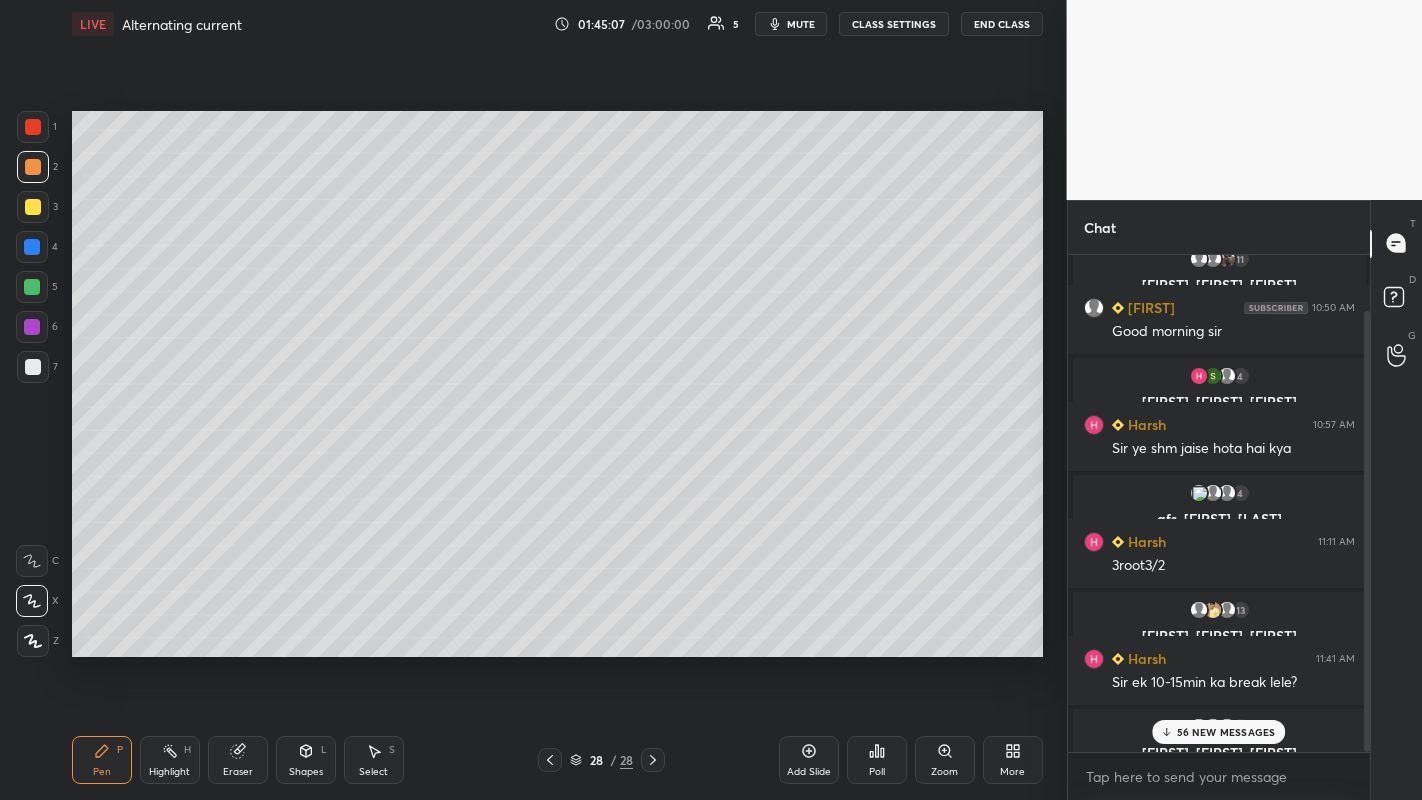 click 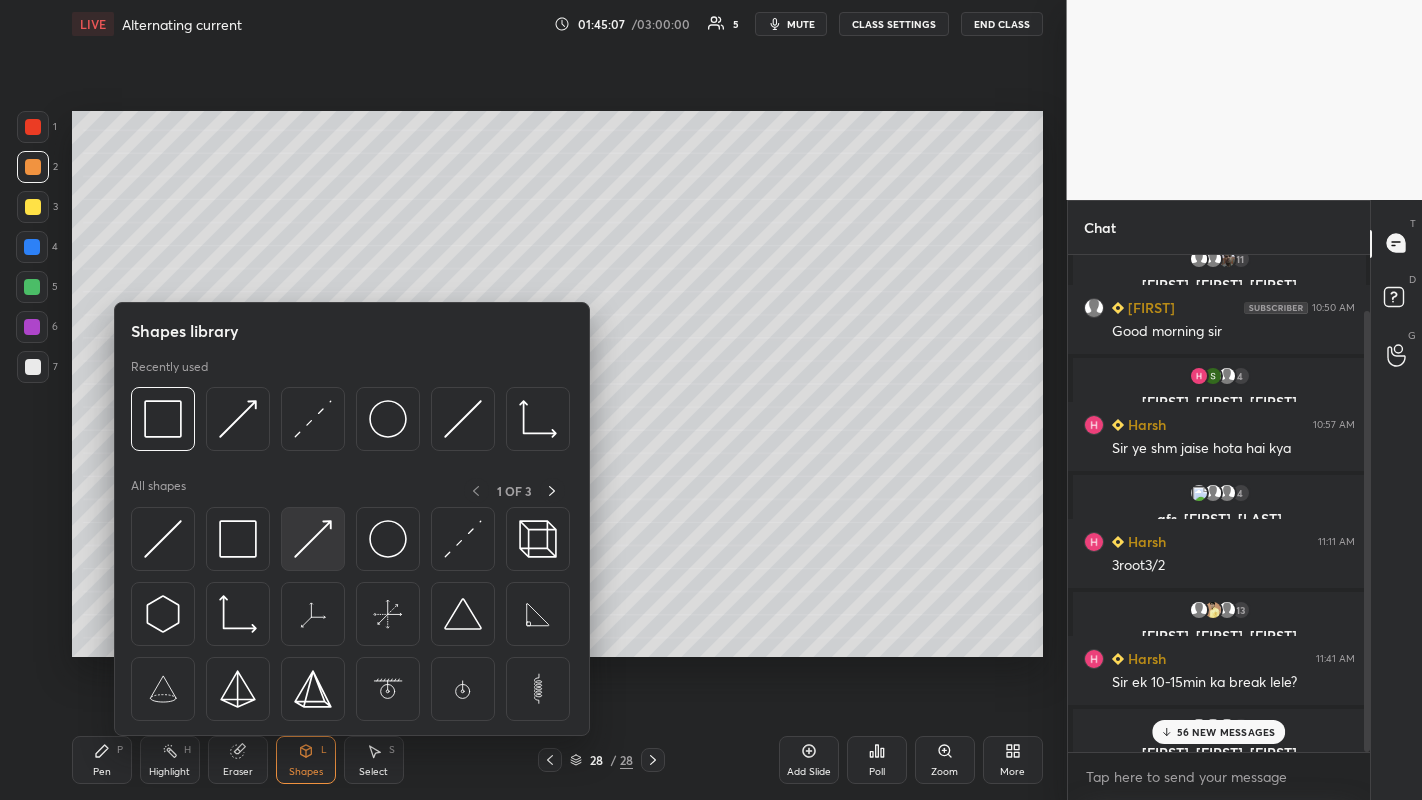 click at bounding box center [313, 539] 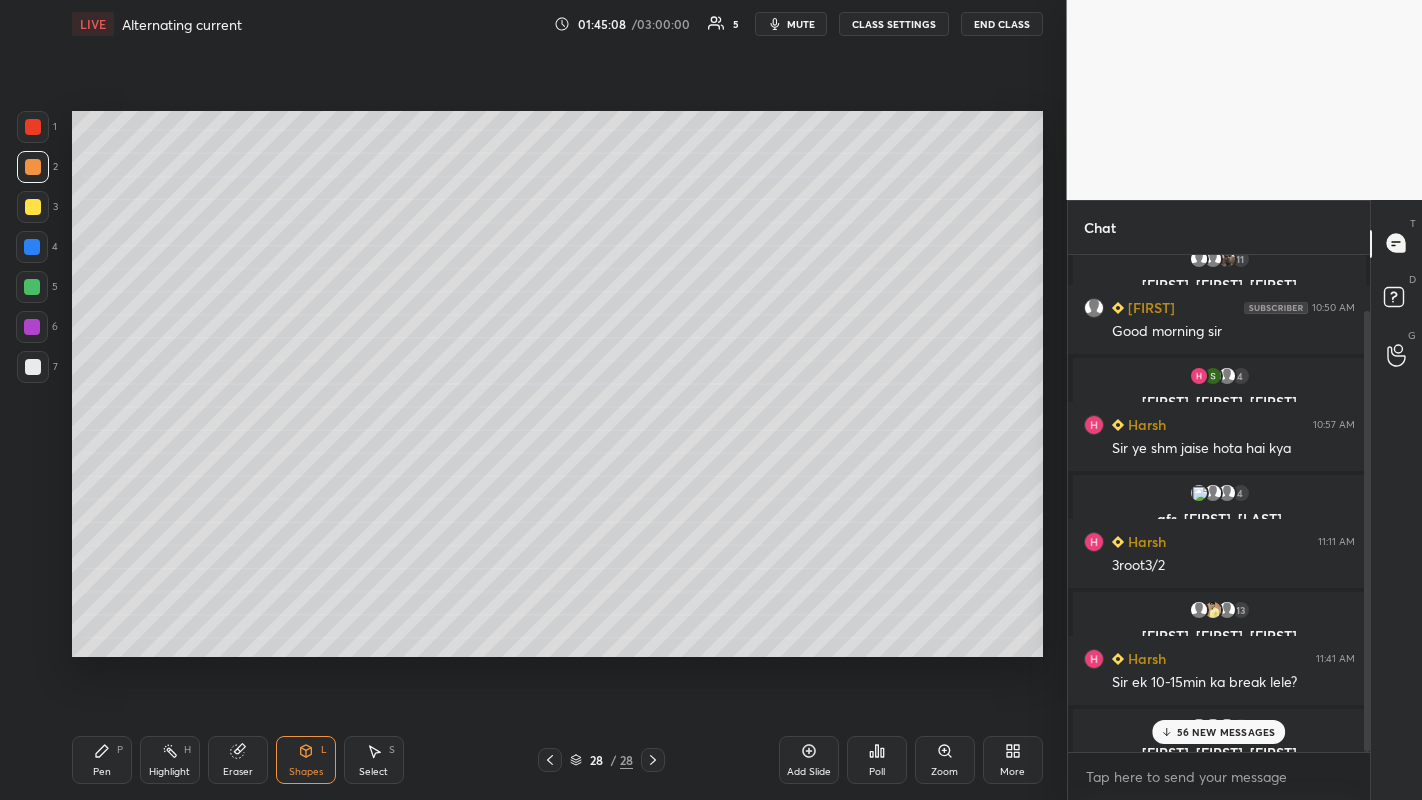 click at bounding box center [32, 287] 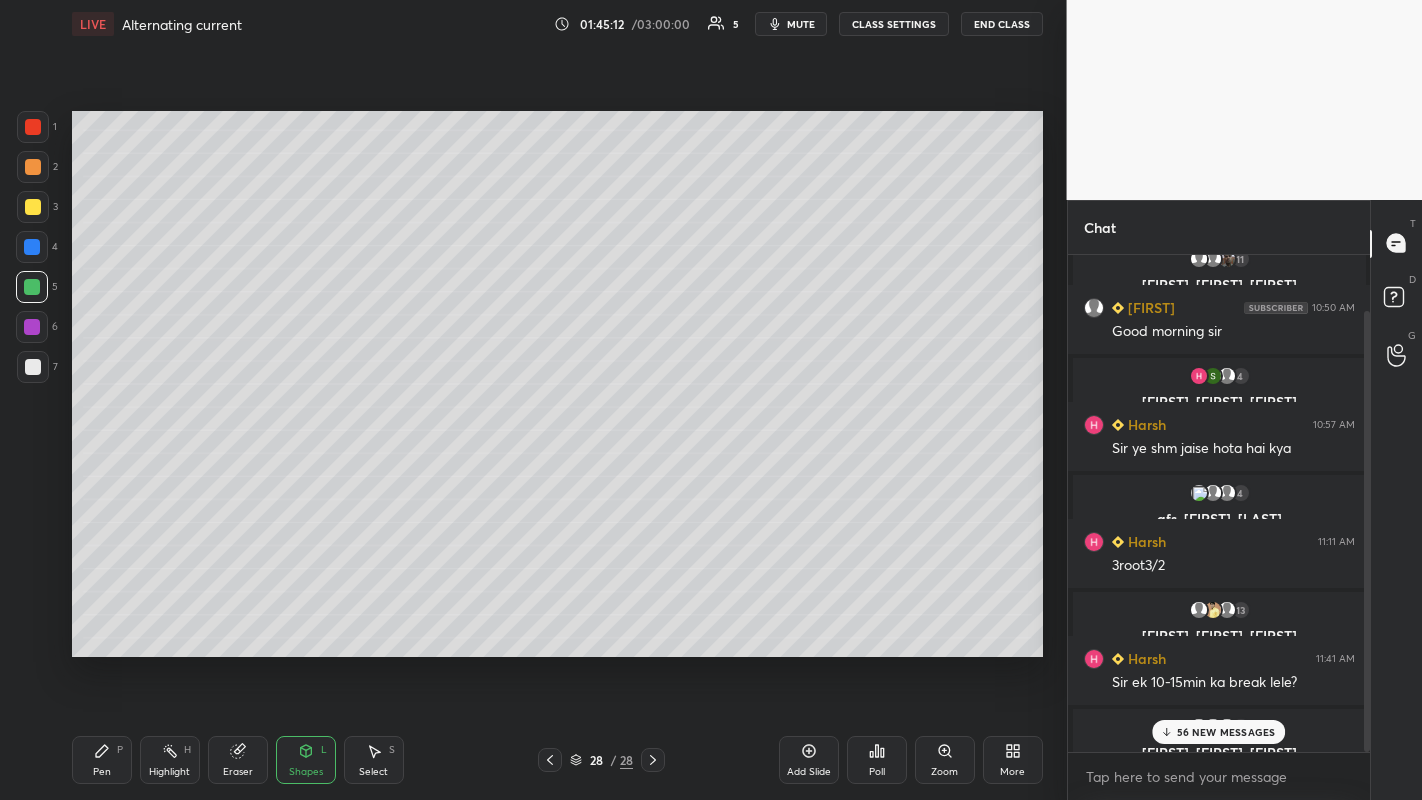 click 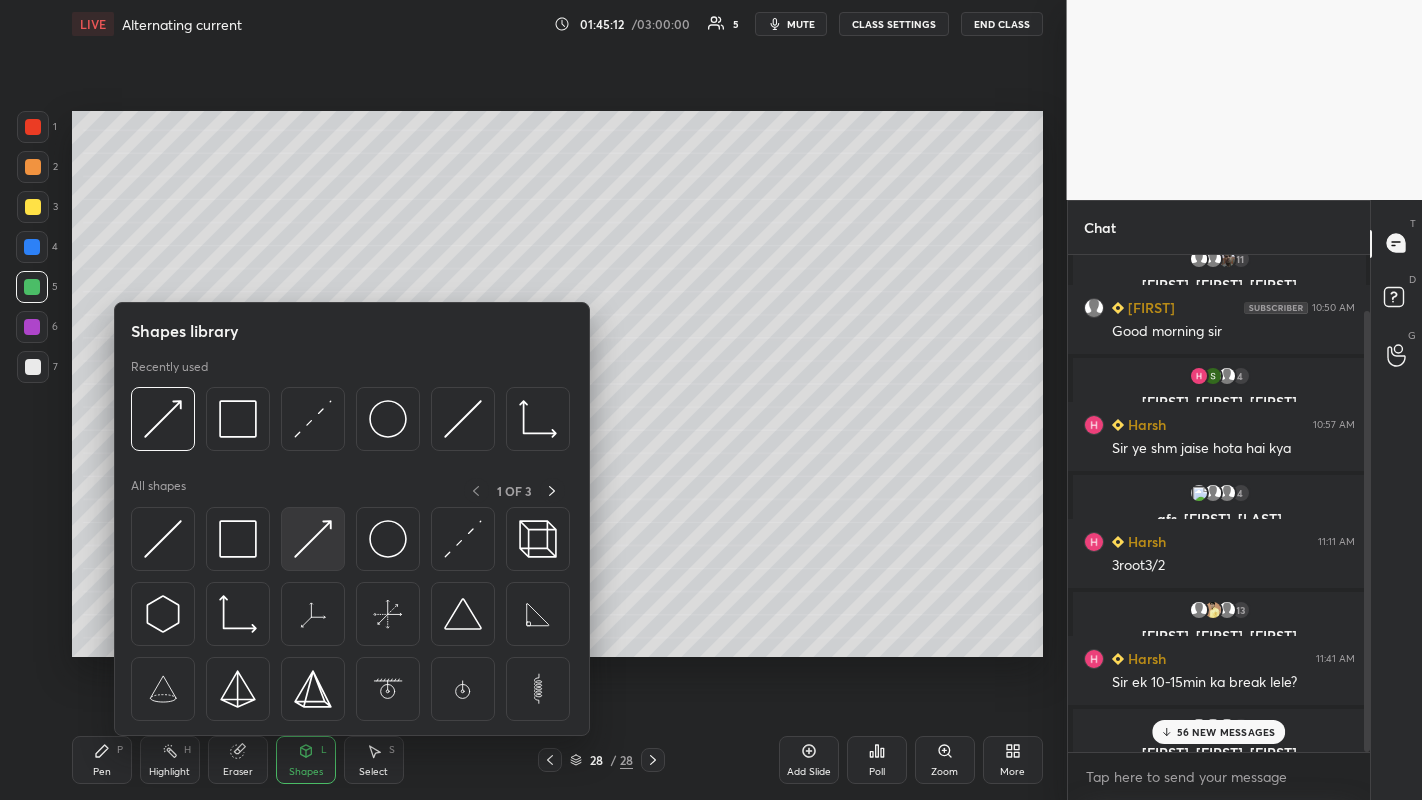 click at bounding box center (313, 539) 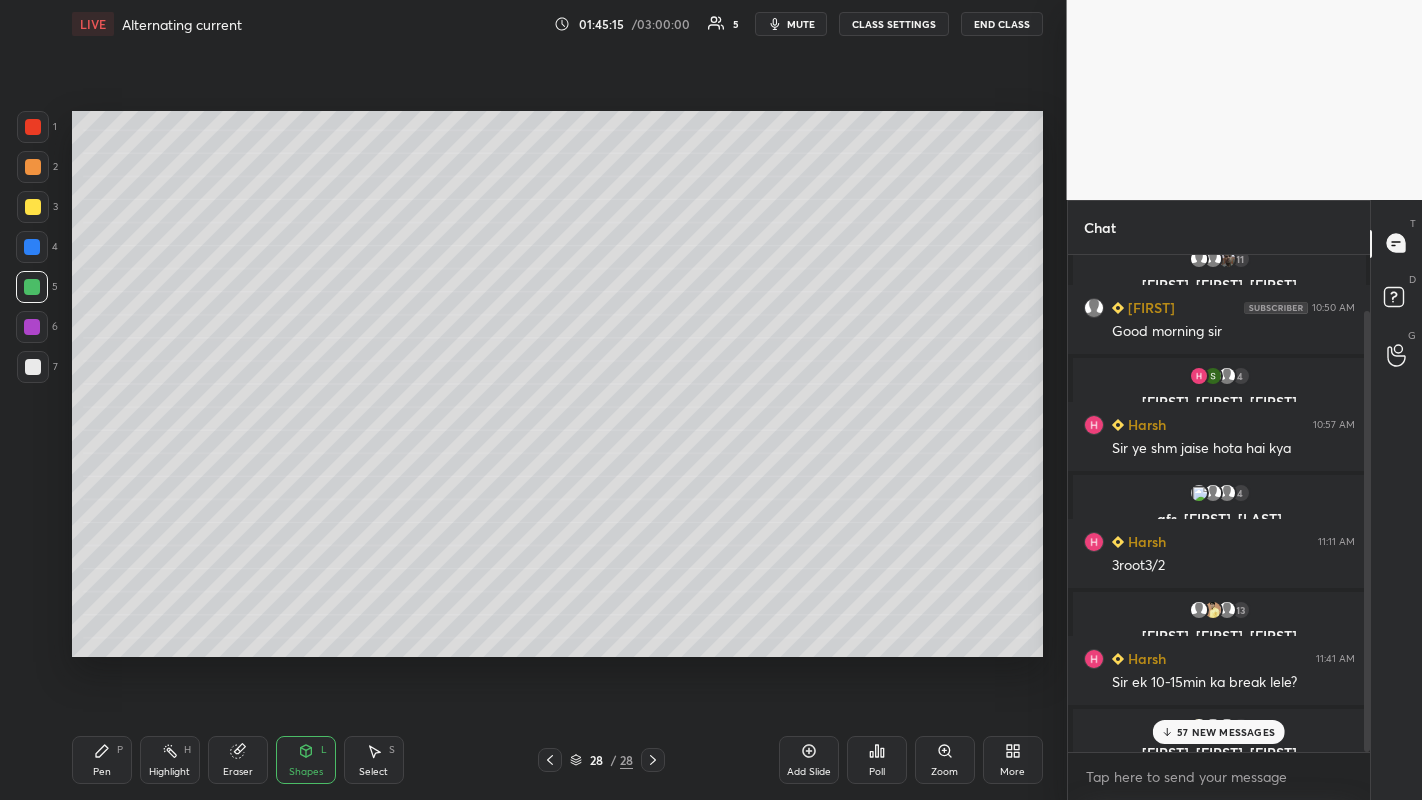 click 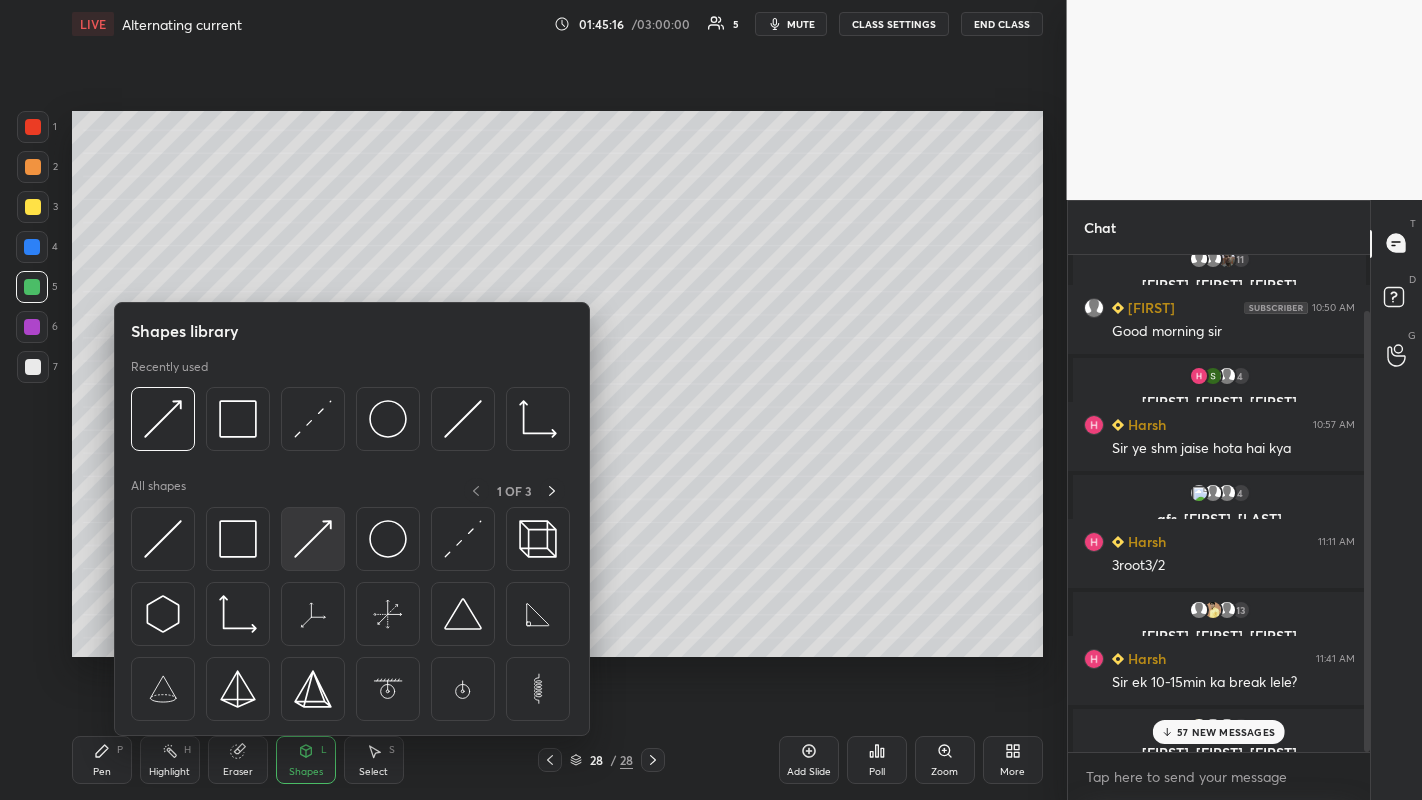 click at bounding box center [313, 539] 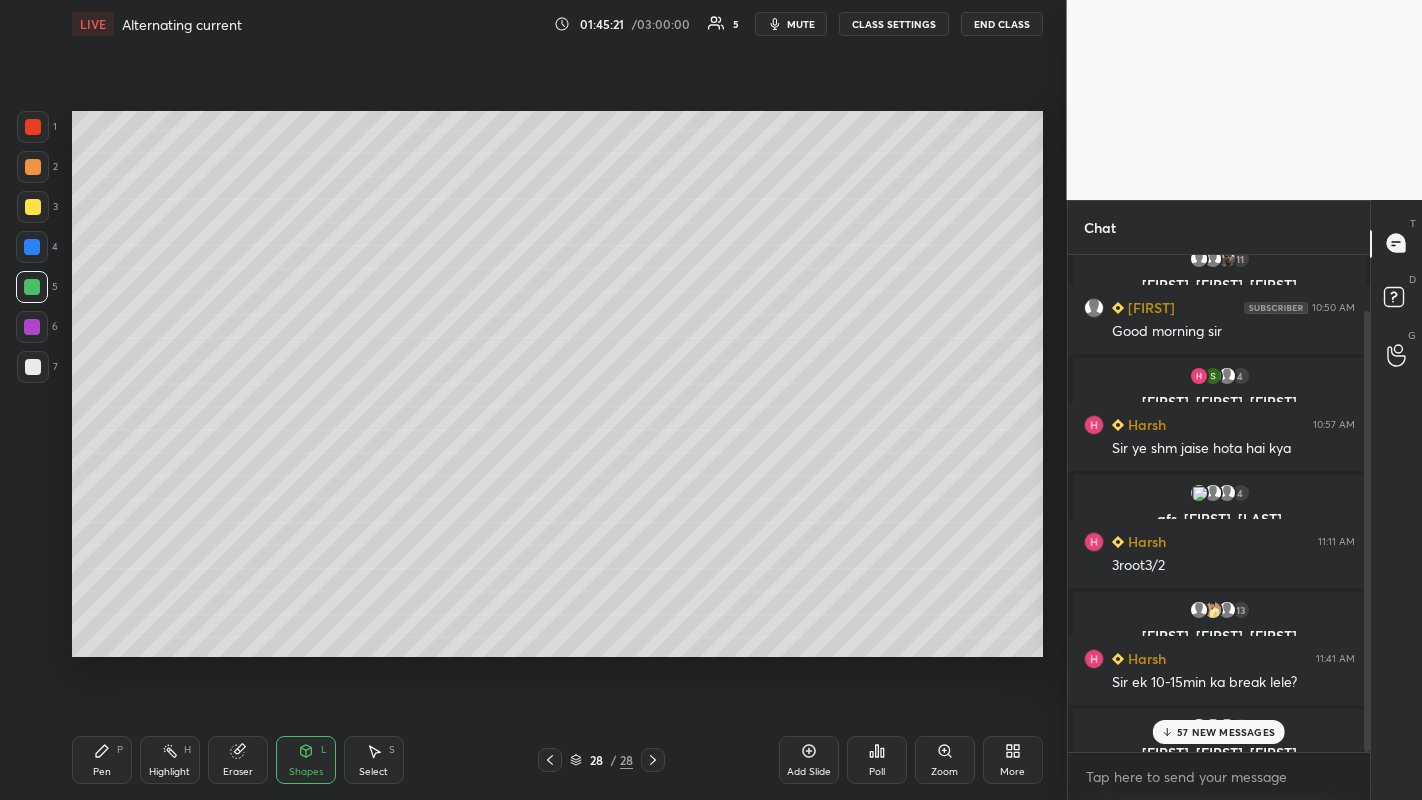 click 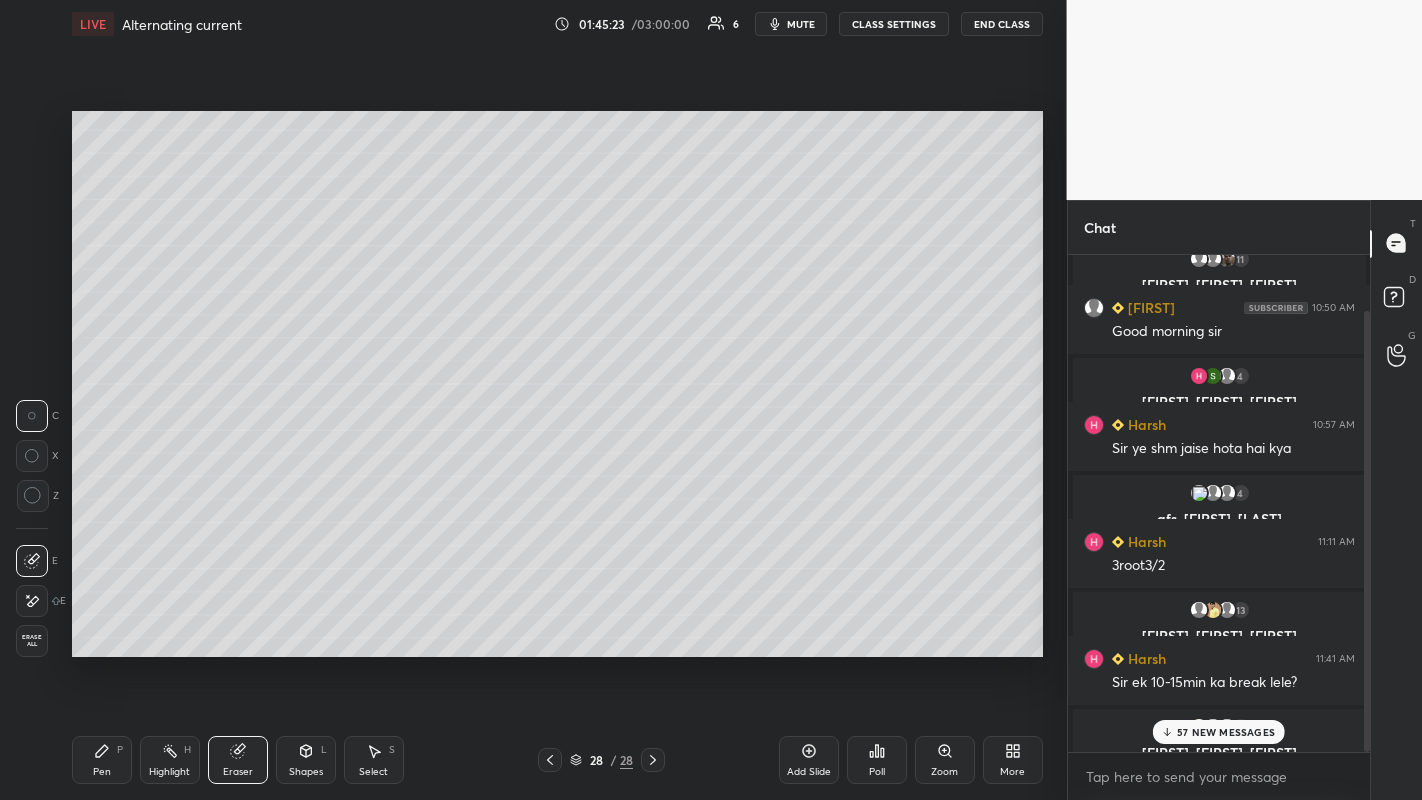 click on "Eraser" at bounding box center (238, 760) 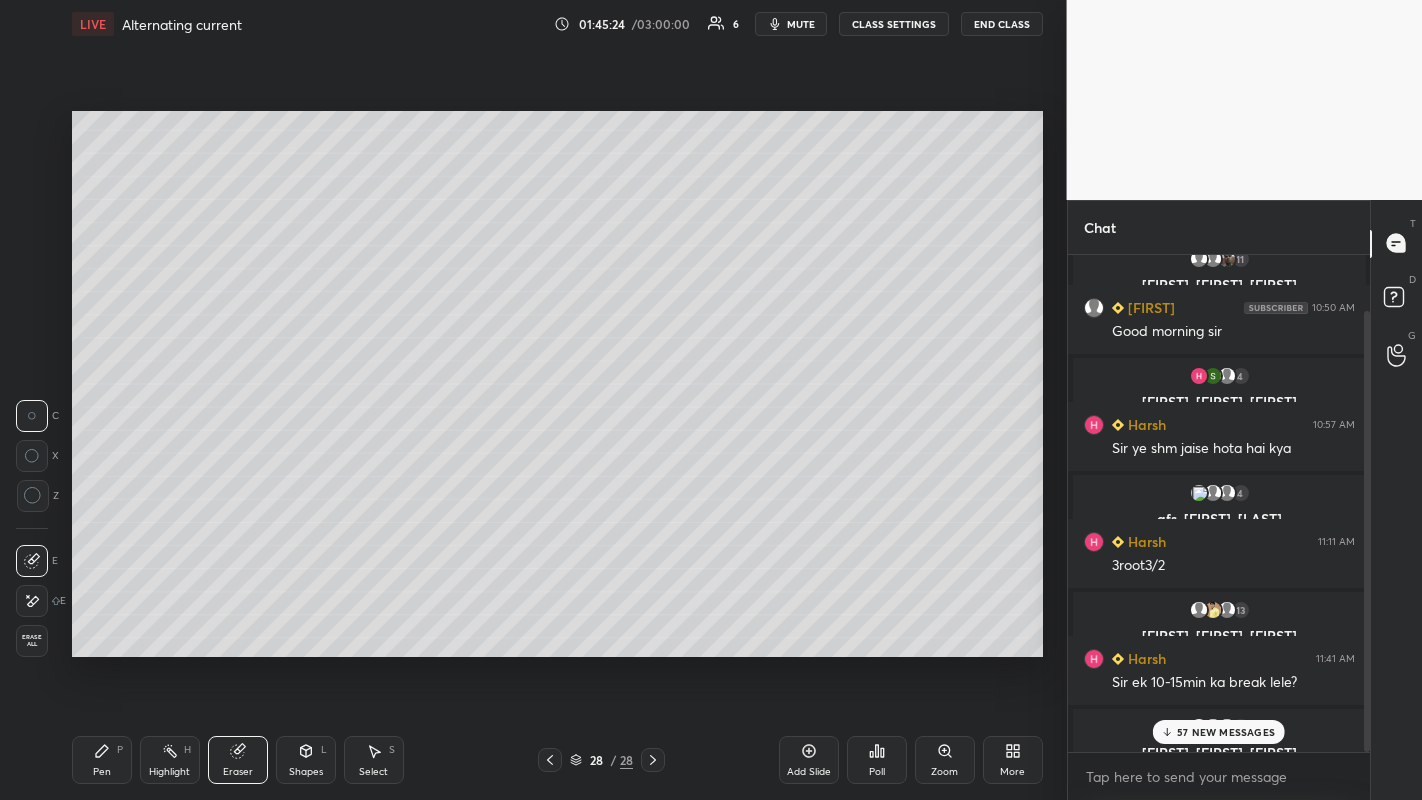 click 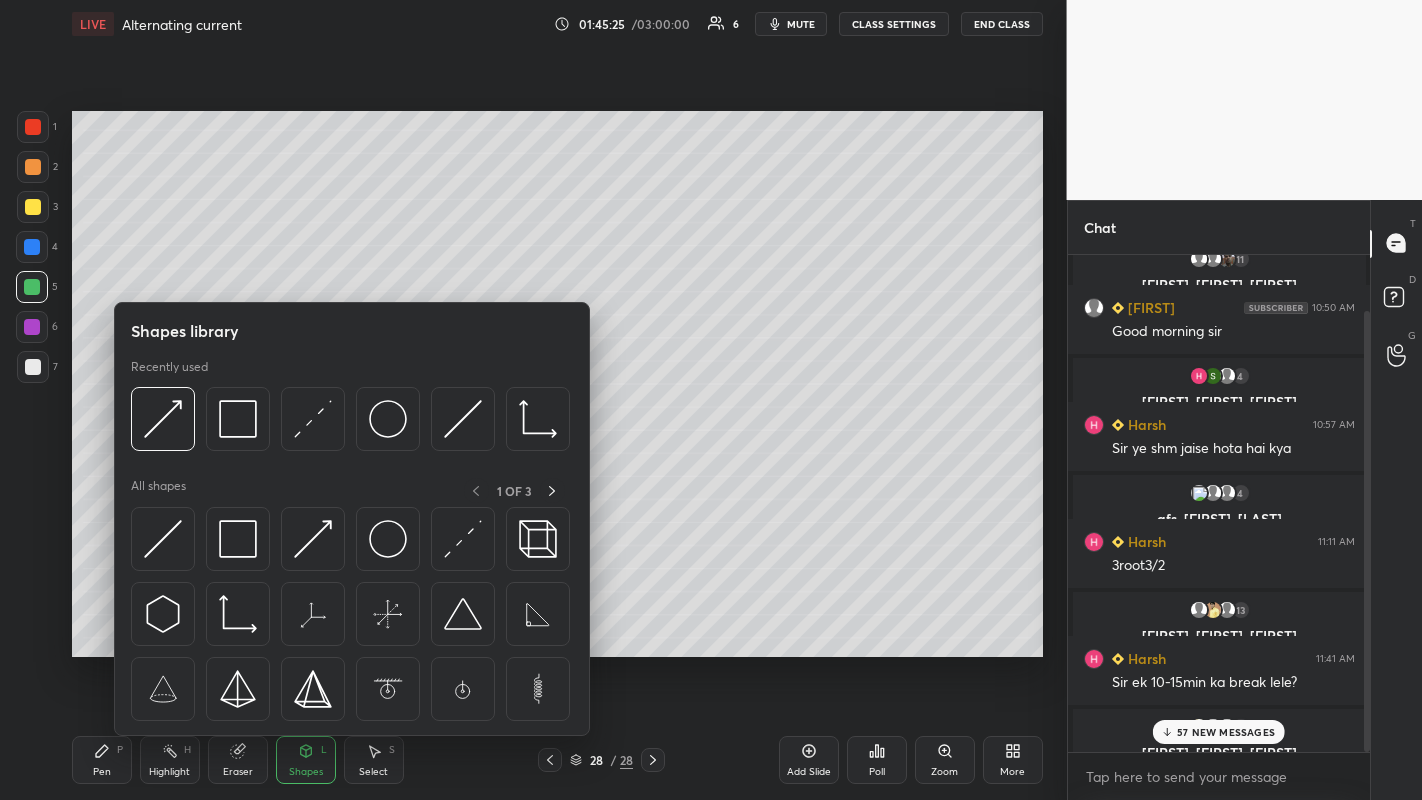 click at bounding box center [313, 539] 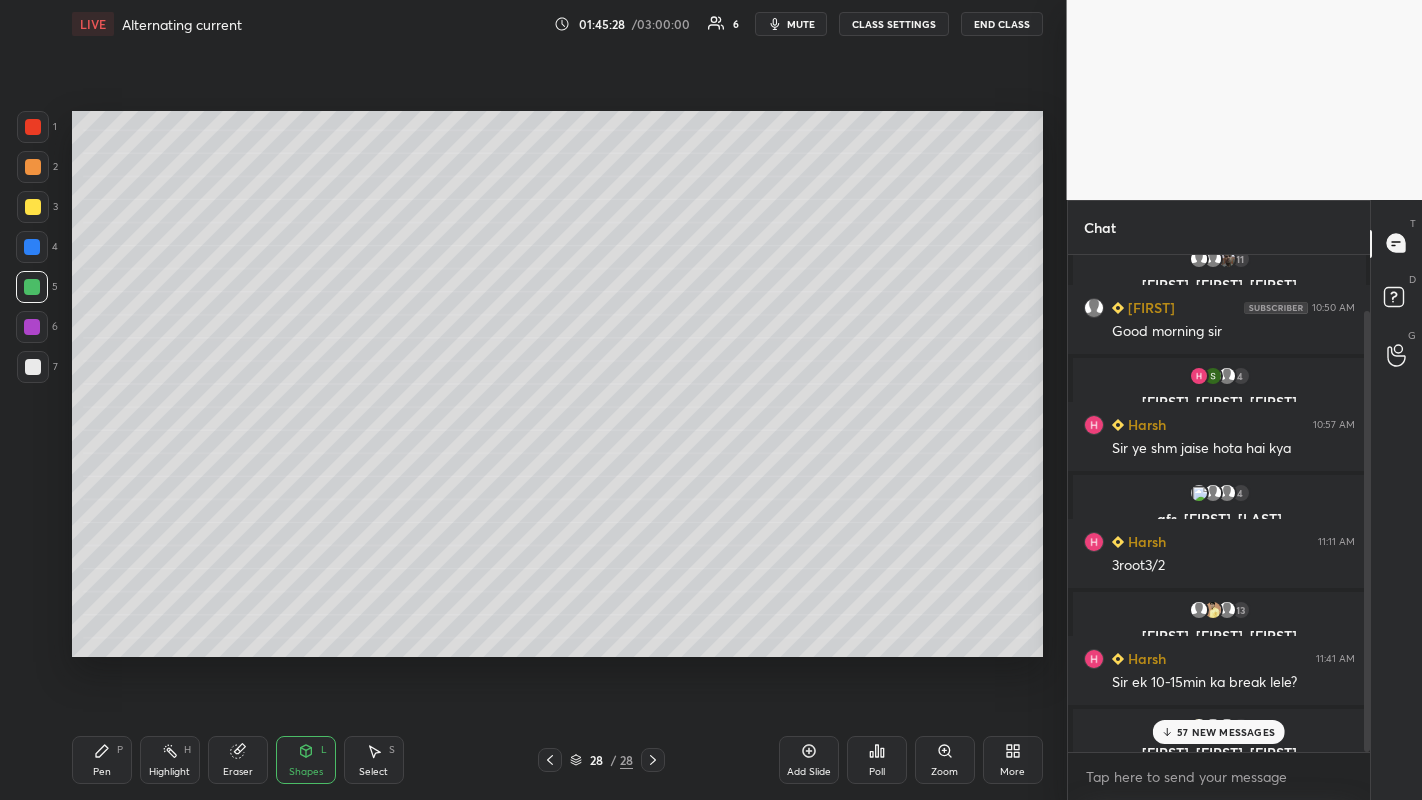 click at bounding box center (33, 367) 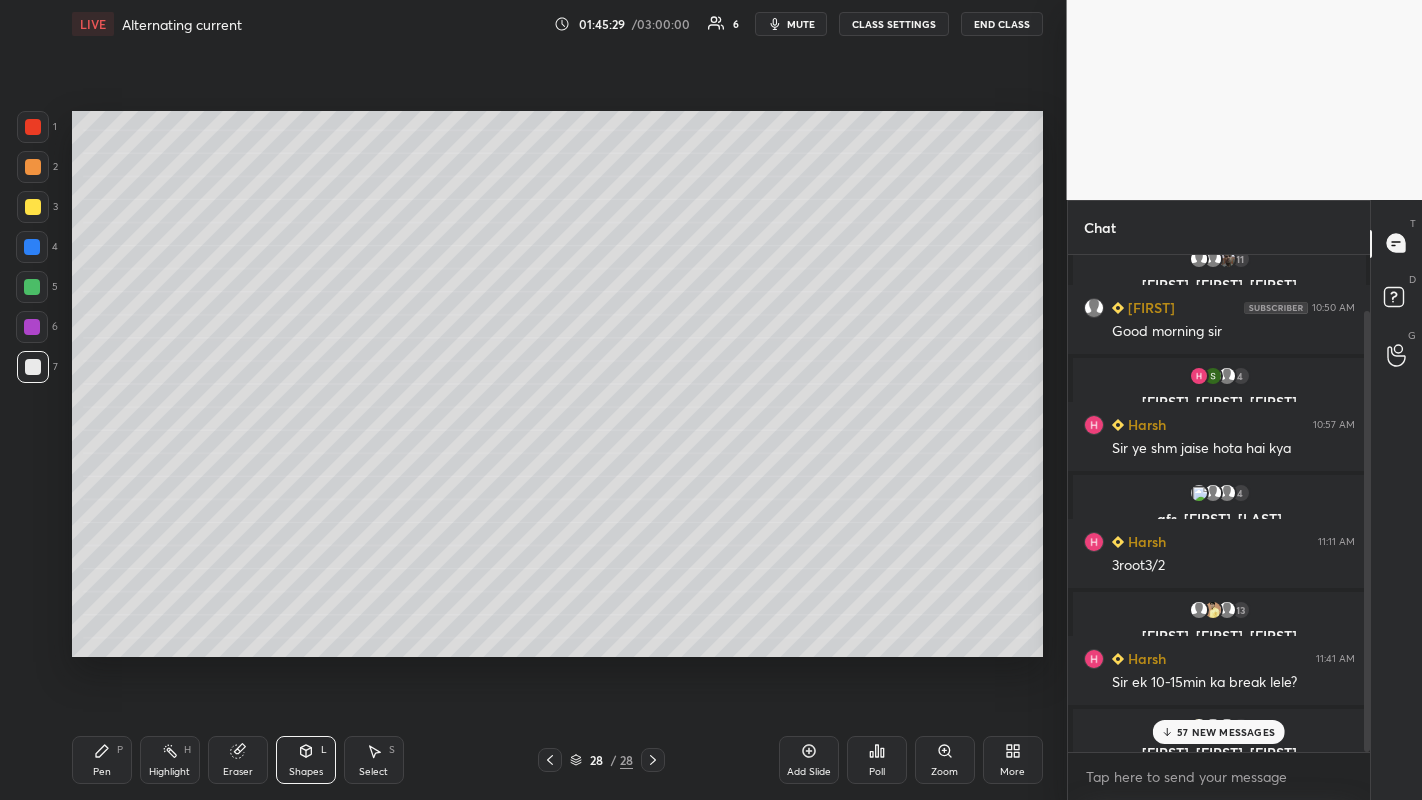 click 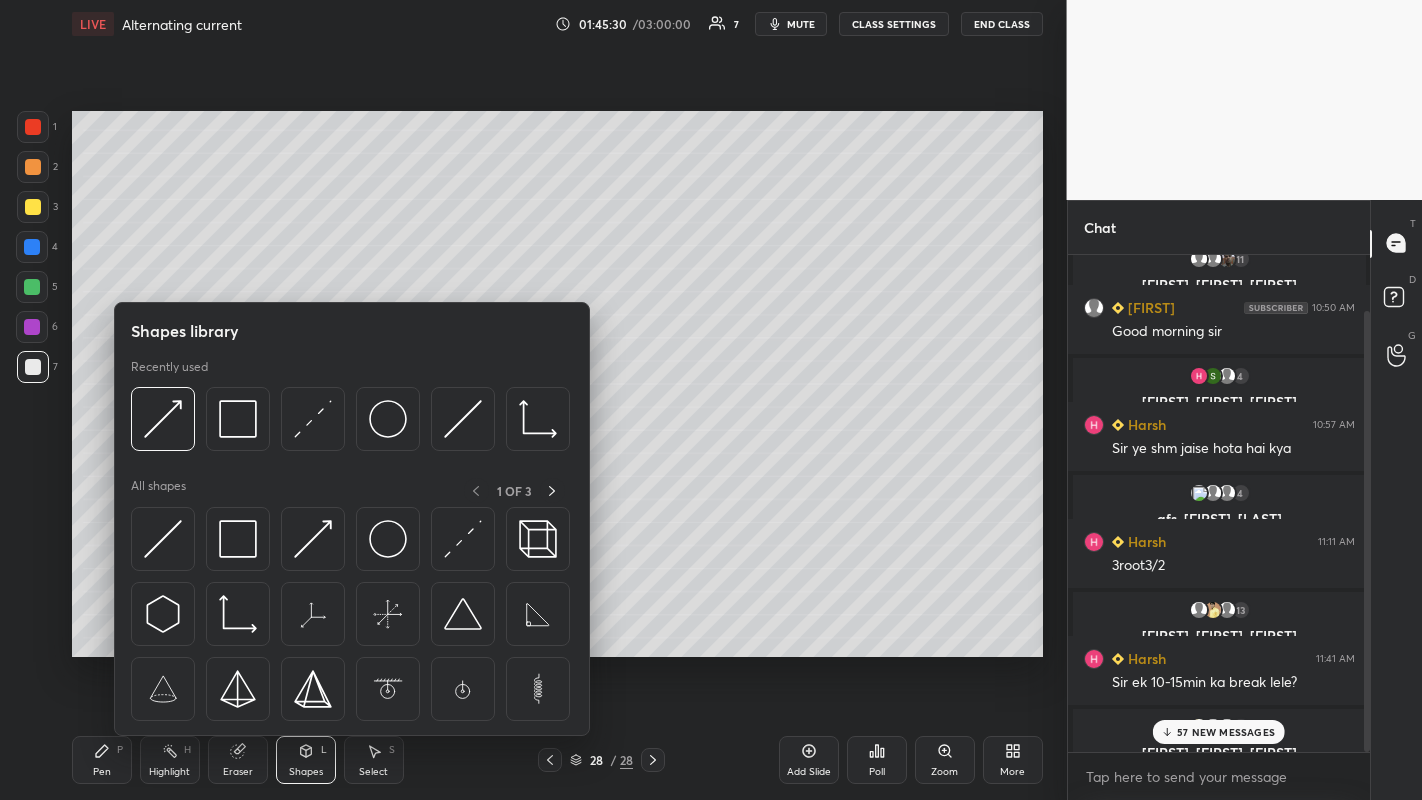 click at bounding box center (313, 539) 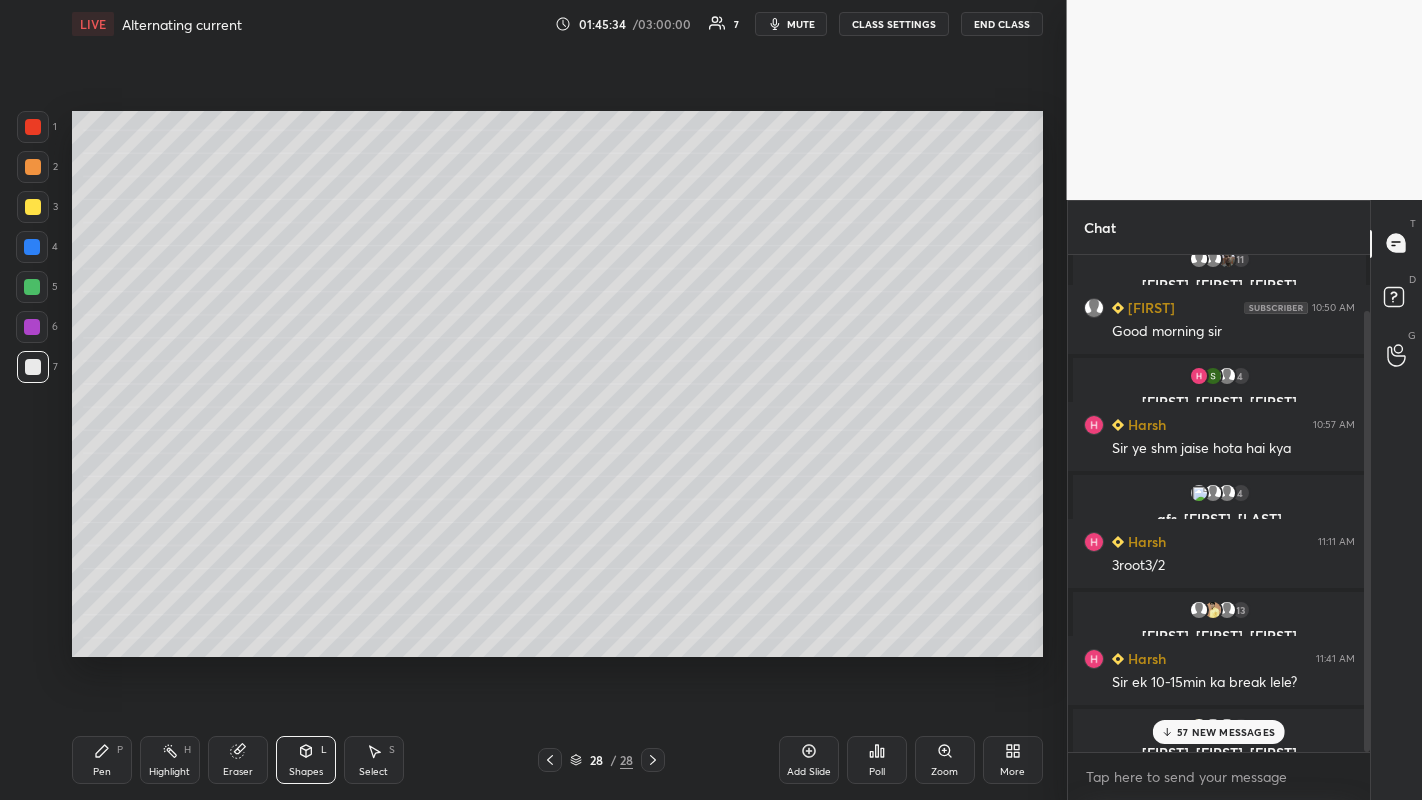 click at bounding box center (33, 167) 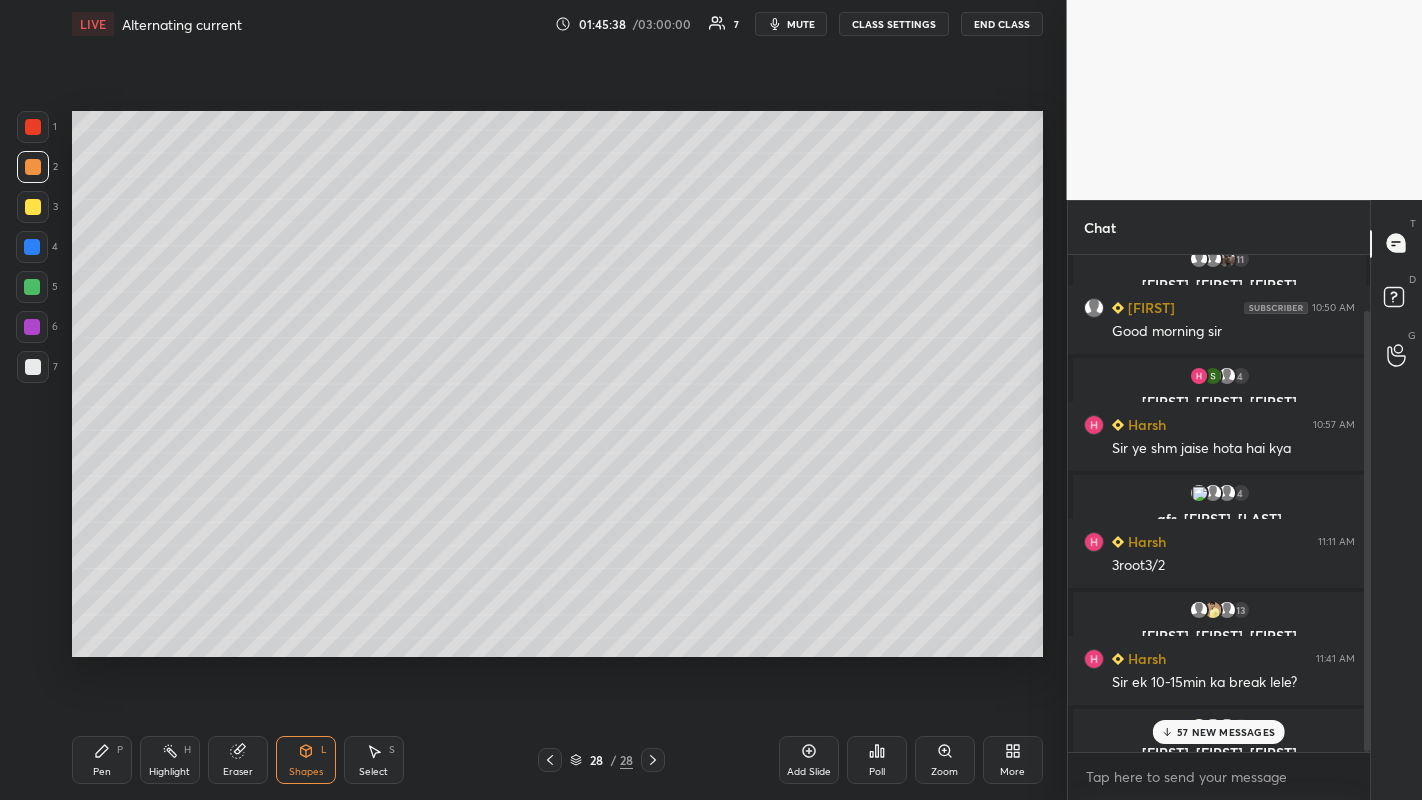 click on "Eraser" at bounding box center (238, 760) 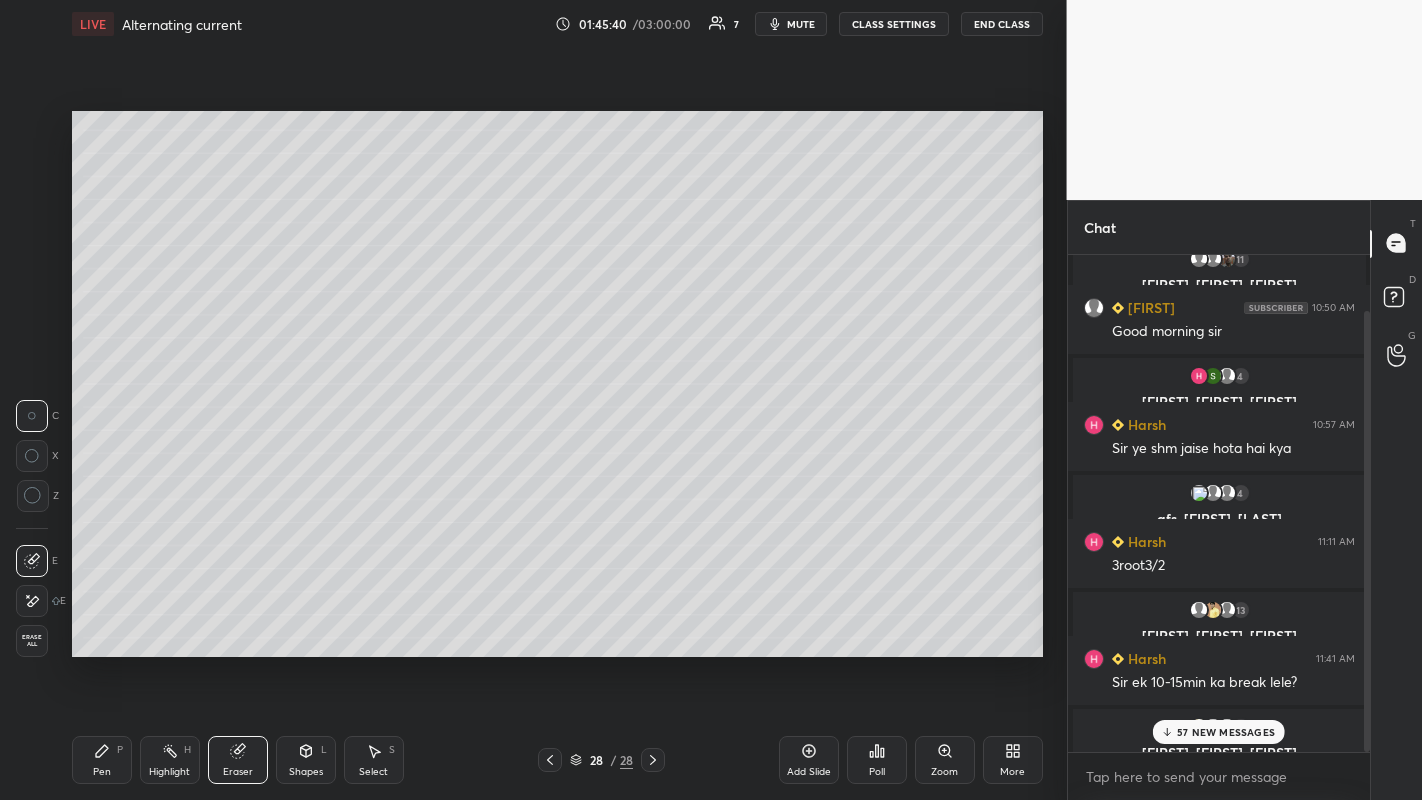 click 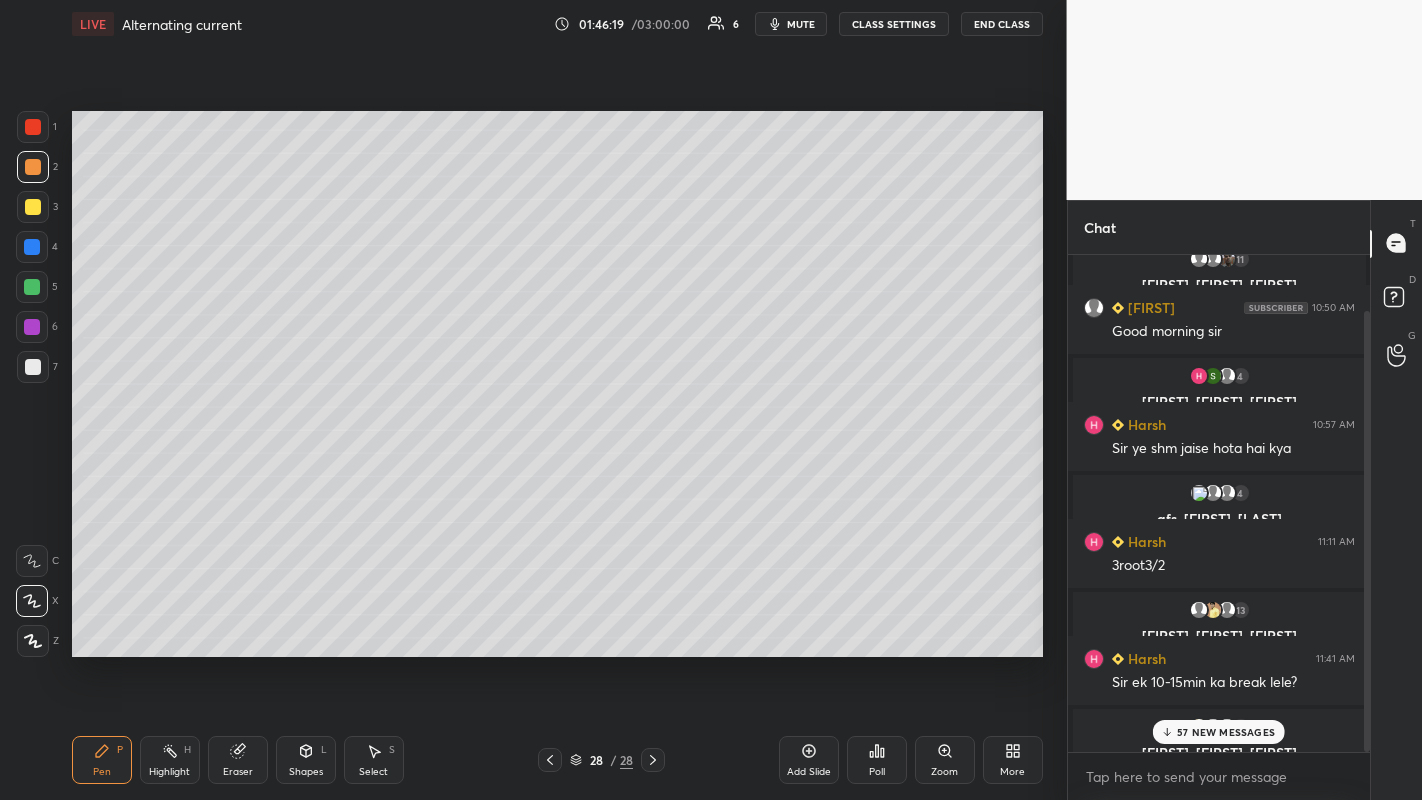 click 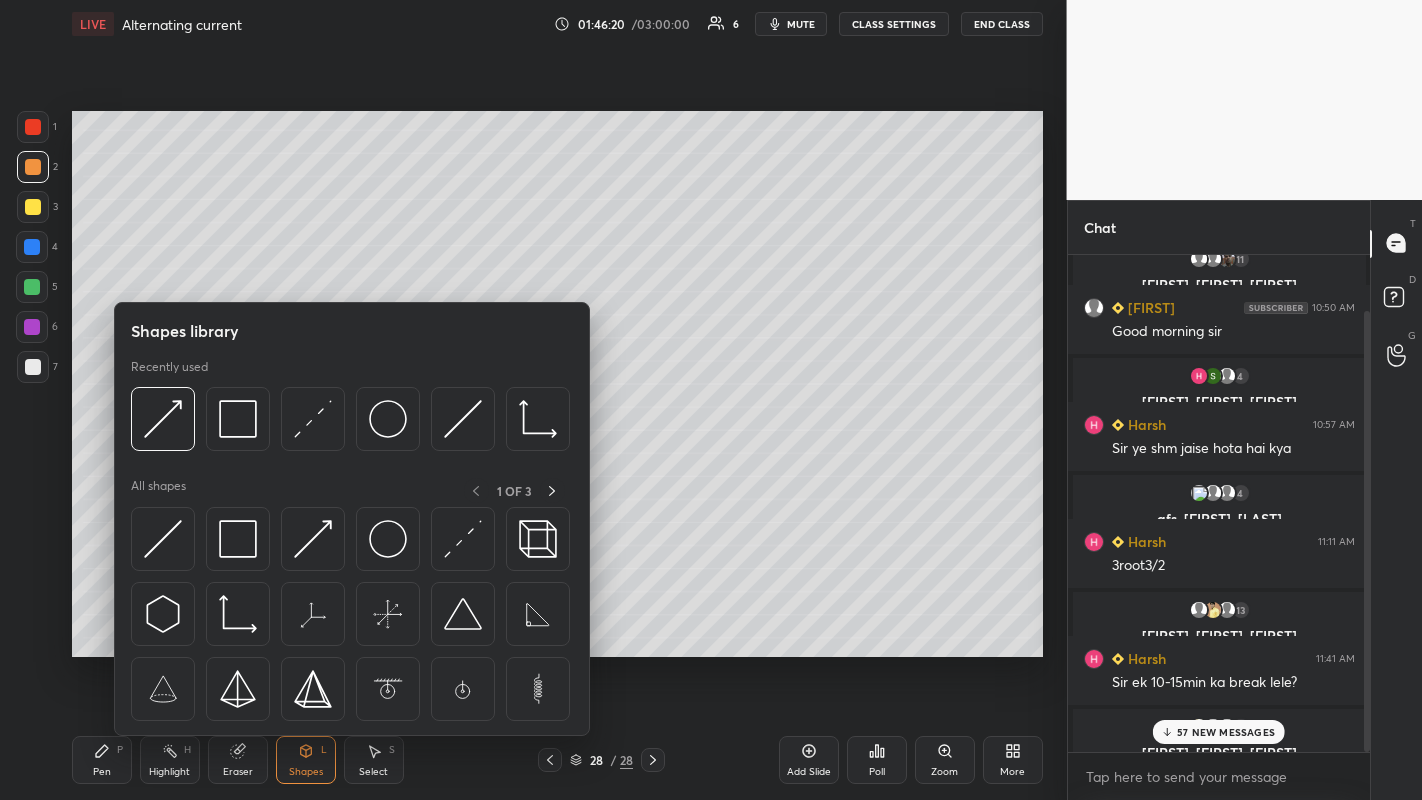 click at bounding box center (313, 419) 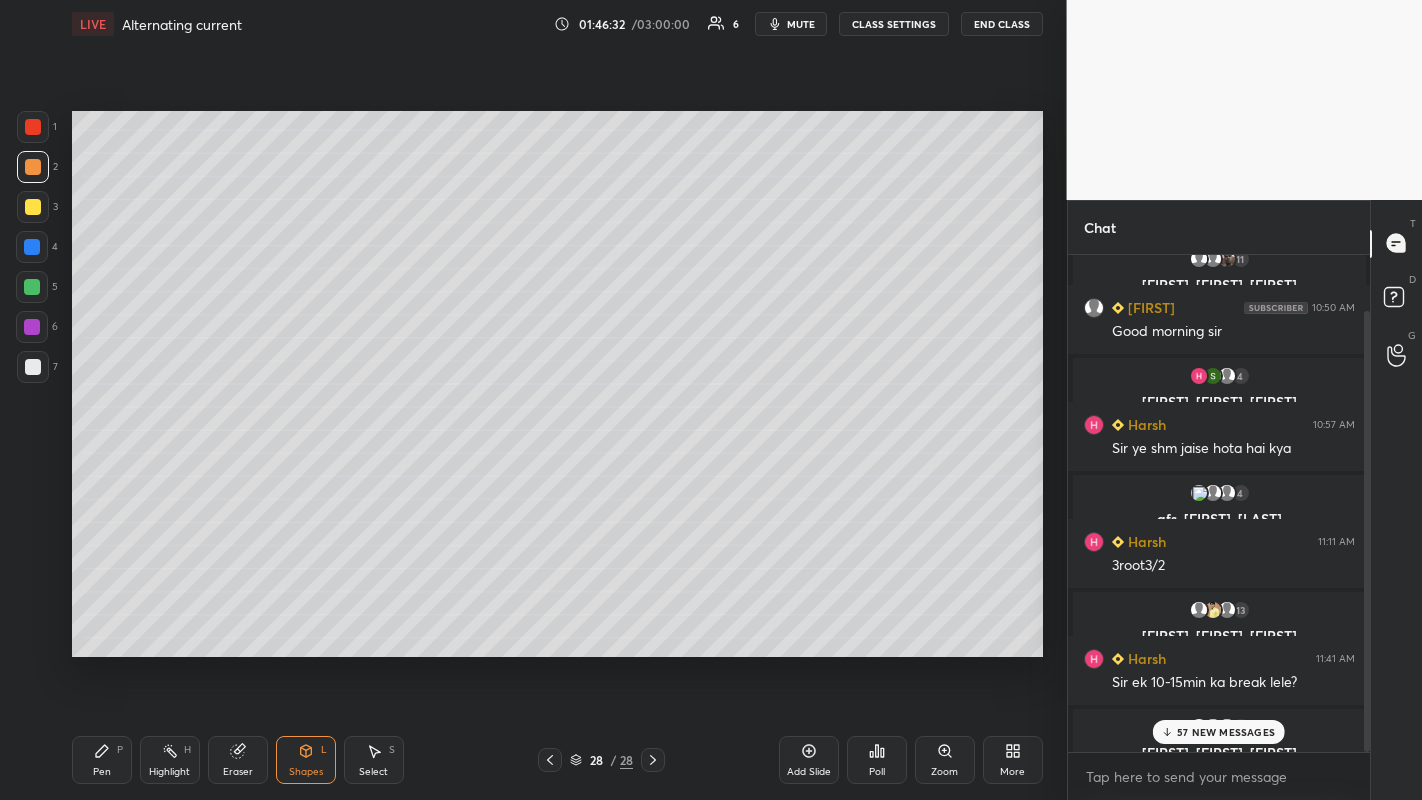click 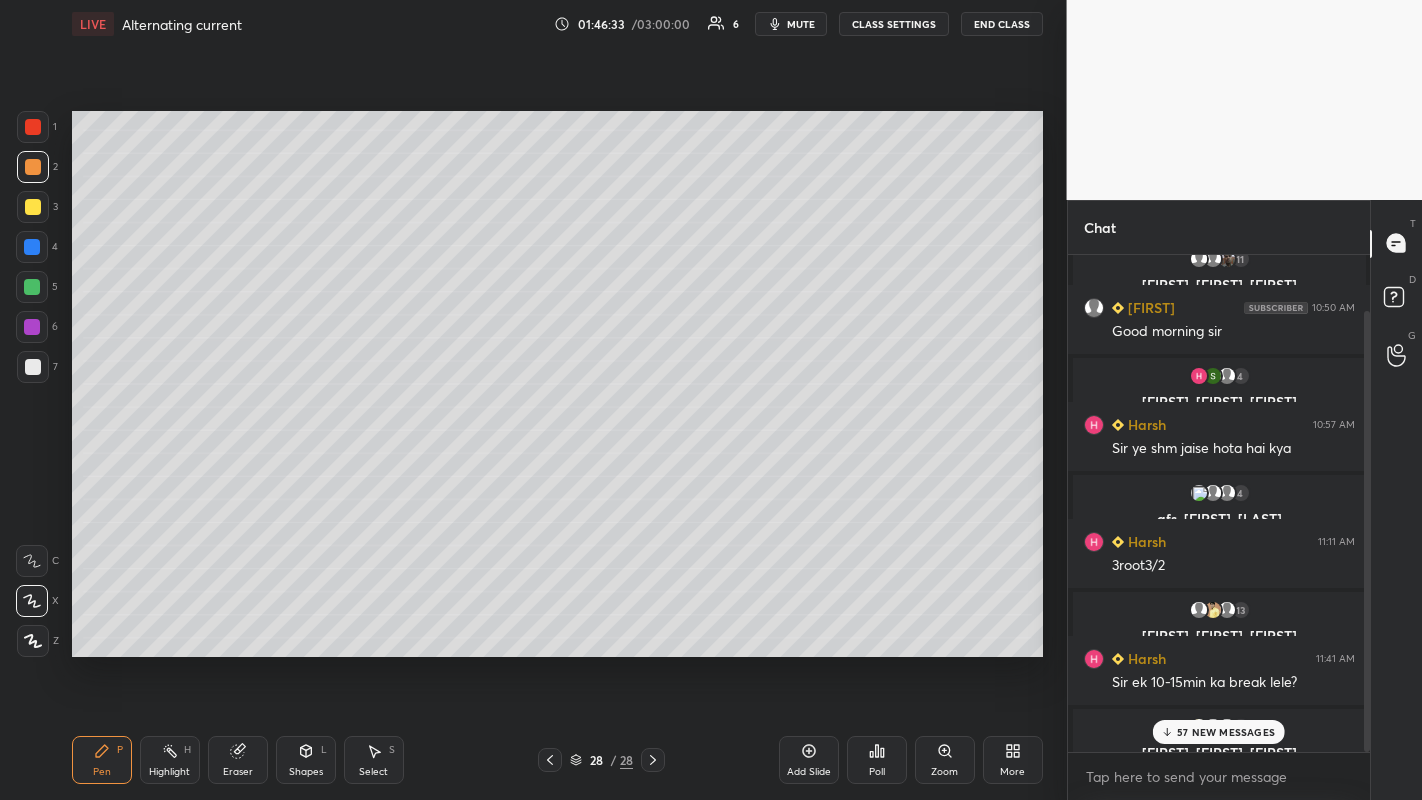 click at bounding box center [32, 287] 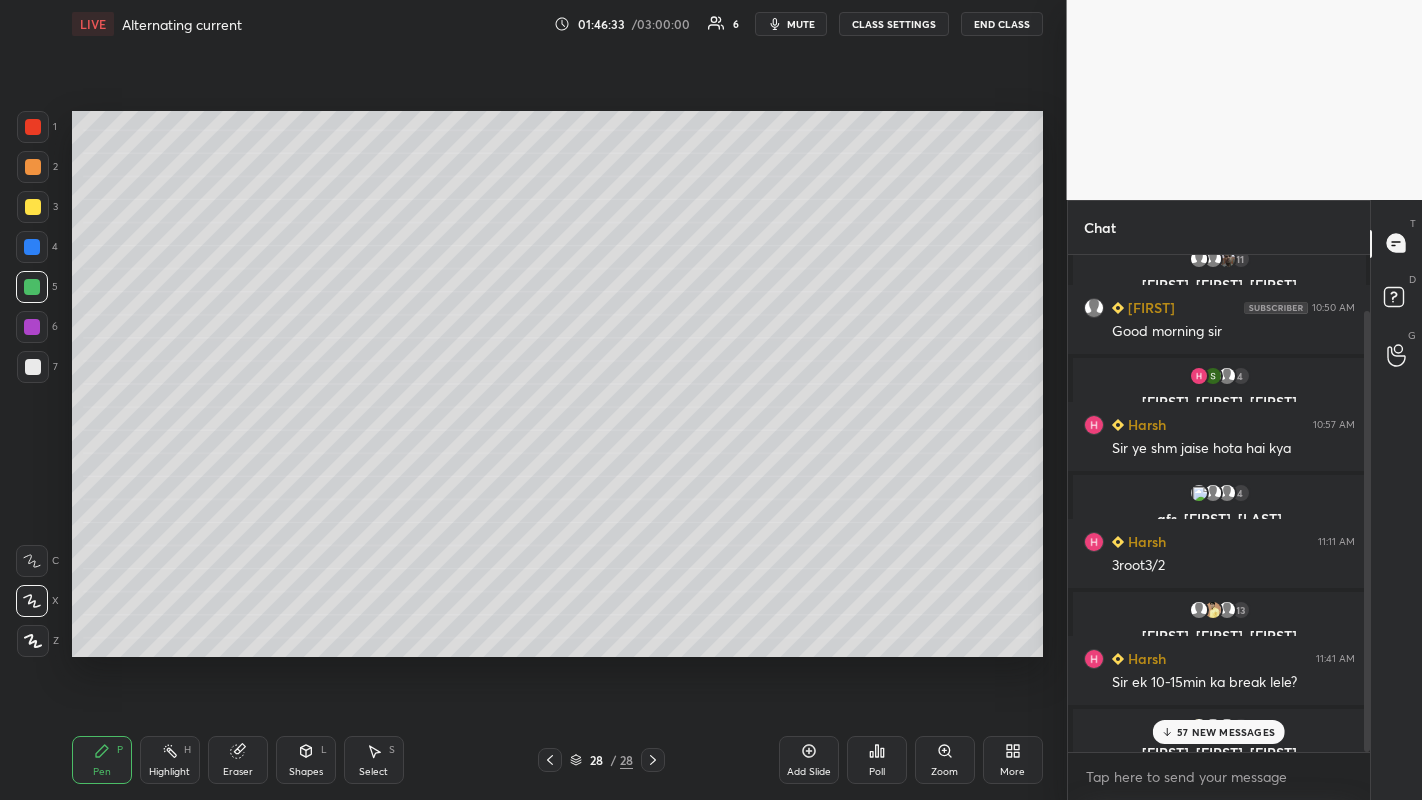 click at bounding box center (32, 327) 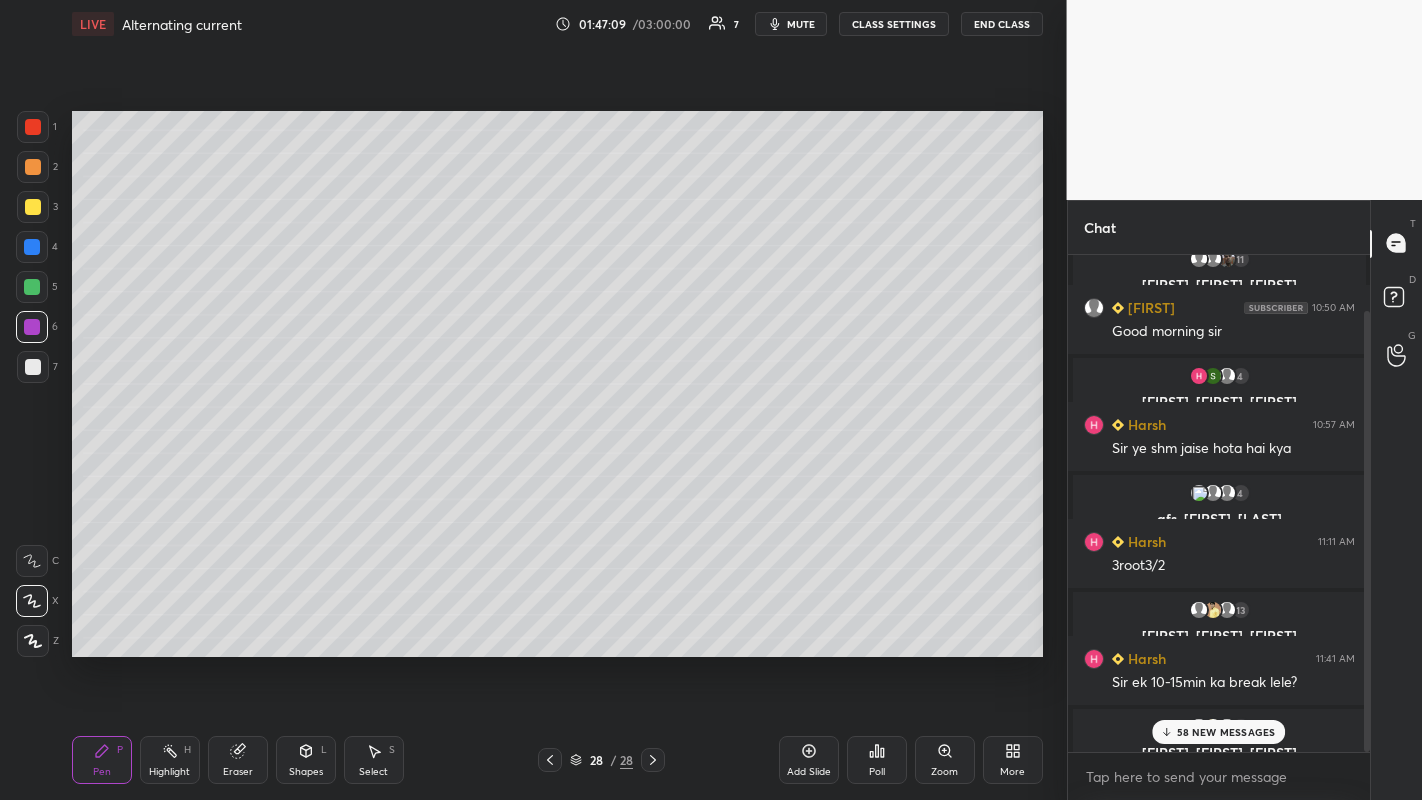 click at bounding box center (33, 207) 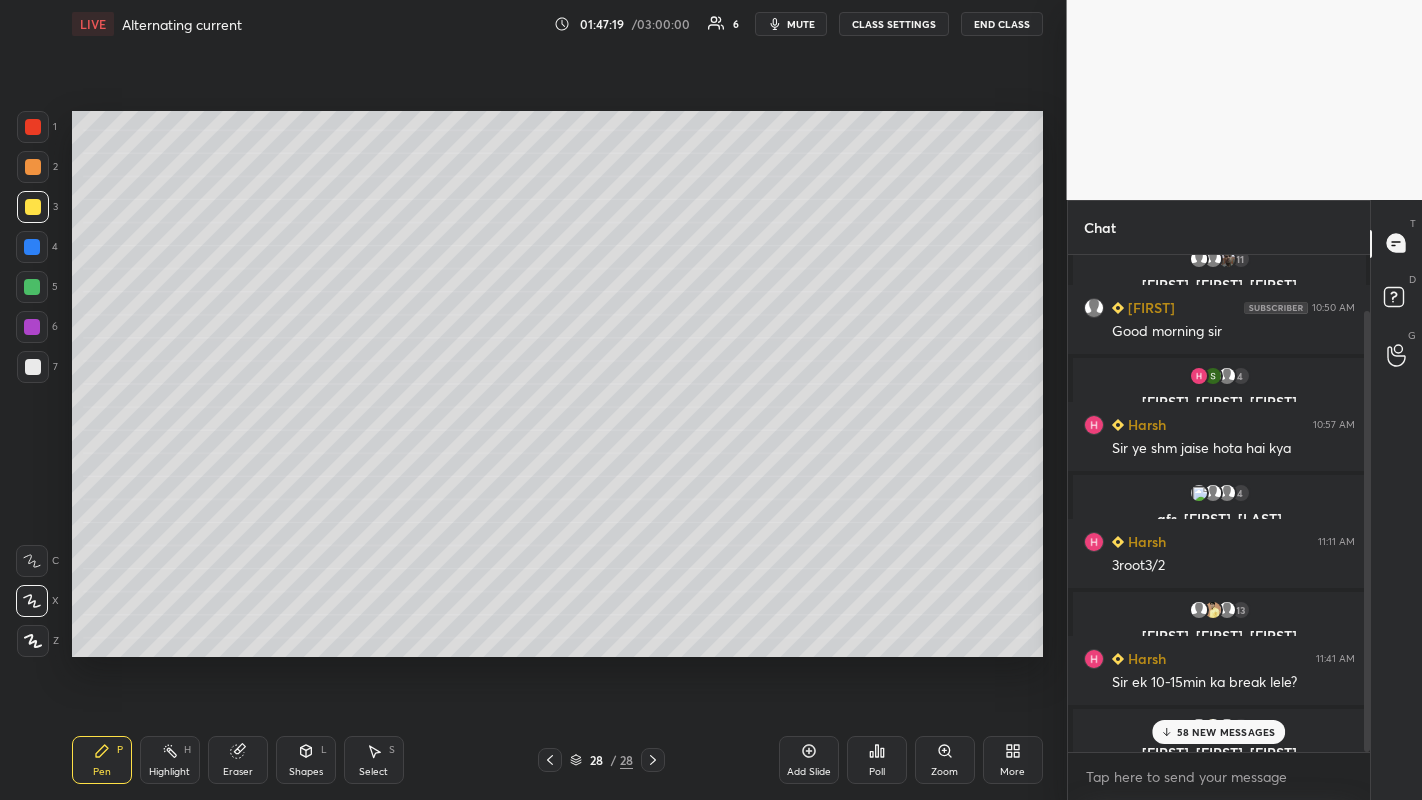 click 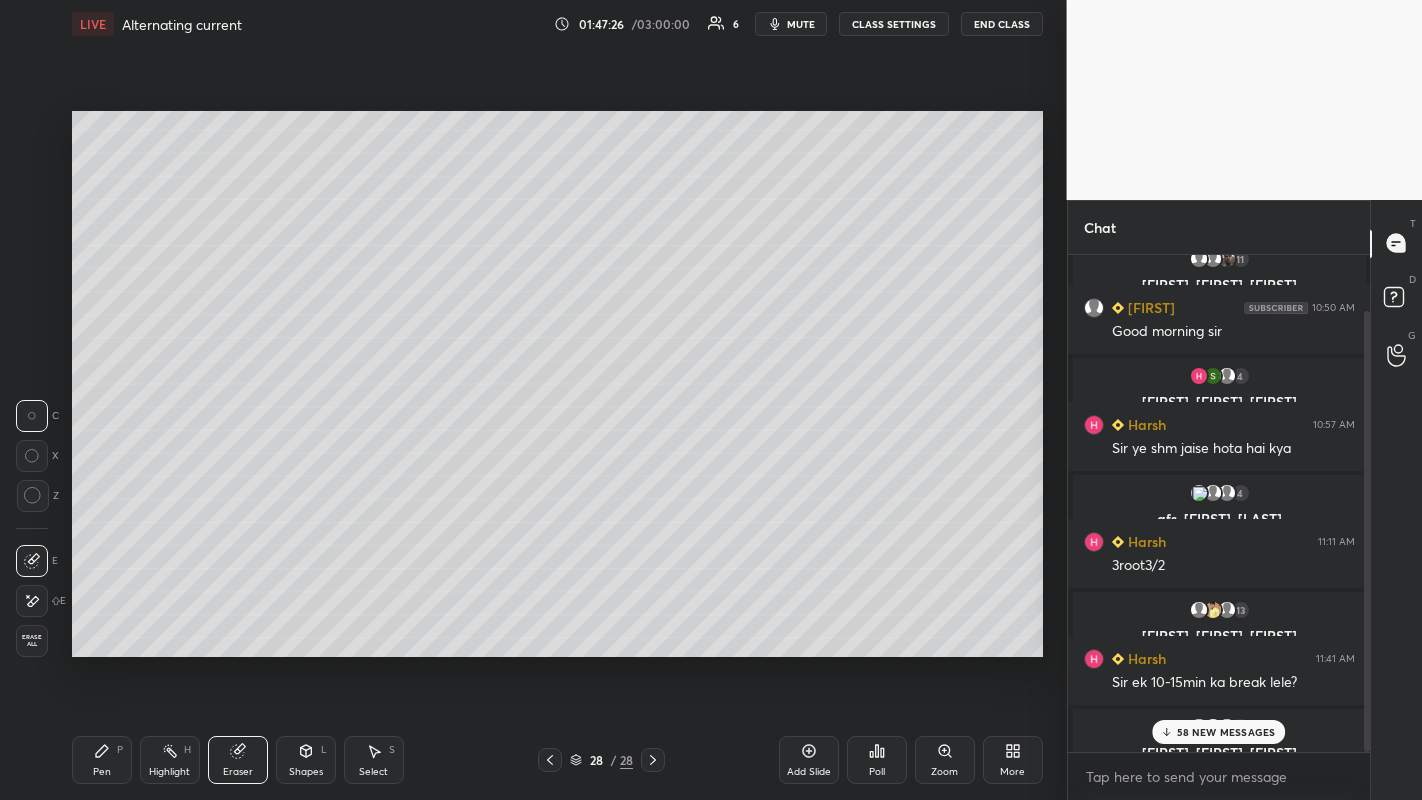 click 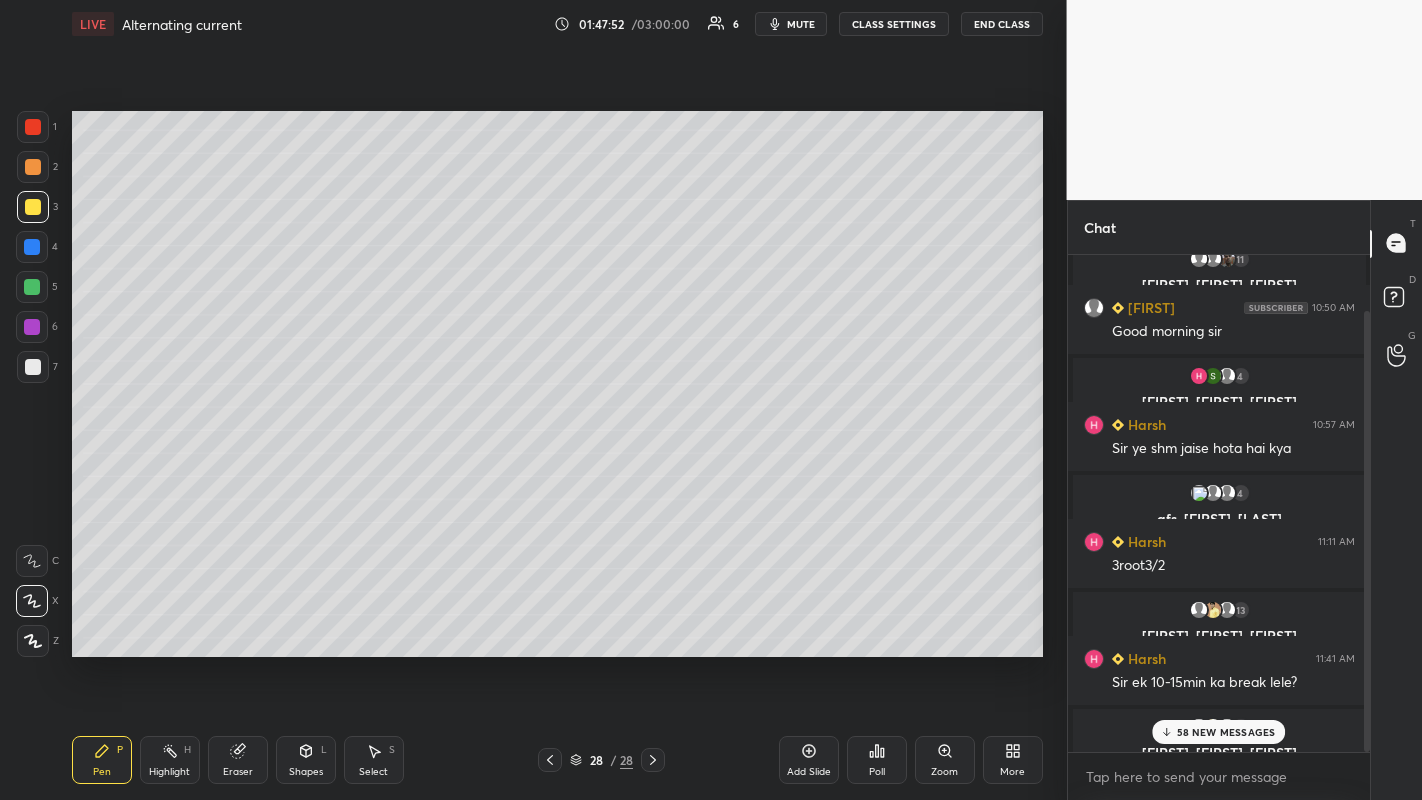 click 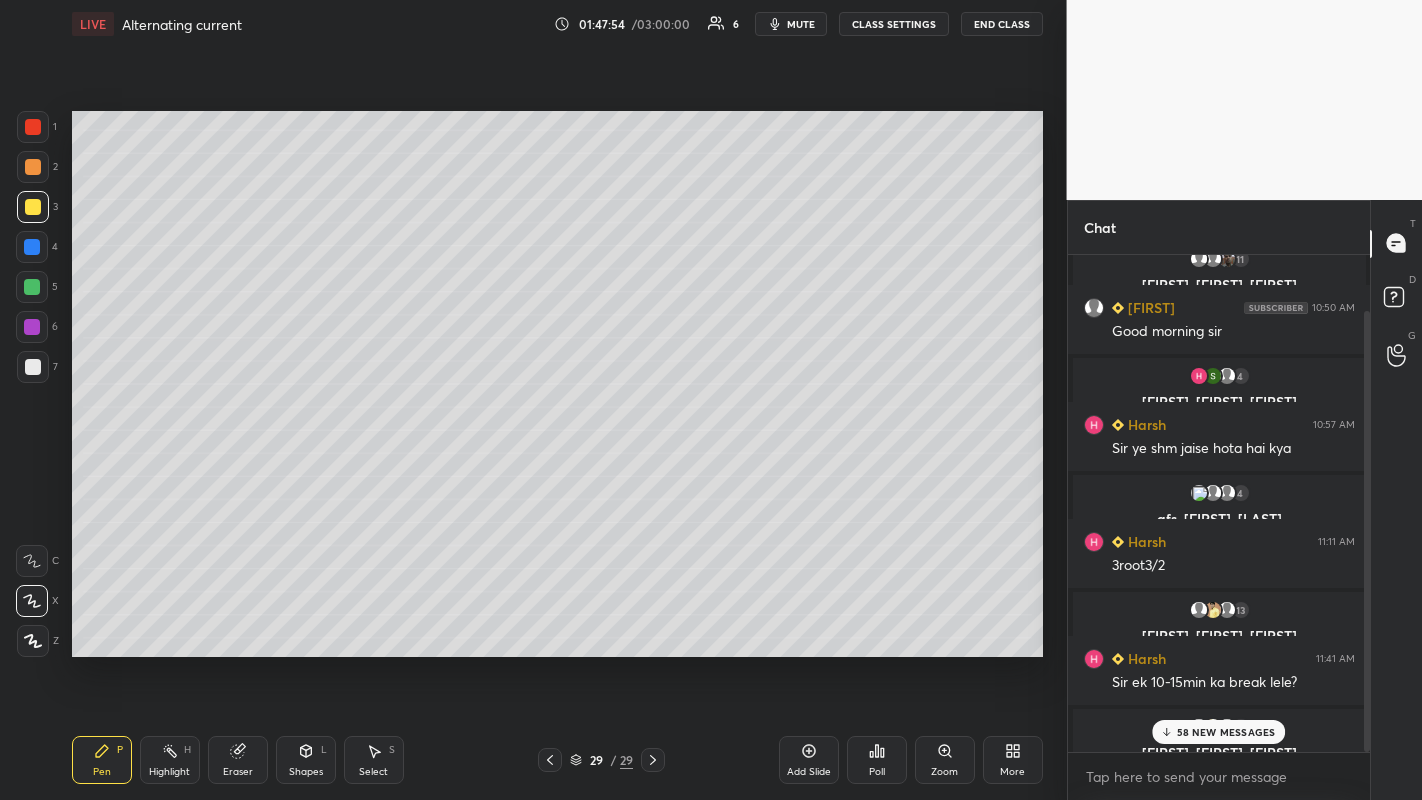 click 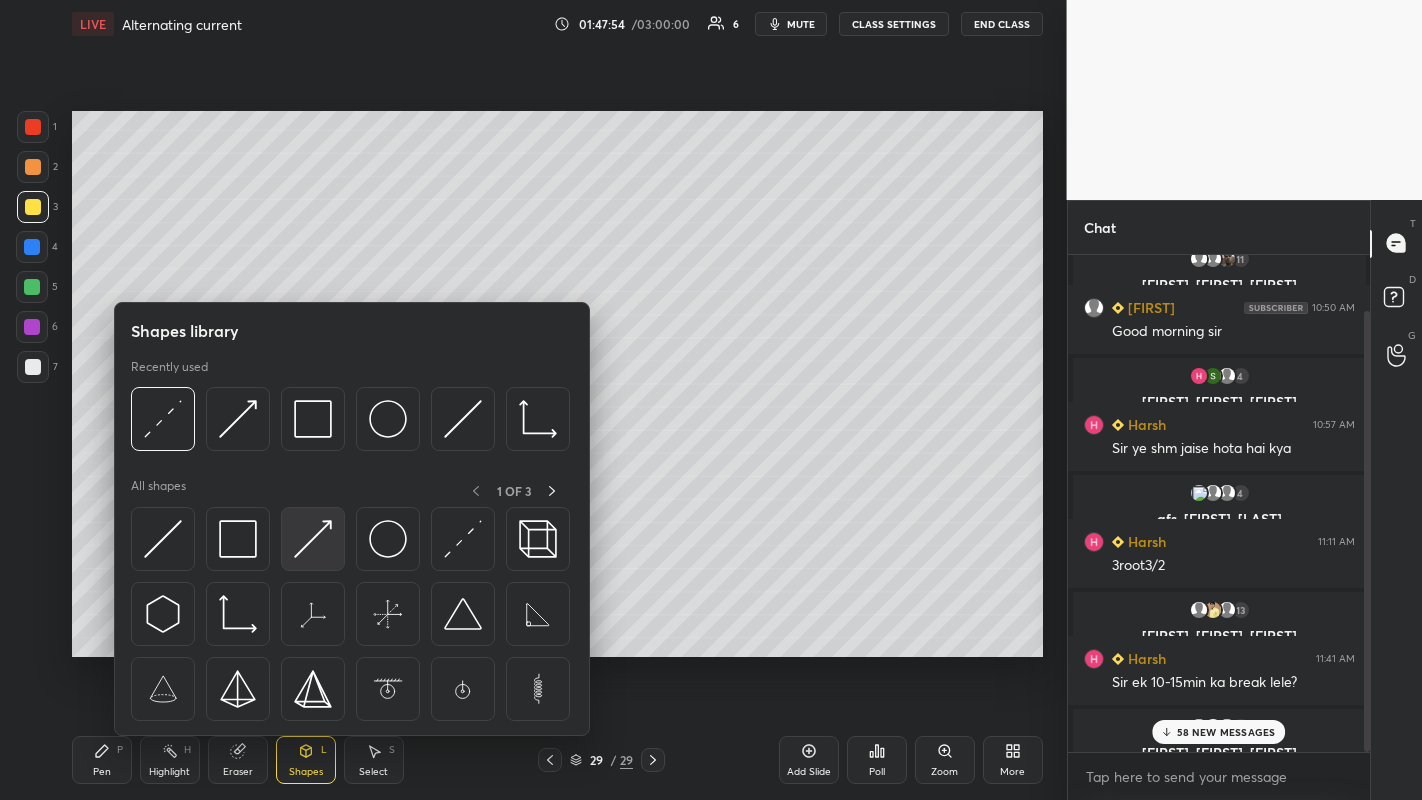 click at bounding box center (313, 539) 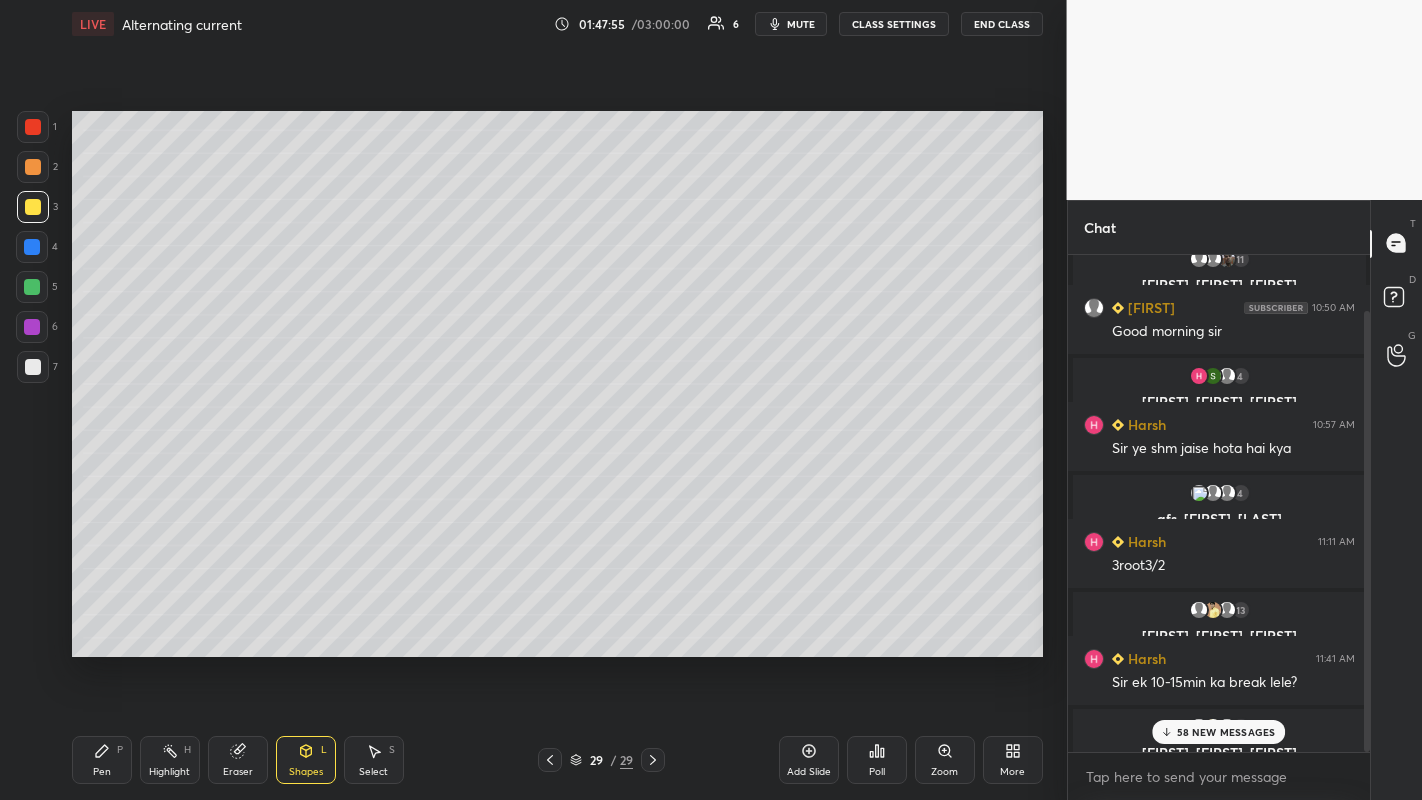 click at bounding box center [32, 287] 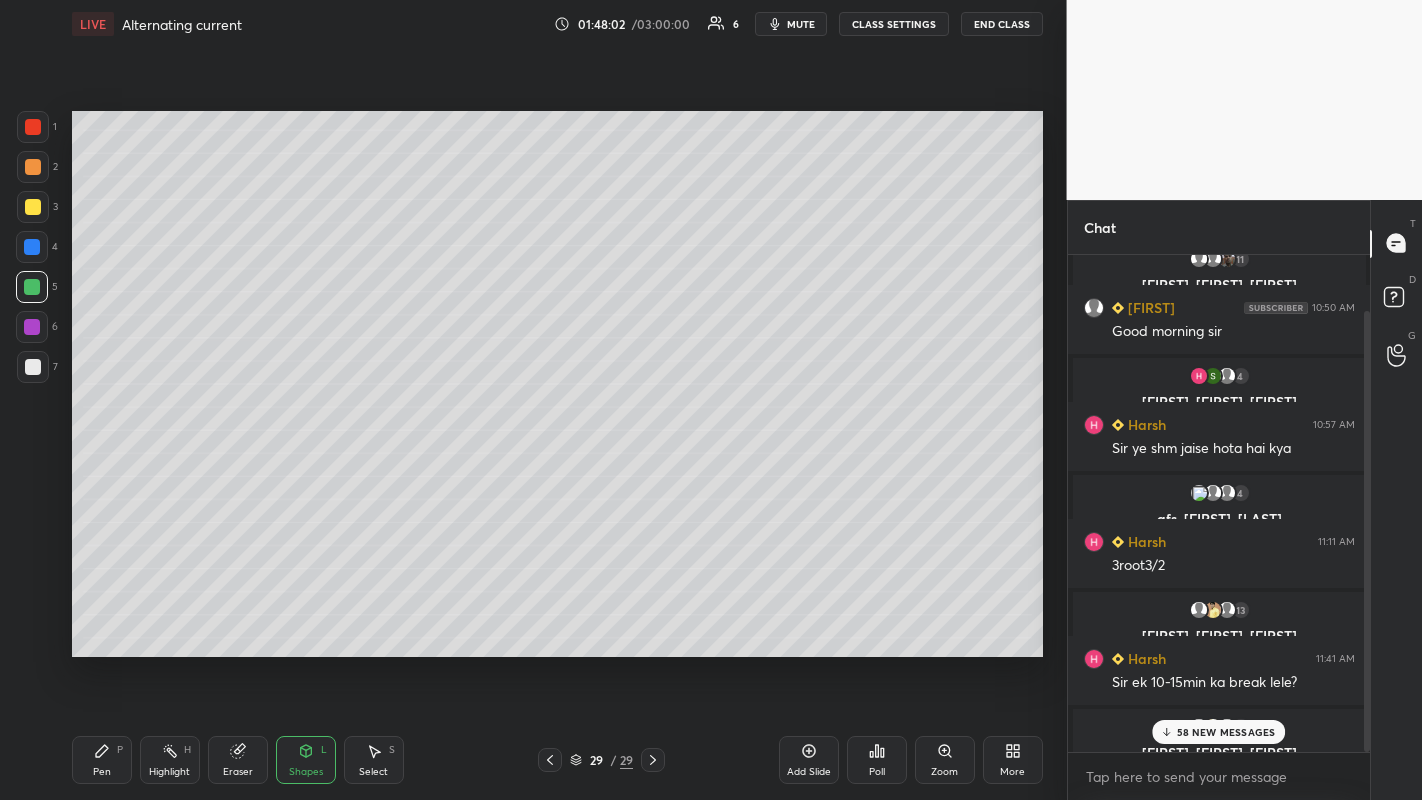 click at bounding box center (33, 167) 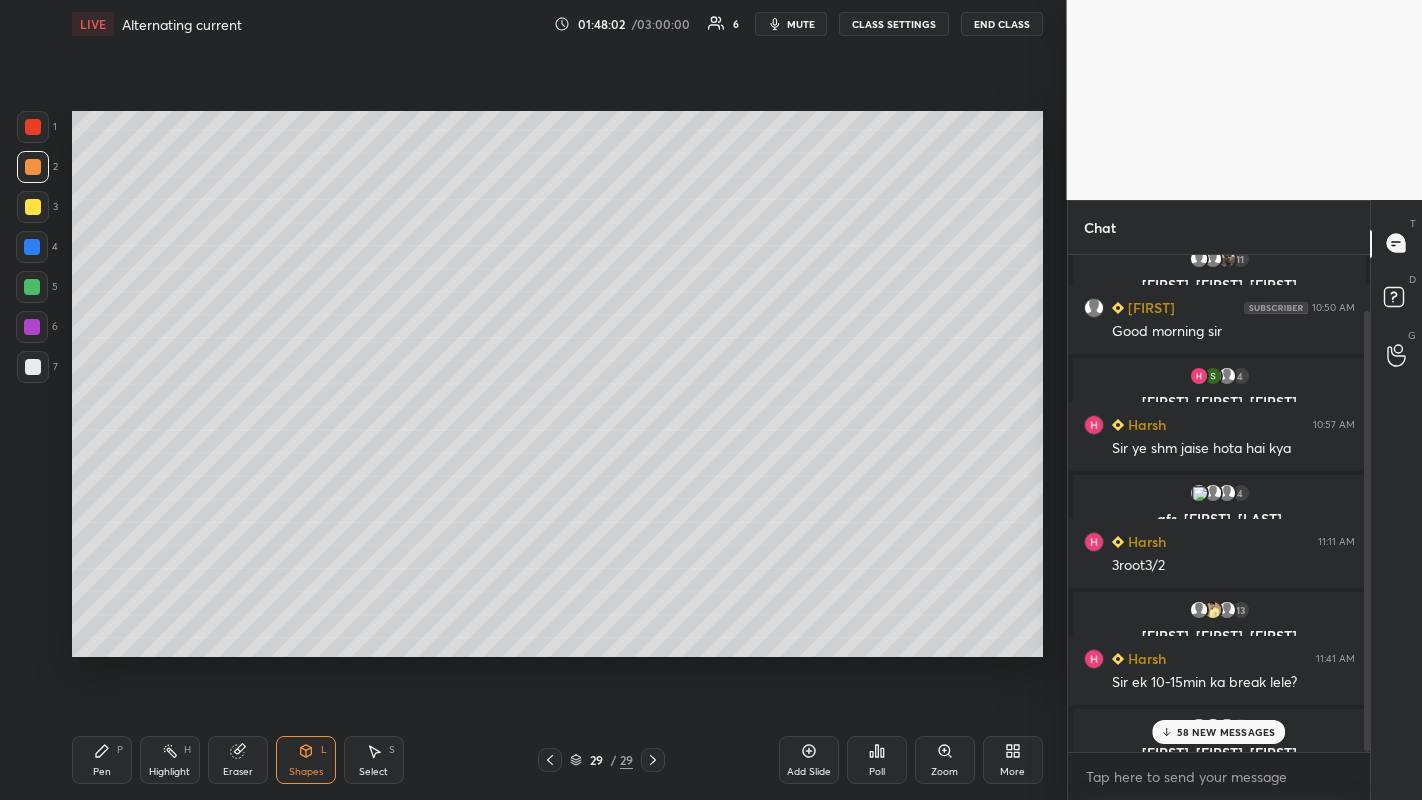 click on "Pen P" at bounding box center (102, 760) 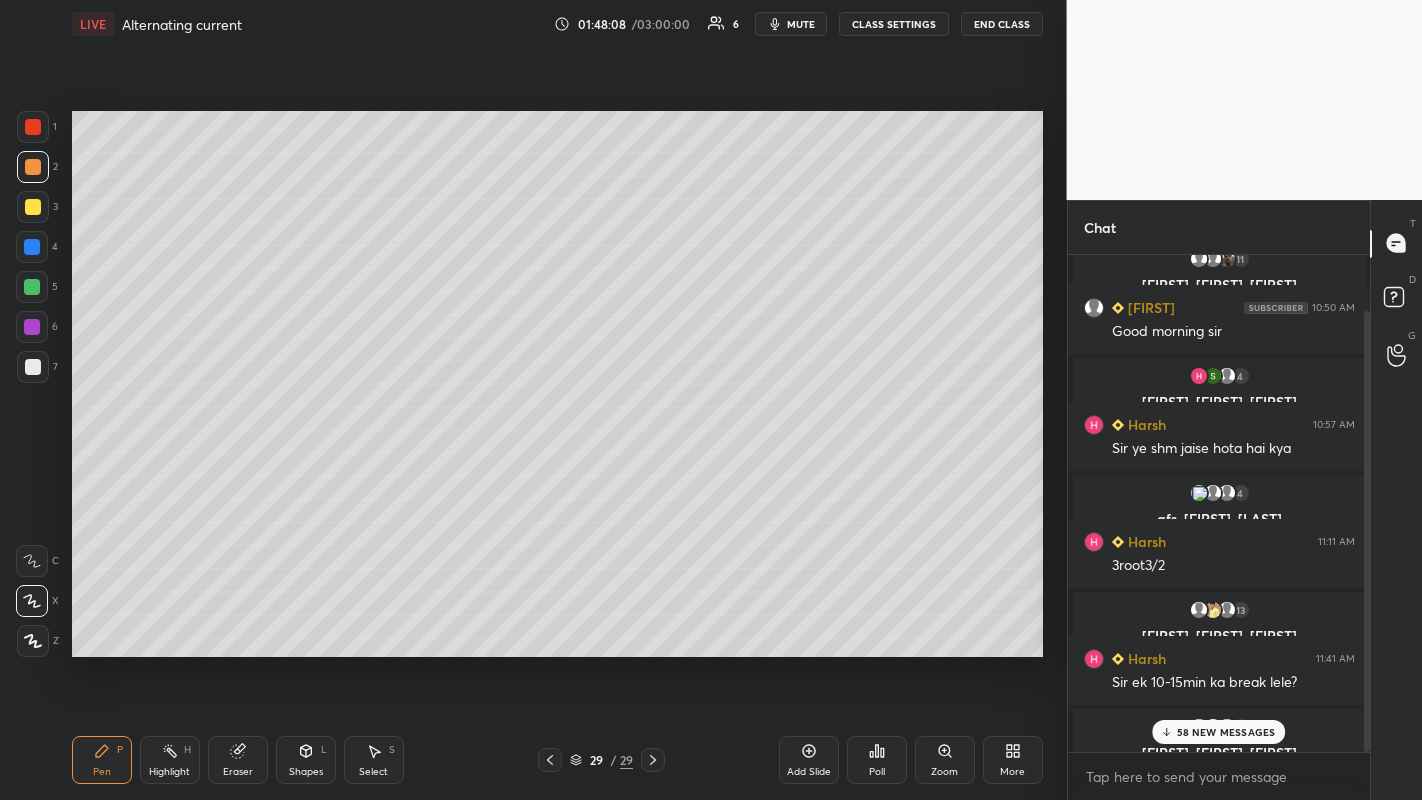 click 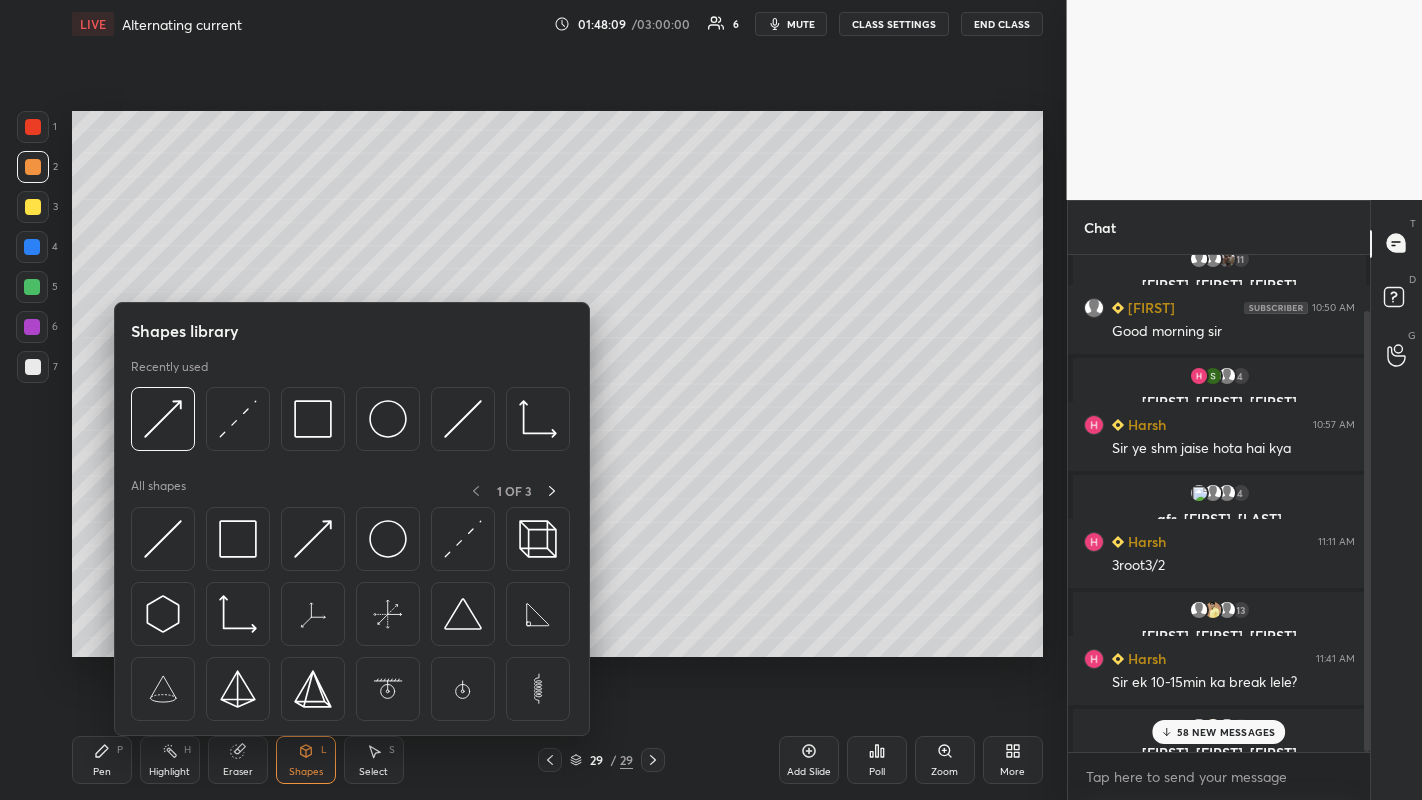 click at bounding box center [313, 539] 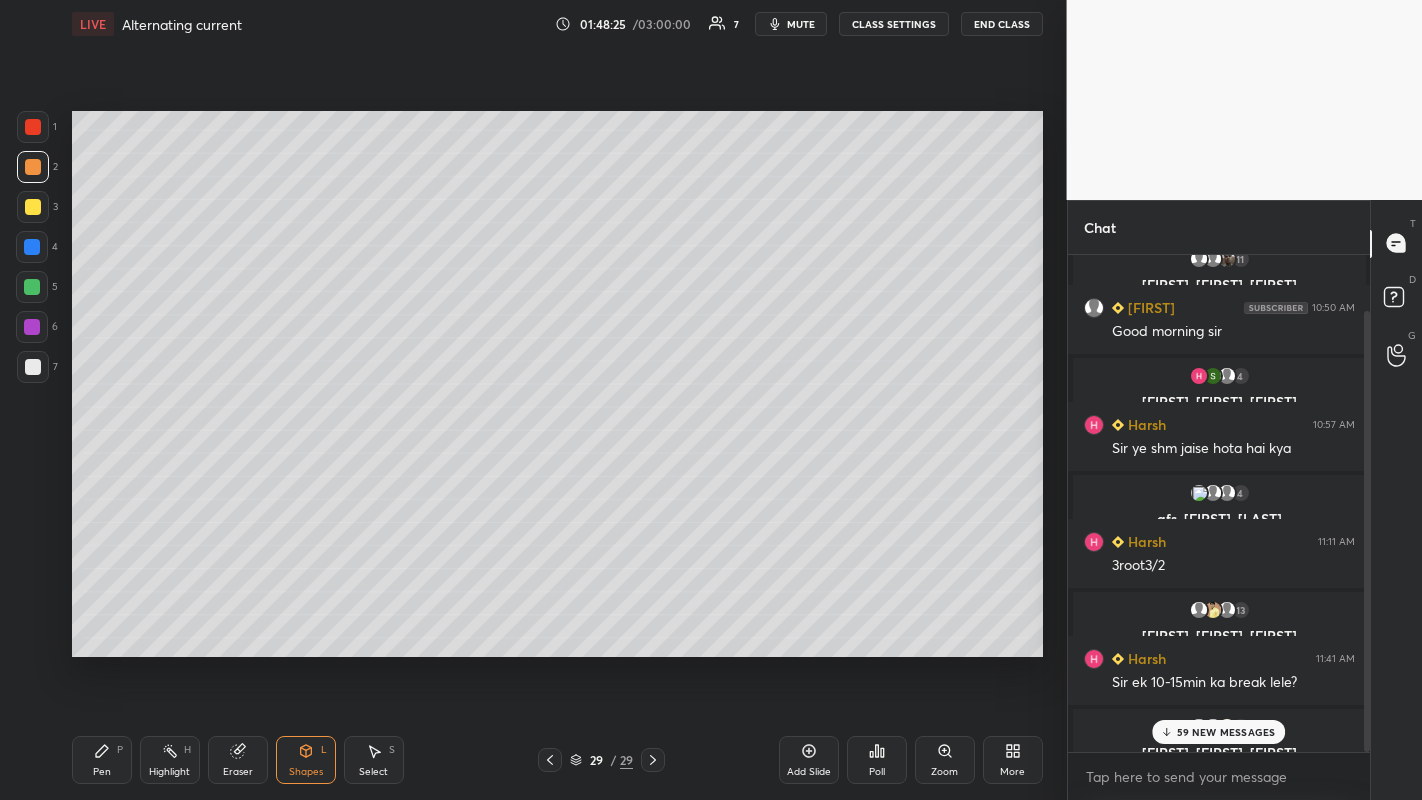 click on "Pen P" at bounding box center (102, 760) 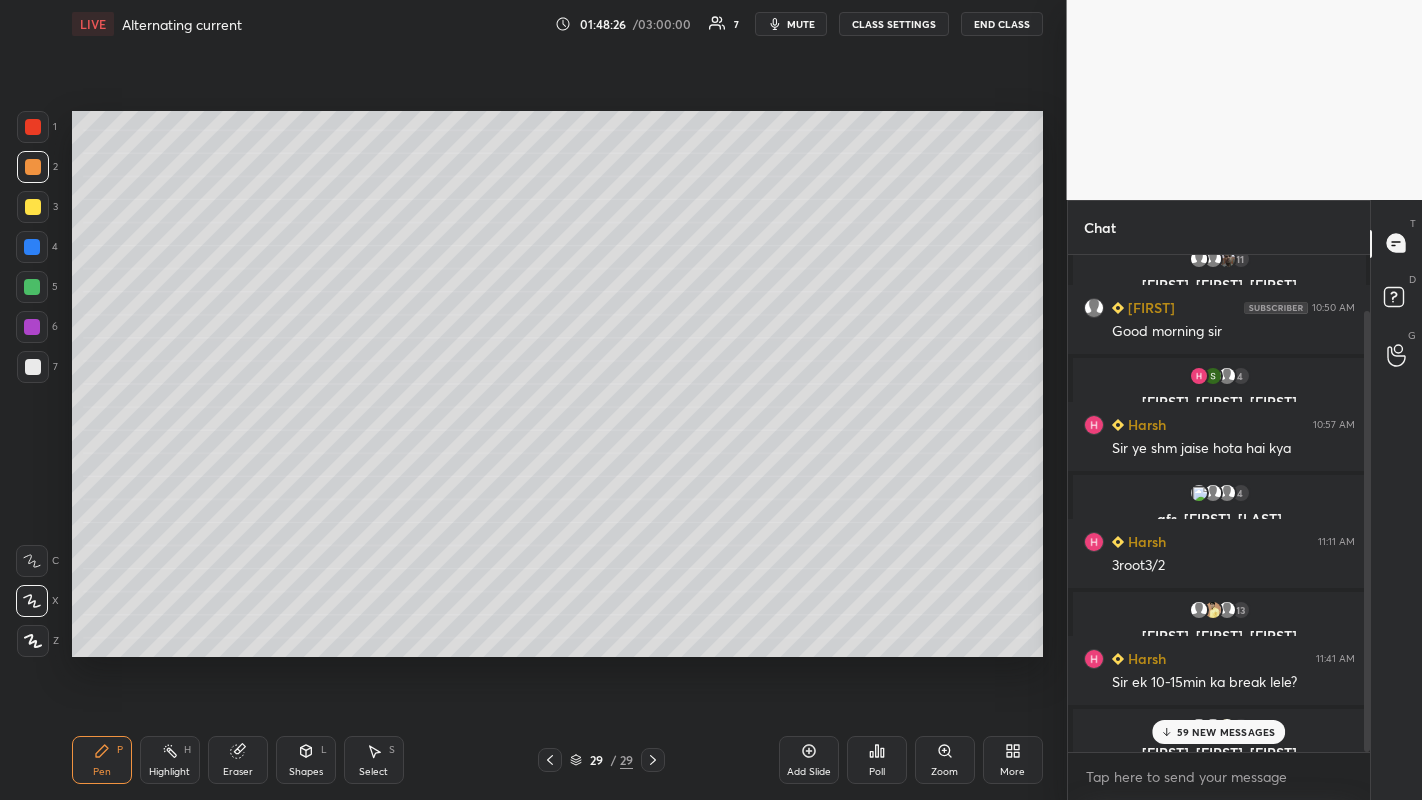 click at bounding box center [33, 367] 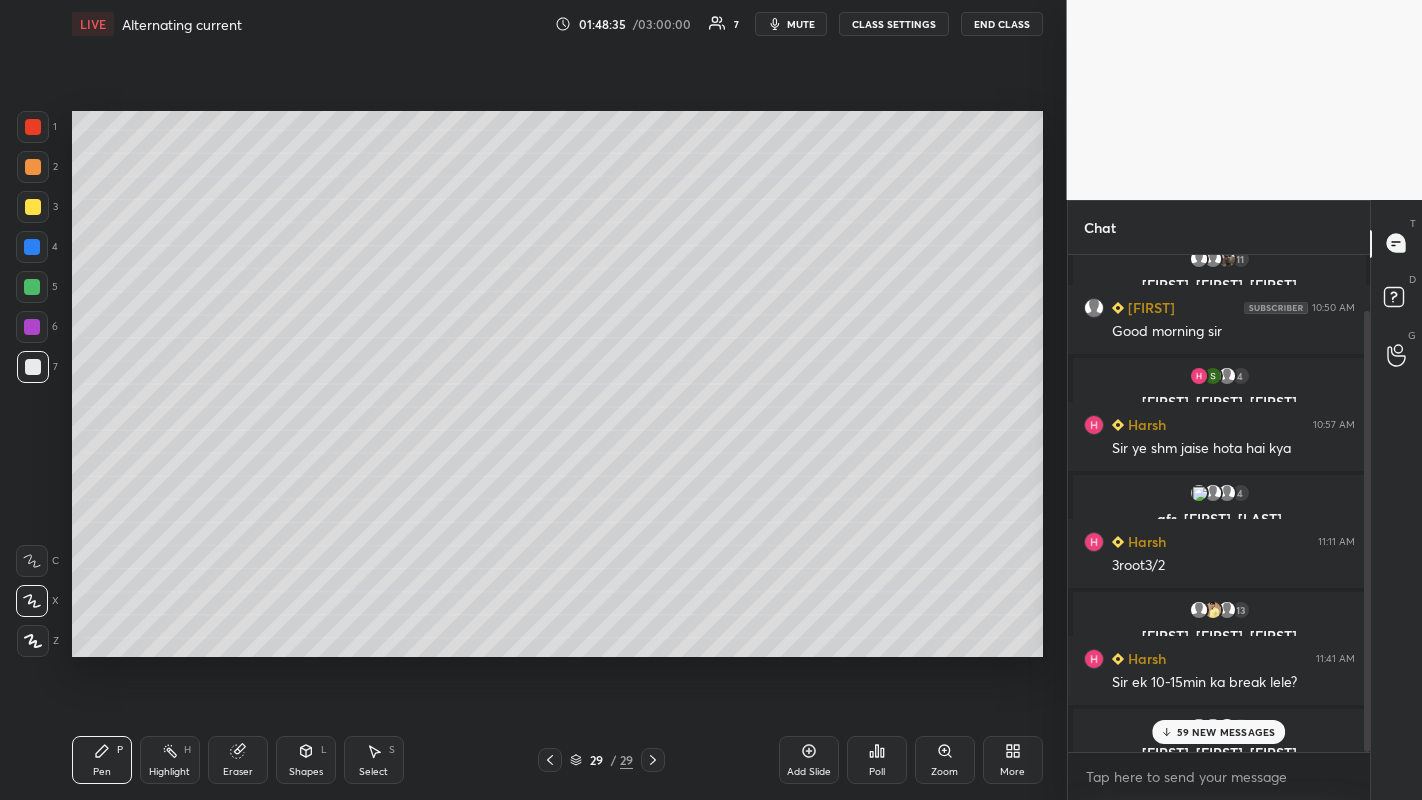 click on "Select S" at bounding box center (374, 760) 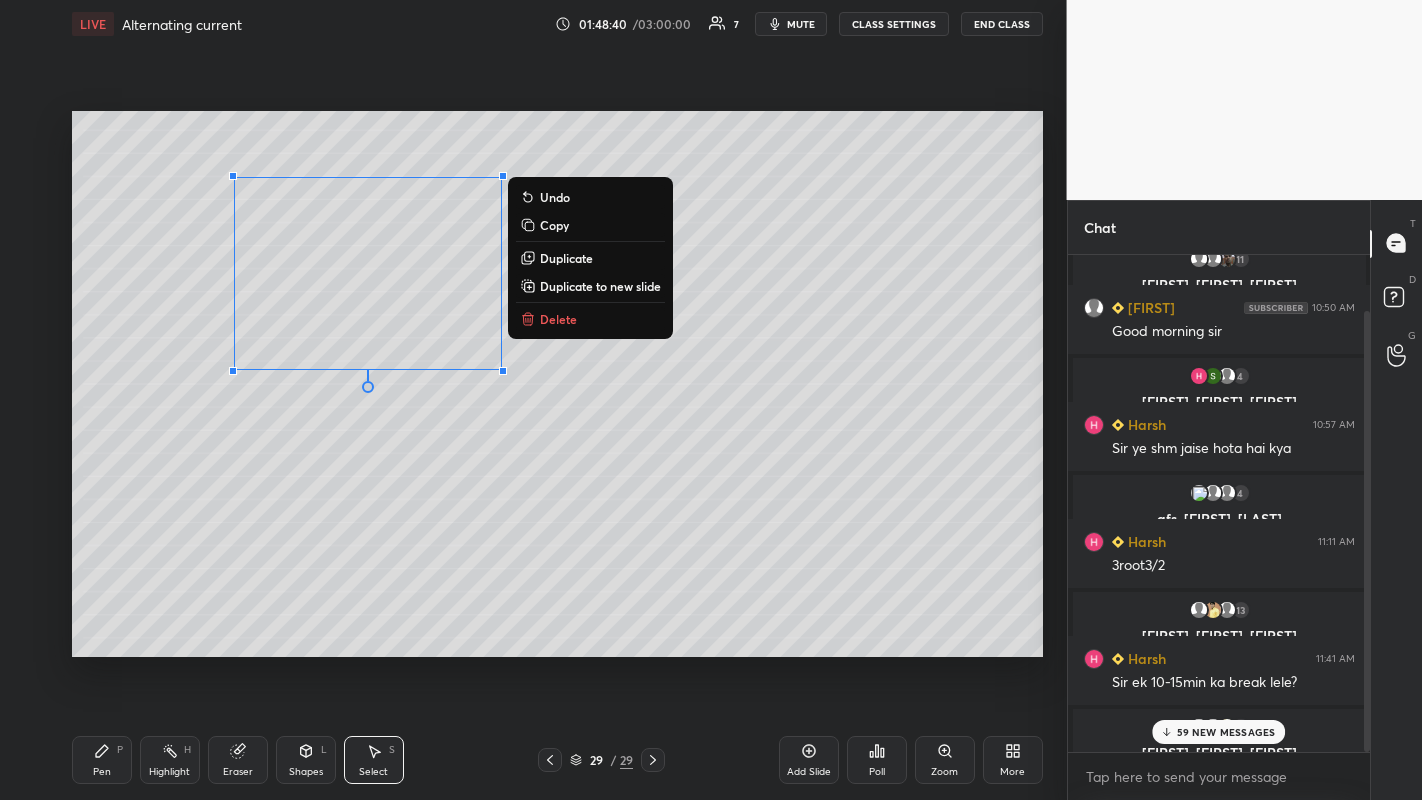 click on "0 ° Undo Copy Duplicate Duplicate to new slide Delete" at bounding box center (557, 384) 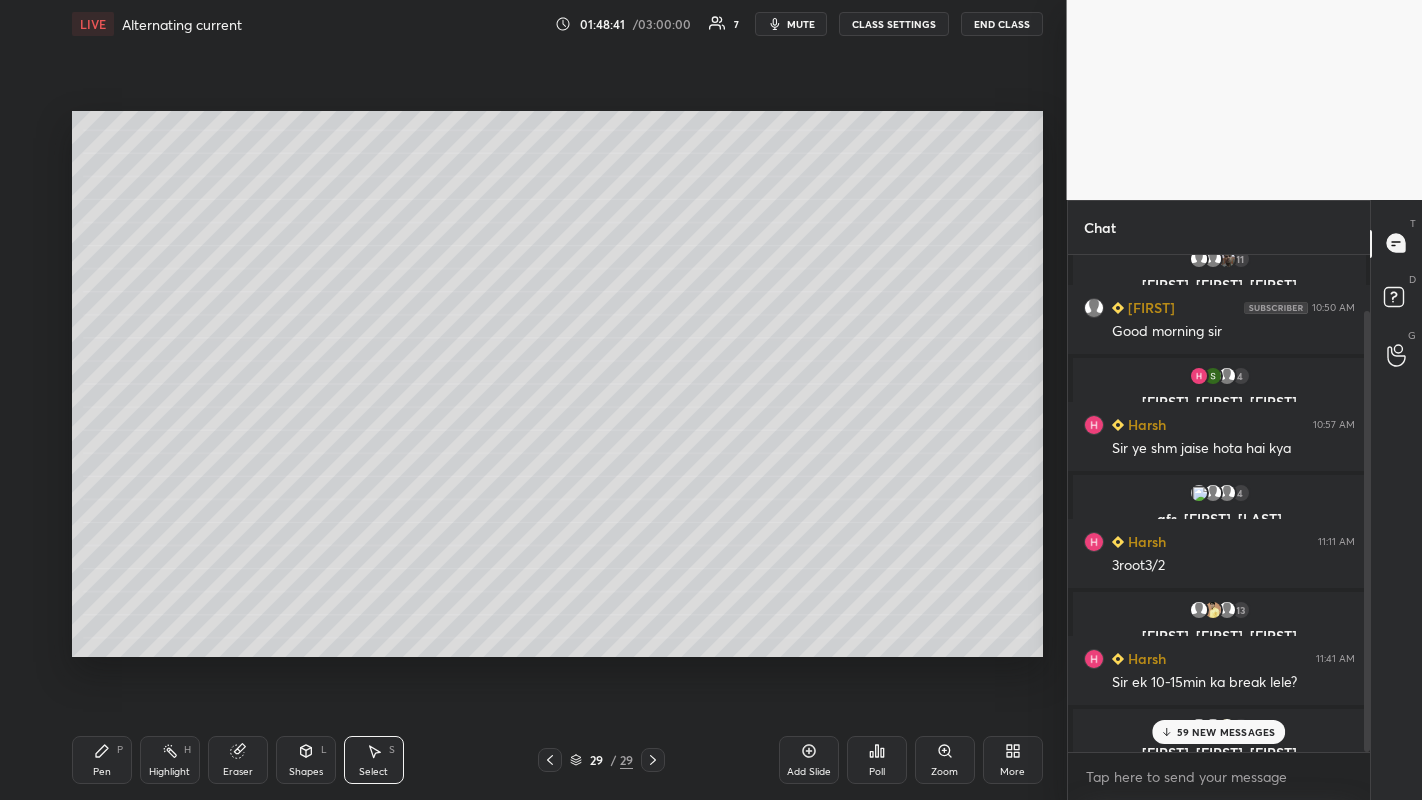 click on "Pen P" at bounding box center [102, 760] 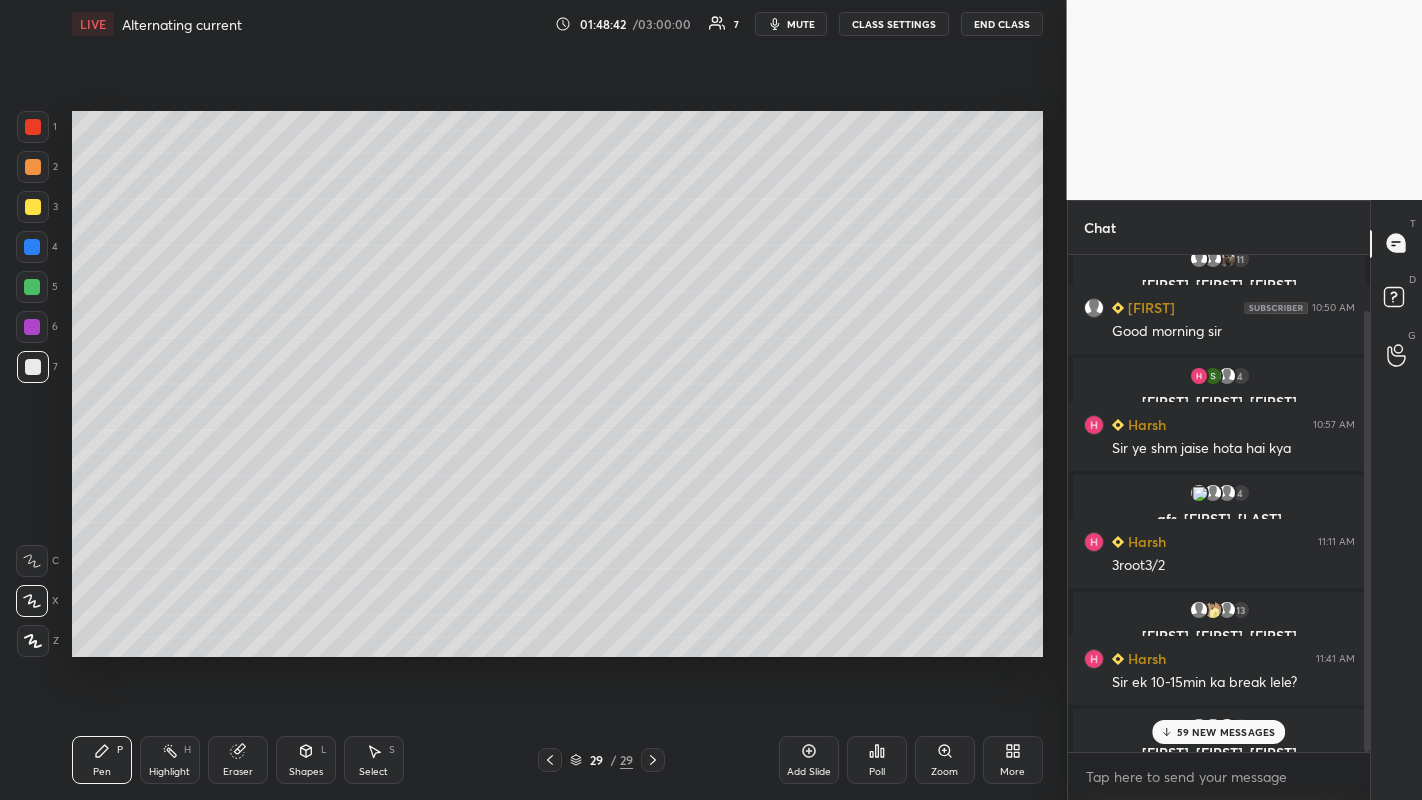 click at bounding box center (32, 287) 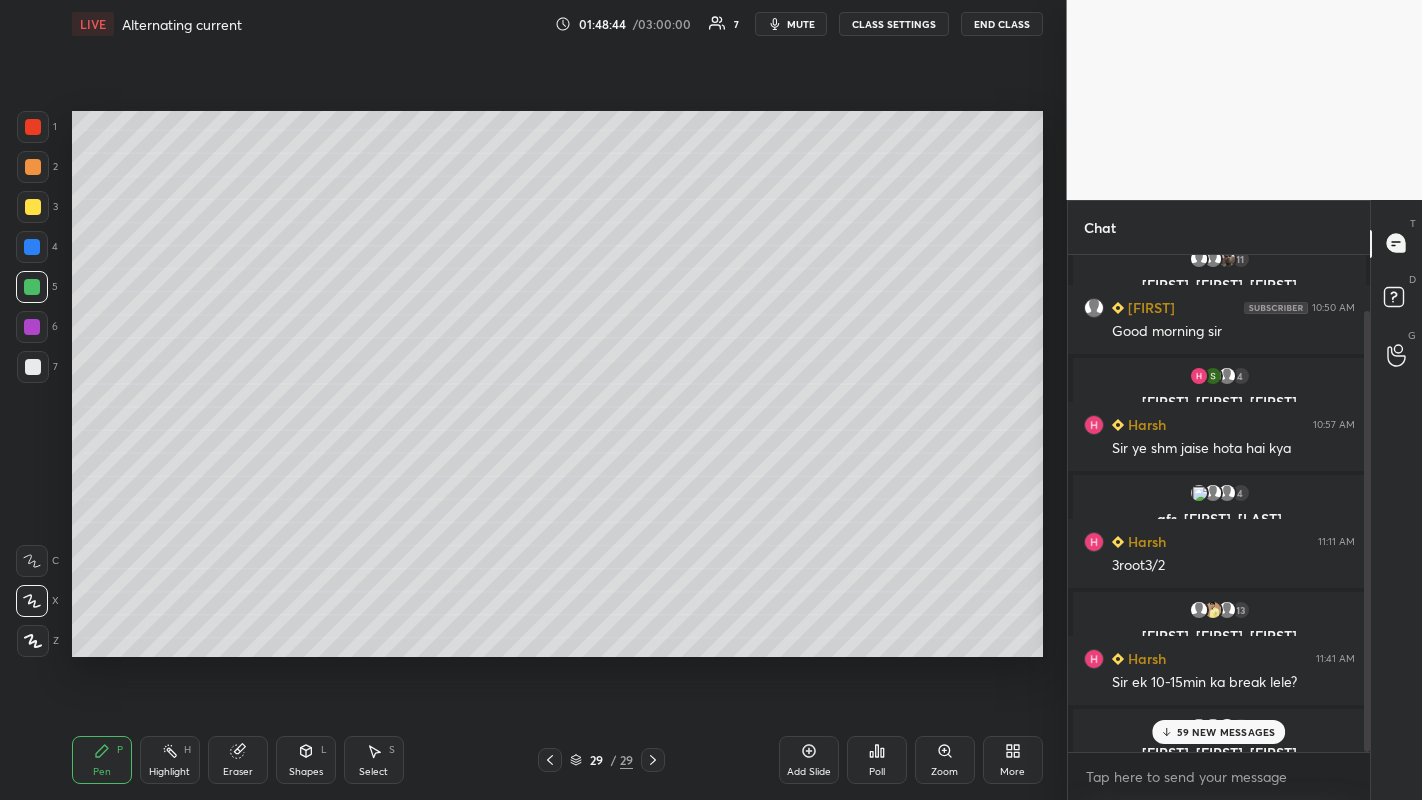 click 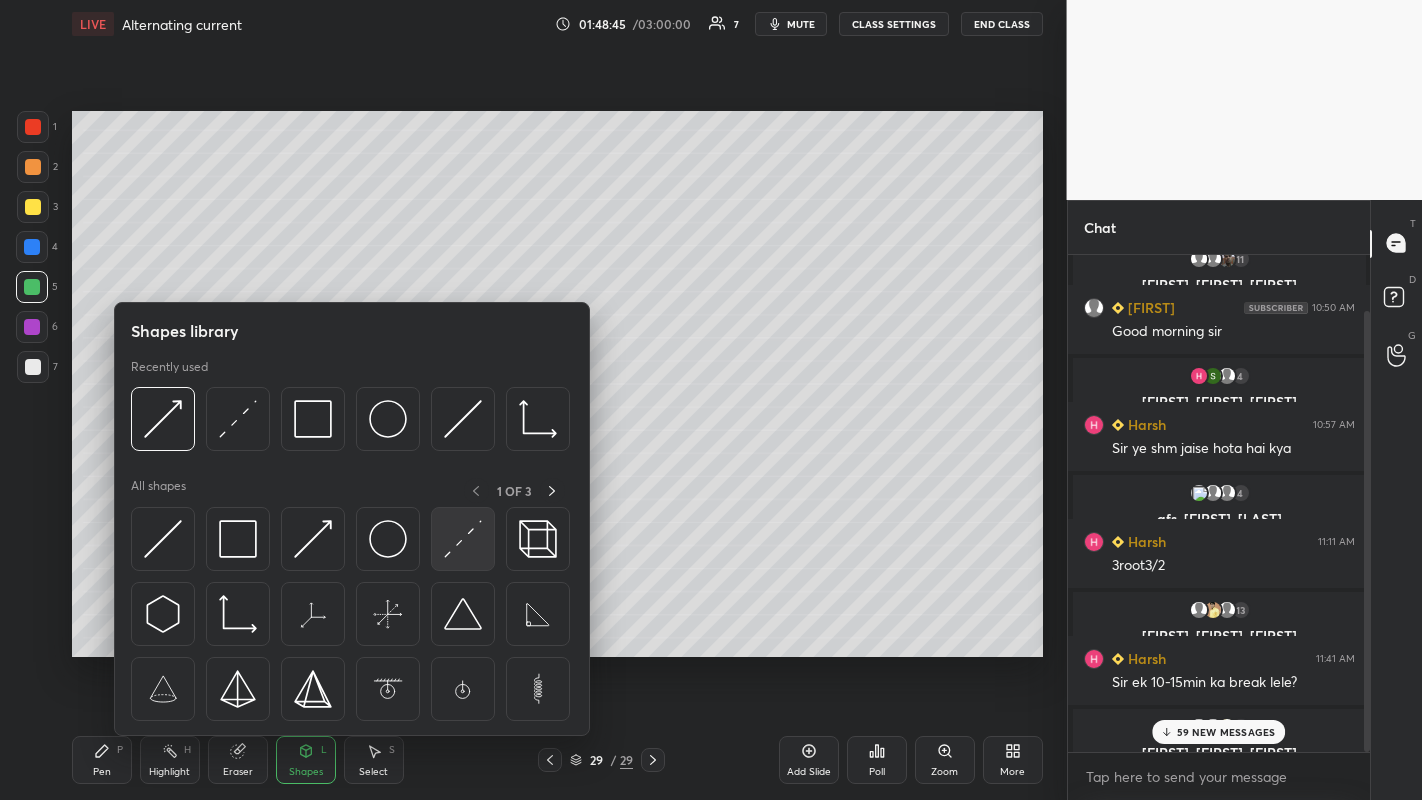 click at bounding box center (463, 539) 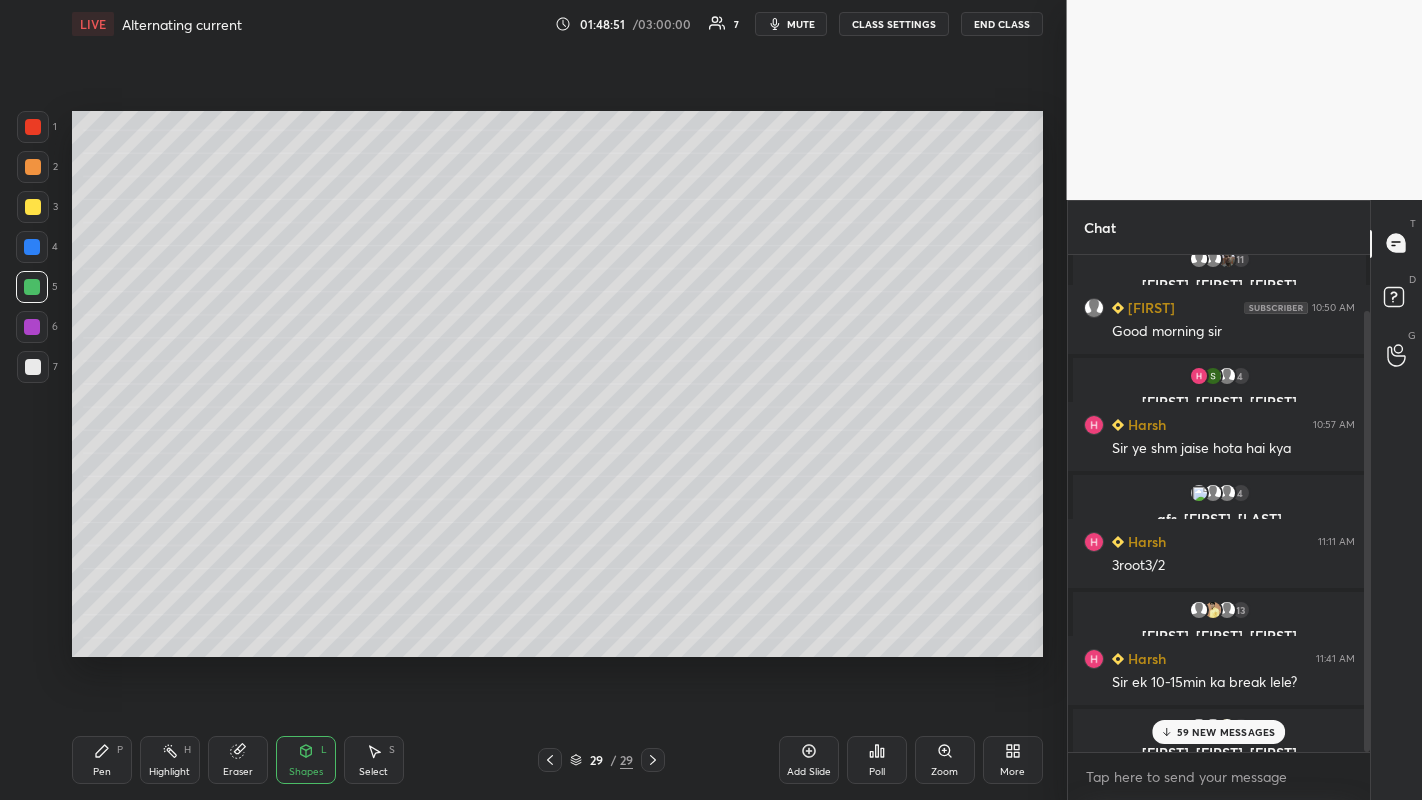 click on "Shapes L" at bounding box center [306, 760] 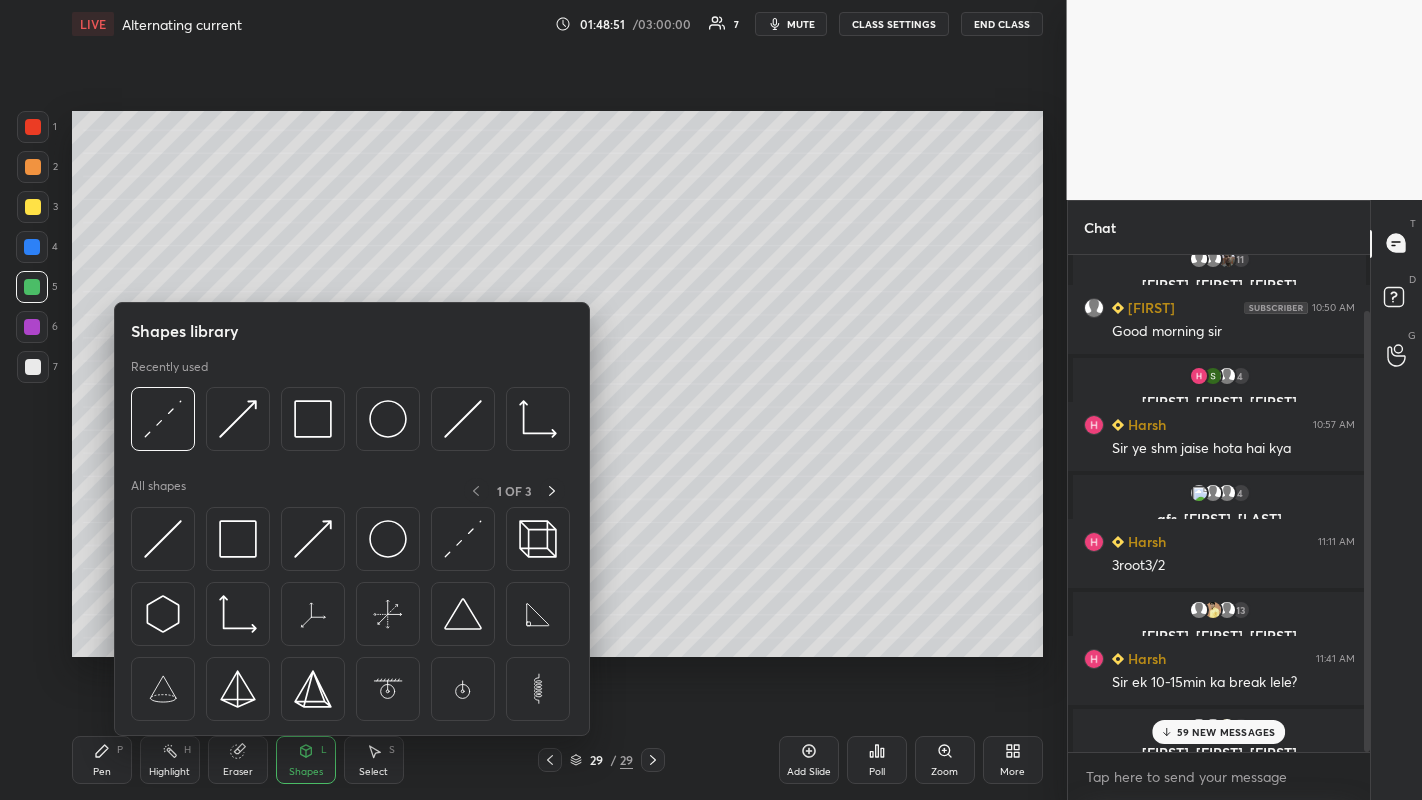 click at bounding box center (313, 539) 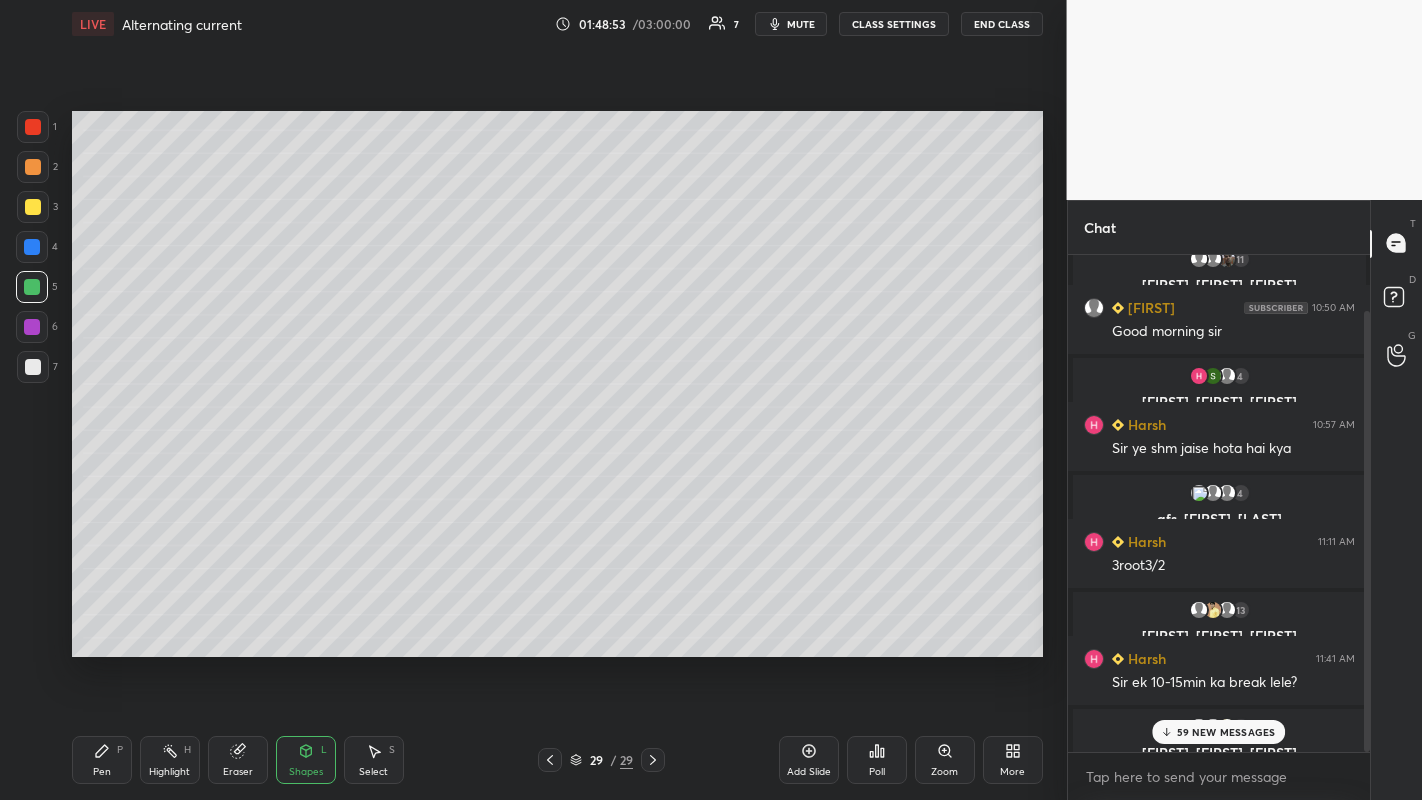 click at bounding box center [33, 207] 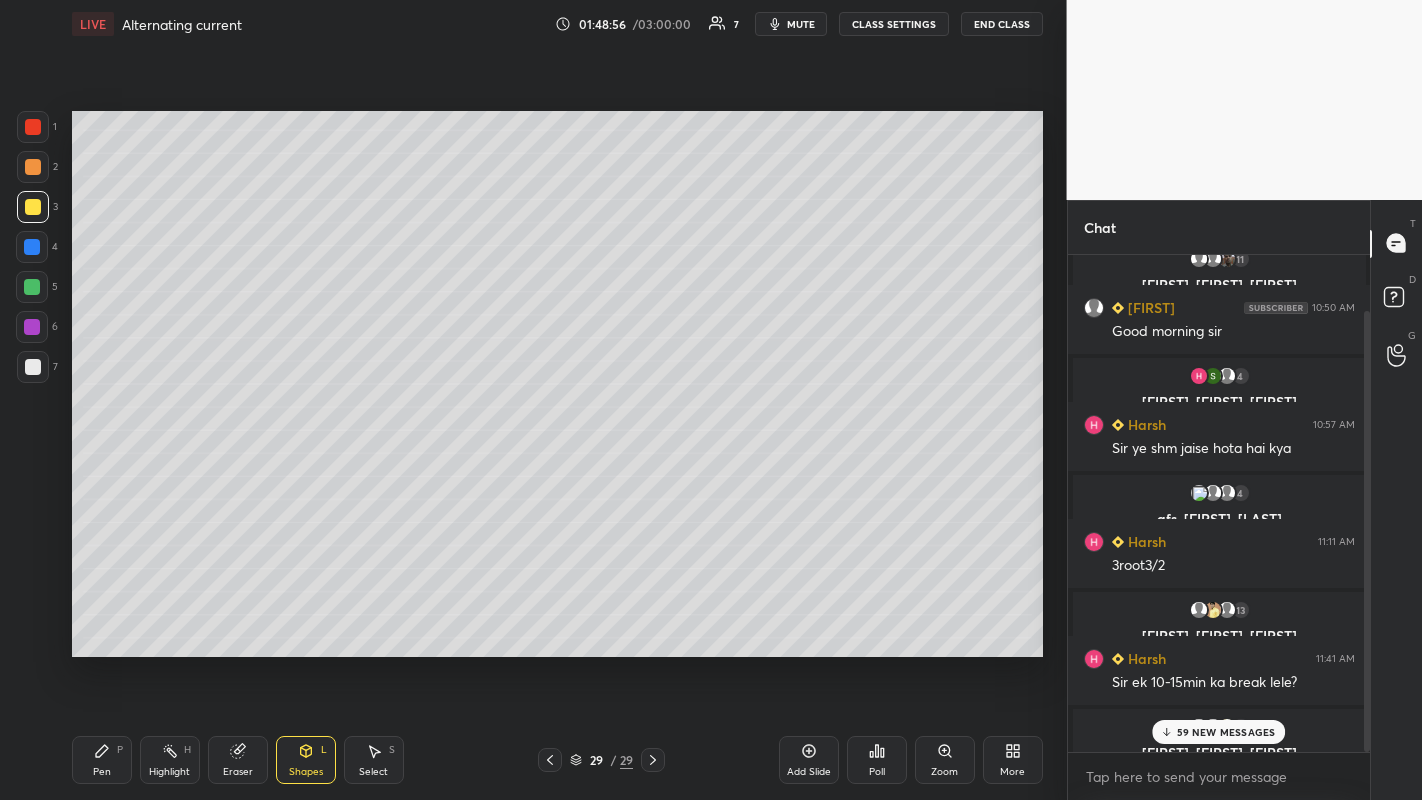 click 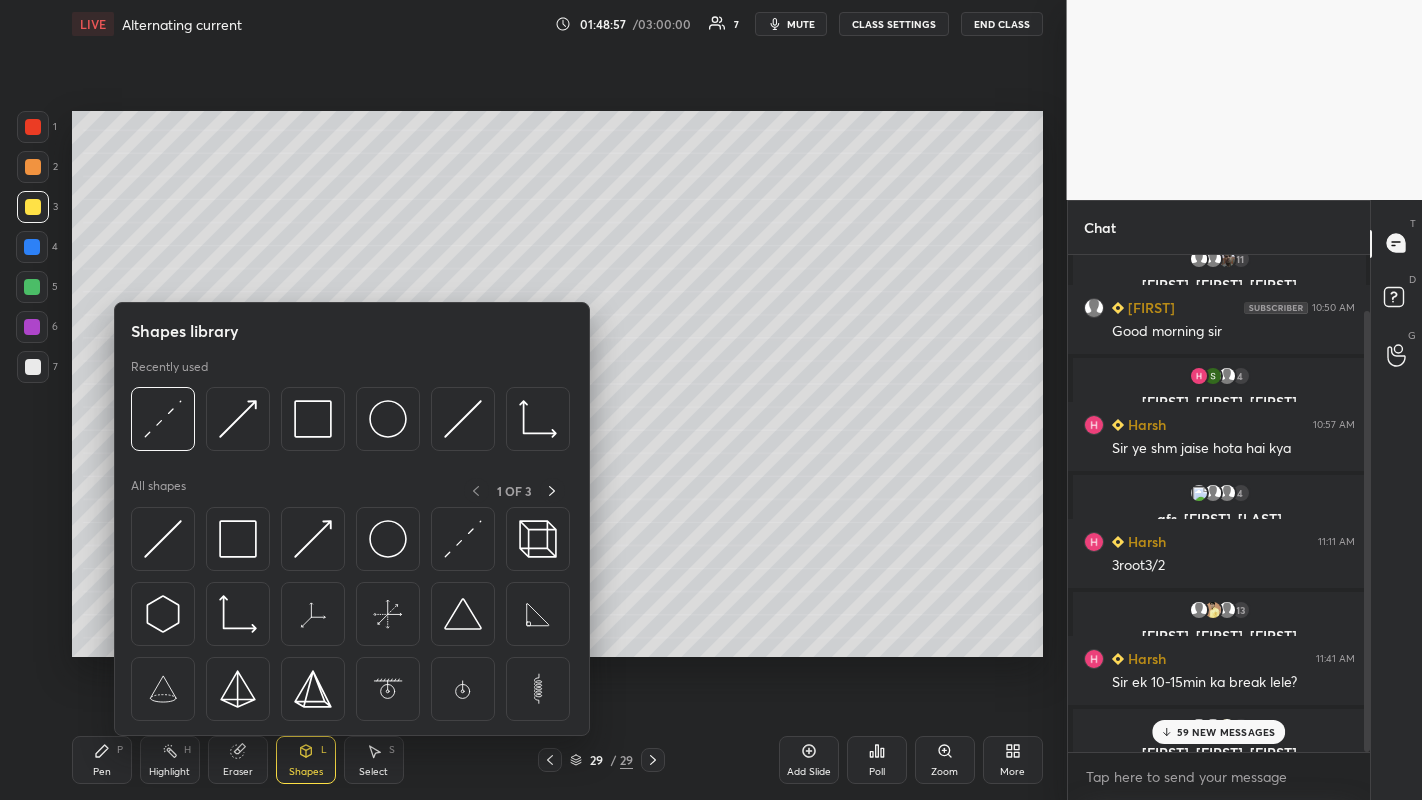 click at bounding box center (313, 539) 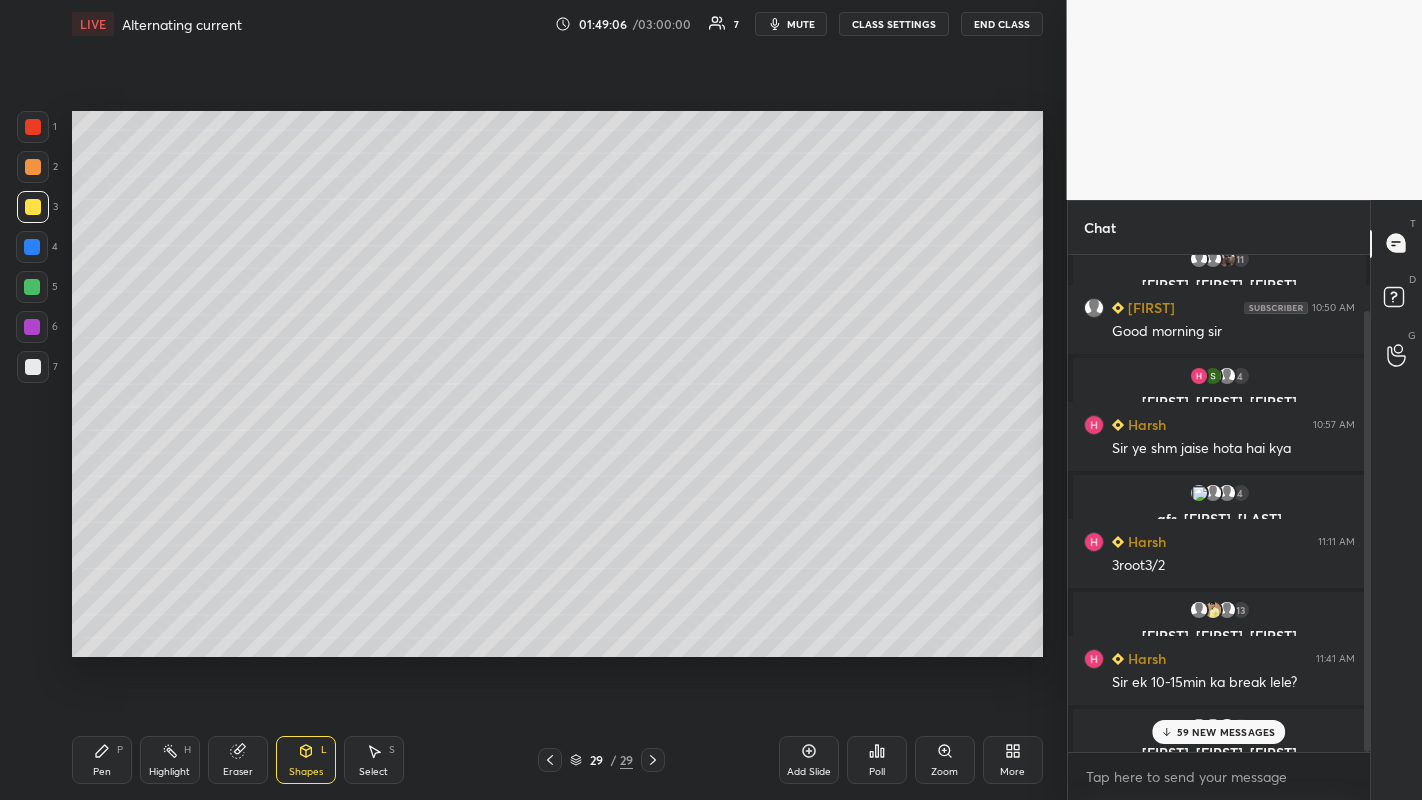 click on "Shapes" at bounding box center (306, 772) 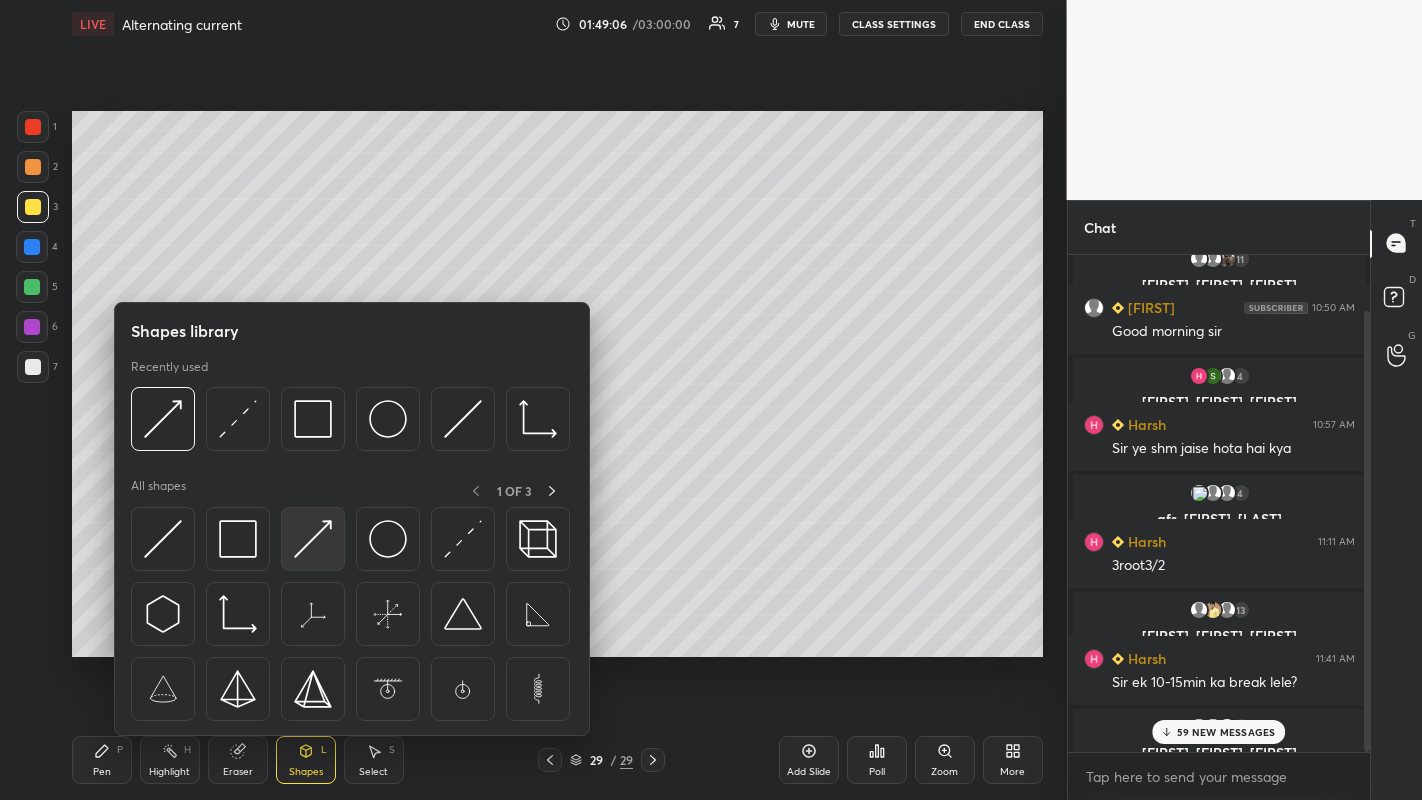 click at bounding box center [313, 539] 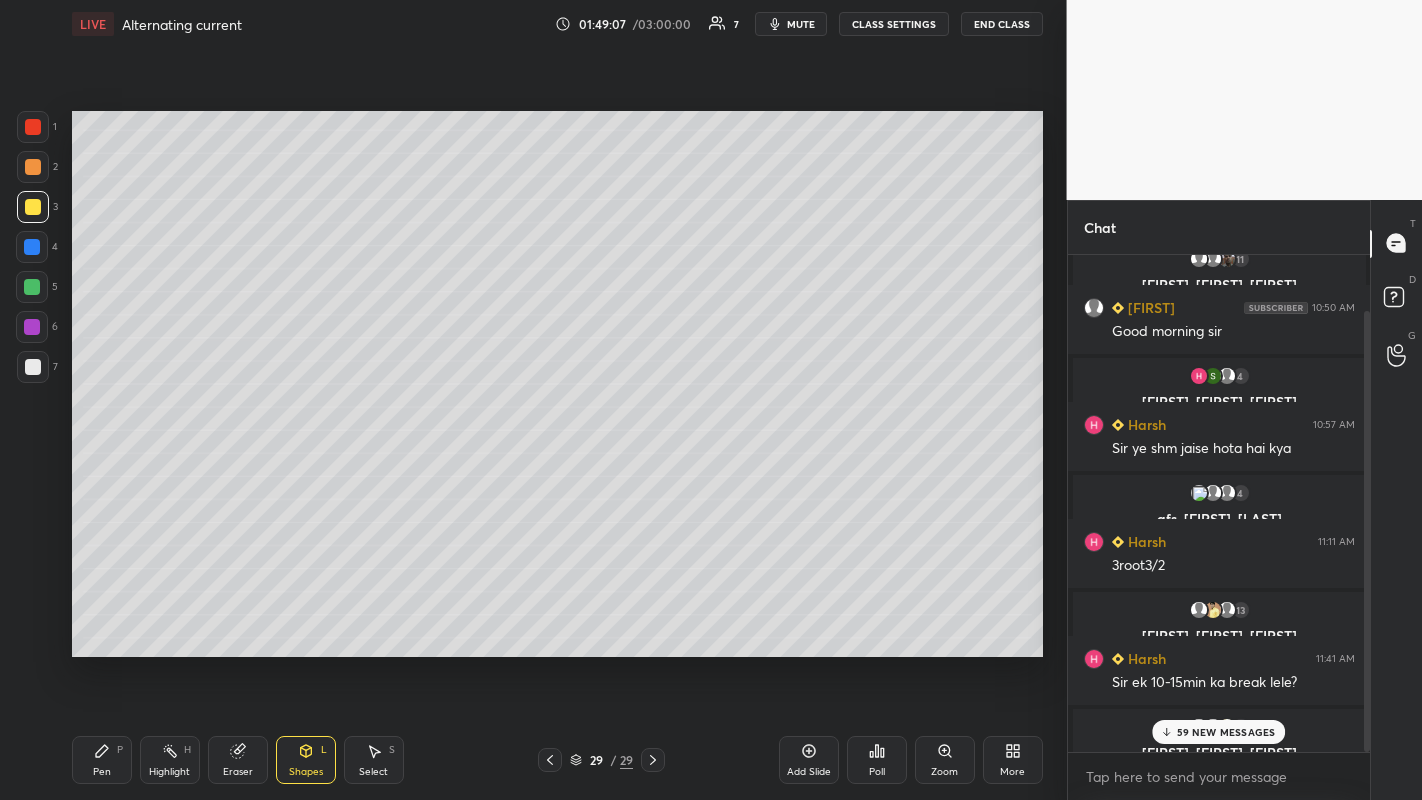 click at bounding box center (33, 367) 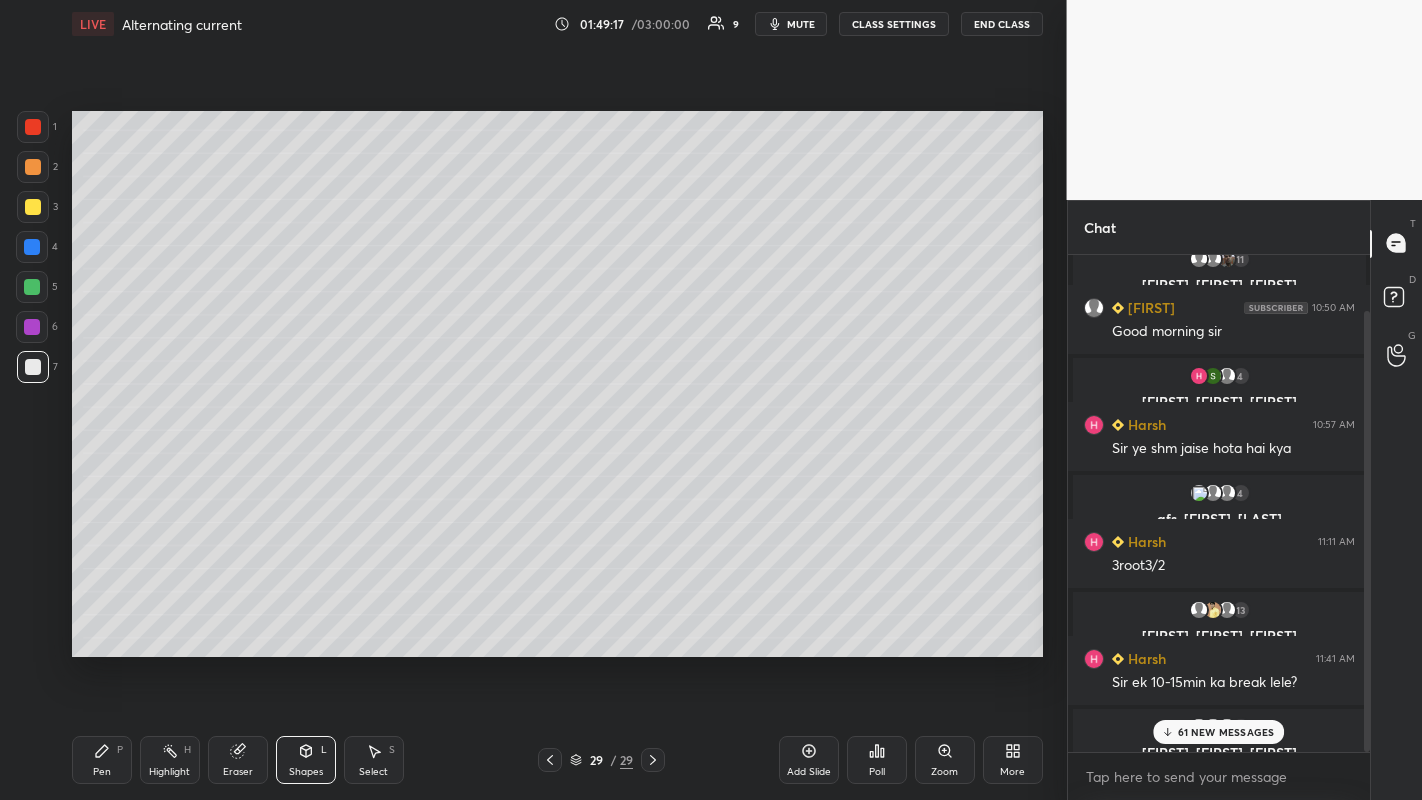 click 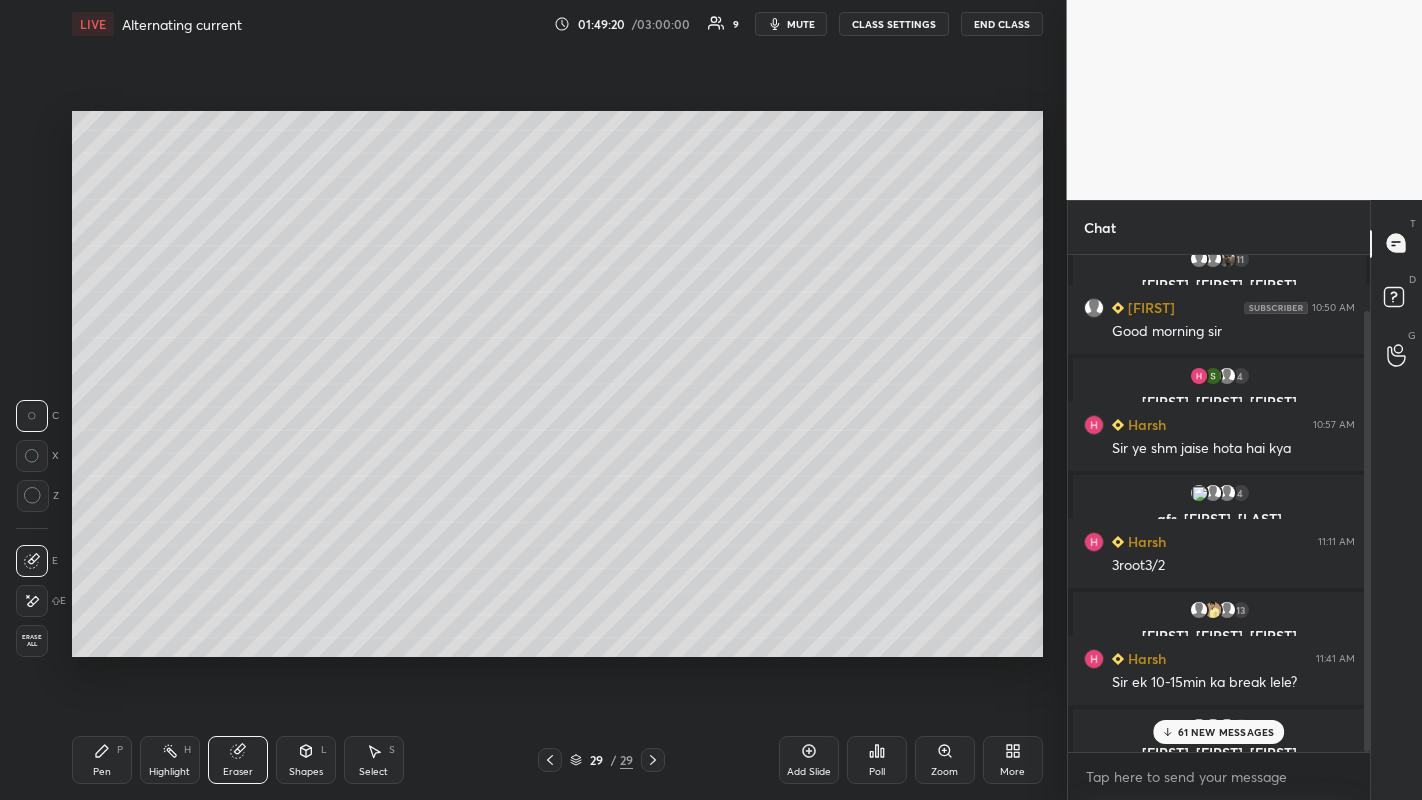 click on "Shapes L" at bounding box center [306, 760] 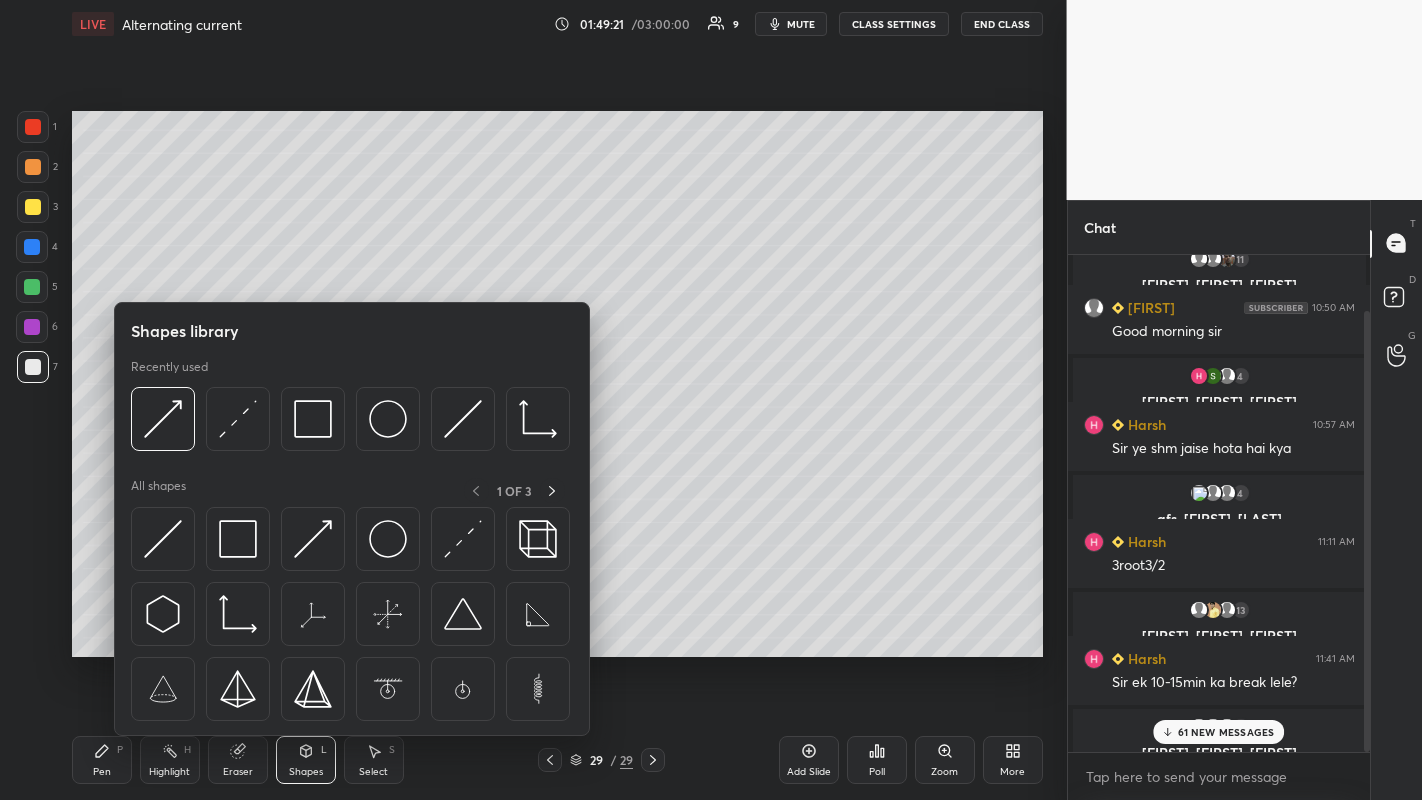 click at bounding box center [313, 539] 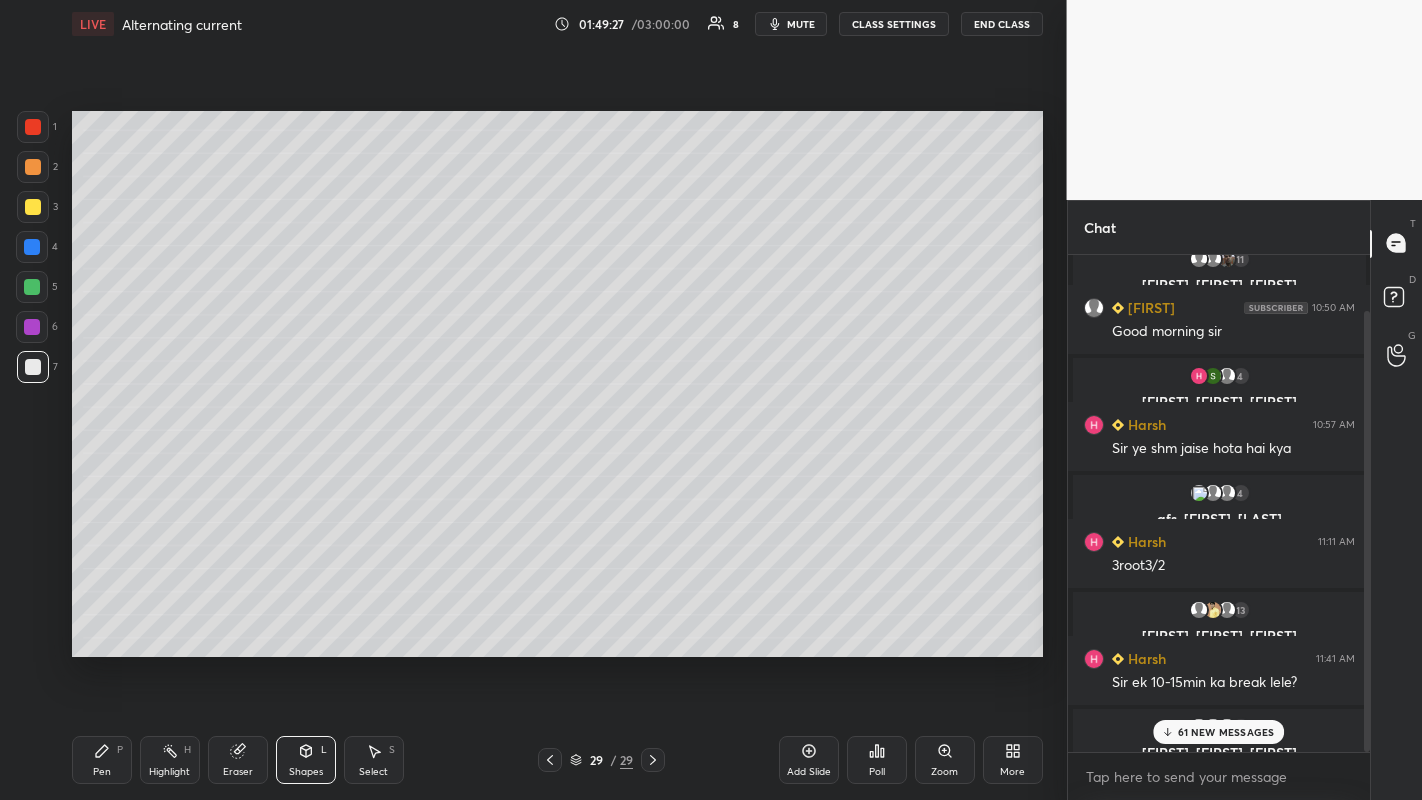 click 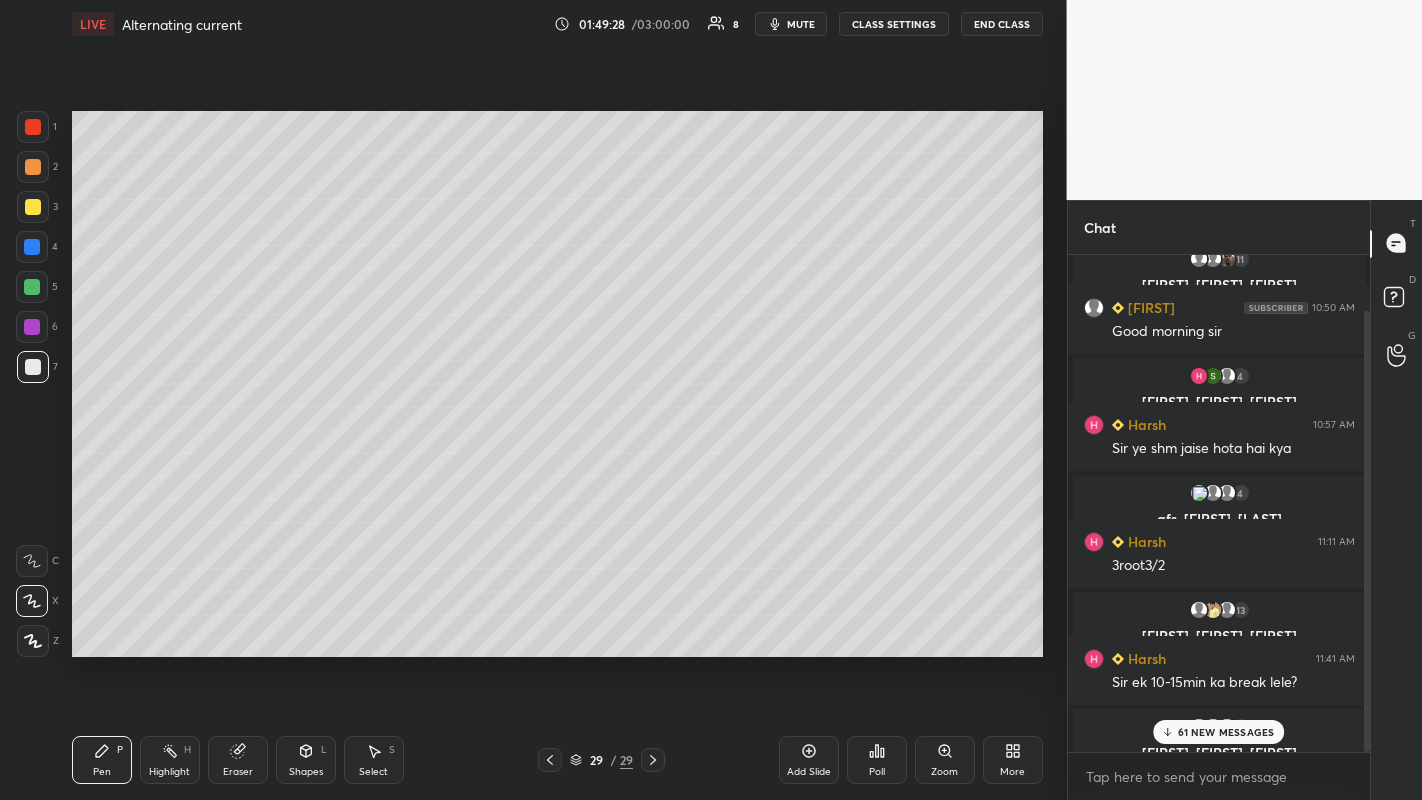 click at bounding box center (32, 287) 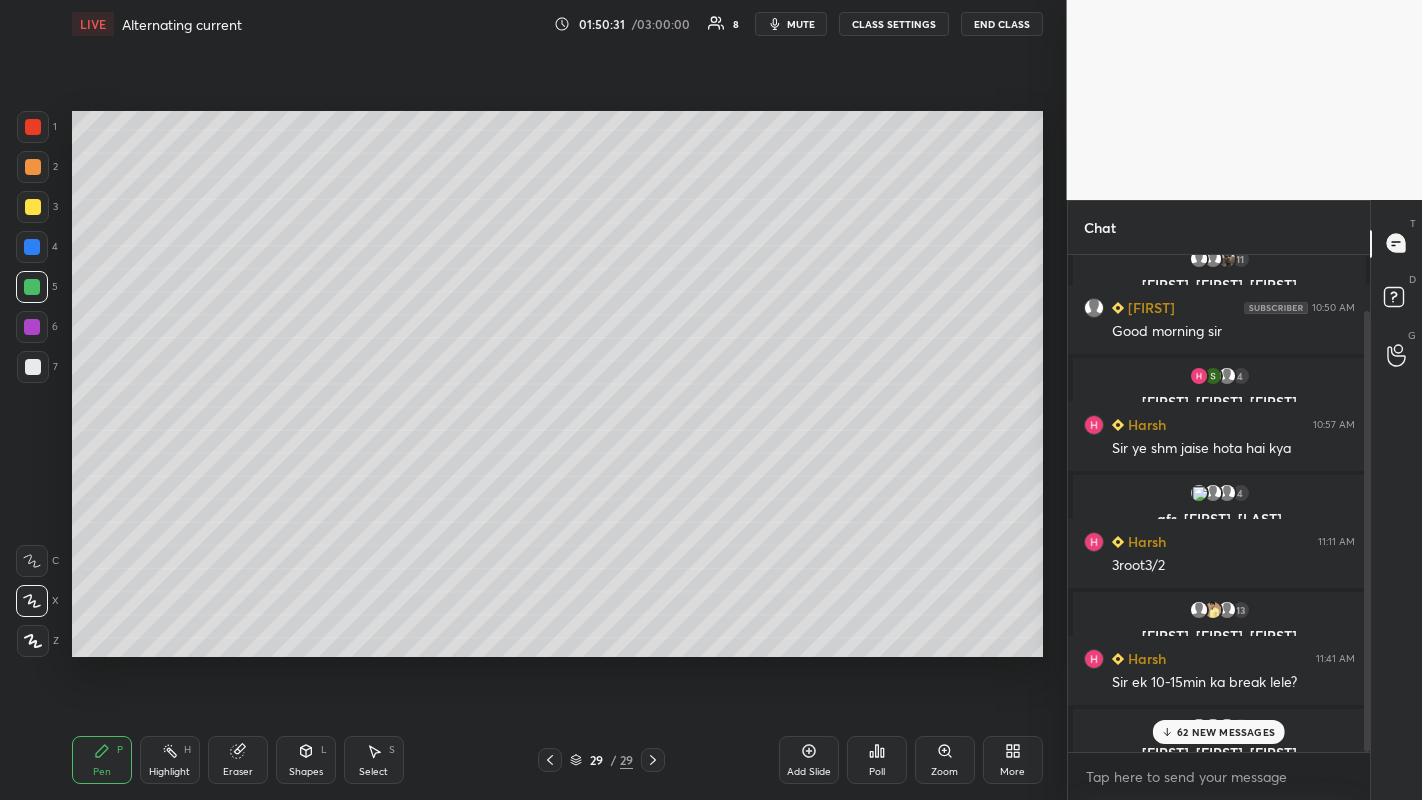 click on "62 NEW MESSAGES" at bounding box center (1219, 732) 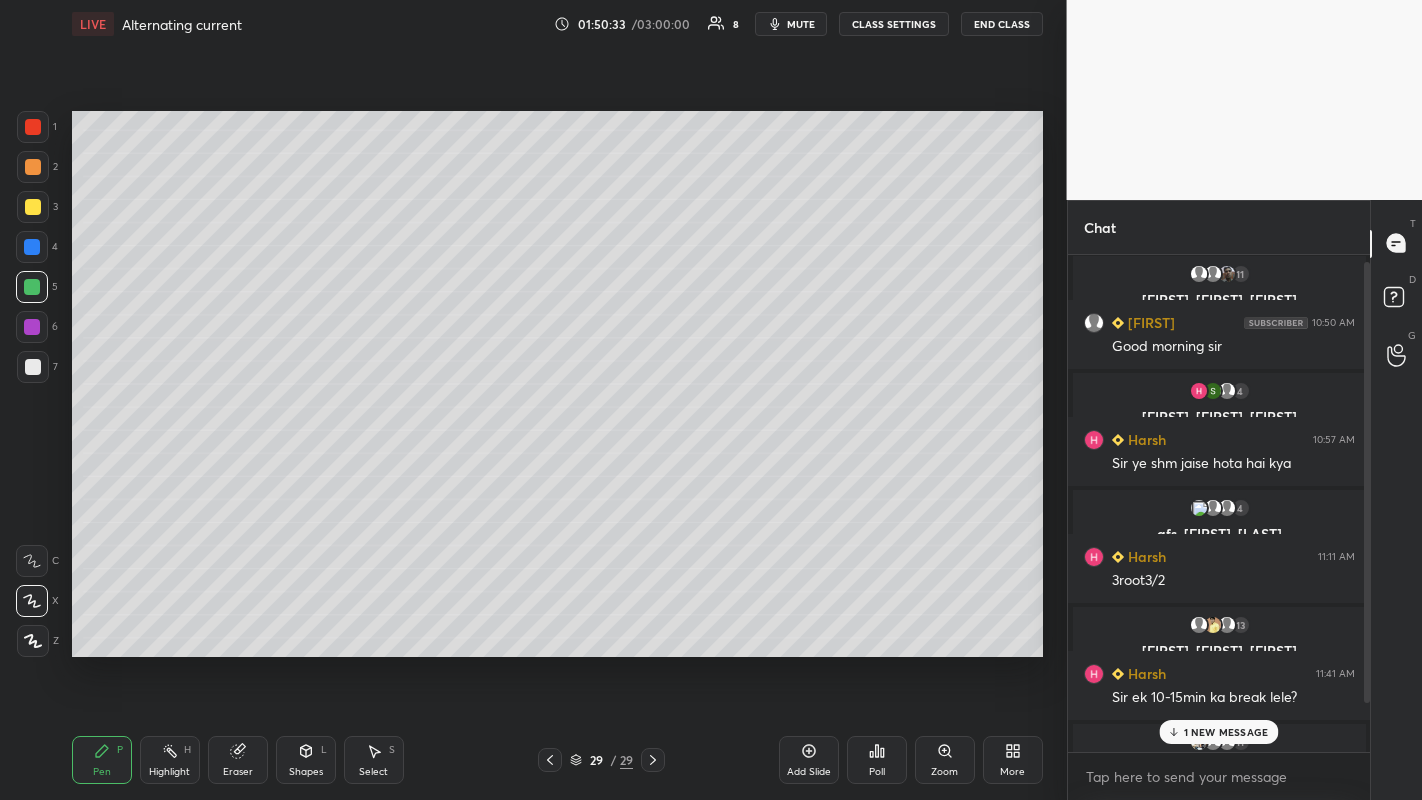 scroll, scrollTop: 62, scrollLeft: 0, axis: vertical 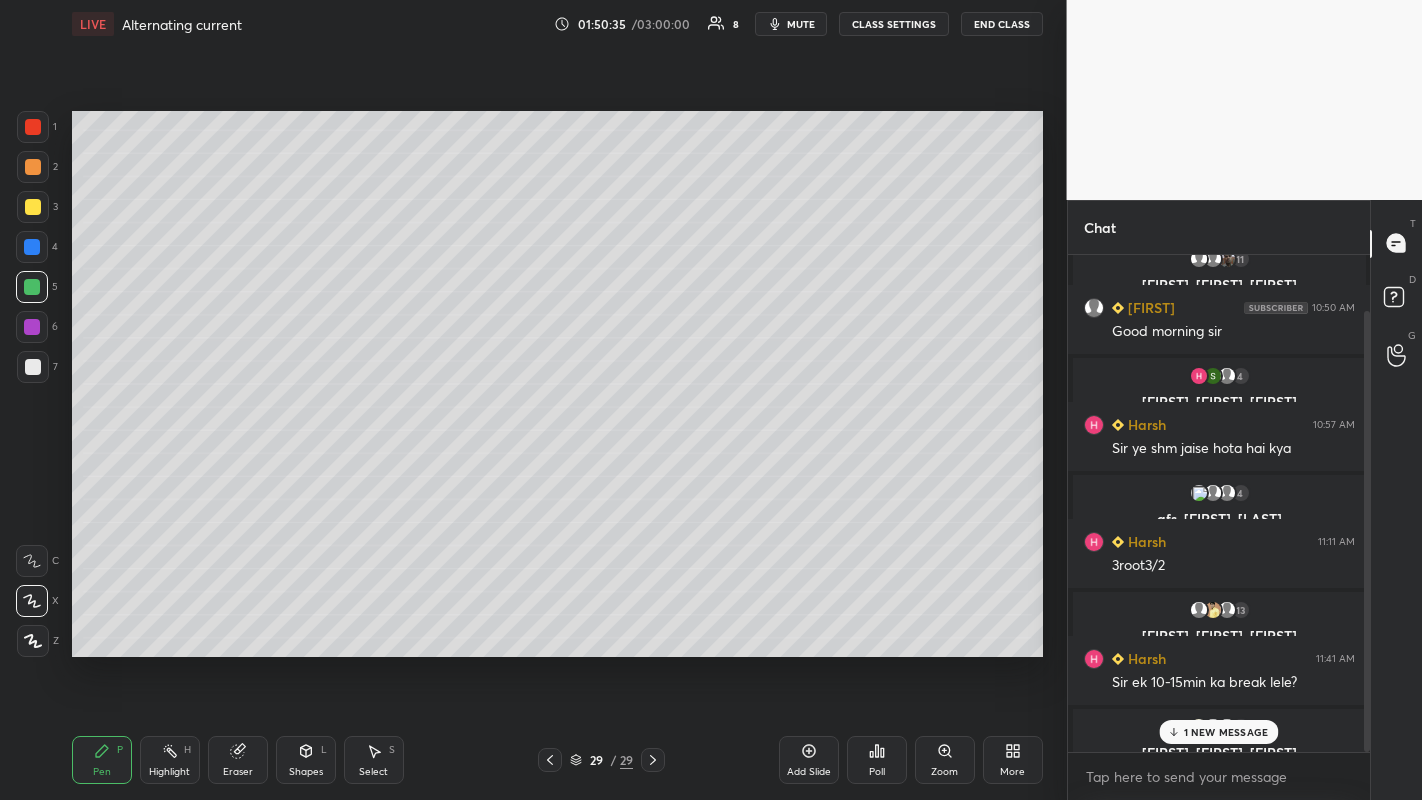 click on "1 NEW MESSAGE" at bounding box center (1226, 732) 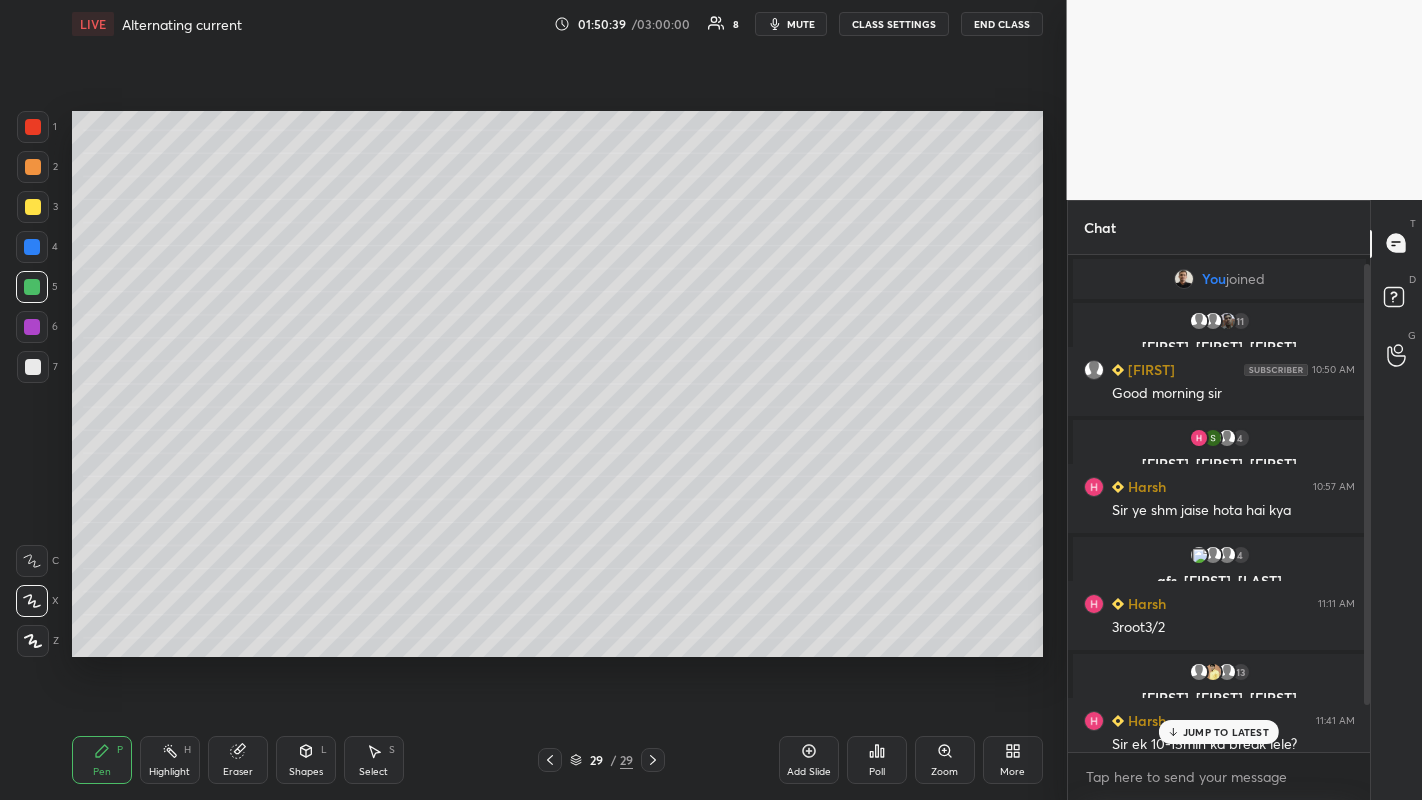 scroll, scrollTop: 62, scrollLeft: 0, axis: vertical 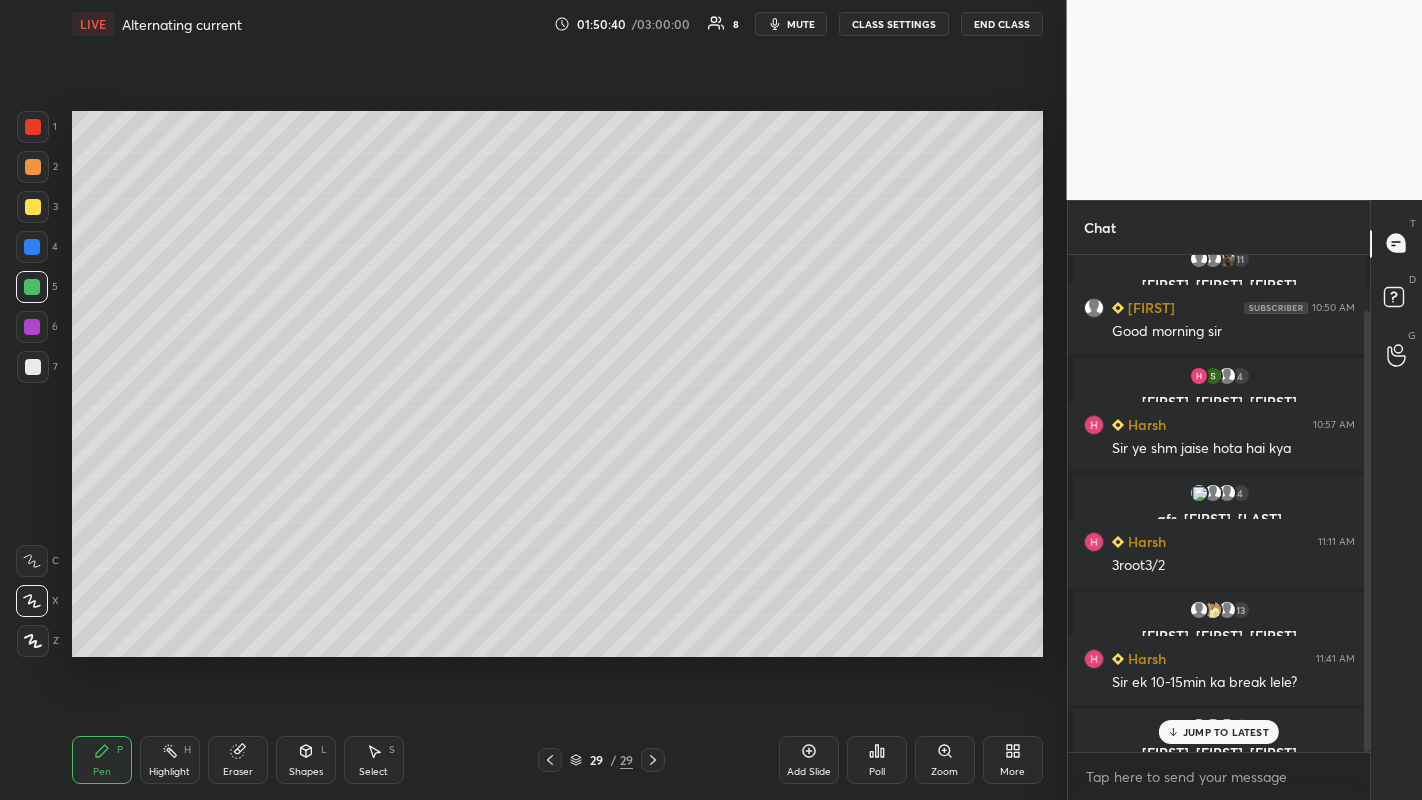 click on "JUMP TO LATEST" at bounding box center [1226, 732] 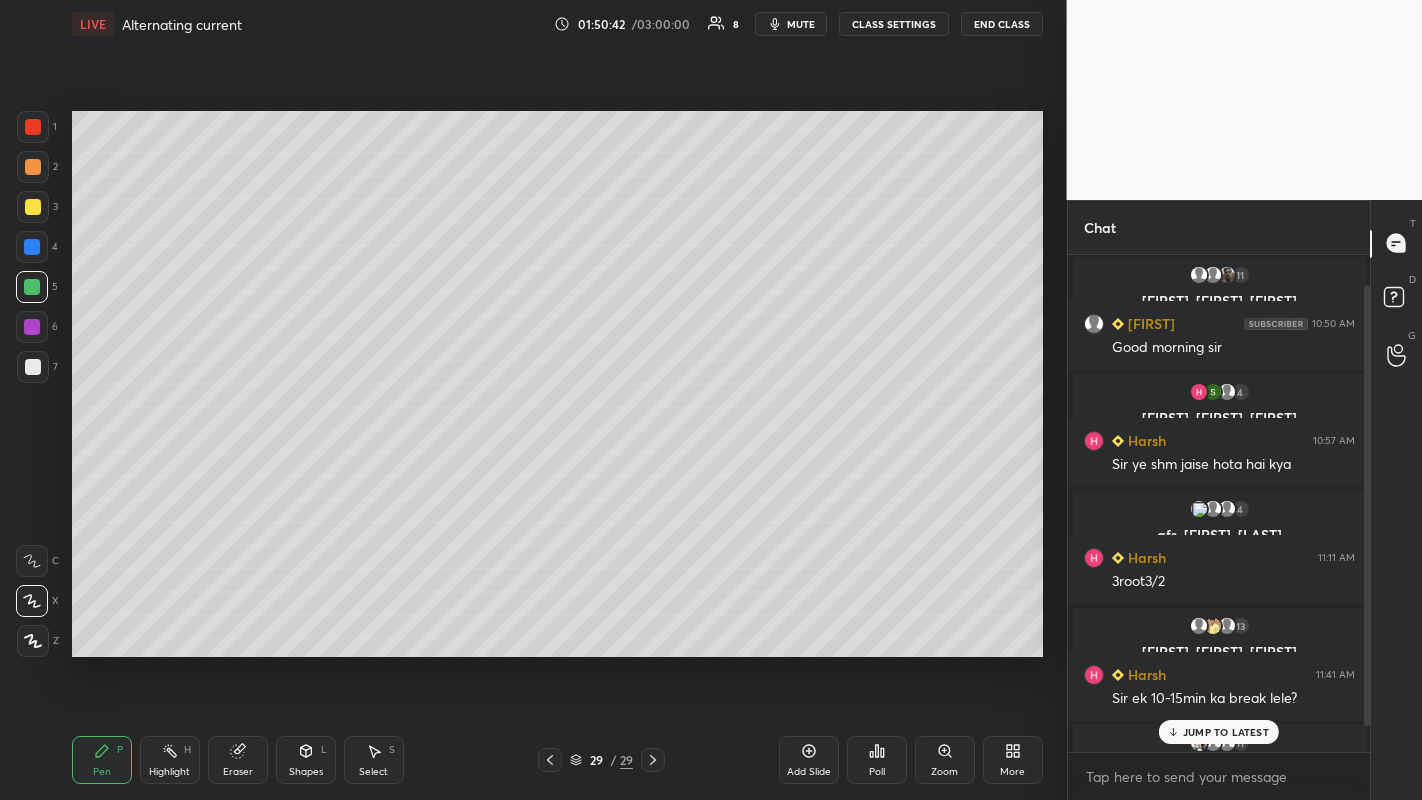 scroll, scrollTop: 62, scrollLeft: 0, axis: vertical 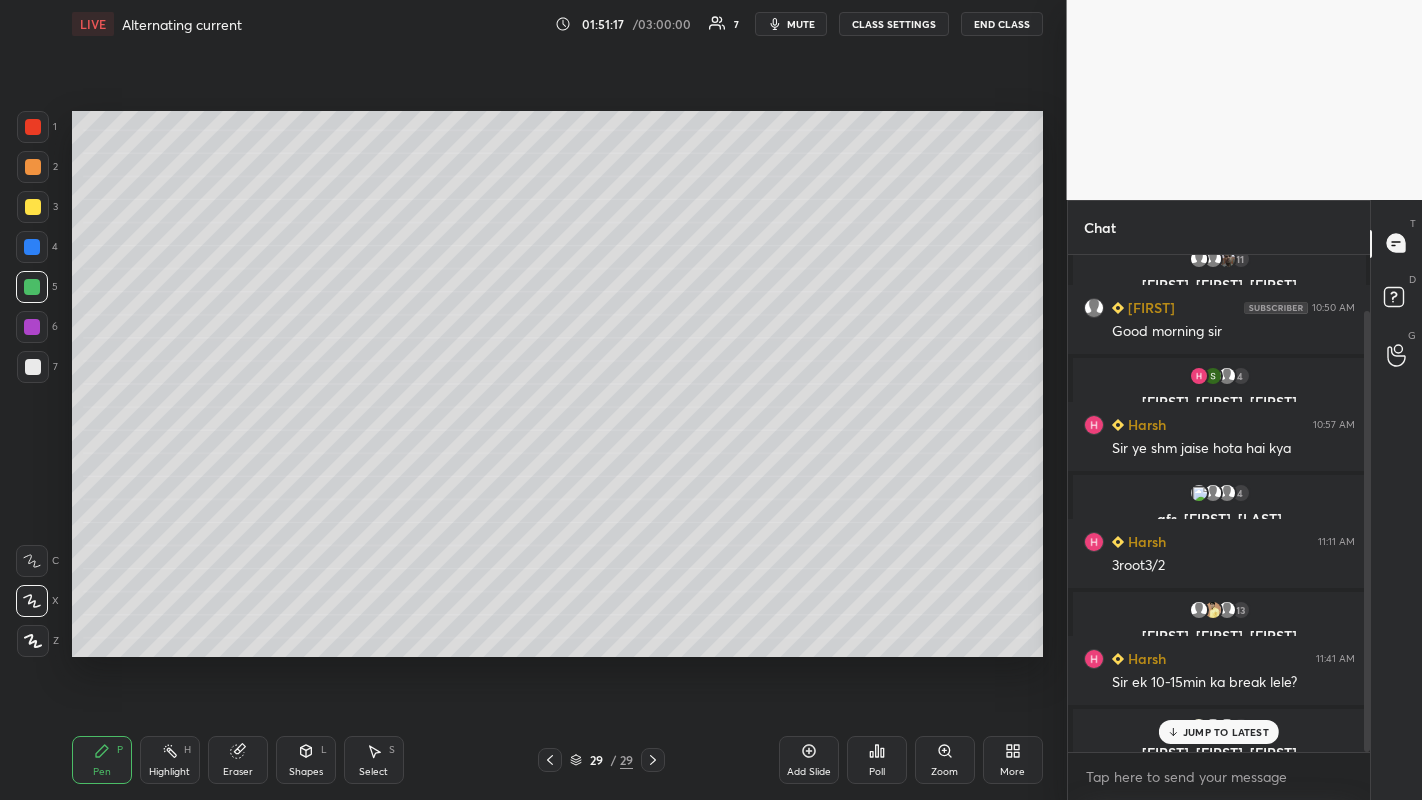 click at bounding box center [33, 167] 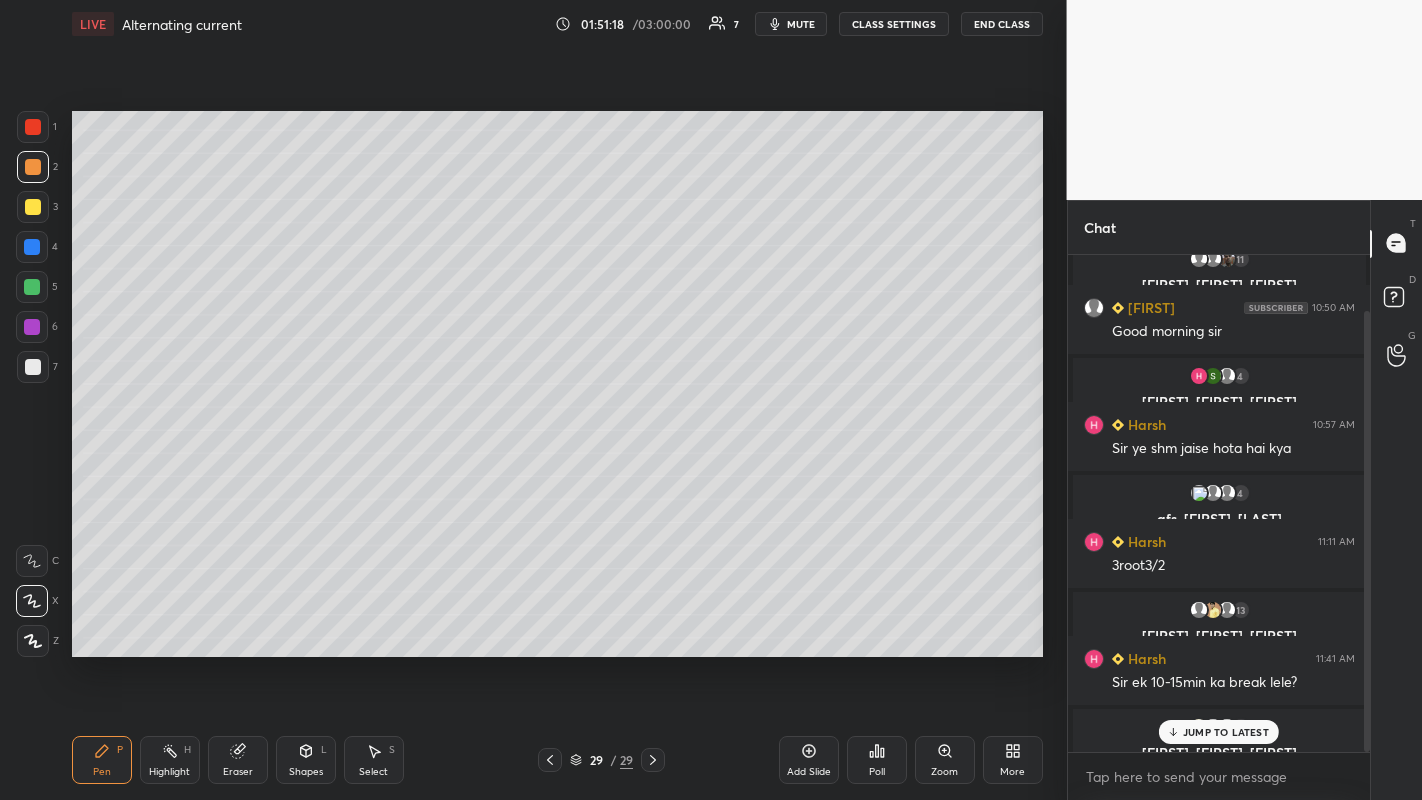 click at bounding box center [33, 367] 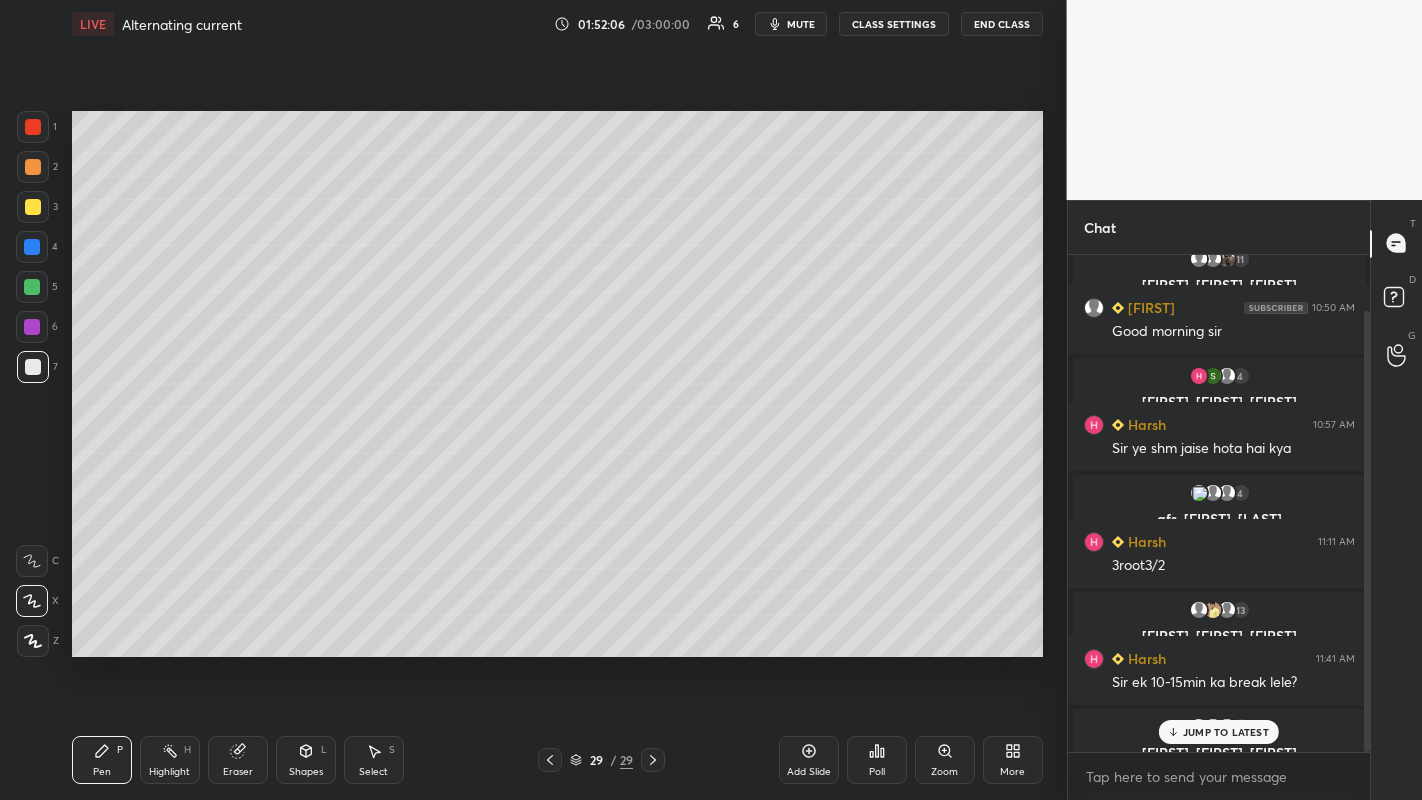click 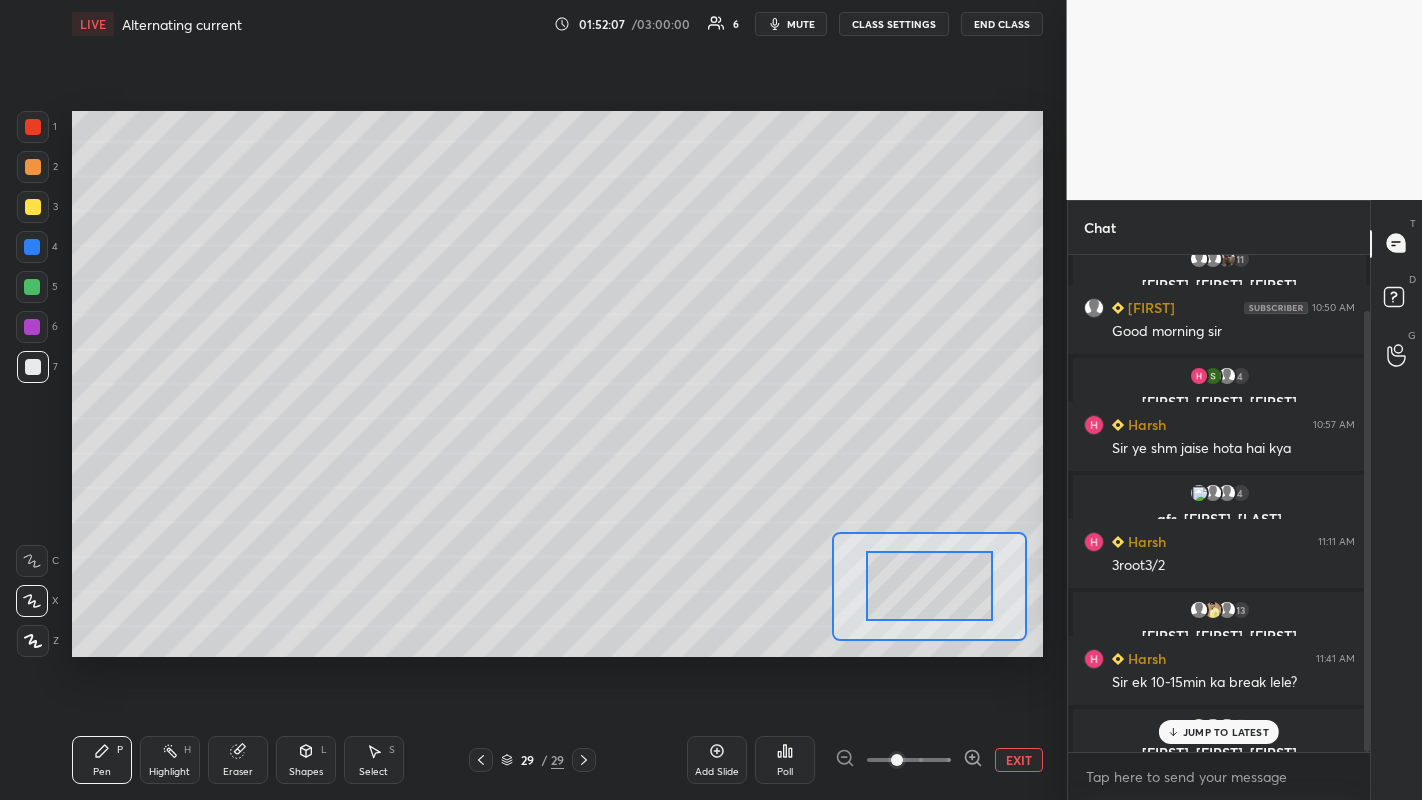 click on "Setting up your live class Poll for   secs No correct answer Start poll" at bounding box center [557, 384] 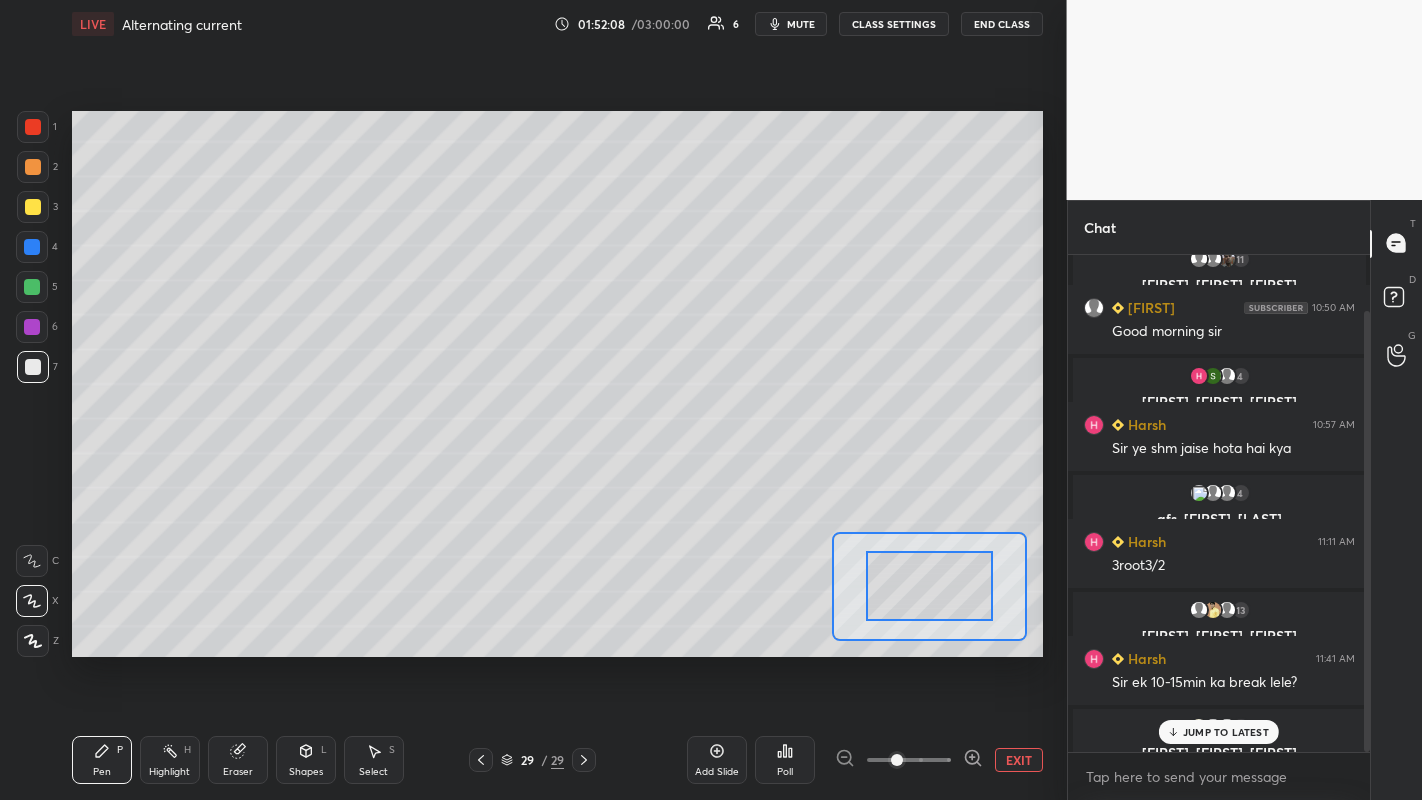 click on "EXIT" at bounding box center (1019, 760) 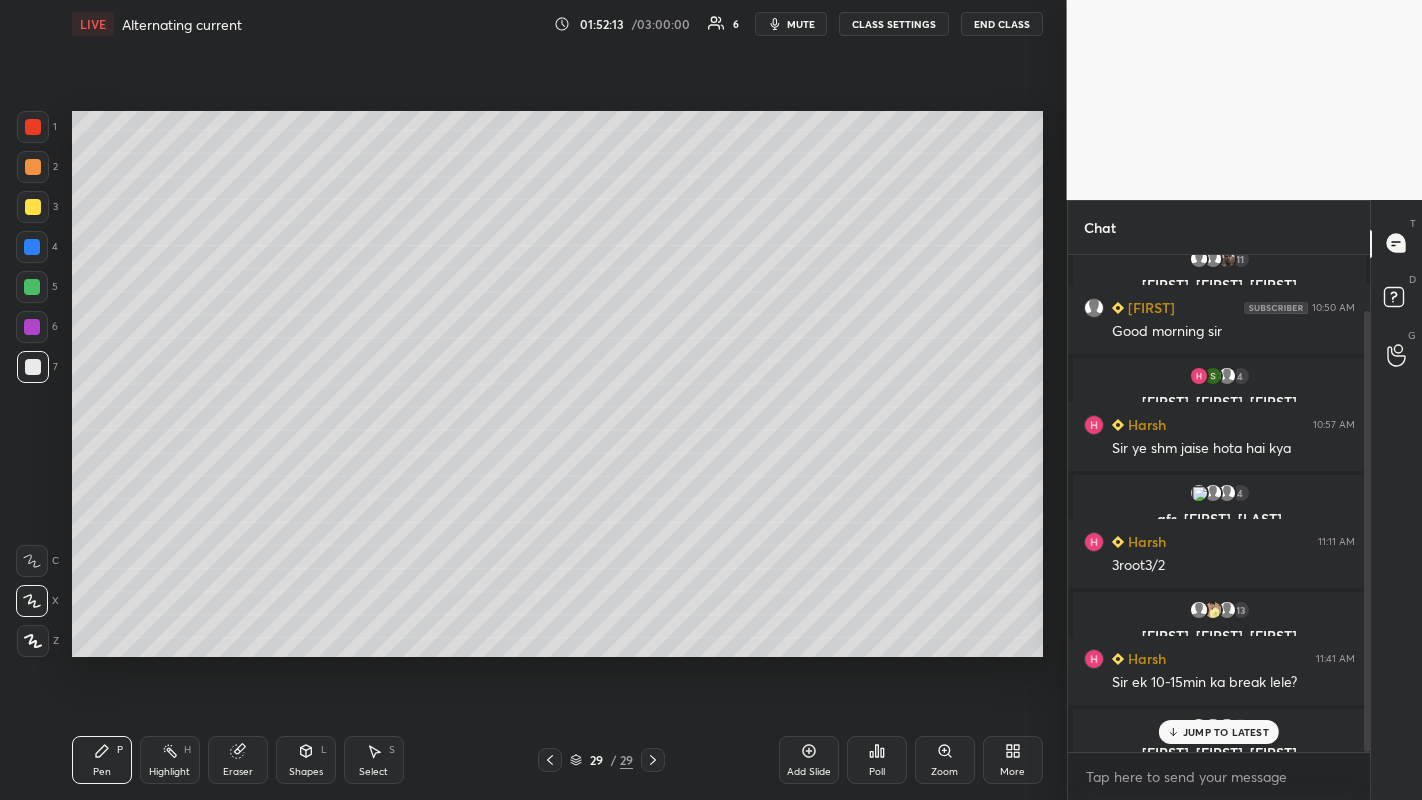 click 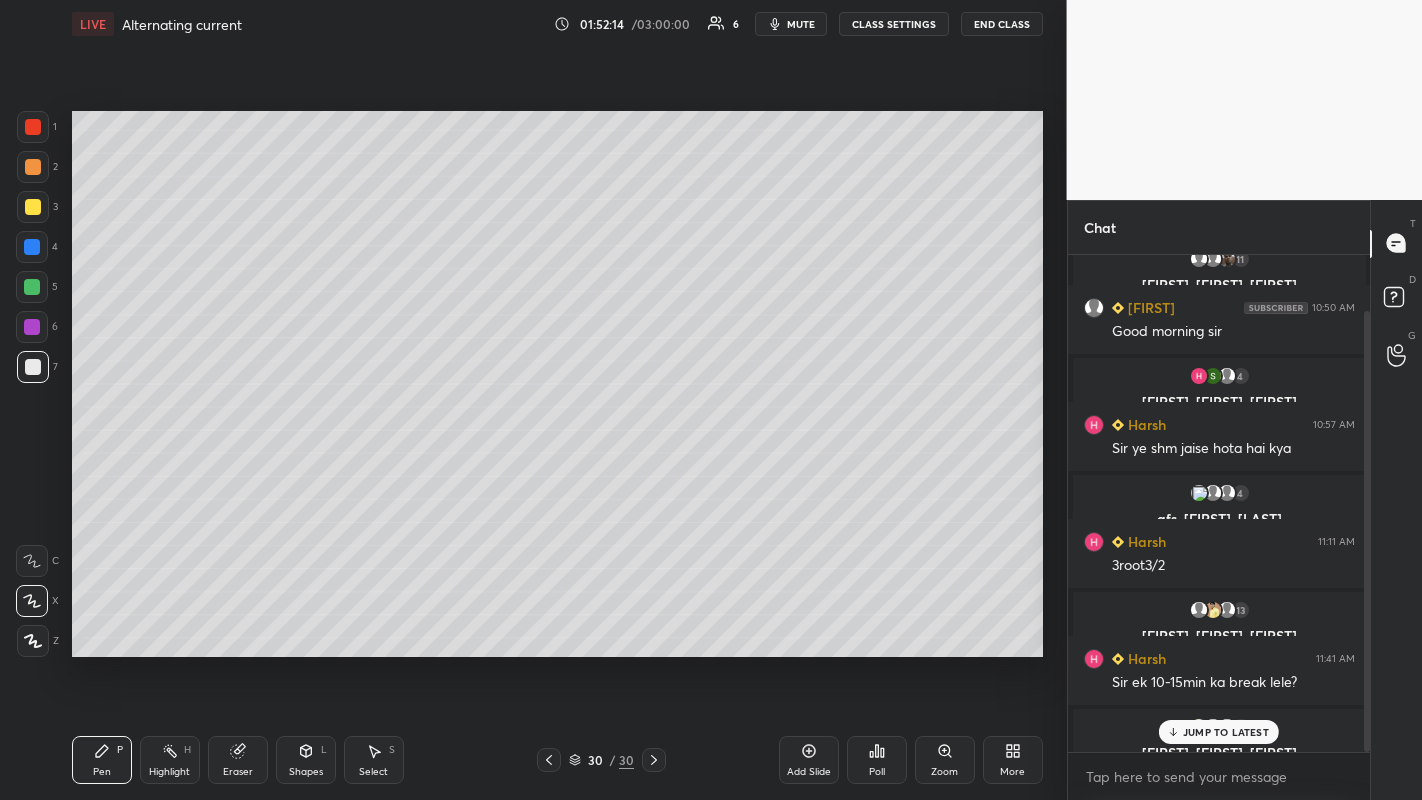 click 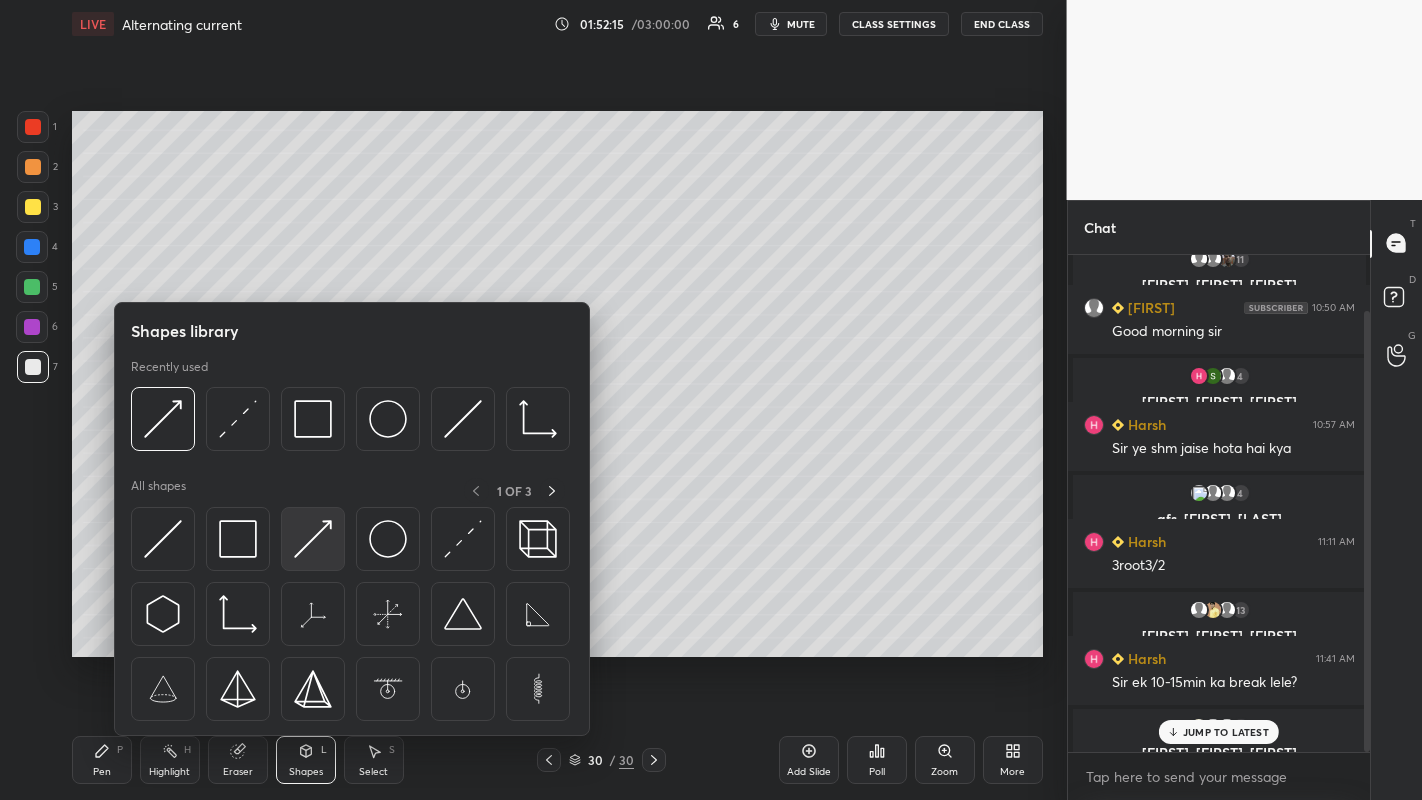 click at bounding box center [313, 539] 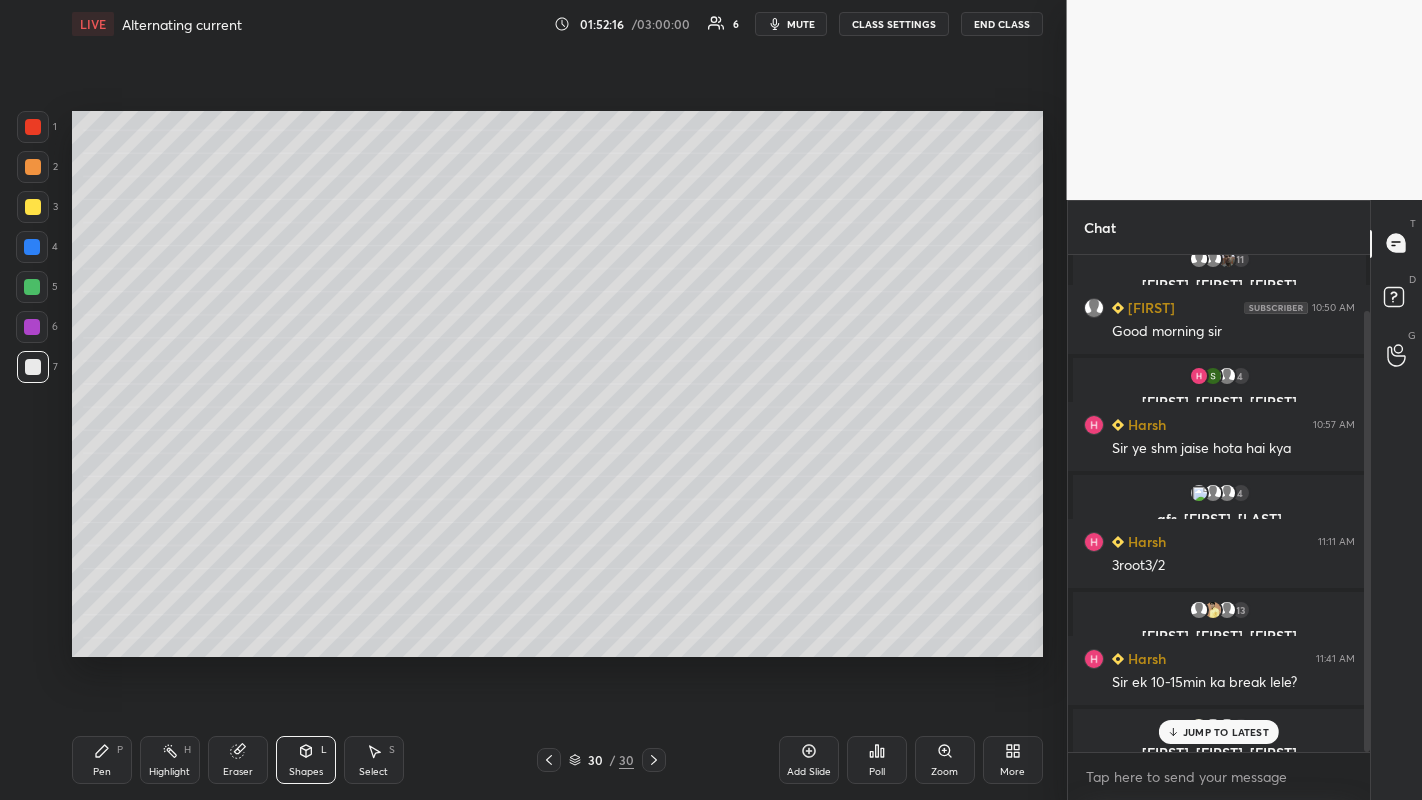 click at bounding box center [33, 167] 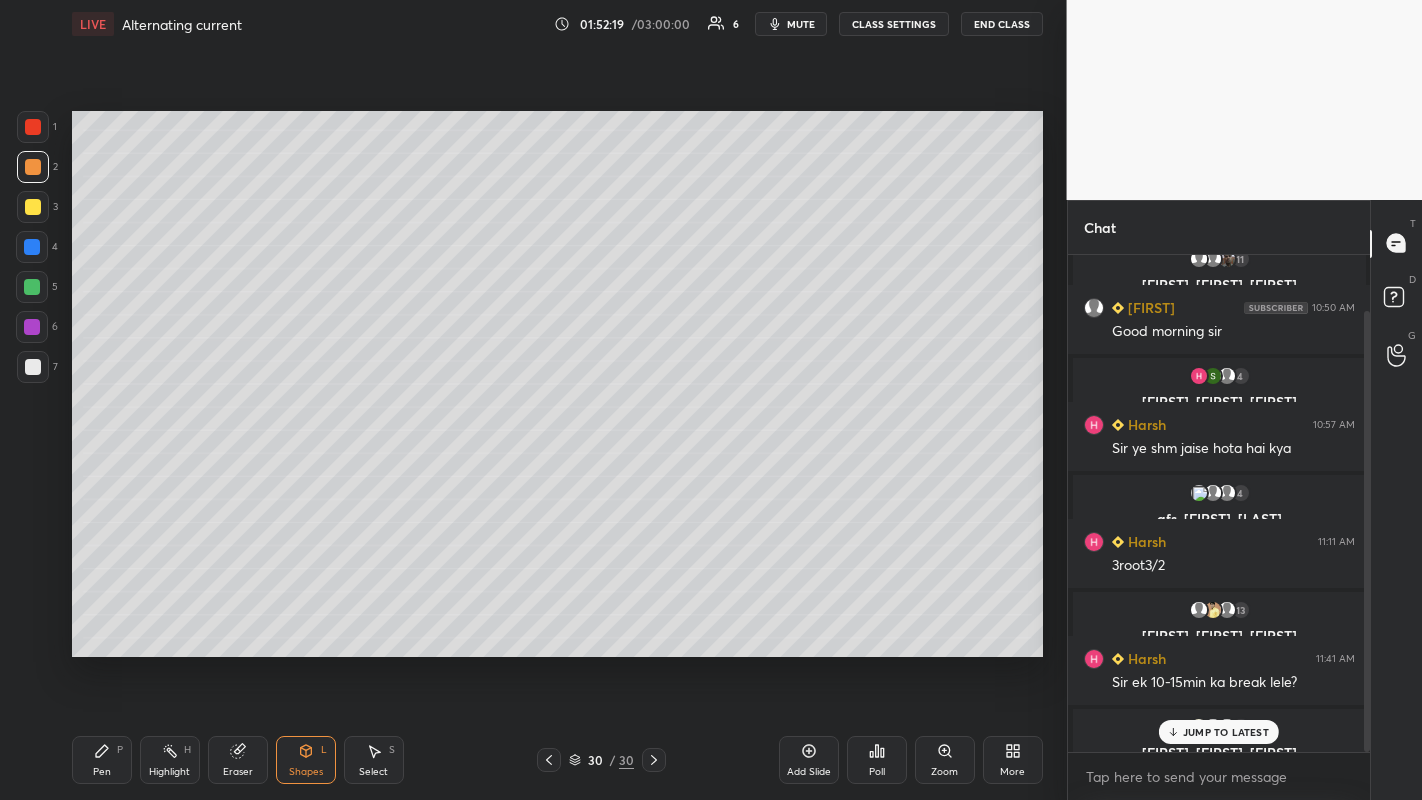 click on "Pen P" at bounding box center (102, 760) 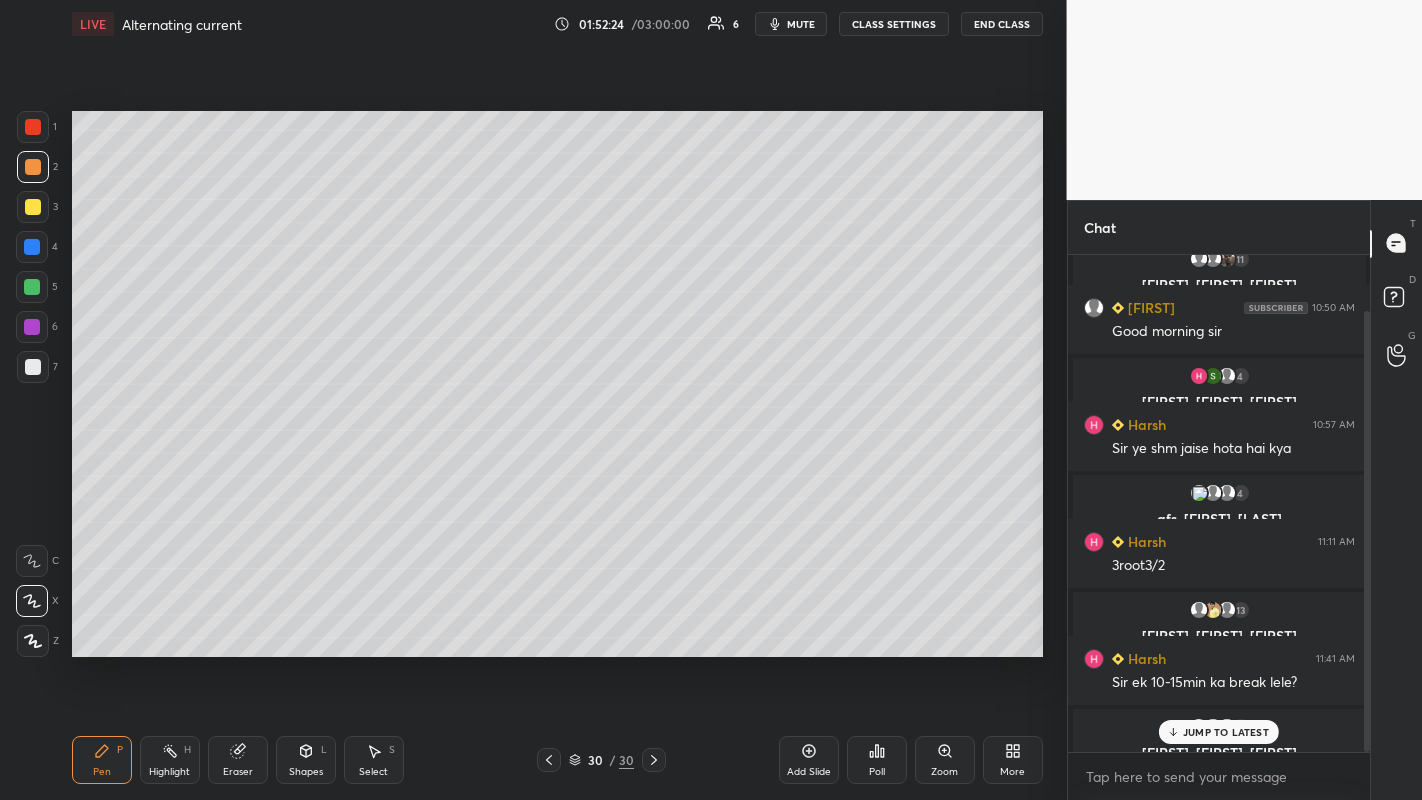click on "Shapes L" at bounding box center [306, 760] 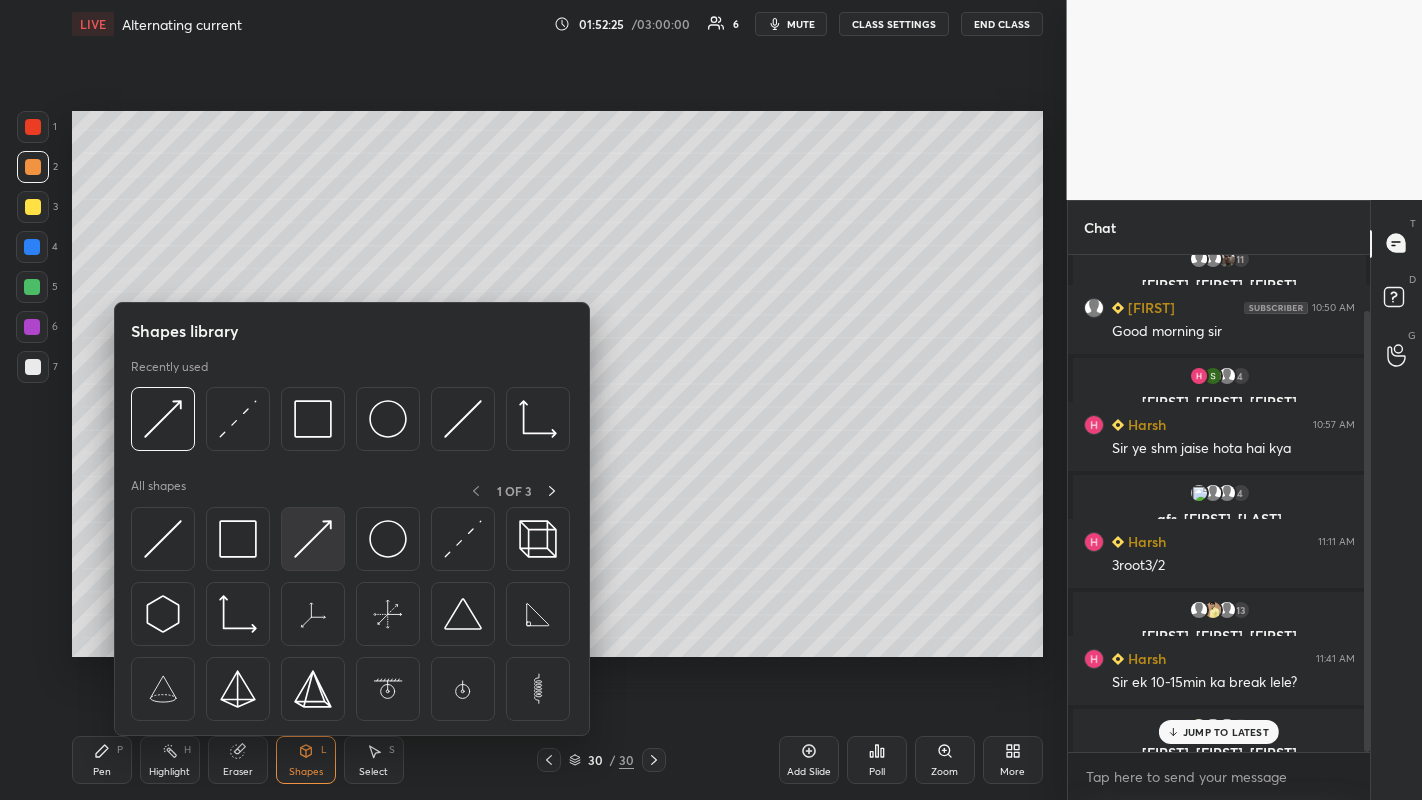 click at bounding box center [313, 539] 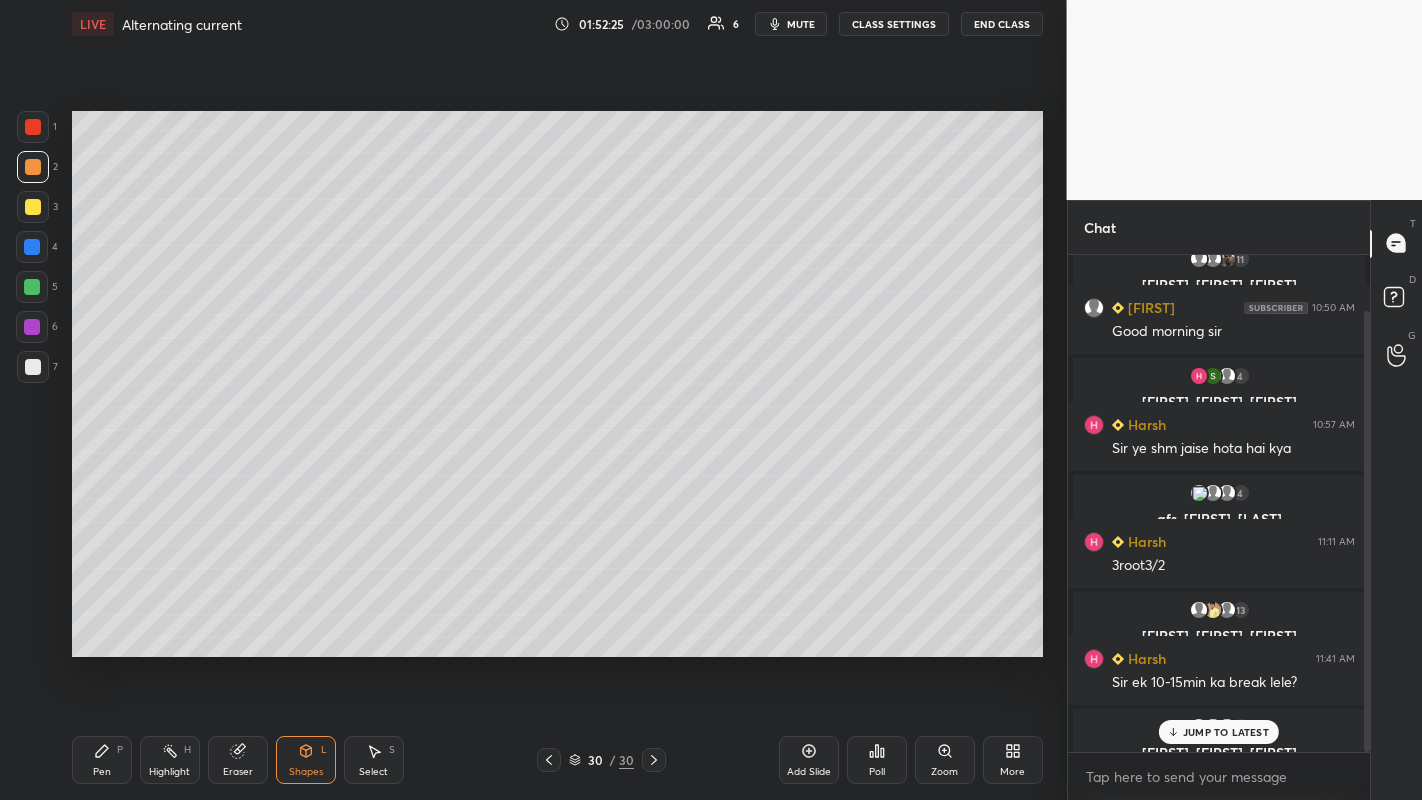click at bounding box center (32, 287) 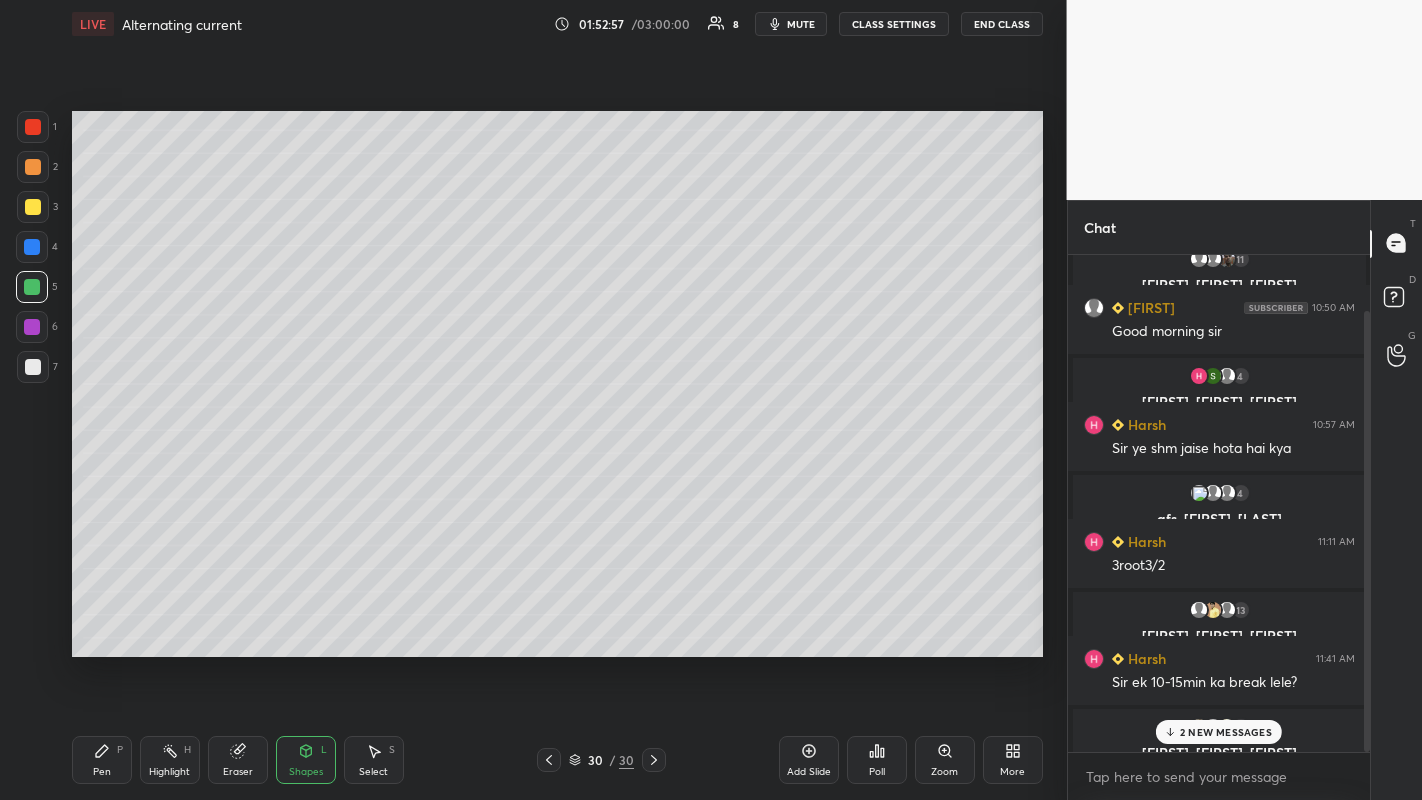 click on "Pen P" at bounding box center (102, 760) 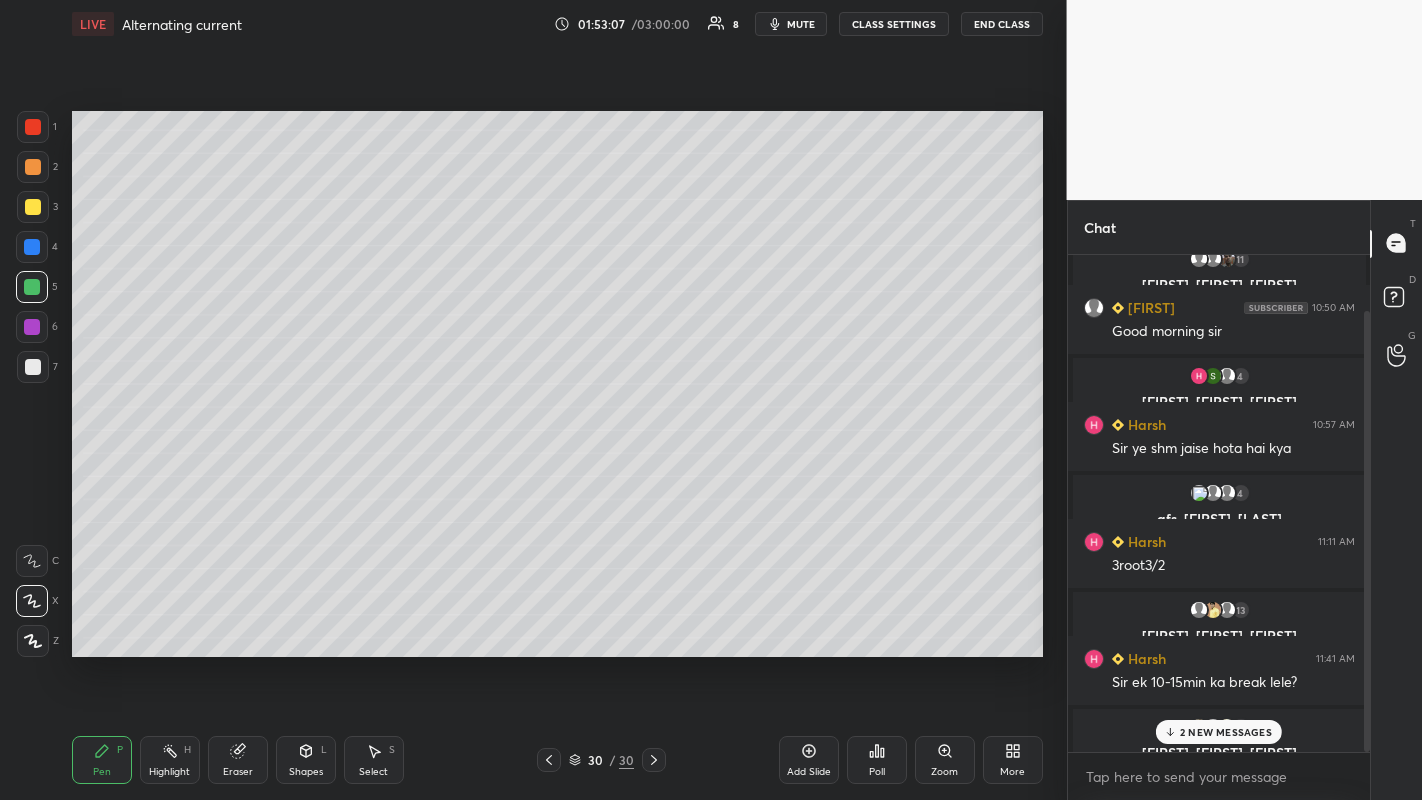 click 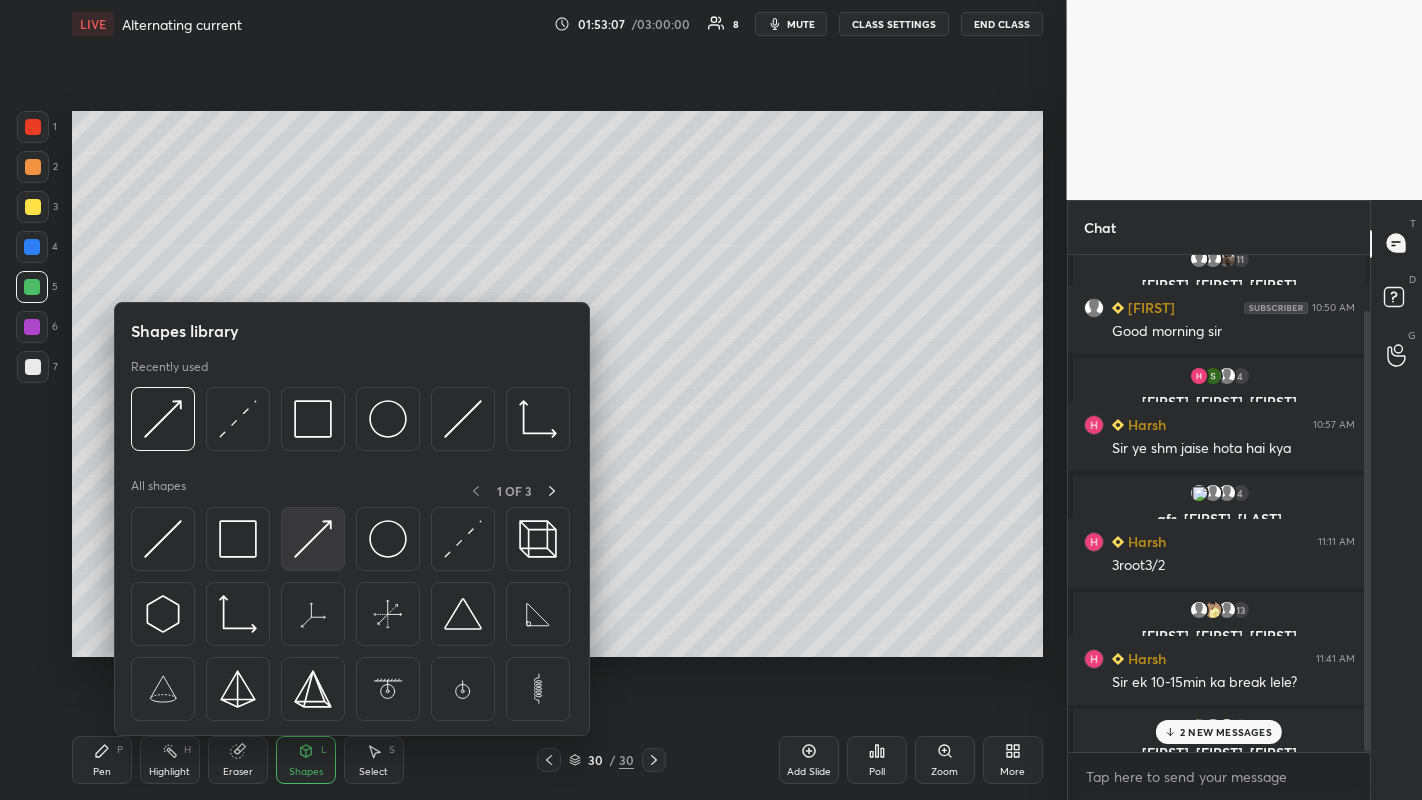 click at bounding box center [313, 539] 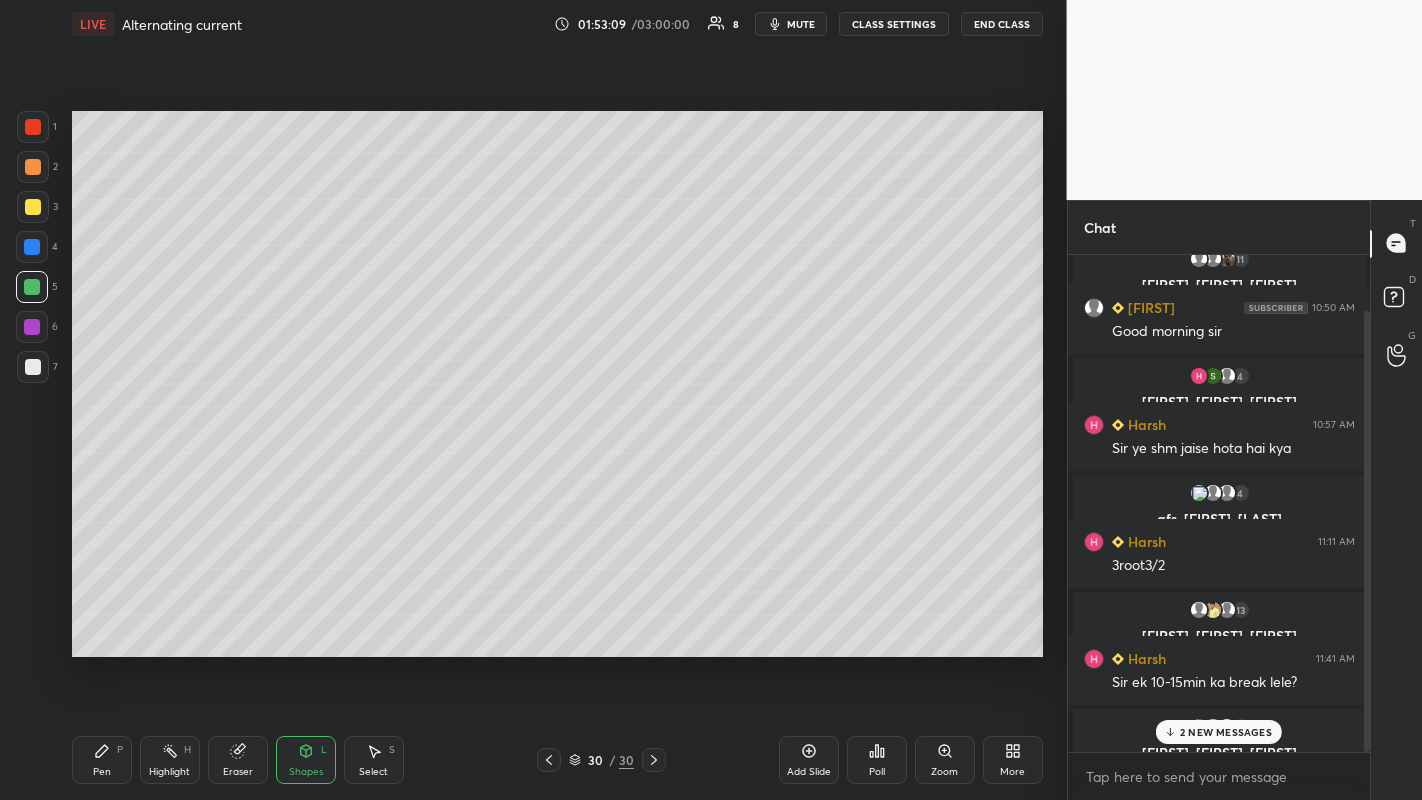click at bounding box center [33, 167] 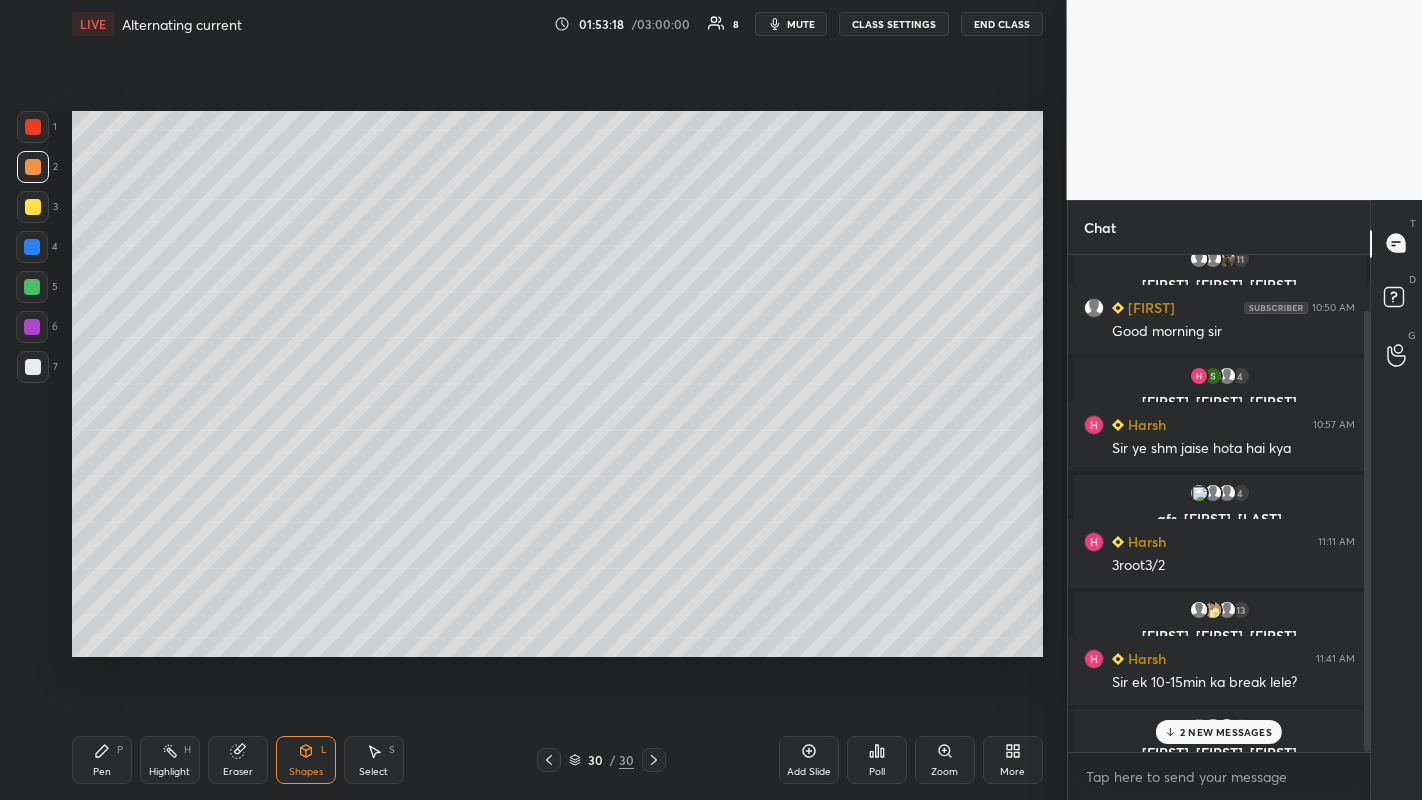 click on "Pen P" at bounding box center [102, 760] 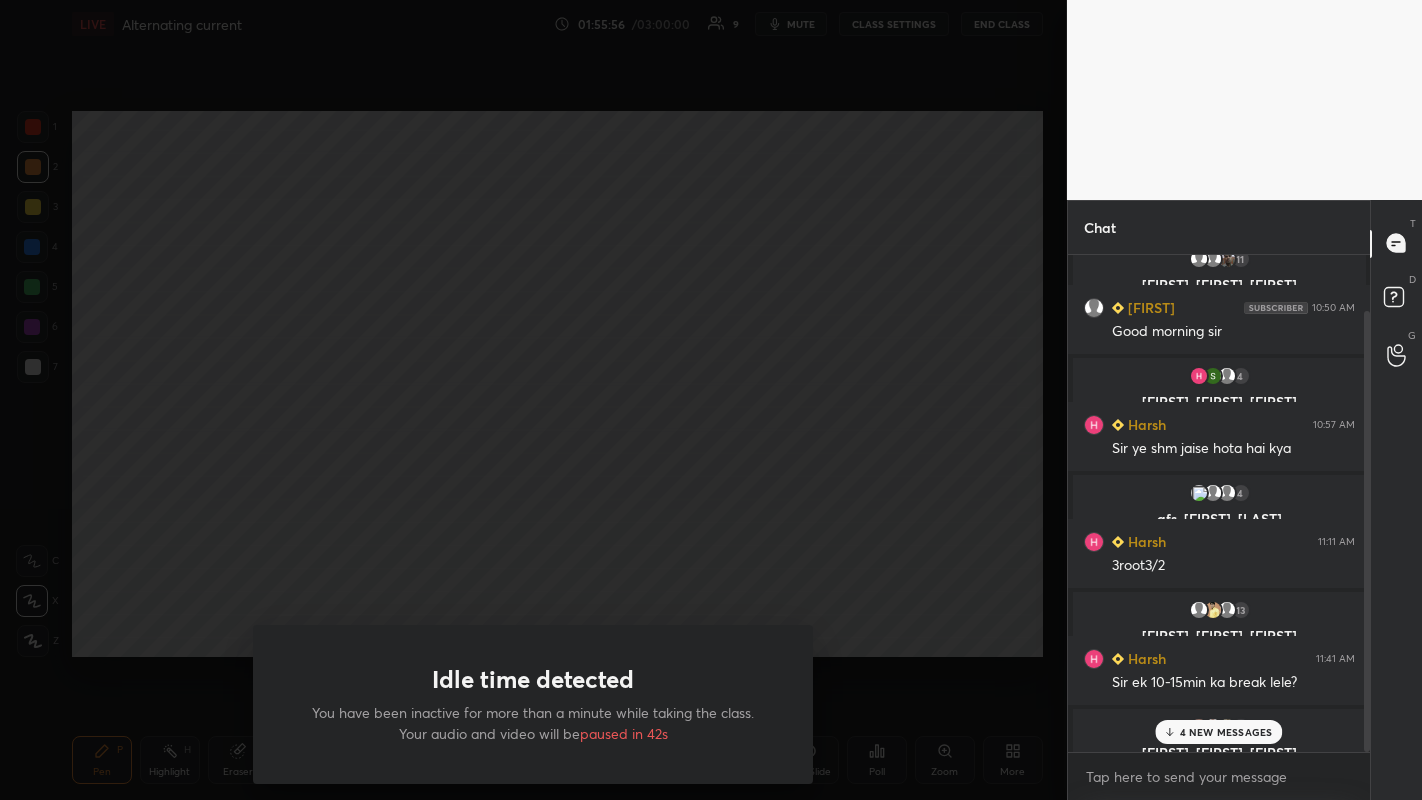 click on "4 NEW MESSAGES" at bounding box center [1226, 732] 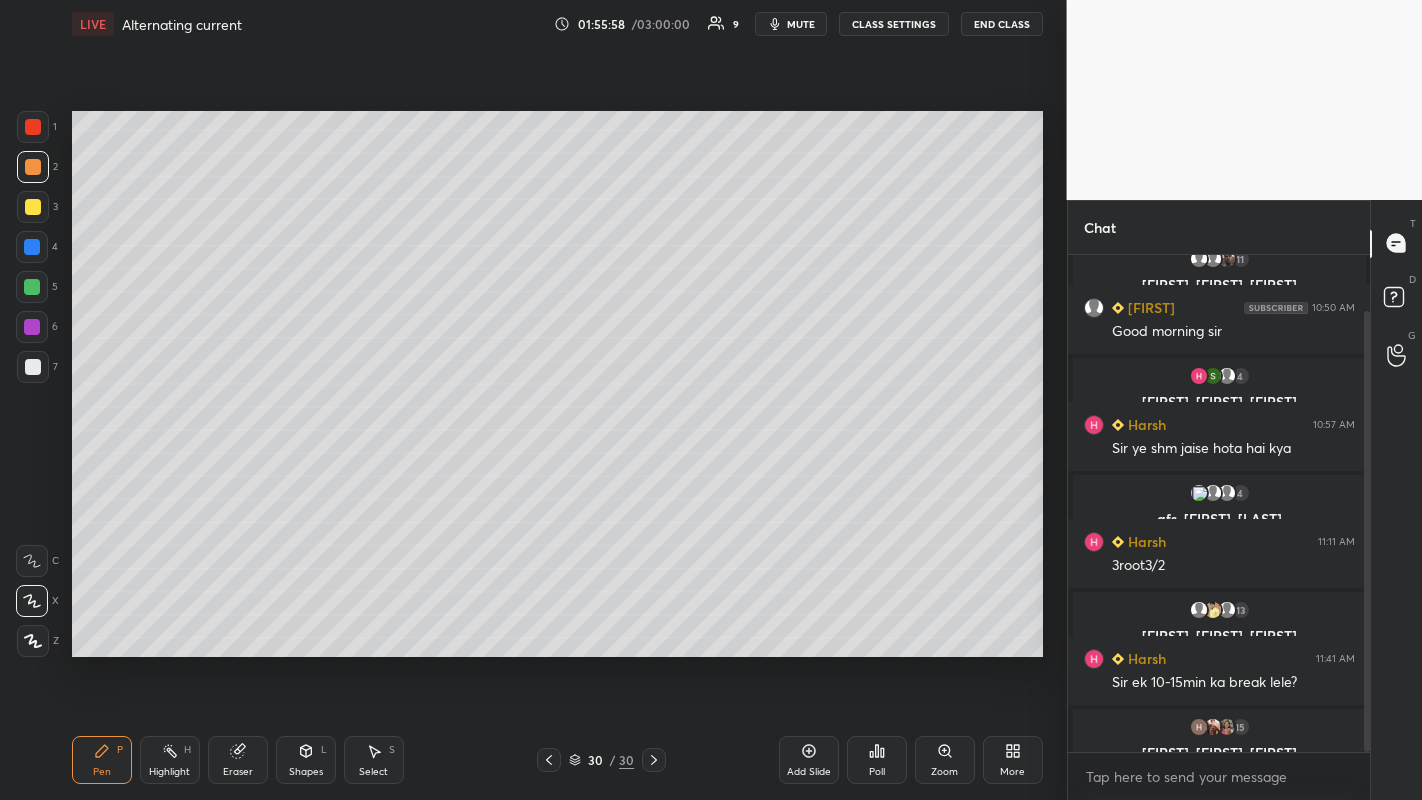 scroll, scrollTop: 0, scrollLeft: 0, axis: both 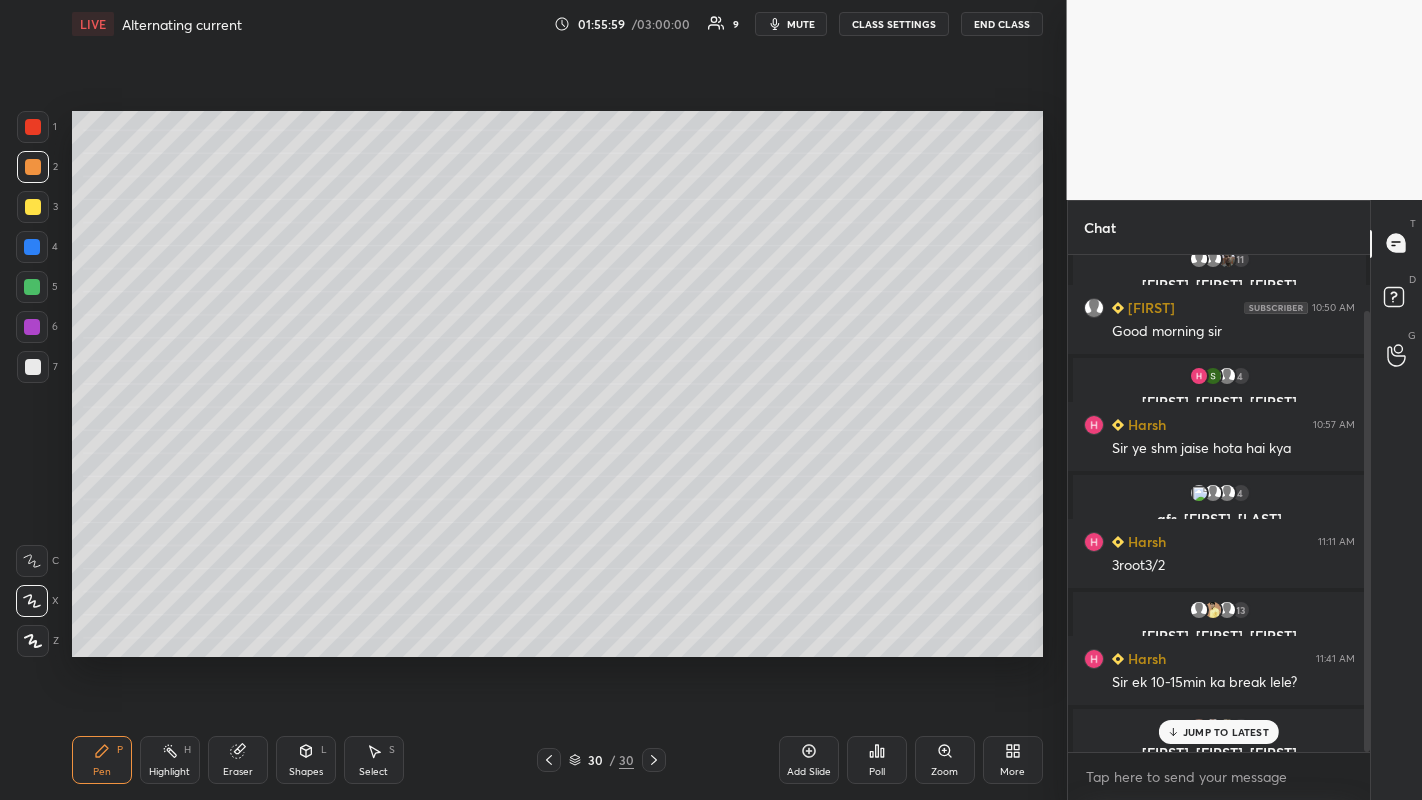 click on "JUMP TO LATEST" at bounding box center [1226, 732] 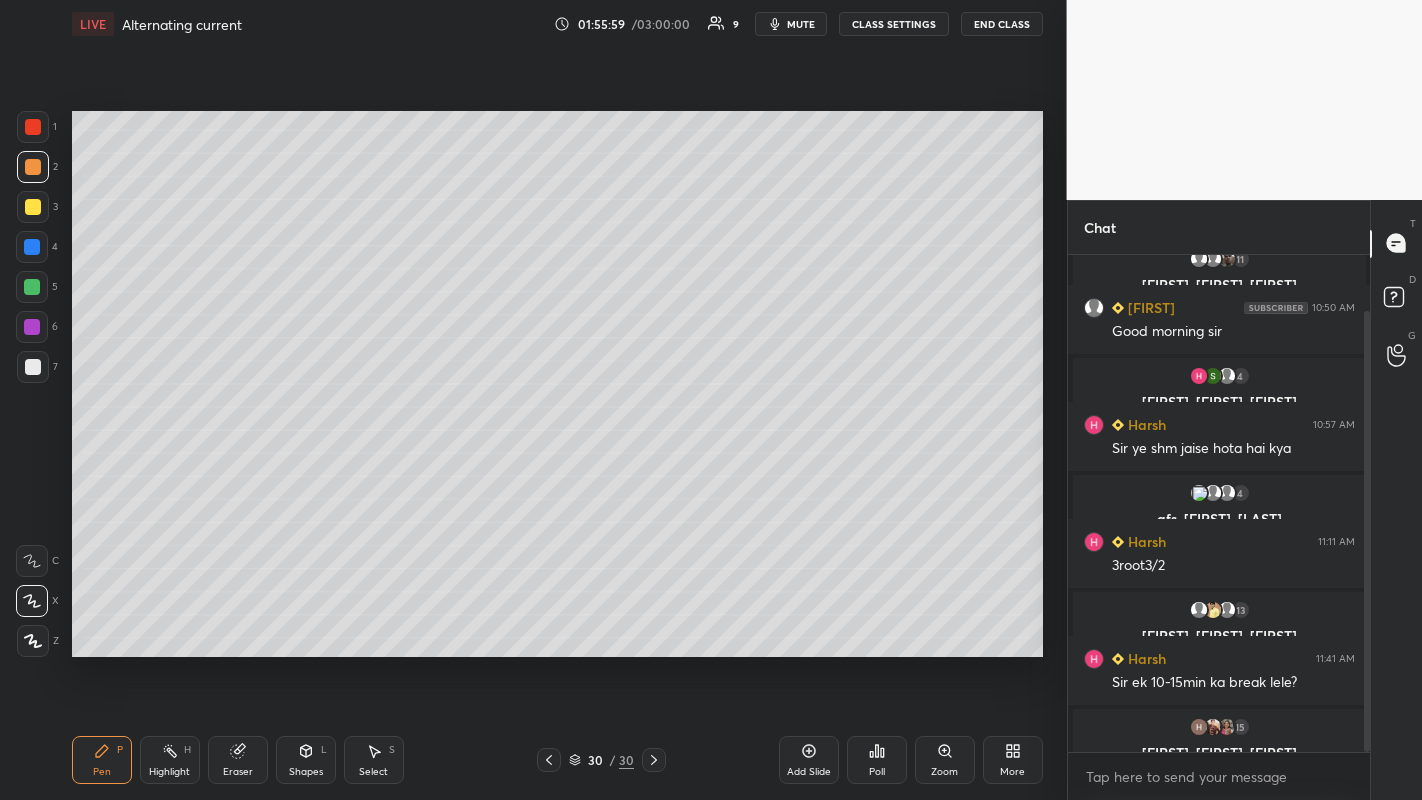 click at bounding box center [1212, 727] 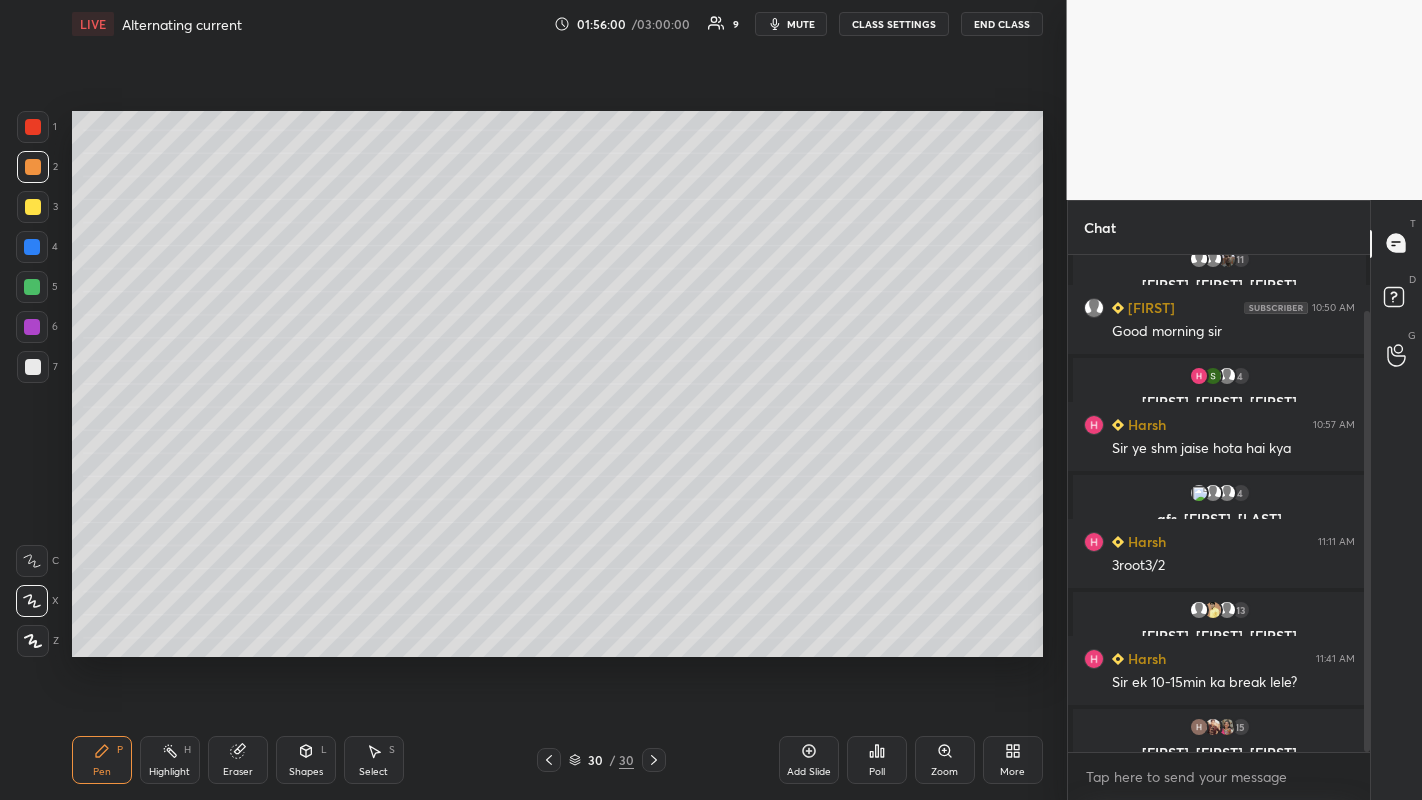 click on "15" at bounding box center (1219, 727) 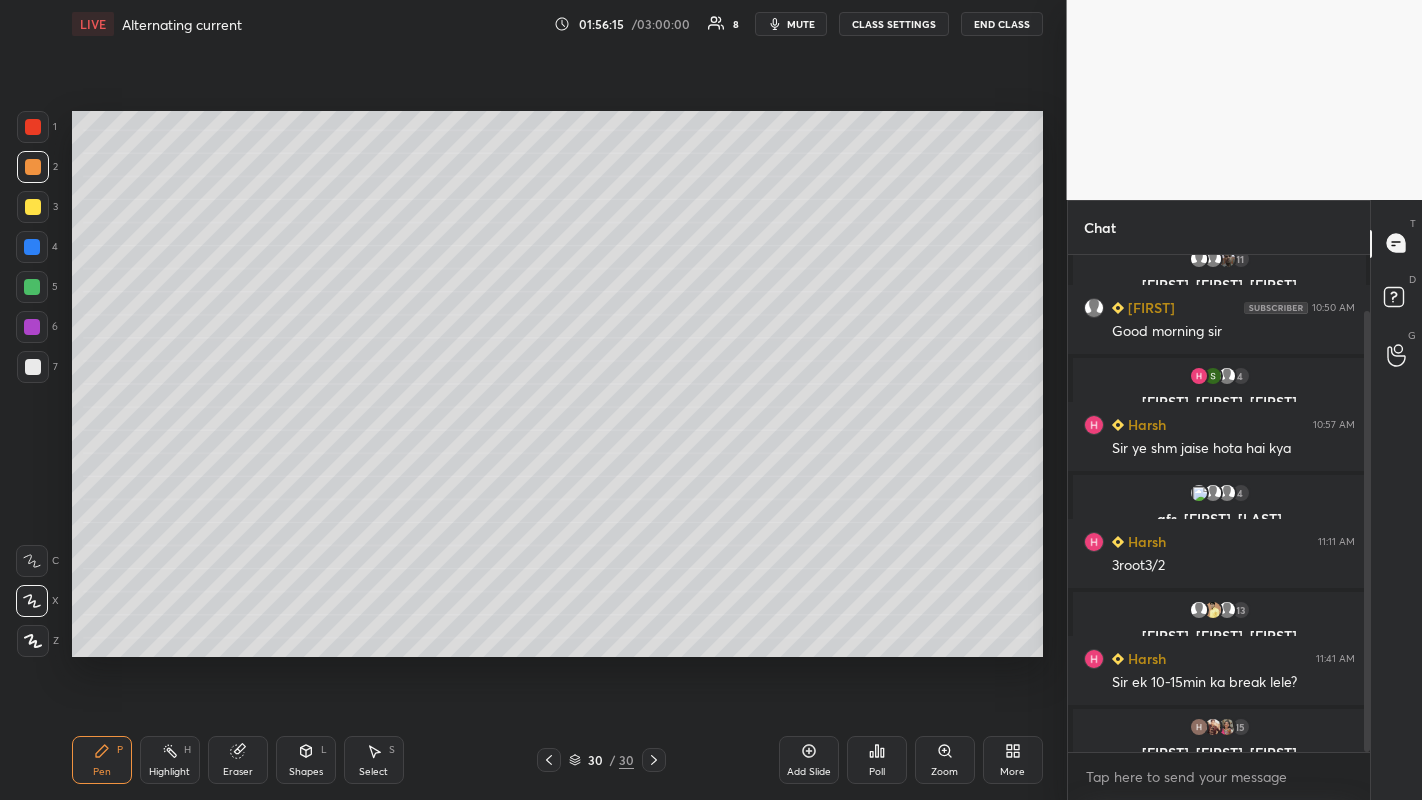 click on "Eraser" at bounding box center (238, 760) 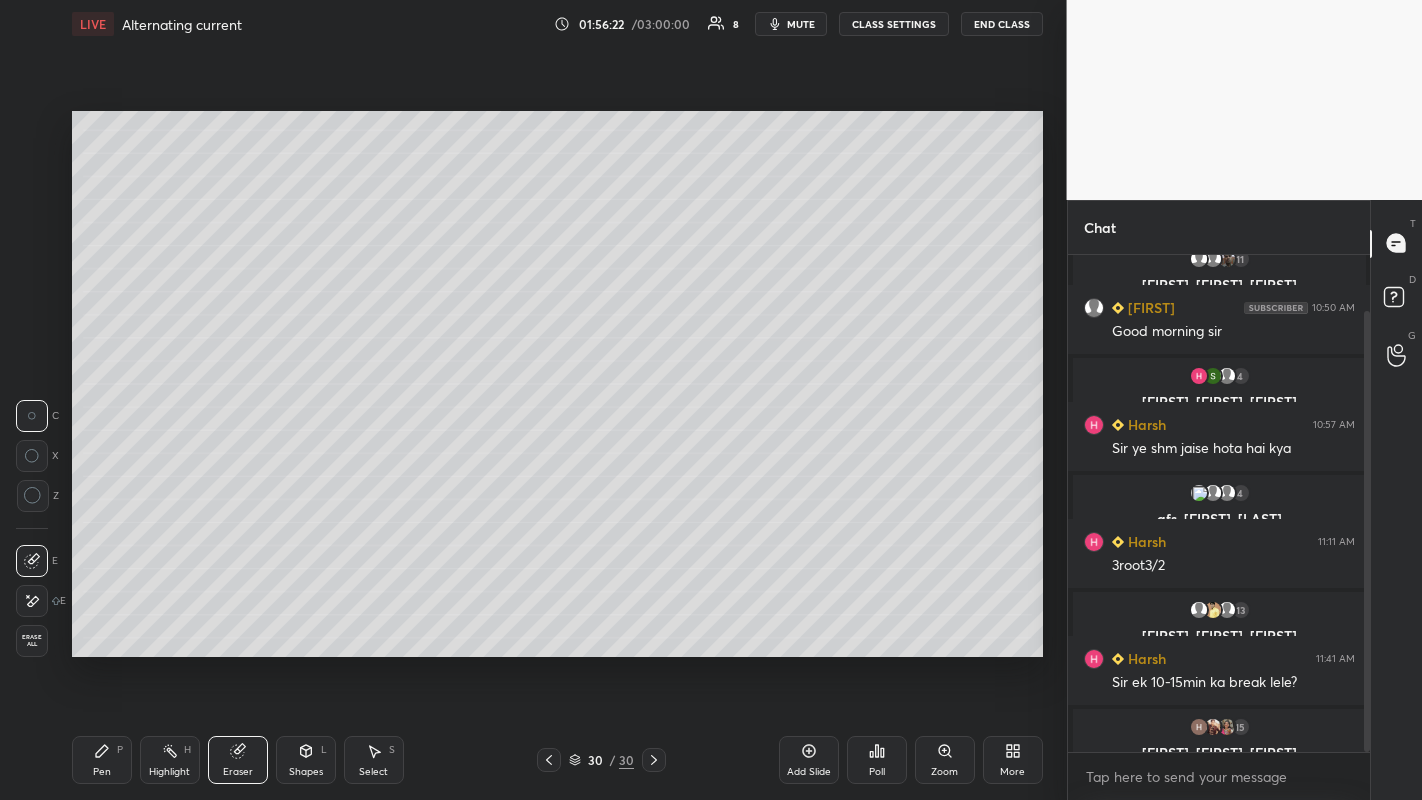 click on "Pen P" at bounding box center (102, 760) 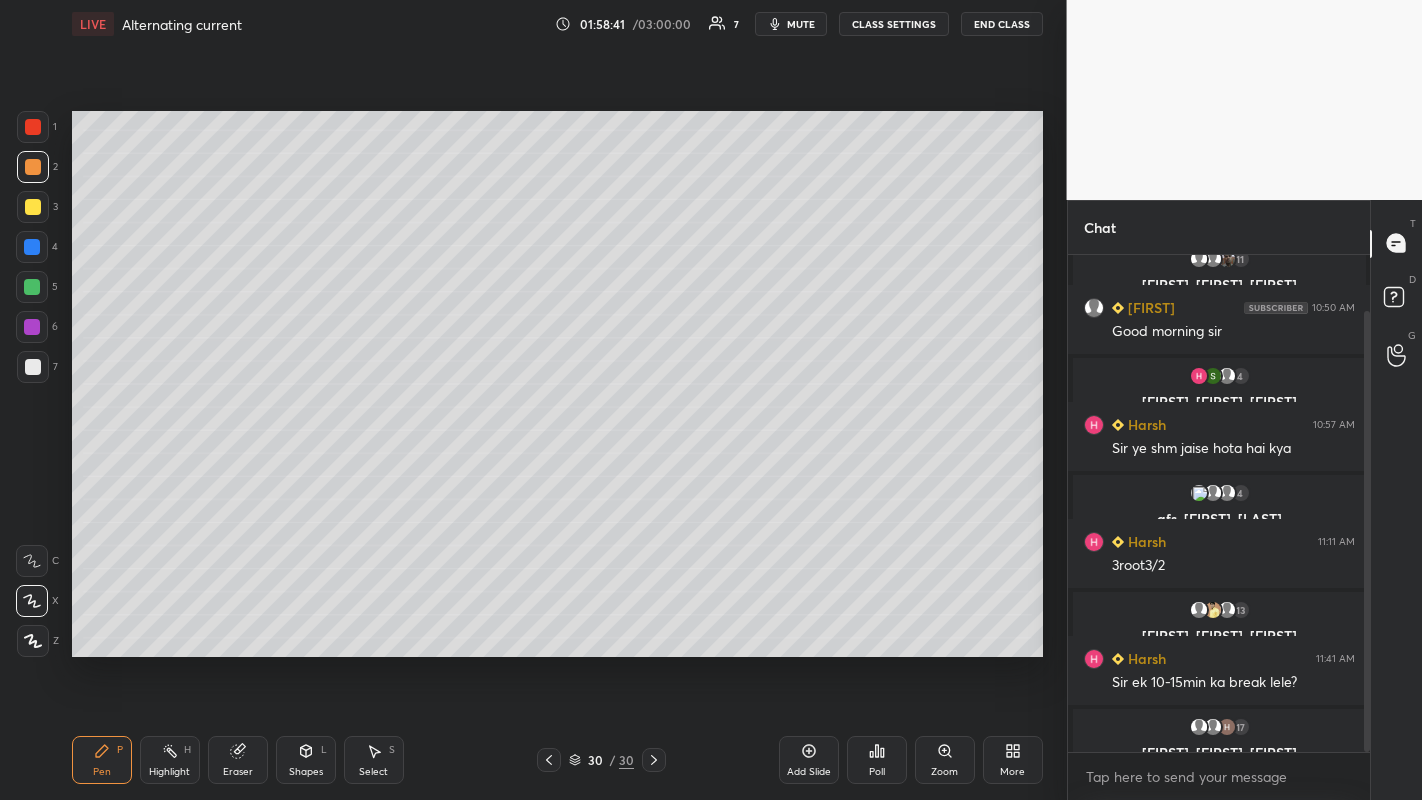 click 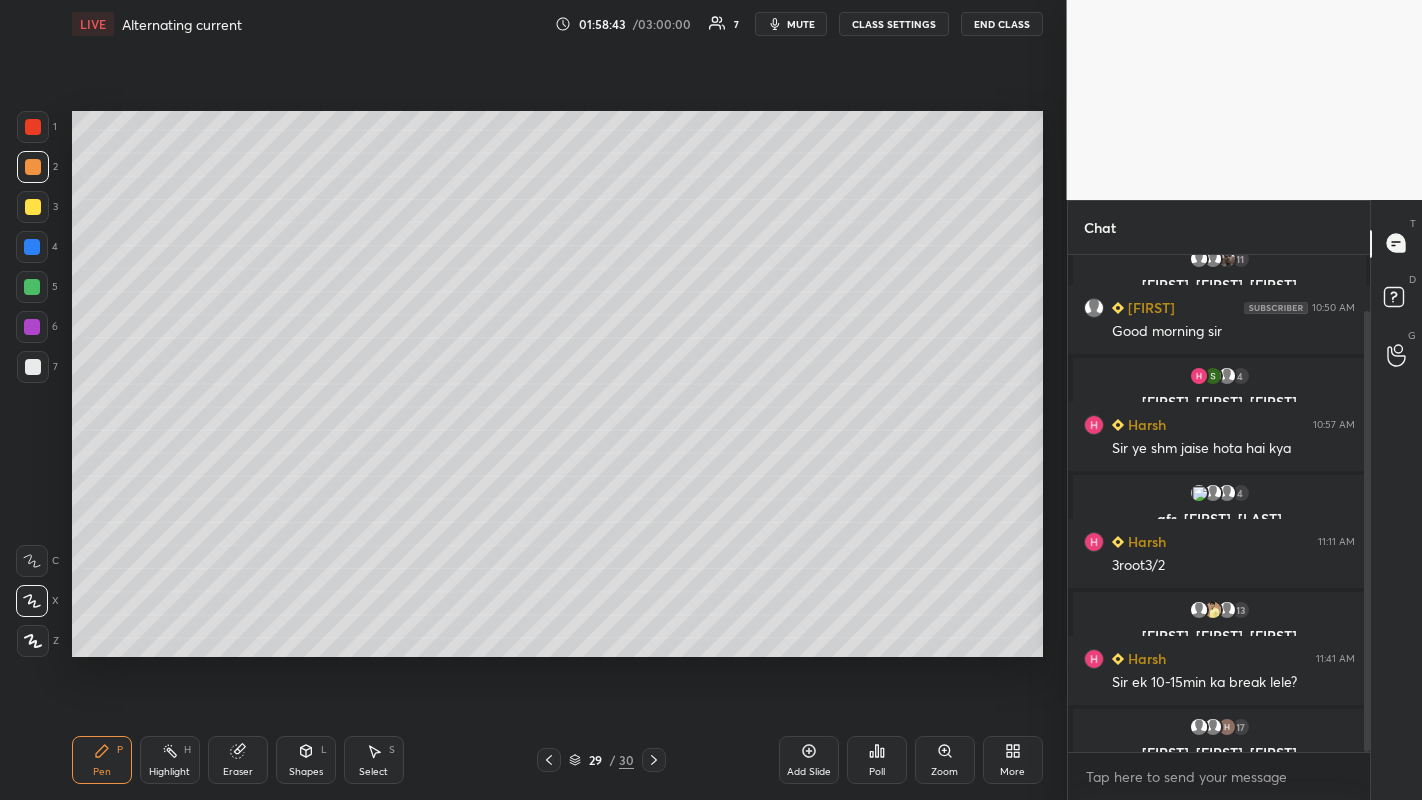 click 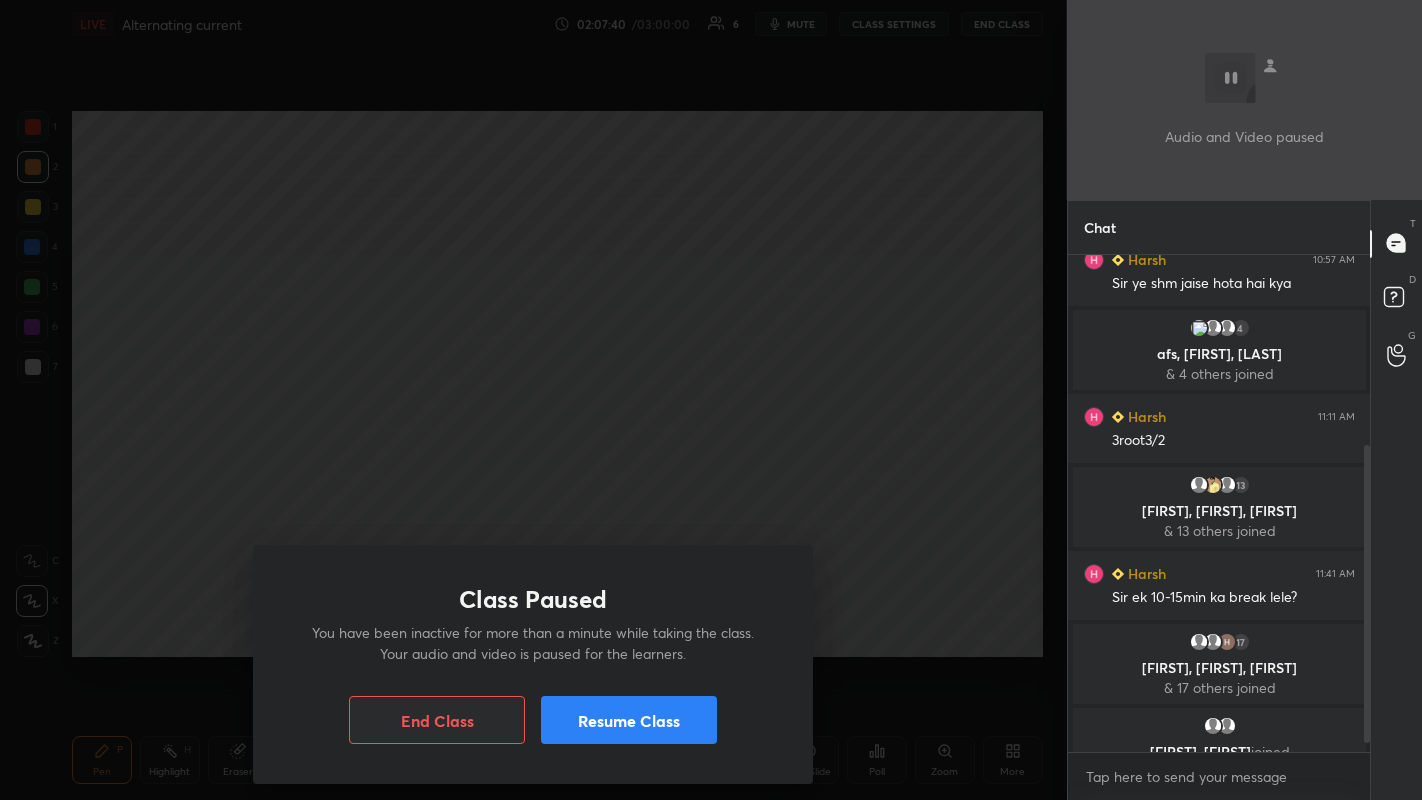 scroll, scrollTop: 331, scrollLeft: 0, axis: vertical 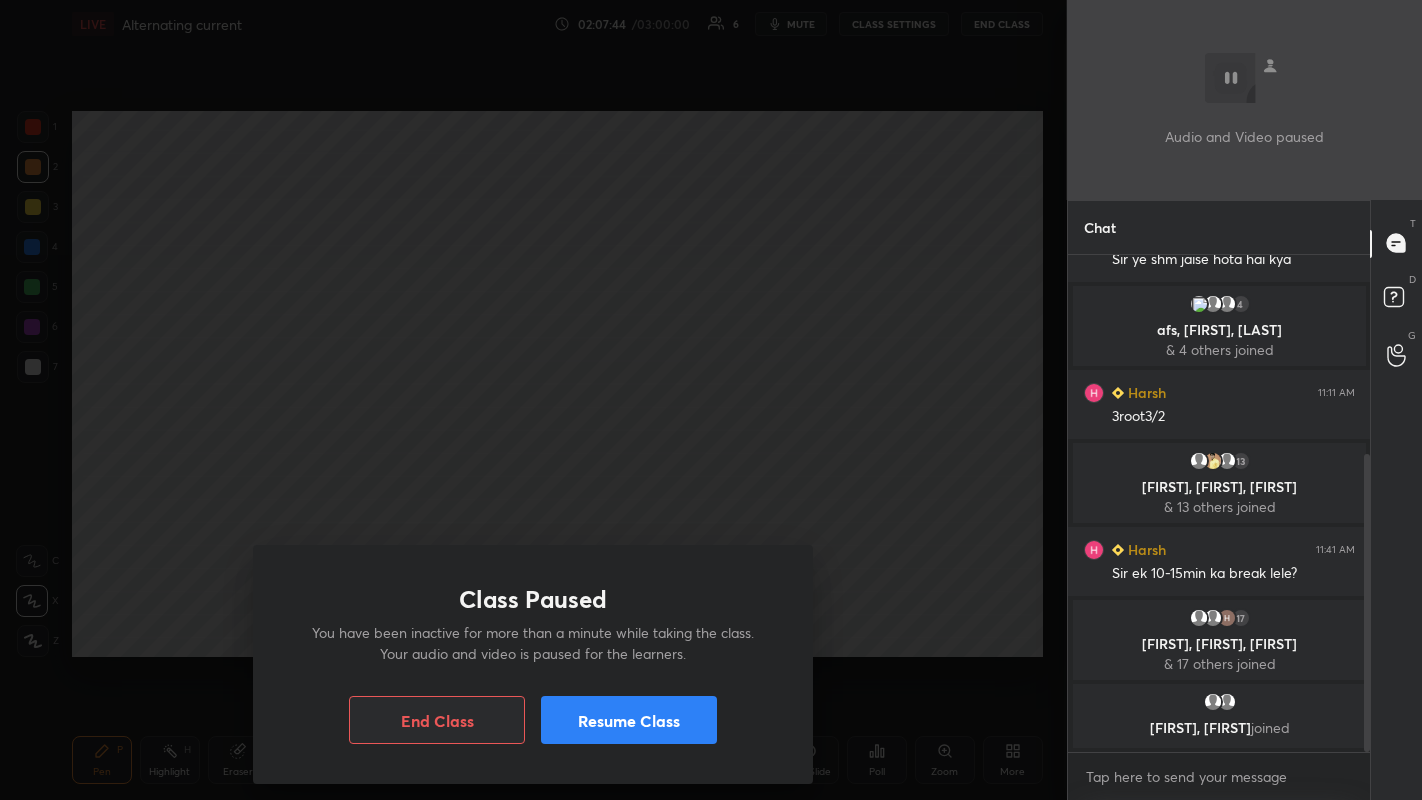 click on "Resume Class" at bounding box center (629, 720) 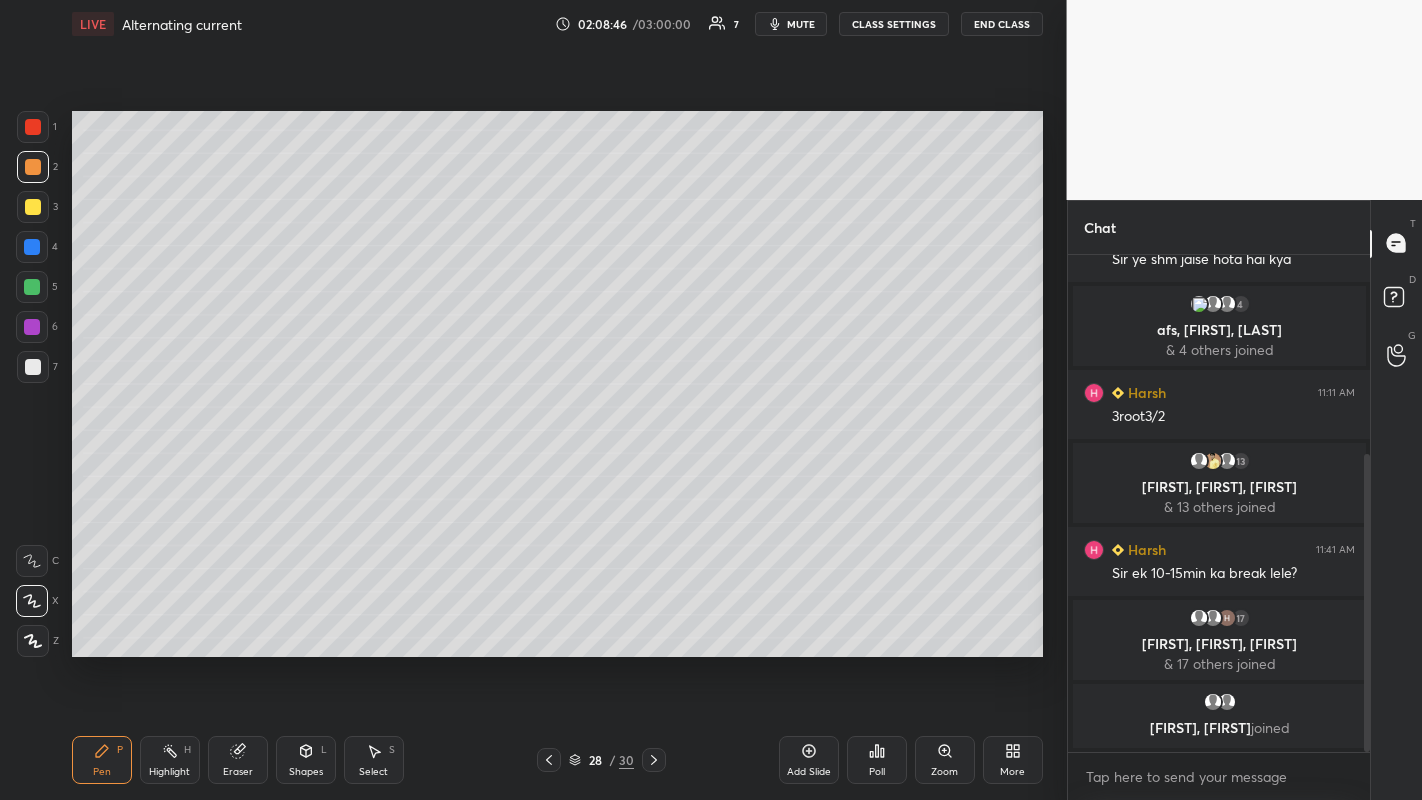 click 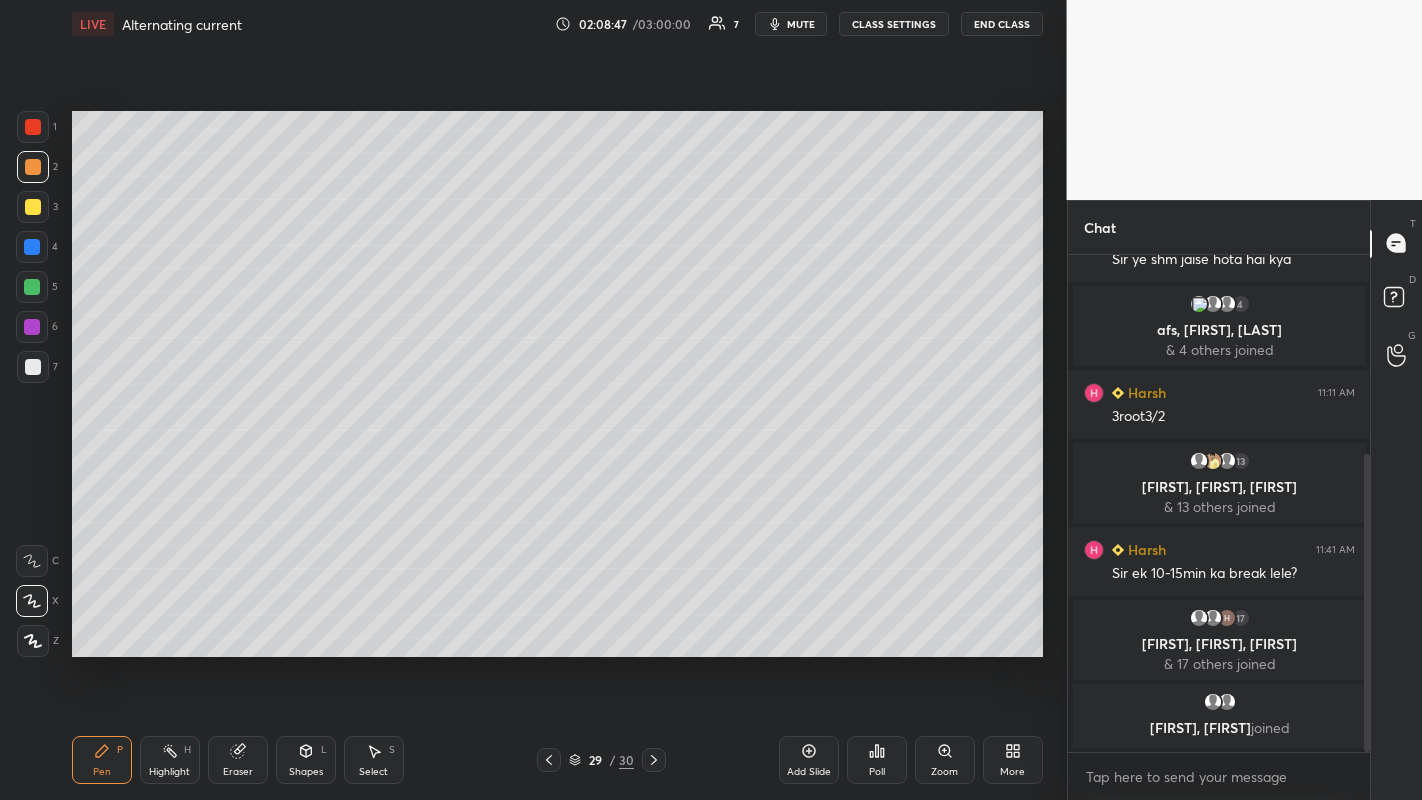click 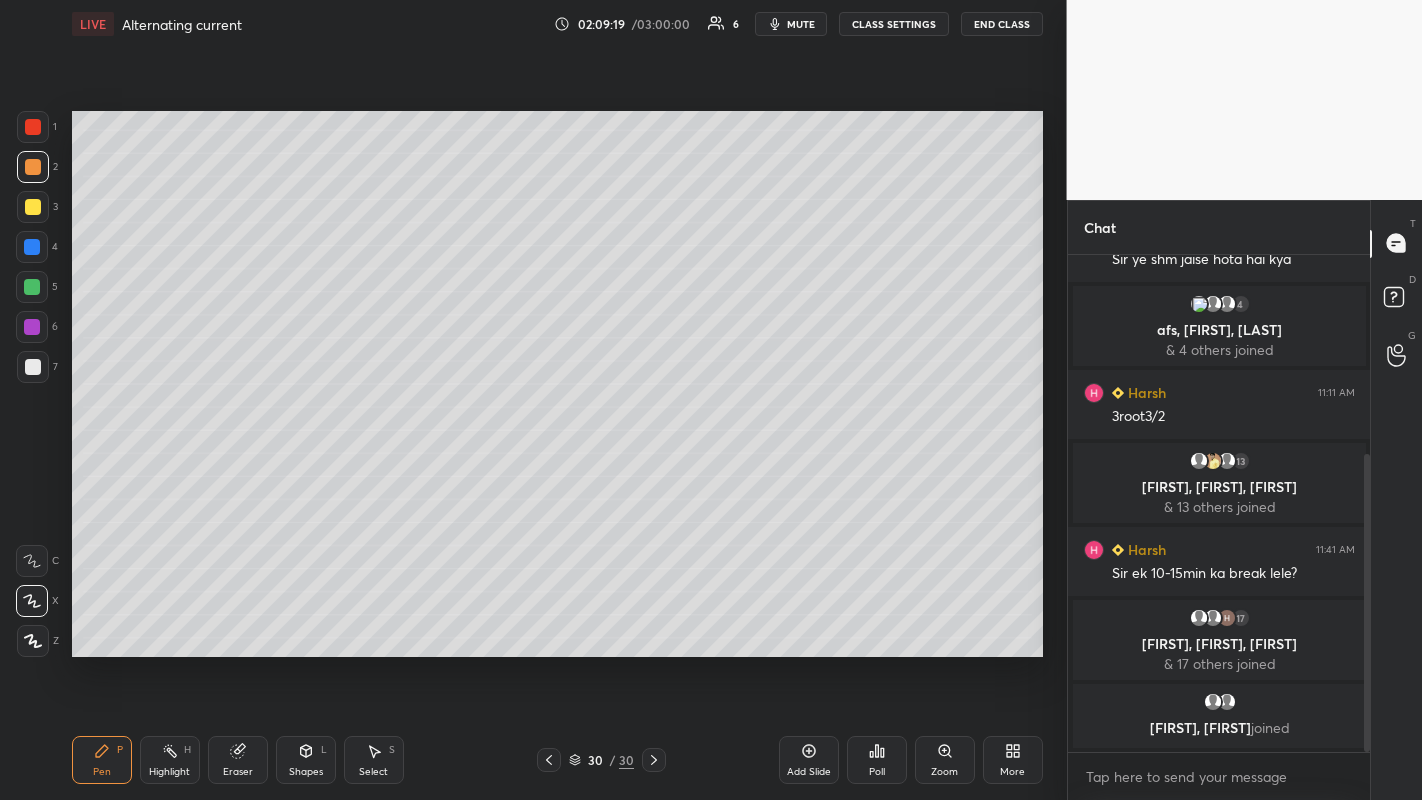 click 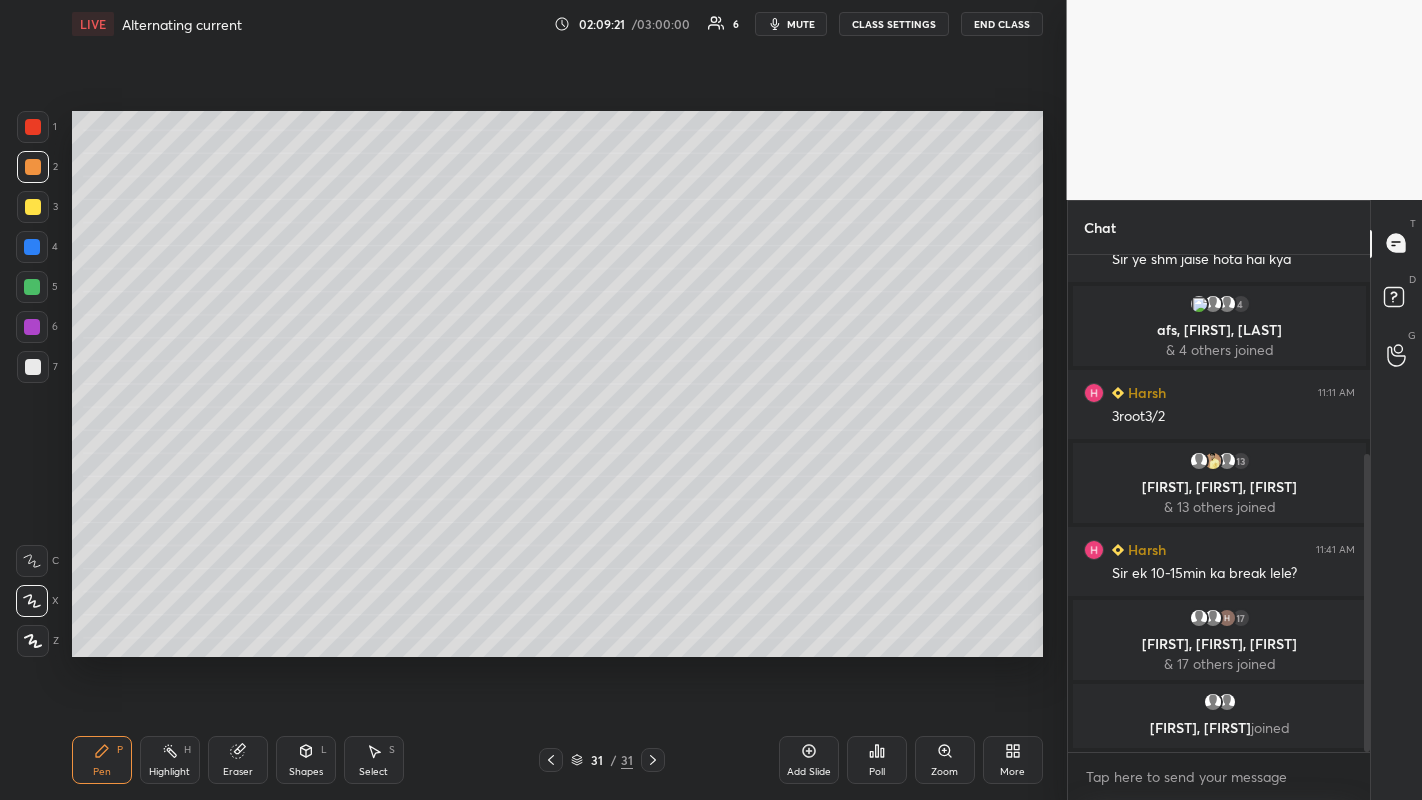 click at bounding box center (33, 207) 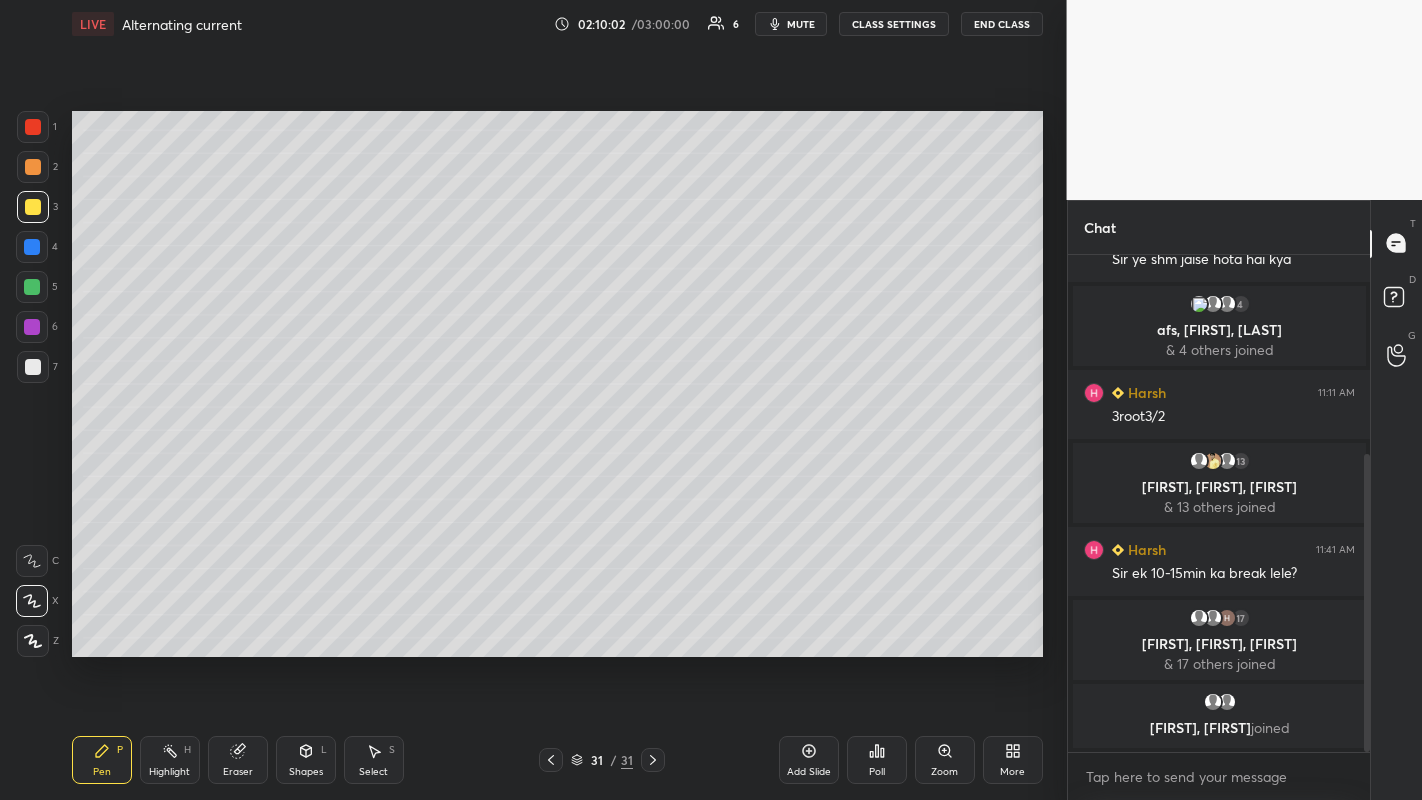 click at bounding box center [32, 247] 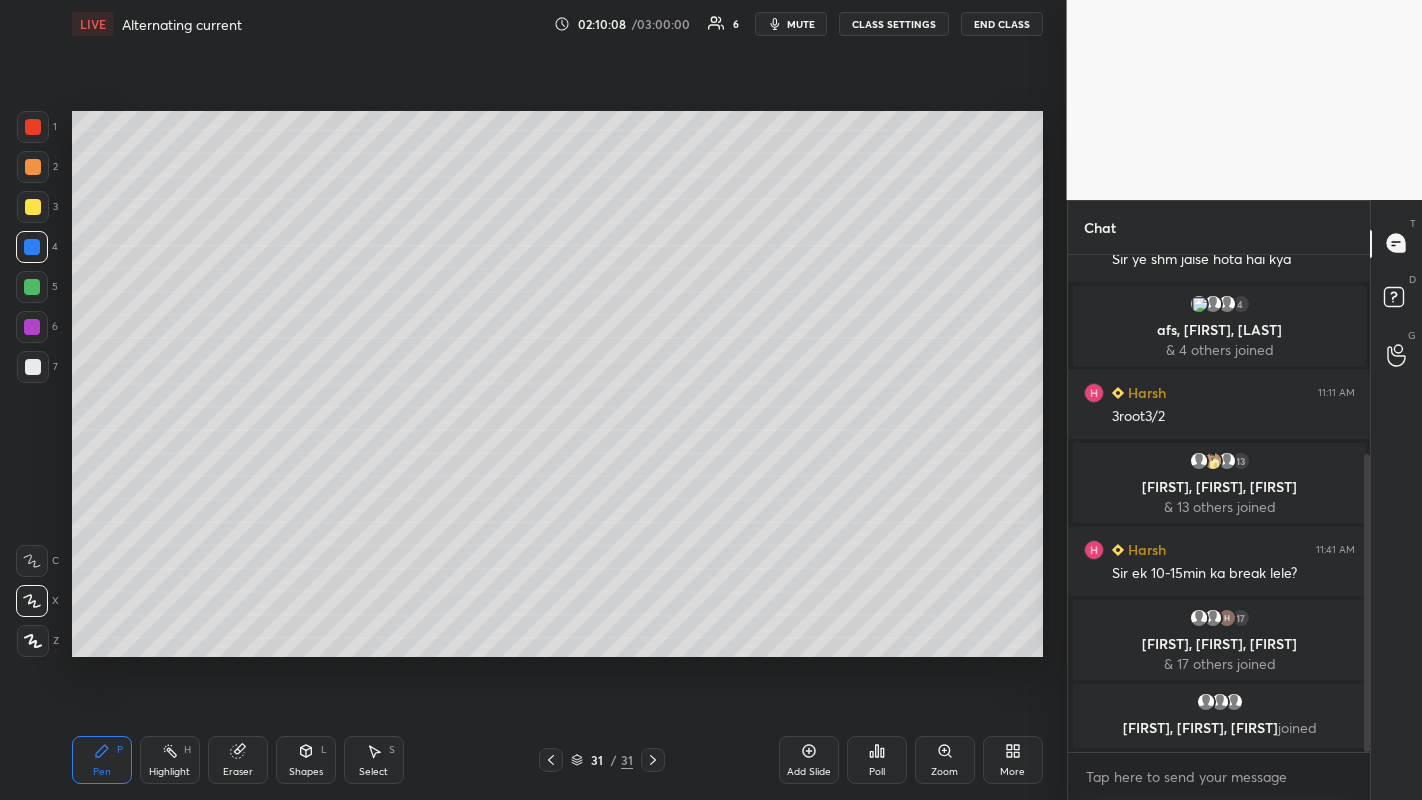 click 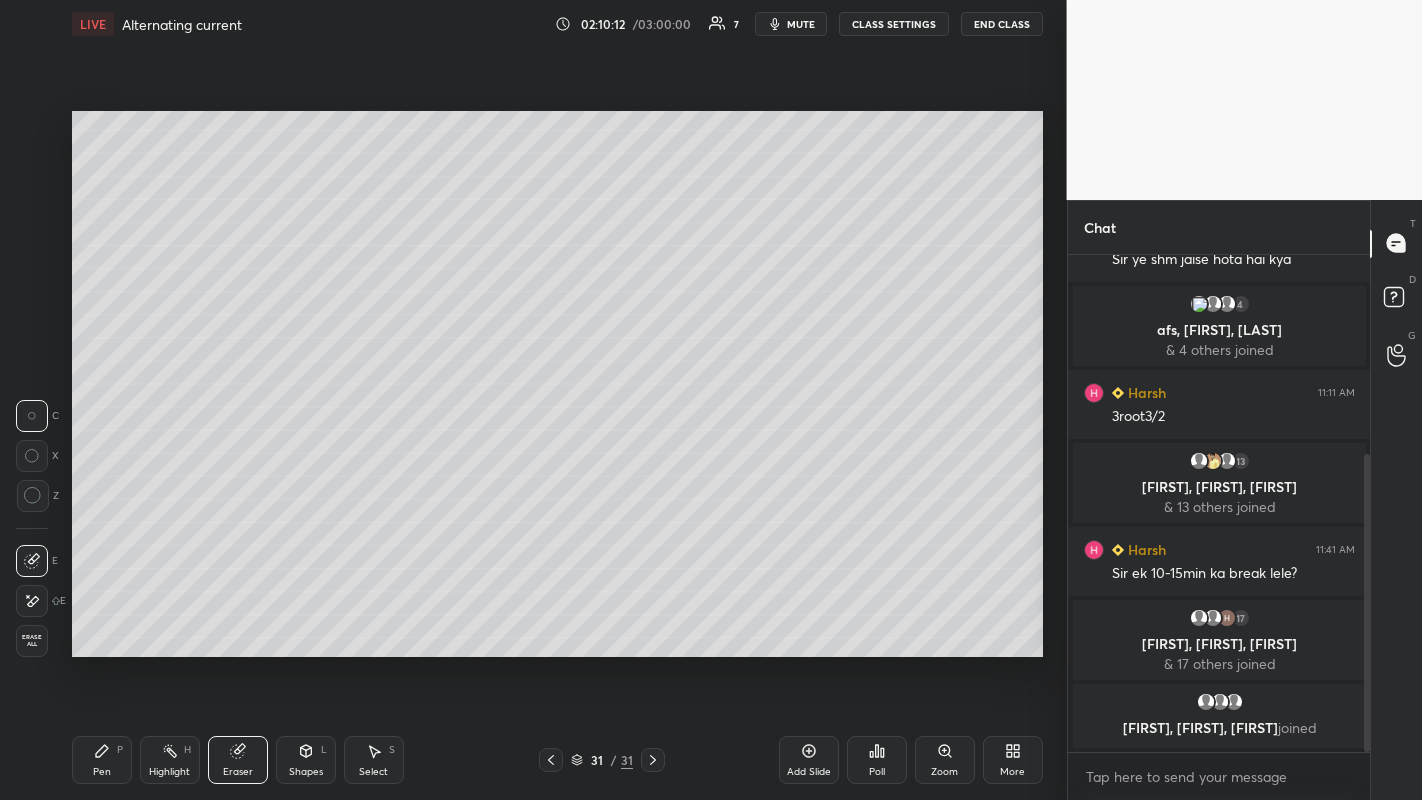 click 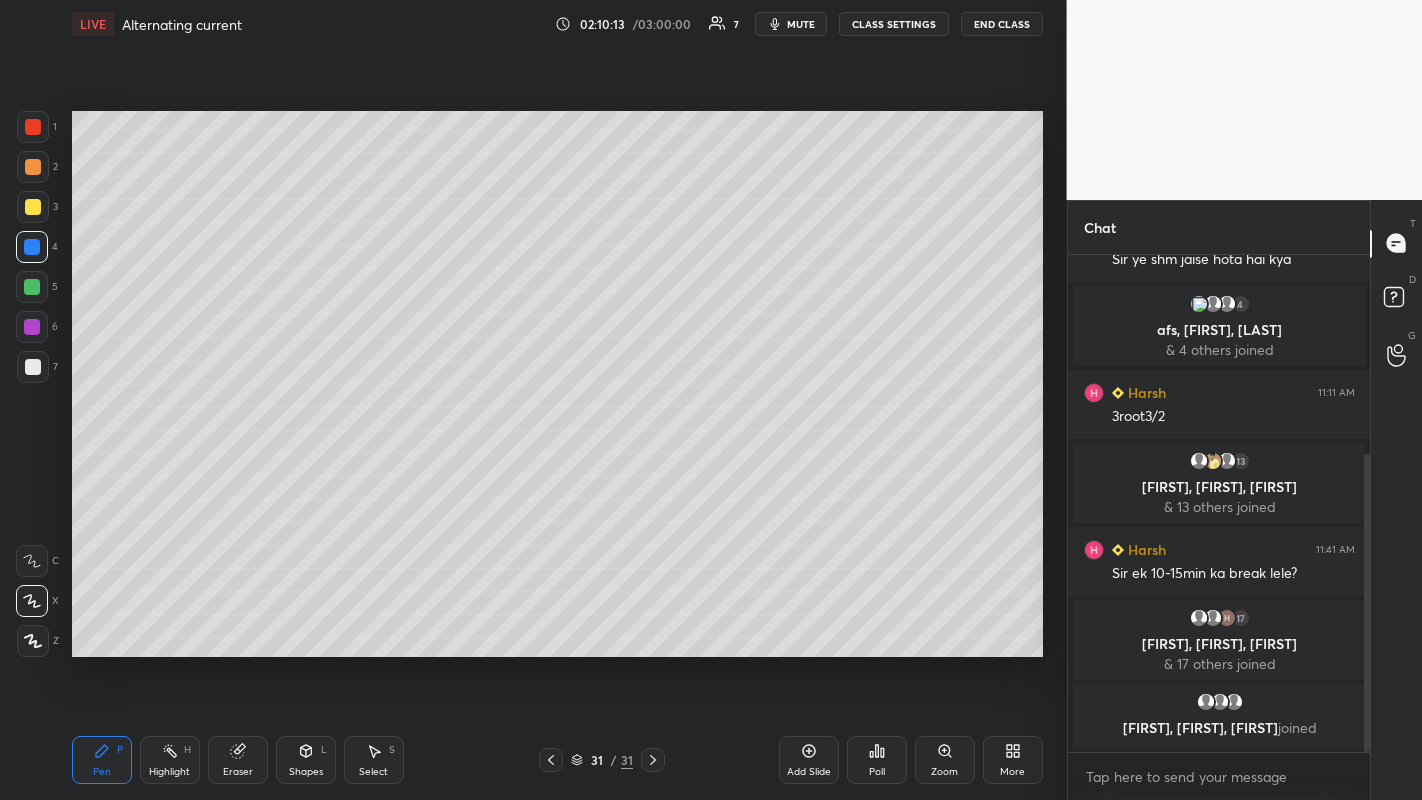 click at bounding box center (32, 287) 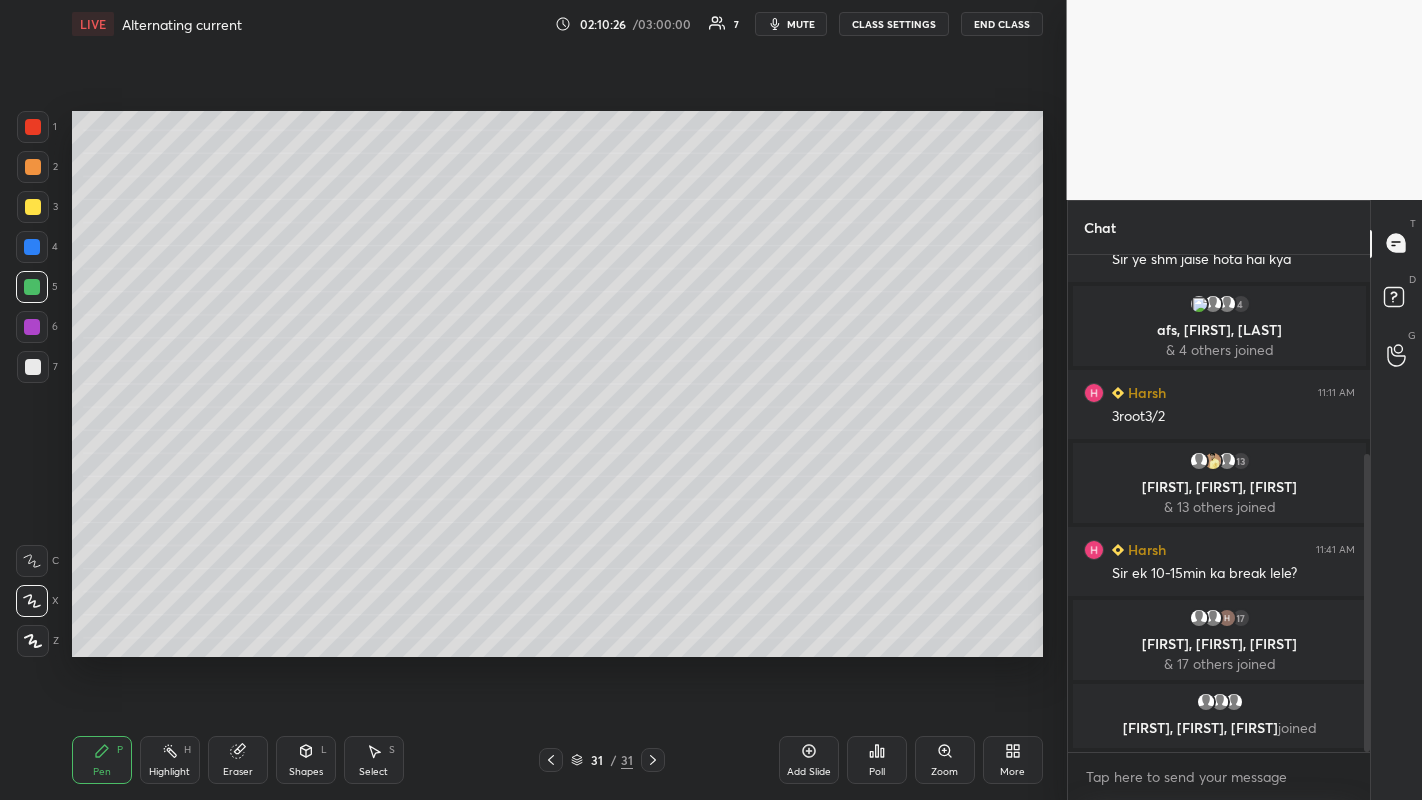 click 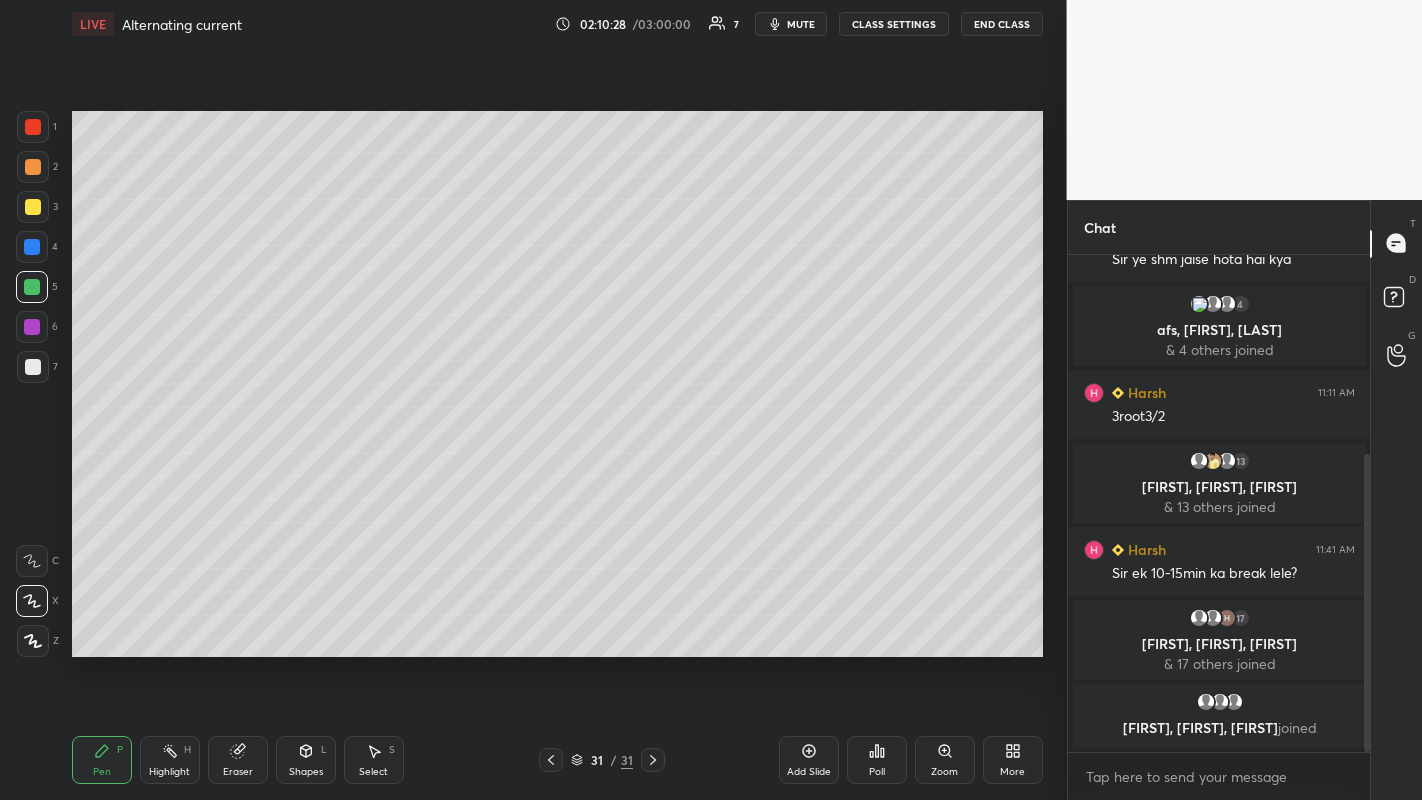click at bounding box center [33, 167] 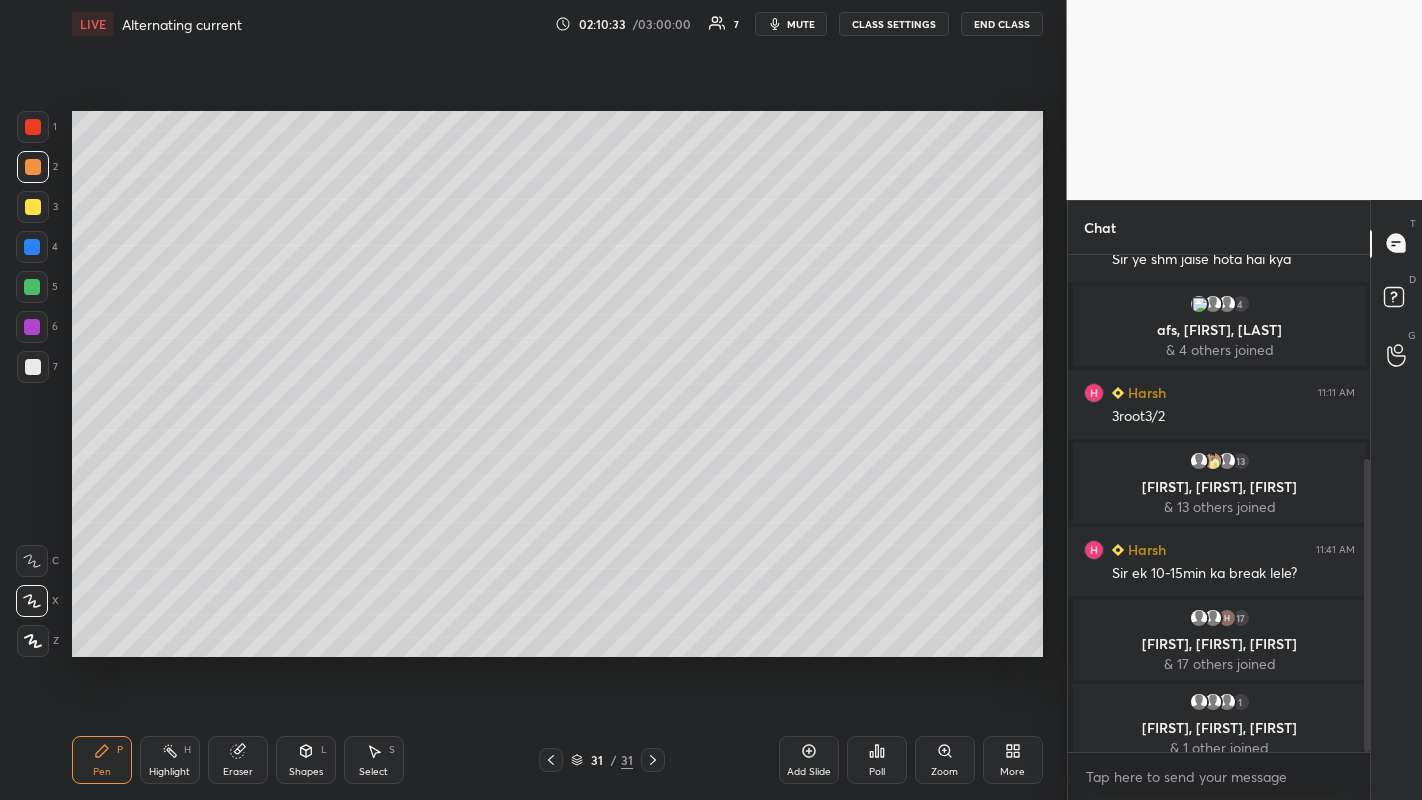 scroll, scrollTop: 347, scrollLeft: 0, axis: vertical 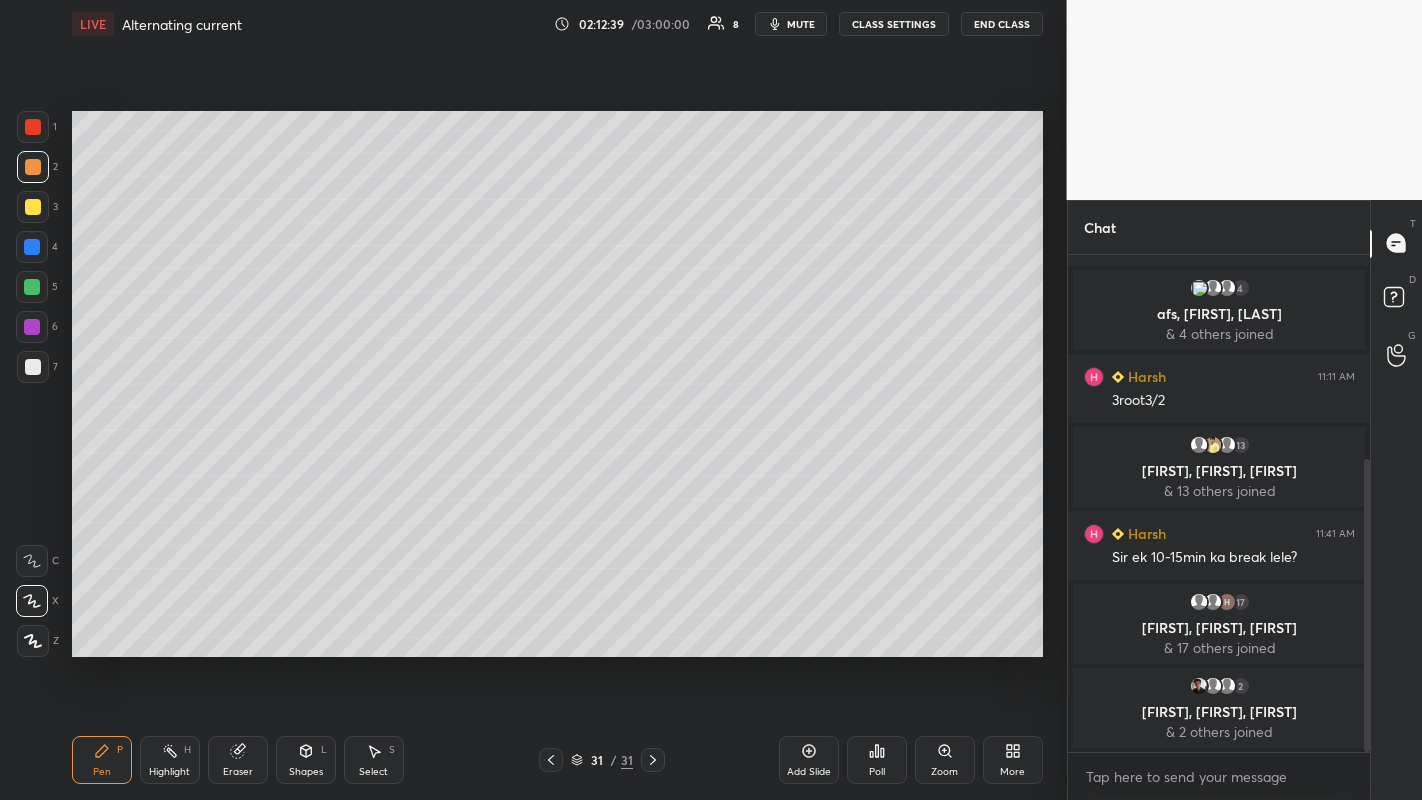 click at bounding box center [33, 367] 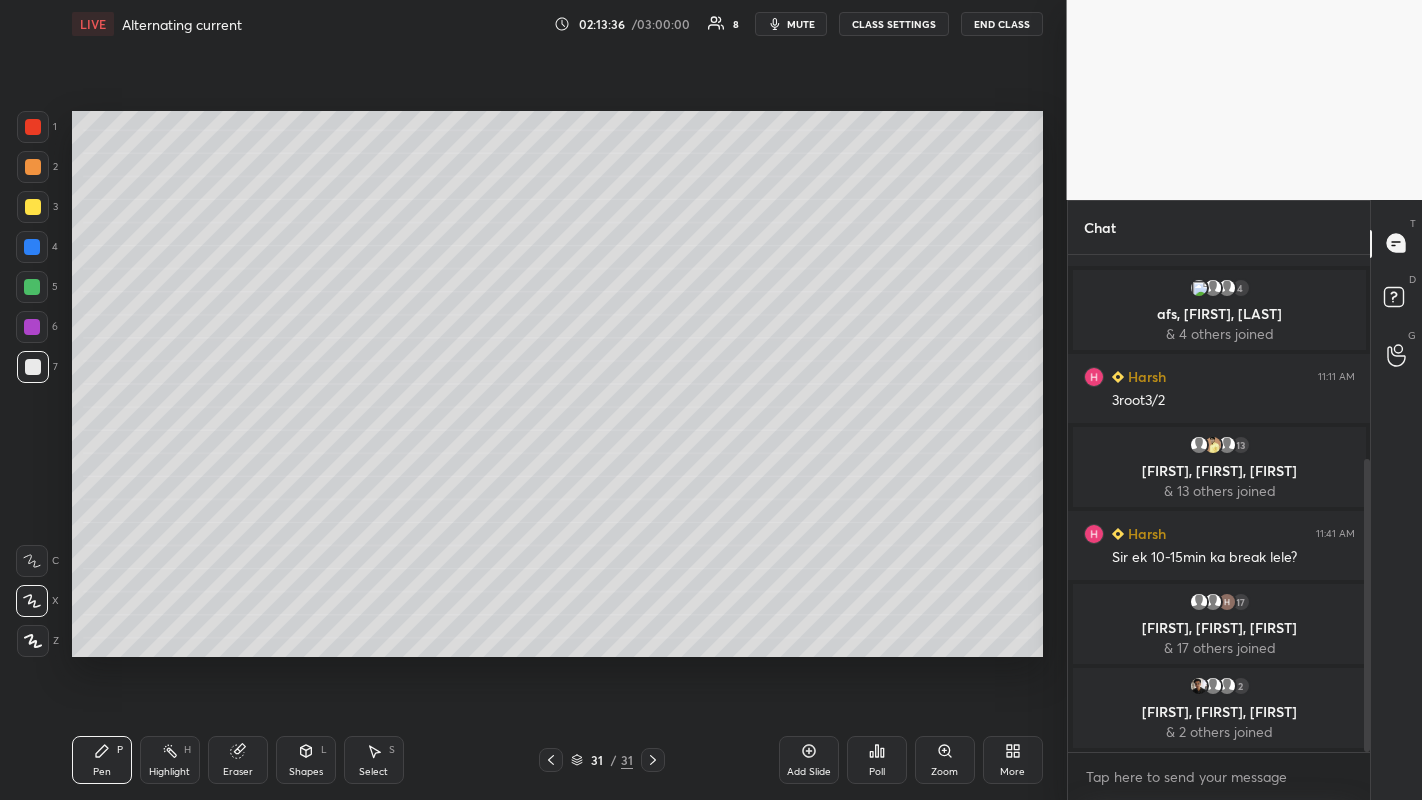 click 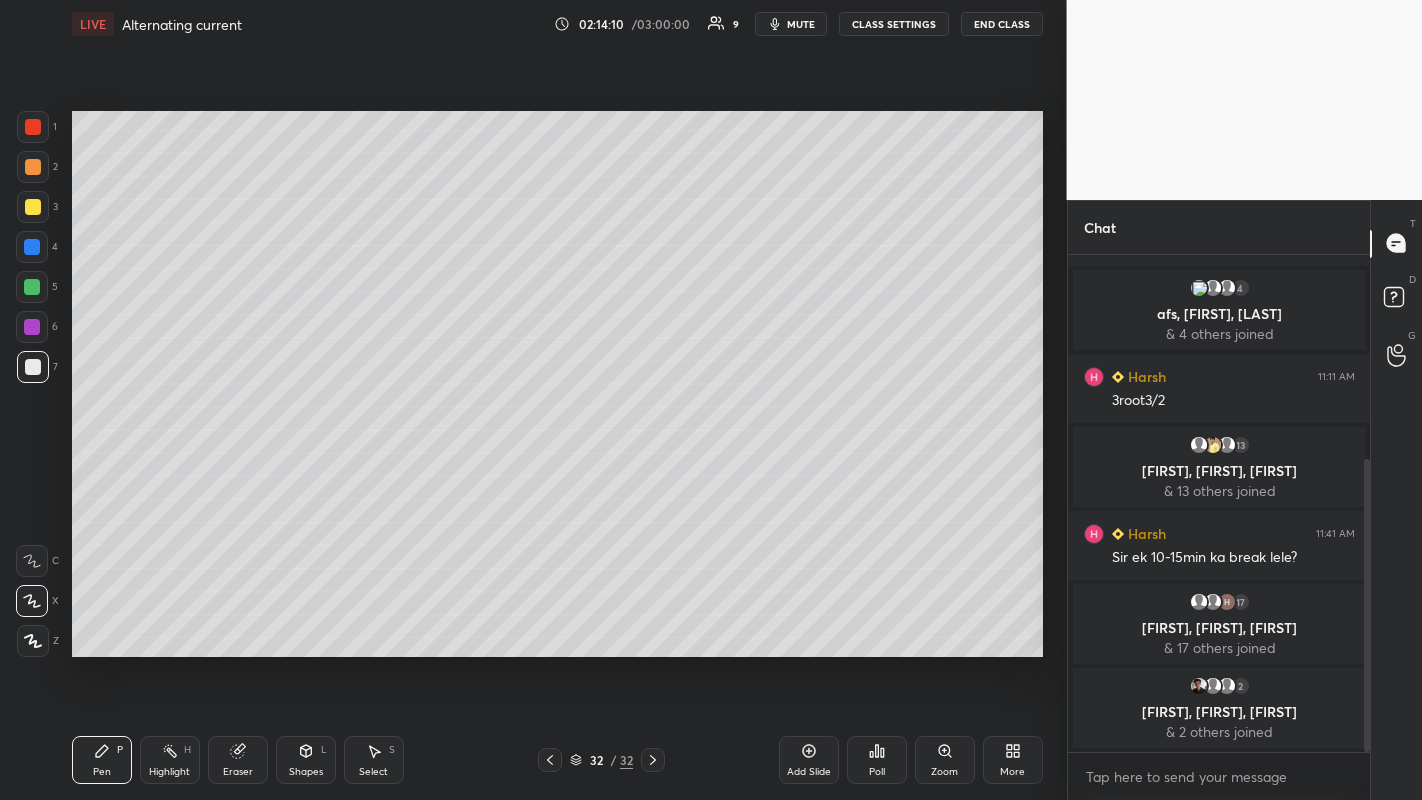 click 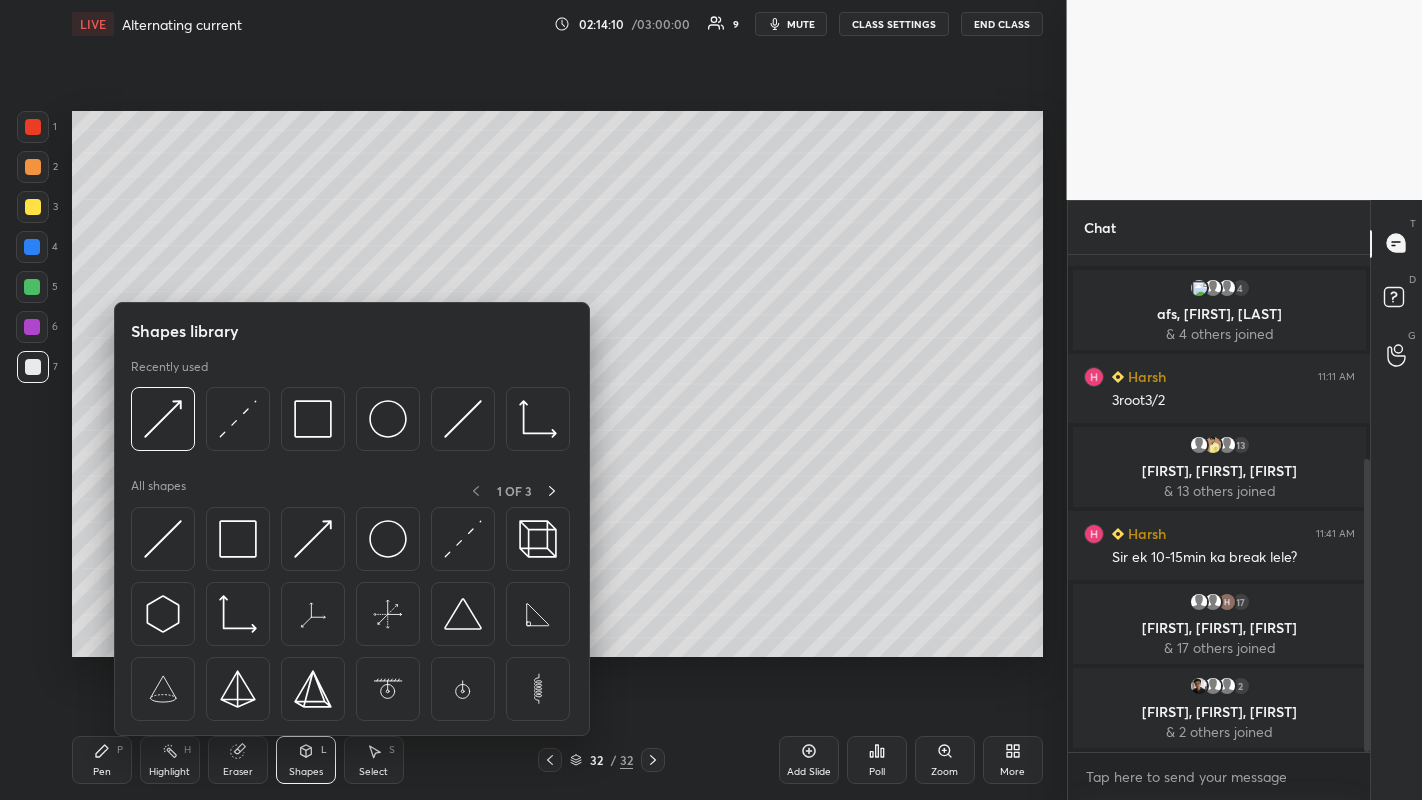 click at bounding box center [313, 539] 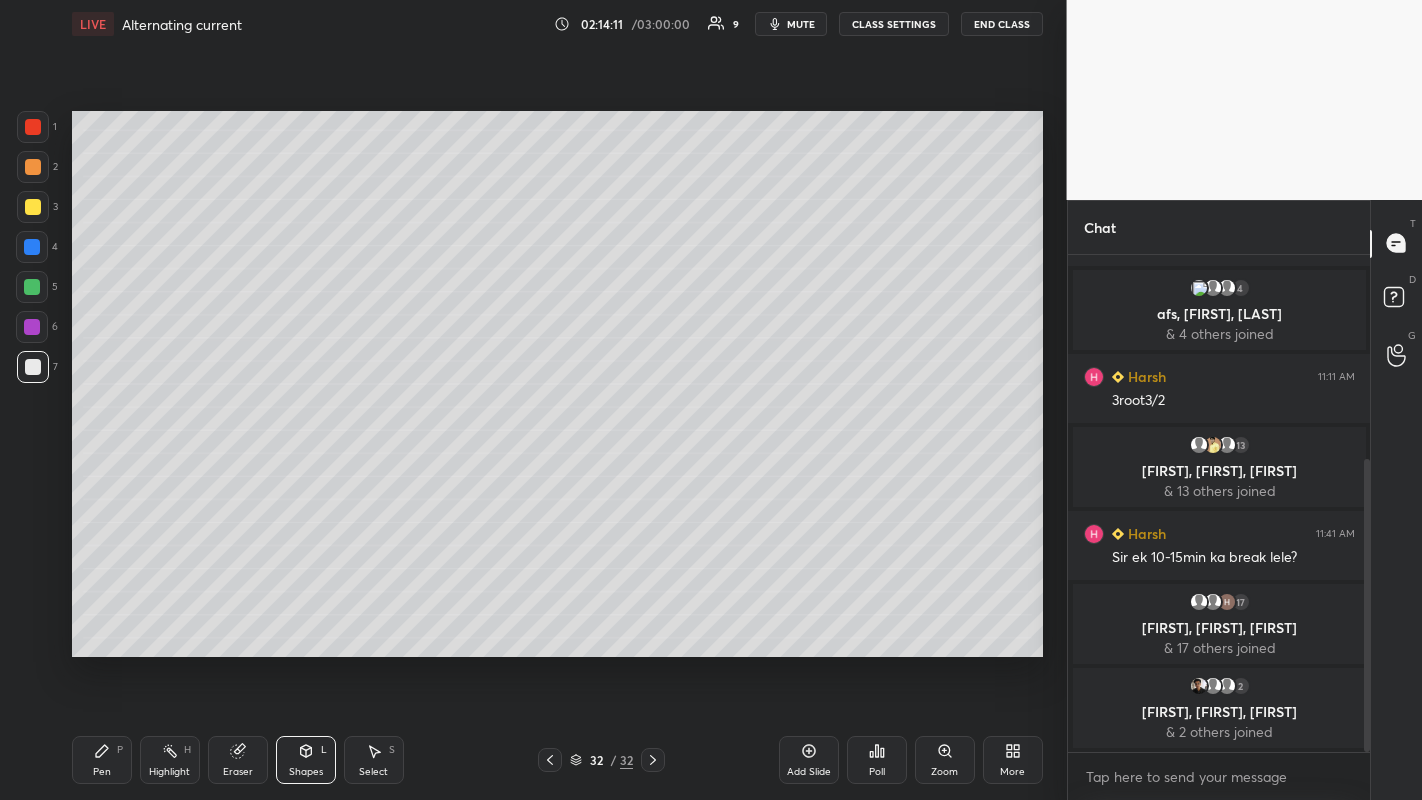 click at bounding box center (32, 287) 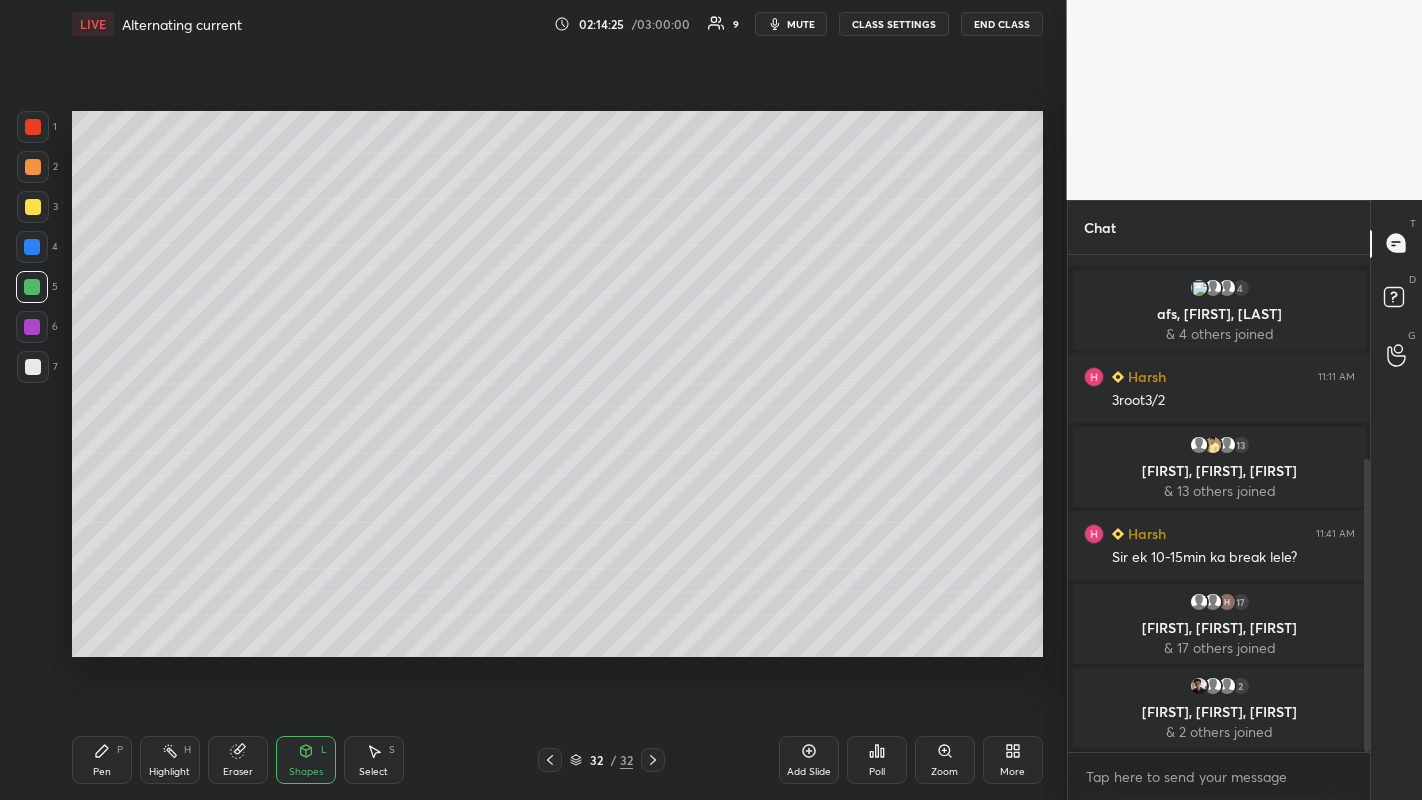 click 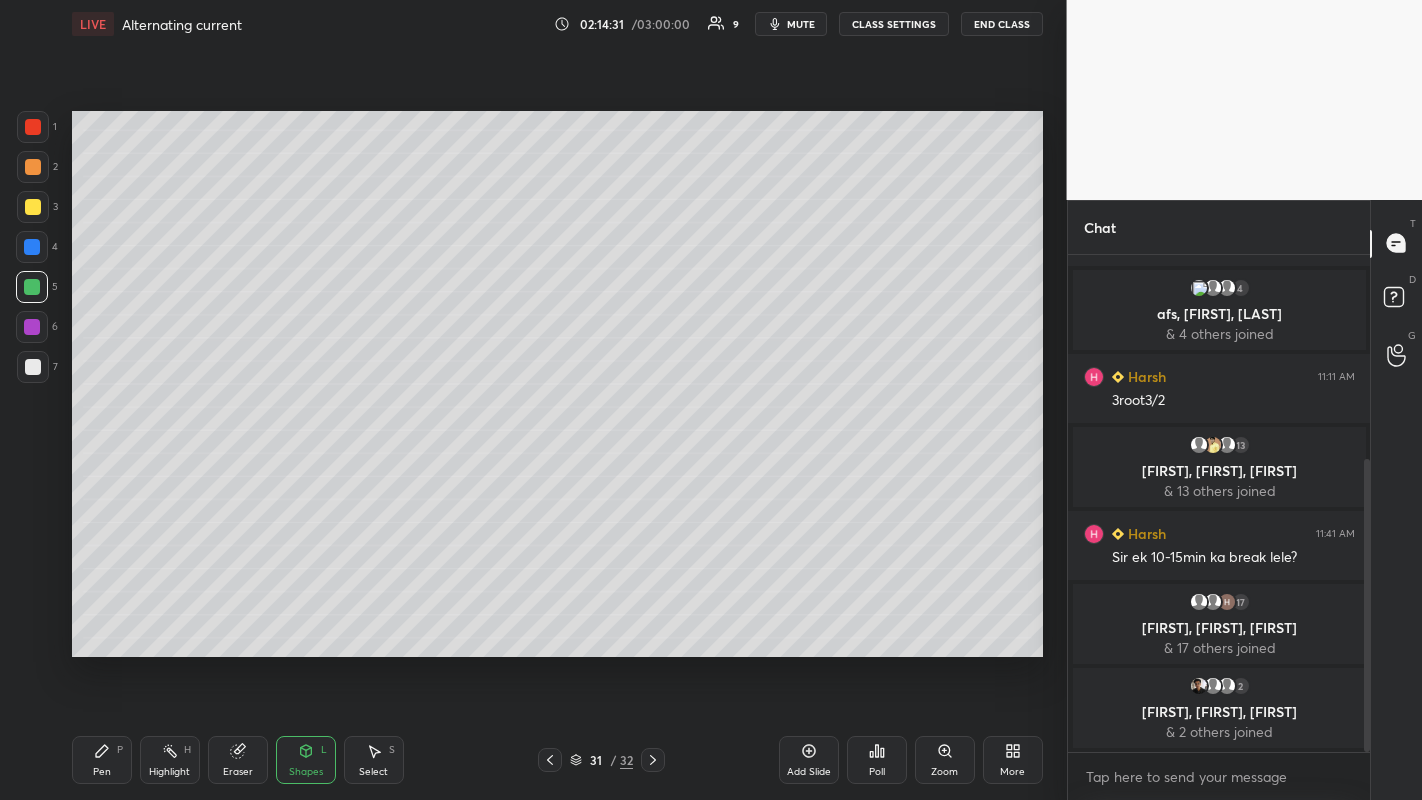 click 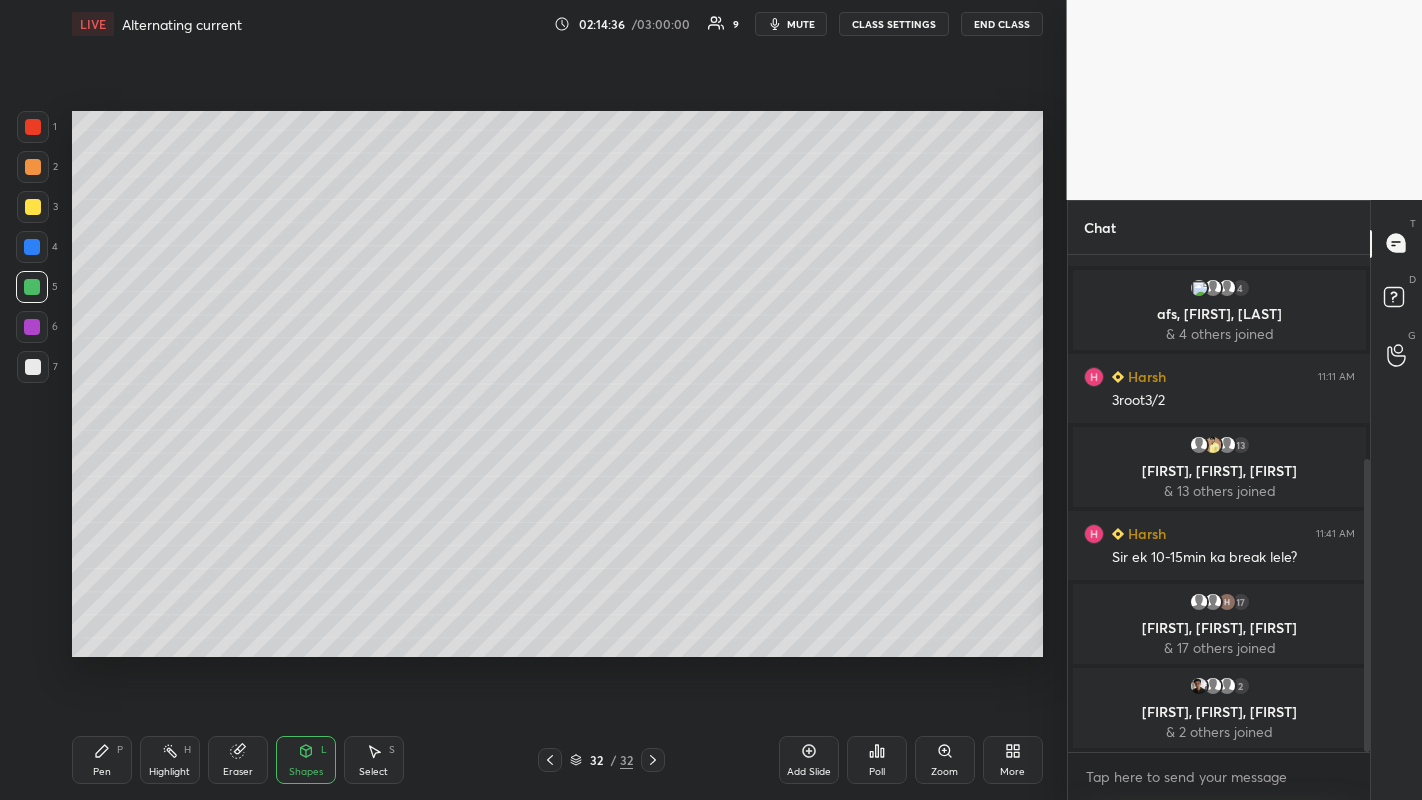 click 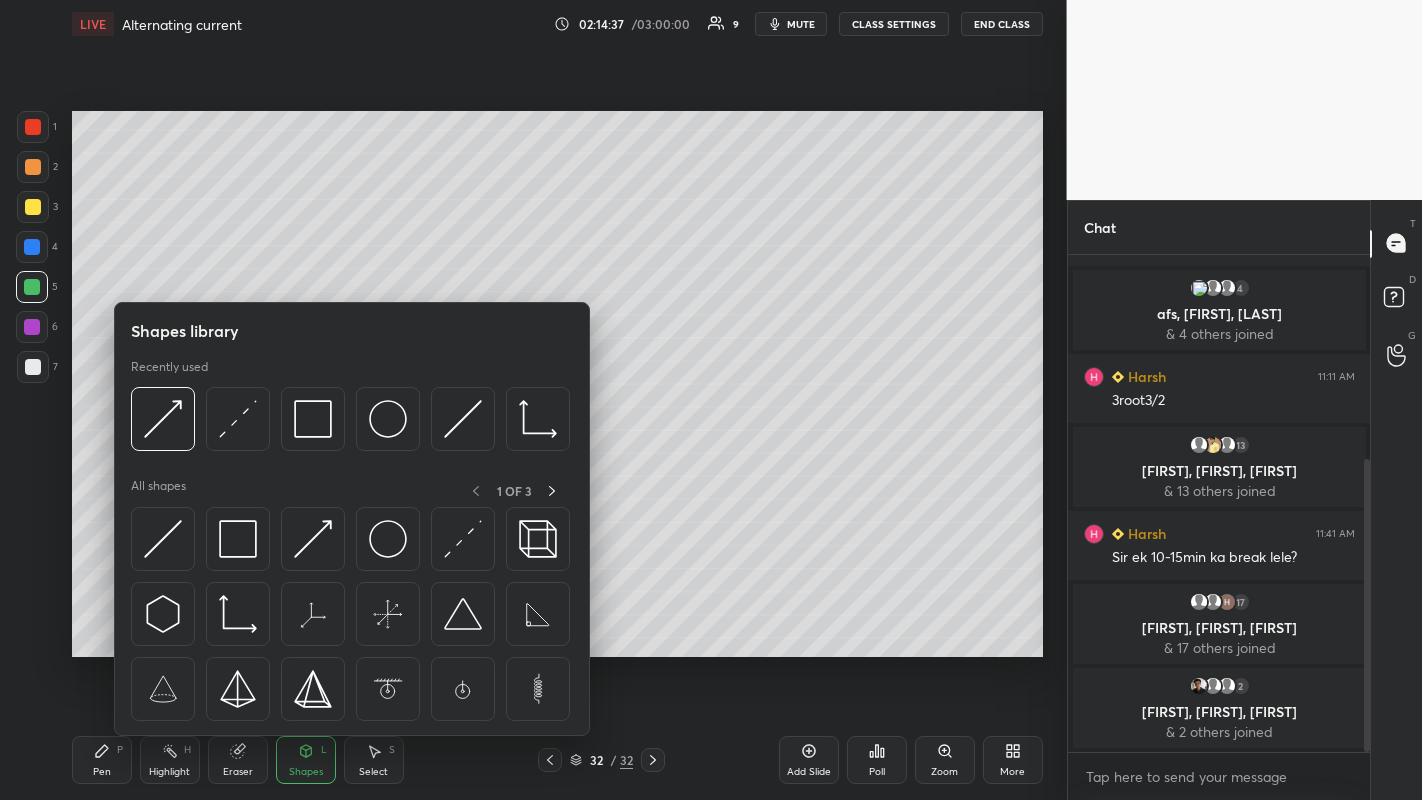 click at bounding box center (463, 539) 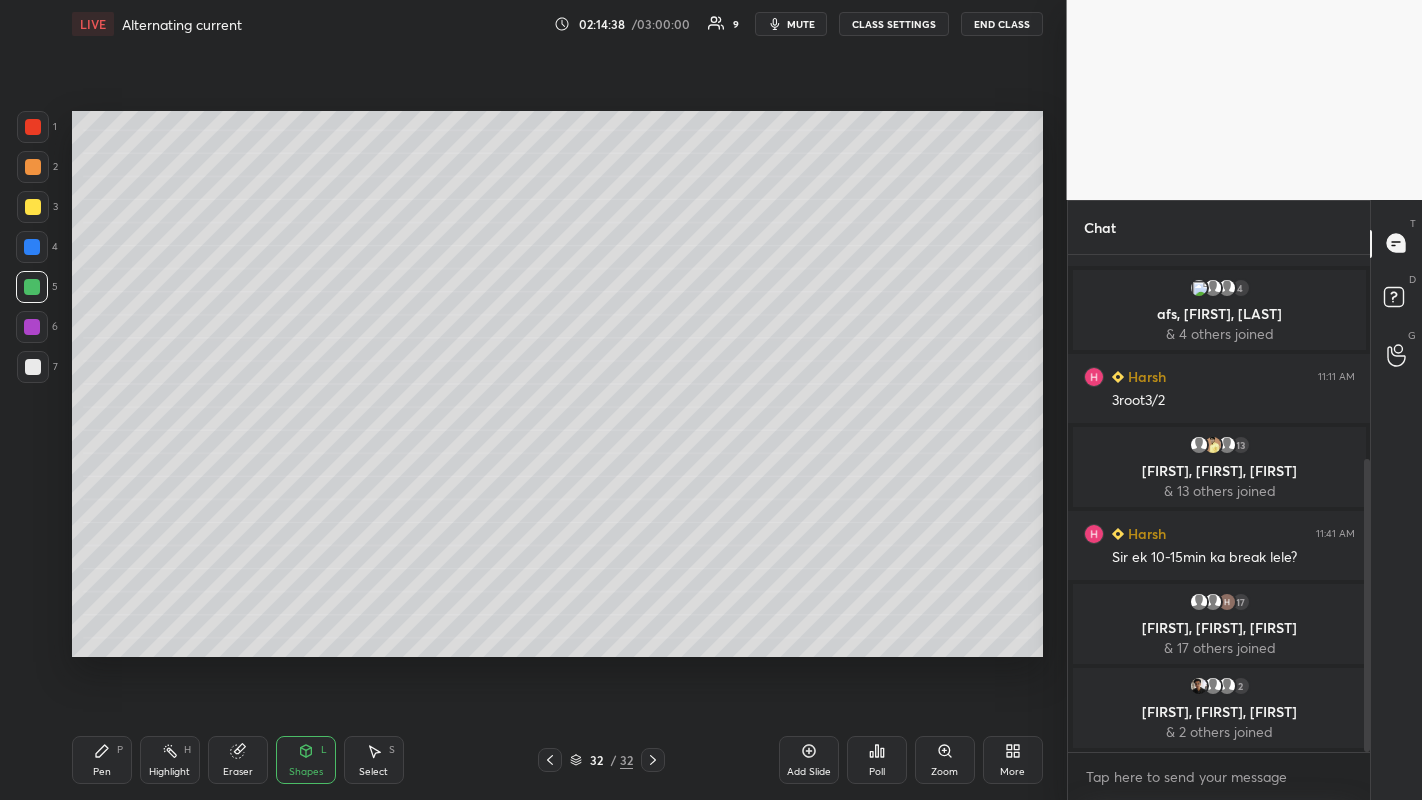 click at bounding box center [33, 207] 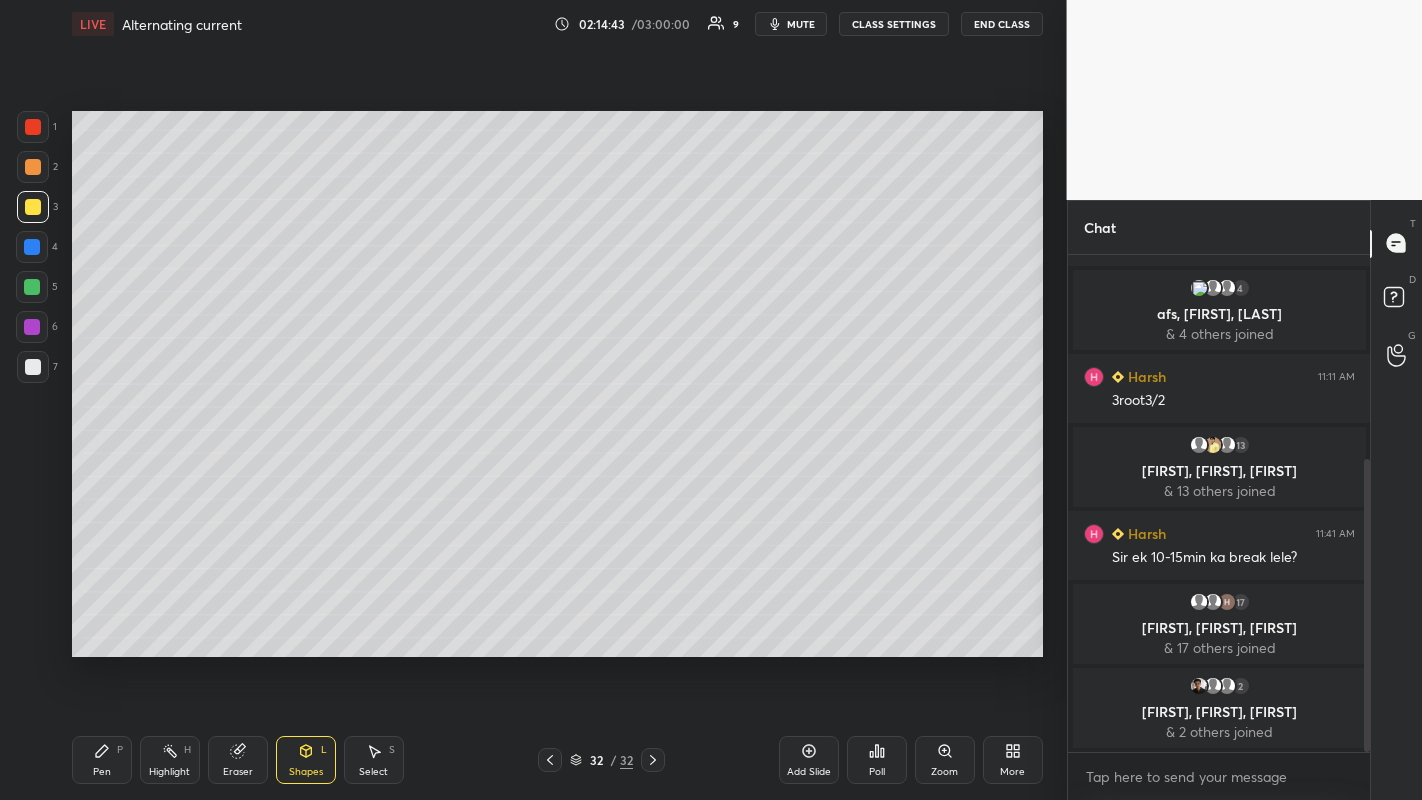 click 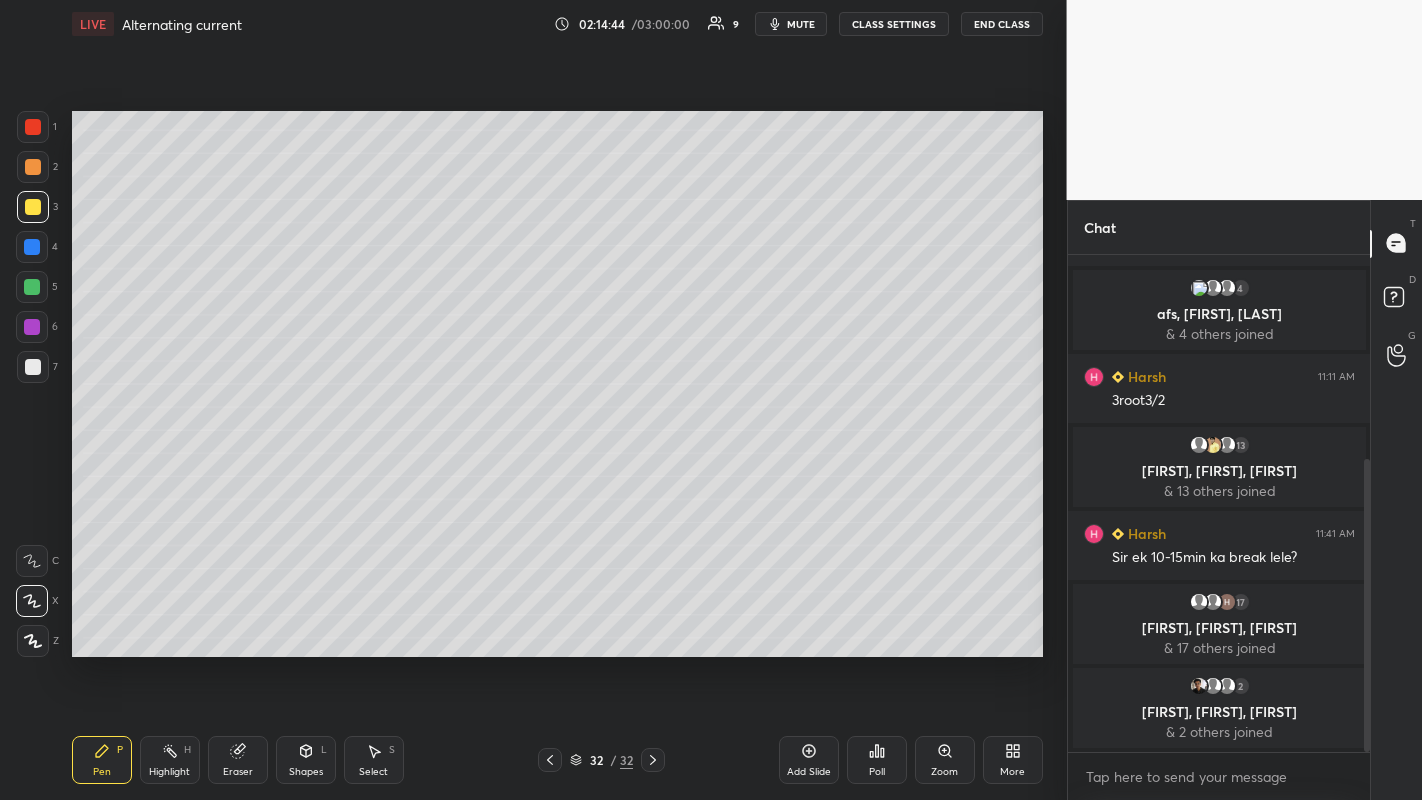 click at bounding box center [33, 367] 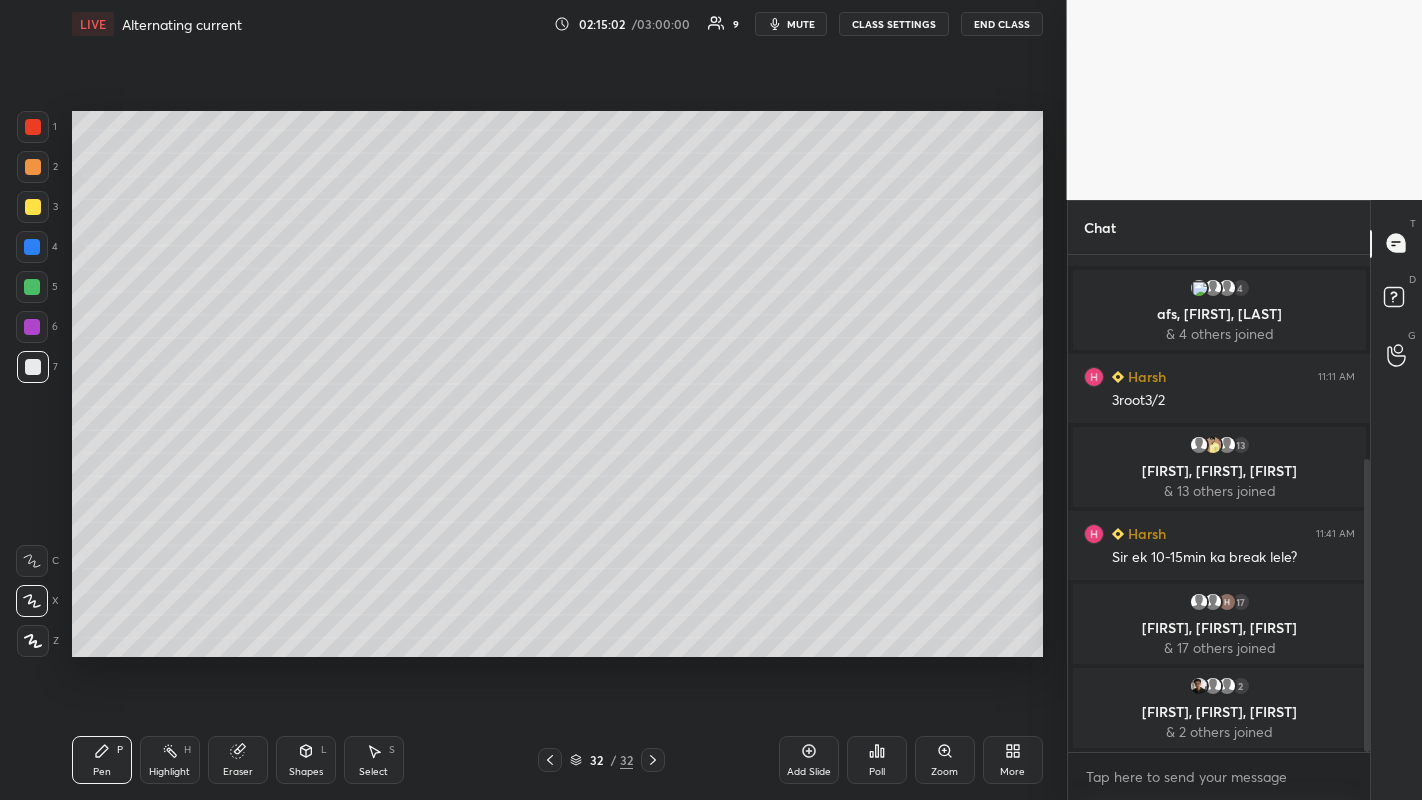 click 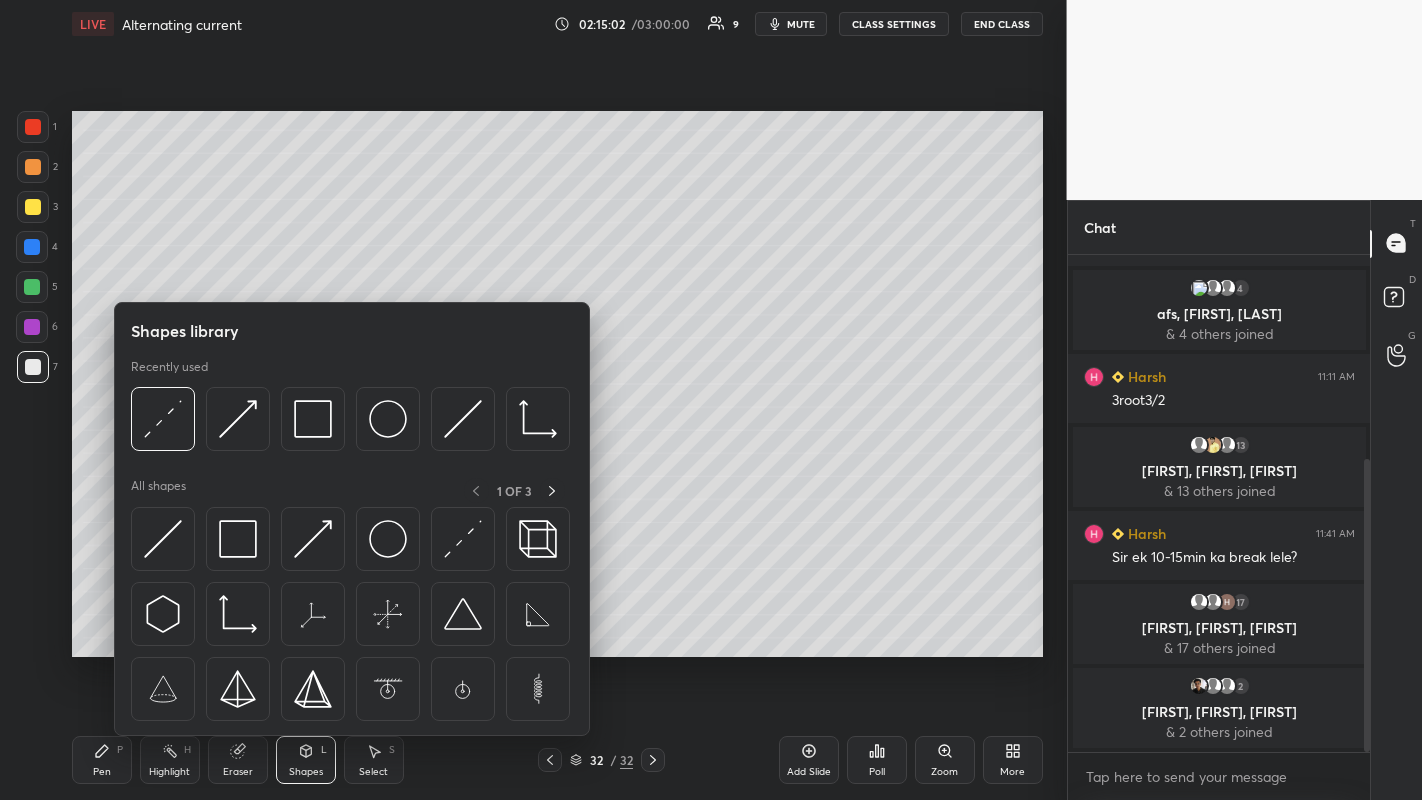 click at bounding box center (313, 539) 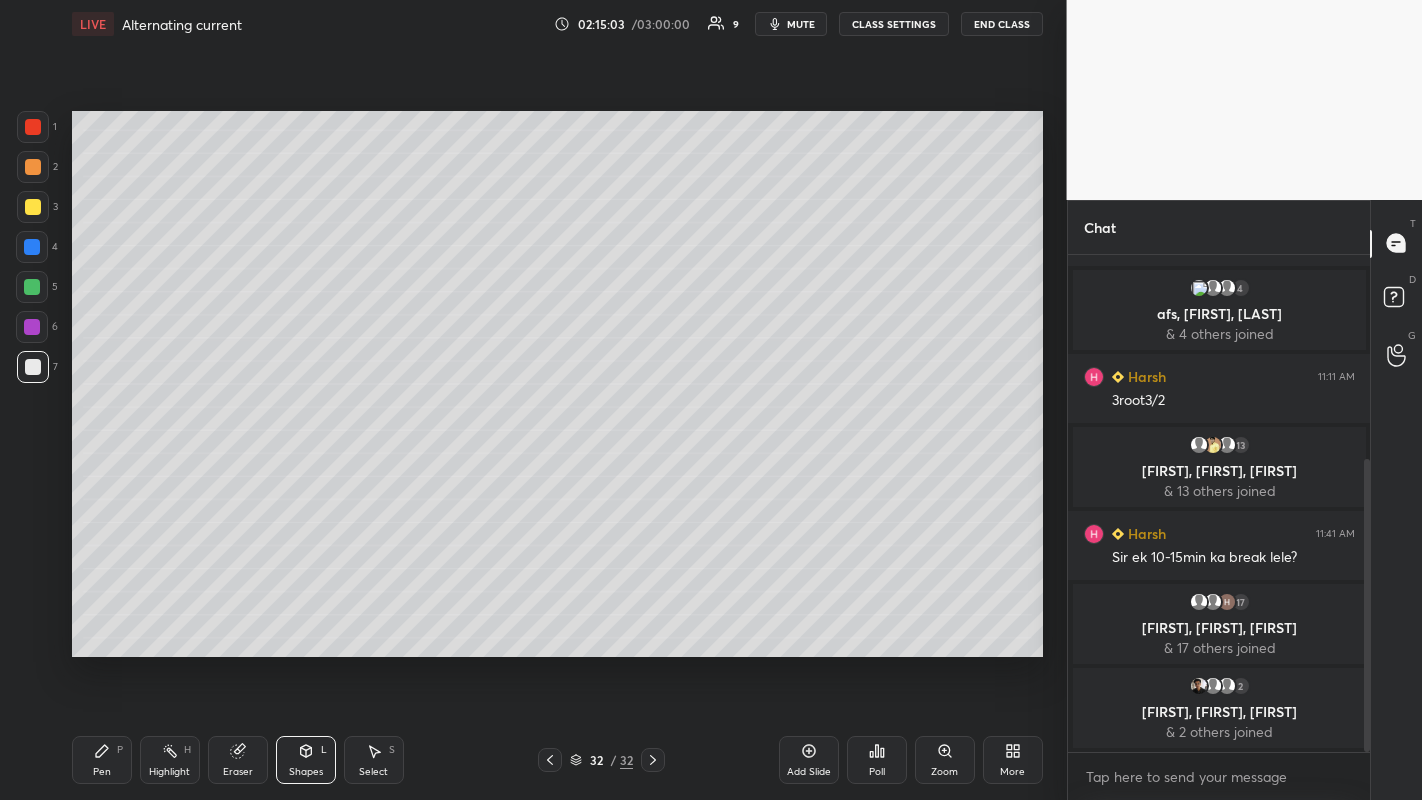 click at bounding box center (33, 207) 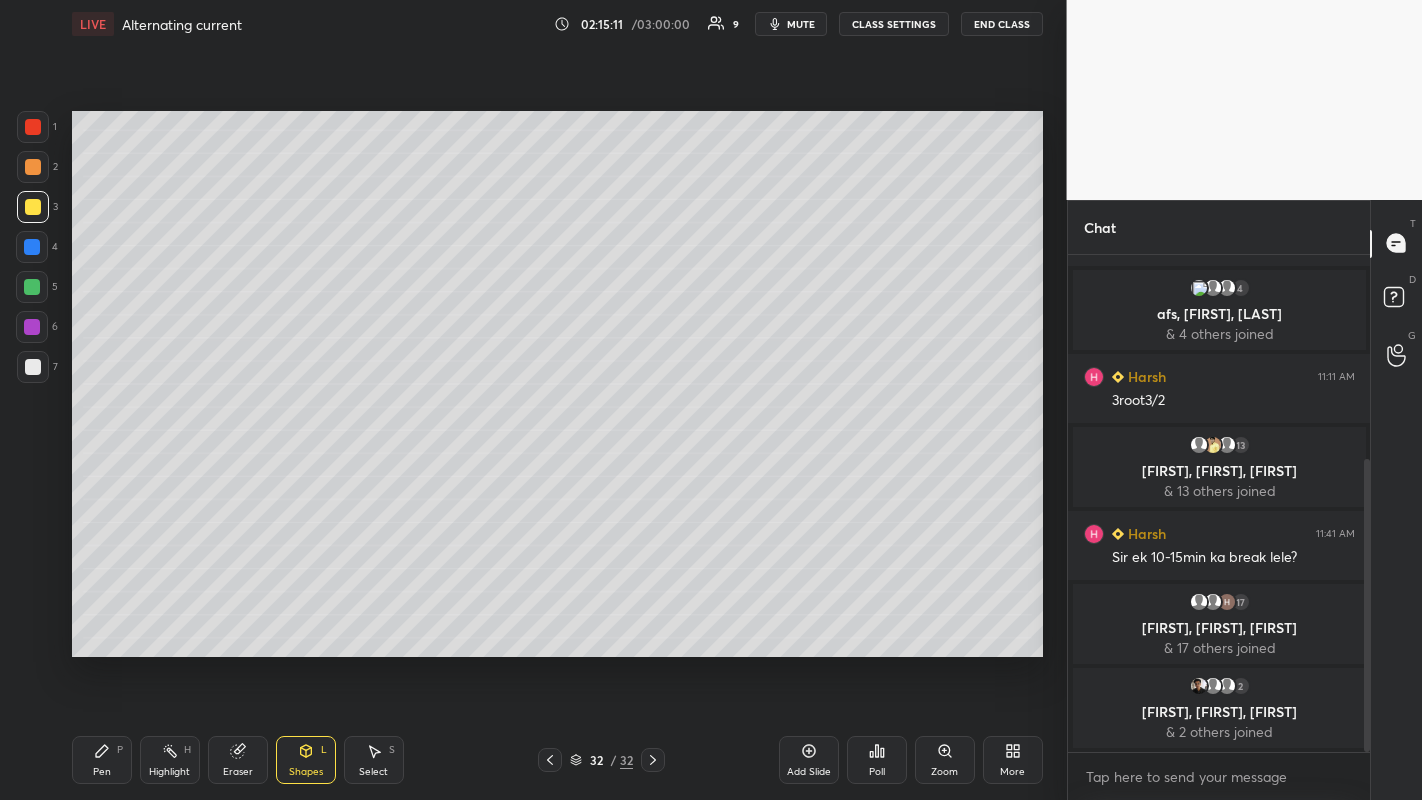 click 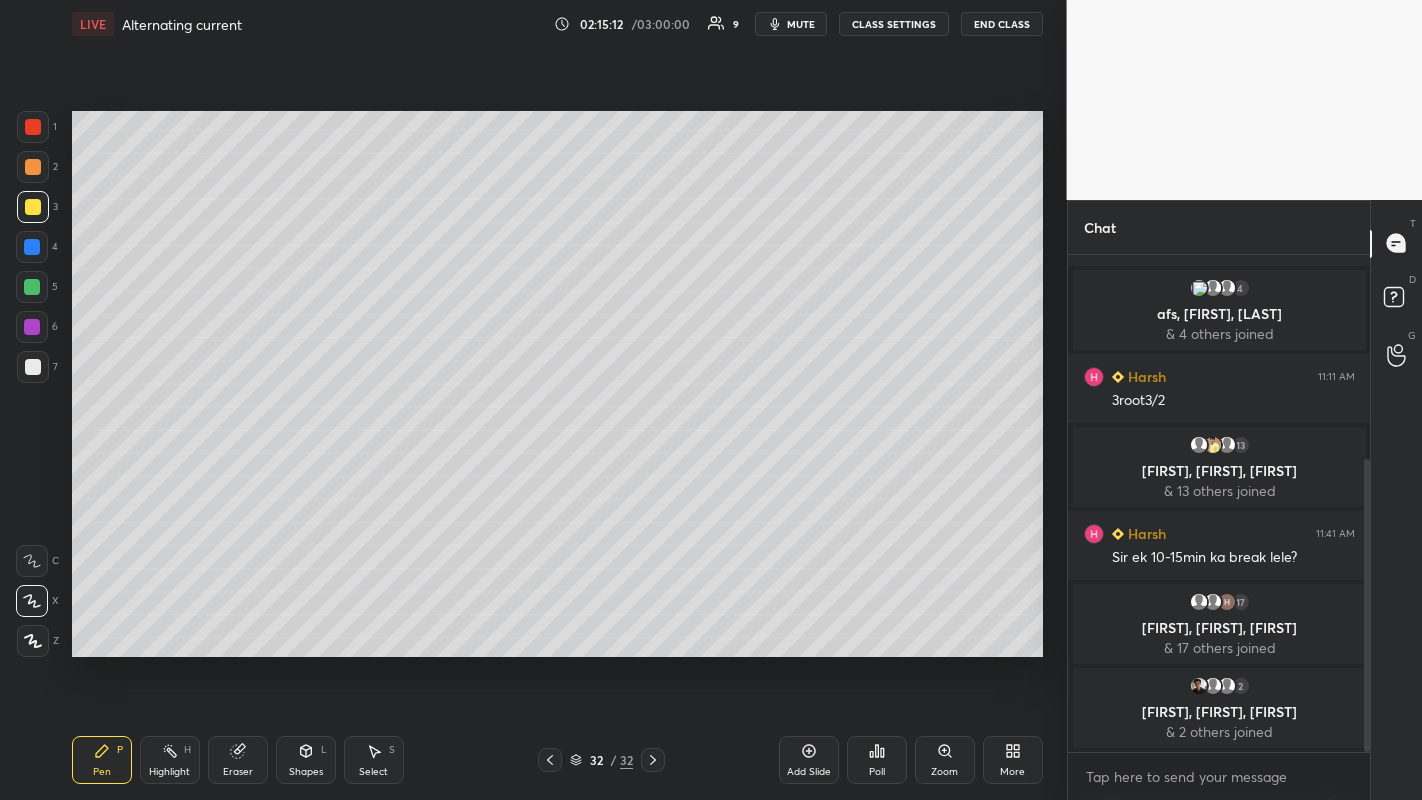 click at bounding box center (33, 367) 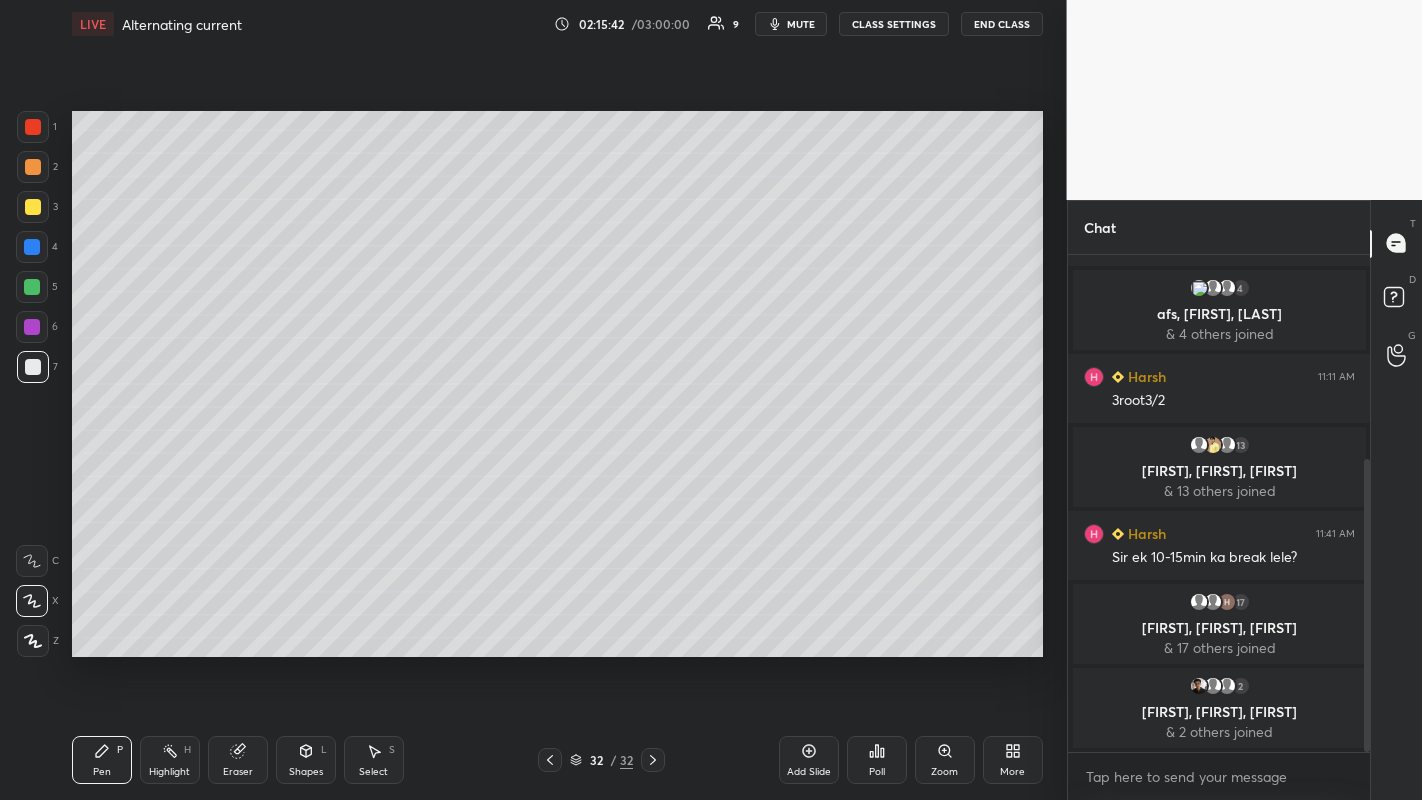 click 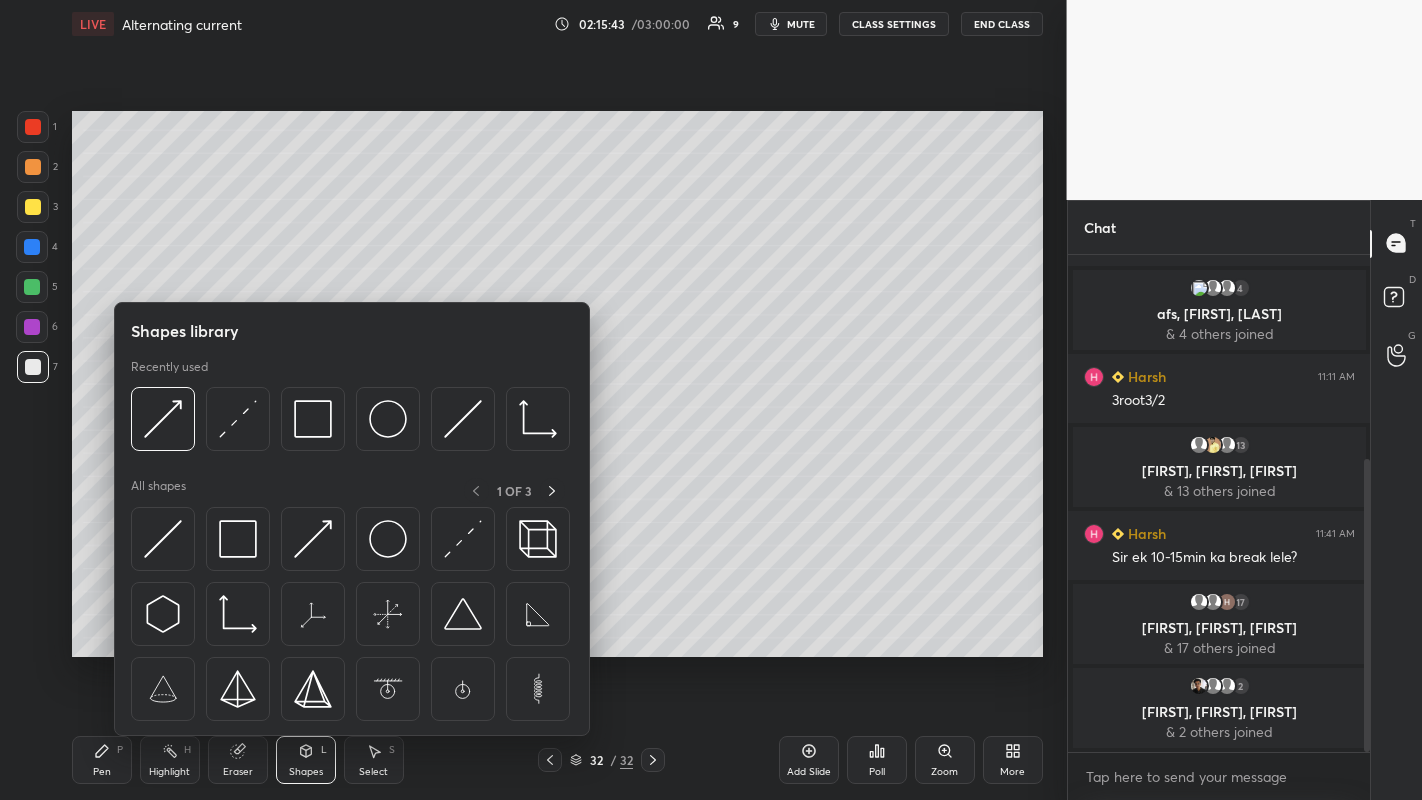 click at bounding box center [463, 539] 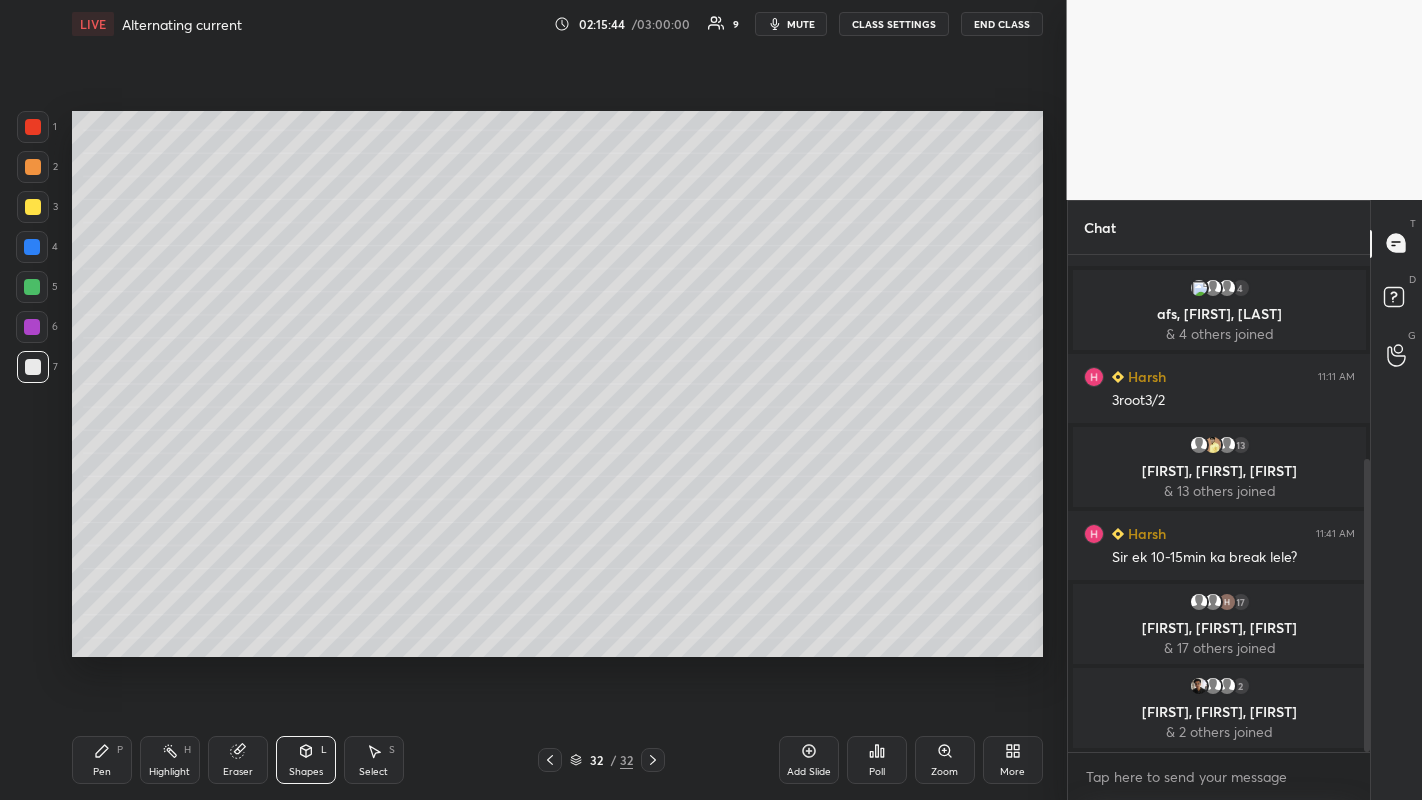 click at bounding box center (33, 167) 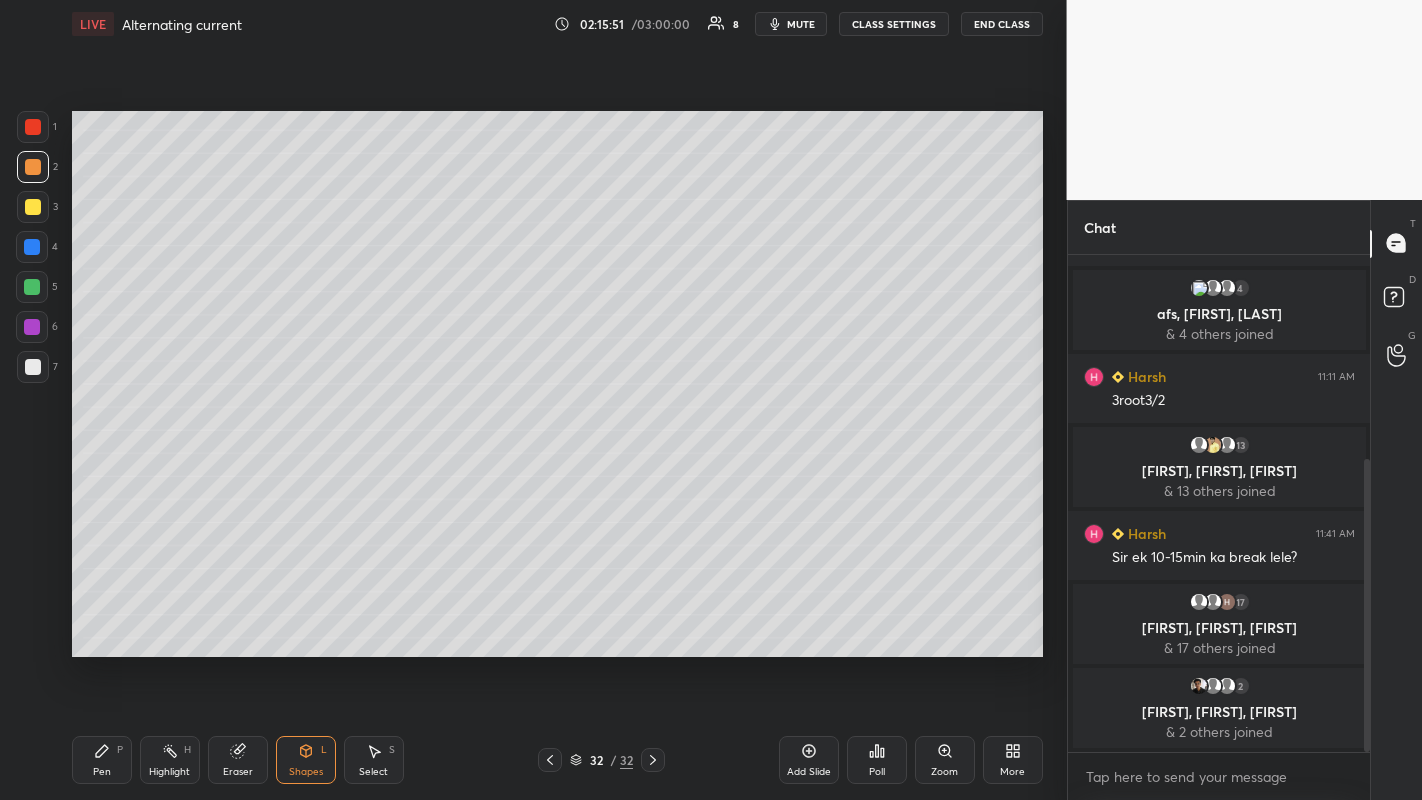 click on "Shapes" at bounding box center (306, 772) 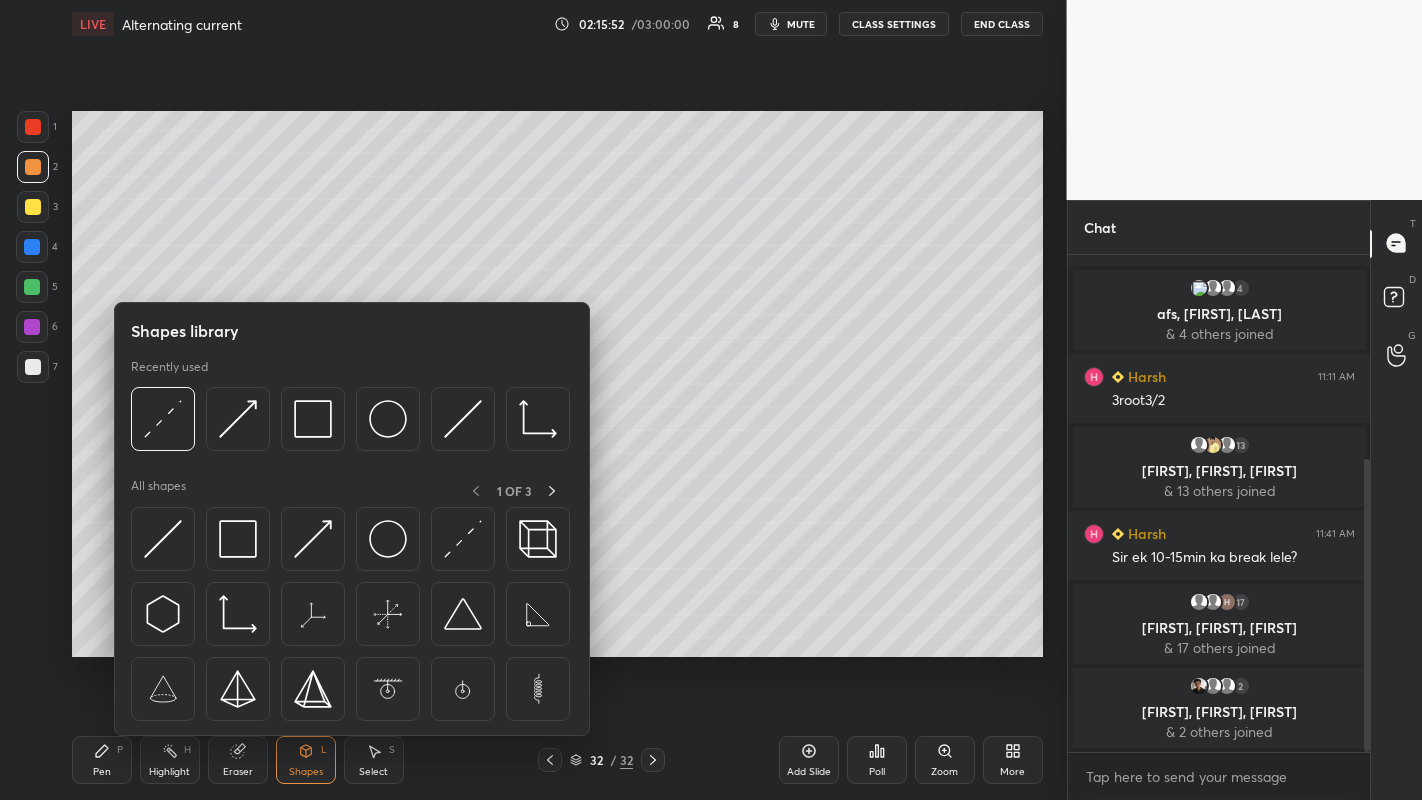 click at bounding box center [313, 539] 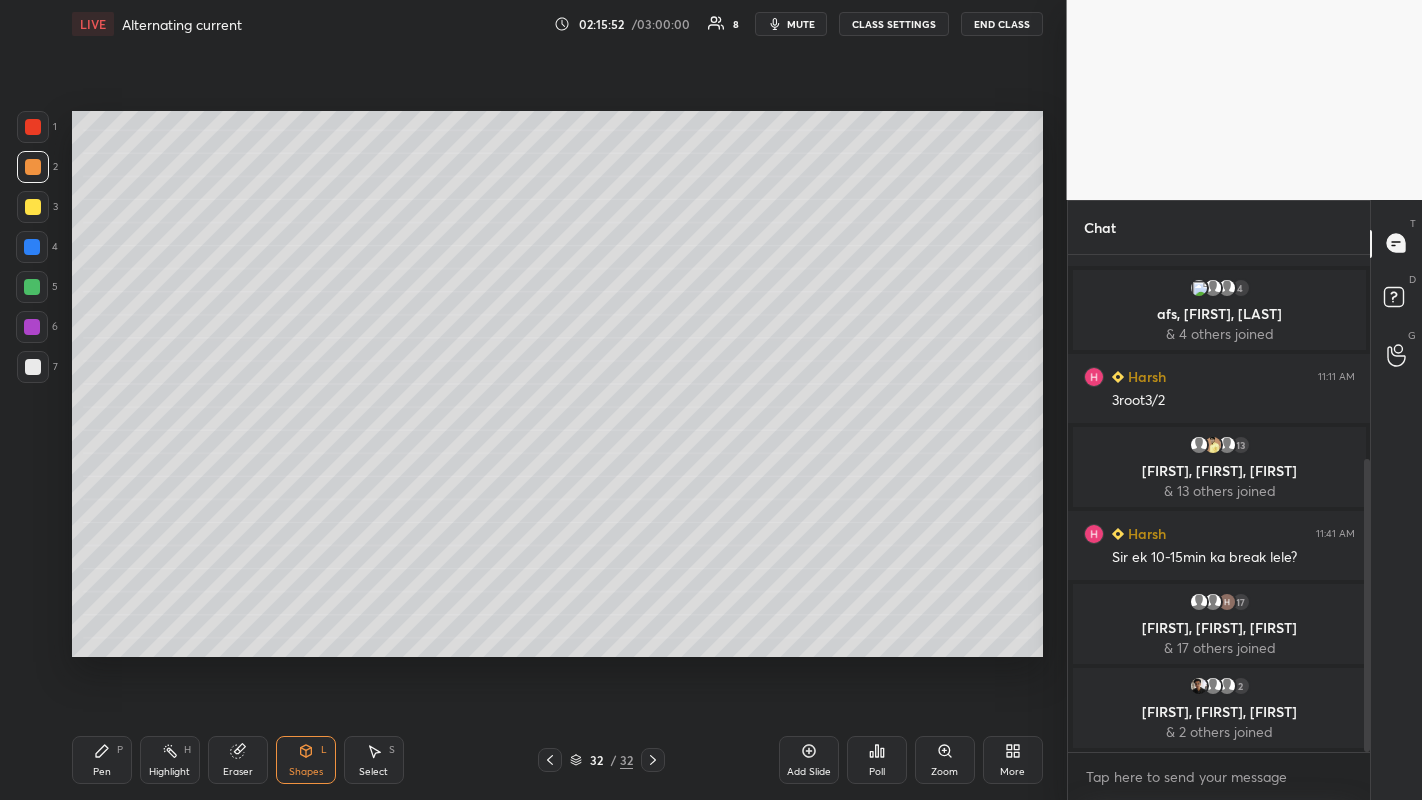 click at bounding box center (32, 327) 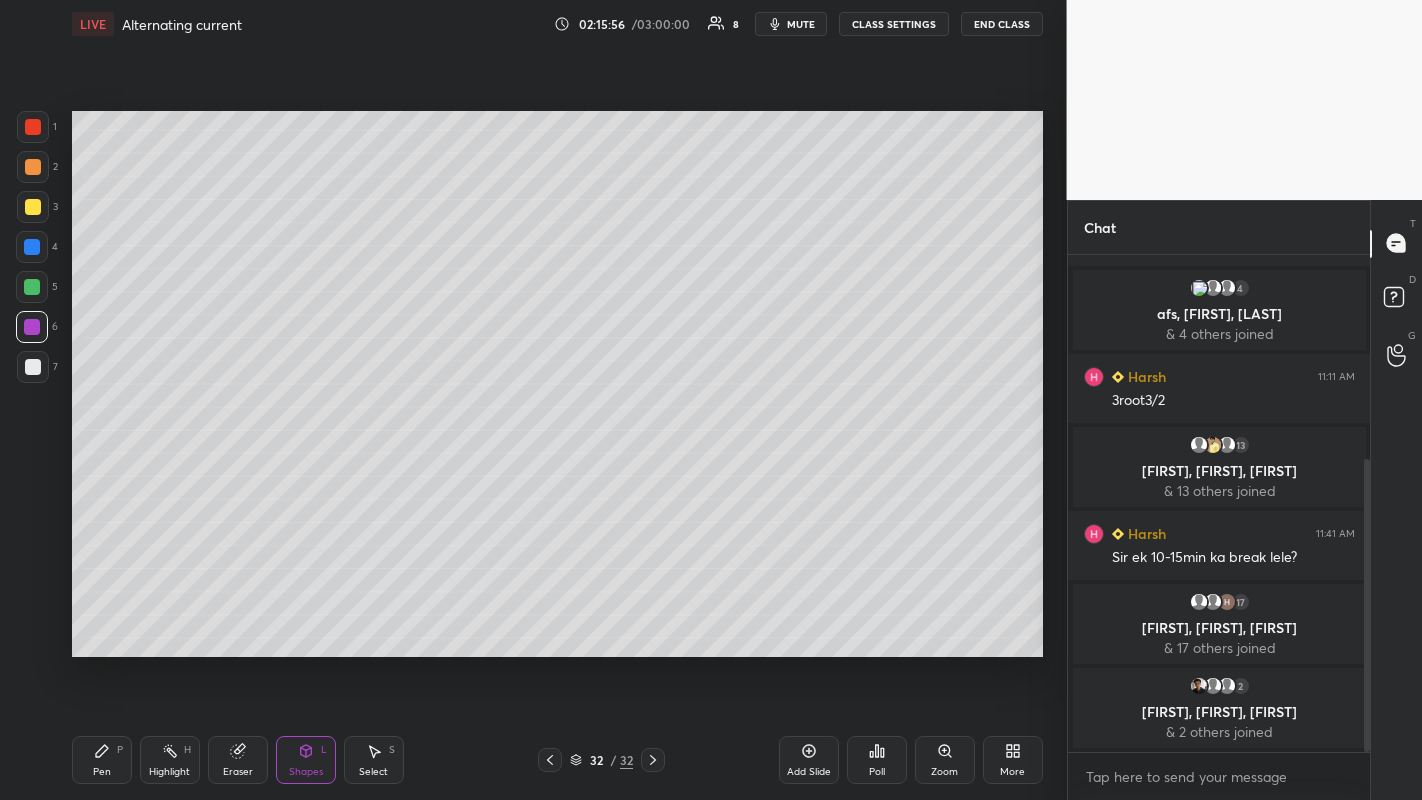 click on "Eraser" at bounding box center [238, 772] 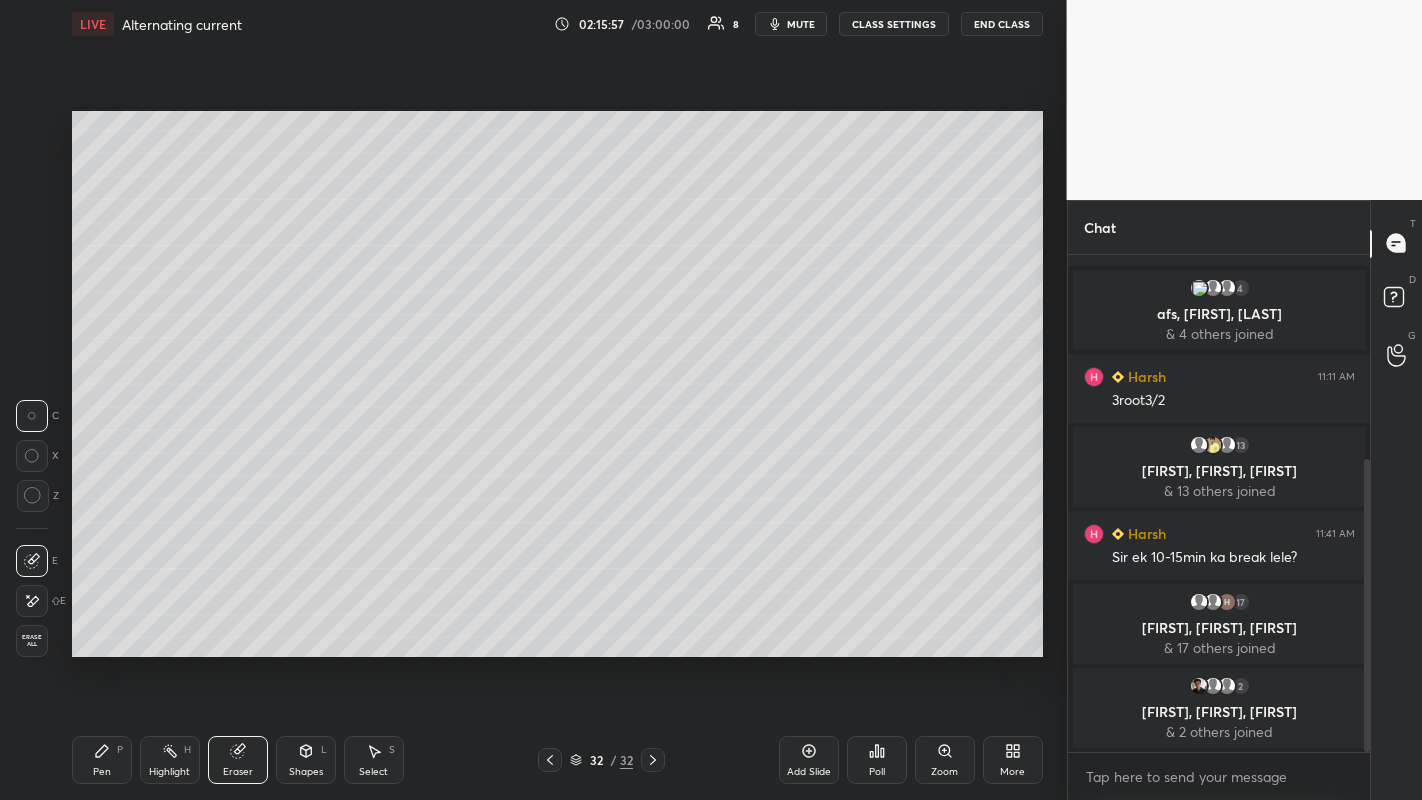 click on "Pen P" at bounding box center [102, 760] 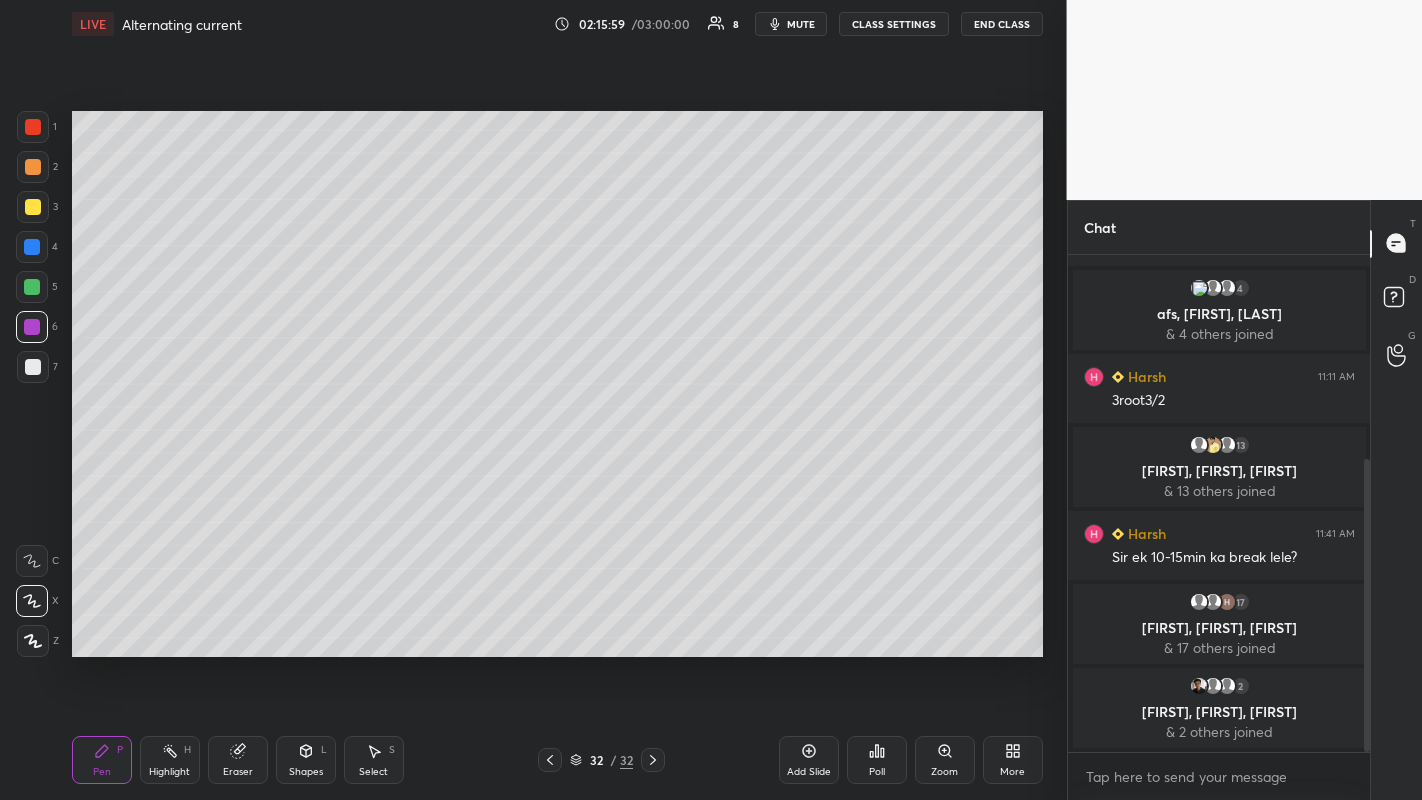 click at bounding box center [32, 287] 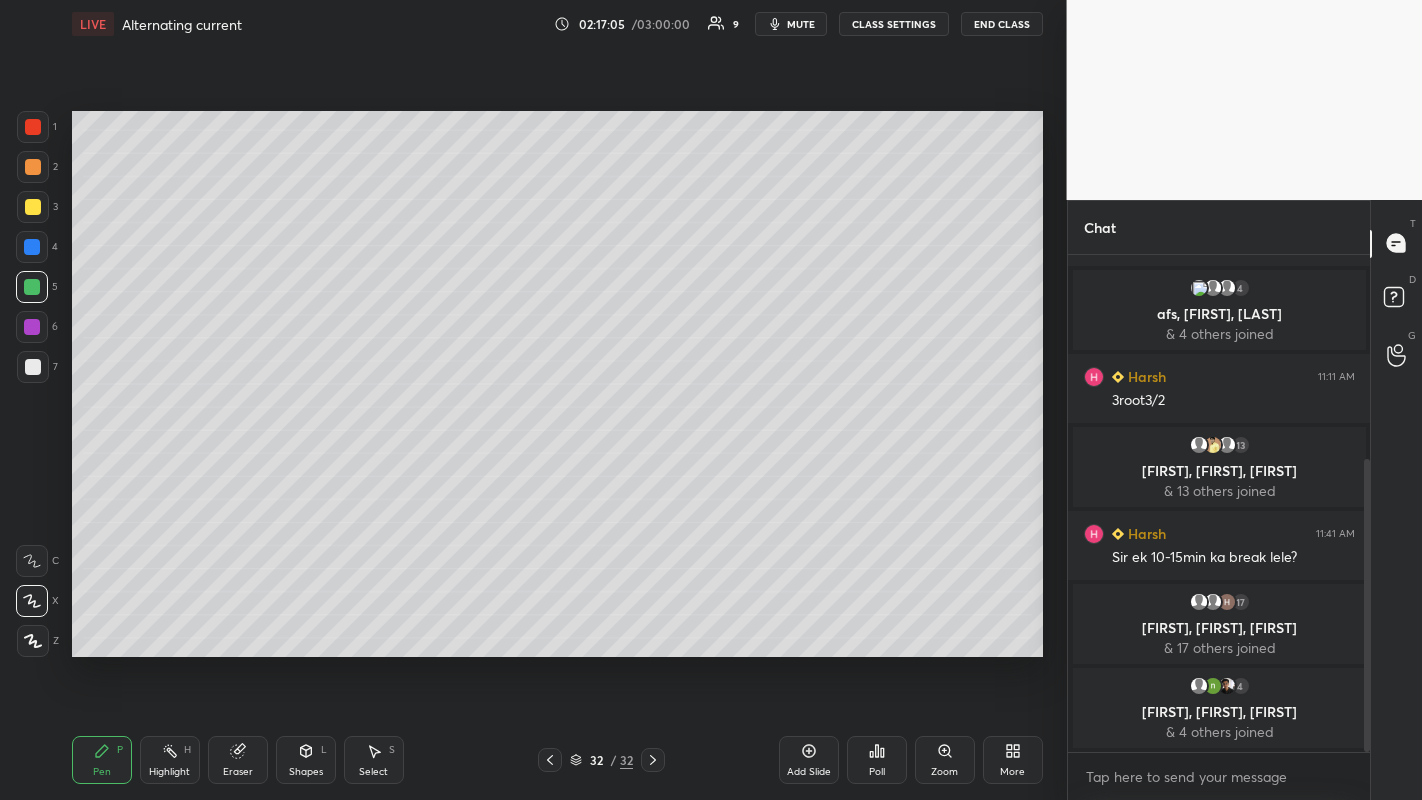 click at bounding box center [33, 167] 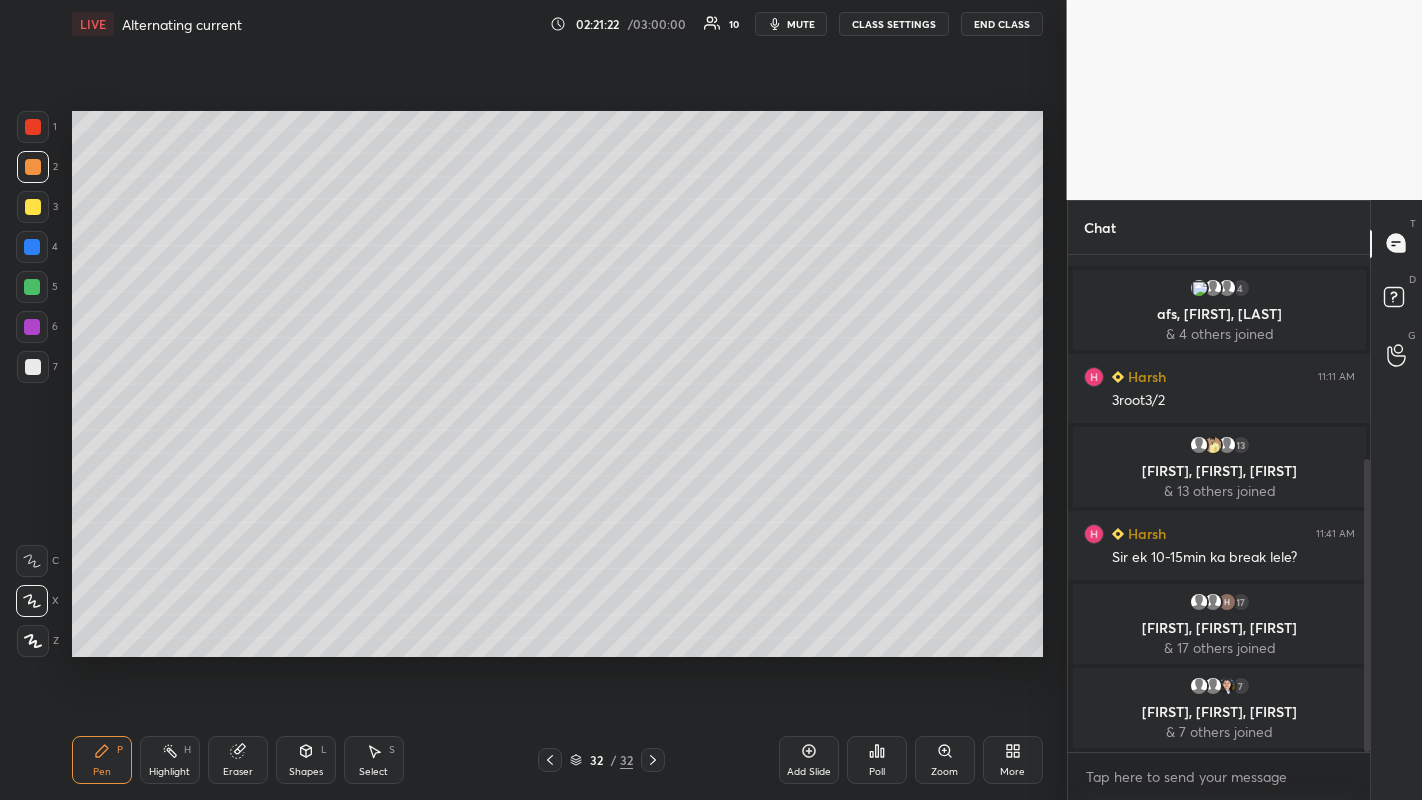 click 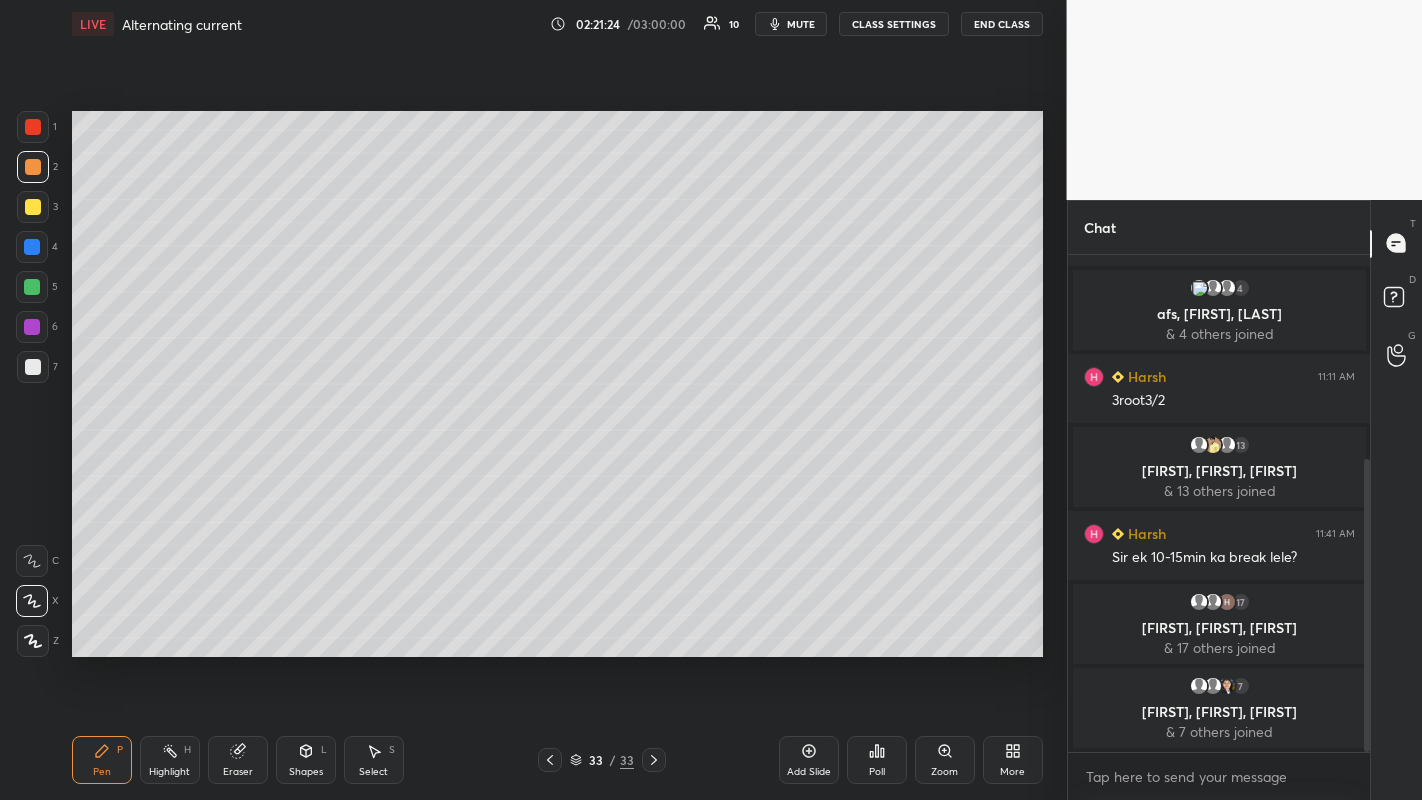 click at bounding box center [33, 207] 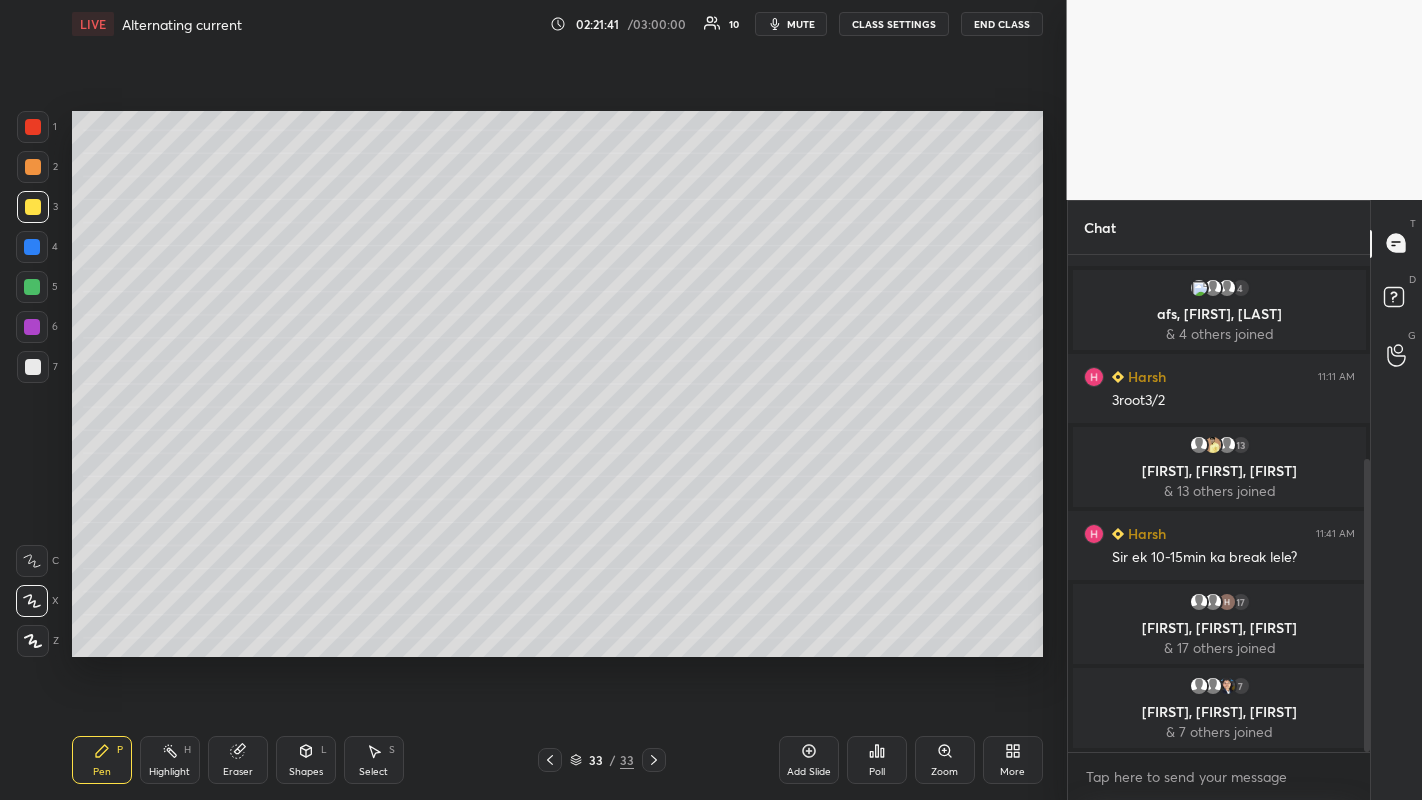 click 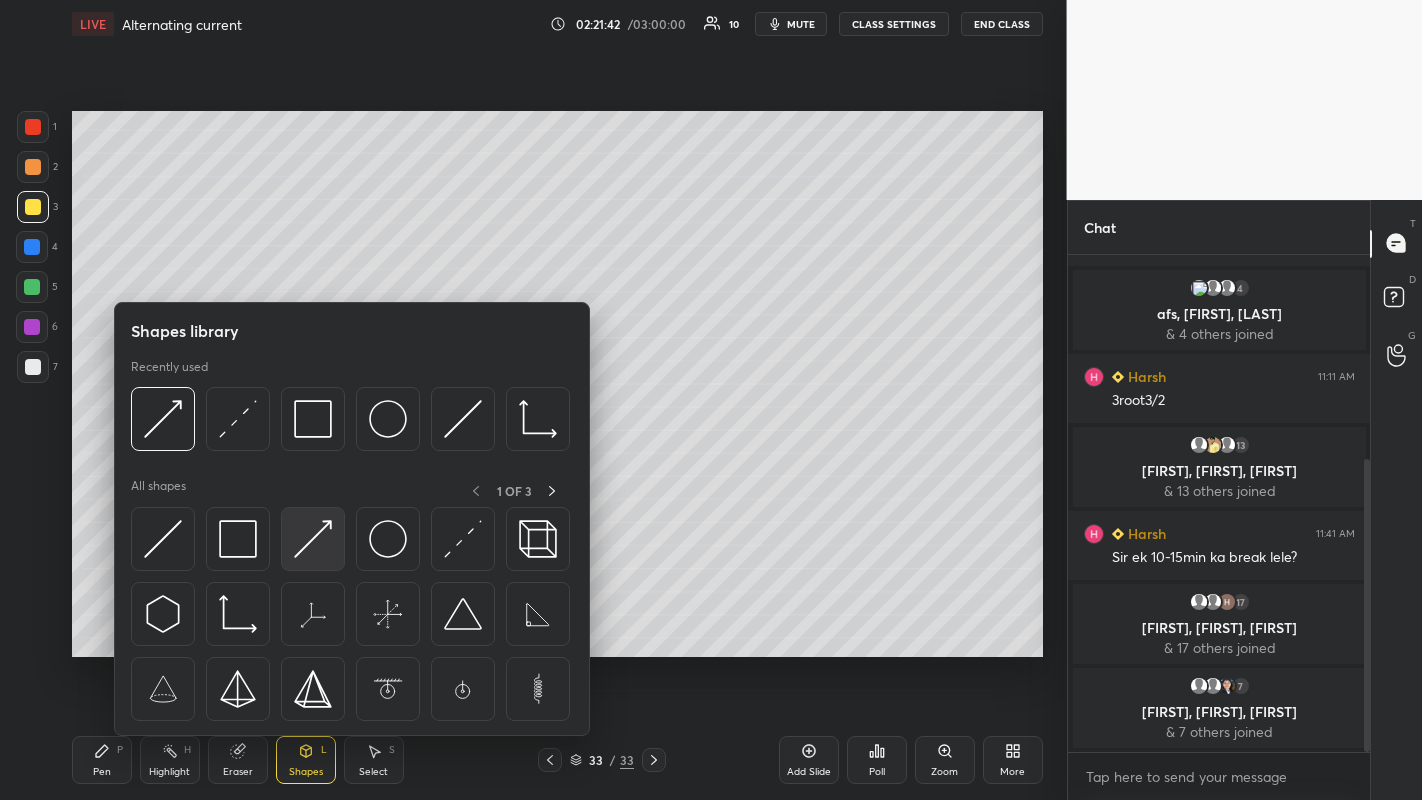 click at bounding box center (313, 539) 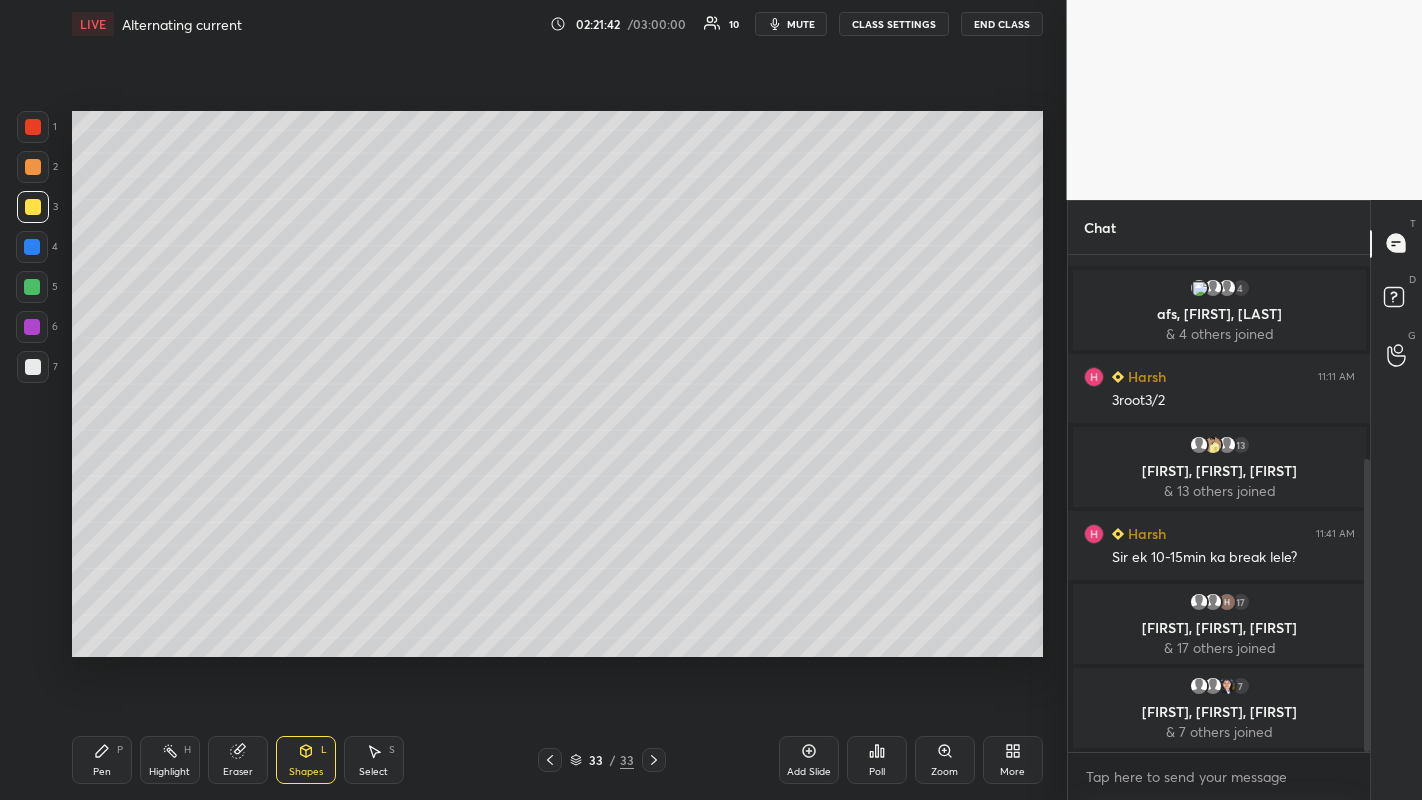 click at bounding box center [33, 367] 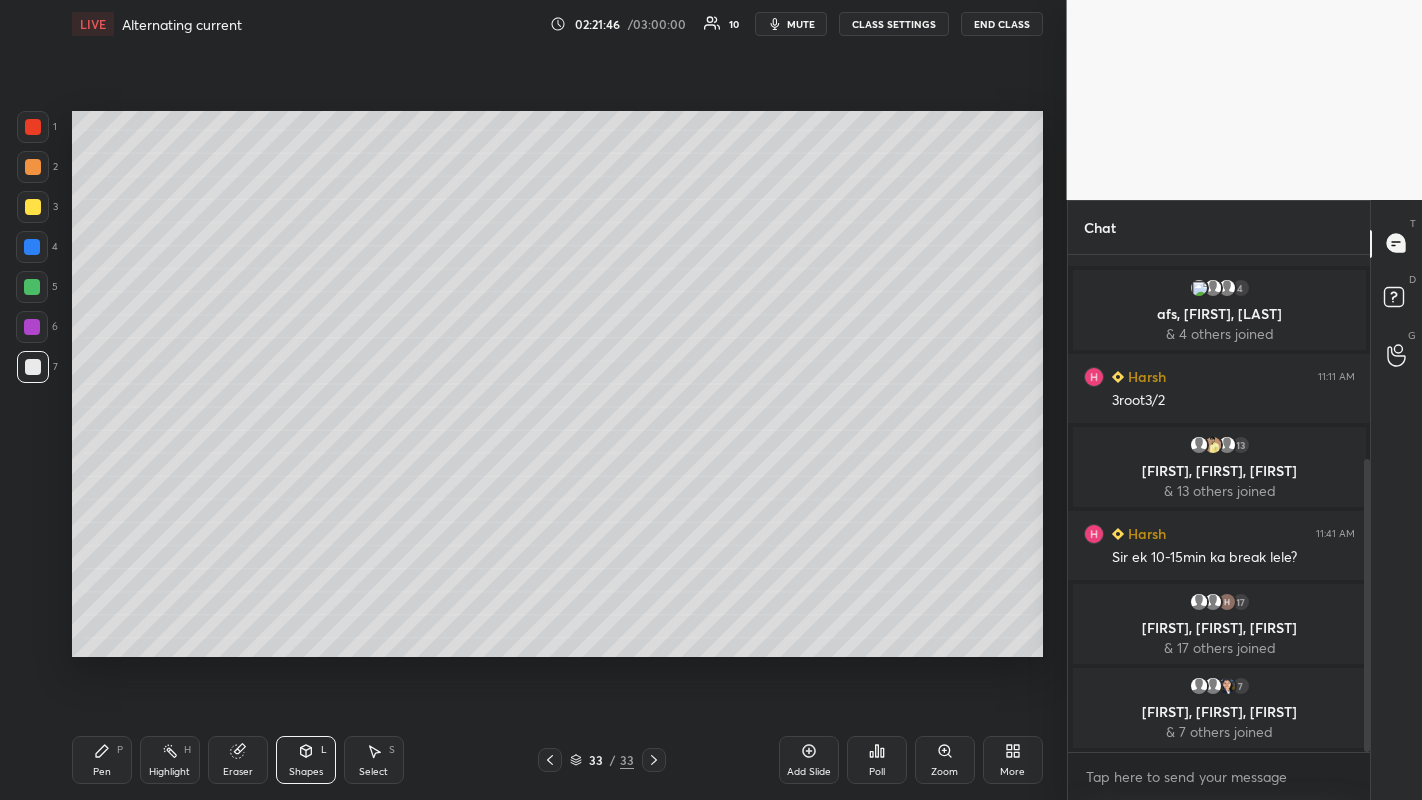 click on "Pen P" at bounding box center [102, 760] 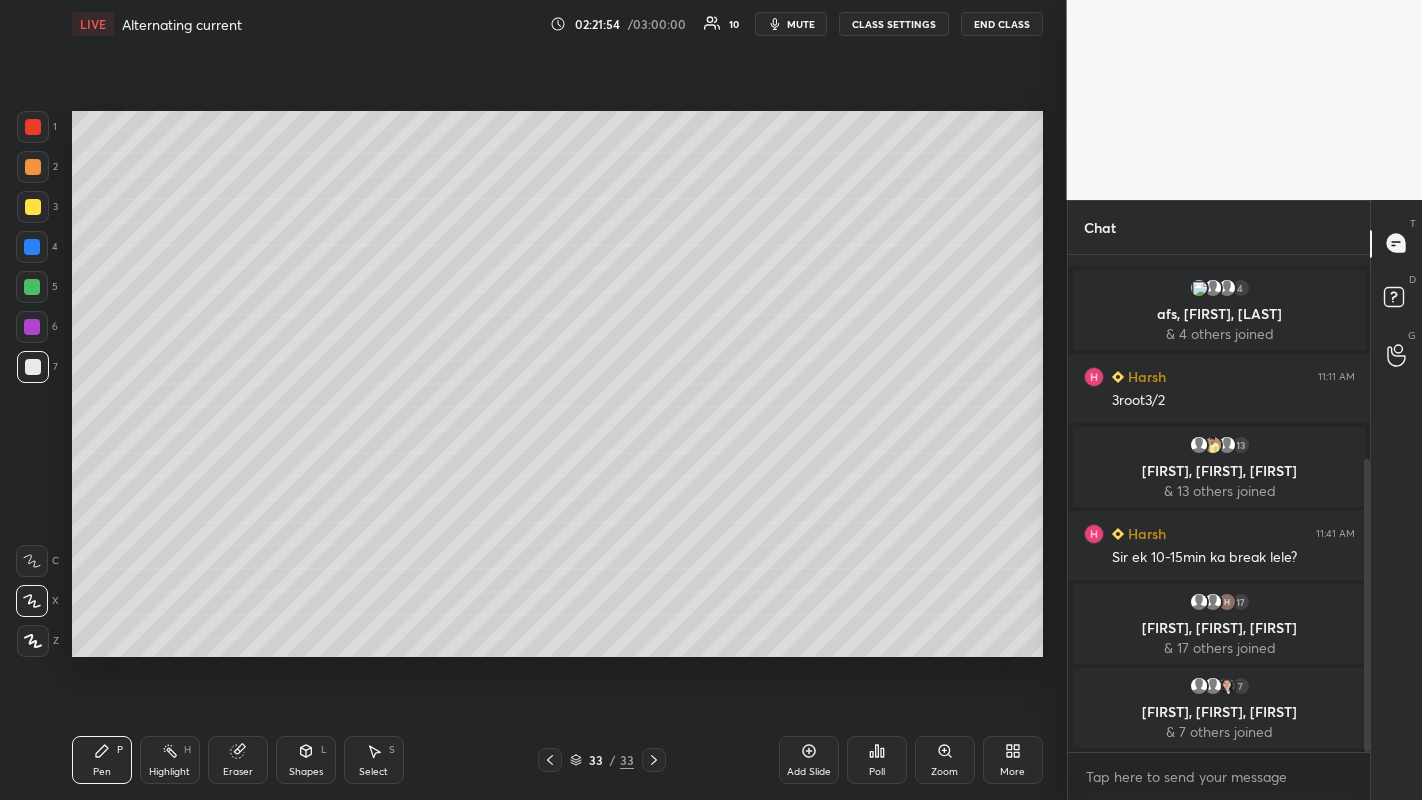 click on "Shapes L" at bounding box center (306, 760) 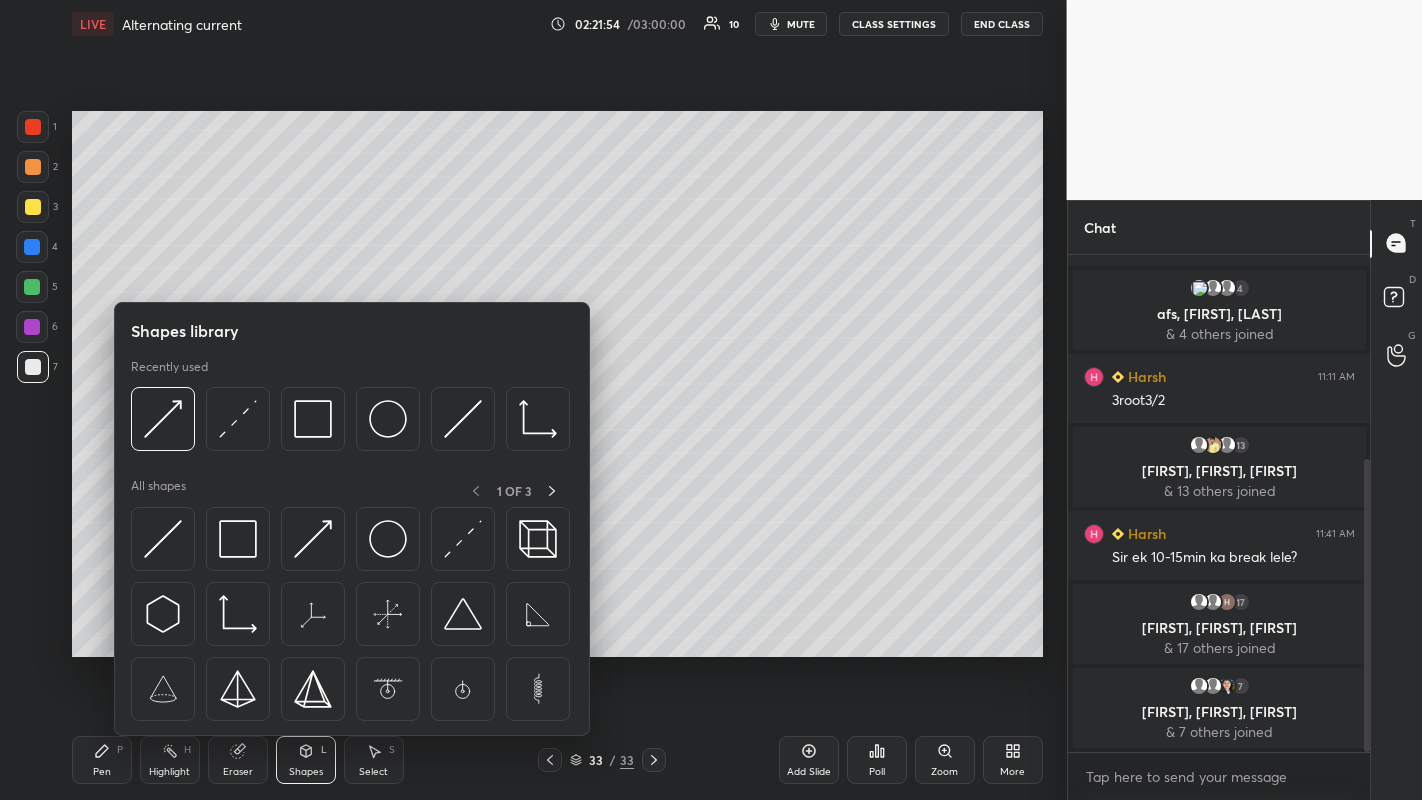 click at bounding box center (313, 539) 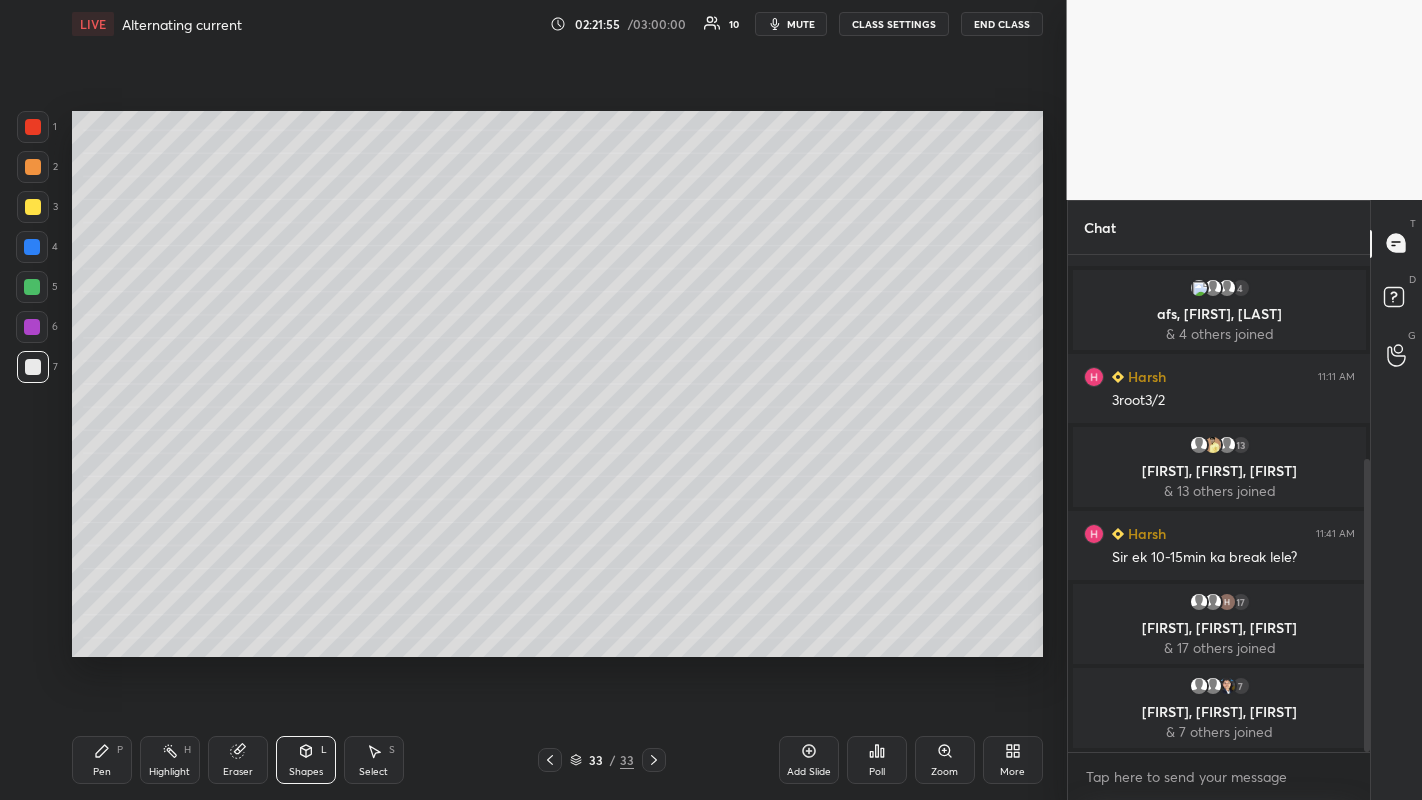 click at bounding box center (33, 207) 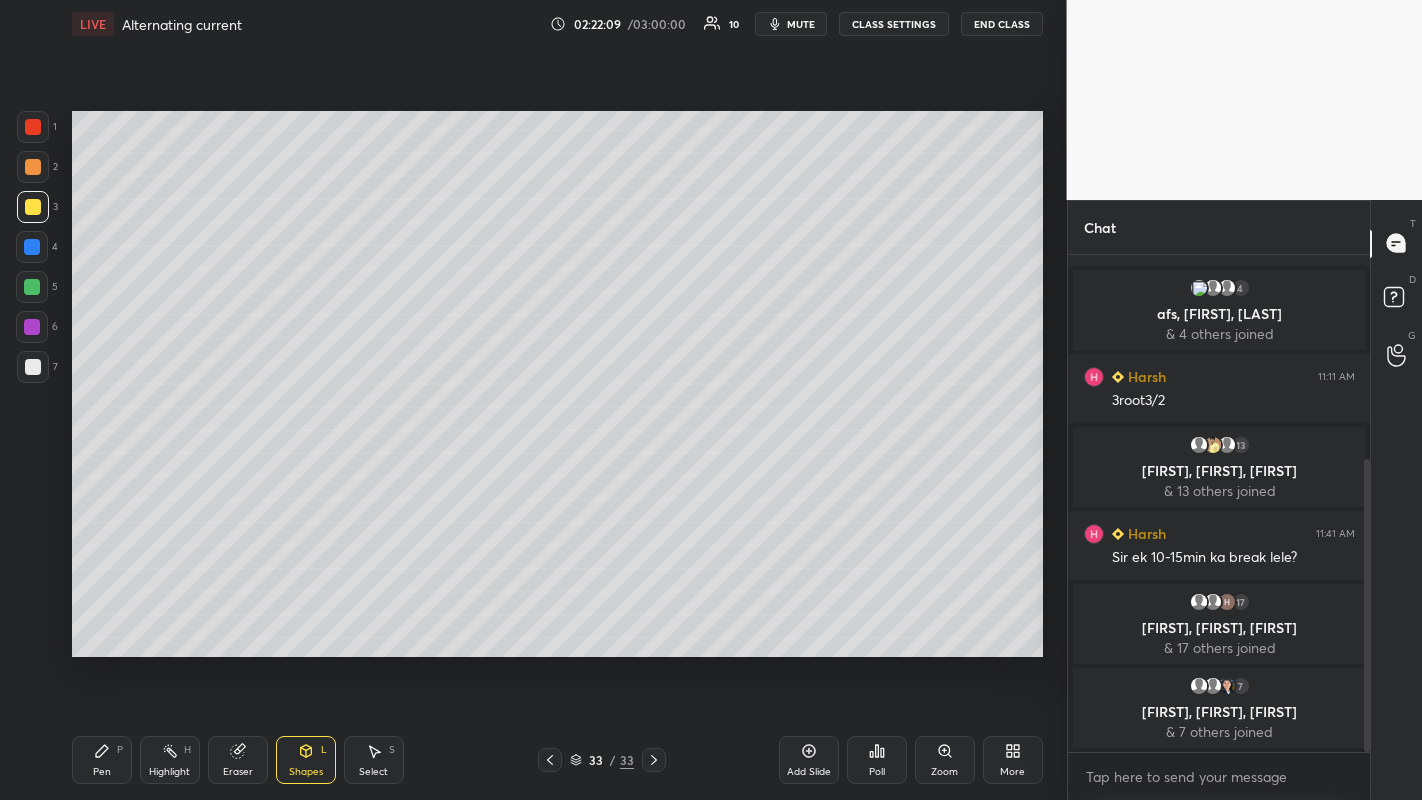 click on "Pen P" at bounding box center (102, 760) 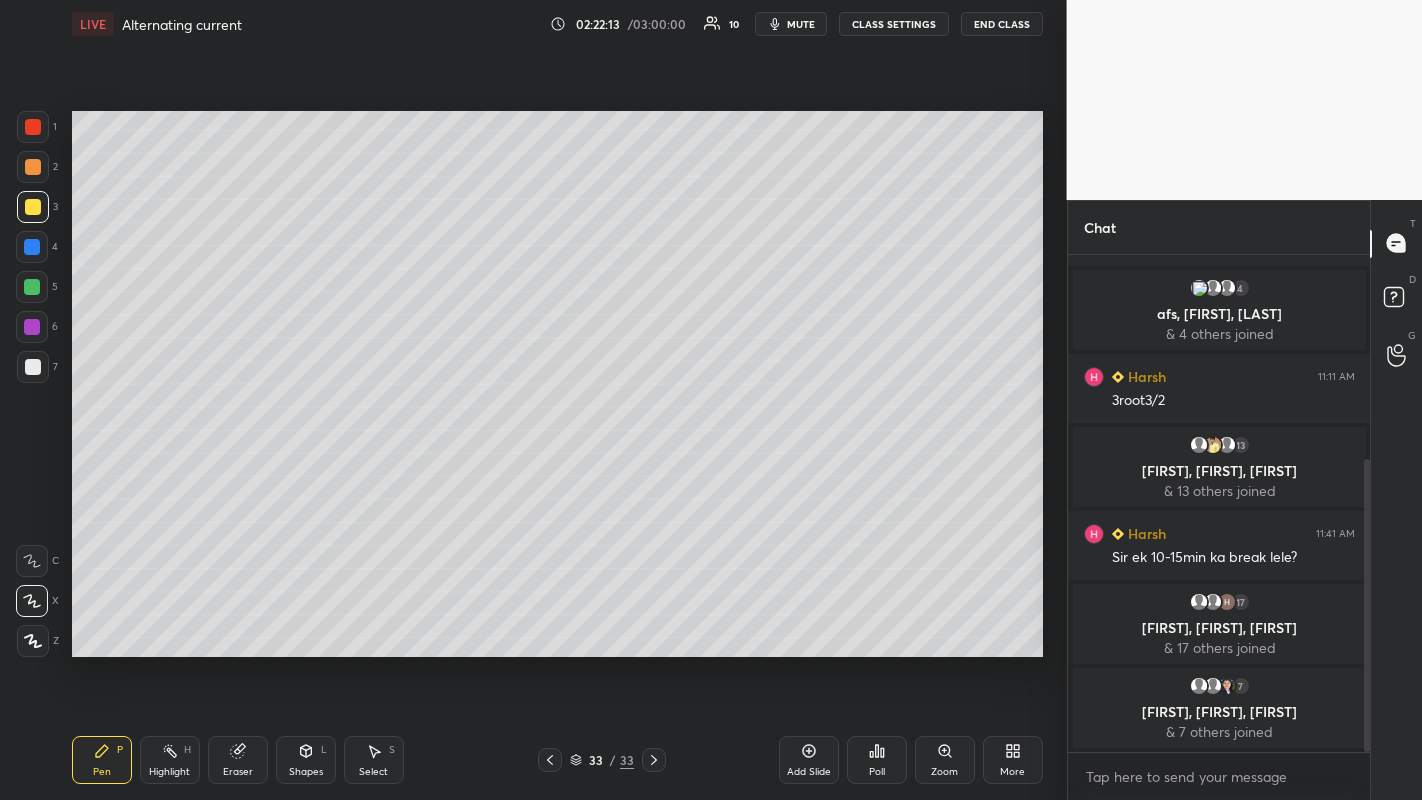 click on "Shapes L" at bounding box center (306, 760) 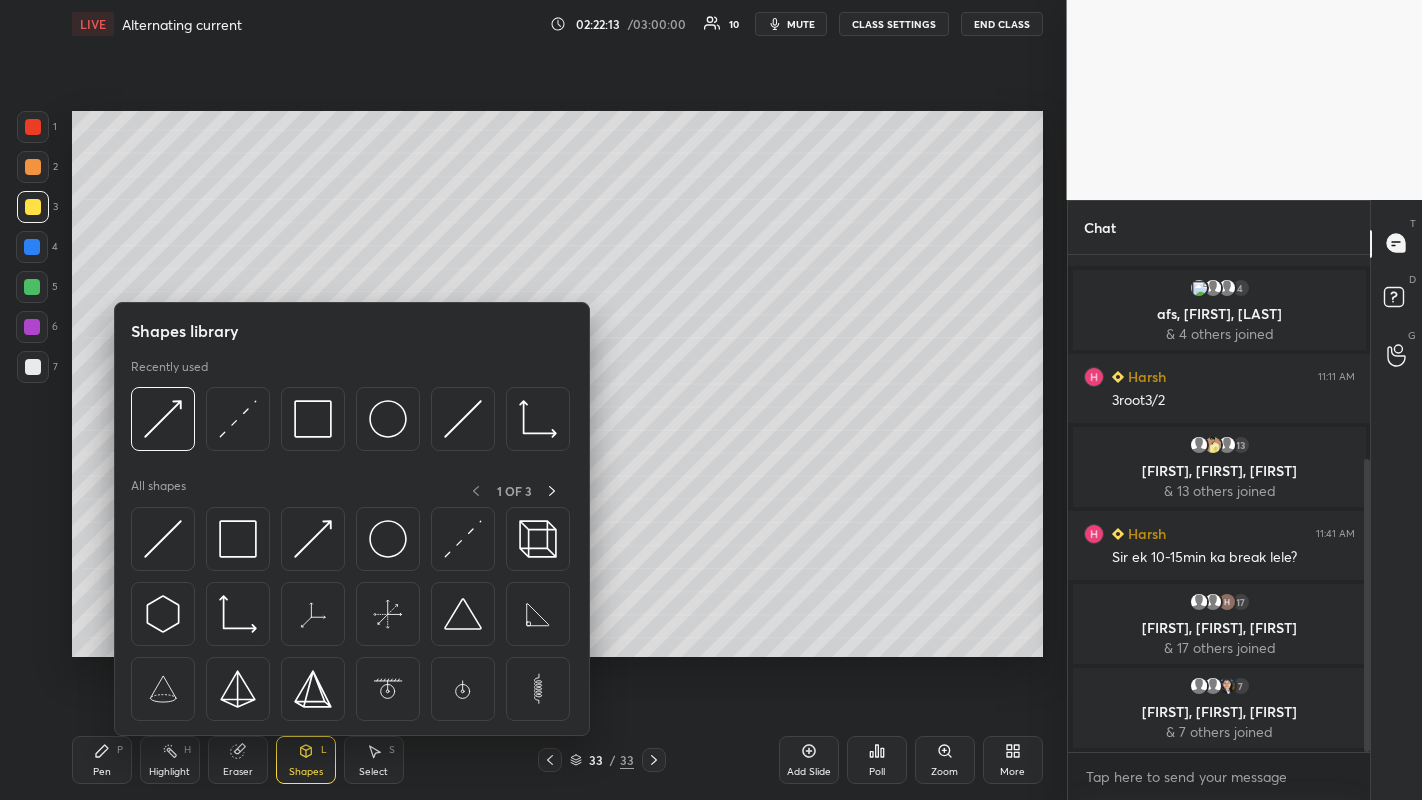 click at bounding box center [463, 539] 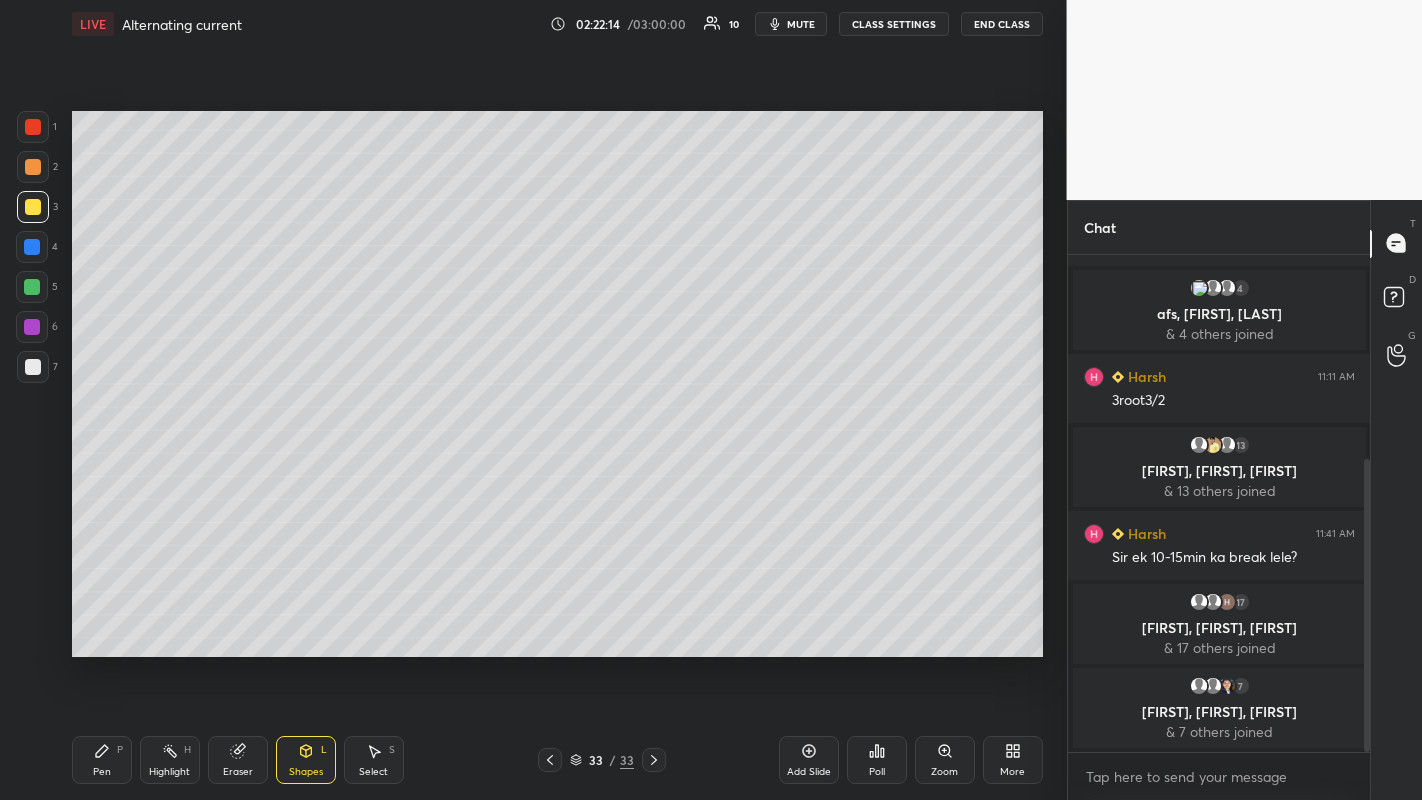 click at bounding box center (32, 247) 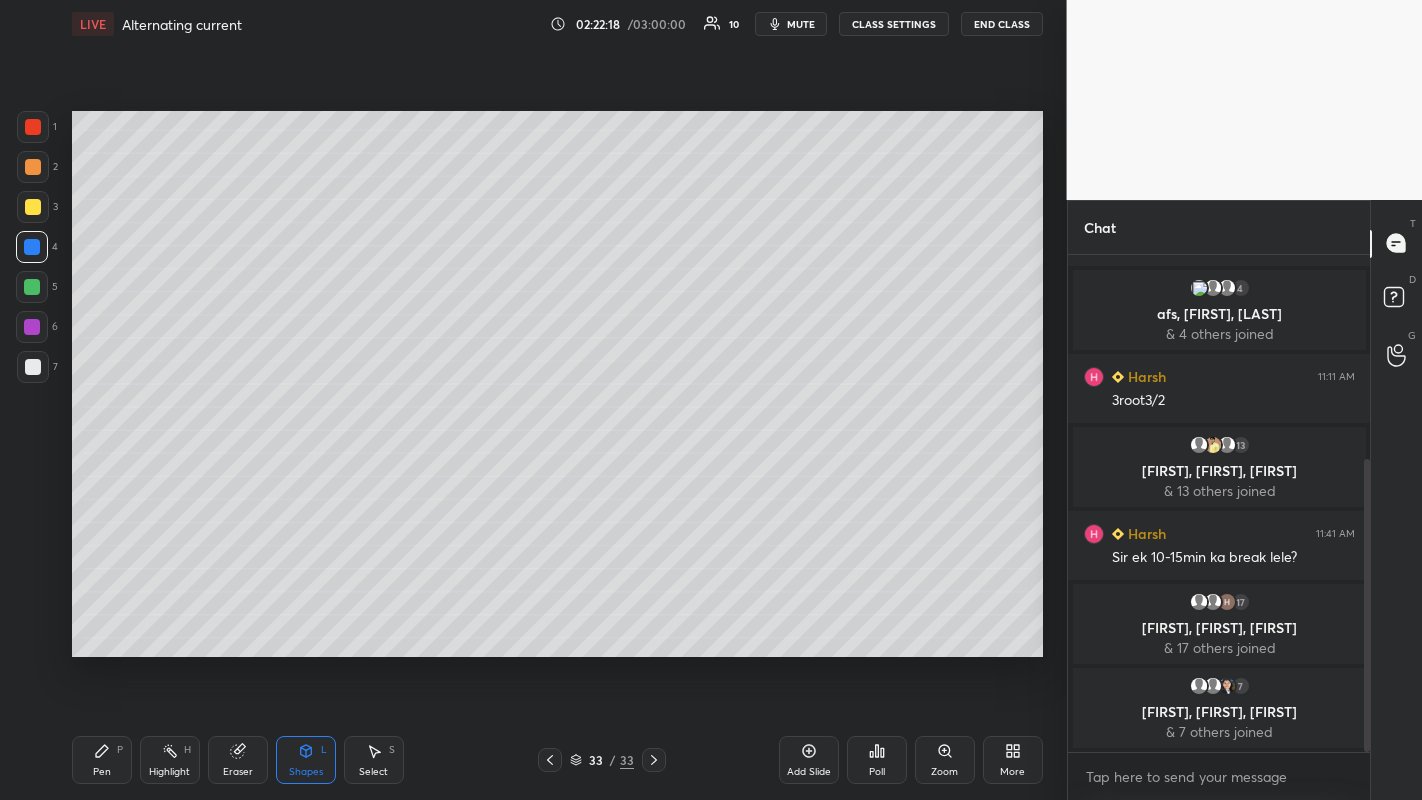 click on "Shapes L" at bounding box center (306, 760) 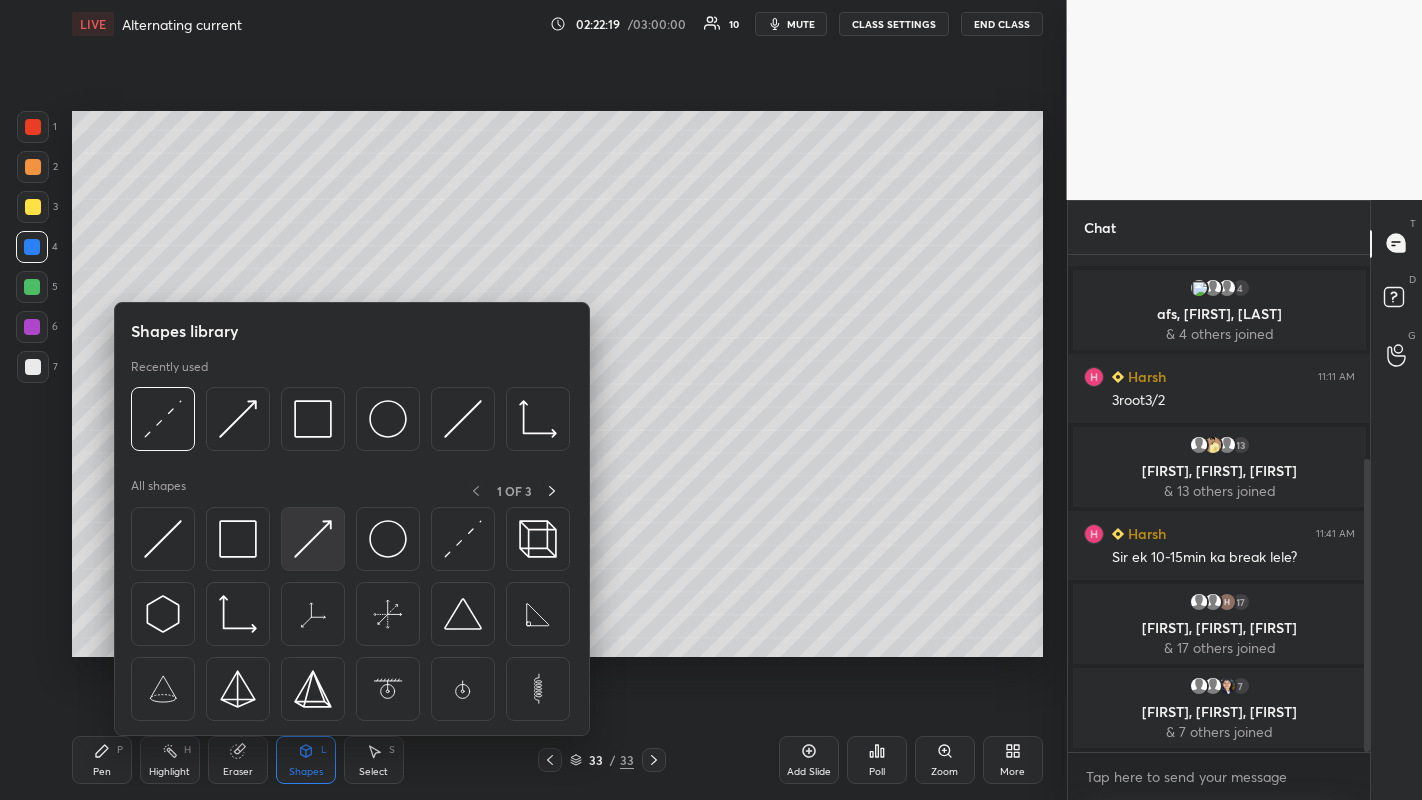 click at bounding box center (313, 539) 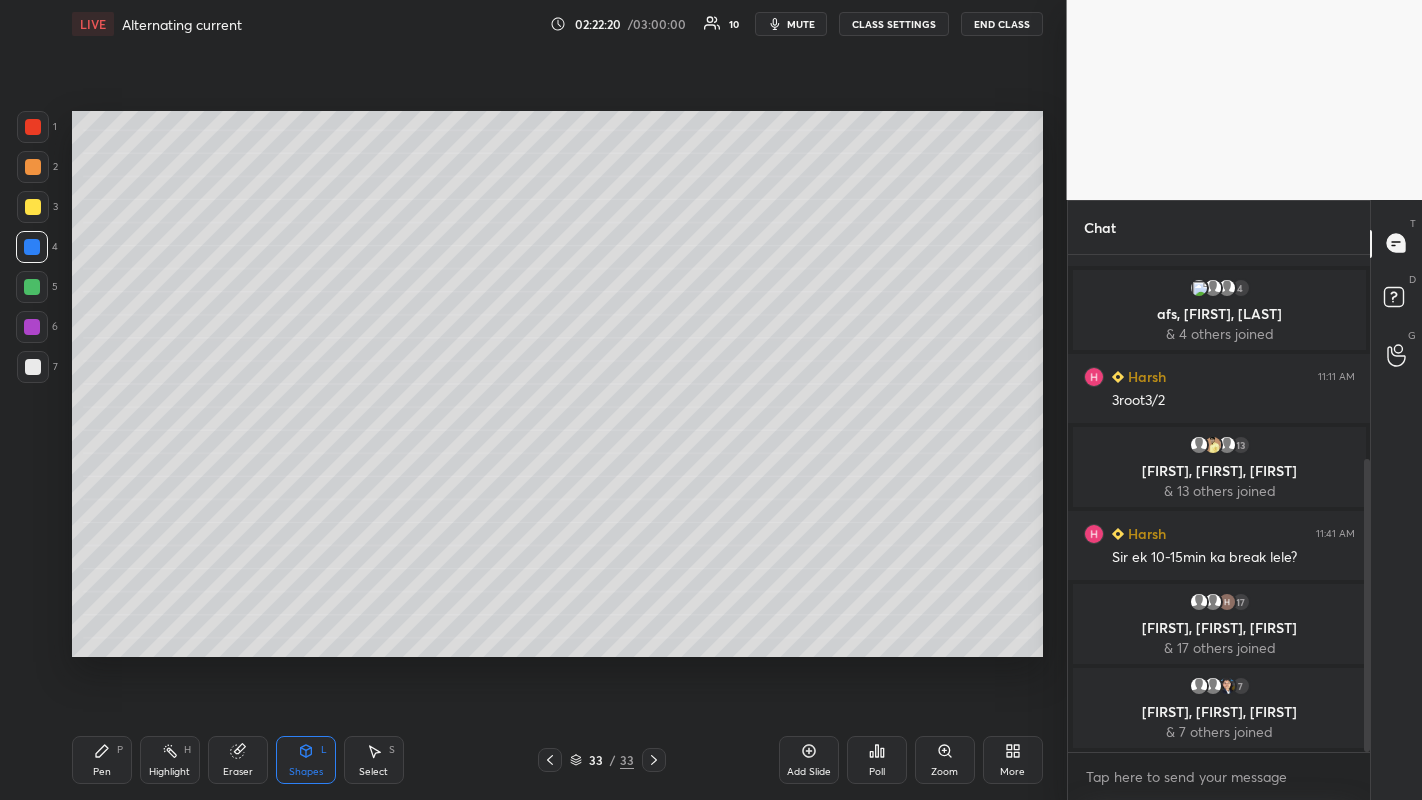click at bounding box center [32, 287] 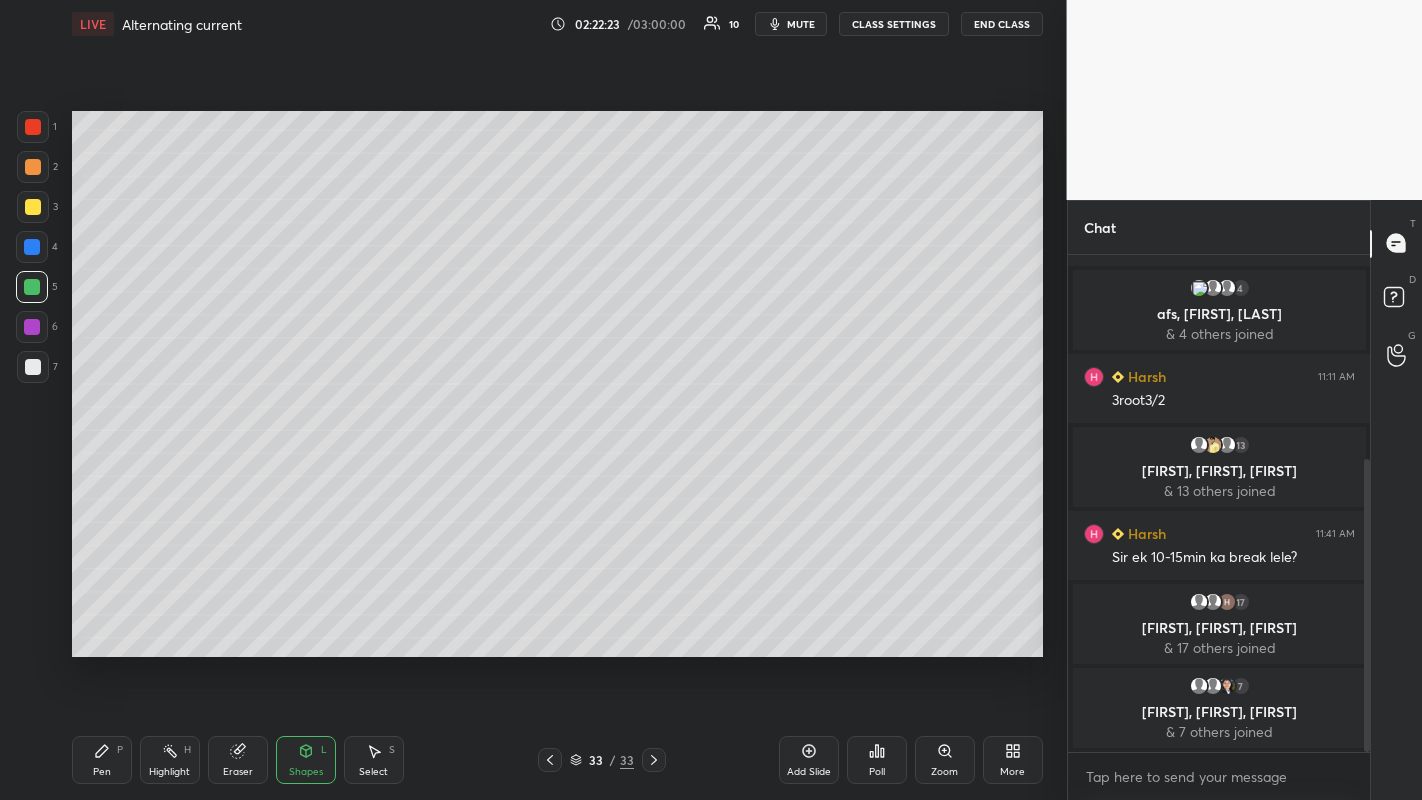 click on "Pen P" at bounding box center (102, 760) 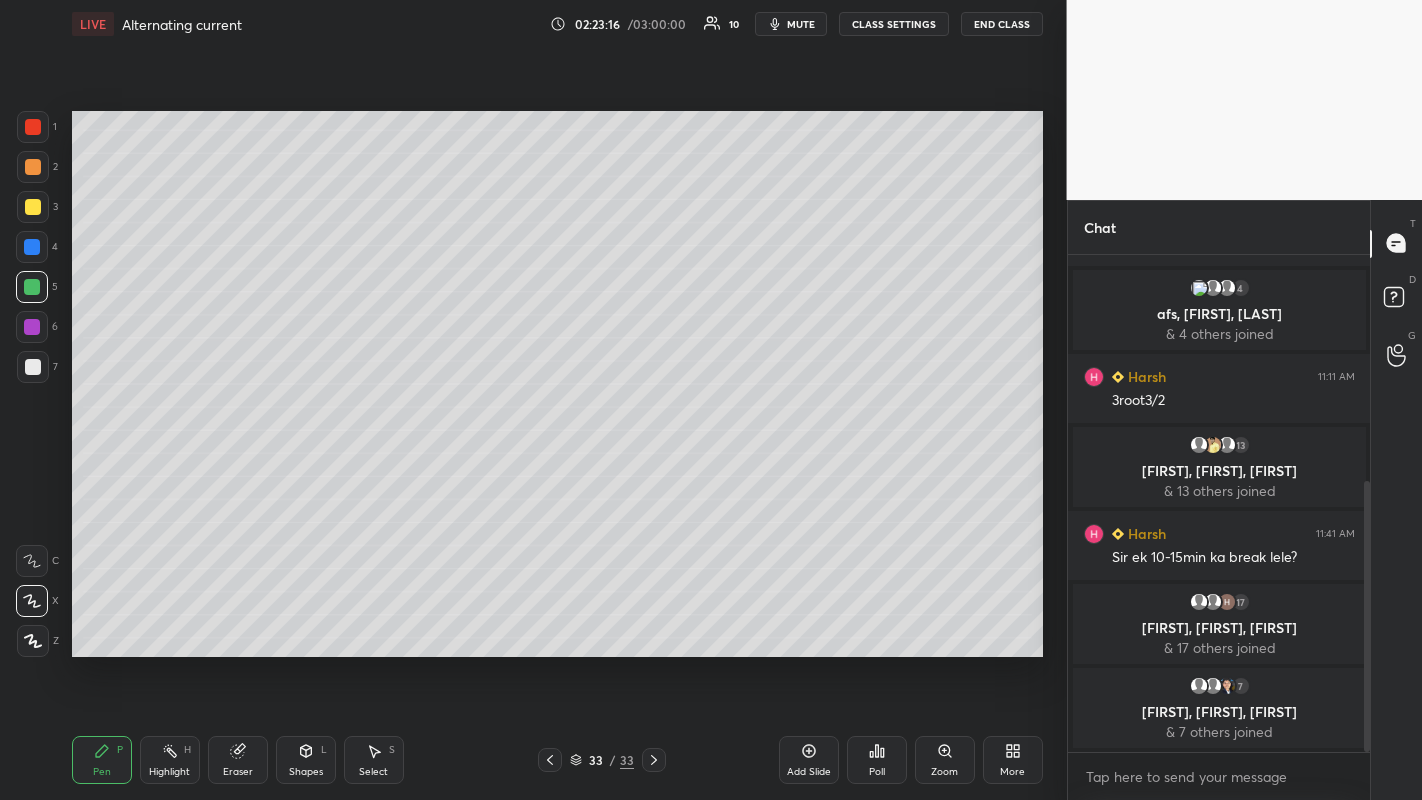 scroll, scrollTop: 415, scrollLeft: 0, axis: vertical 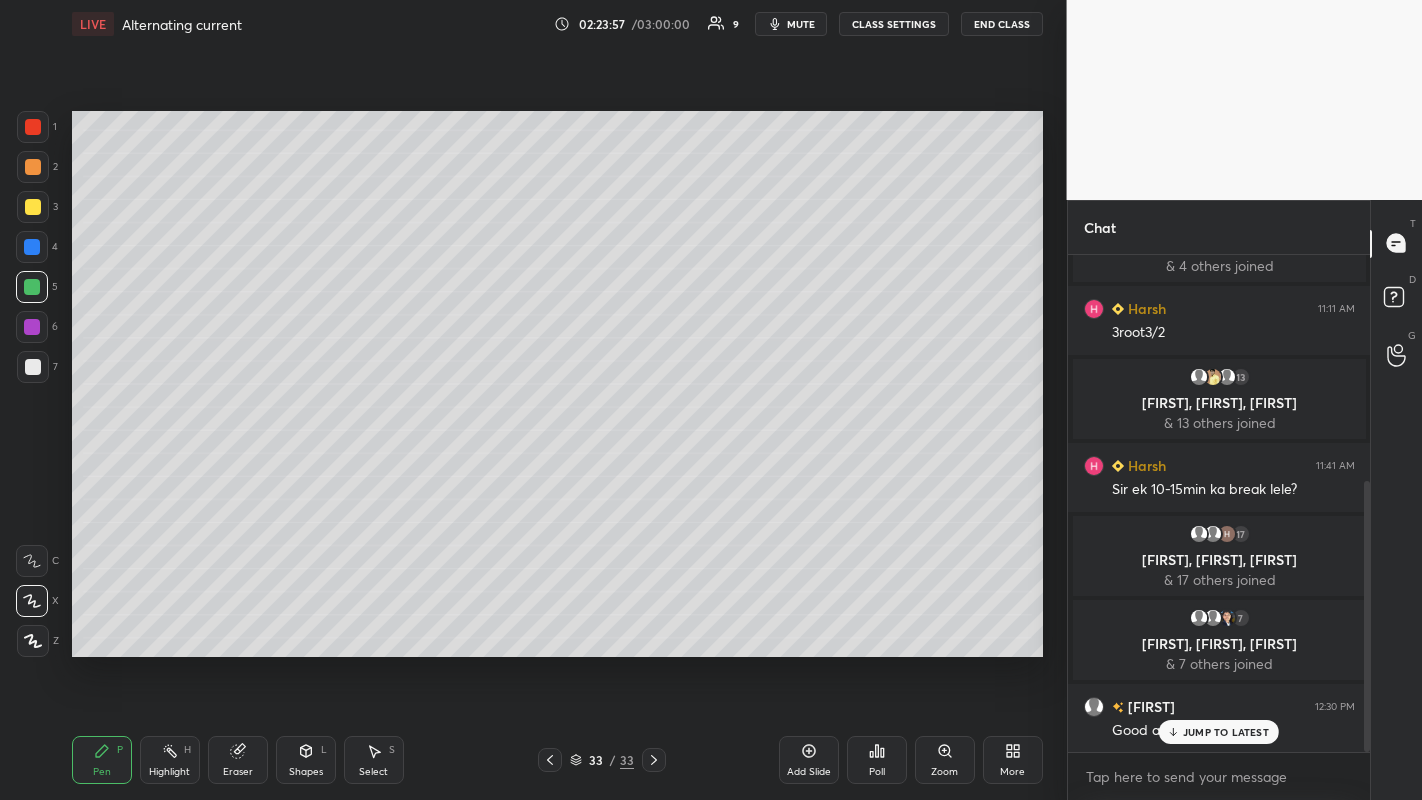 click 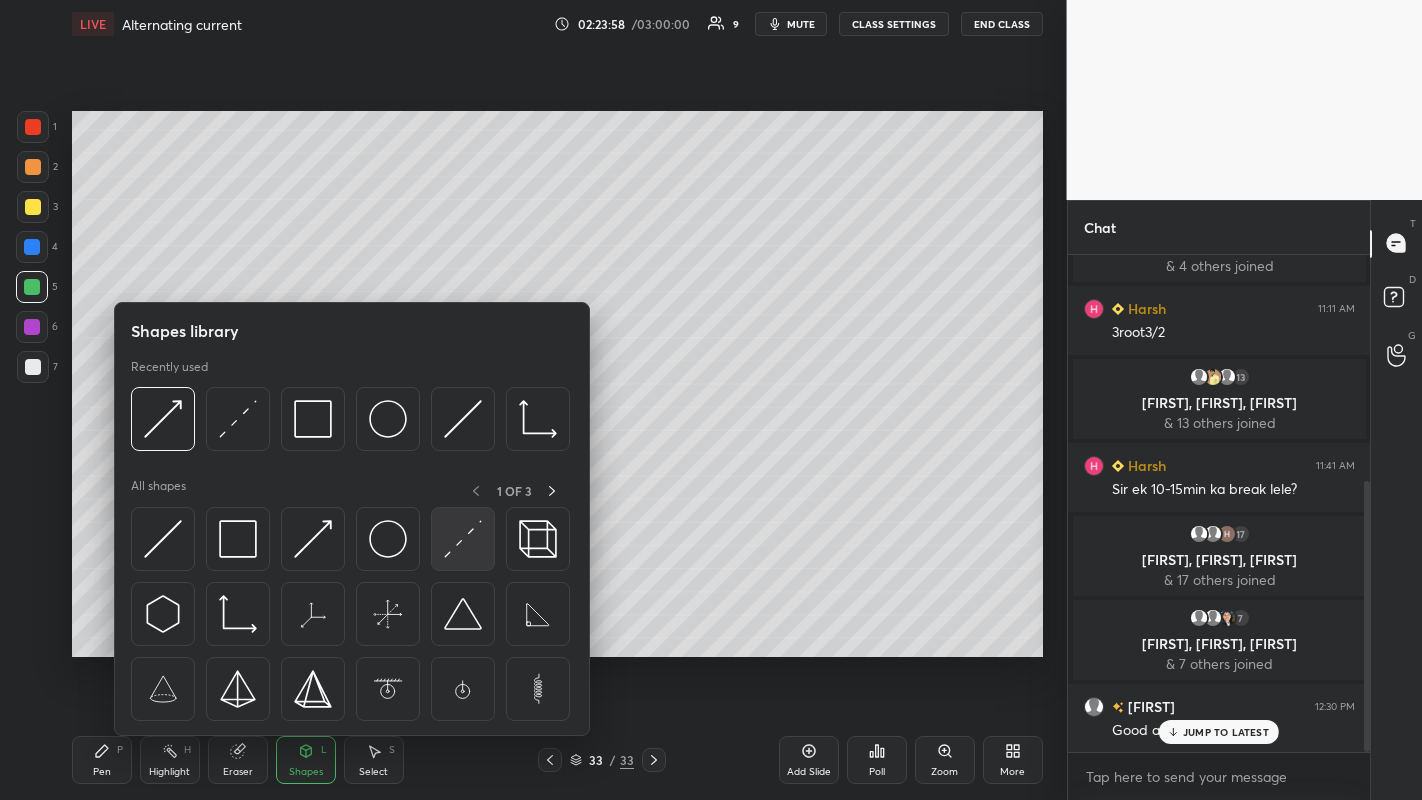 click at bounding box center [463, 539] 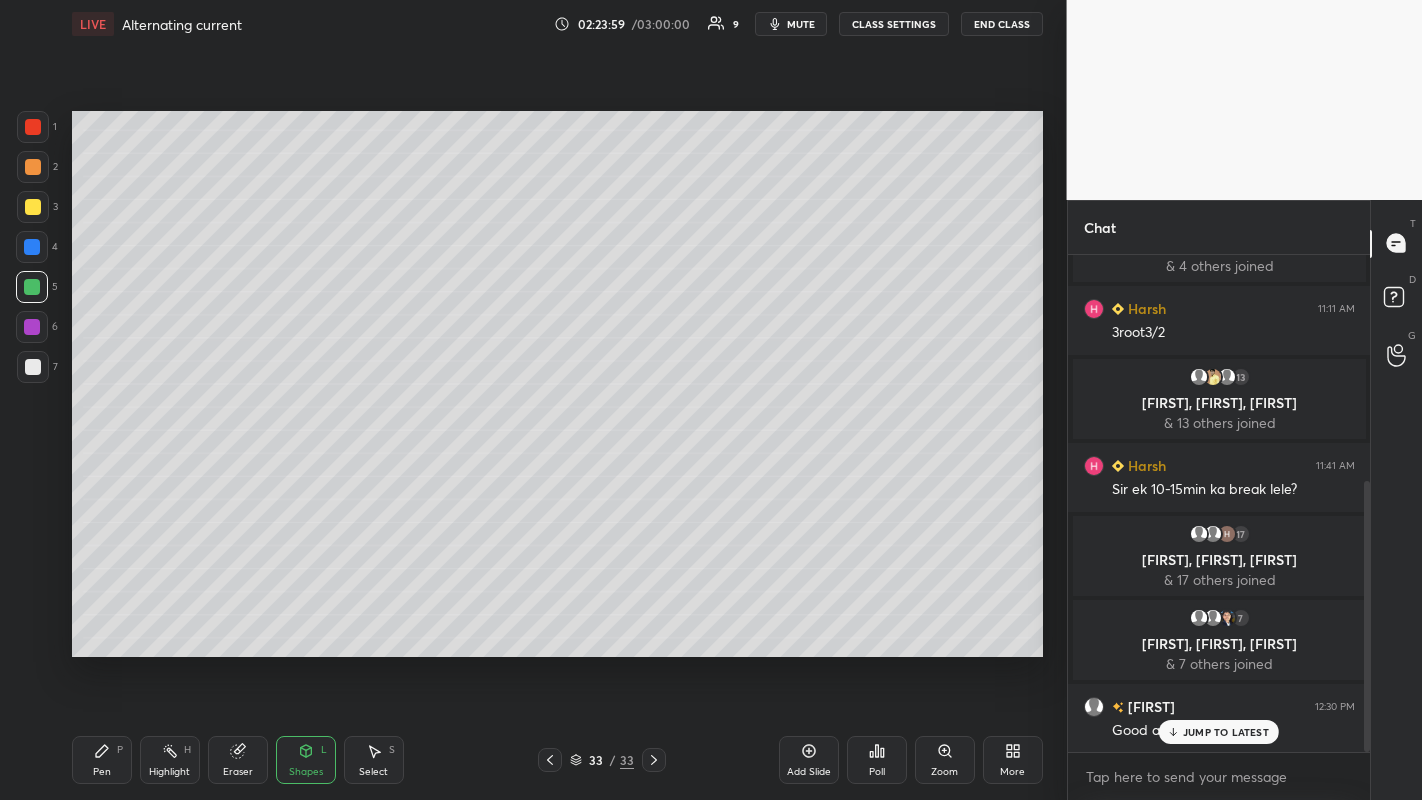 click at bounding box center (32, 247) 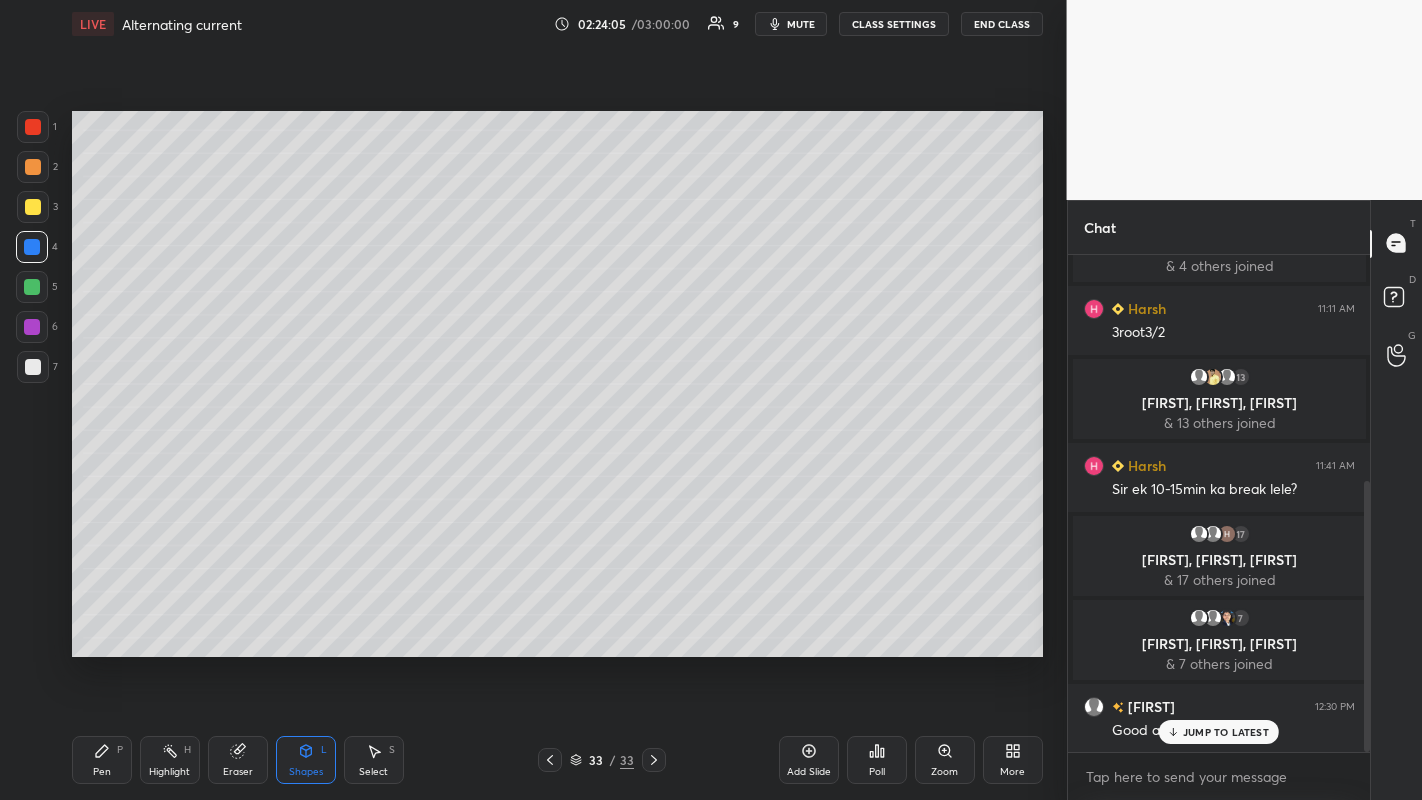 click on "Pen P" at bounding box center (102, 760) 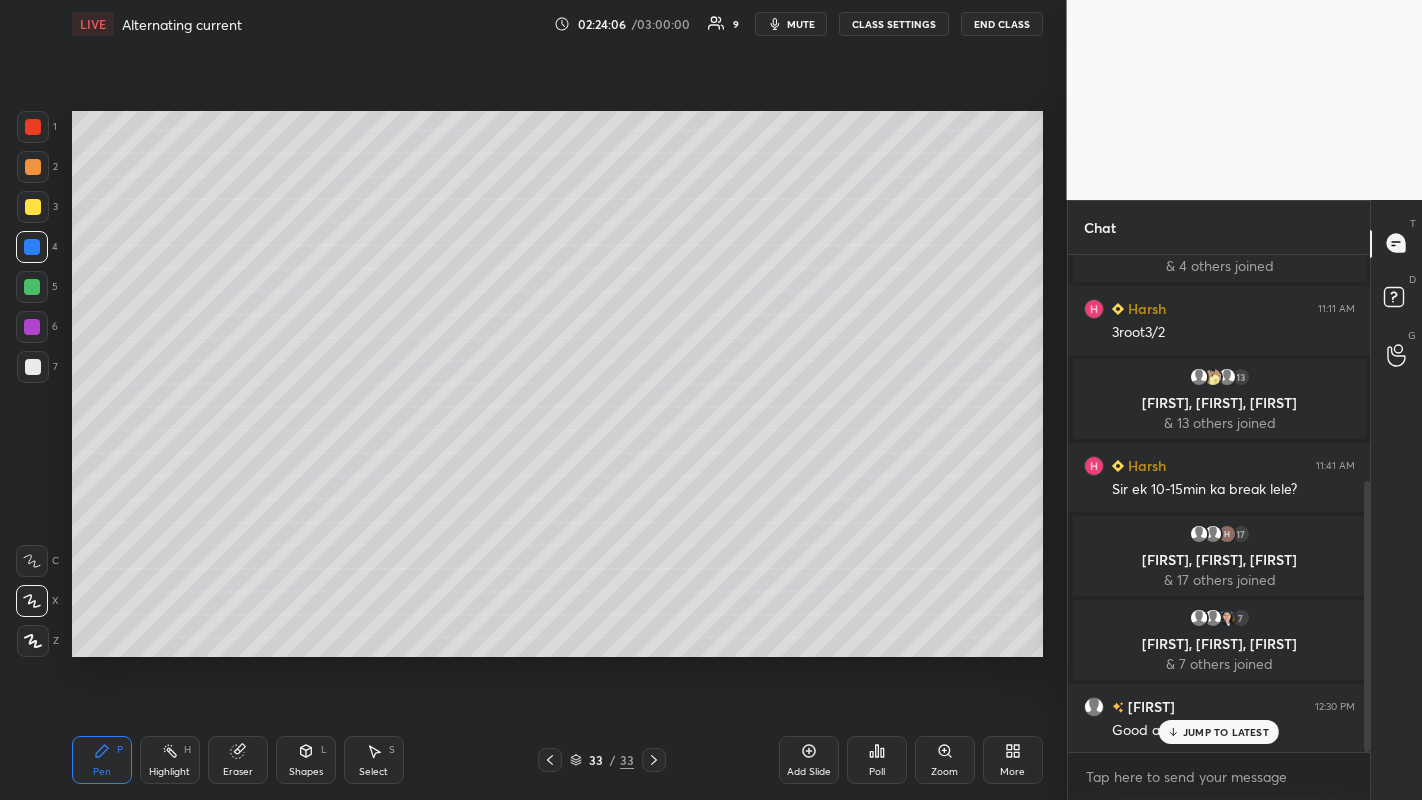 click at bounding box center (33, 367) 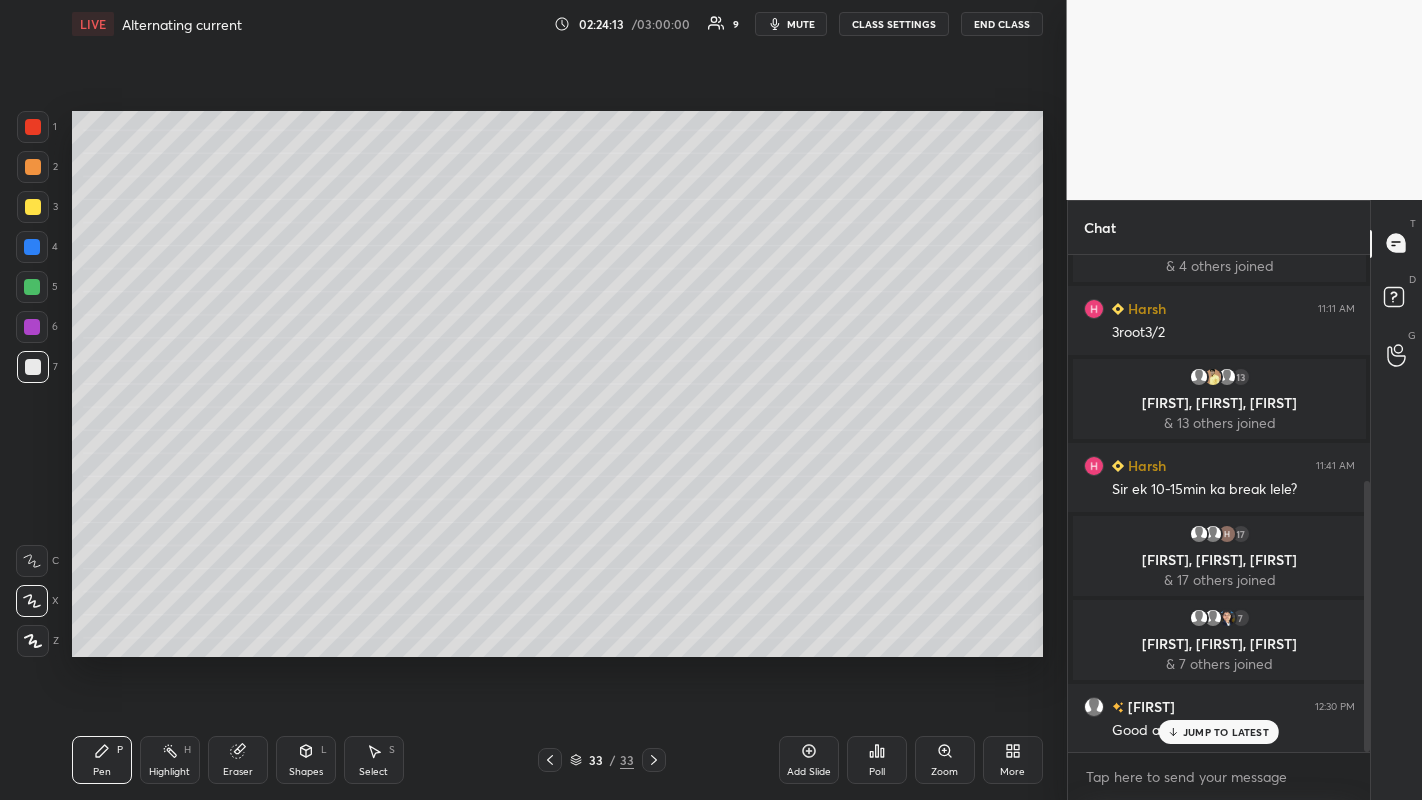 click 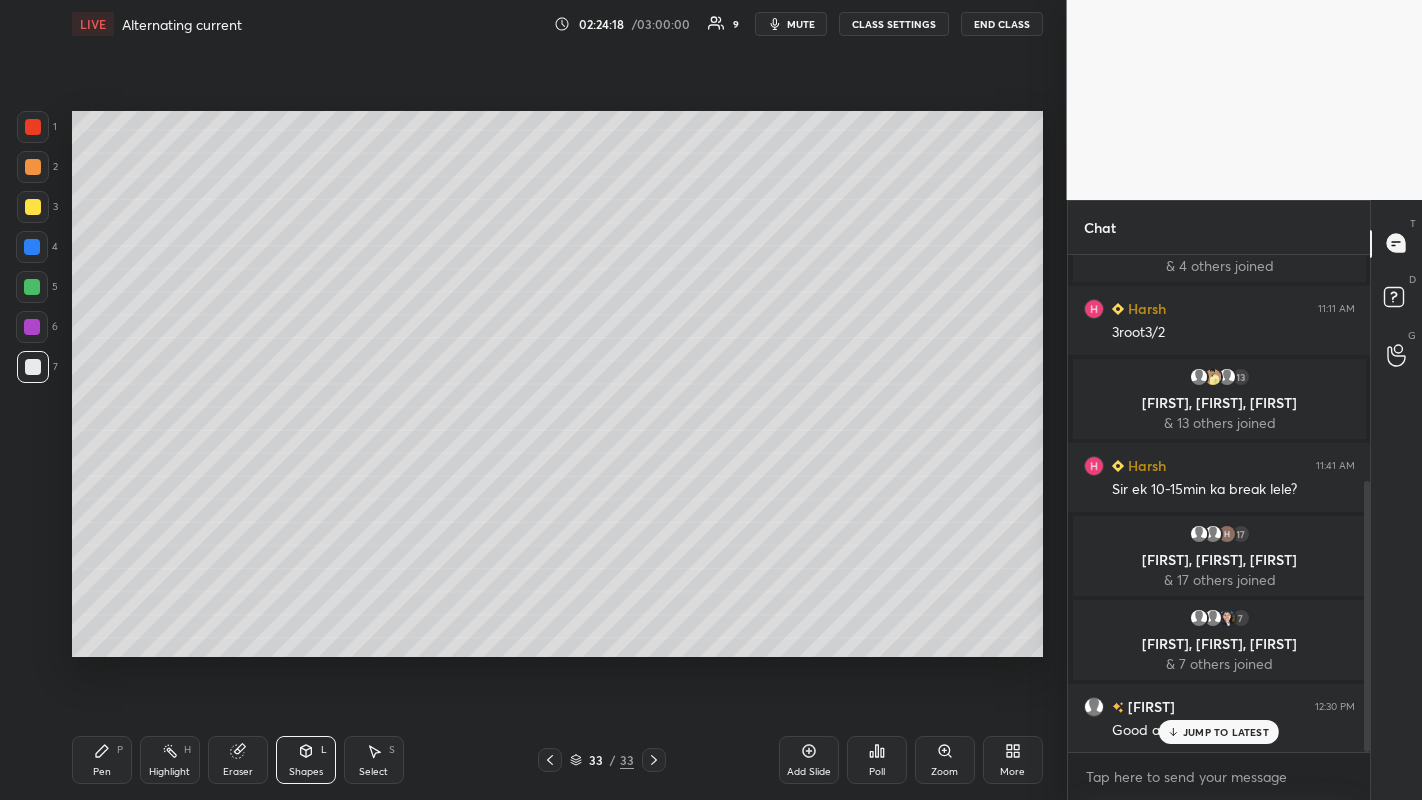 click on "Pen" at bounding box center (102, 772) 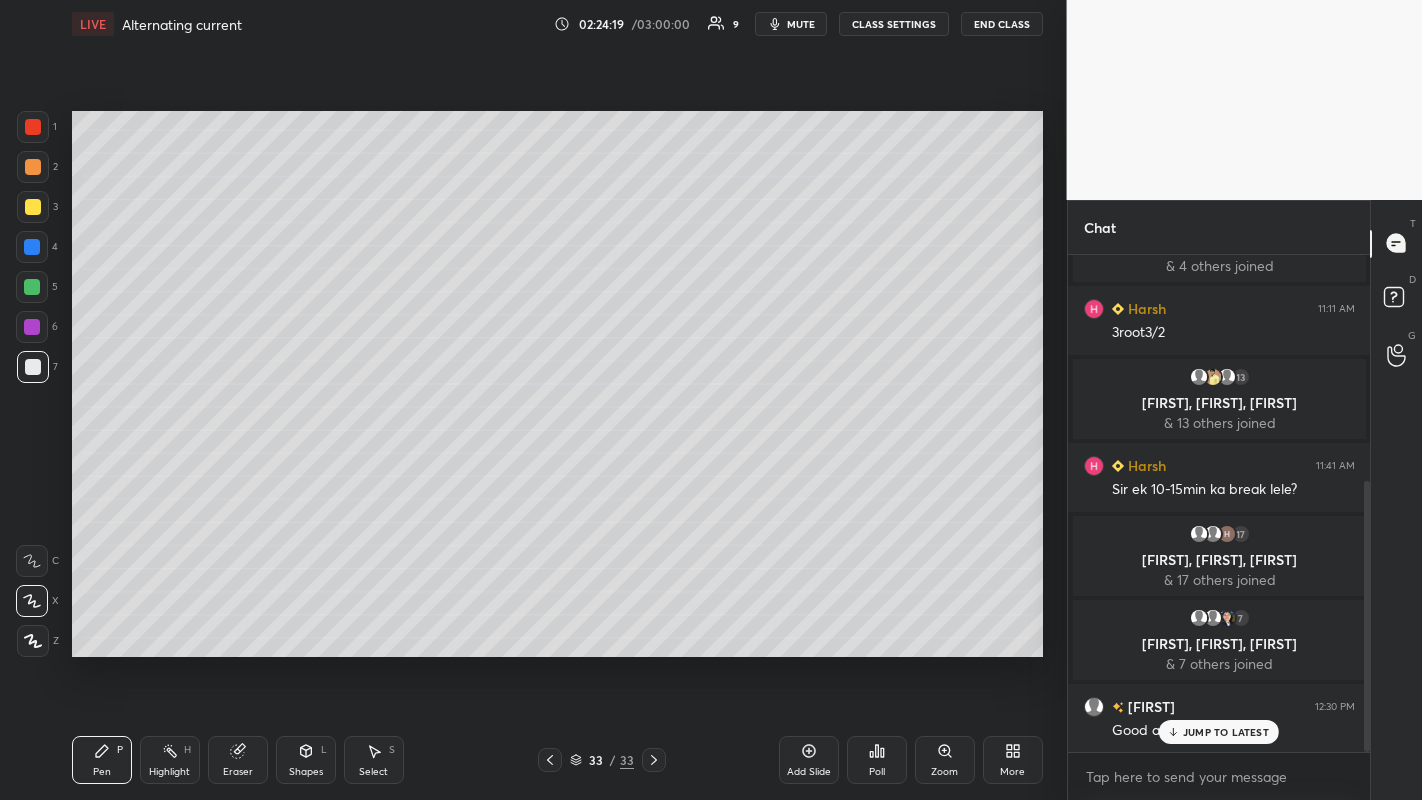 click at bounding box center (32, 287) 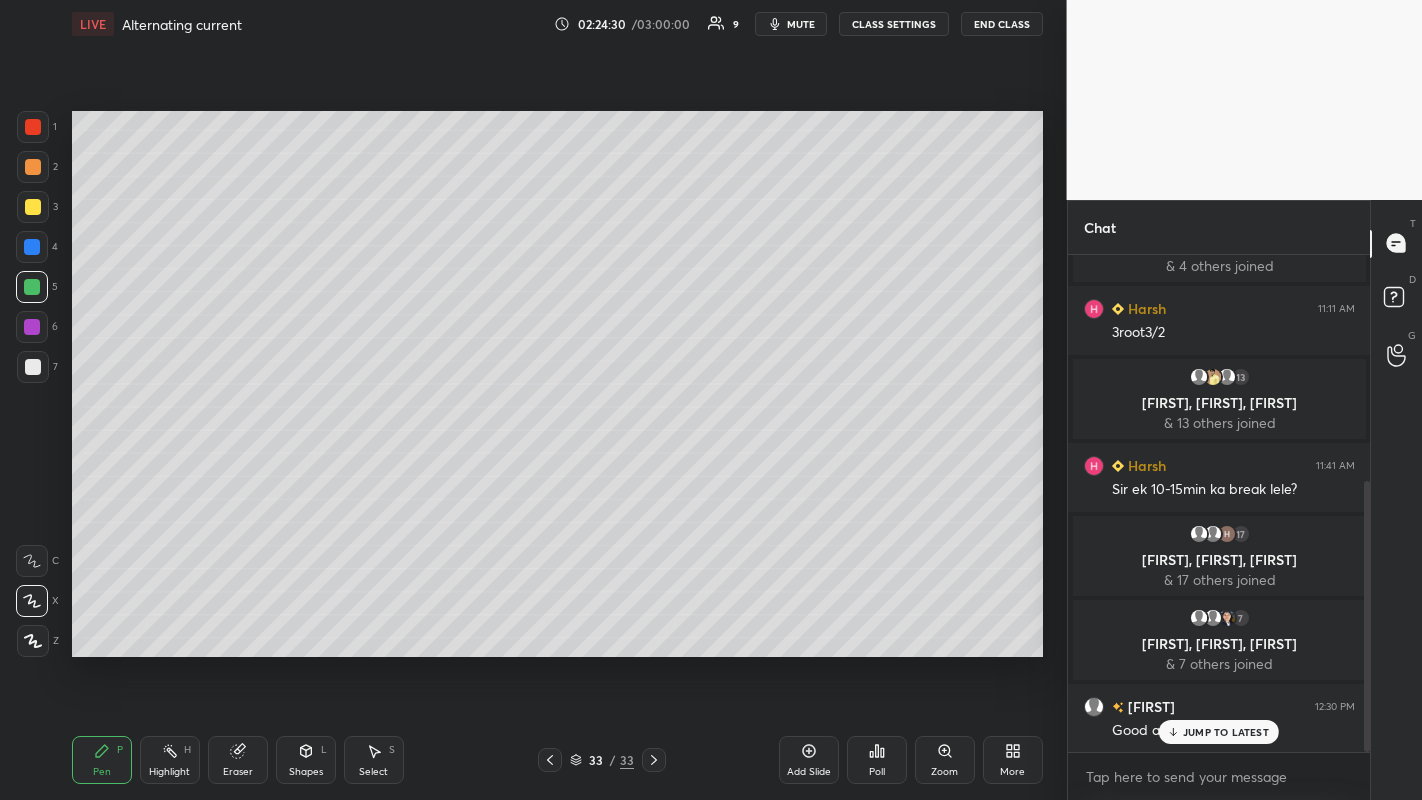 click 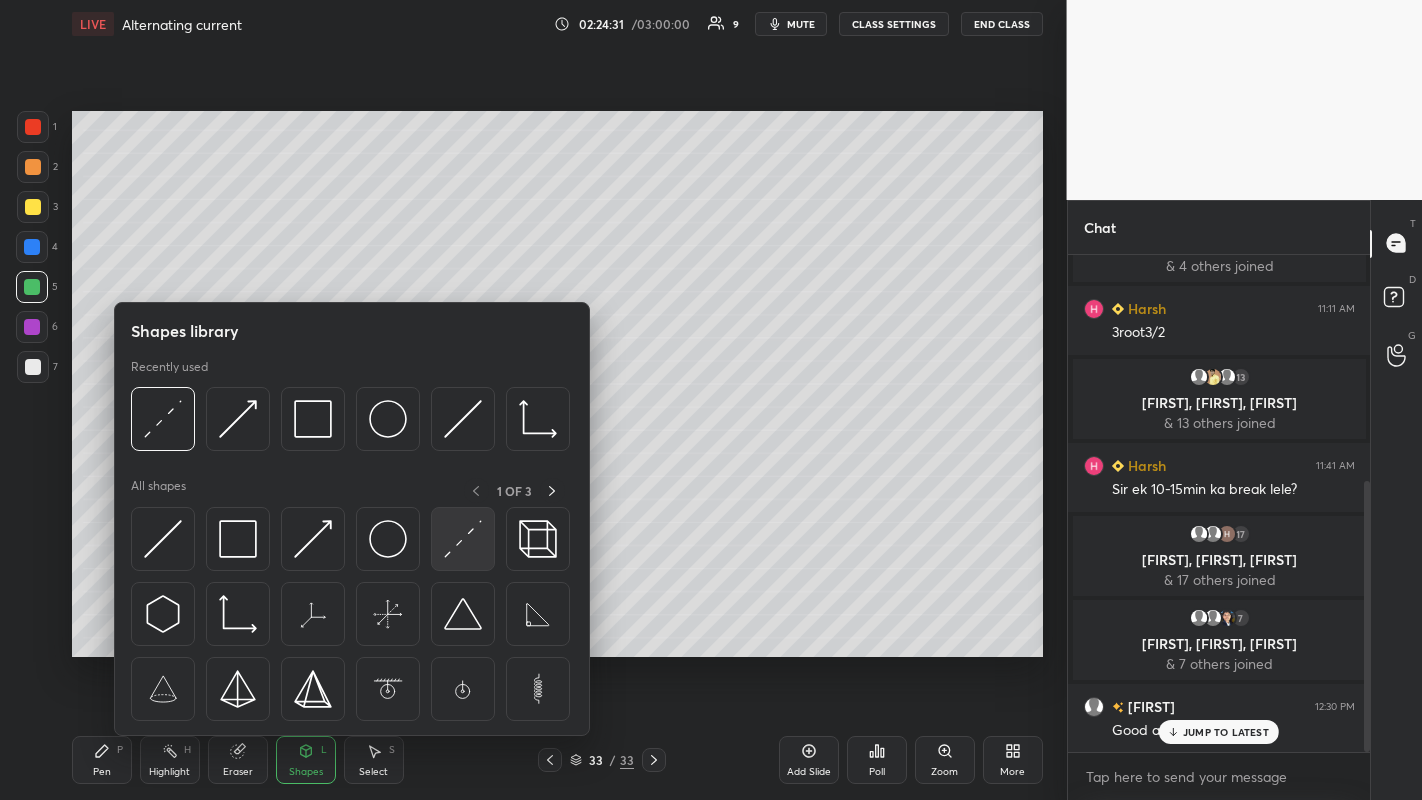 click at bounding box center (463, 539) 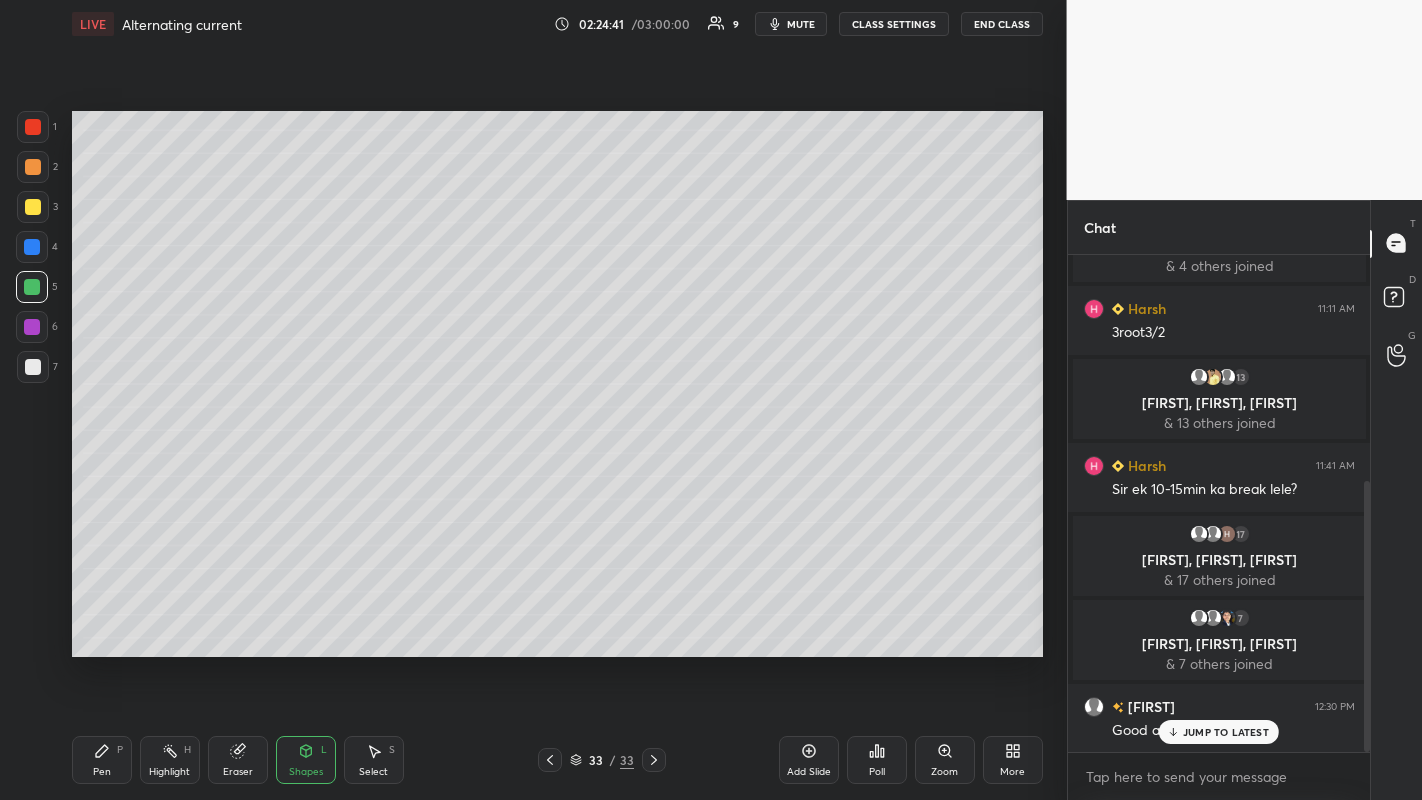click on "Pen P" at bounding box center [102, 760] 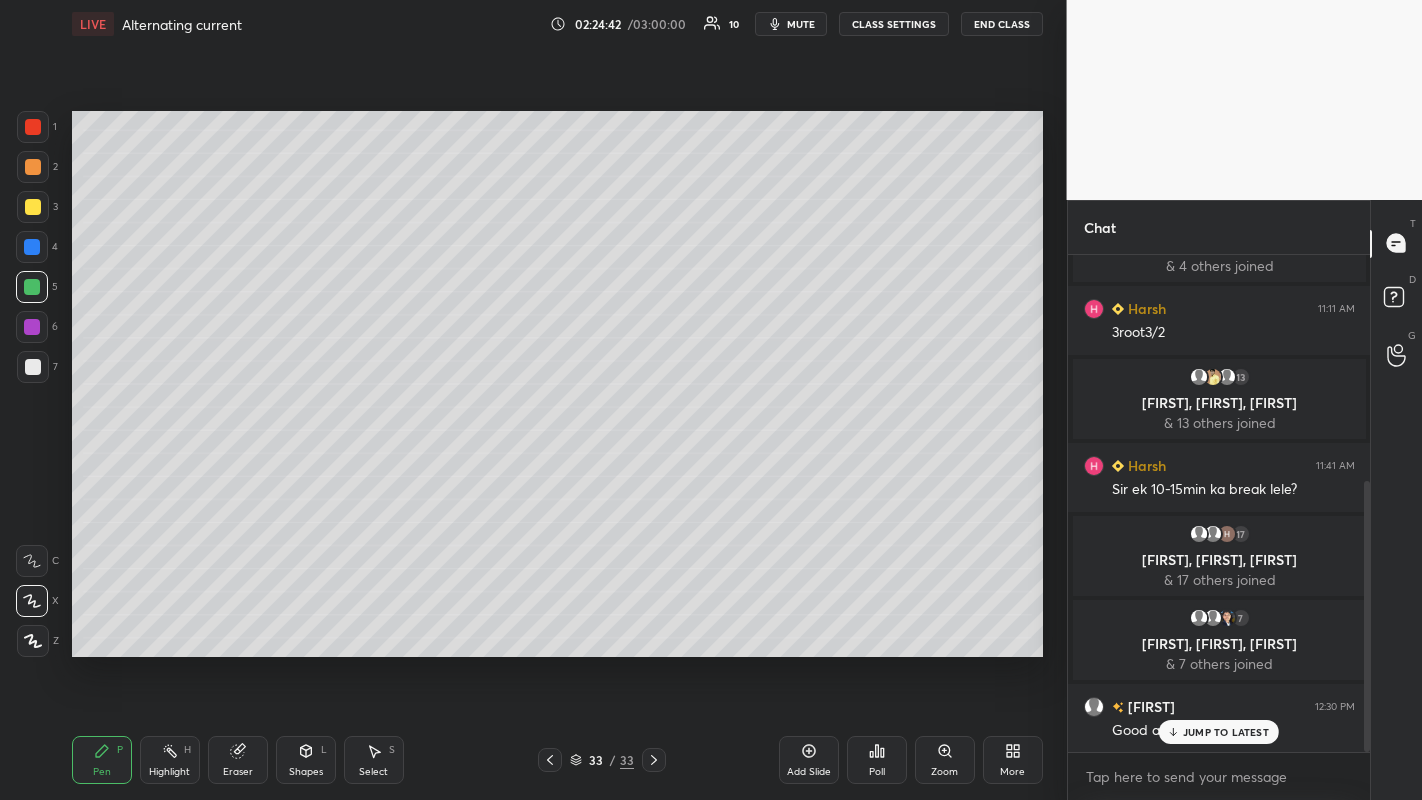 click at bounding box center [33, 367] 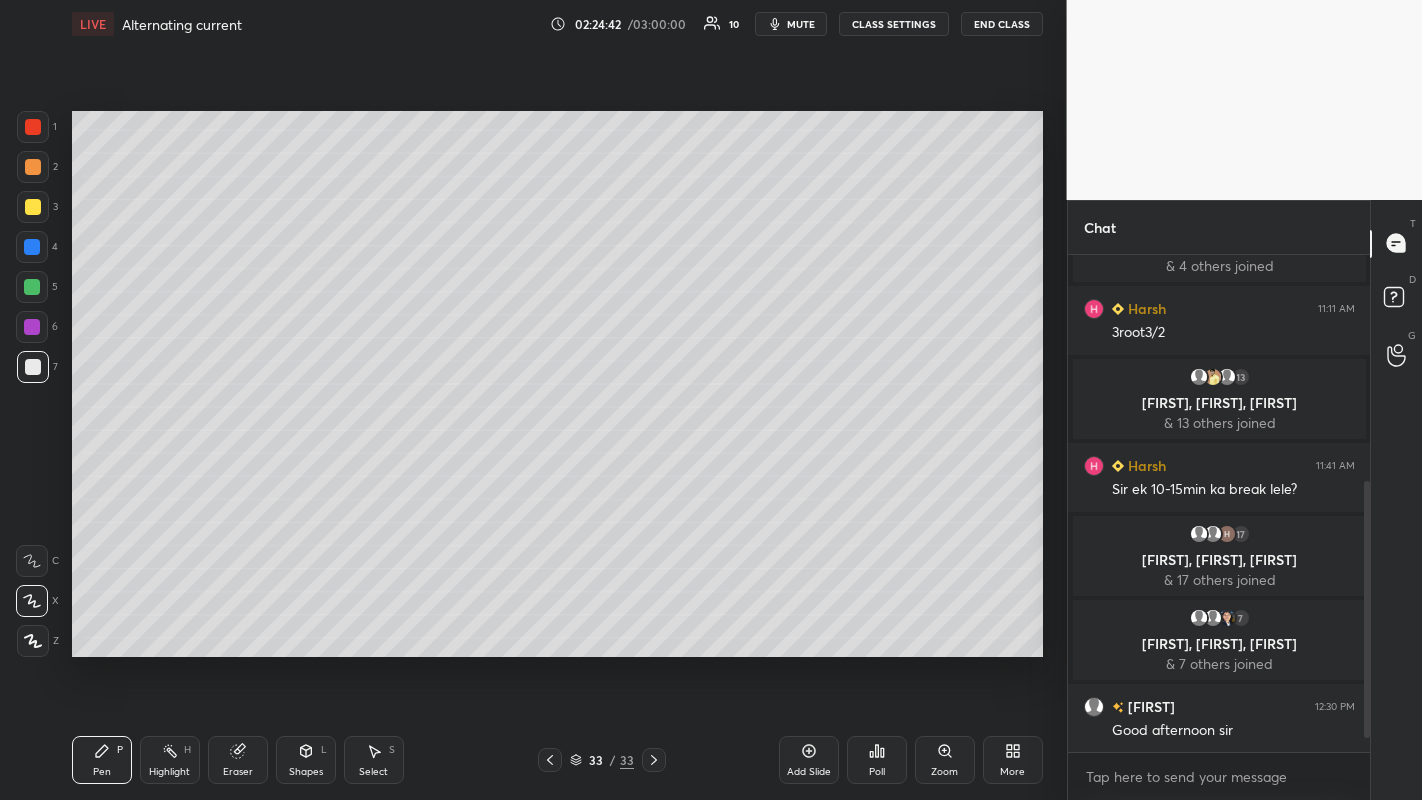 scroll, scrollTop: 464, scrollLeft: 0, axis: vertical 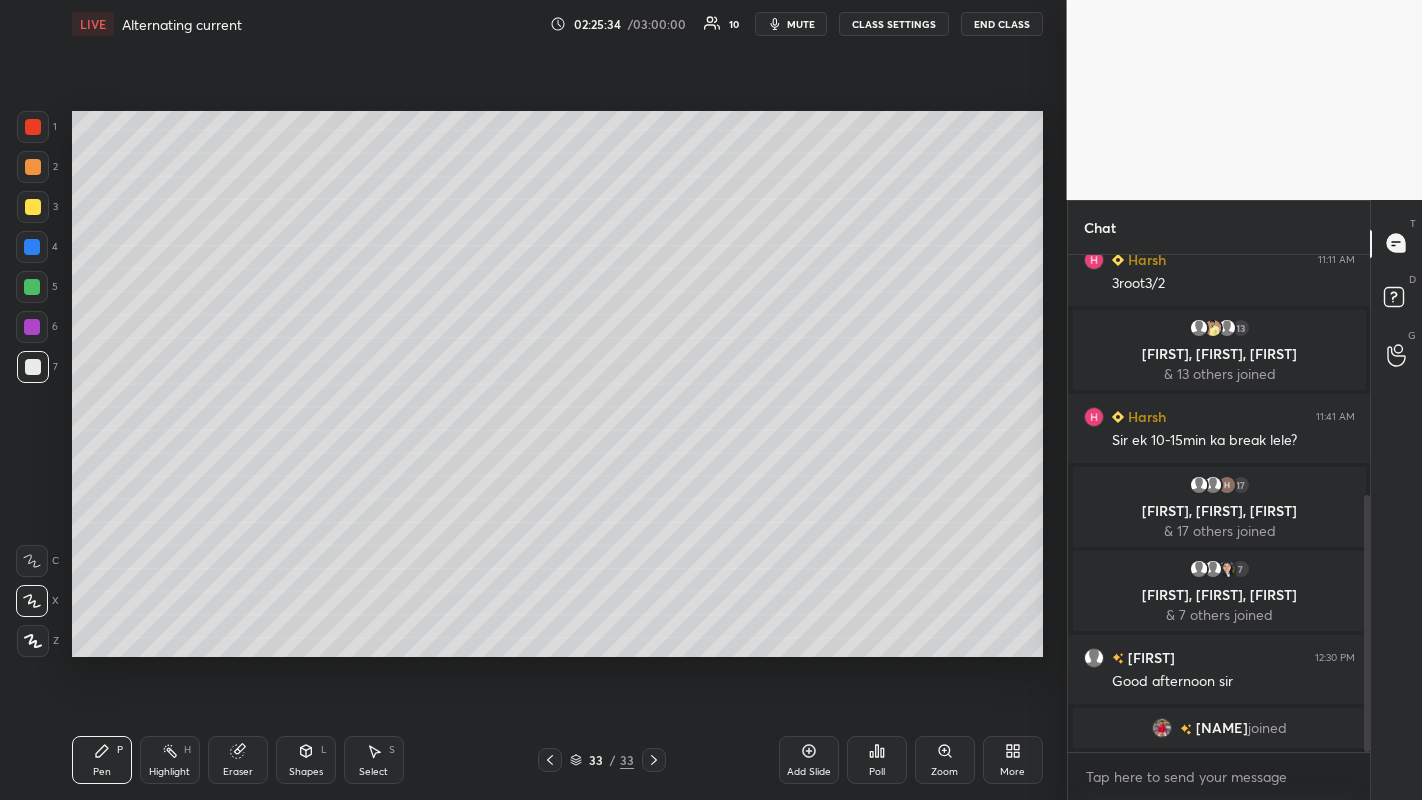 click on "1 2 3 4 5 6 7 C X Z C X Z E E Erase all   H H LIVE Alternating current 02:25:34 /  03:00:00 10 mute CLASS SETTINGS End Class Setting up your live class Poll for   secs No correct answer Start poll Back Alternating current [NAME] [NAME] Pen P Highlight H Eraser Shapes L Select S 33 / 33 Add Slide Poll Zoom More" at bounding box center (525, 400) 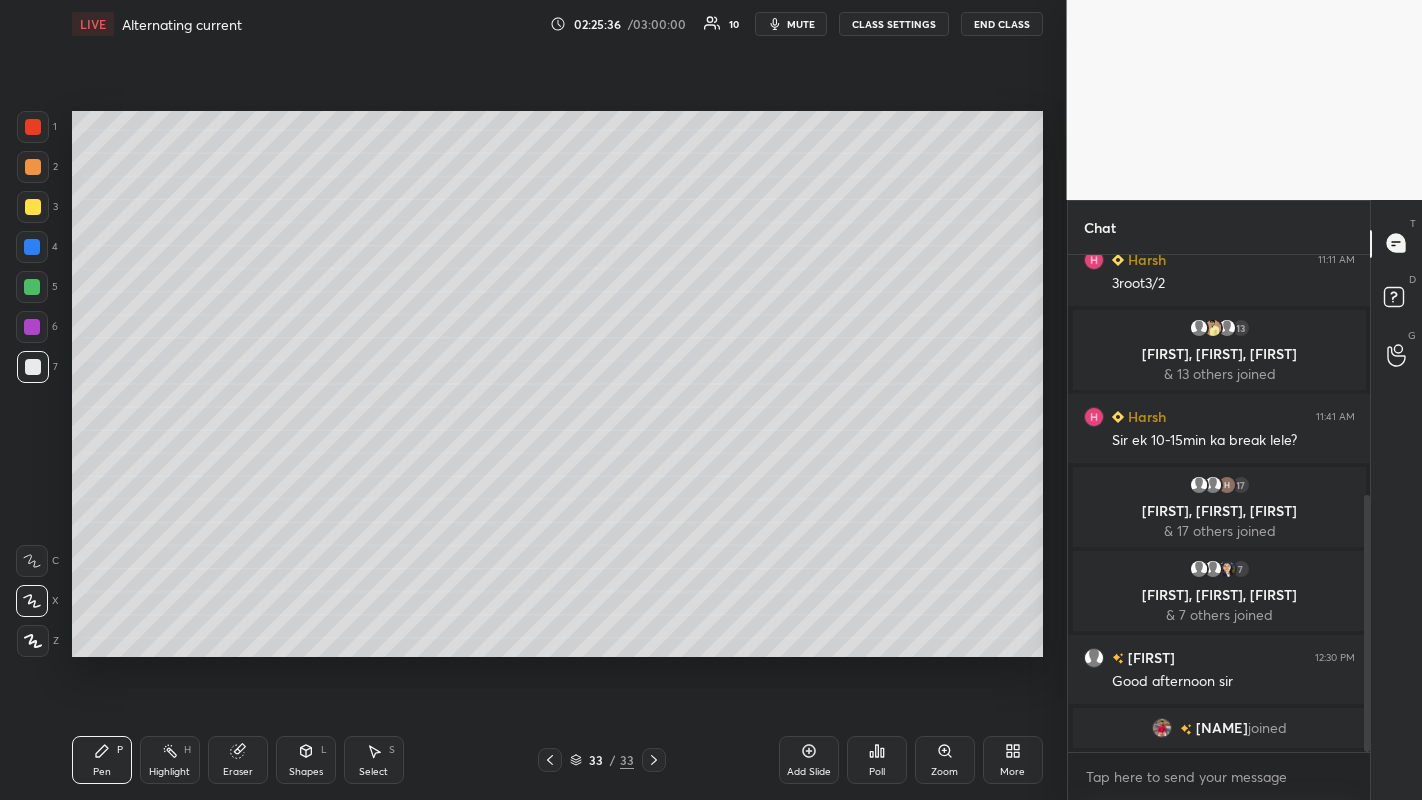 click on "1 2 3 4 5 6 7 C X Z C X Z E E Erase all   H H LIVE Alternating current 02:25:36 /  03:00:00 10 mute CLASS SETTINGS End Class Setting up your live class Poll for   secs No correct answer Start poll Back Alternating current Naresh Singh Rawat Pen P Highlight H Eraser Shapes L Select S 33 / 33 Add Slide Poll Zoom More" at bounding box center (525, 400) 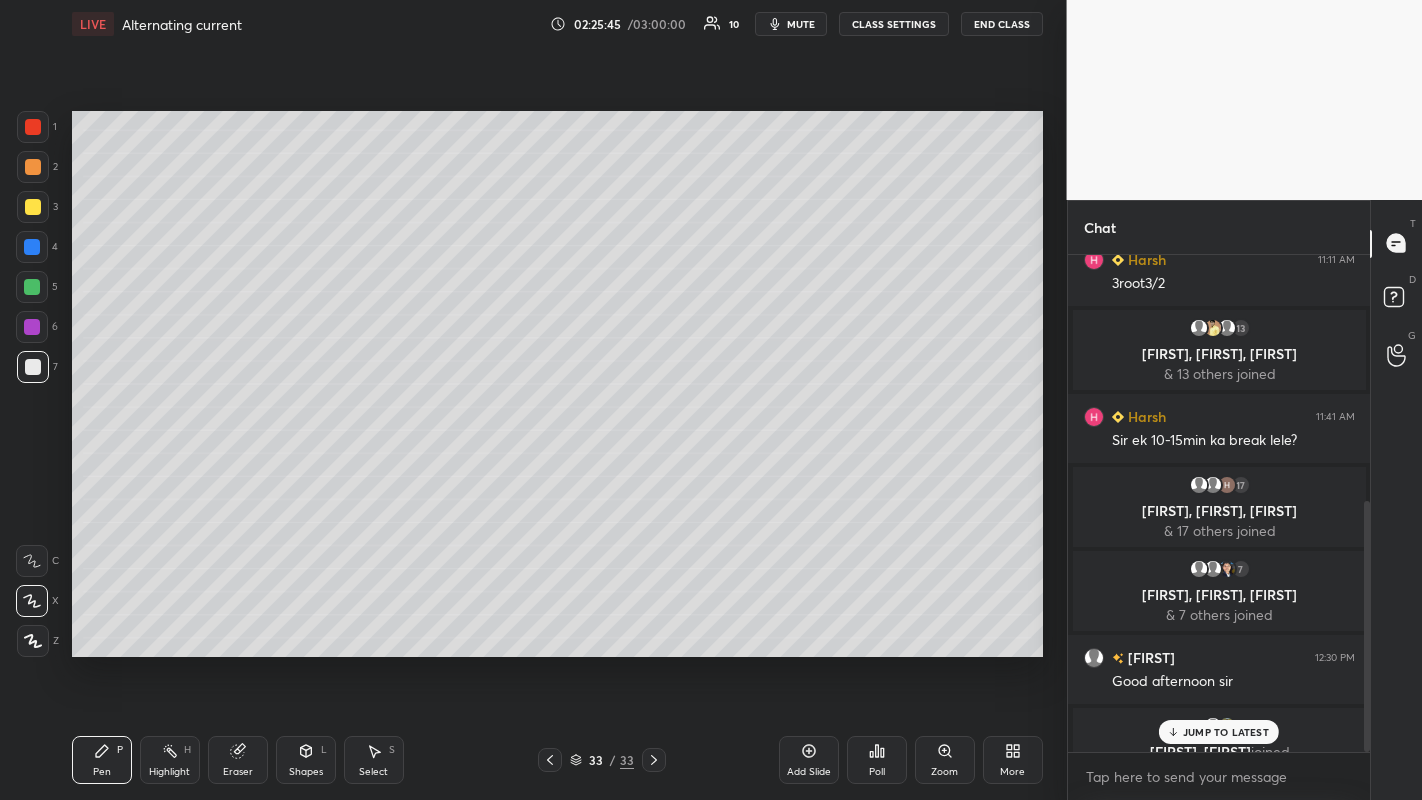 click 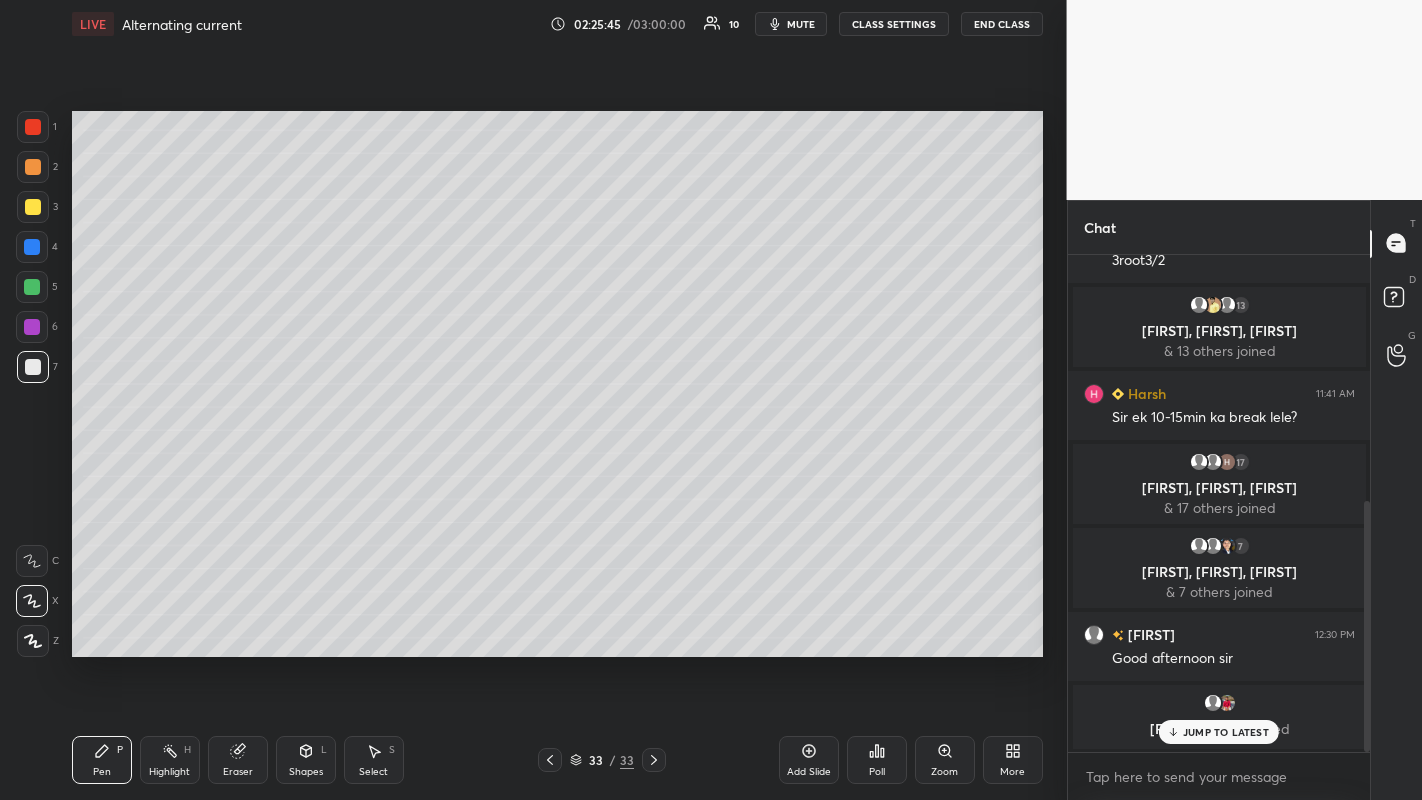 click 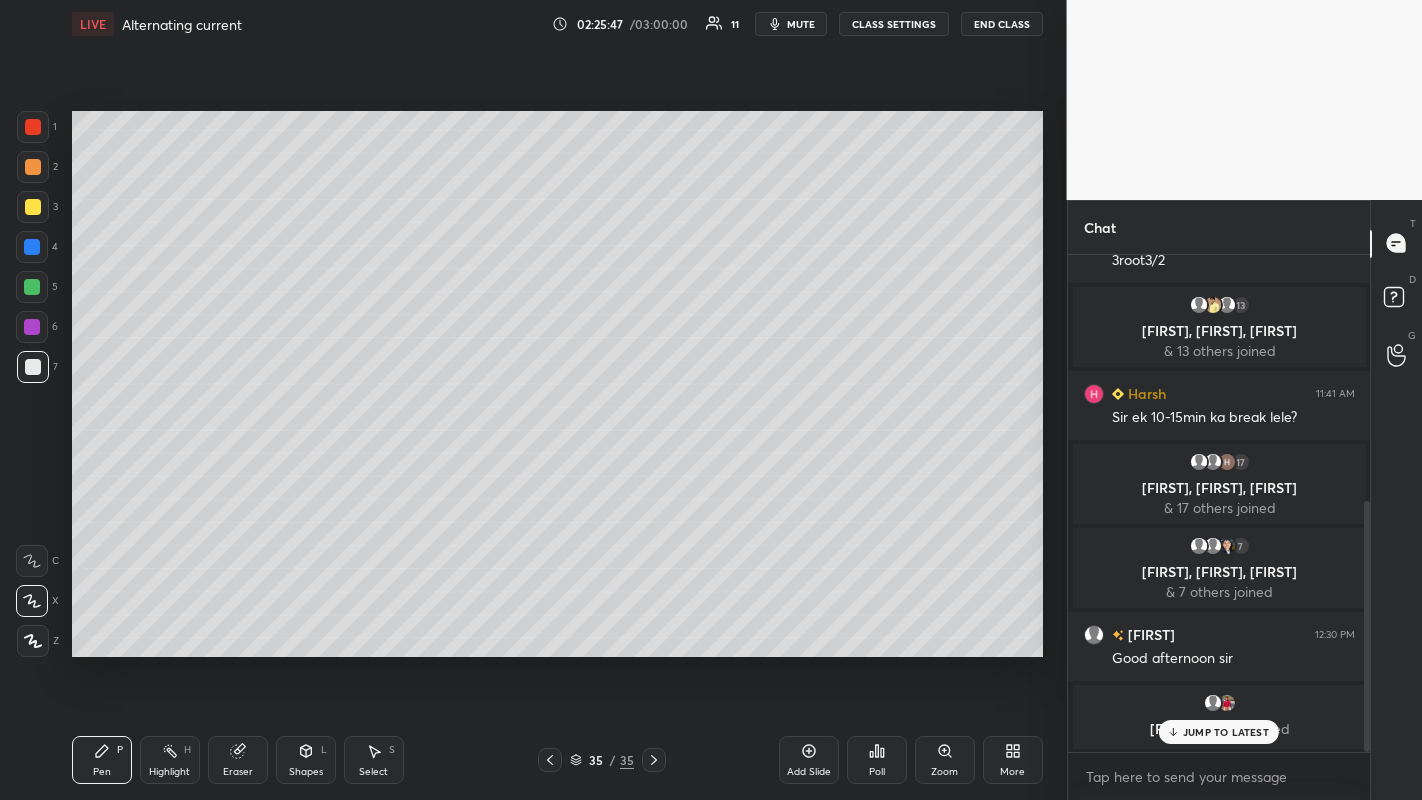 click on "Pen P" at bounding box center (102, 760) 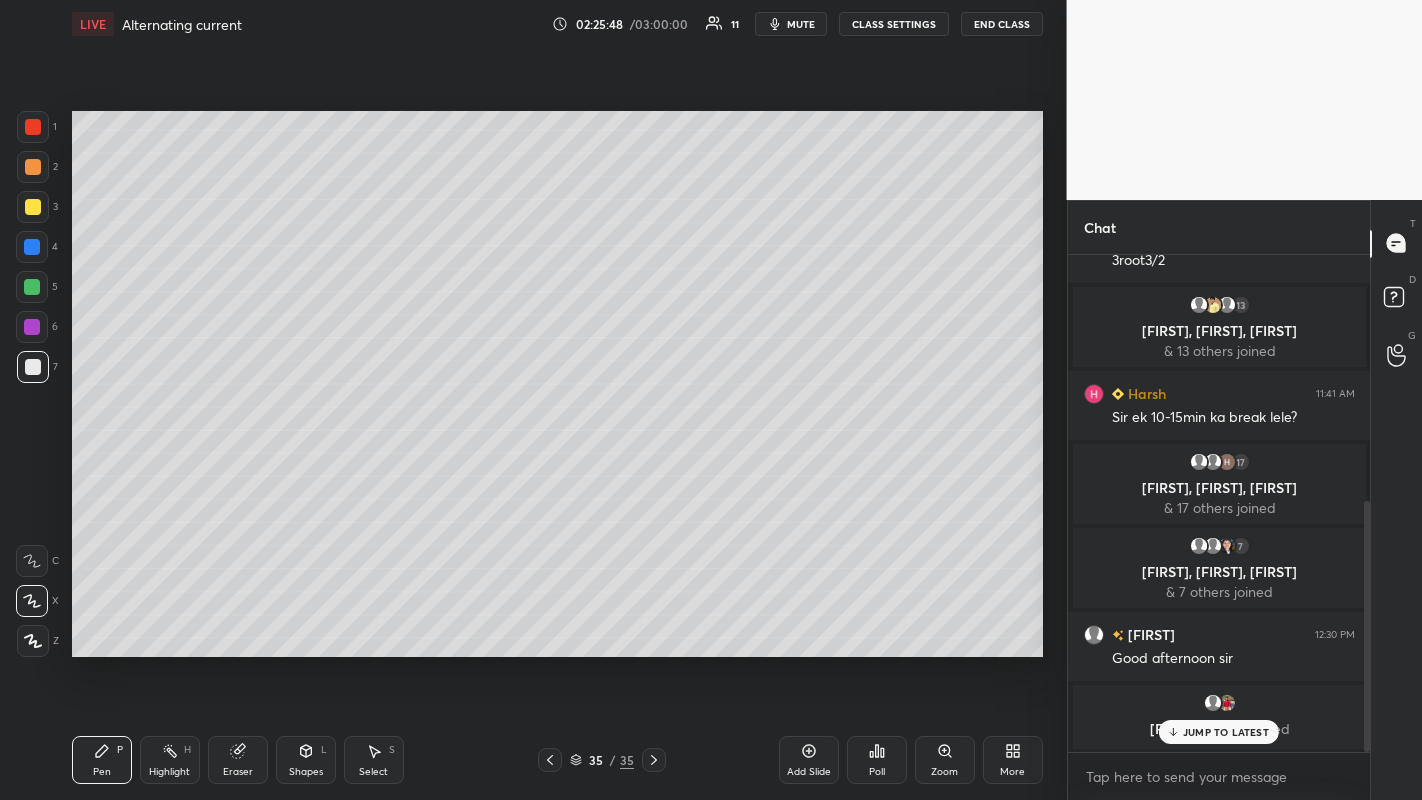 click at bounding box center (32, 287) 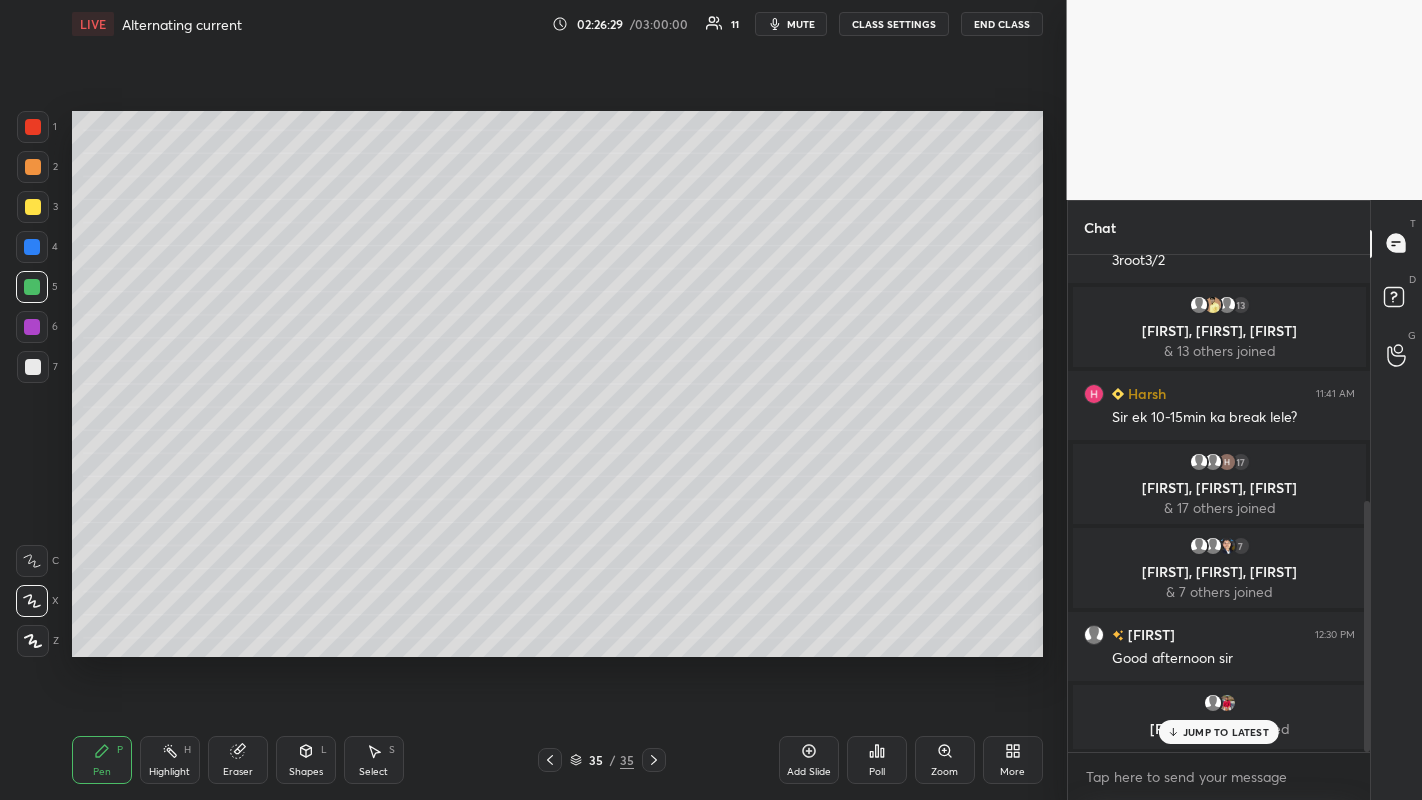 click at bounding box center (33, 367) 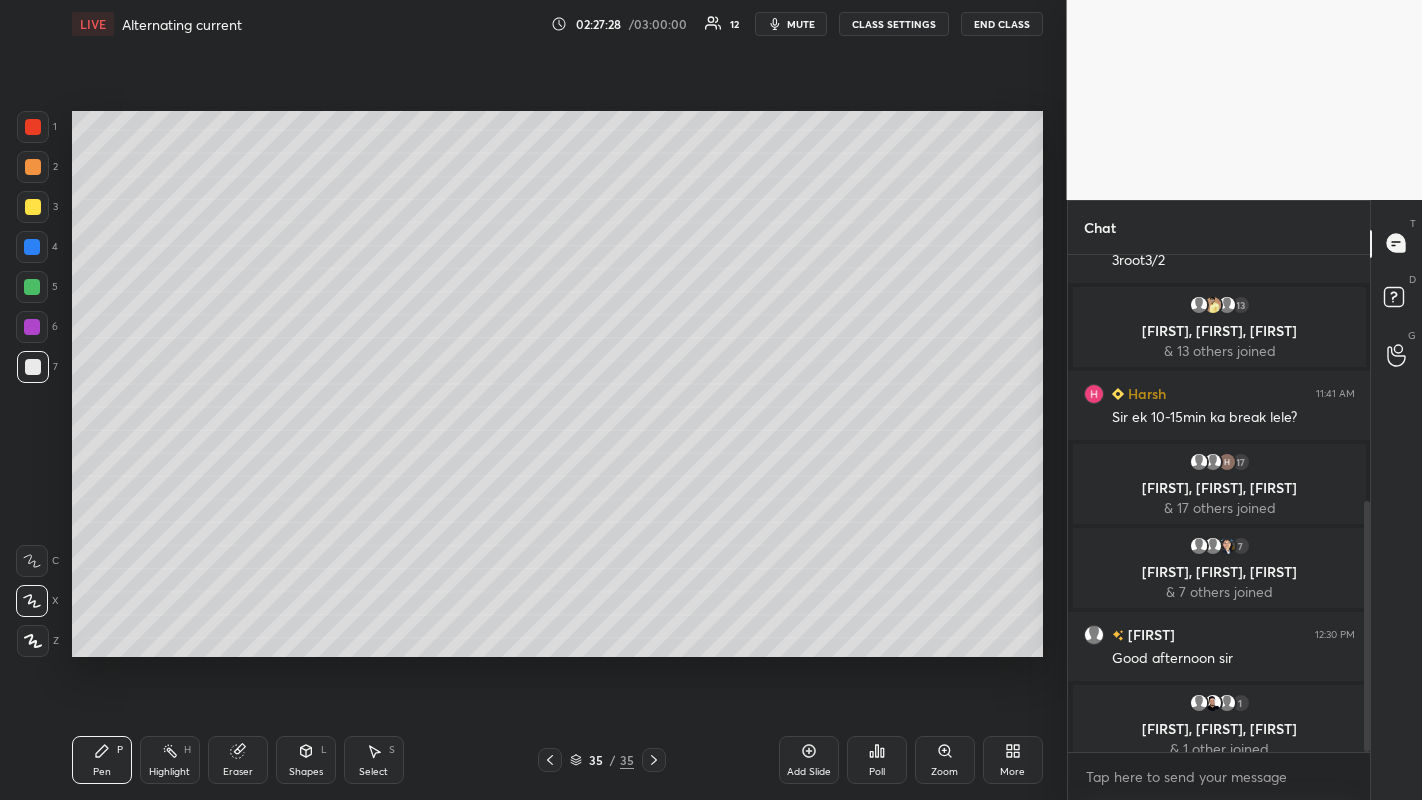 click on "Shapes L" at bounding box center (306, 760) 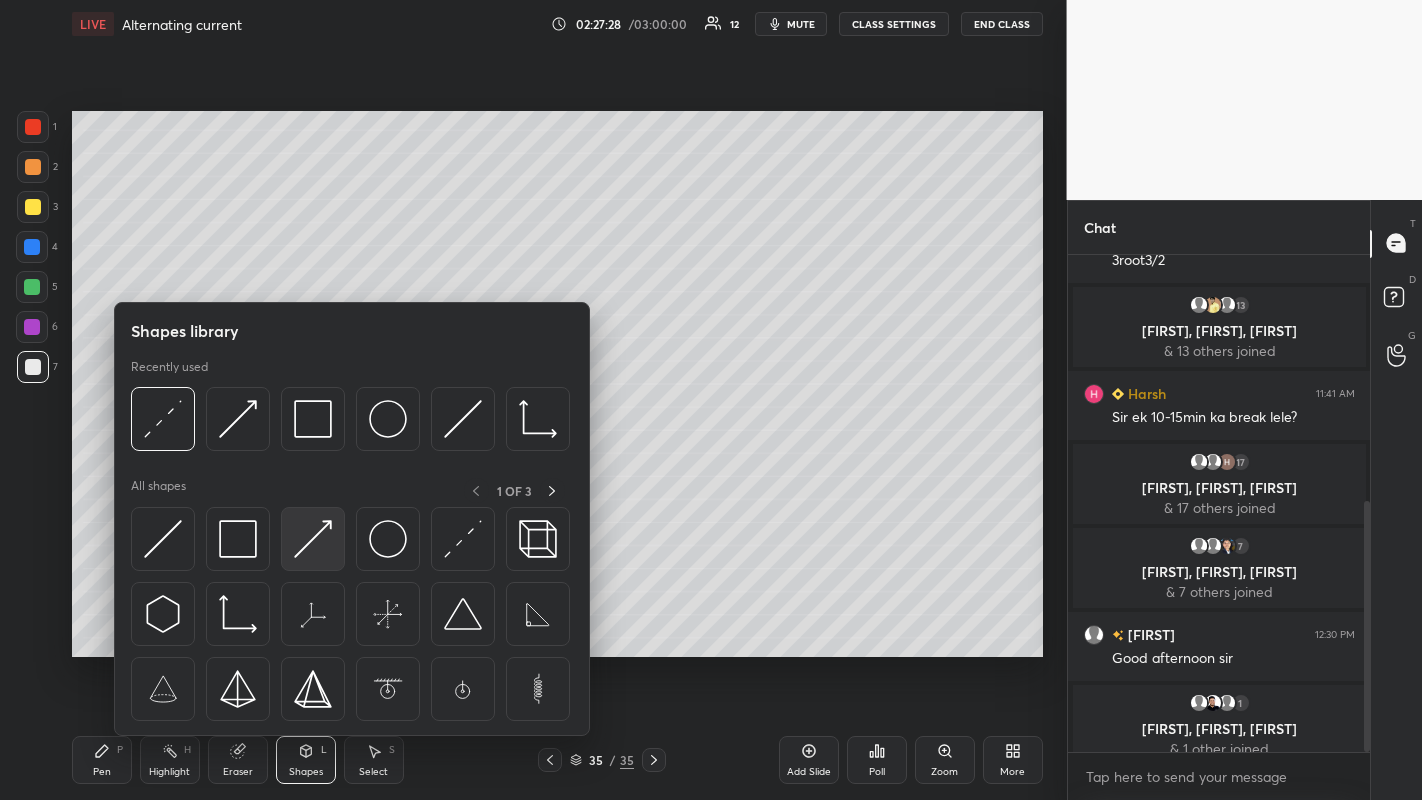 click at bounding box center (313, 539) 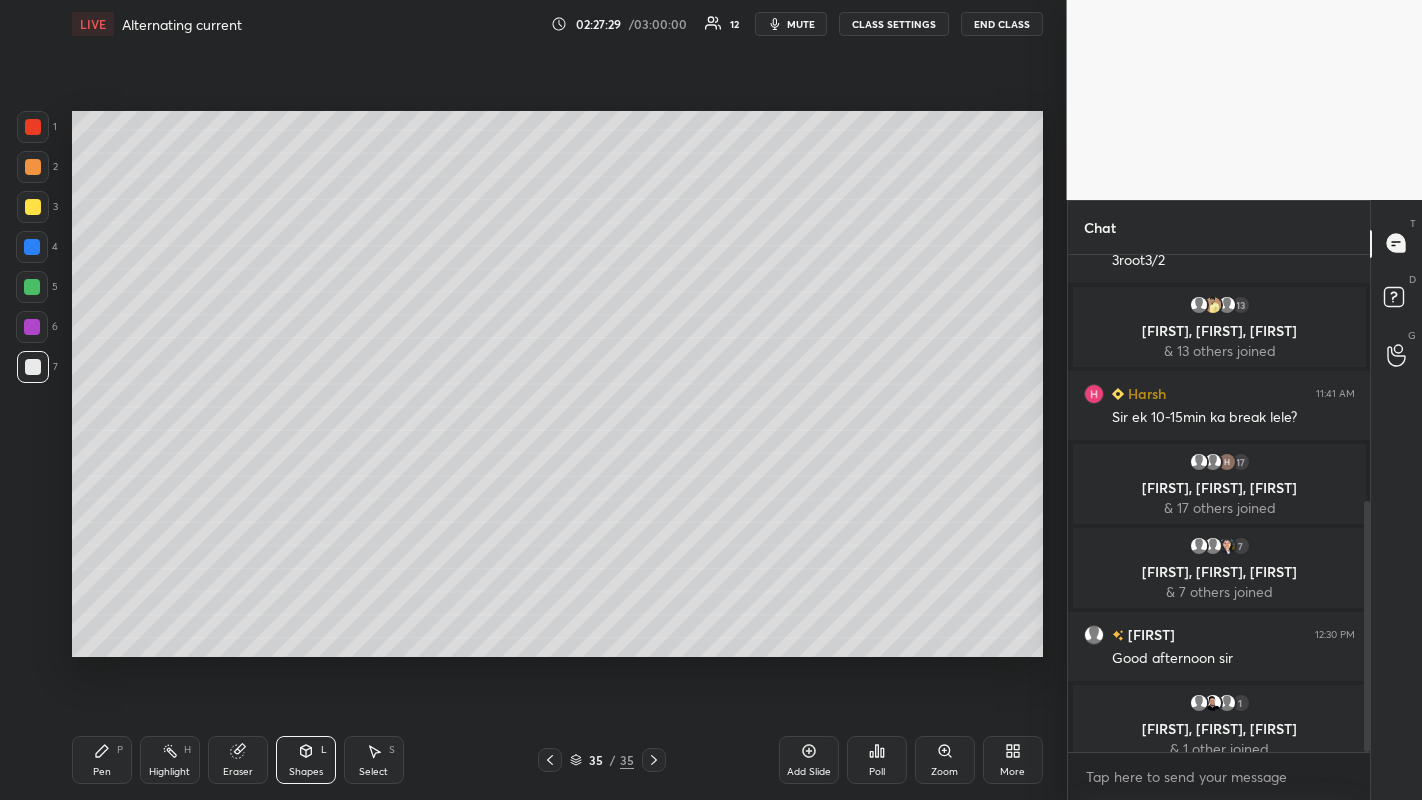 click at bounding box center (32, 287) 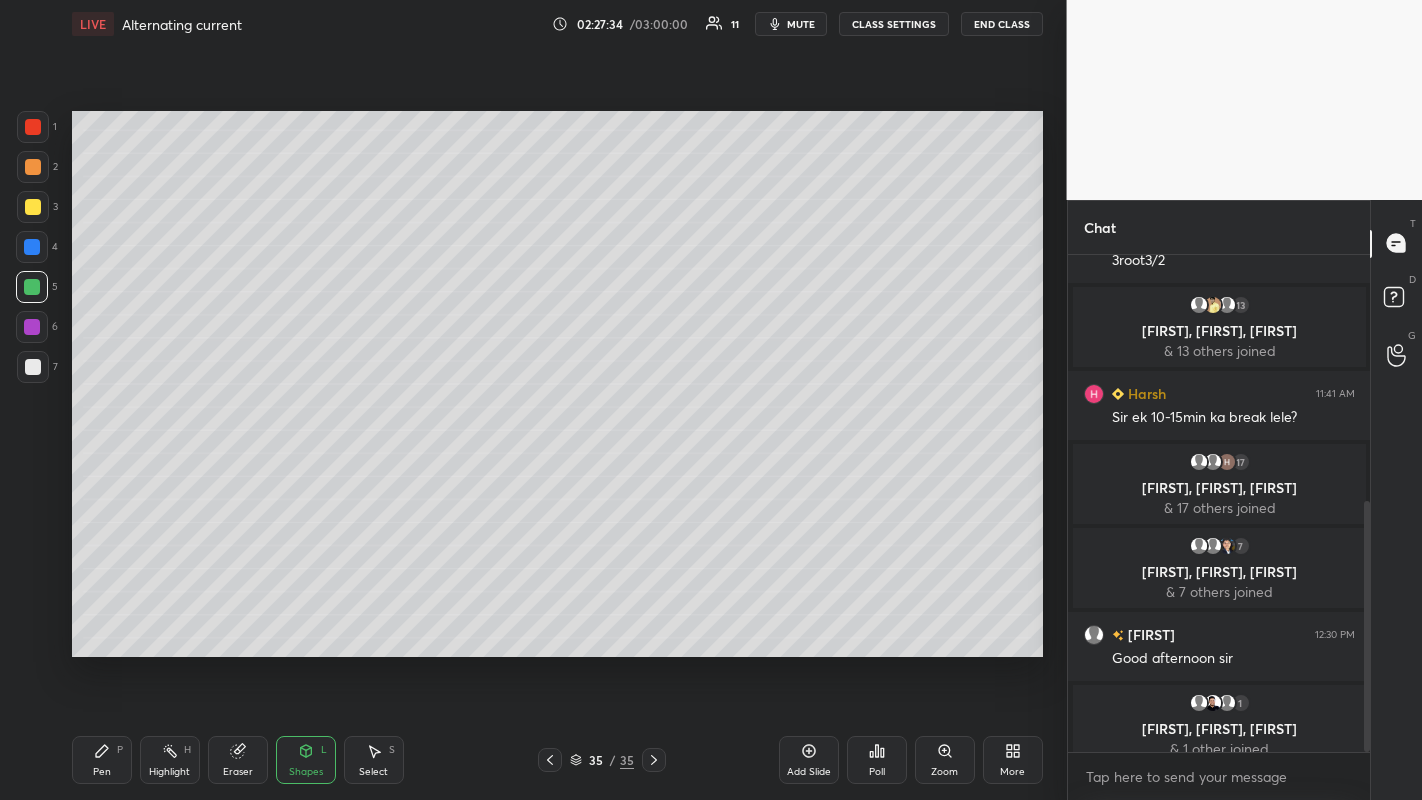 click on "Pen P" at bounding box center [102, 760] 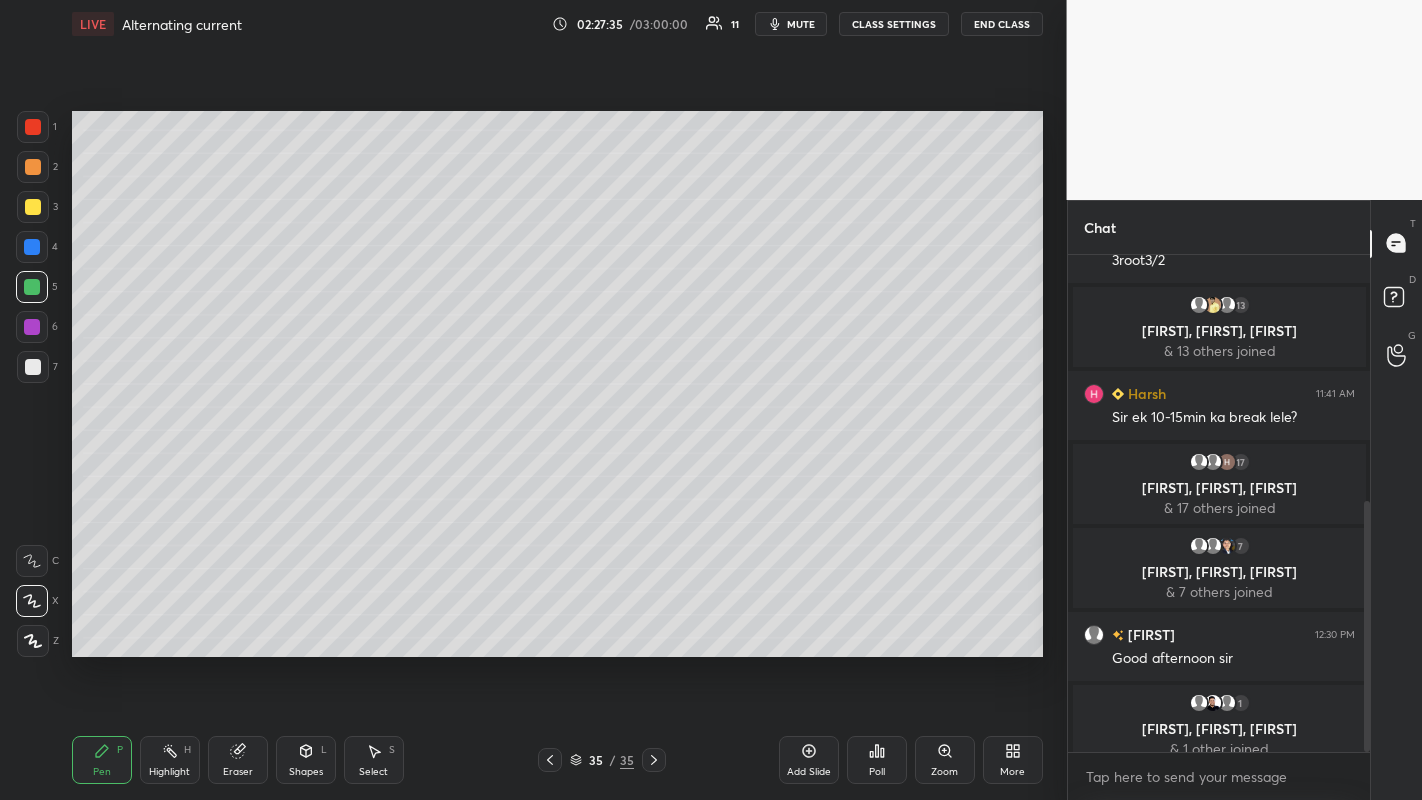 click at bounding box center (33, 167) 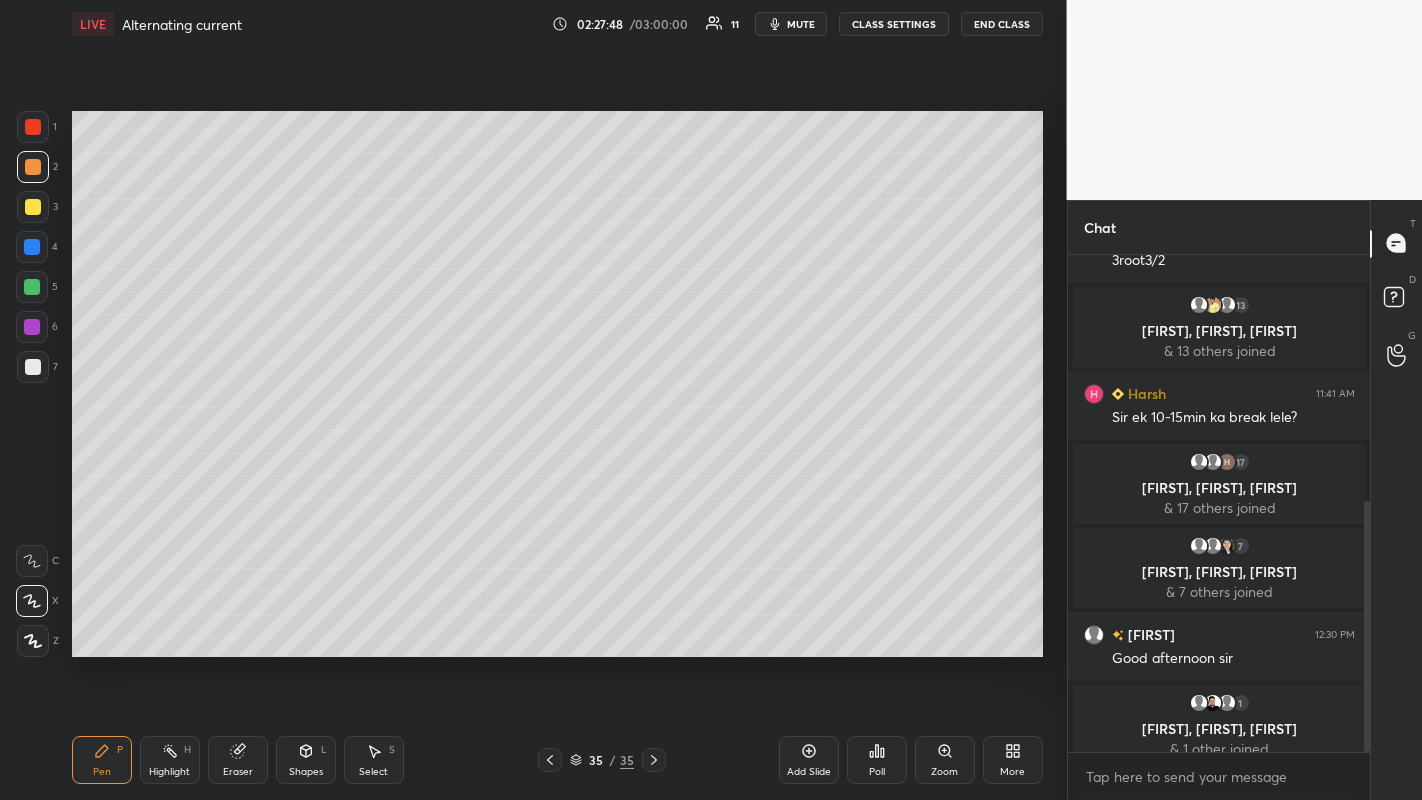 click on "Shapes" at bounding box center (306, 772) 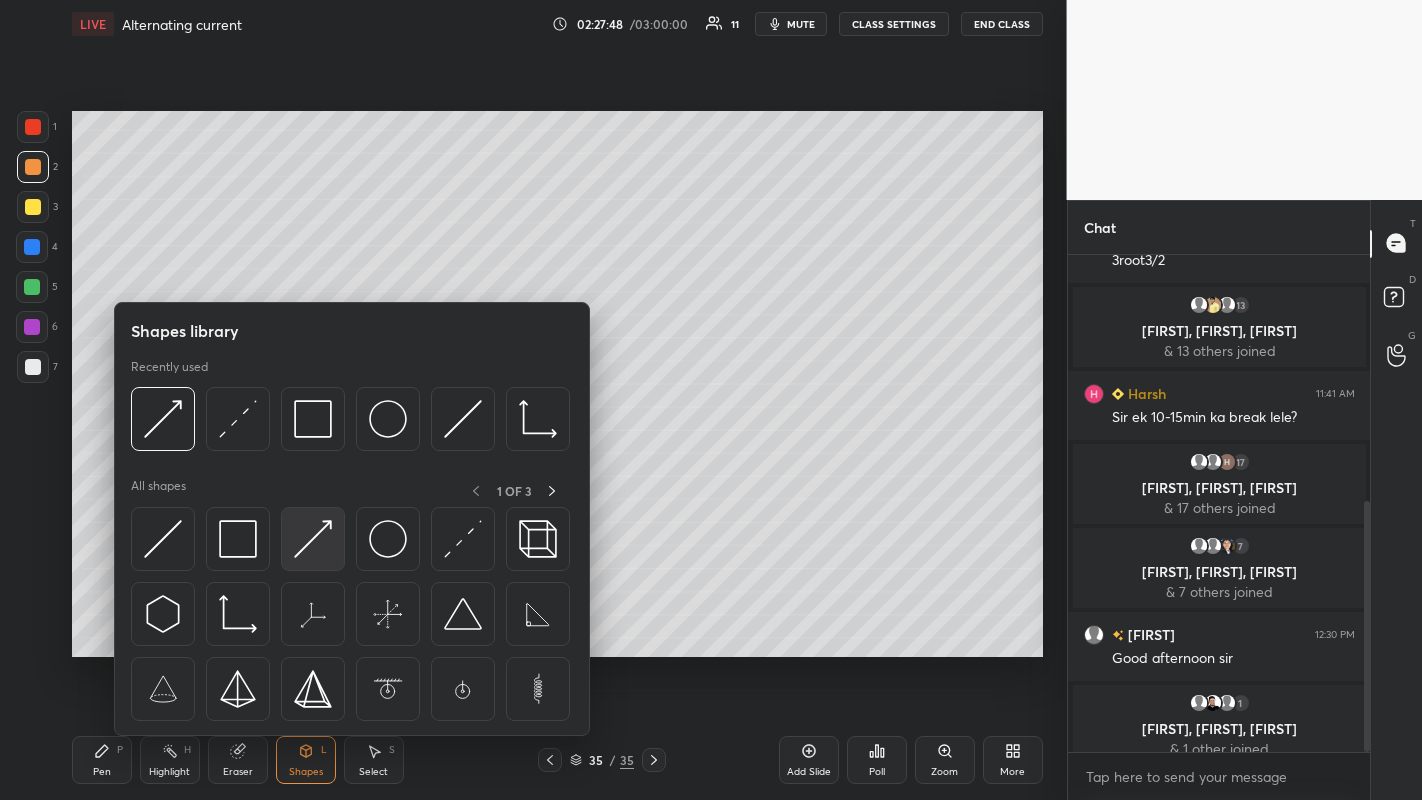 click at bounding box center [313, 539] 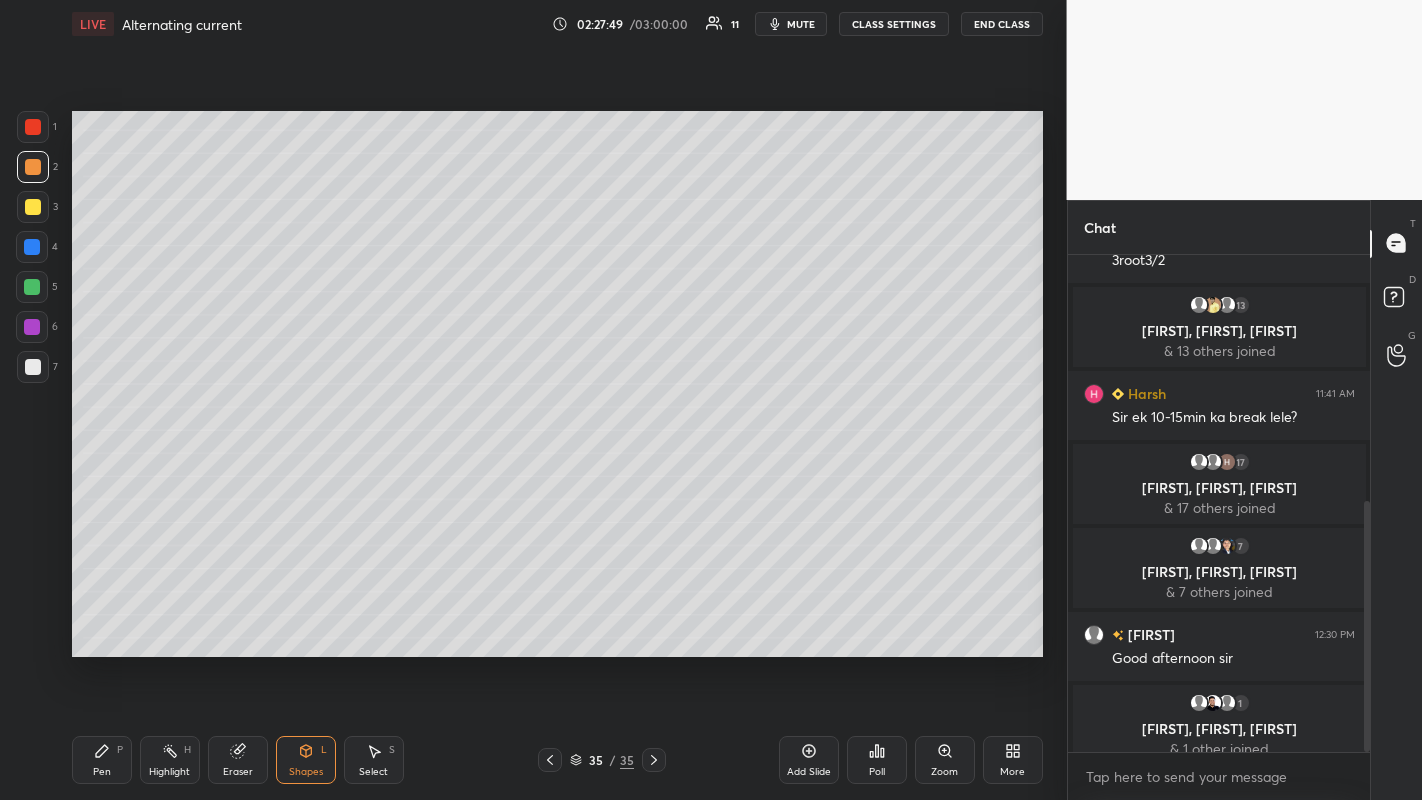 click at bounding box center [32, 247] 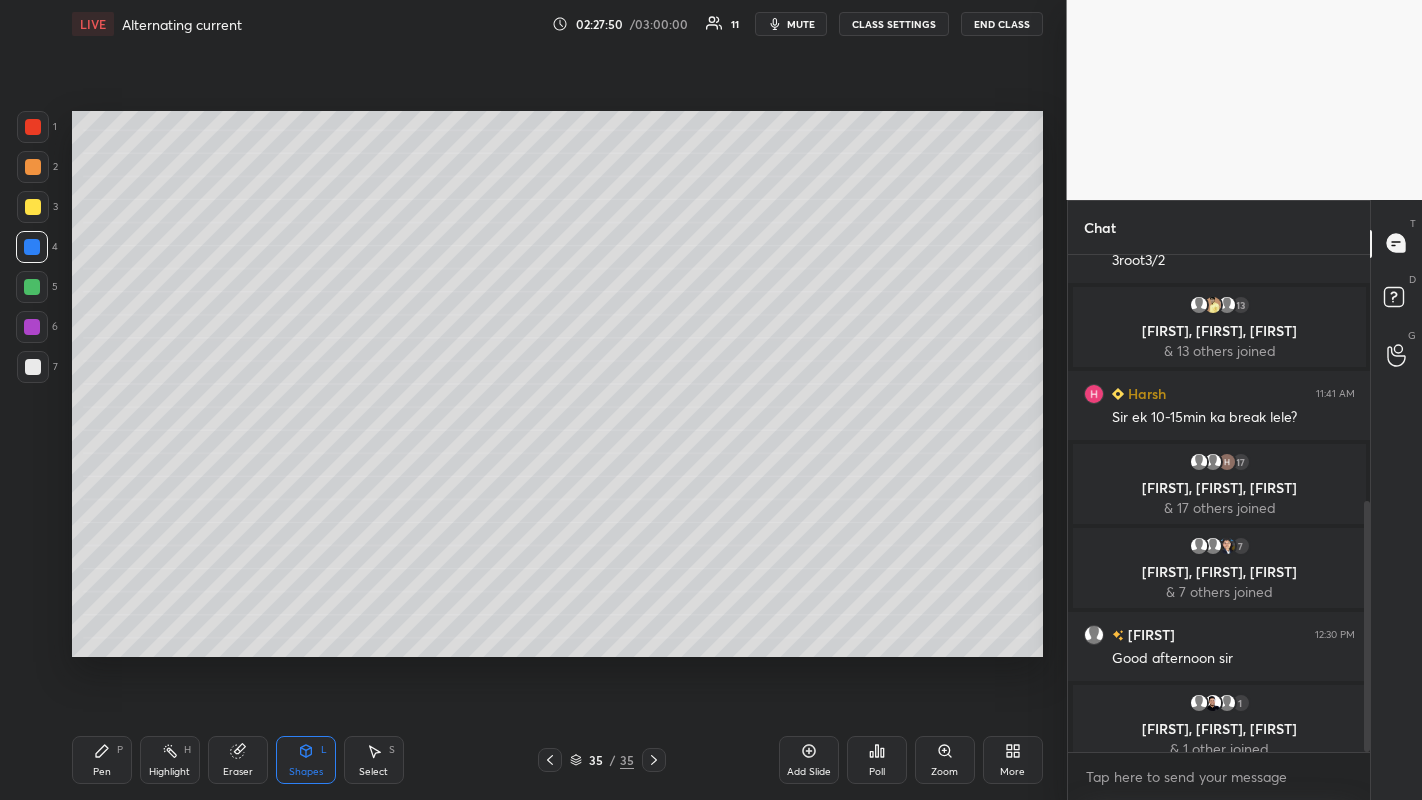 click at bounding box center (33, 167) 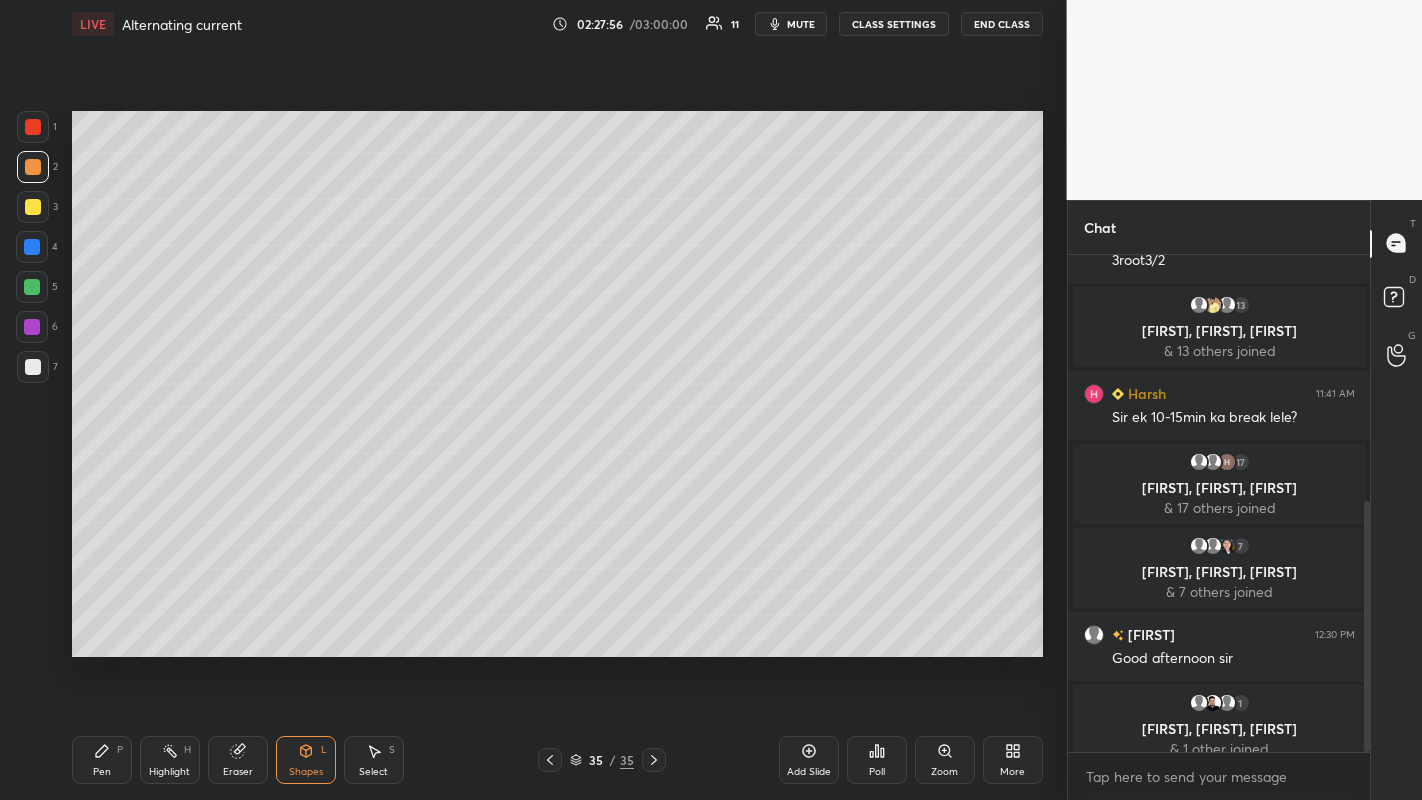 click on "Pen" at bounding box center (102, 772) 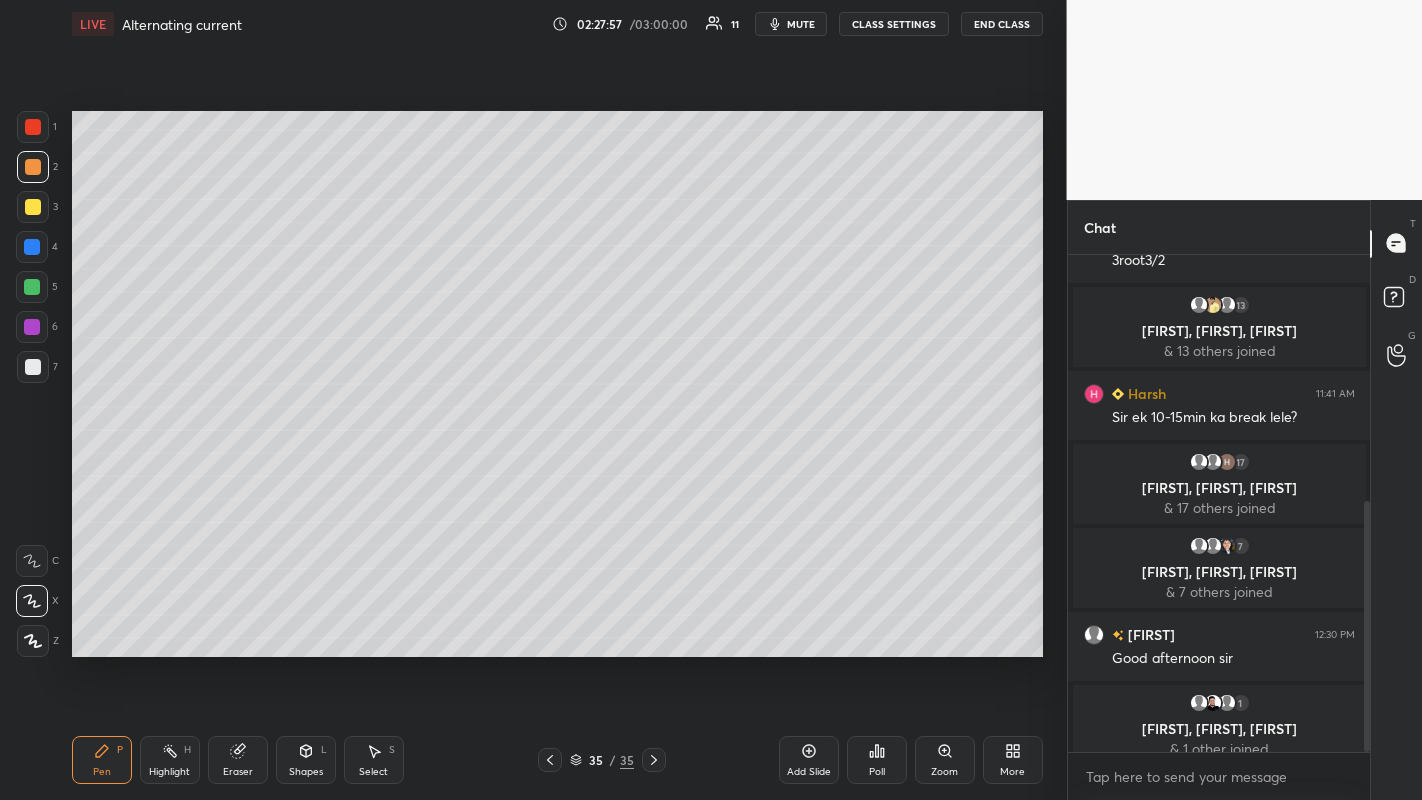 click at bounding box center [33, 367] 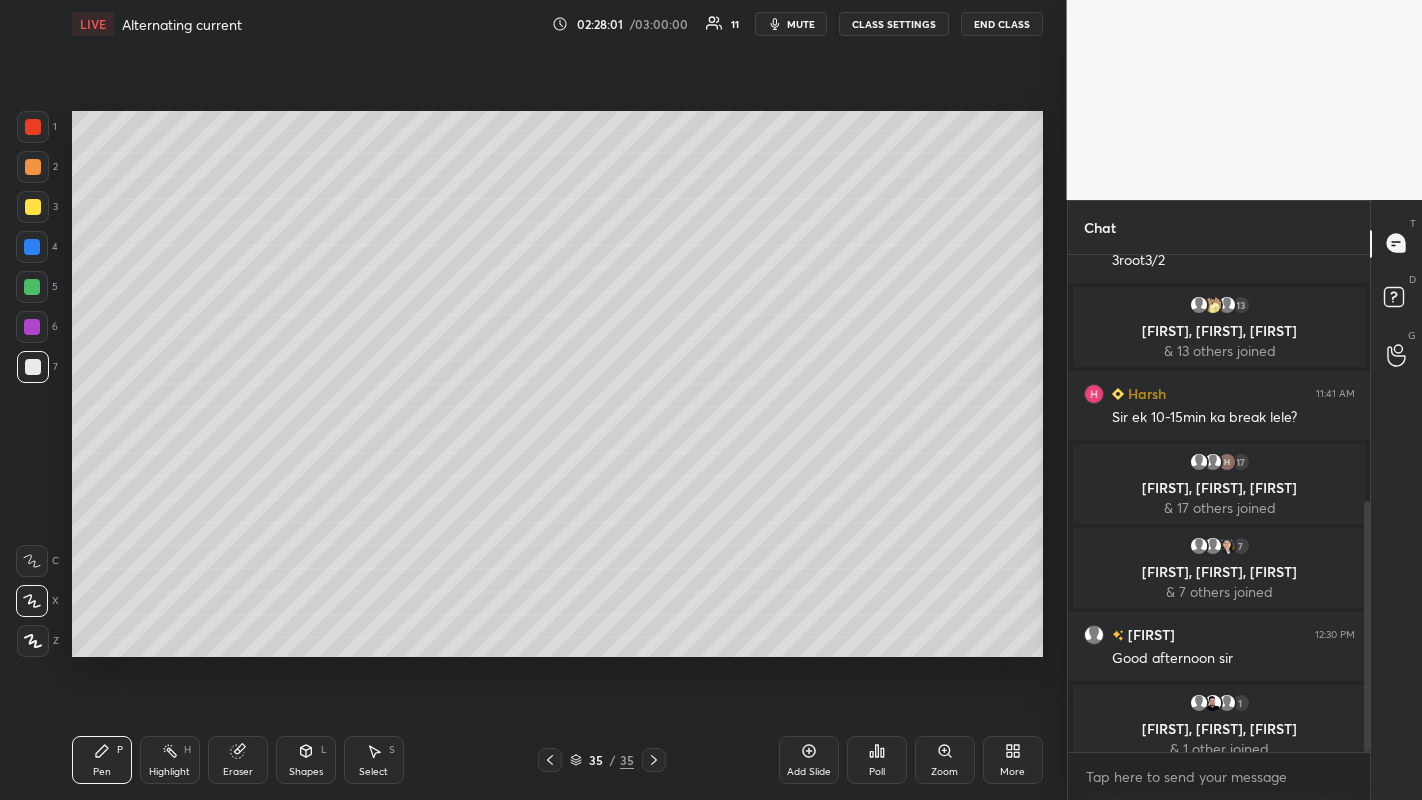 click on "Shapes L" at bounding box center (306, 760) 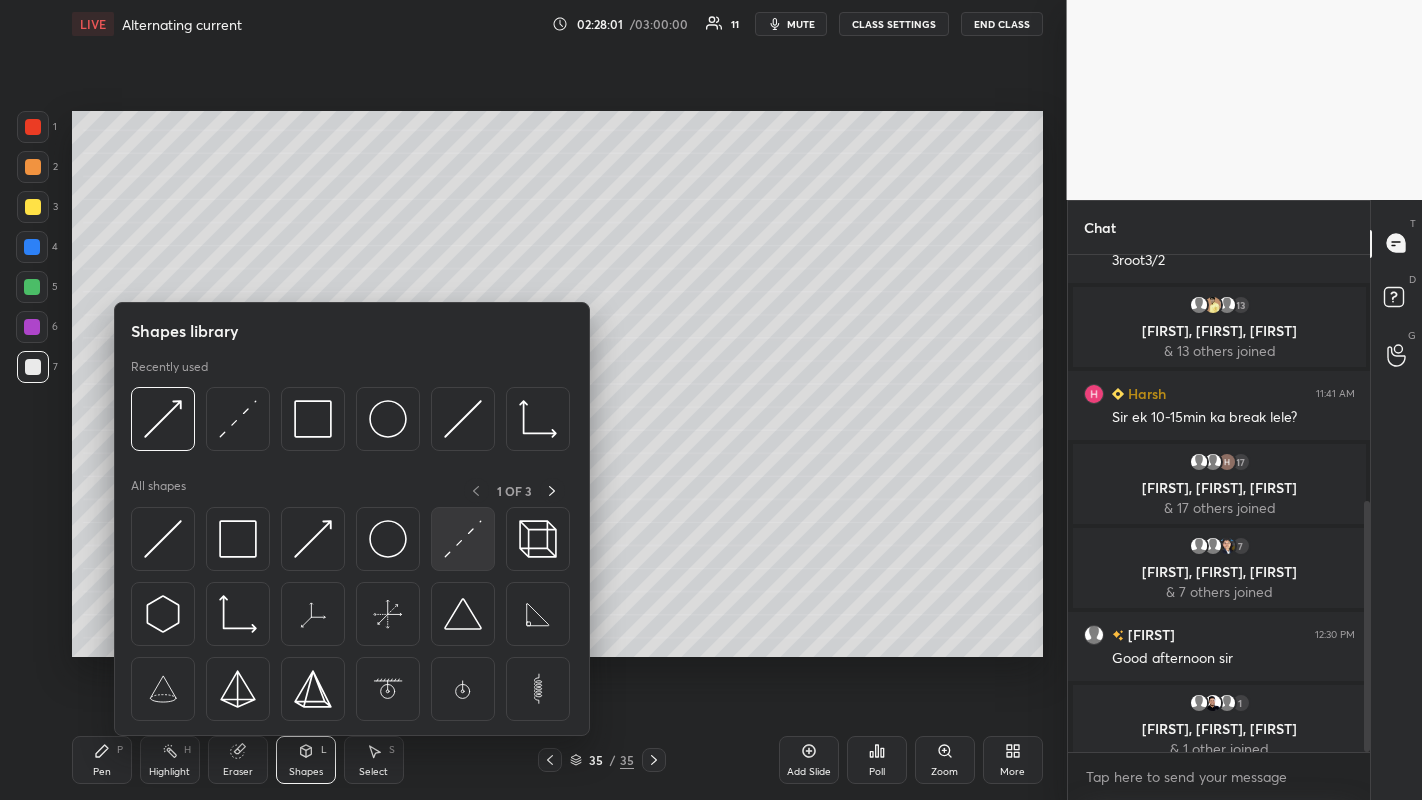 click at bounding box center (463, 539) 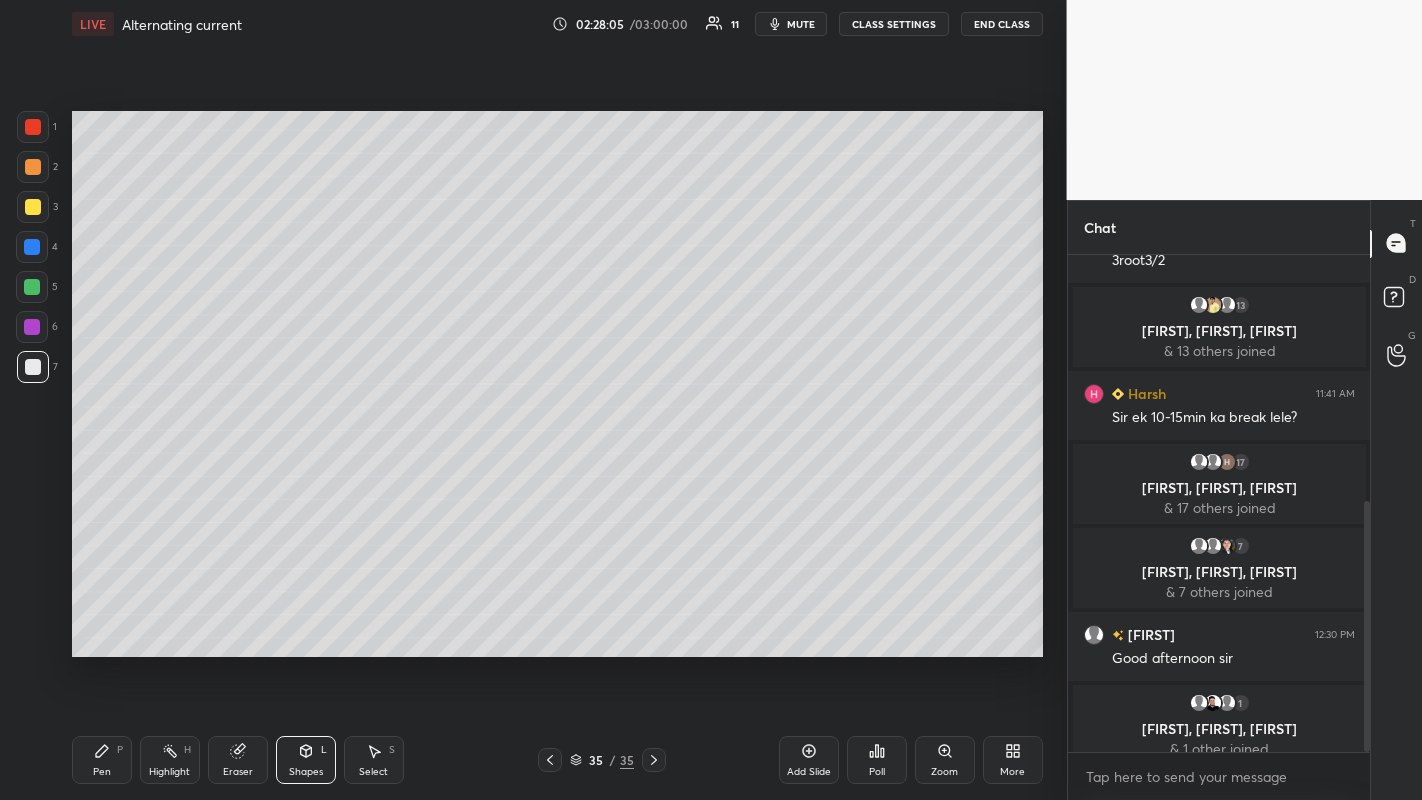 click 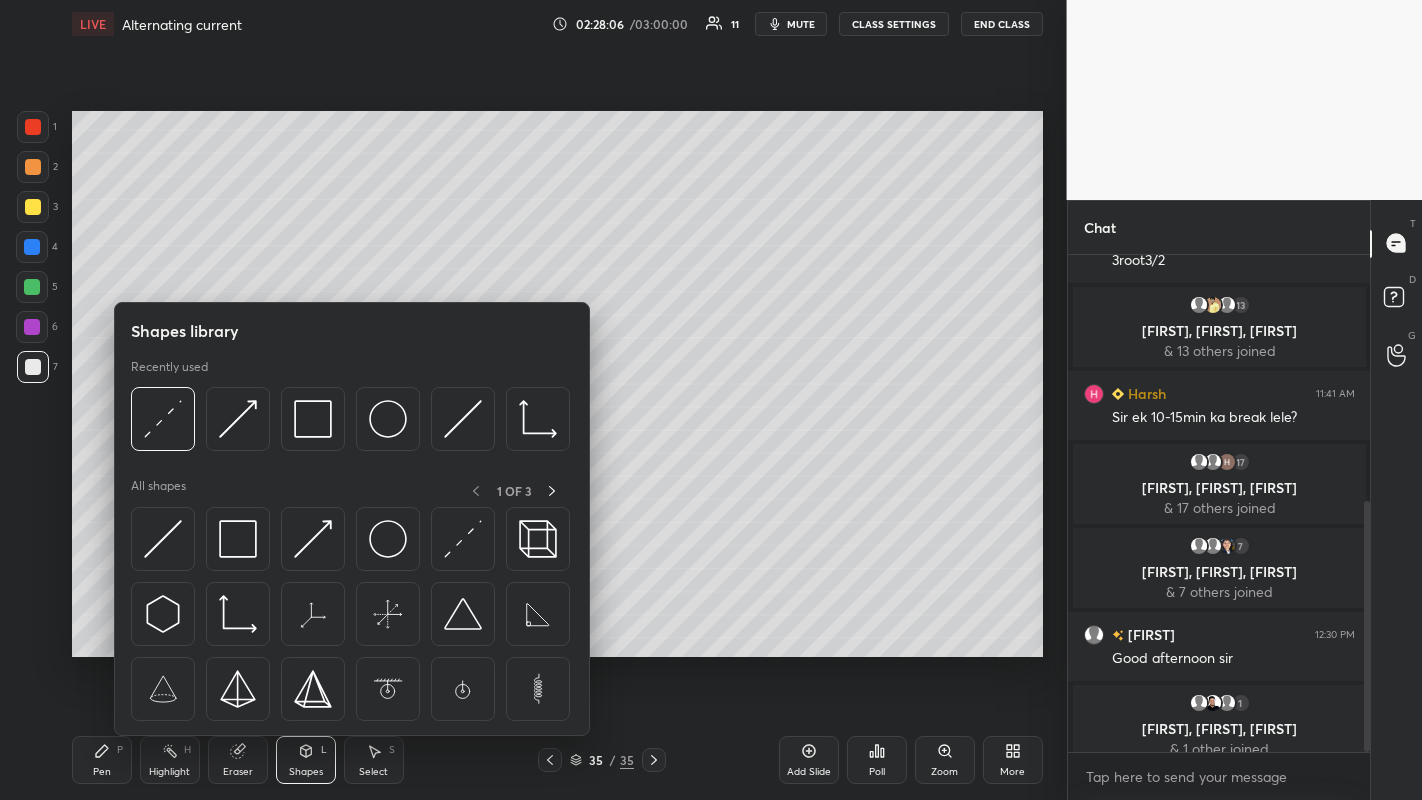 click at bounding box center (313, 539) 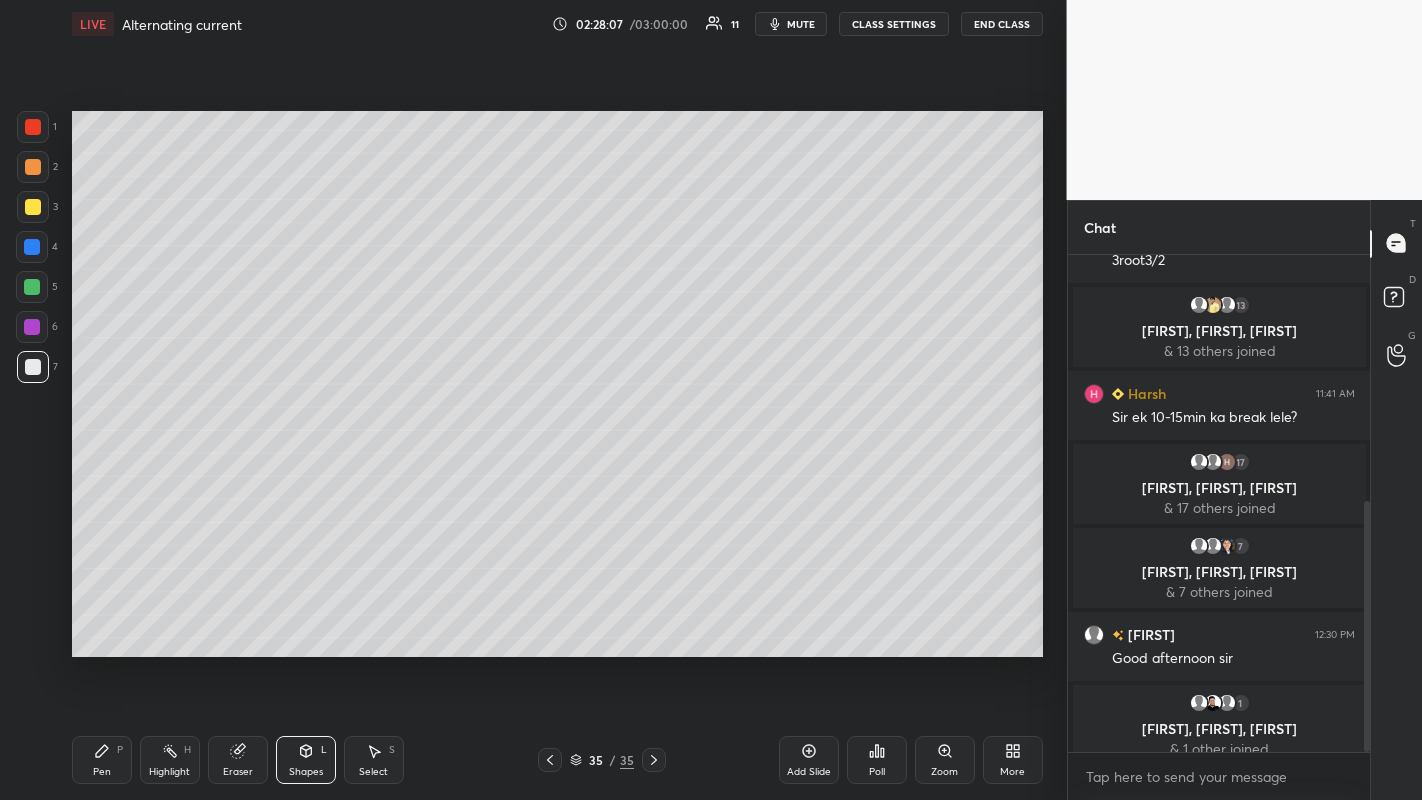 click at bounding box center [32, 247] 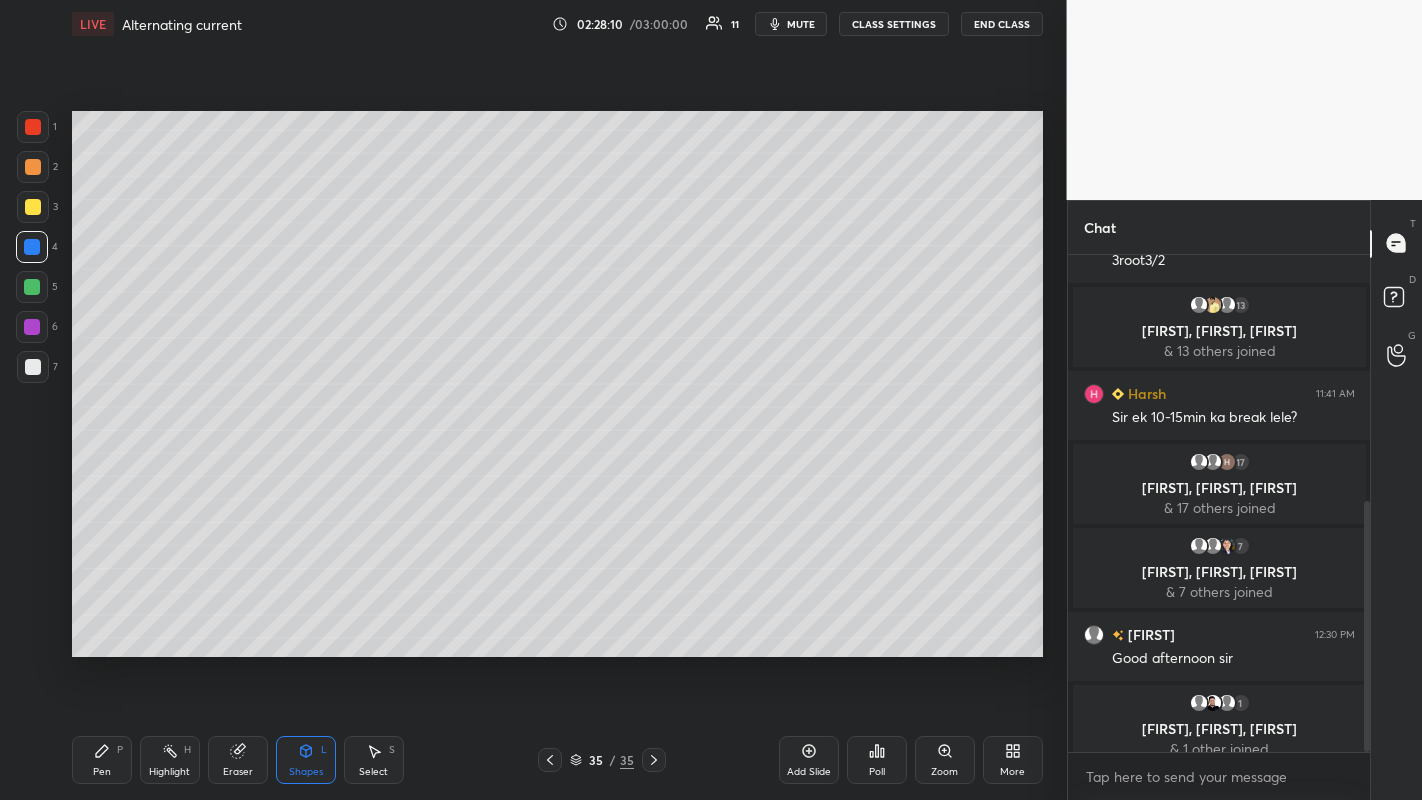 click on "Pen P" at bounding box center (102, 760) 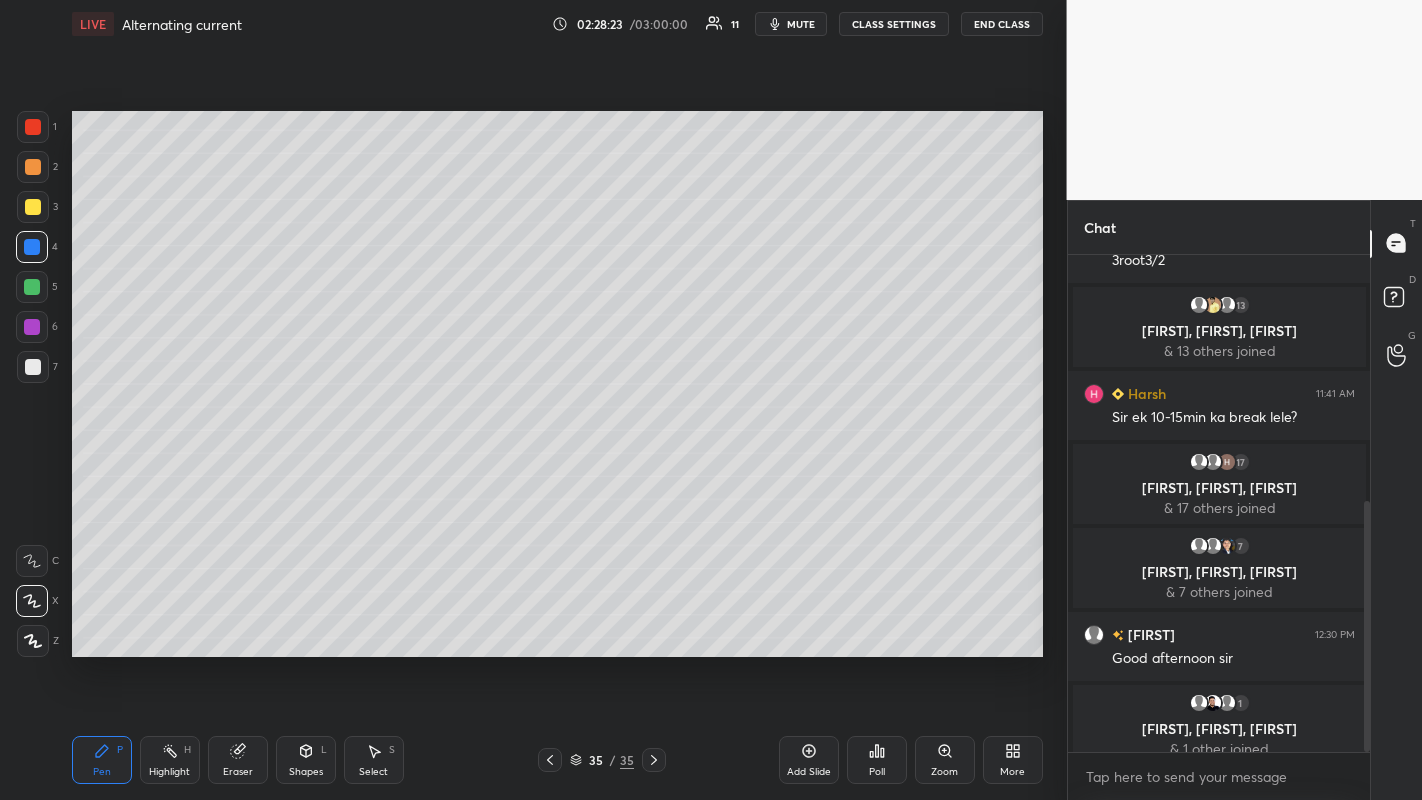 click 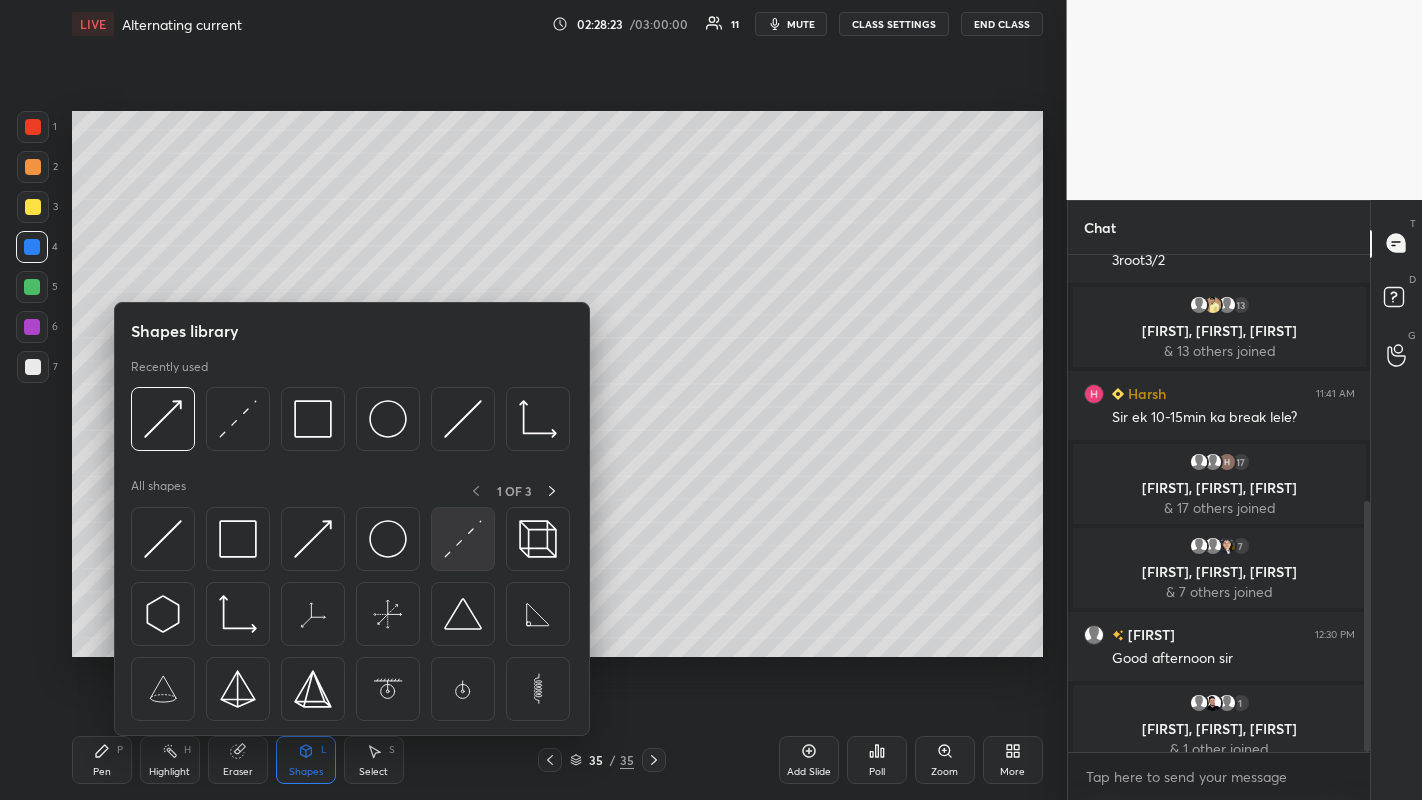 click at bounding box center (463, 539) 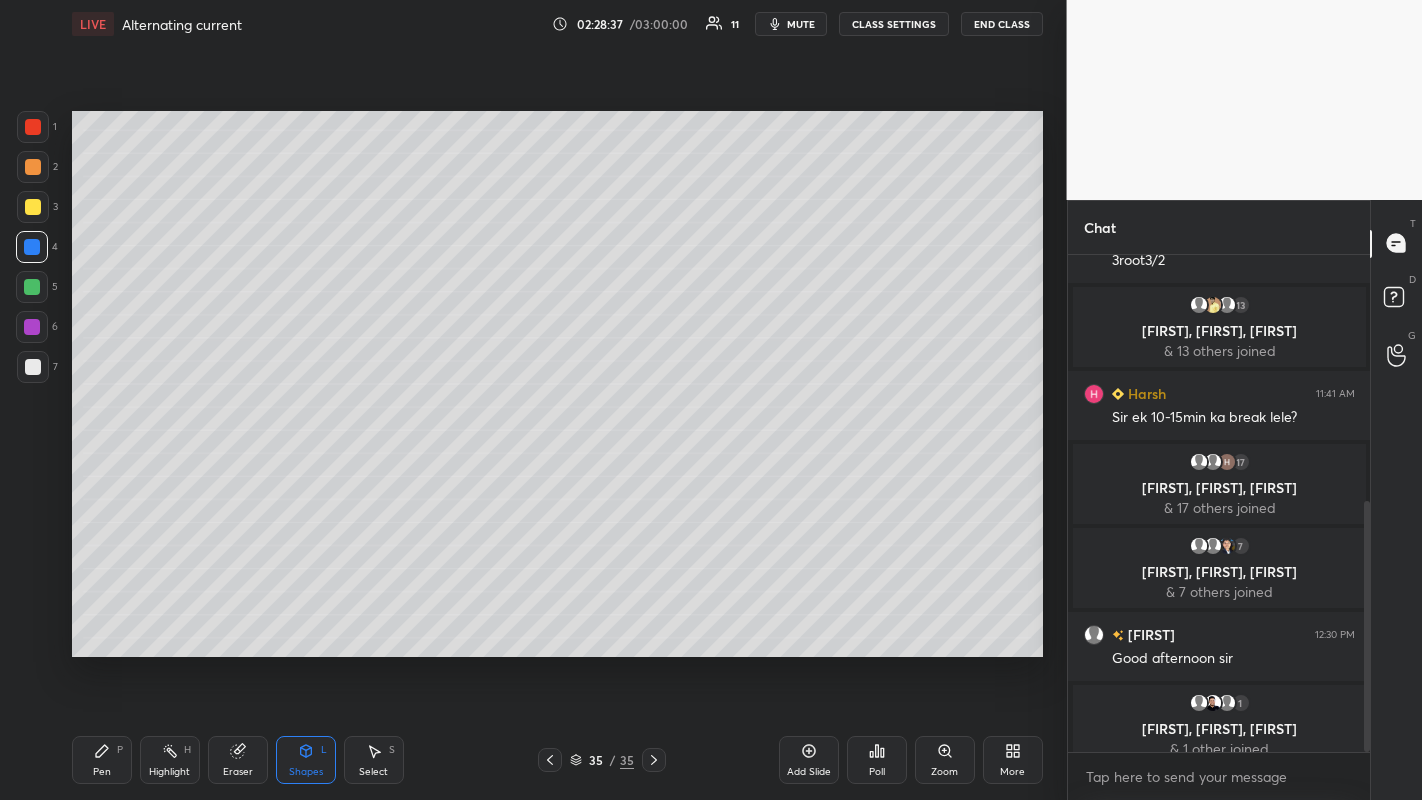 click 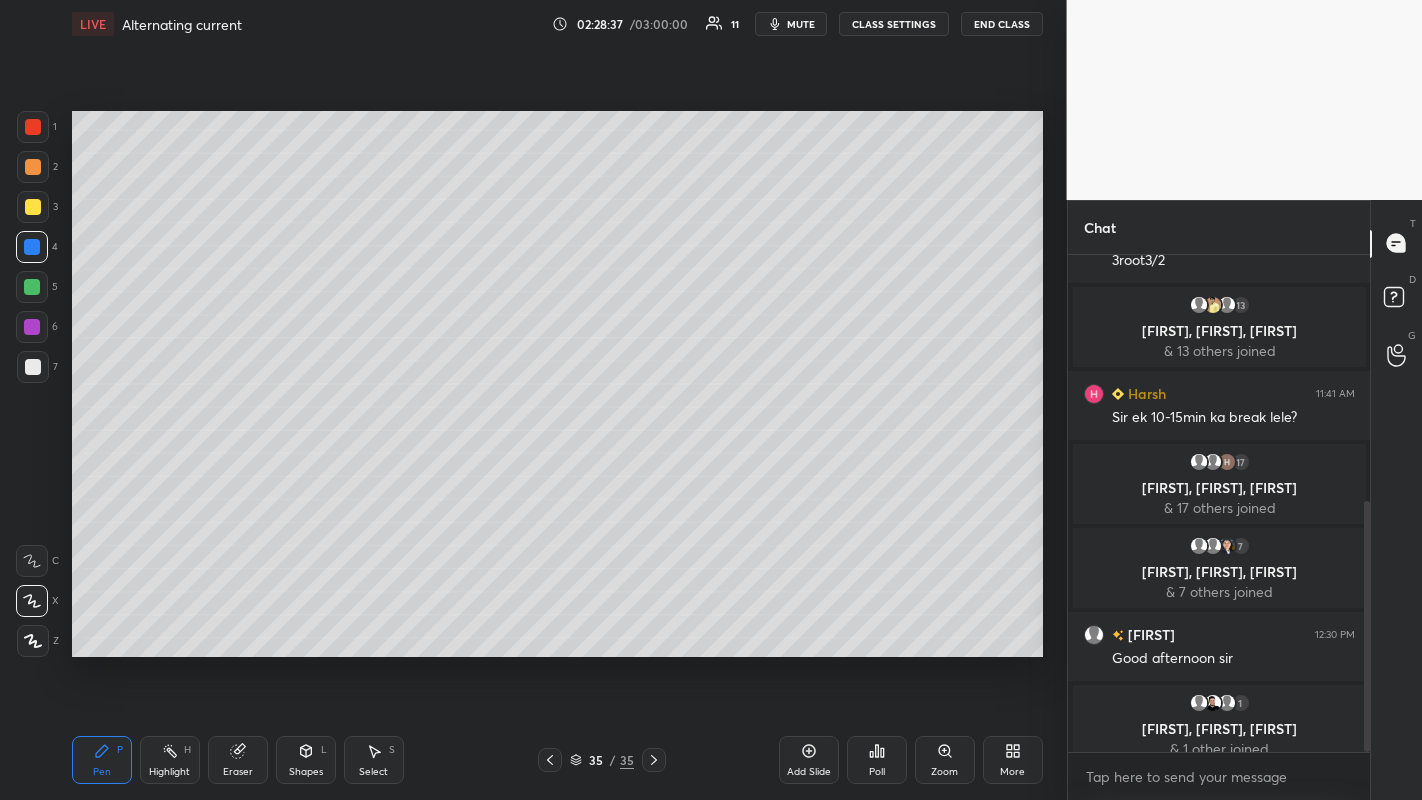 click at bounding box center (33, 367) 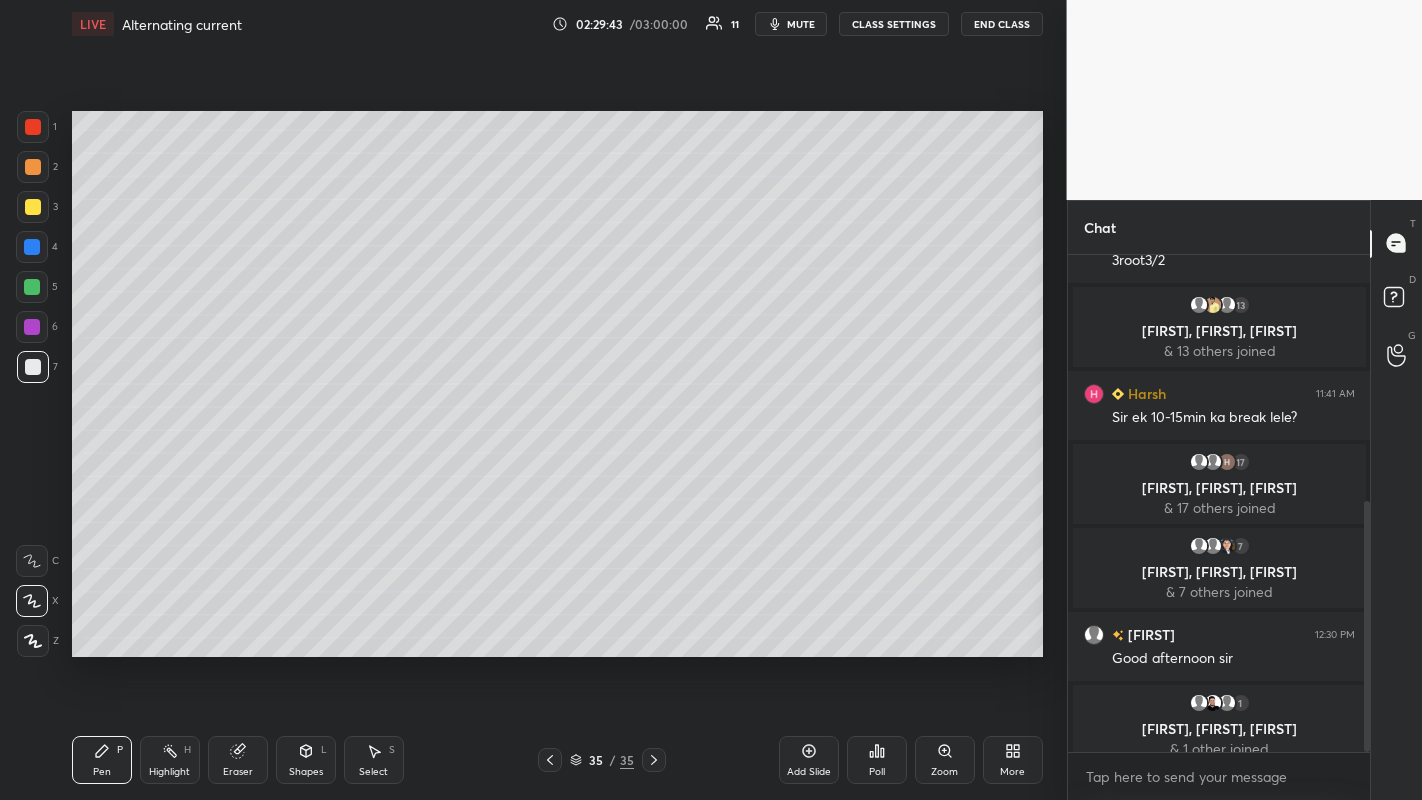click on "Eraser" at bounding box center (238, 760) 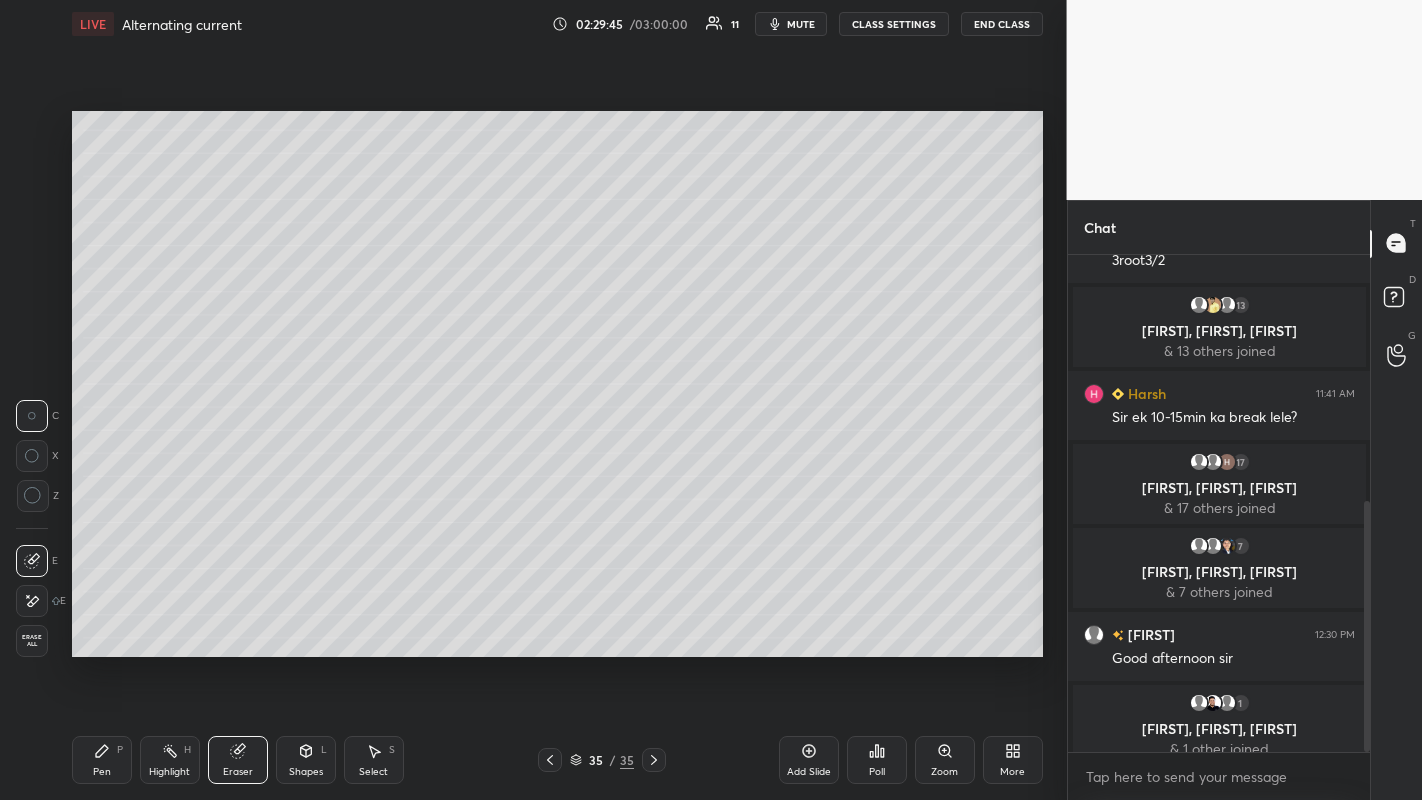 click on "Pen P" at bounding box center [102, 760] 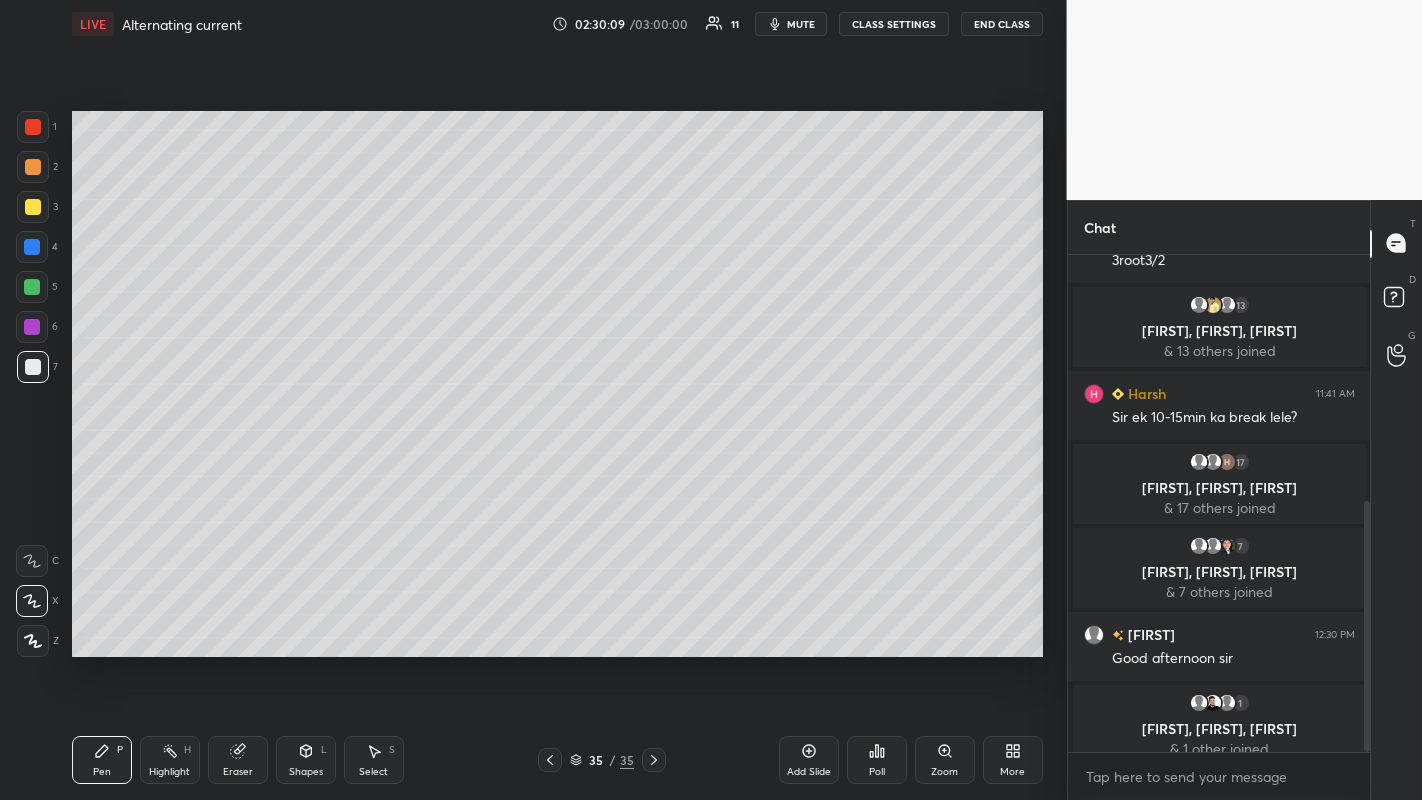 click on "Setting up your live class Poll for   secs No correct answer Start poll" at bounding box center [557, 384] 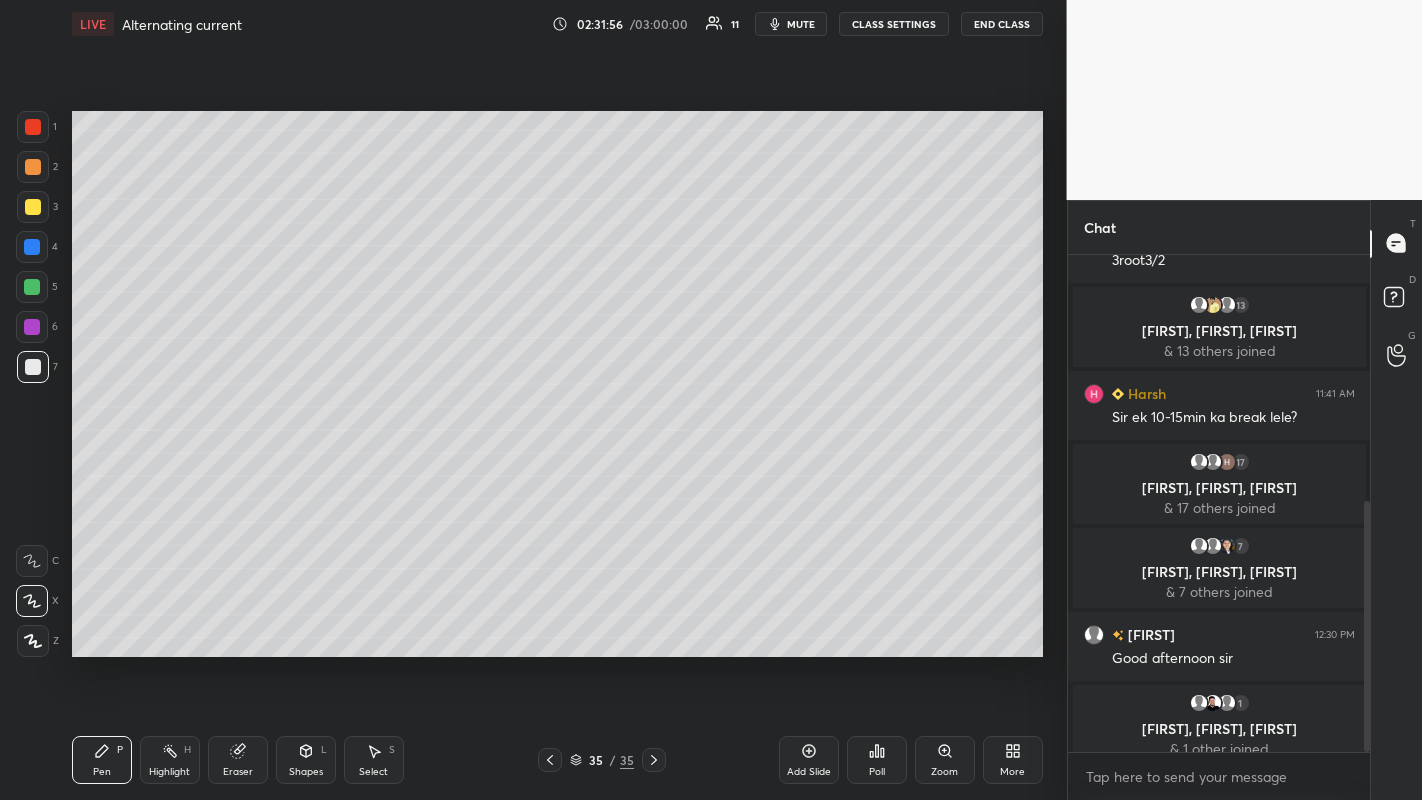 click 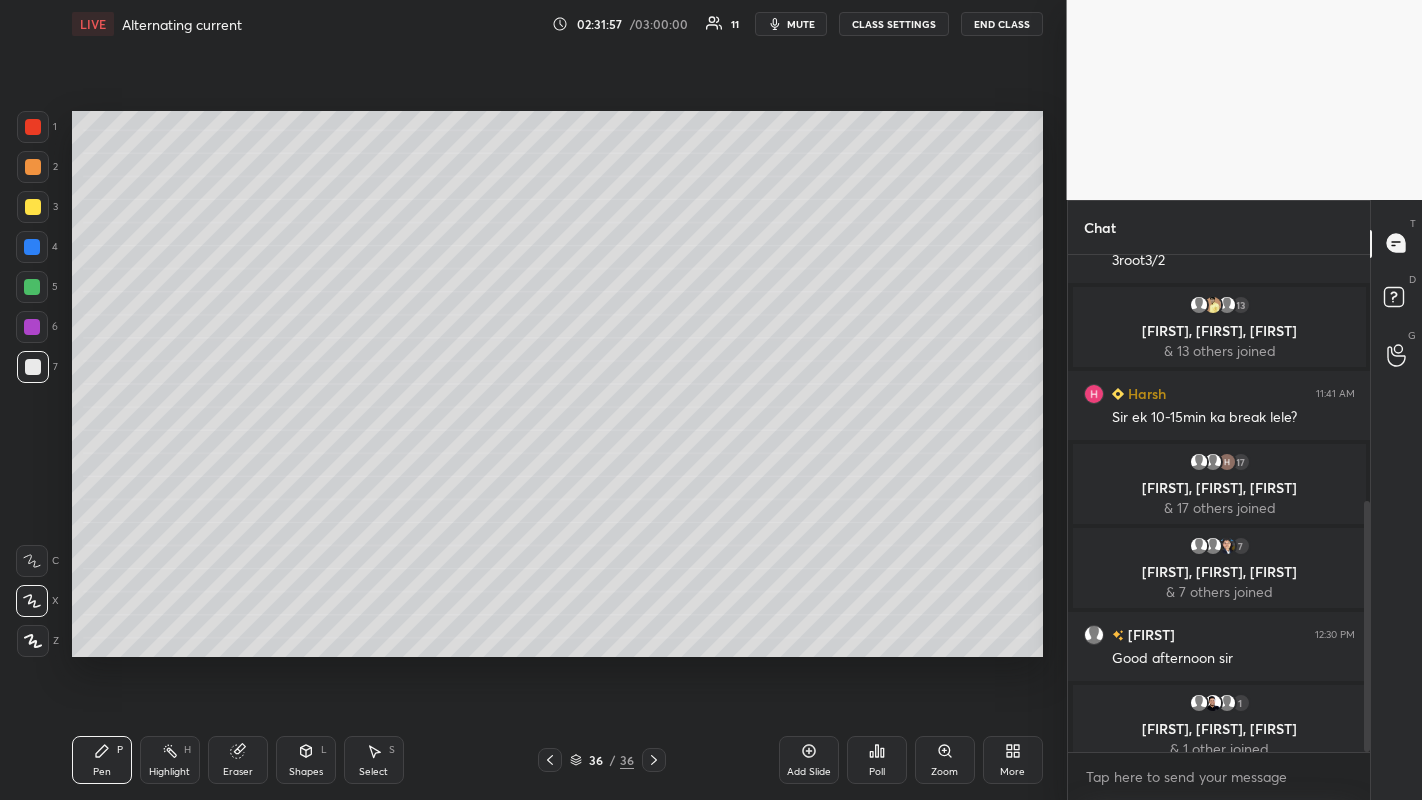 click 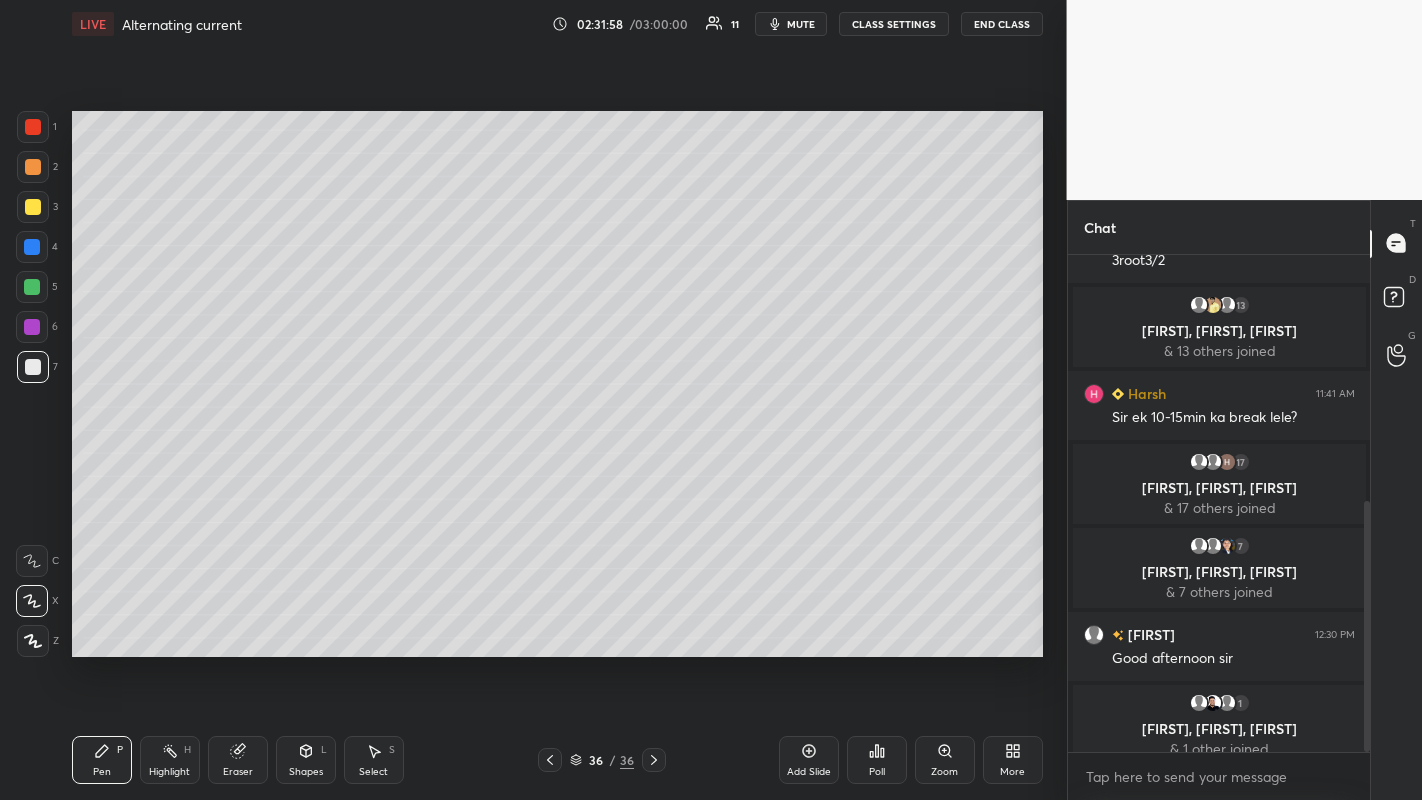click at bounding box center [33, 167] 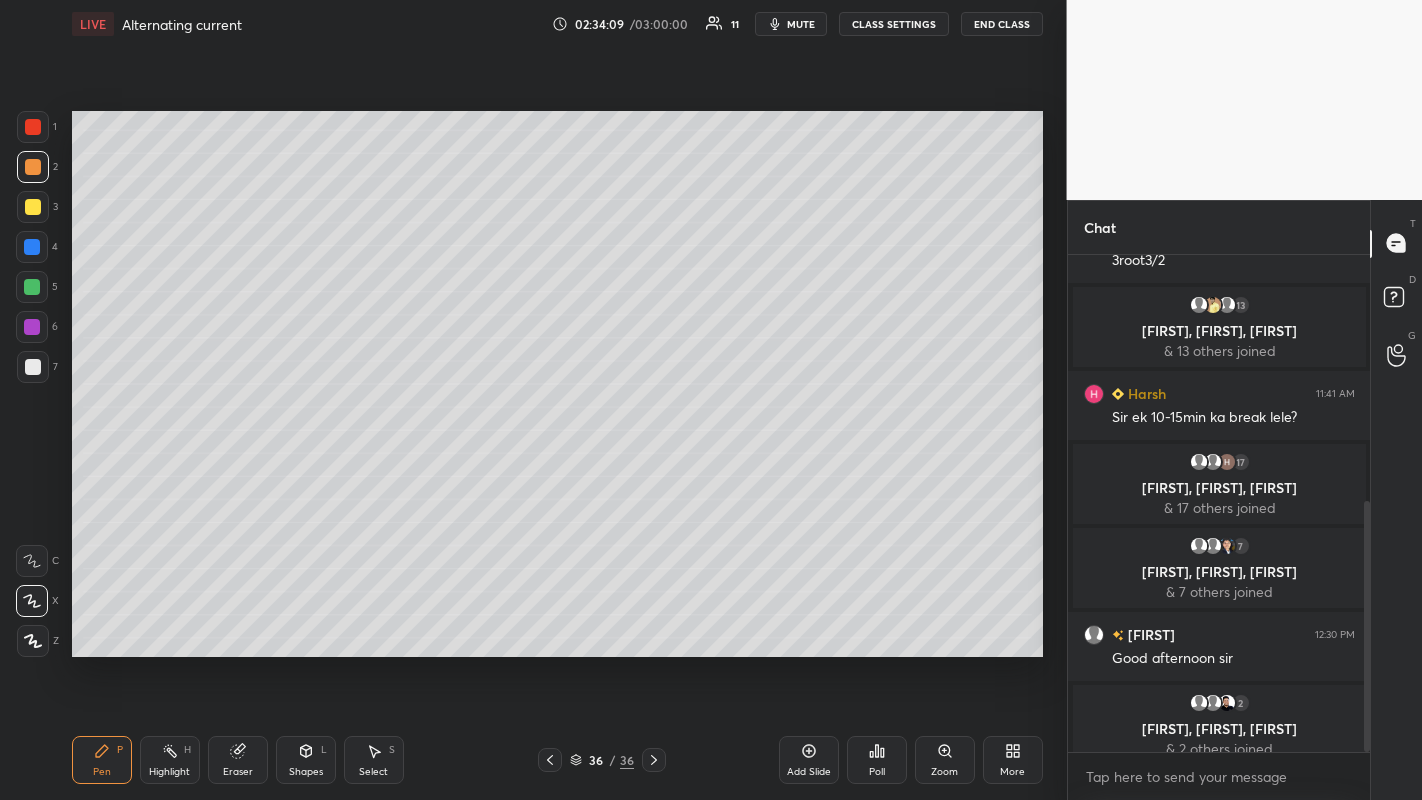 click 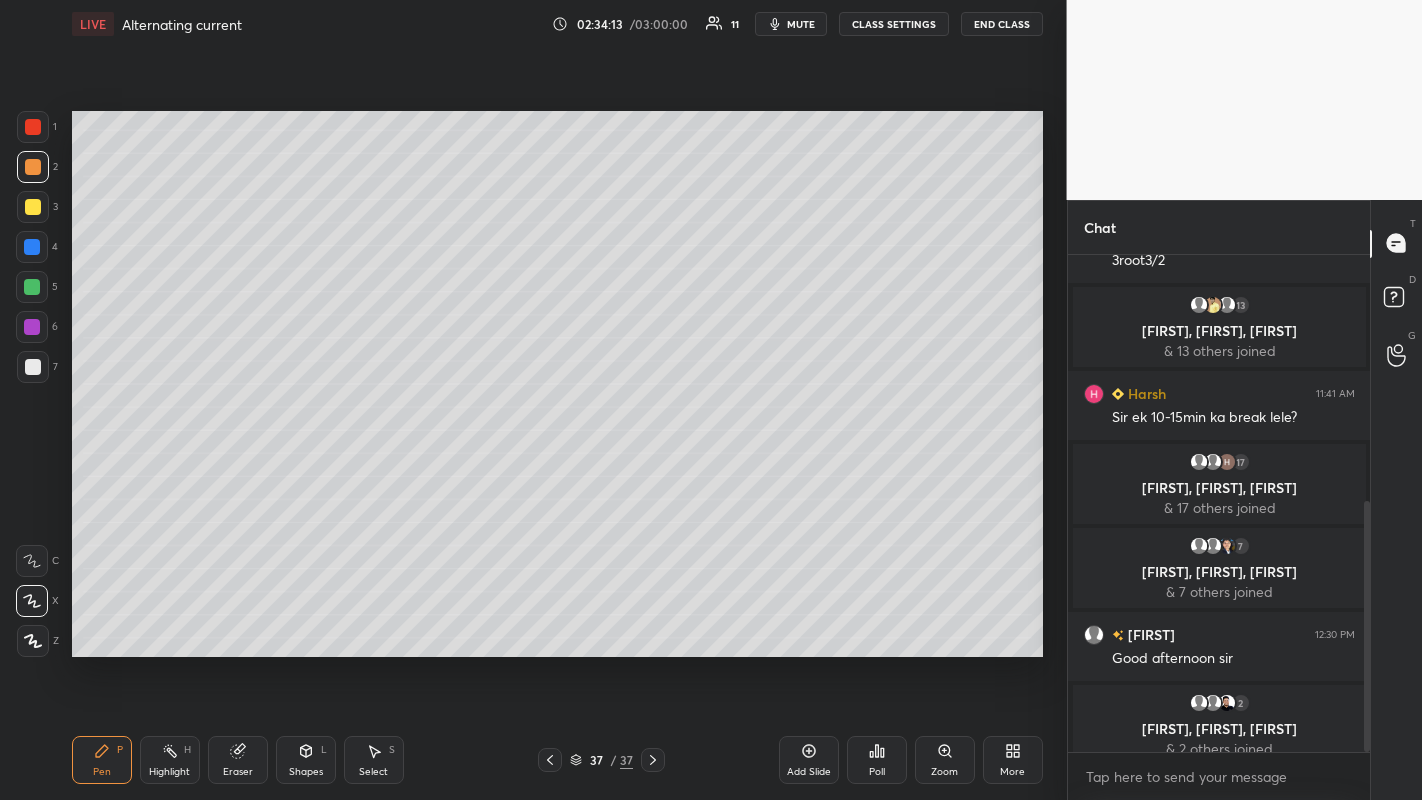 click at bounding box center (32, 287) 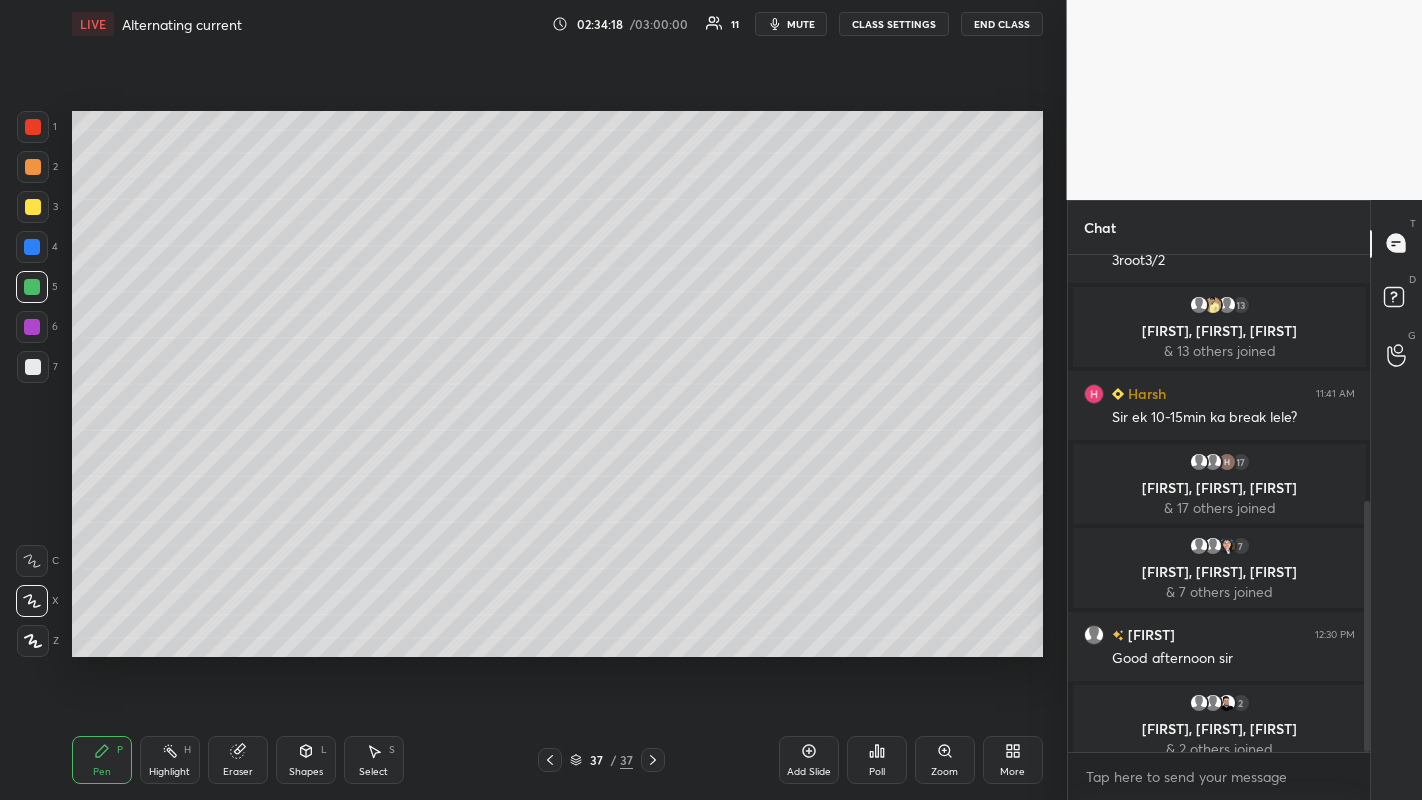 click 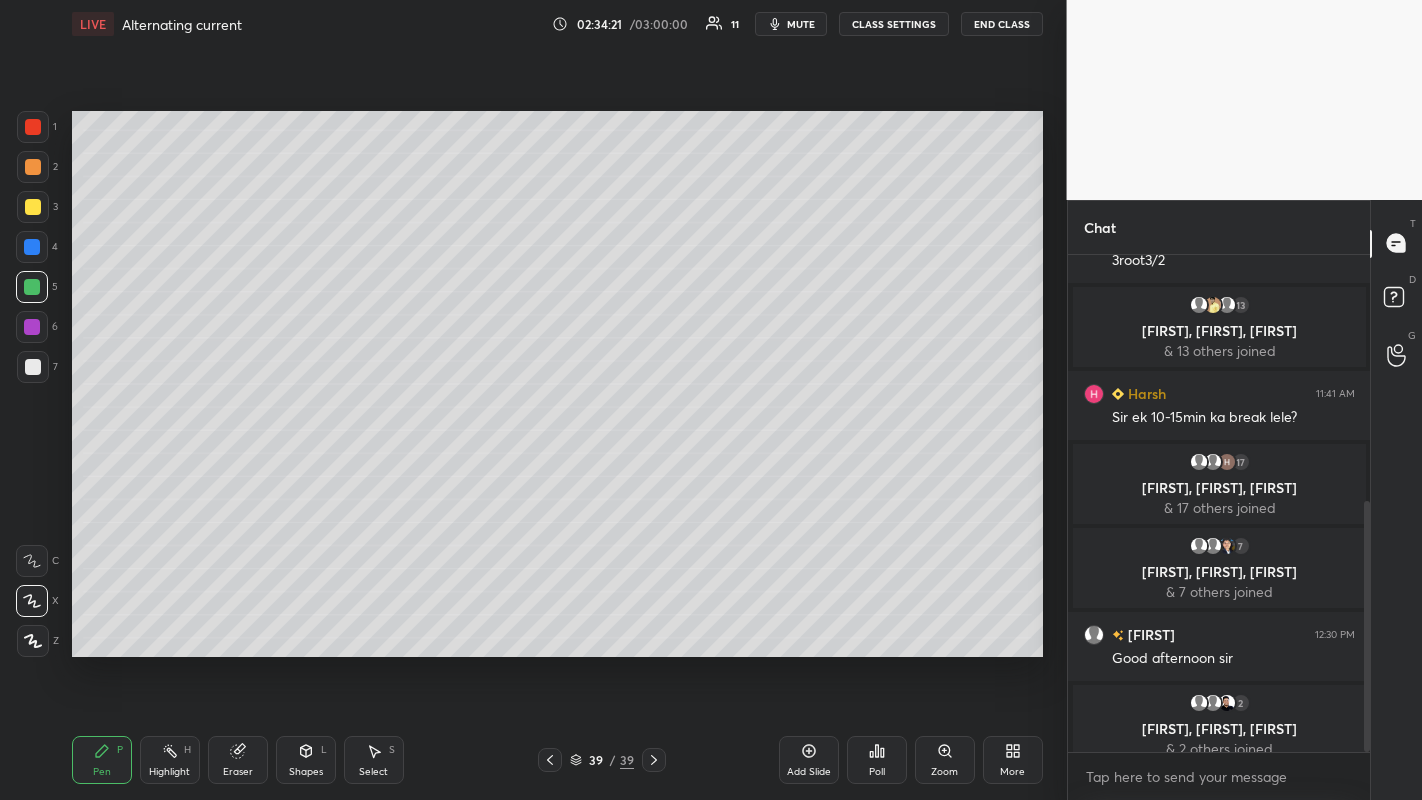 click 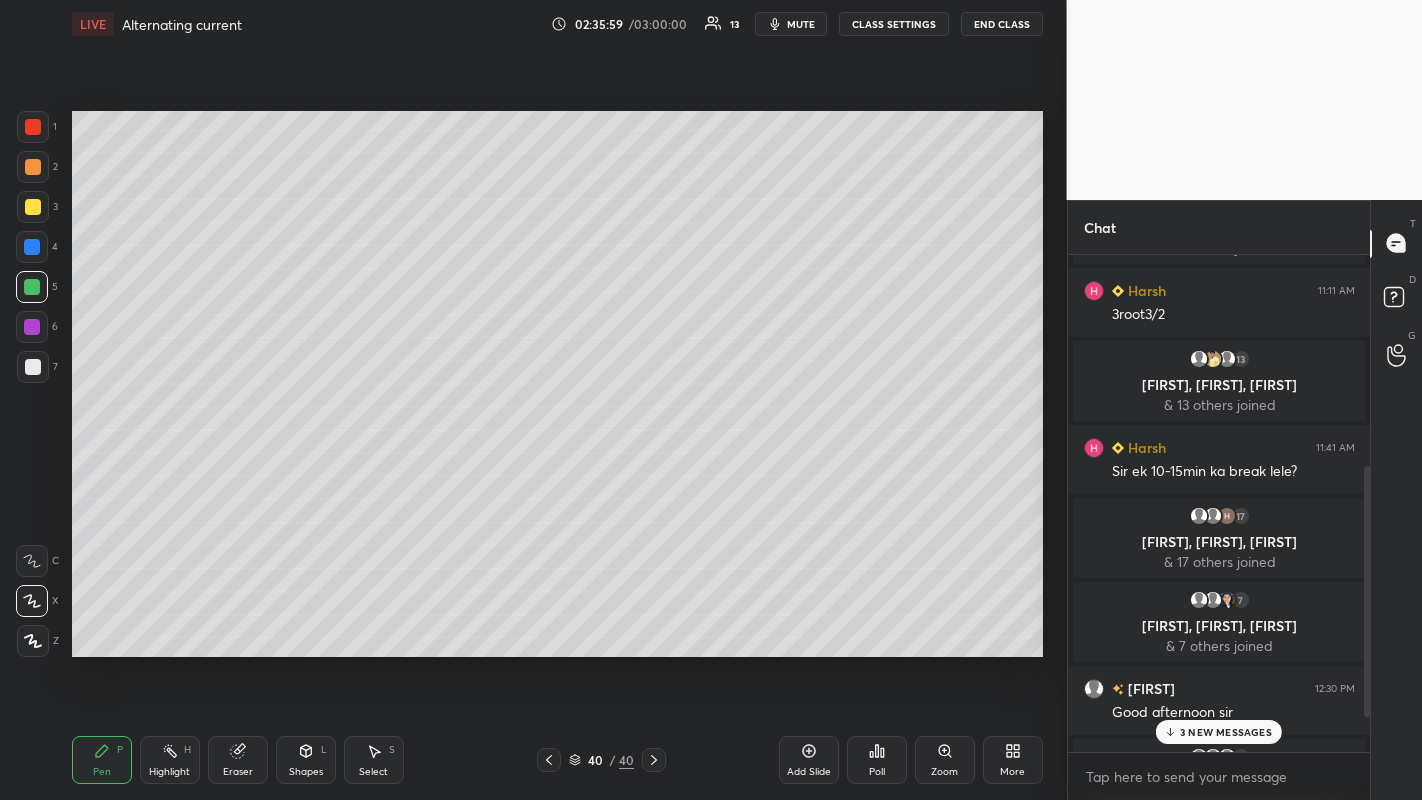 scroll, scrollTop: 487, scrollLeft: 0, axis: vertical 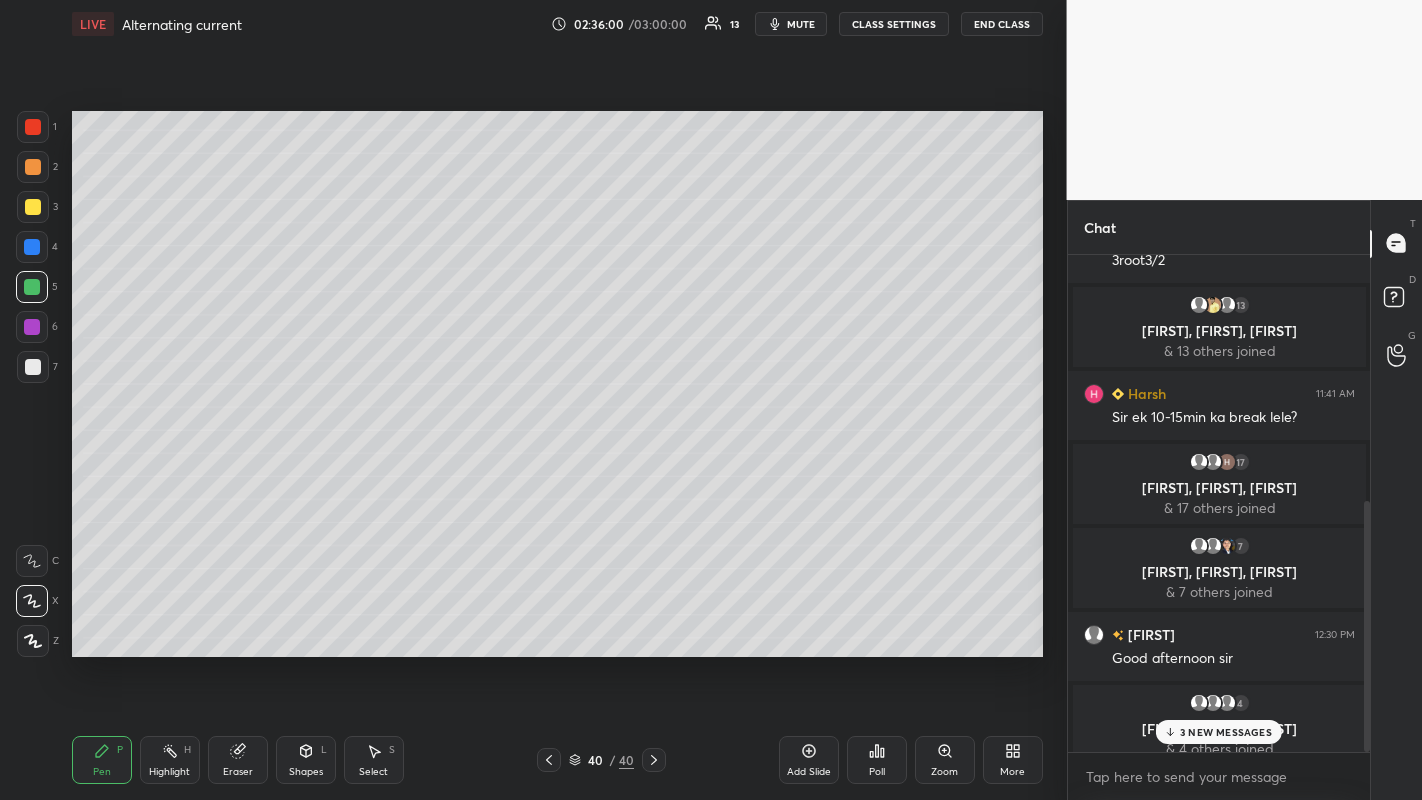 click on "3 NEW MESSAGES" at bounding box center [1226, 732] 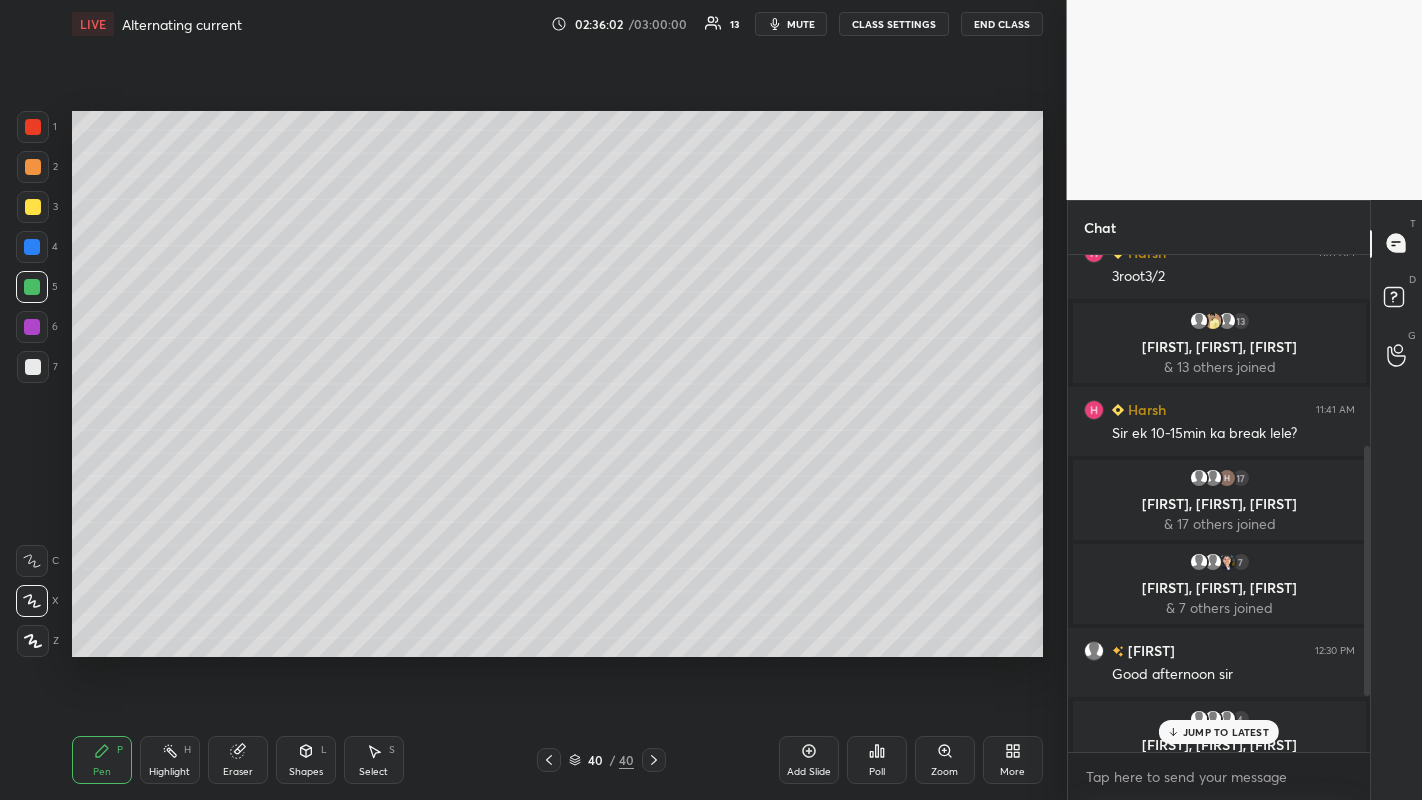 scroll, scrollTop: 487, scrollLeft: 0, axis: vertical 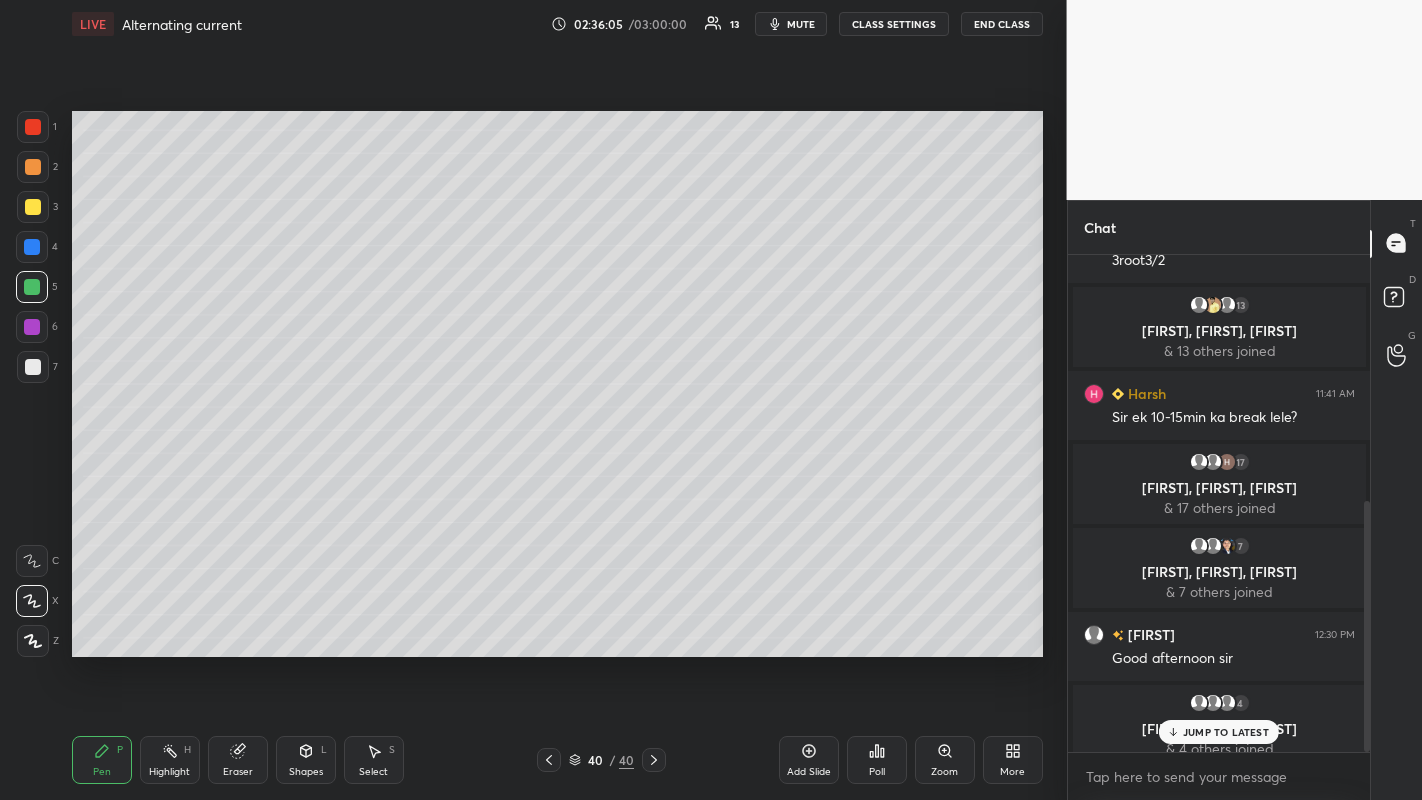 click on "1 2 3 4 5 6 7 C X Z C X Z E E Erase all   H H LIVE Alternating current 02:36:05 /  03:00:00 13 mute CLASS SETTINGS End Class Setting up your live class Poll for   secs No correct answer Start poll Back Alternating current [FIRST] [LAST] Pen P Highlight H Eraser Shapes L Select S 40 / 40 Add Slide Poll Zoom More Chat 4 [FIRST], [FIRST], [FIRST] &  4 others  joined [FIRST] 11:11 AM 3root3/2 13 [FIRST], [FIRST], [FIRST] &  13 others  joined [FIRST] 11:41 AM Sir ek 10-15min ka break lele? 17 [FIRST], [FIRST], [FIRST] &  17 others  joined 7 [FIRST], [FIRST], [FIRST] &  7 others  joined [FIRST] 12:30 PM Good afternoon sir 4 [FIRST], [FIRST], [FIRST] &  4 others  joined JUMP TO LATEST Enable hand raising Enable raise hand to speak to learners. Once enabled, chat will be turned off temporarily. Enable x   introducing Raise a hand with a doubt Now learners can raise their hand along with a doubt  How it works? Doubts asked by learners will show up here NEW DOUBTS ASKED No one has raised a hand yet Can't raise hand Got it T D G" at bounding box center [711, 400] 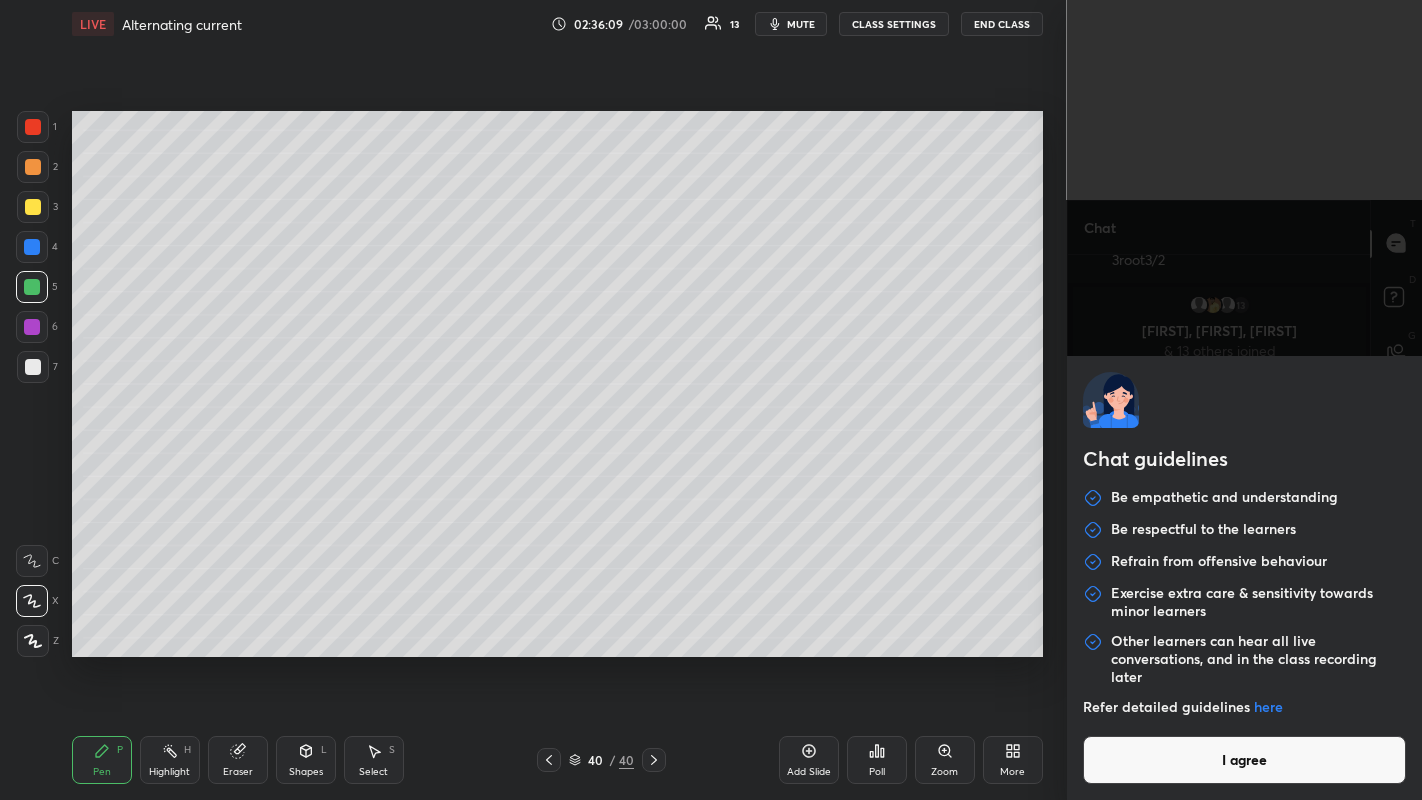 click on "I agree" at bounding box center [1245, 760] 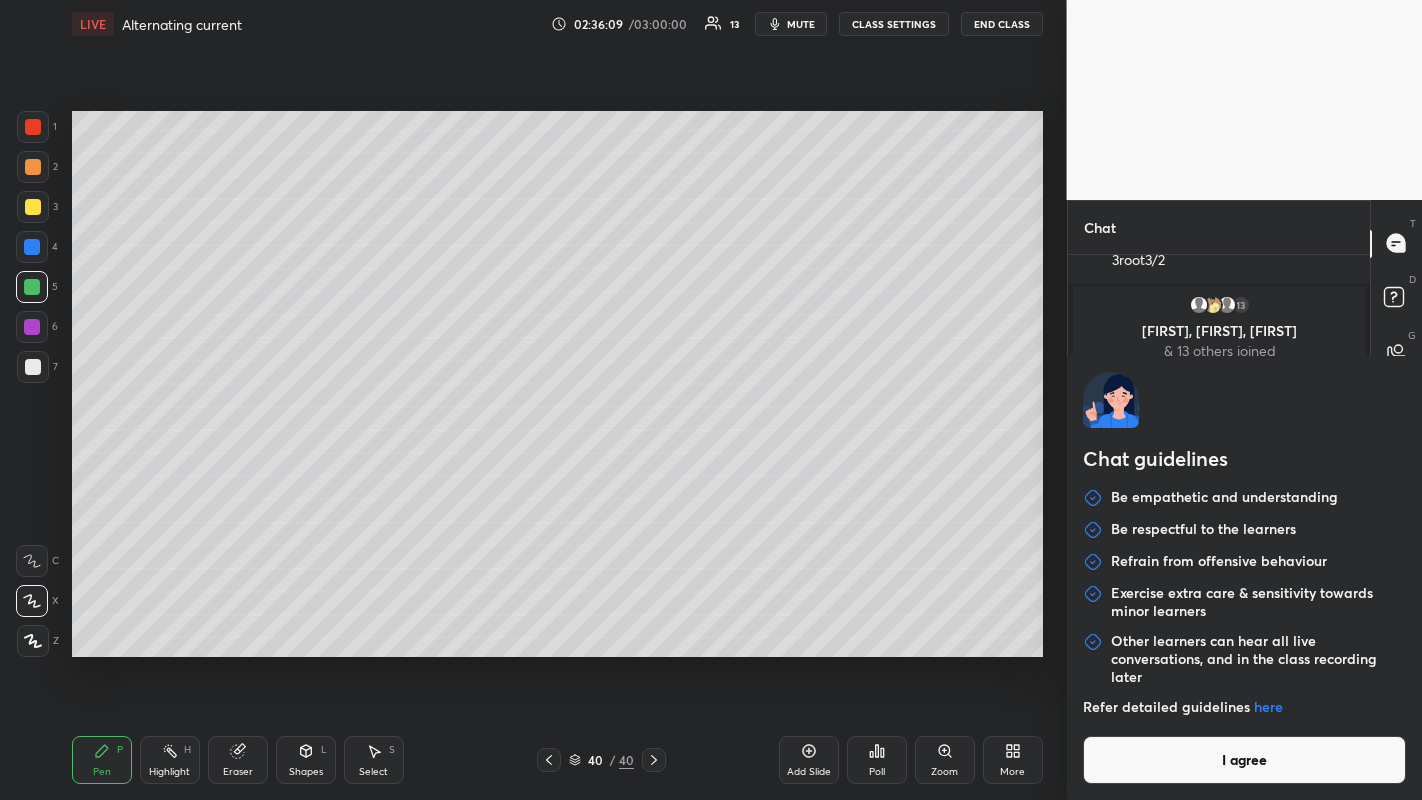 type on "x" 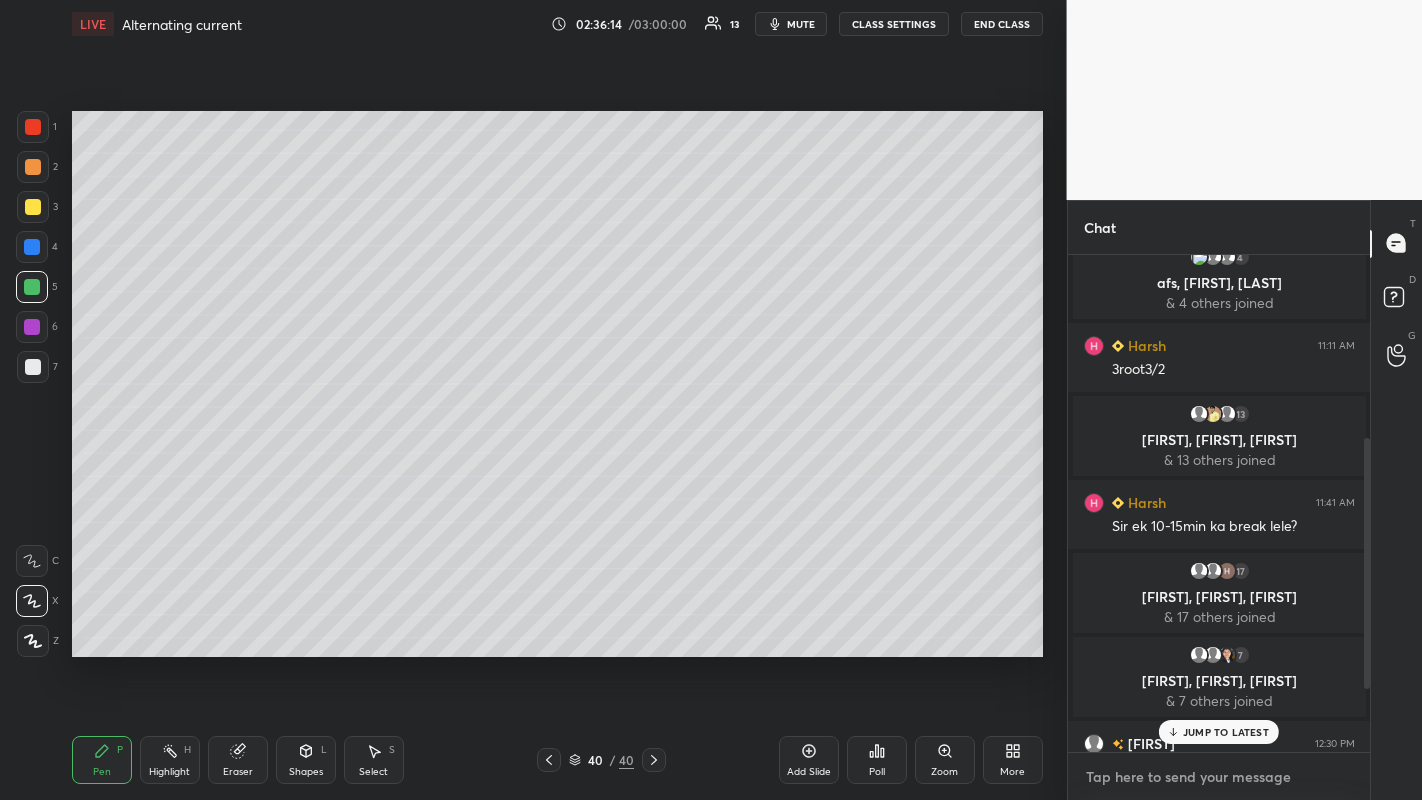 scroll, scrollTop: 487, scrollLeft: 0, axis: vertical 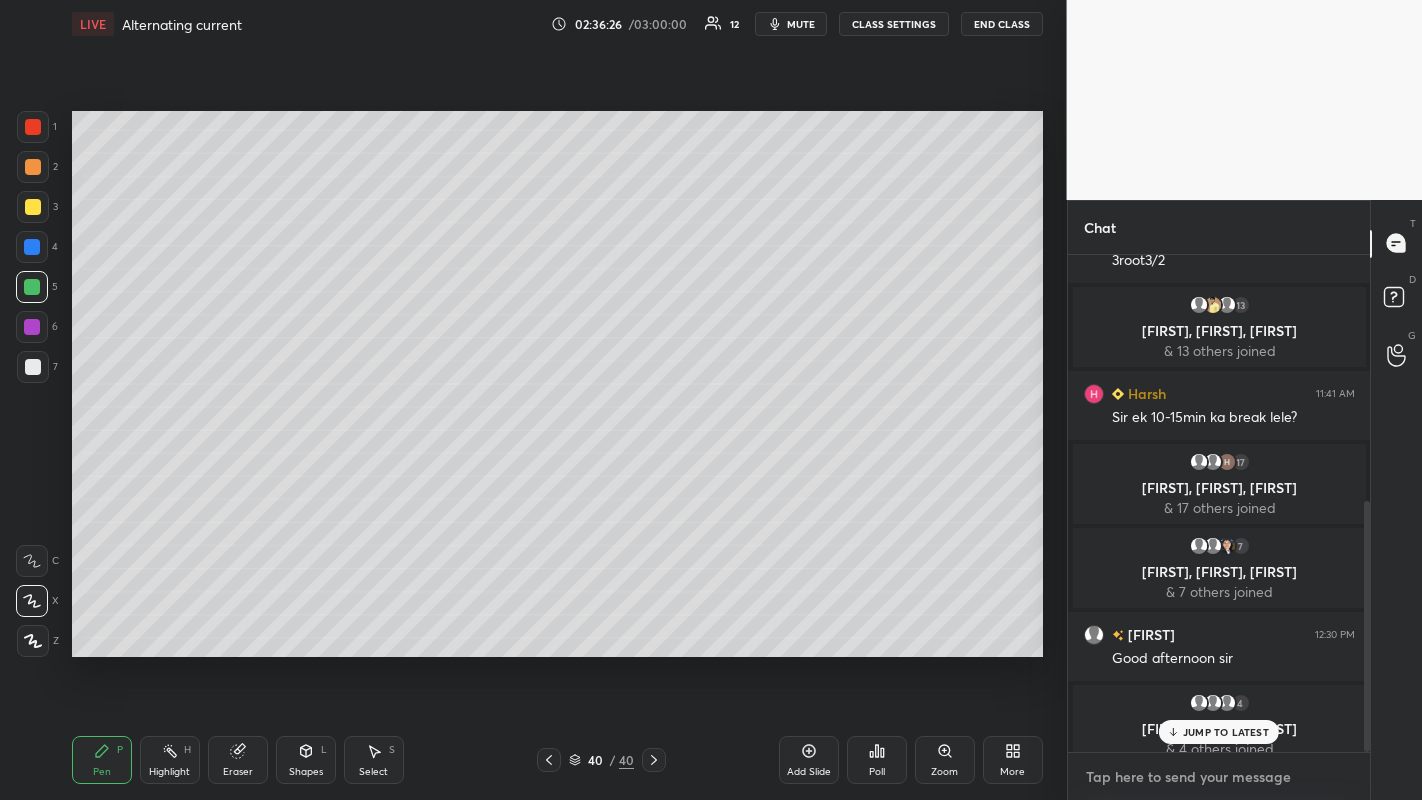 click at bounding box center [1219, 777] 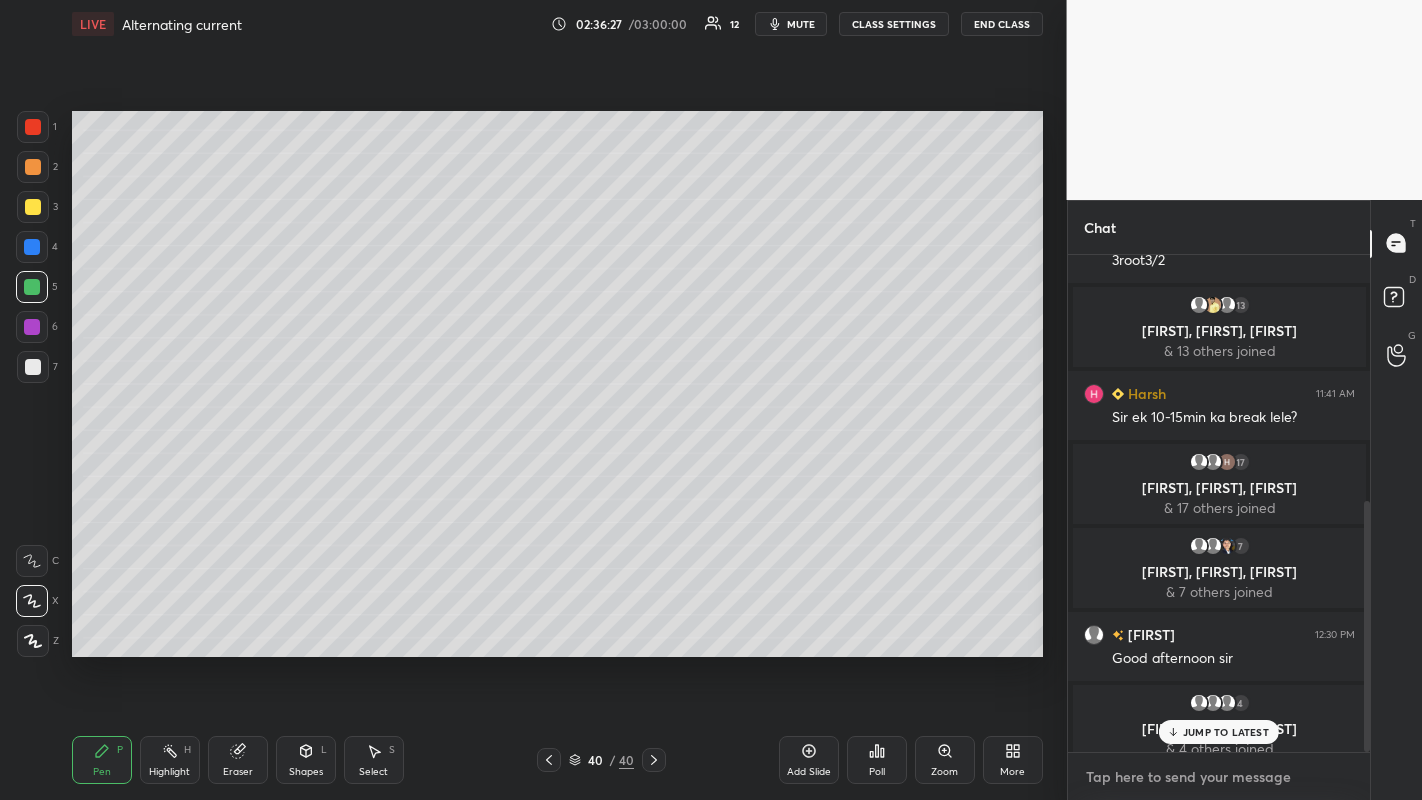 type on "G" 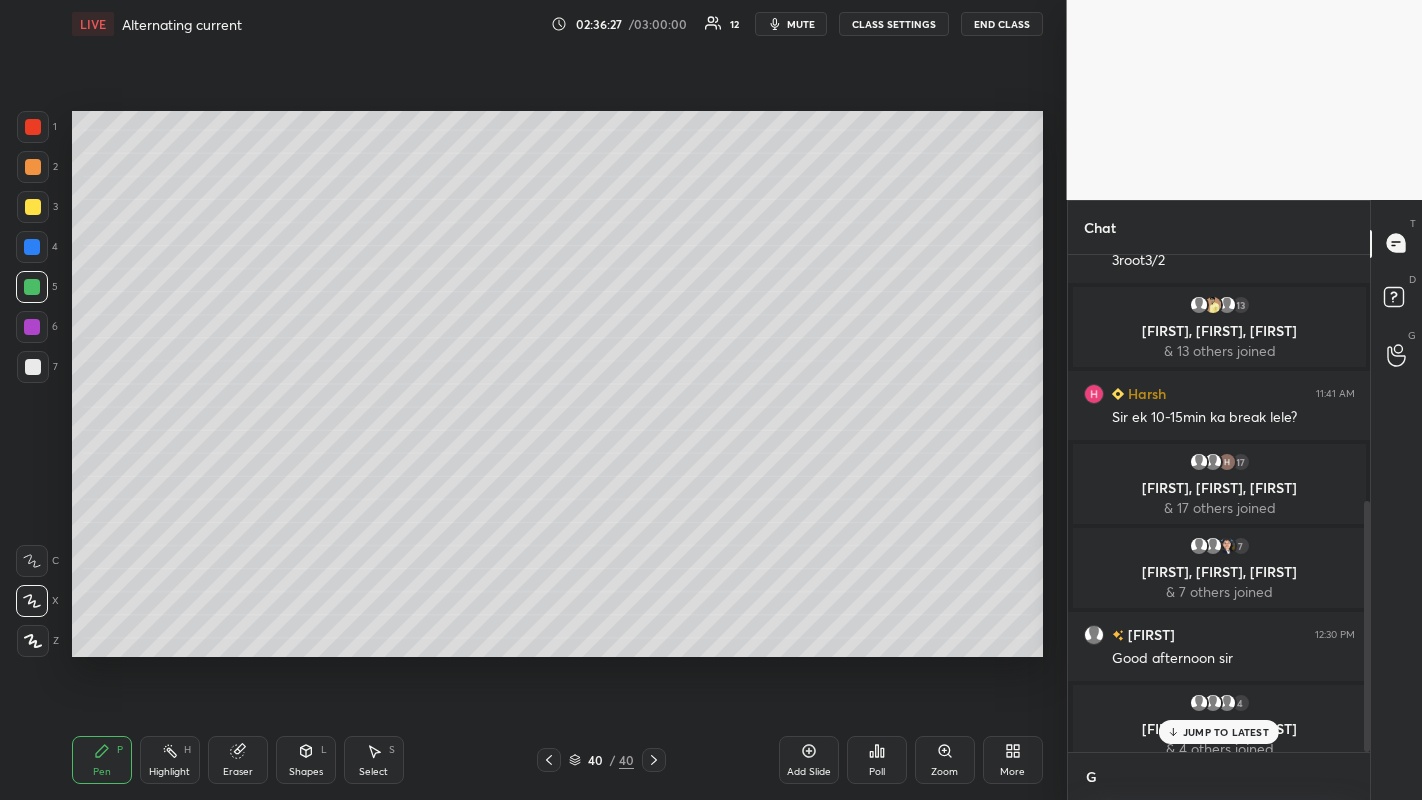 type on "x" 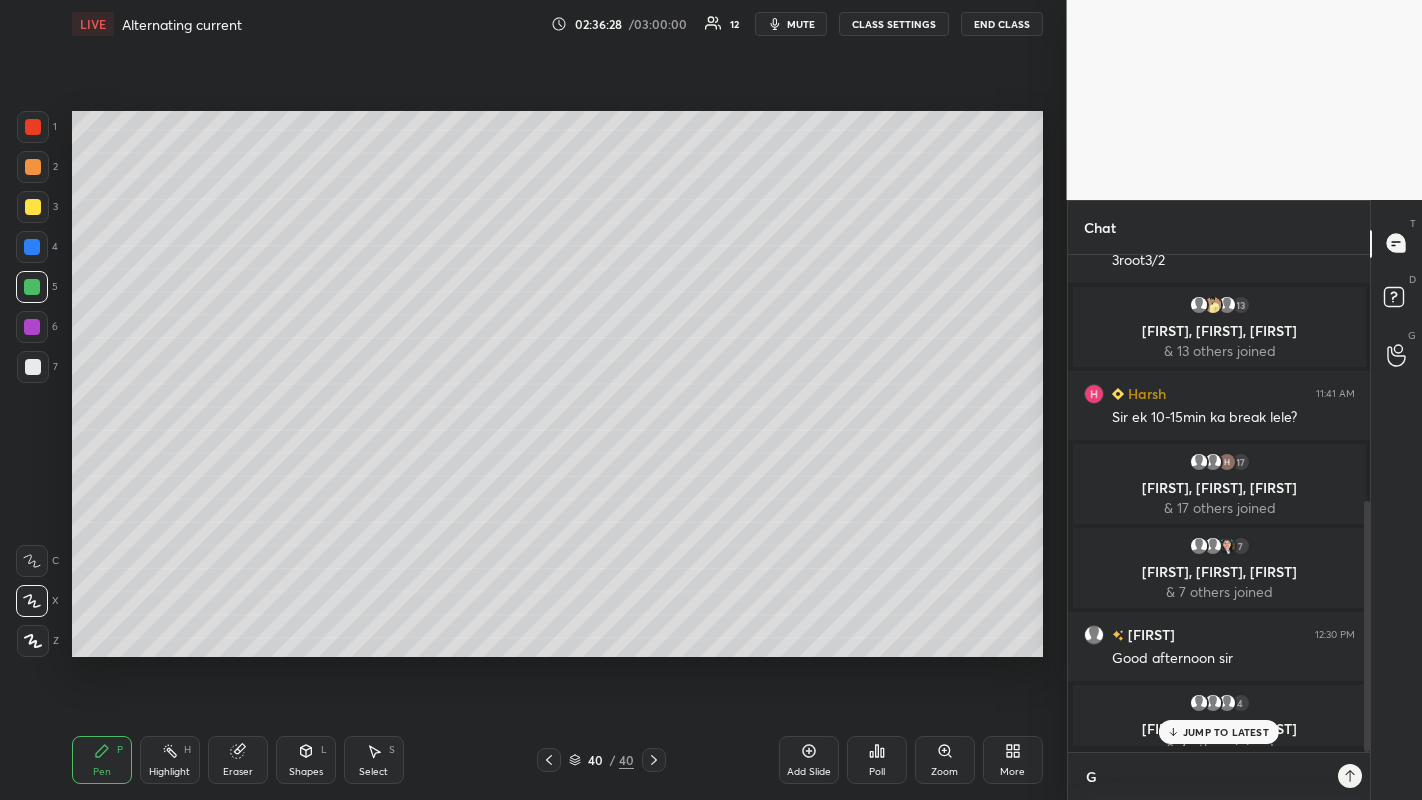 scroll, scrollTop: 491, scrollLeft: 296, axis: both 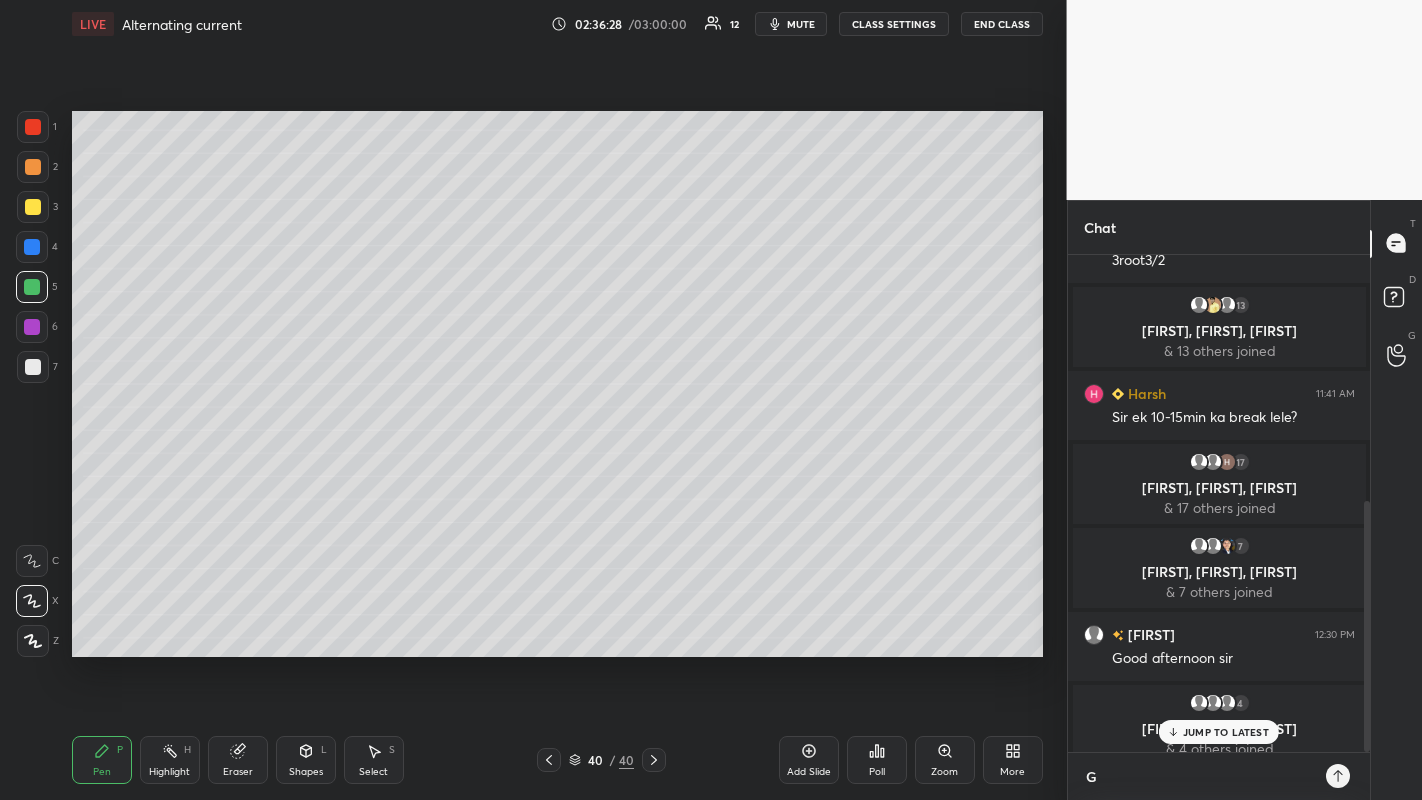 type on "Go" 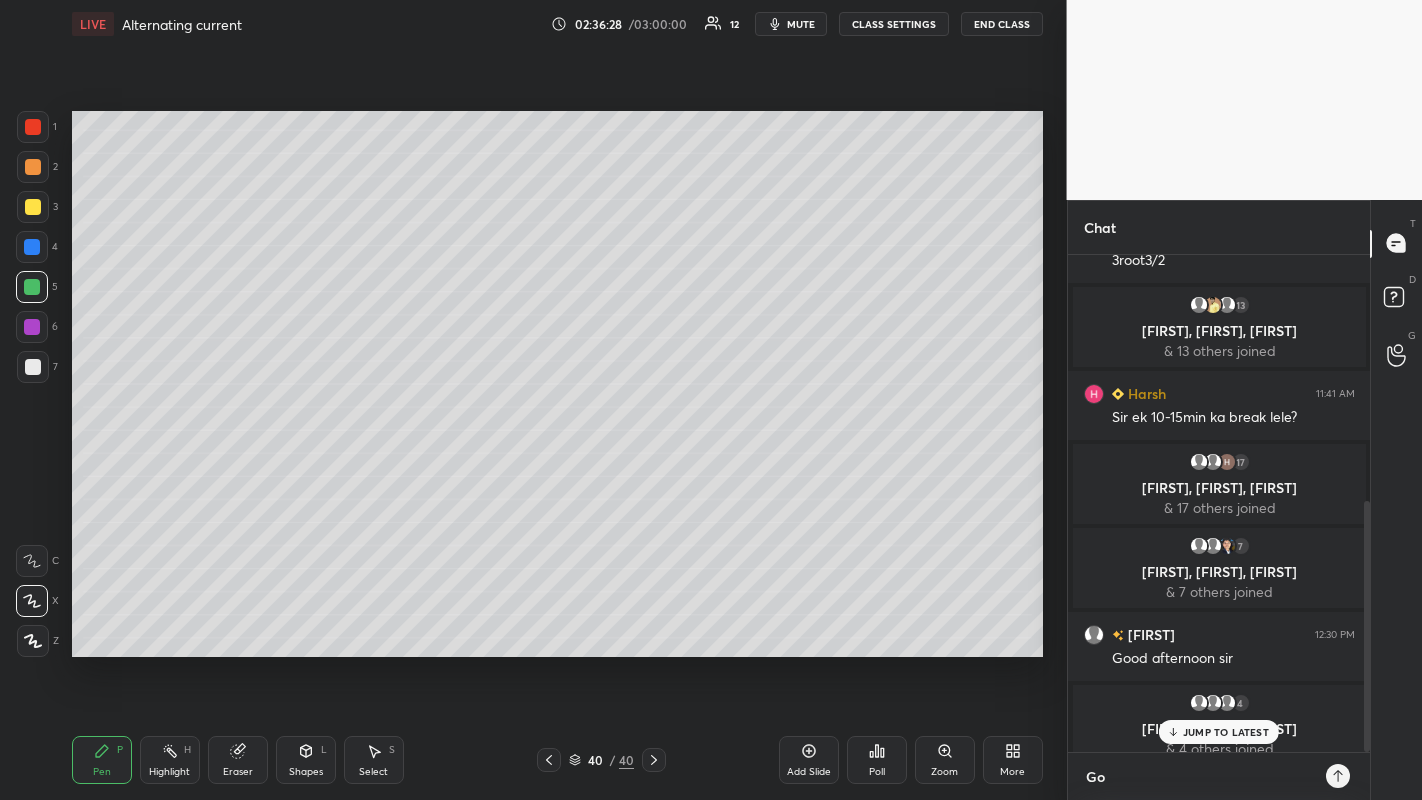 type on "x" 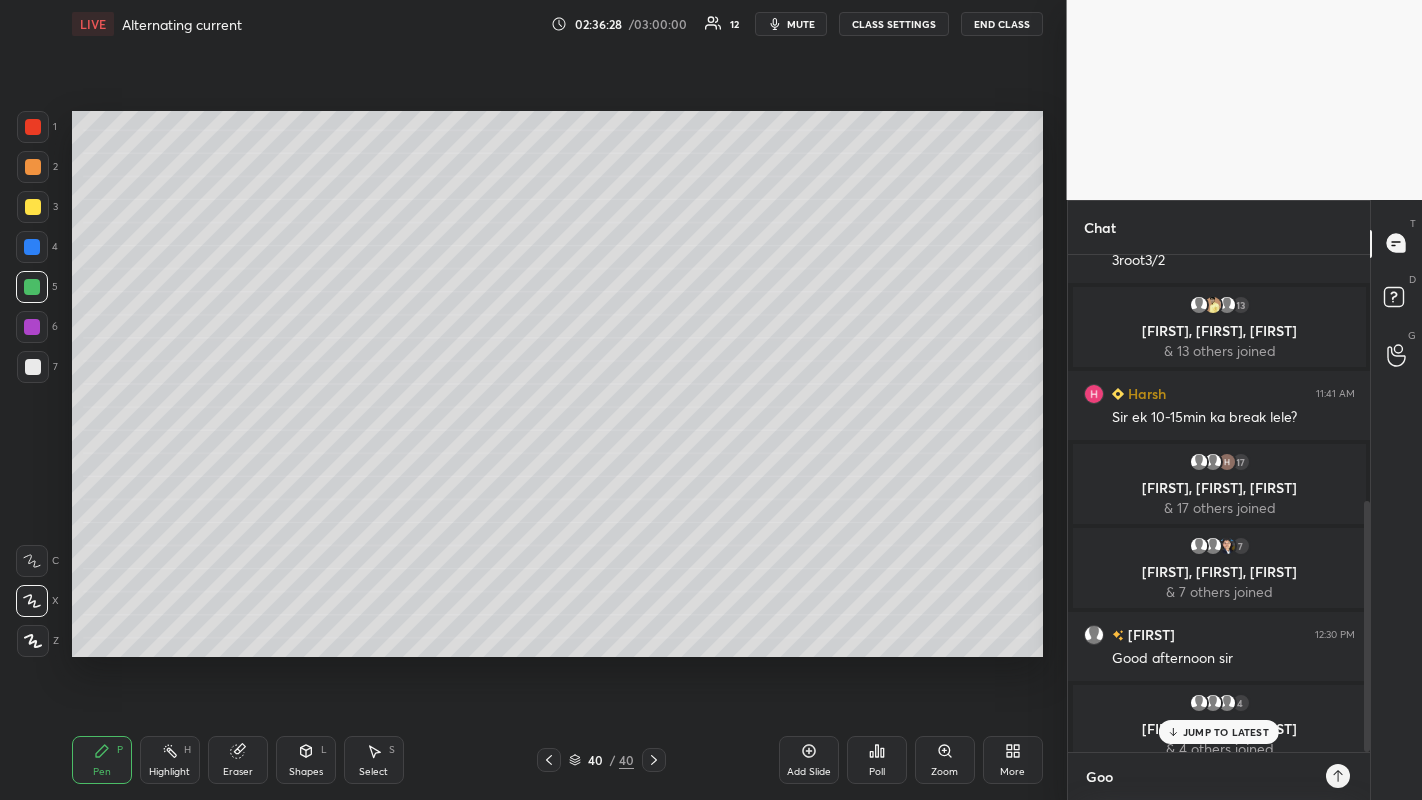 type on "x" 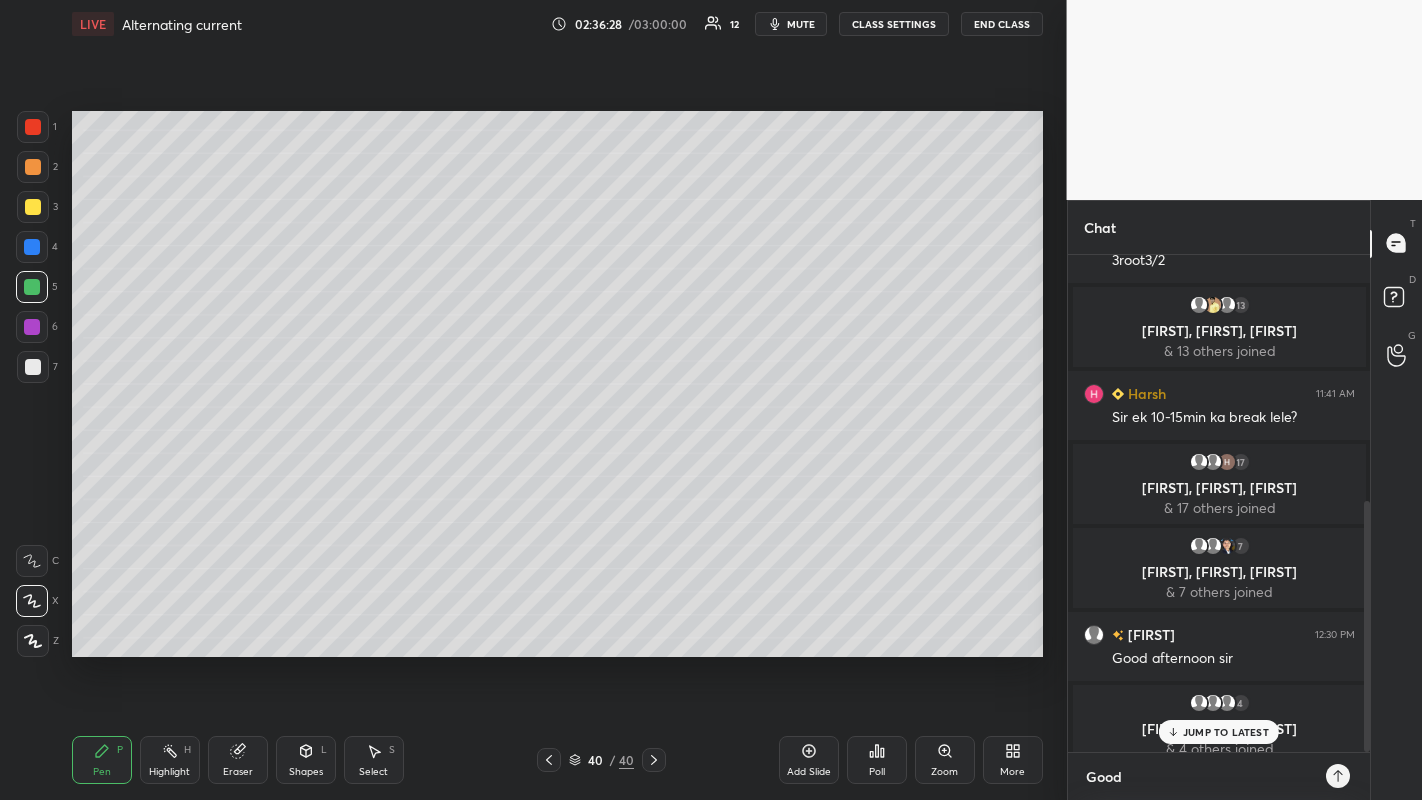 type on "x" 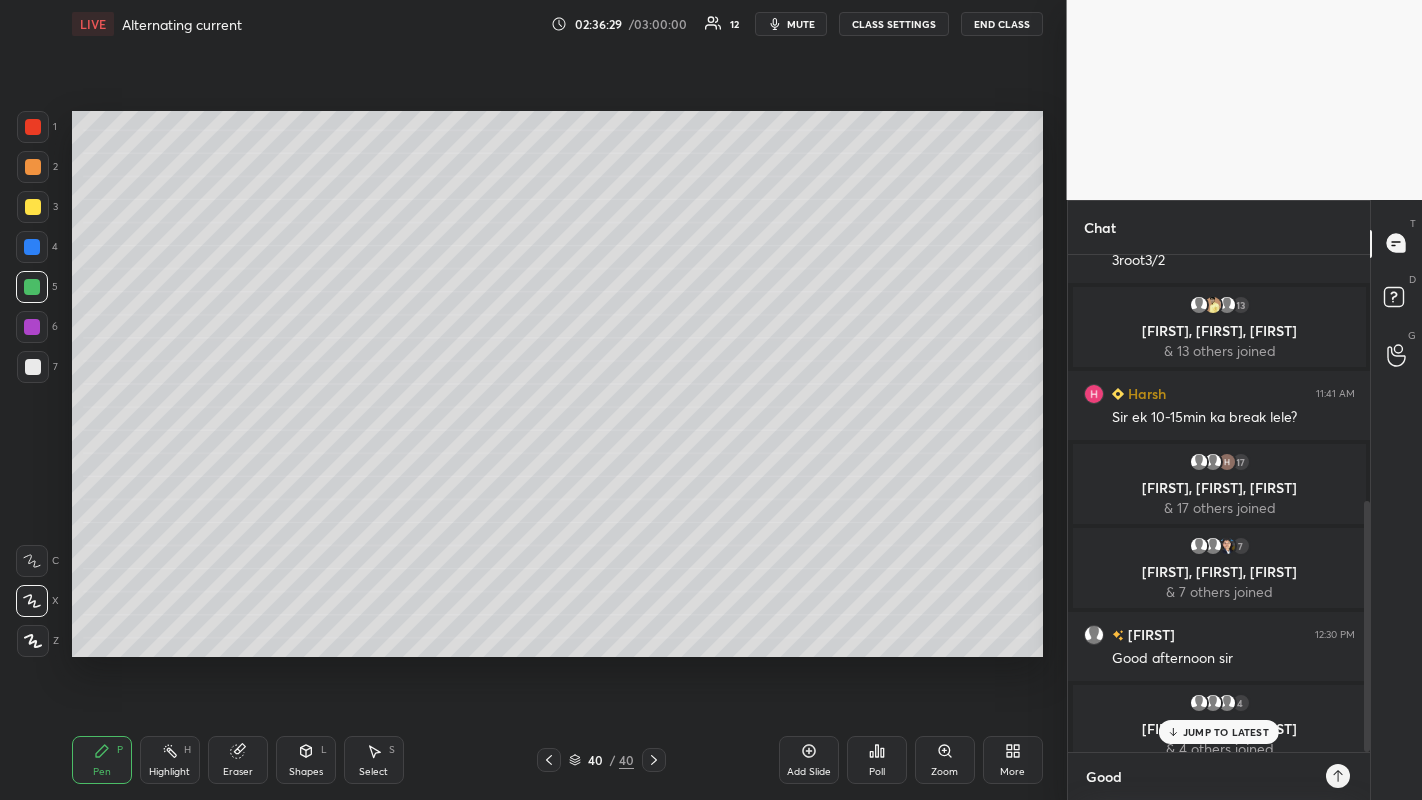 type on "Good" 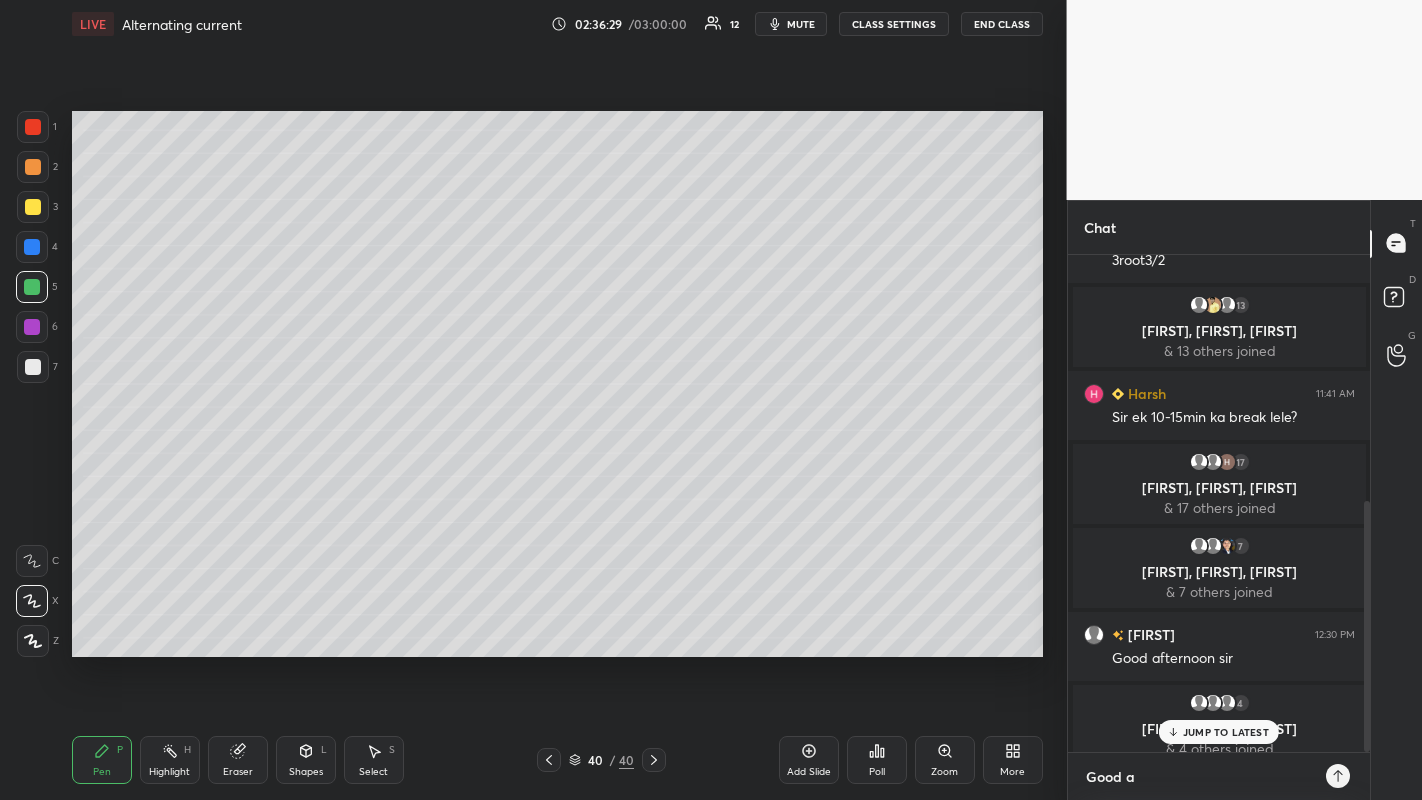 type on "x" 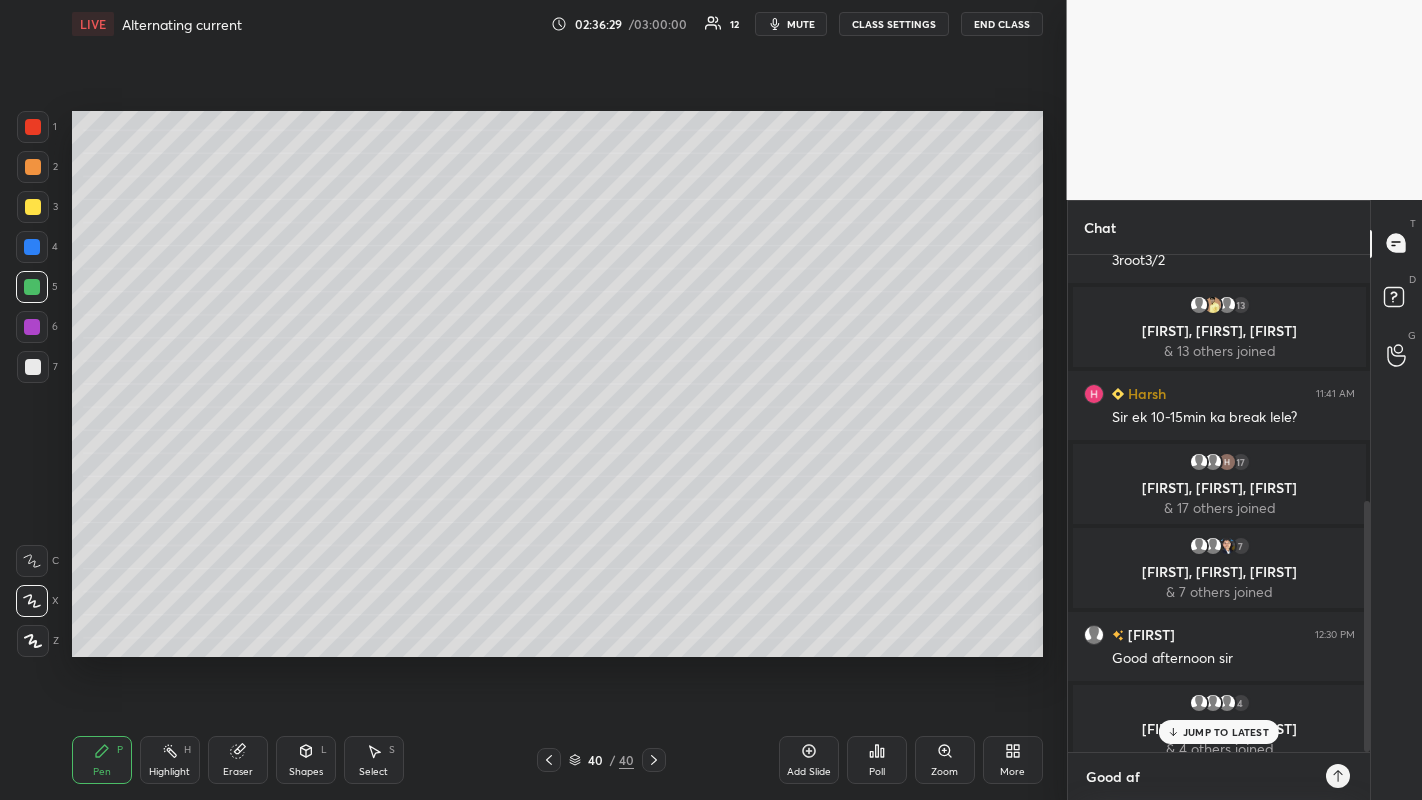 type on "x" 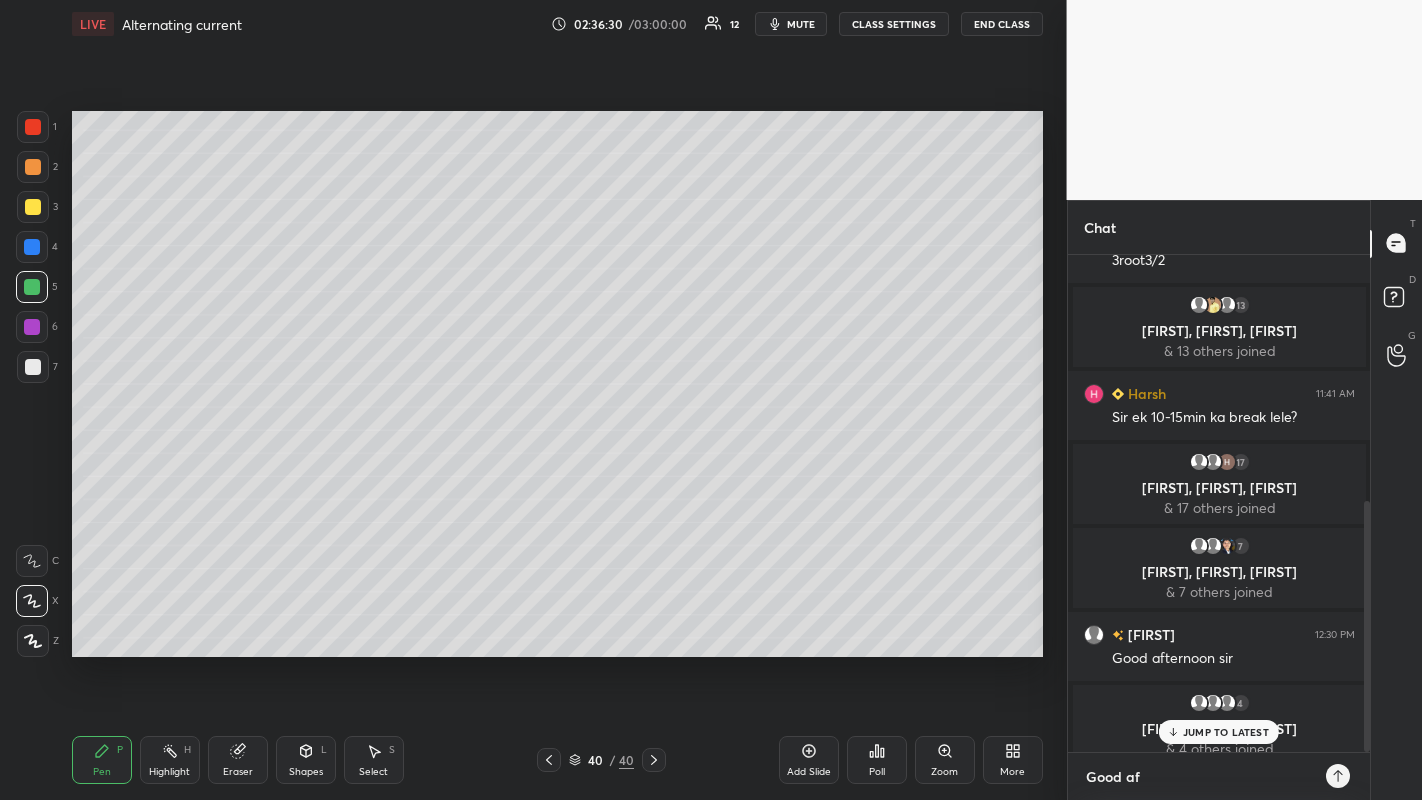 type on "Good aft" 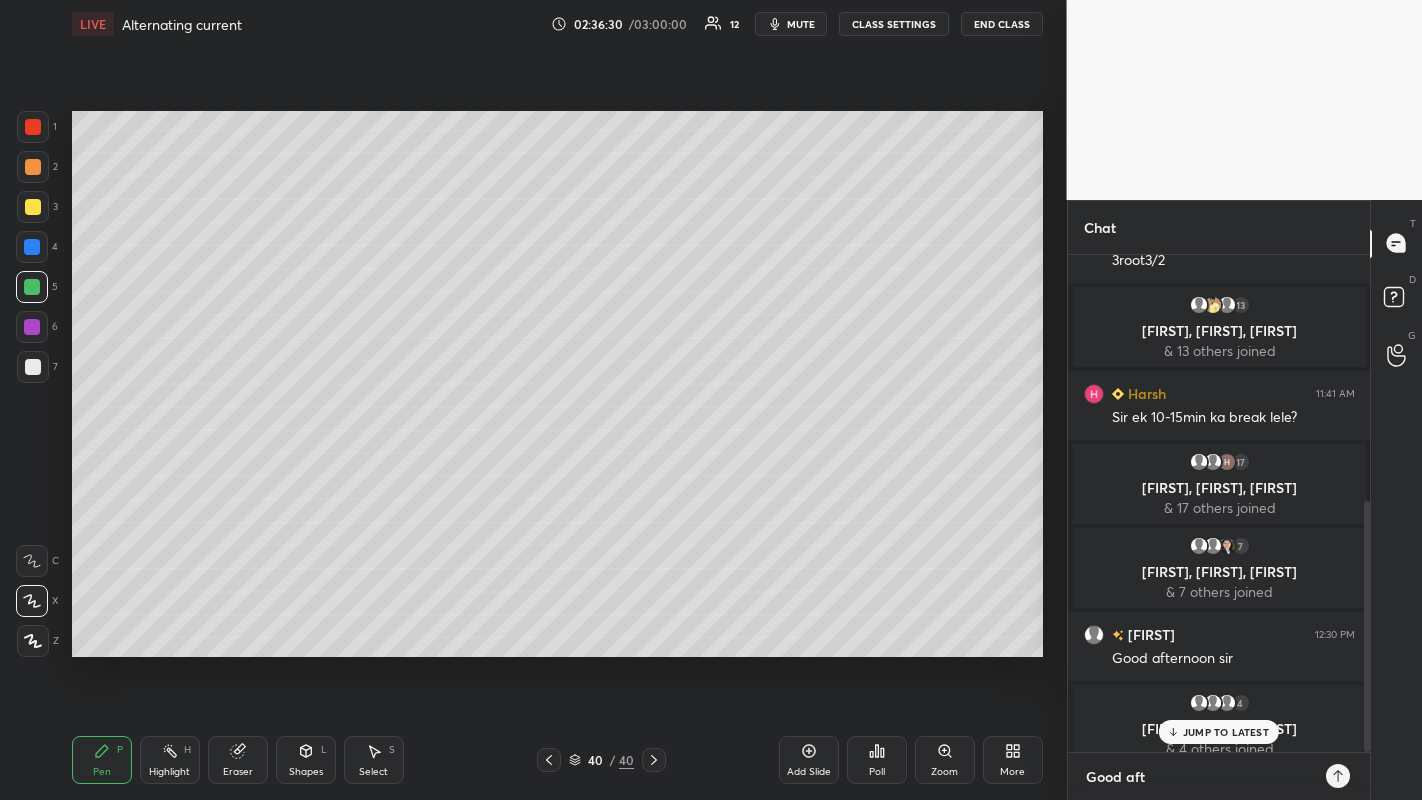 type on "x" 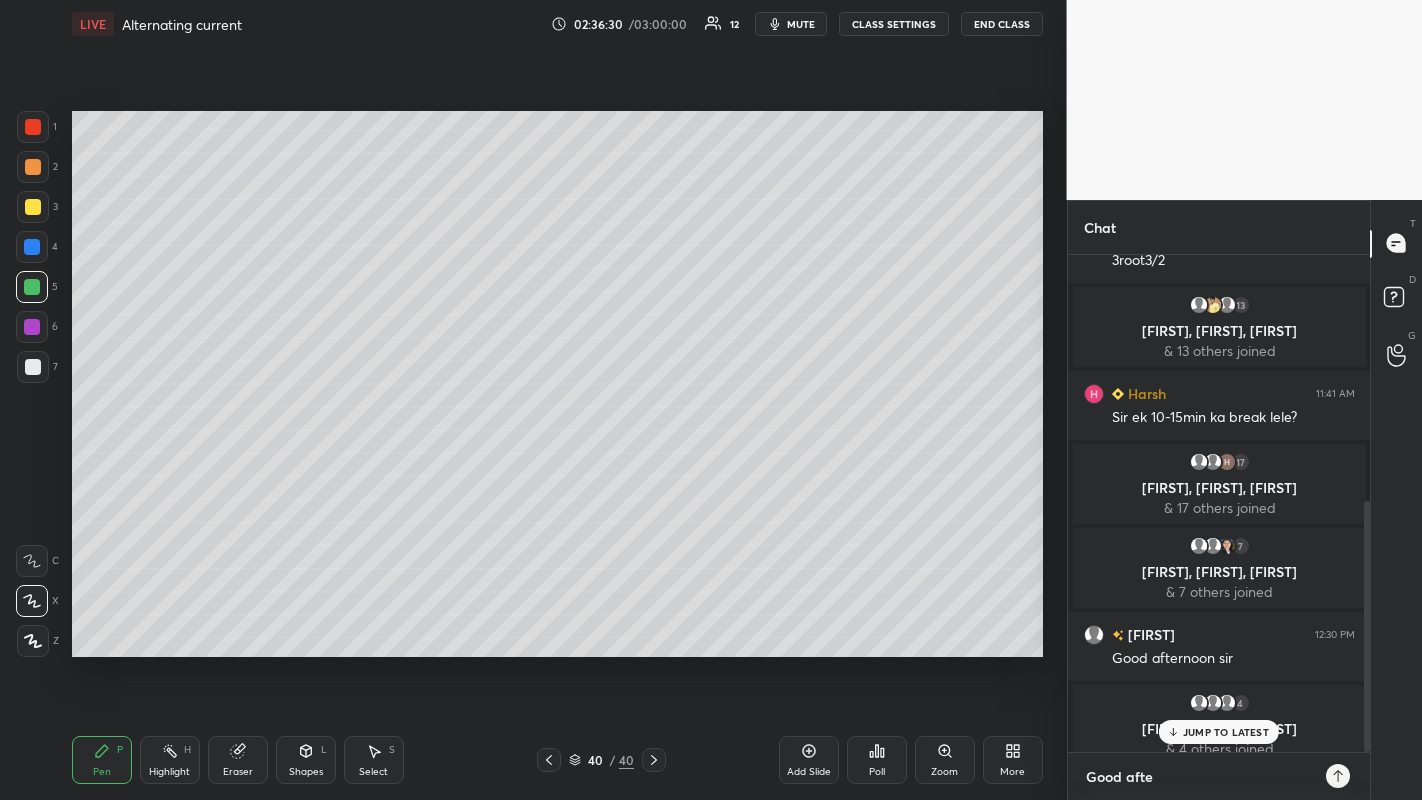 type on "x" 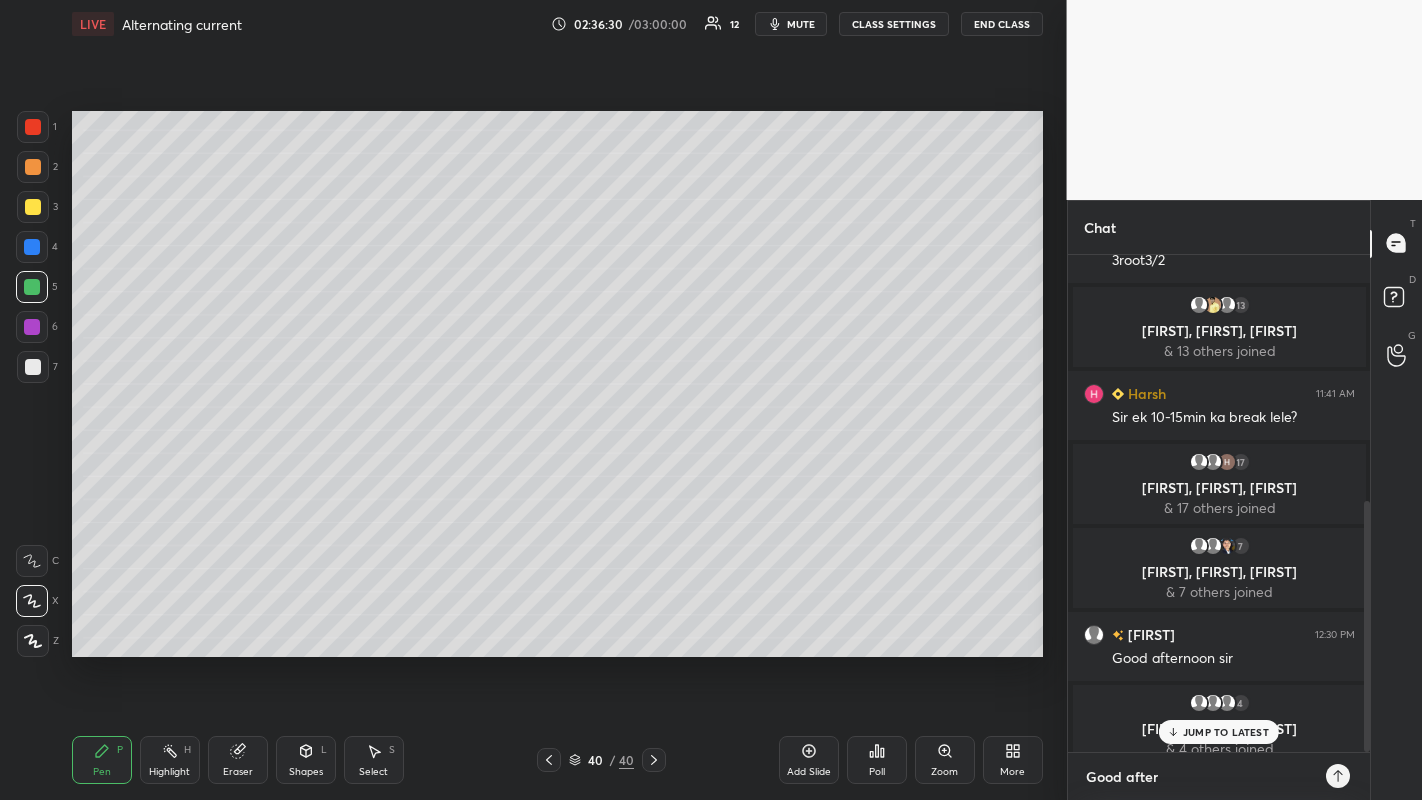 type on "x" 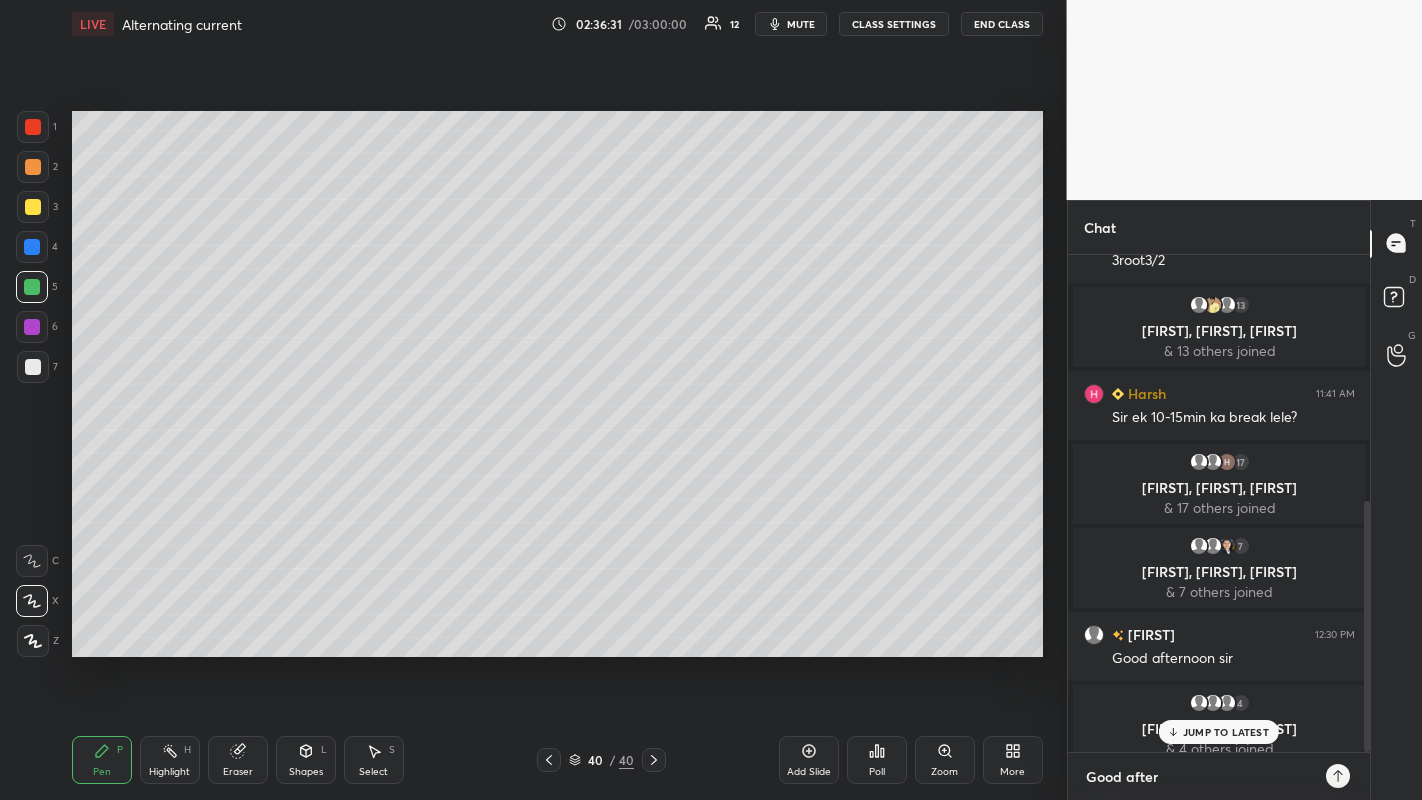 type on "Good after" 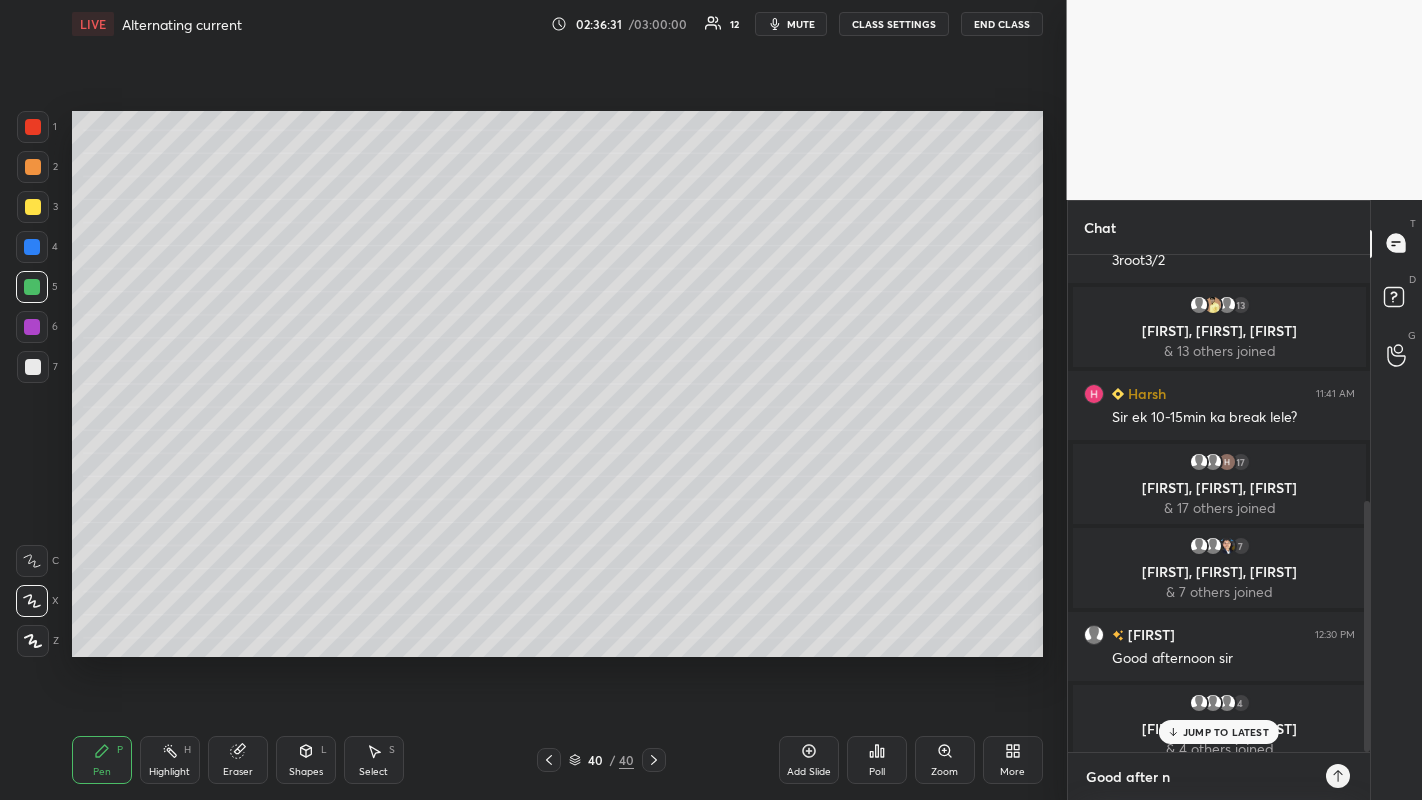type on "x" 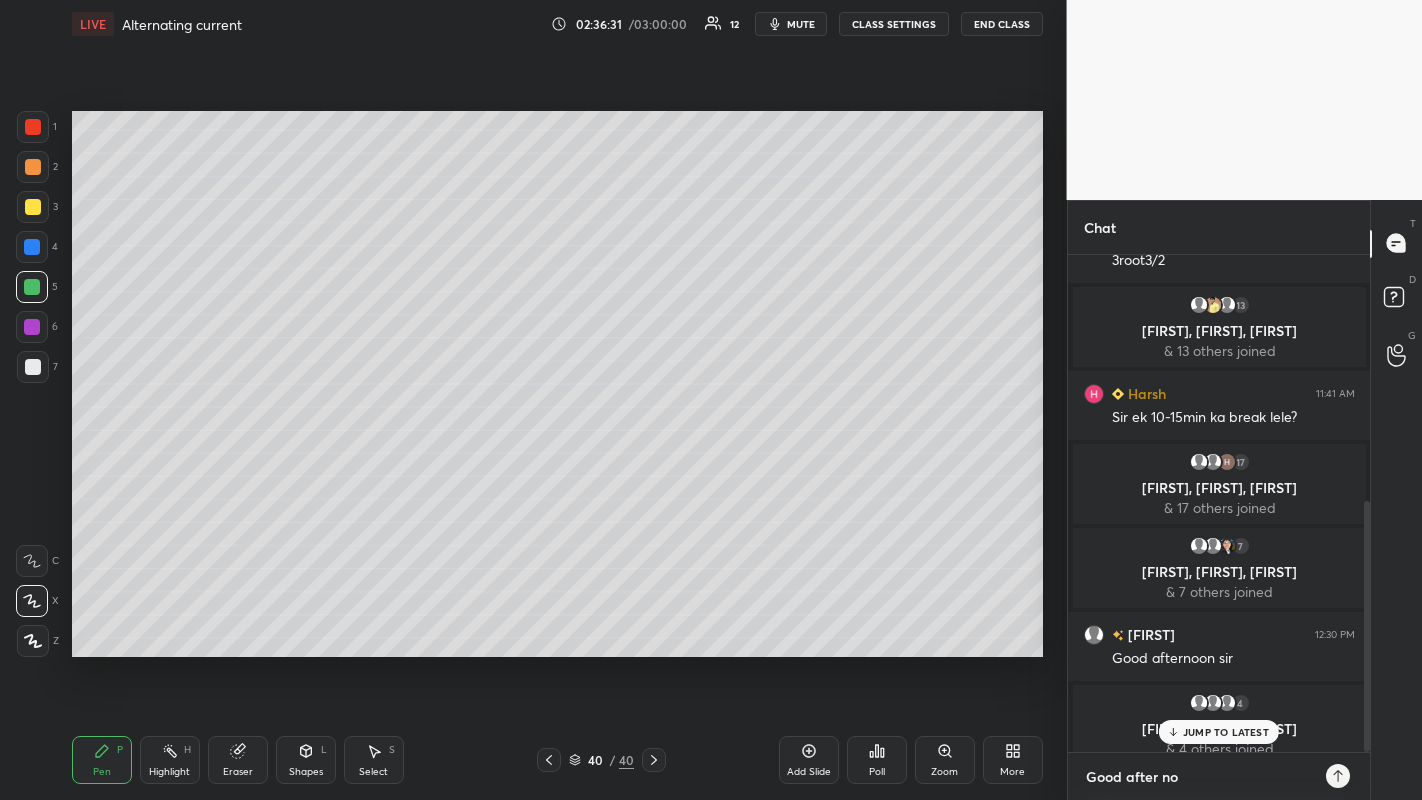 type on "x" 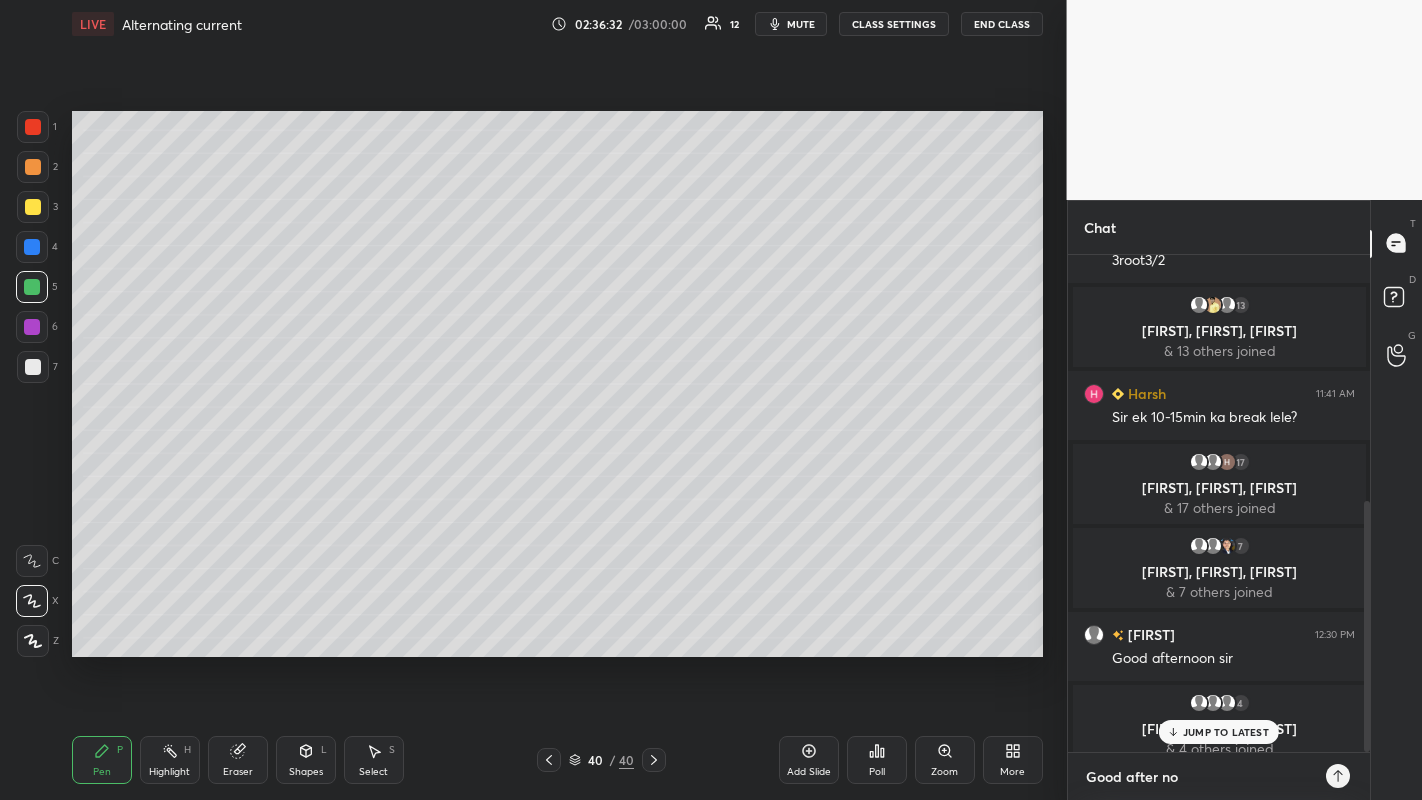 type on "Good after noo" 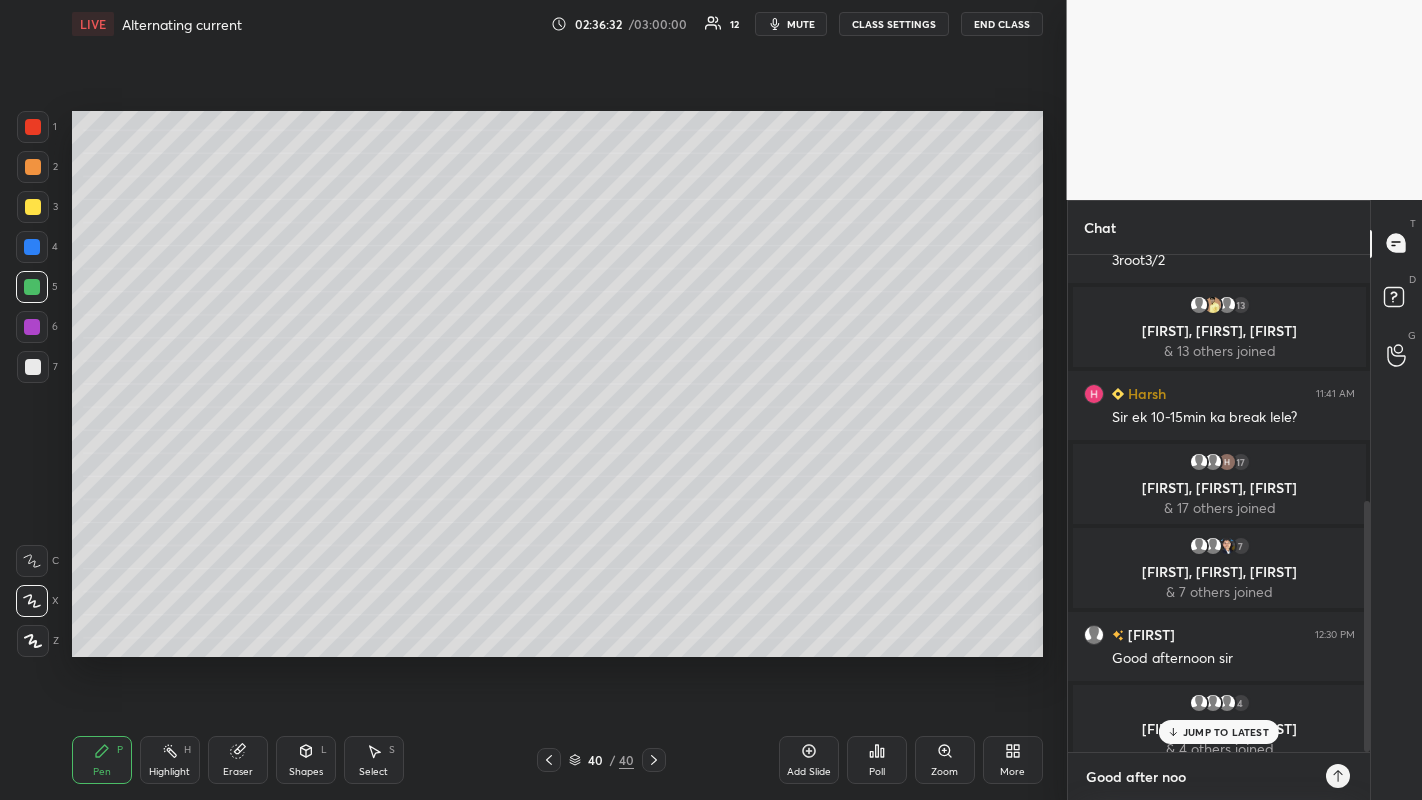 type on "x" 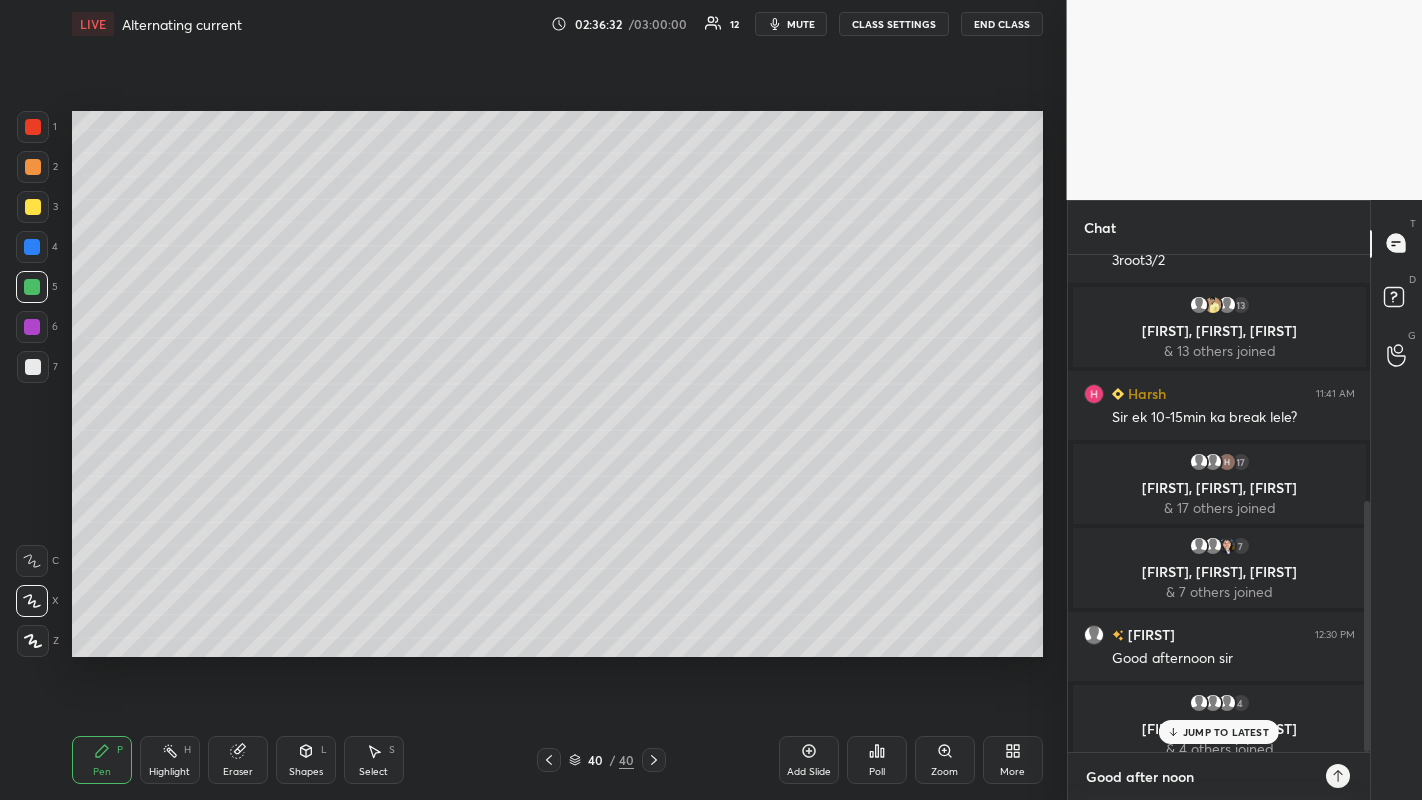 type on "x" 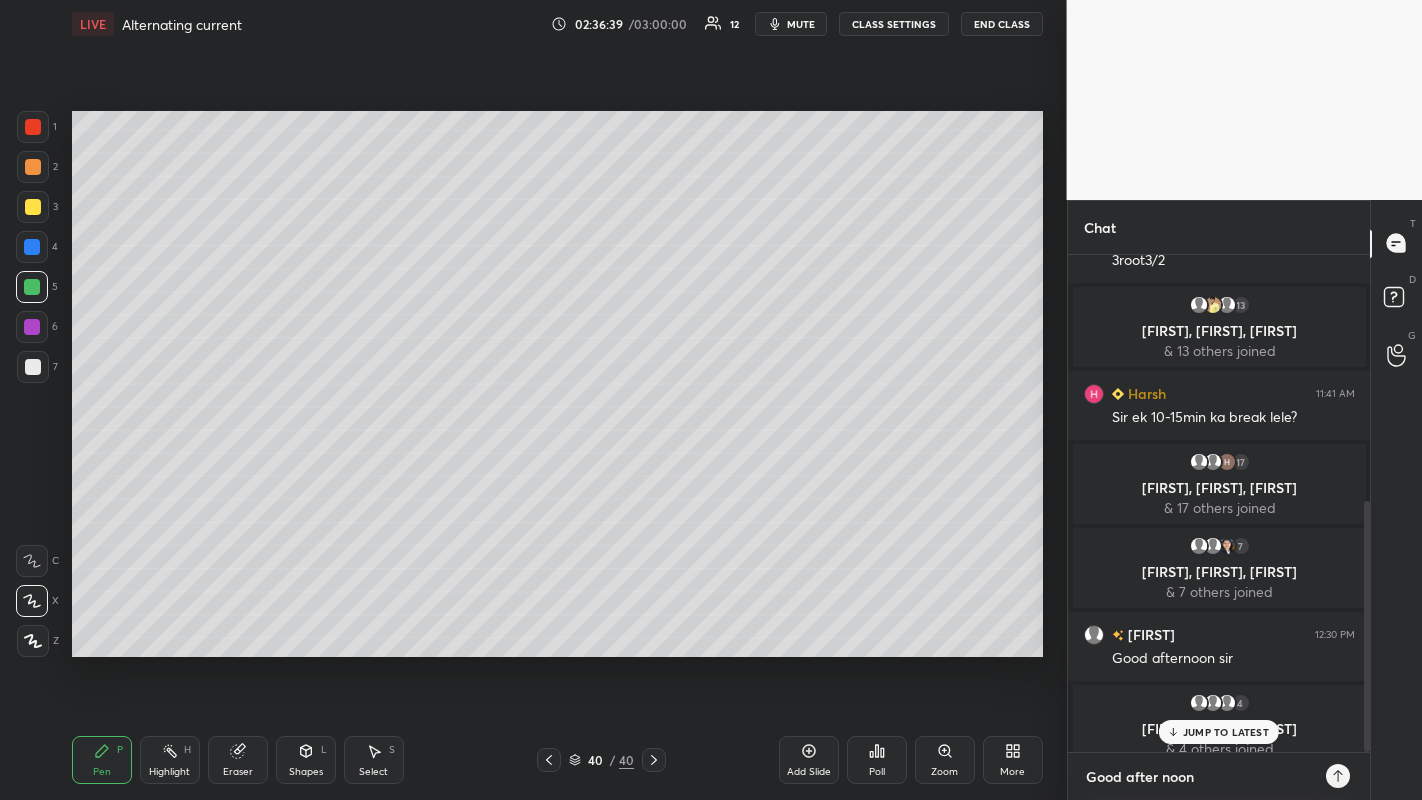 type on "Good after noon" 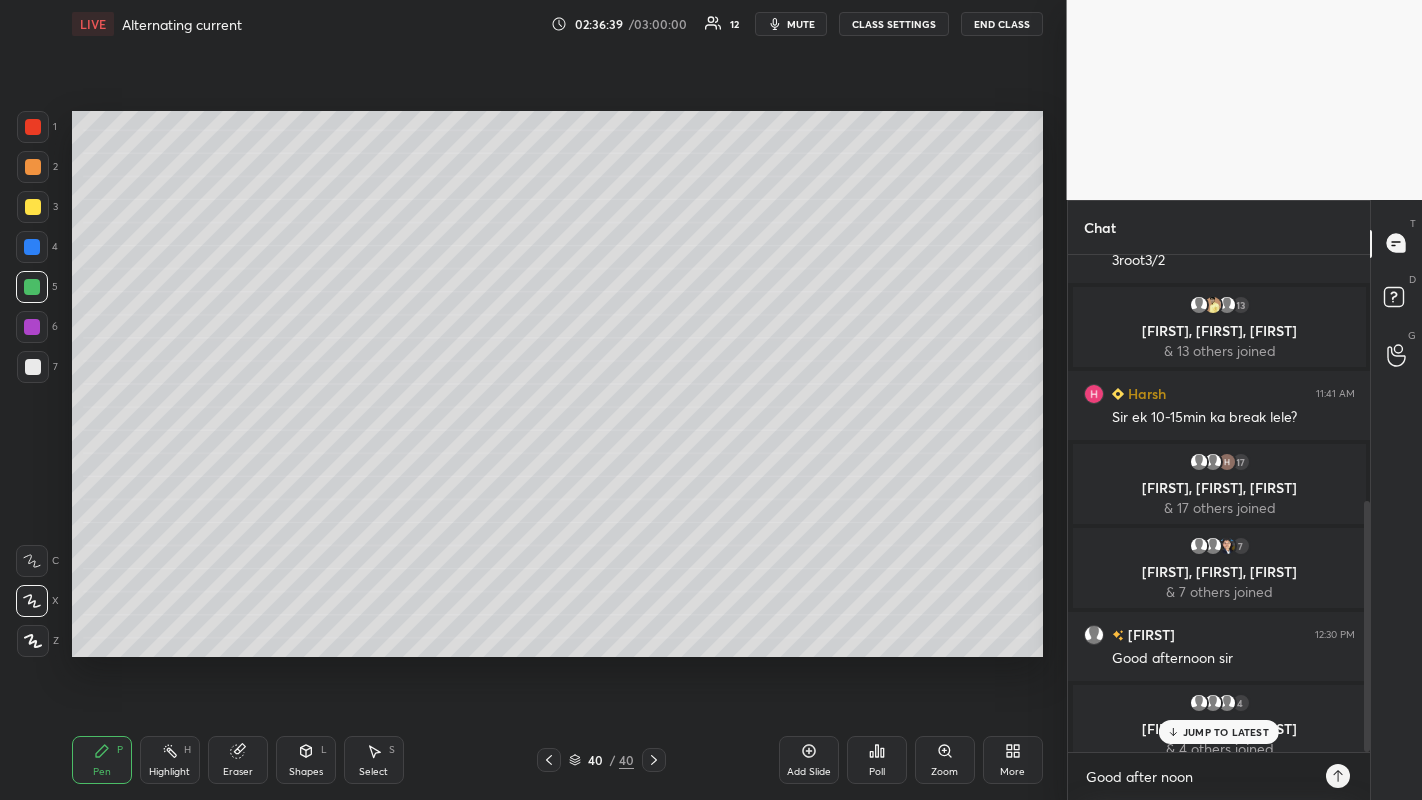click 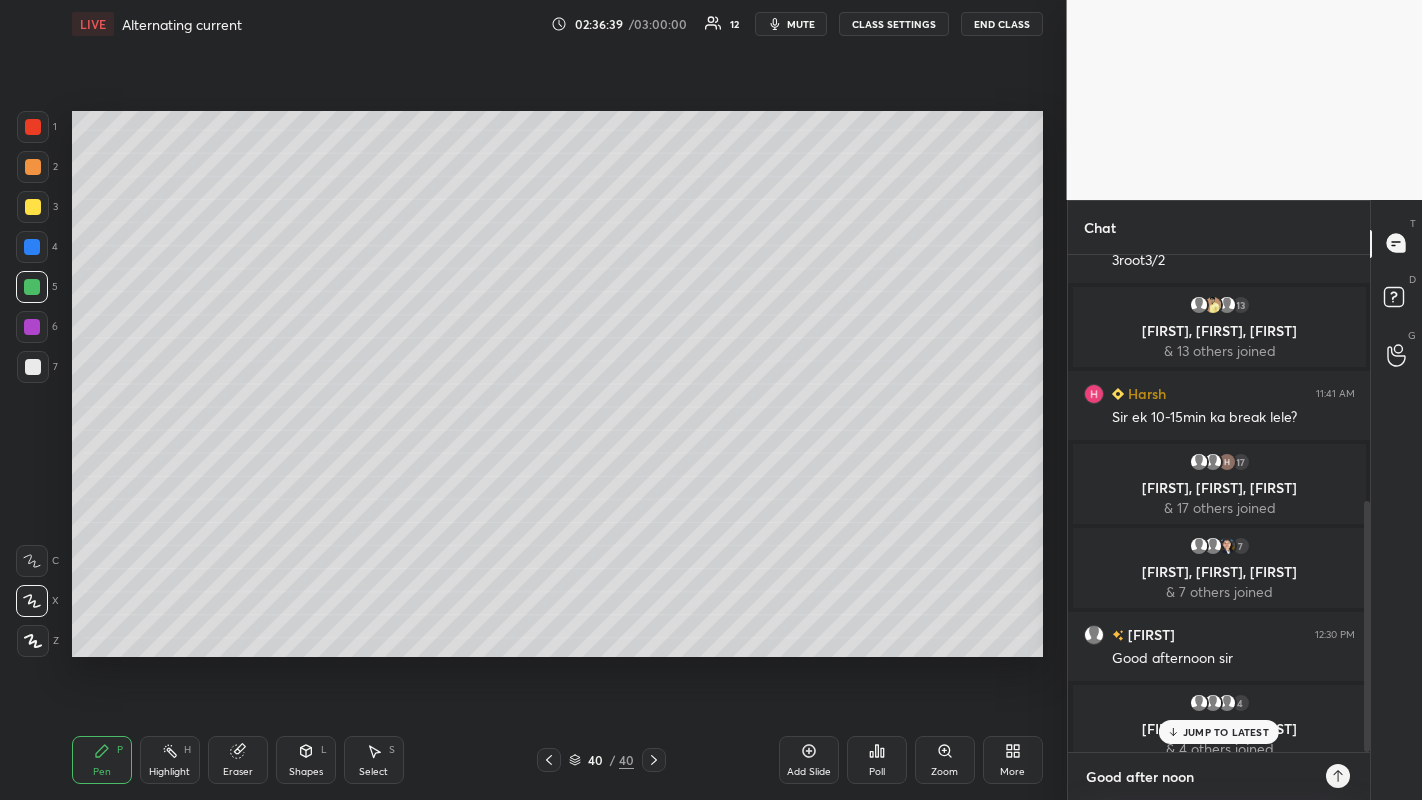 type 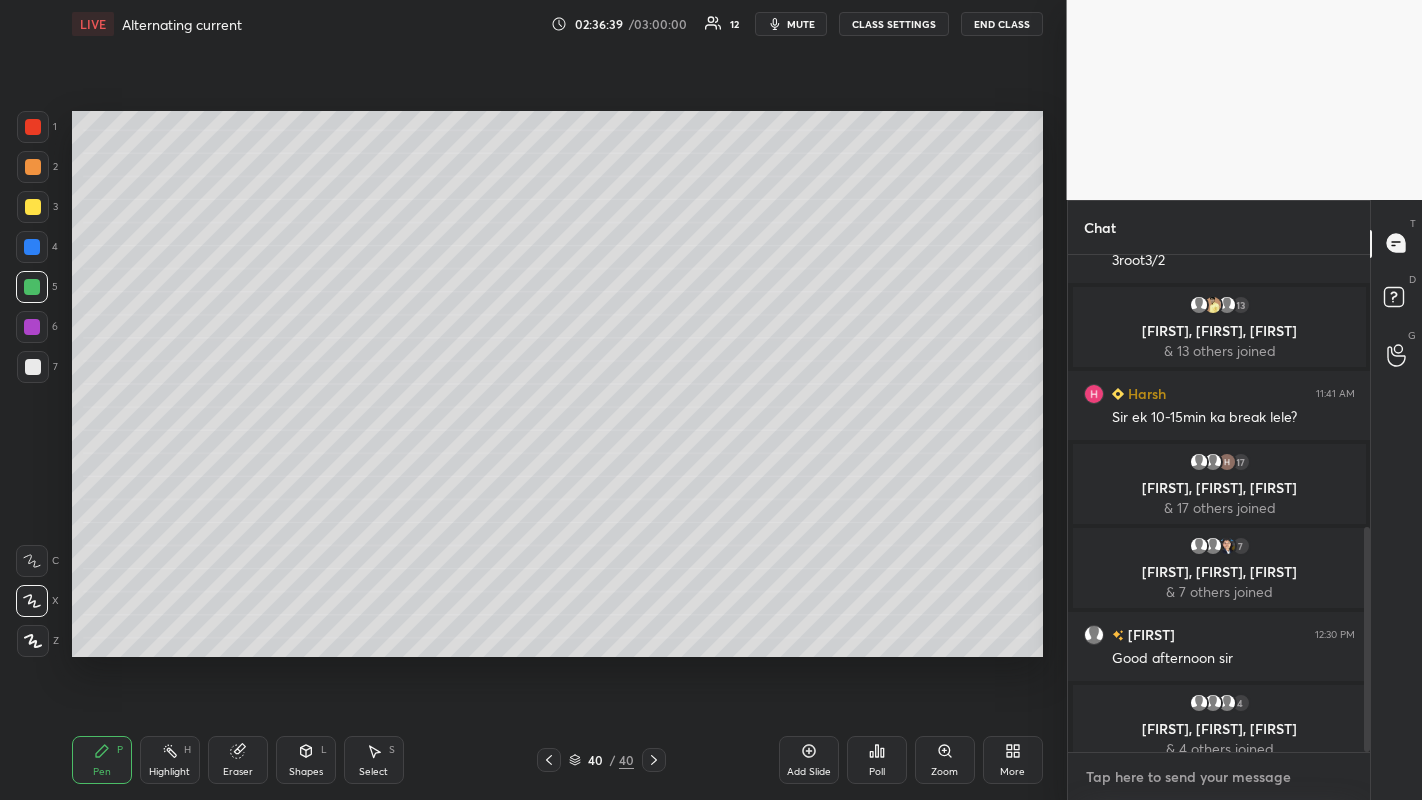scroll, scrollTop: 600, scrollLeft: 0, axis: vertical 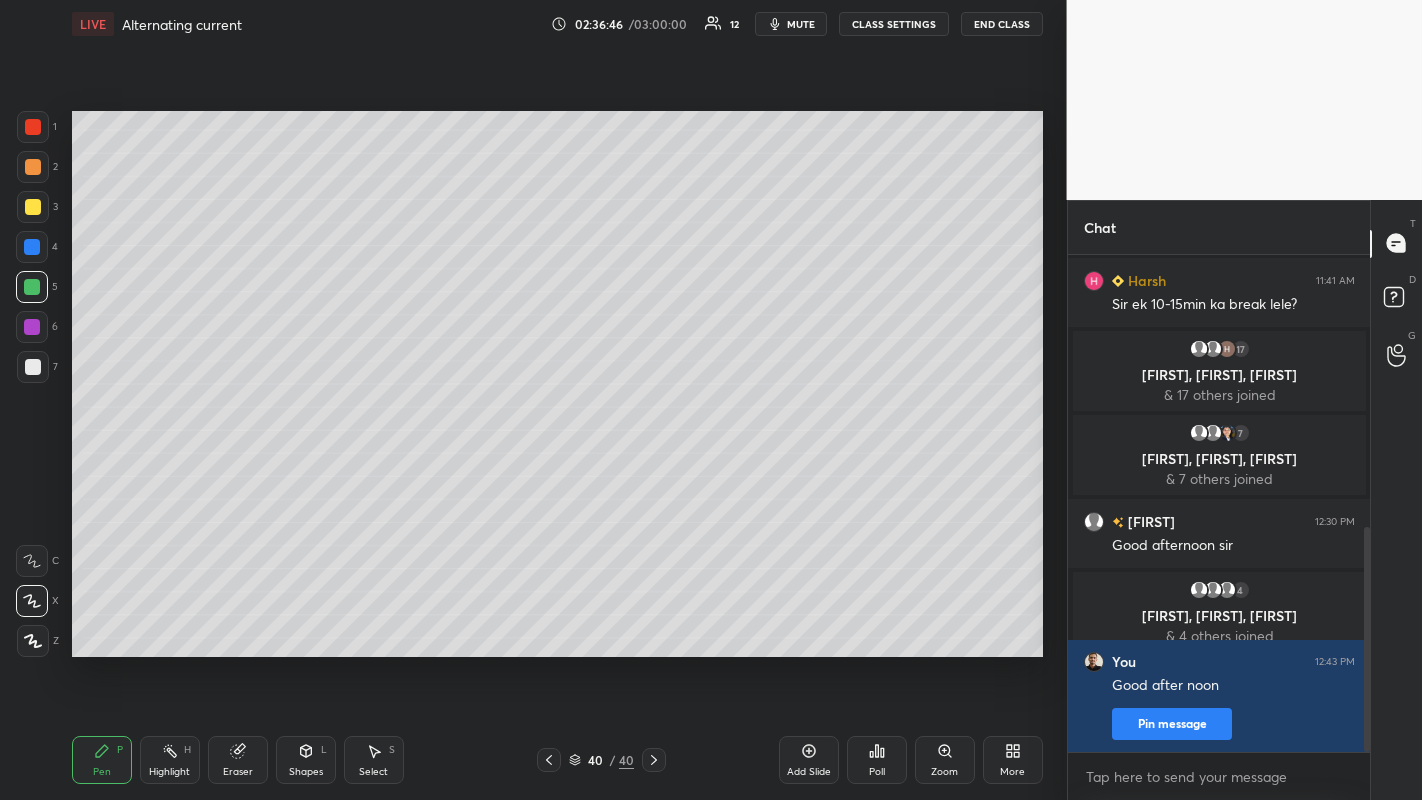 click 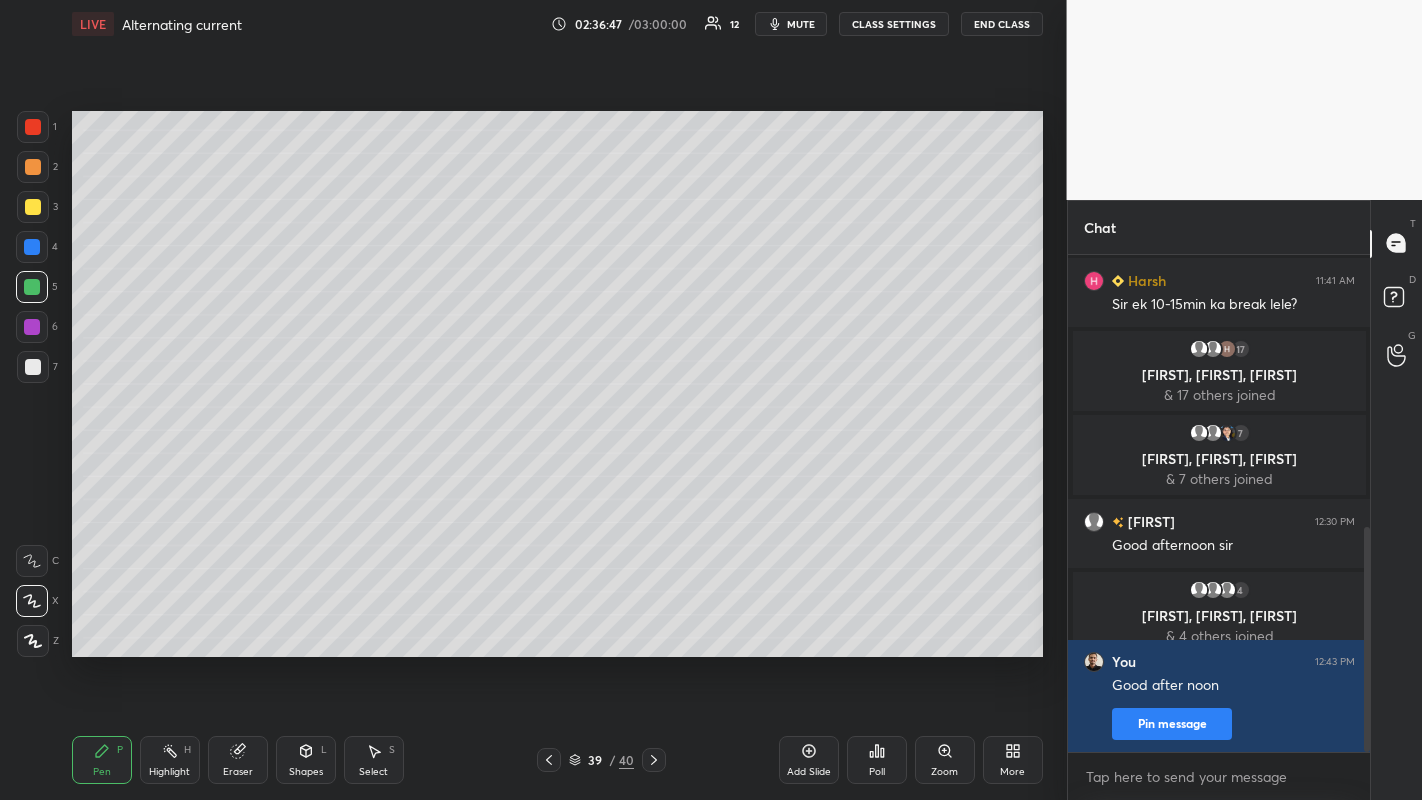 click 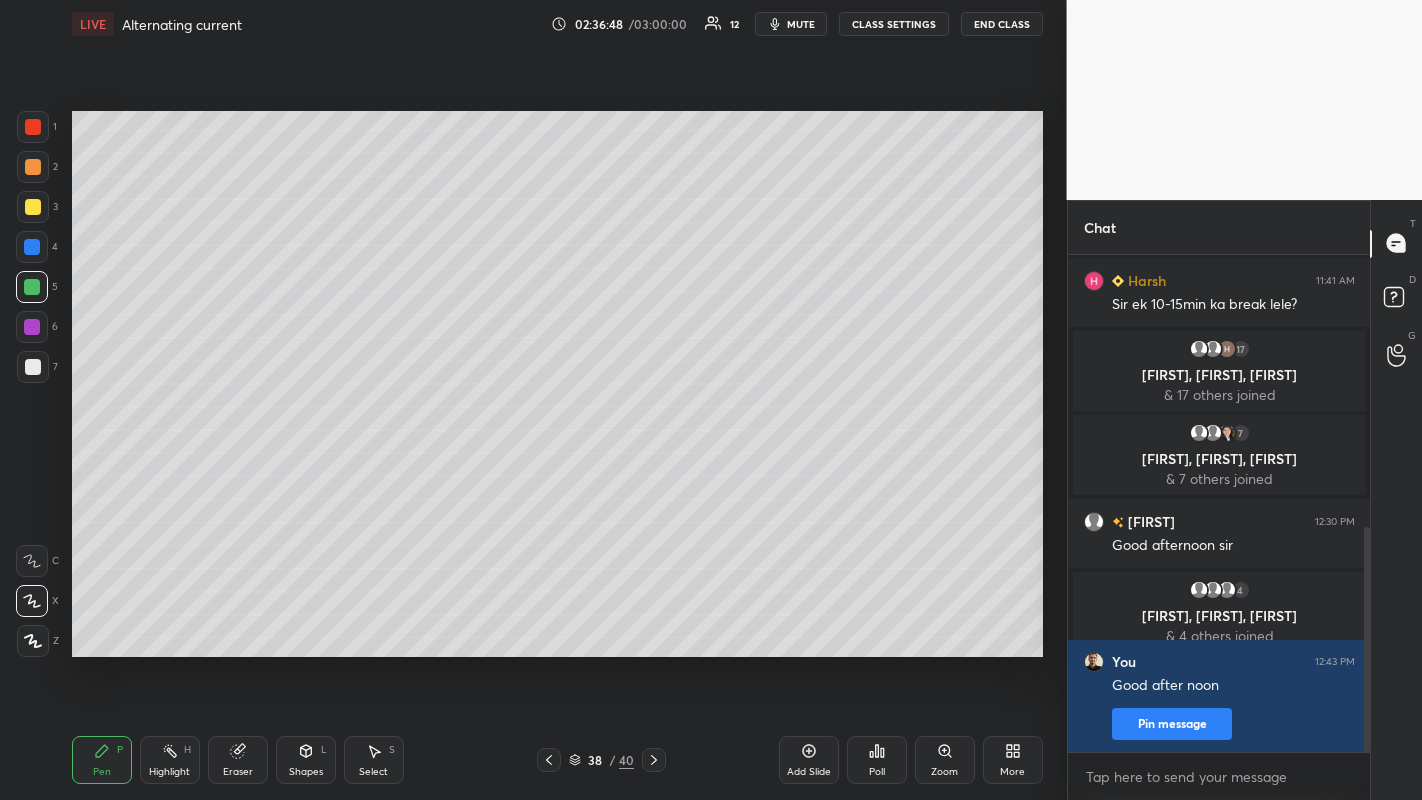 click 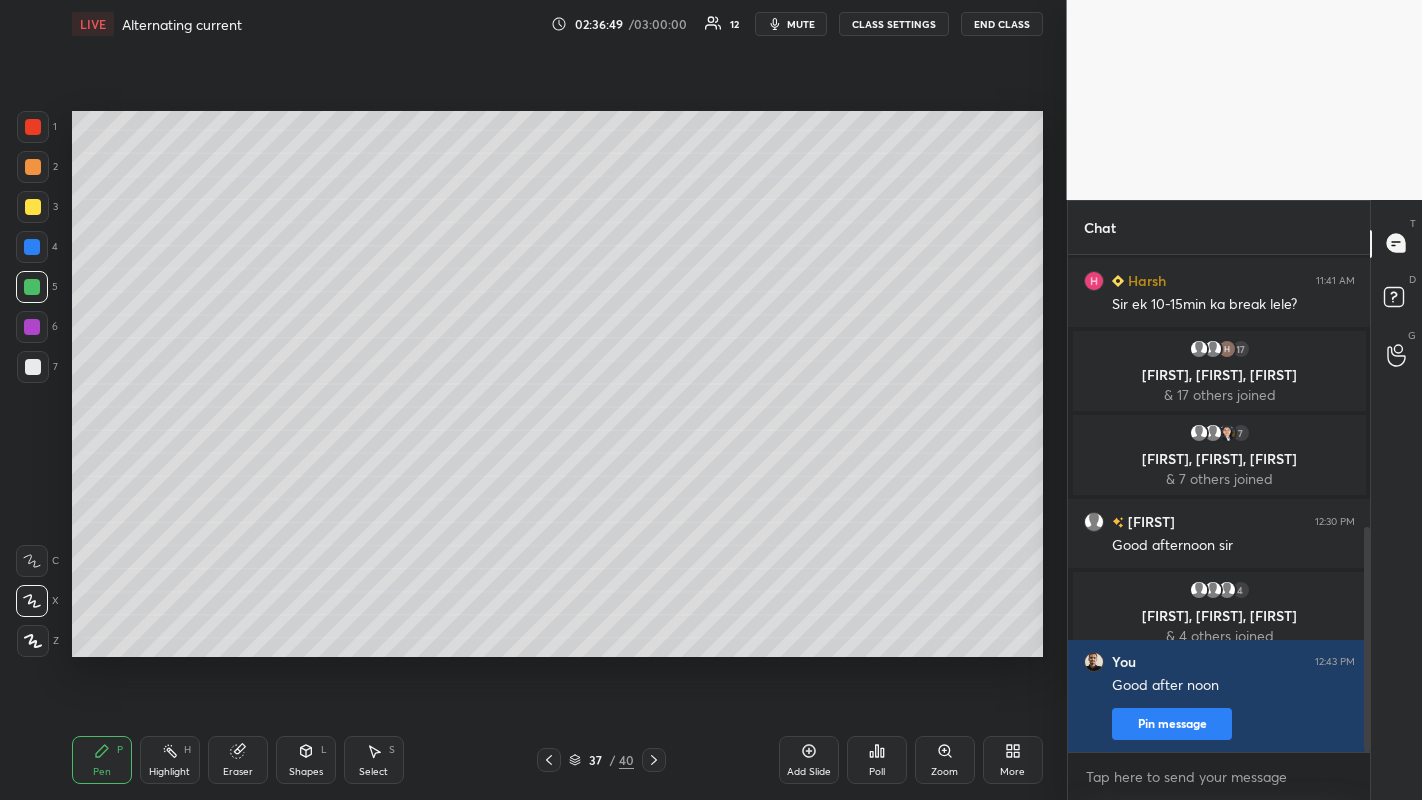 click 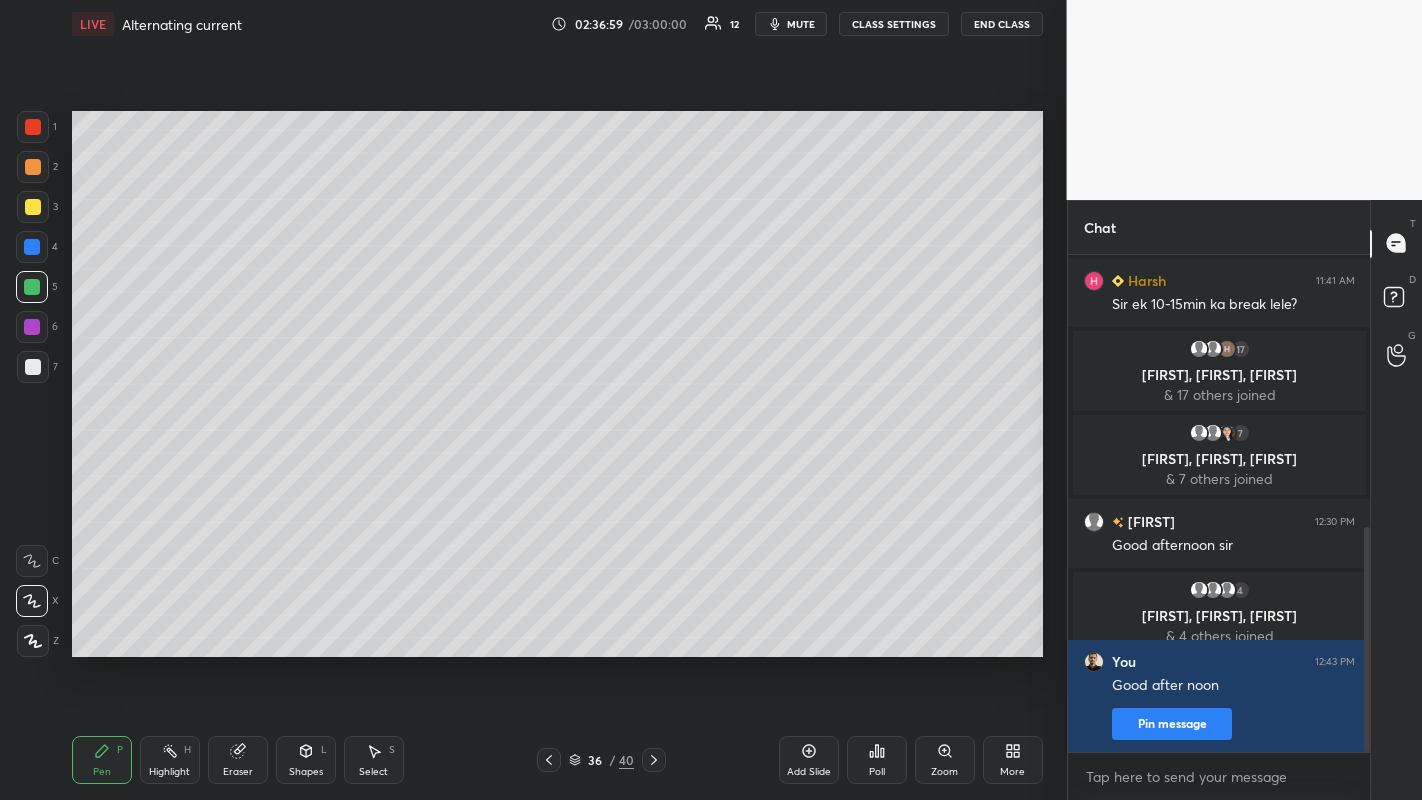 click 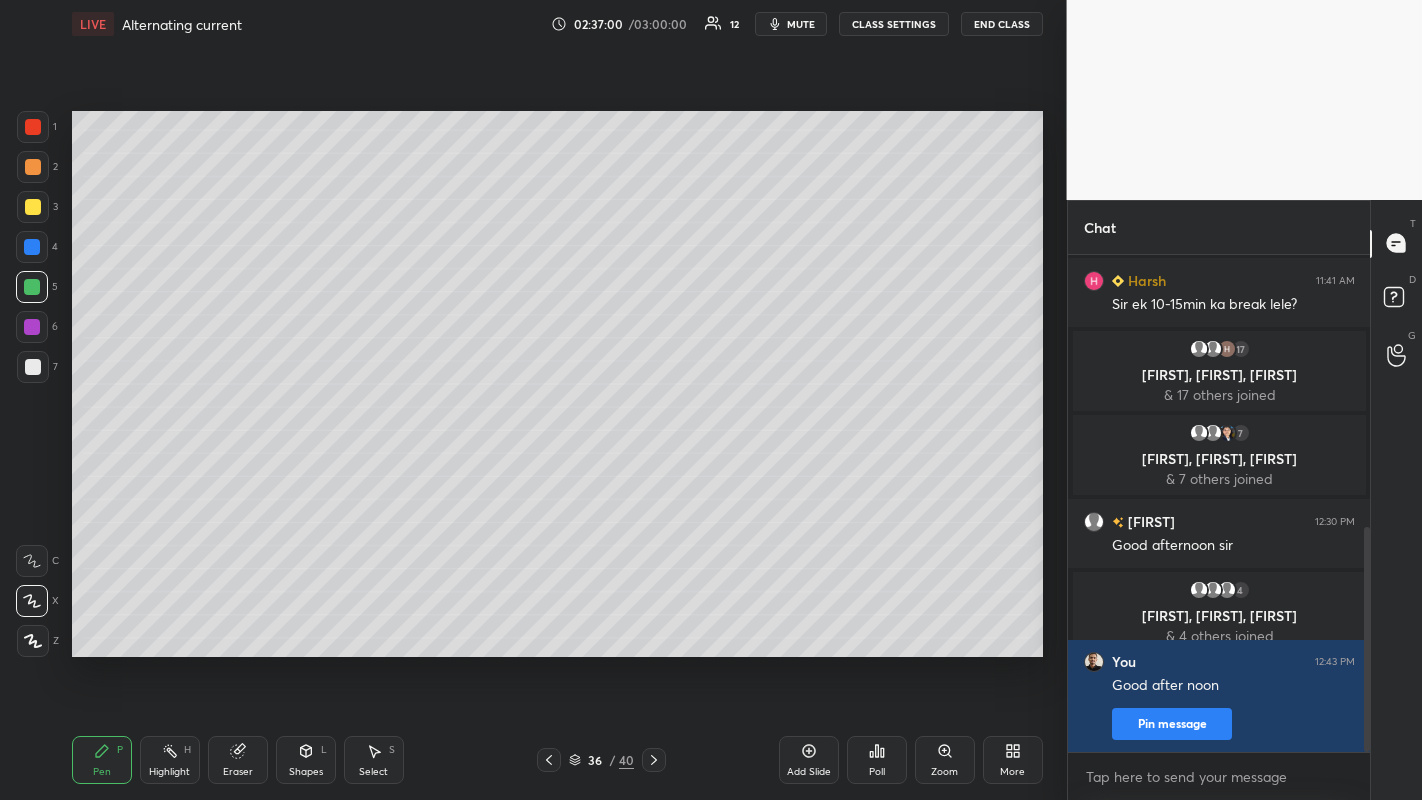 click at bounding box center (33, 207) 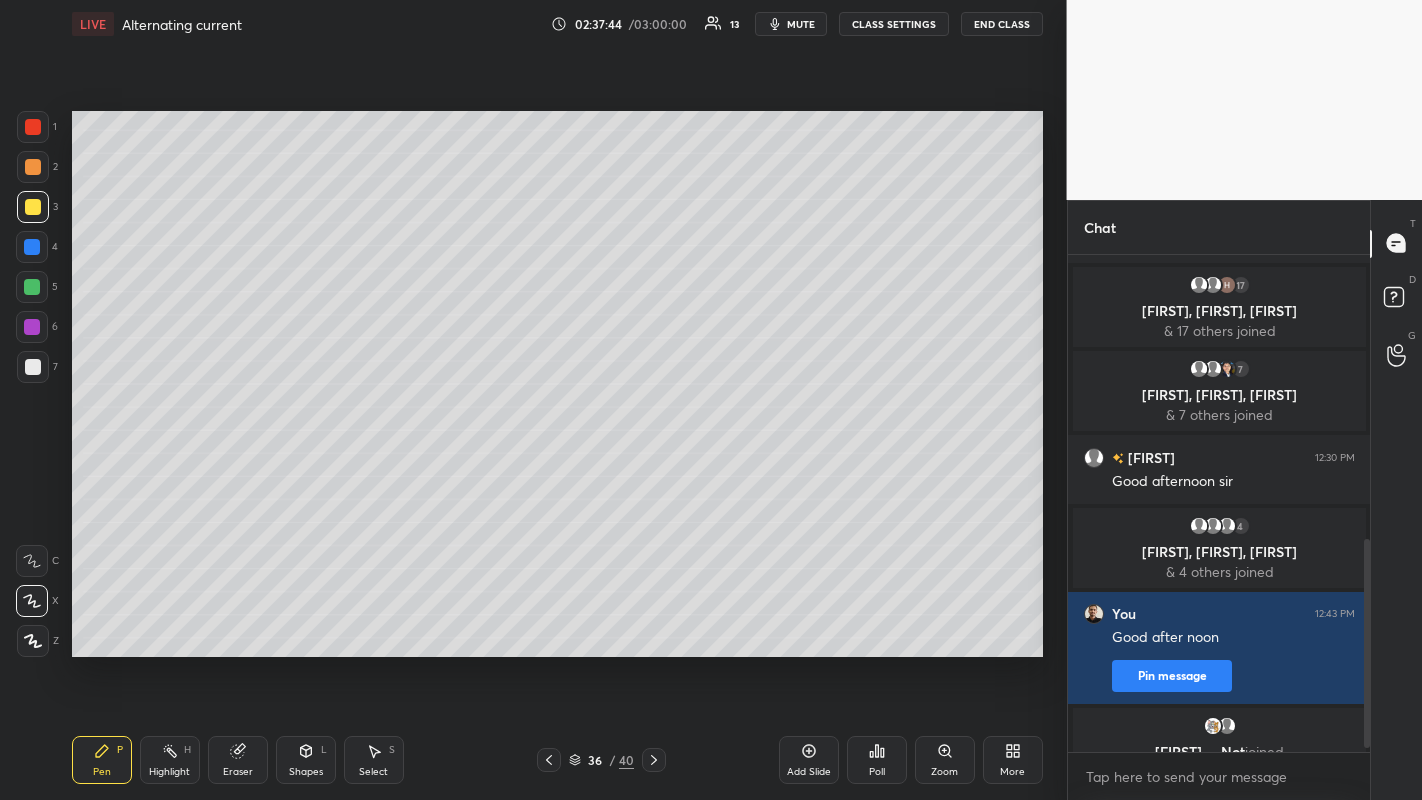 scroll, scrollTop: 687, scrollLeft: 0, axis: vertical 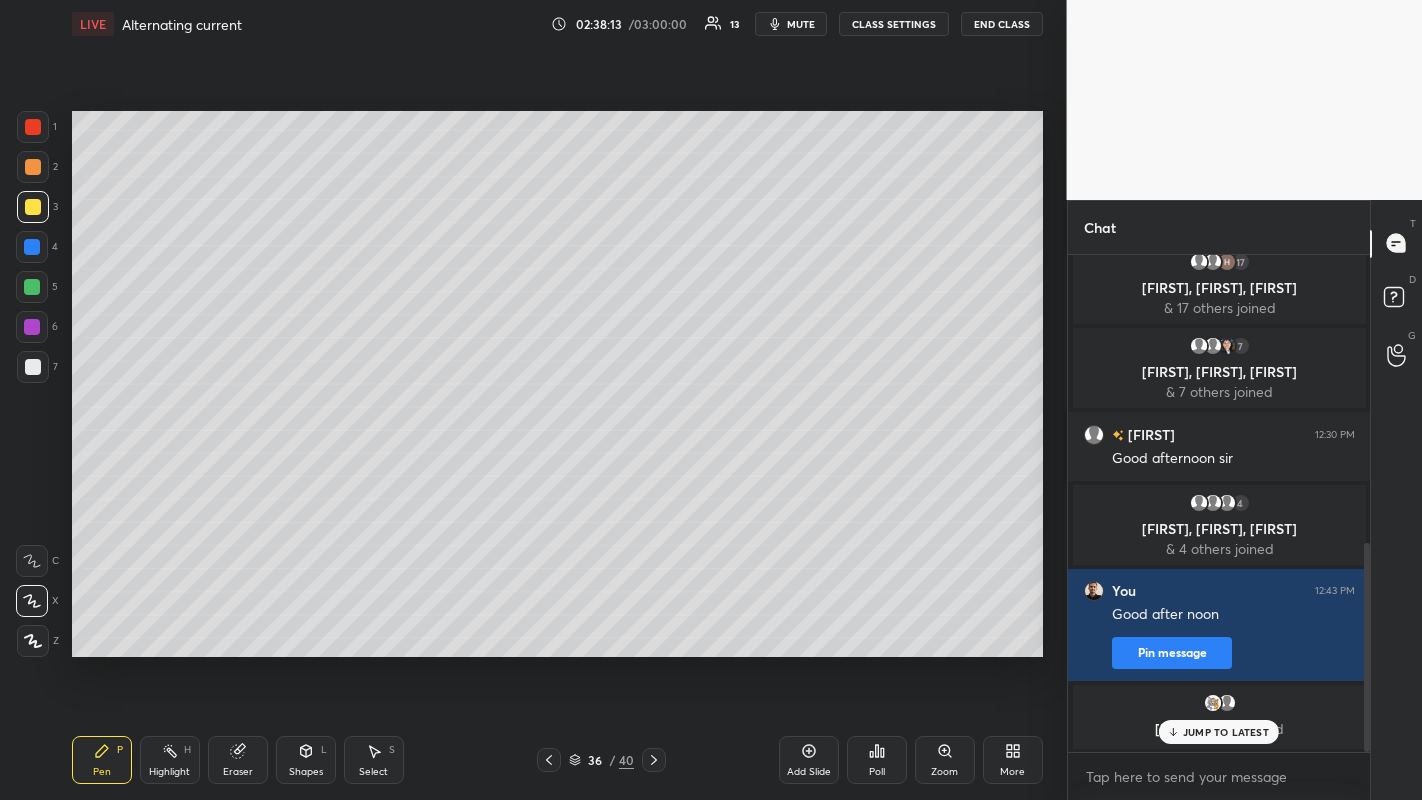 click 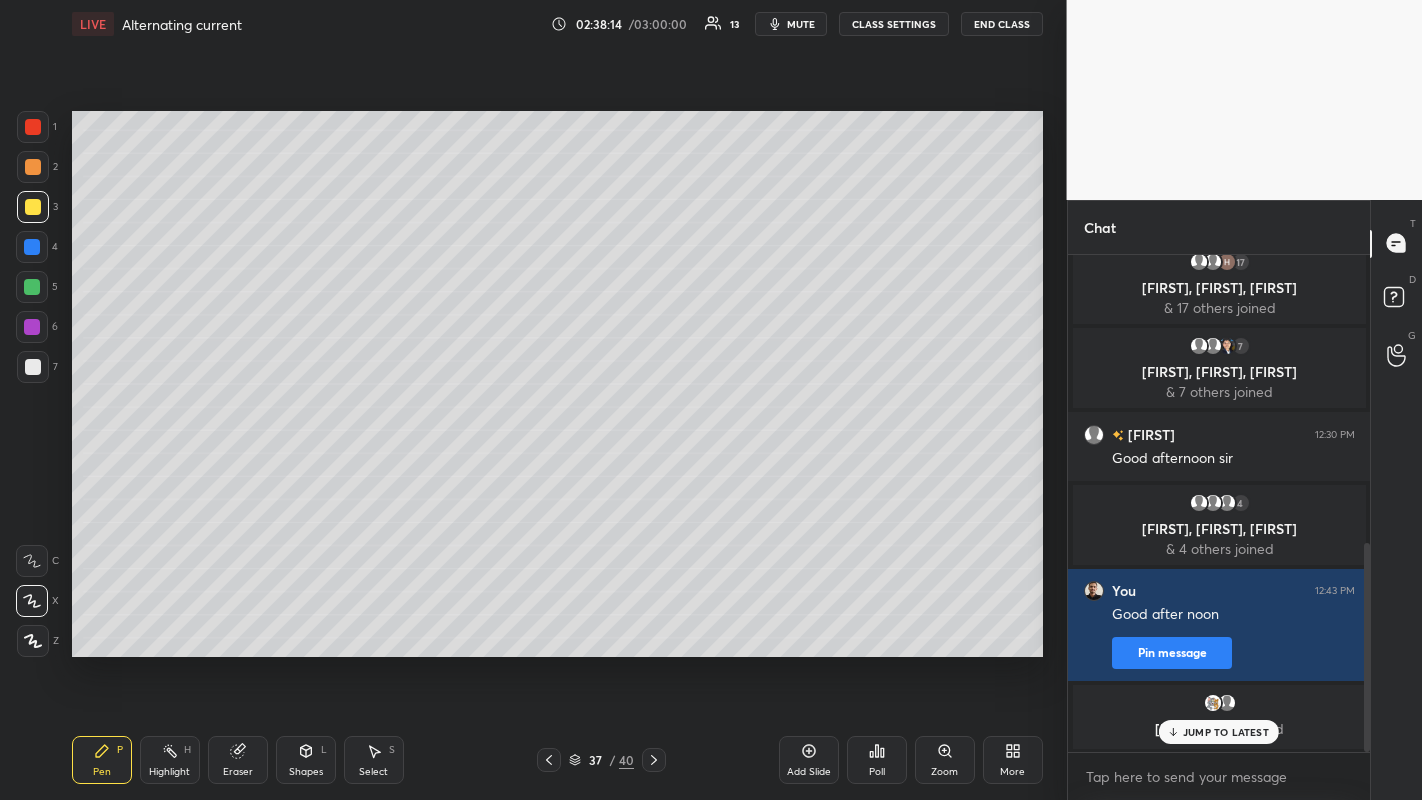 click 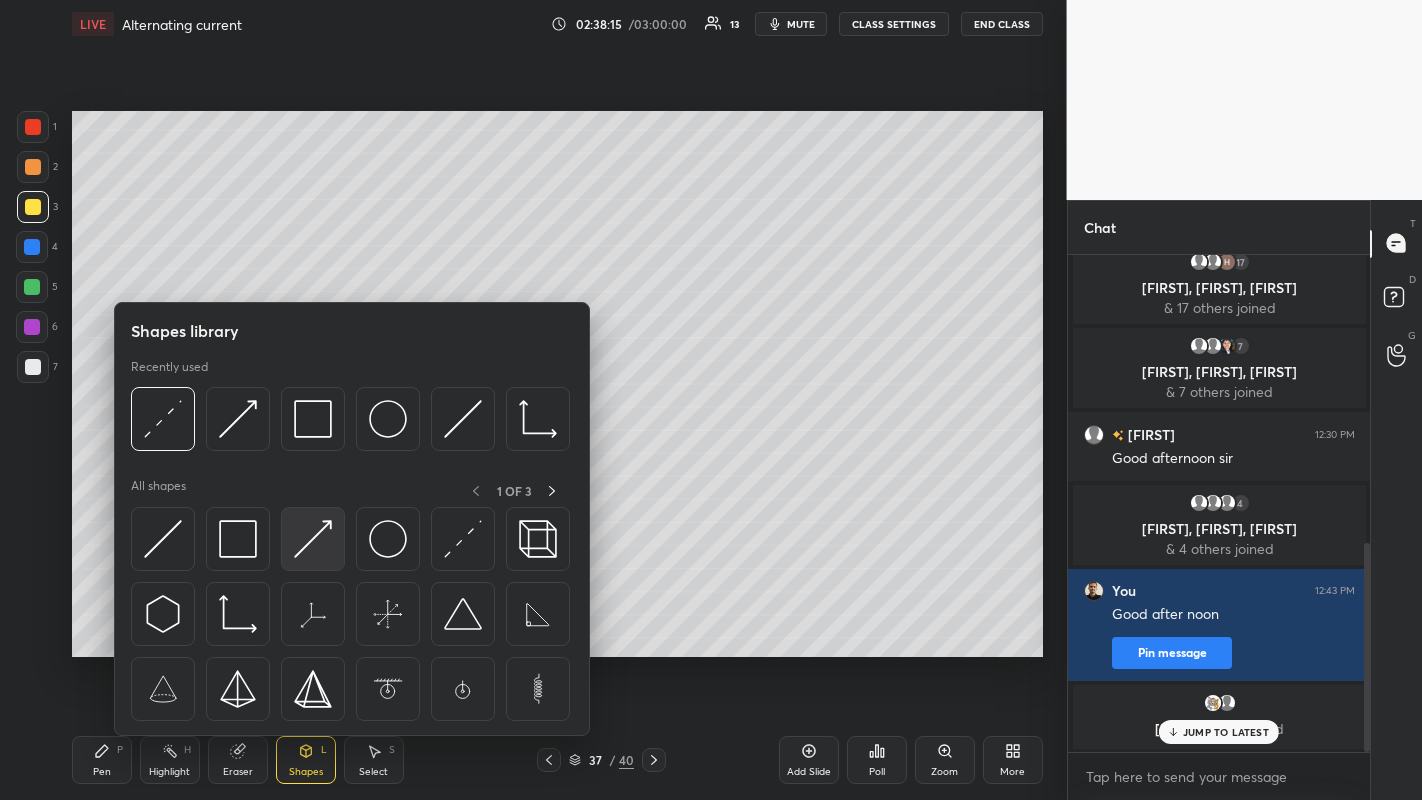 click at bounding box center [313, 539] 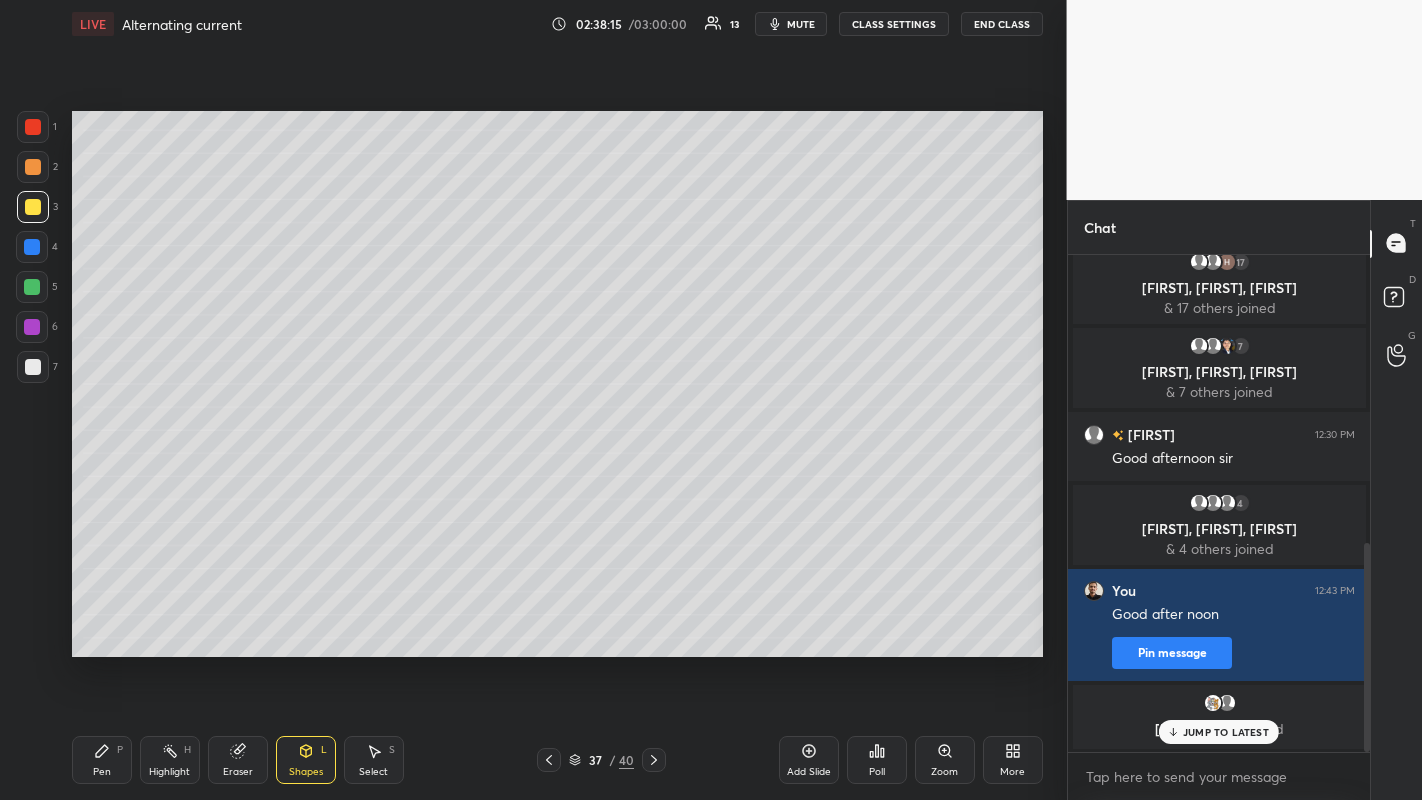 click at bounding box center [33, 367] 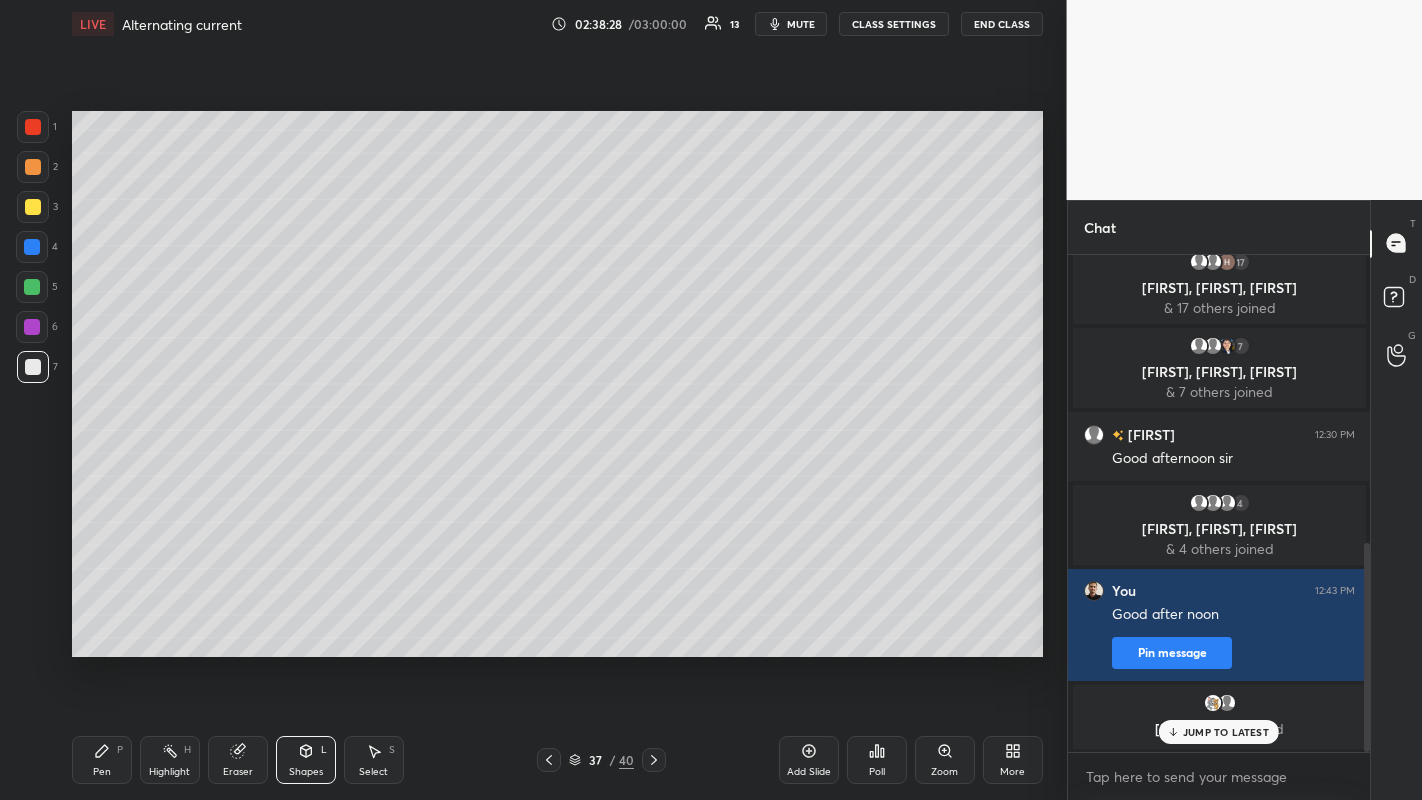 click on "Shapes L" at bounding box center (306, 760) 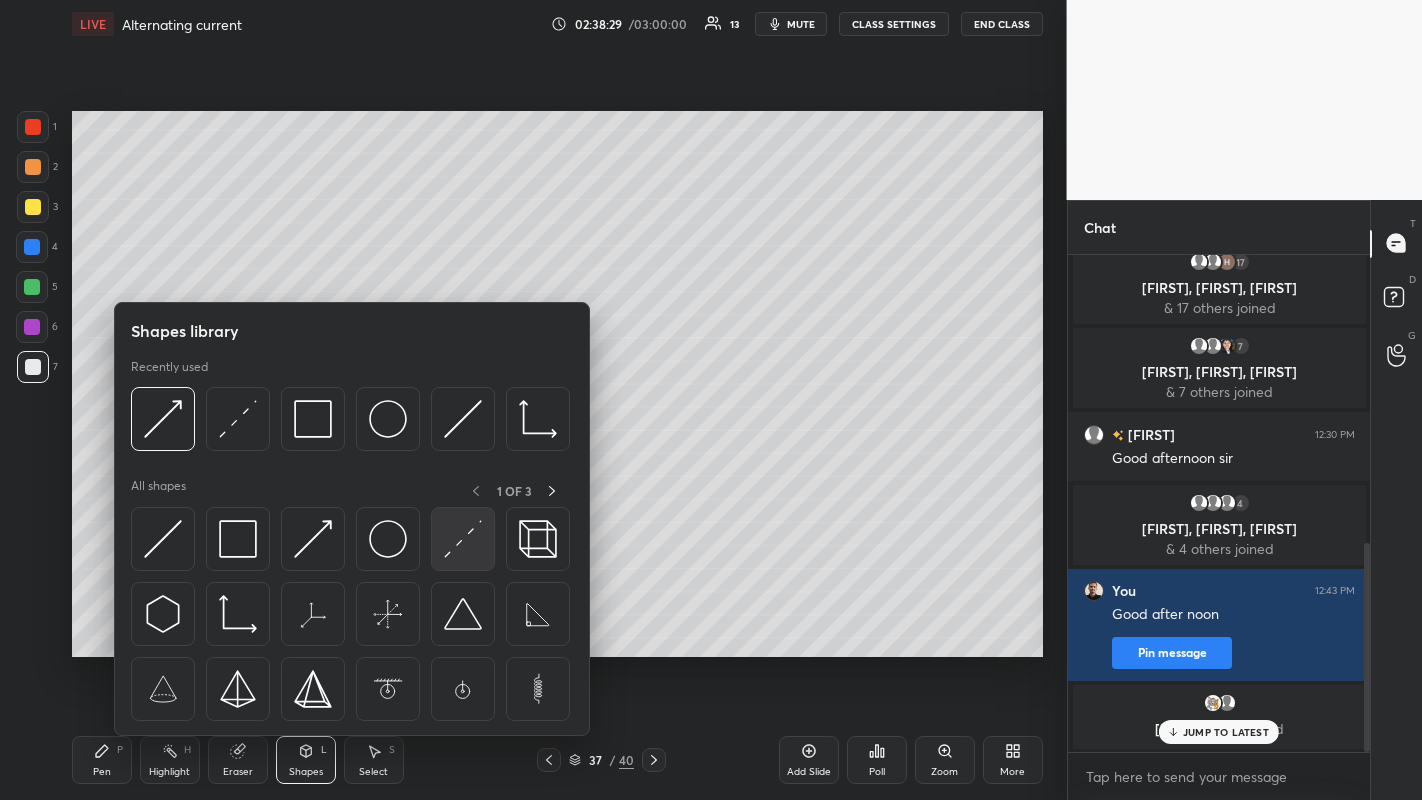 click at bounding box center (463, 539) 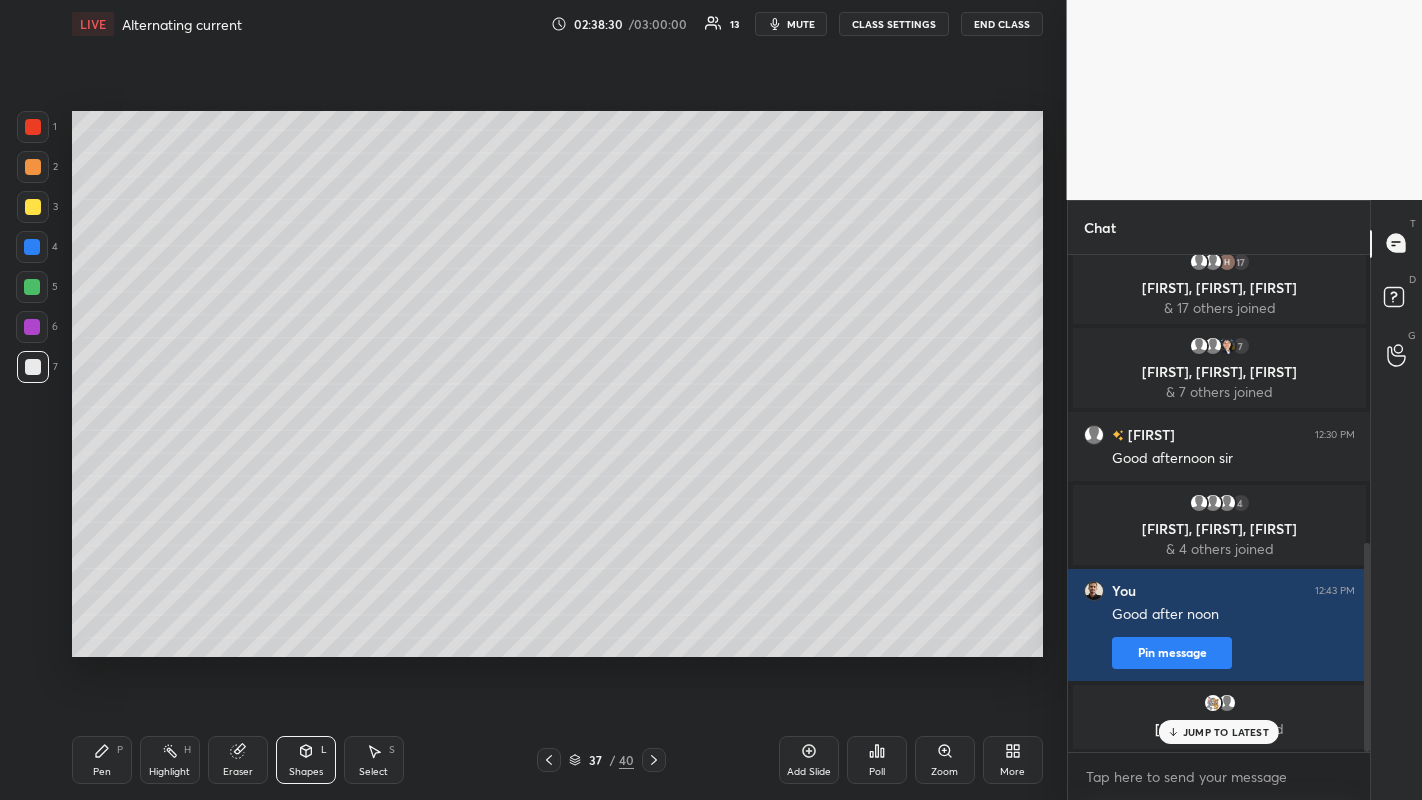 click at bounding box center (32, 287) 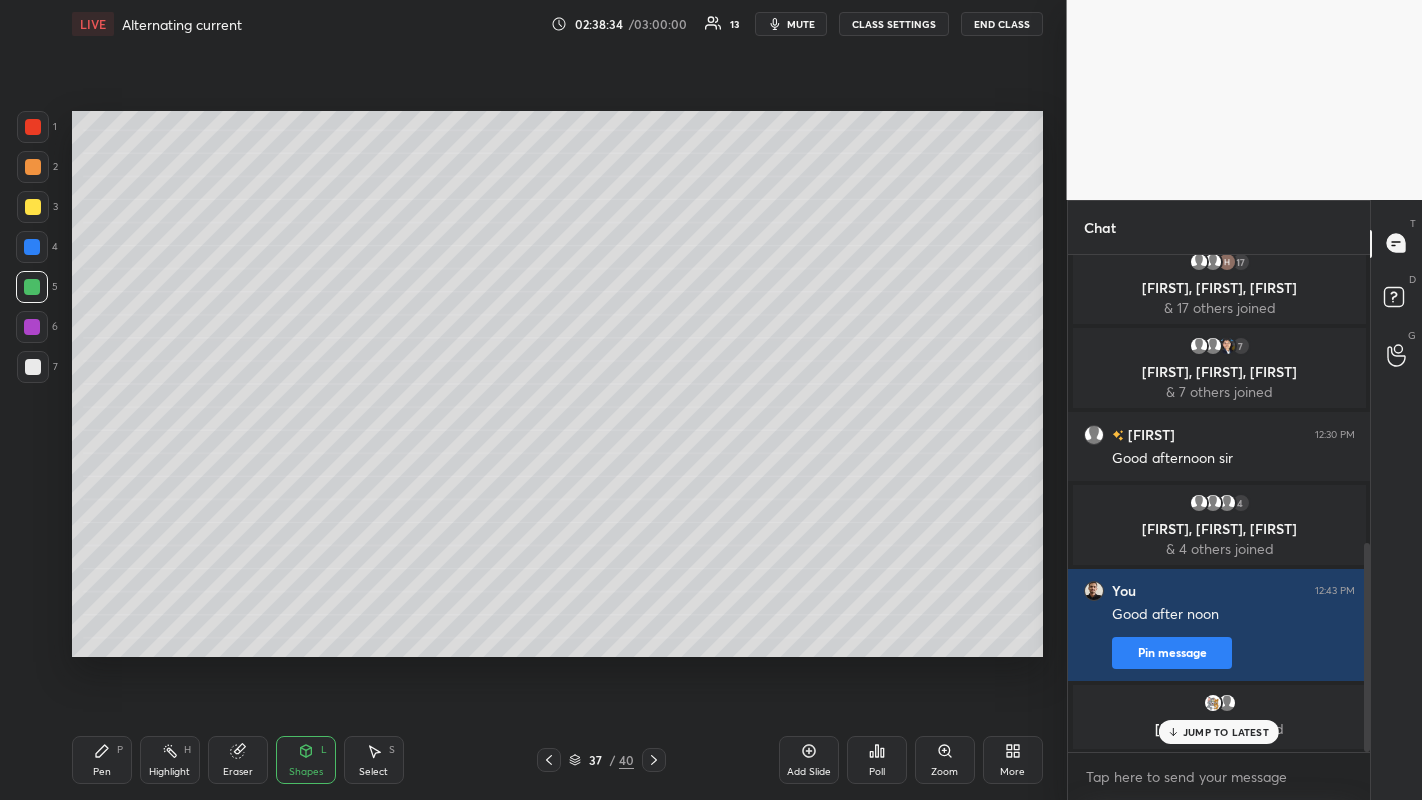 click on "Shapes L" at bounding box center (306, 760) 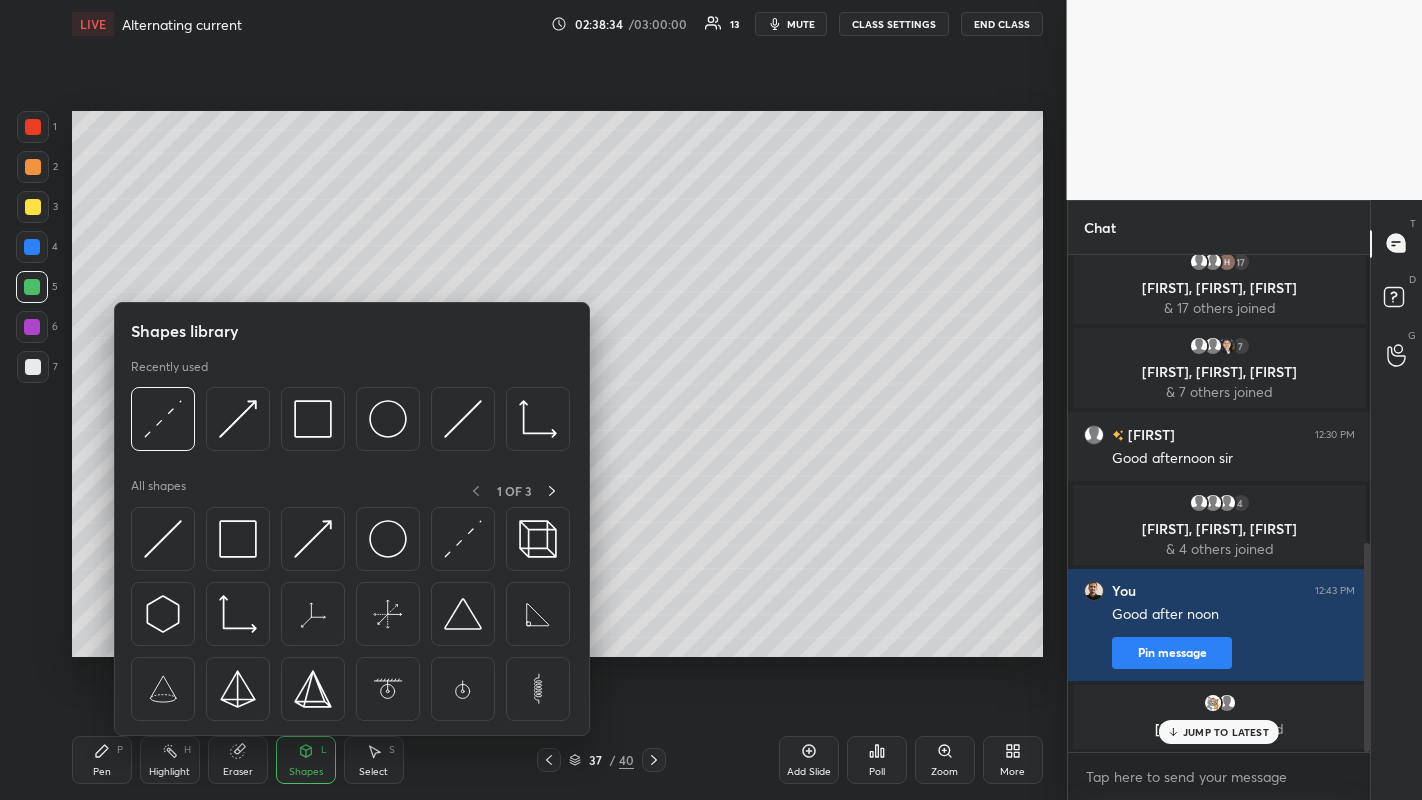 click at bounding box center (313, 539) 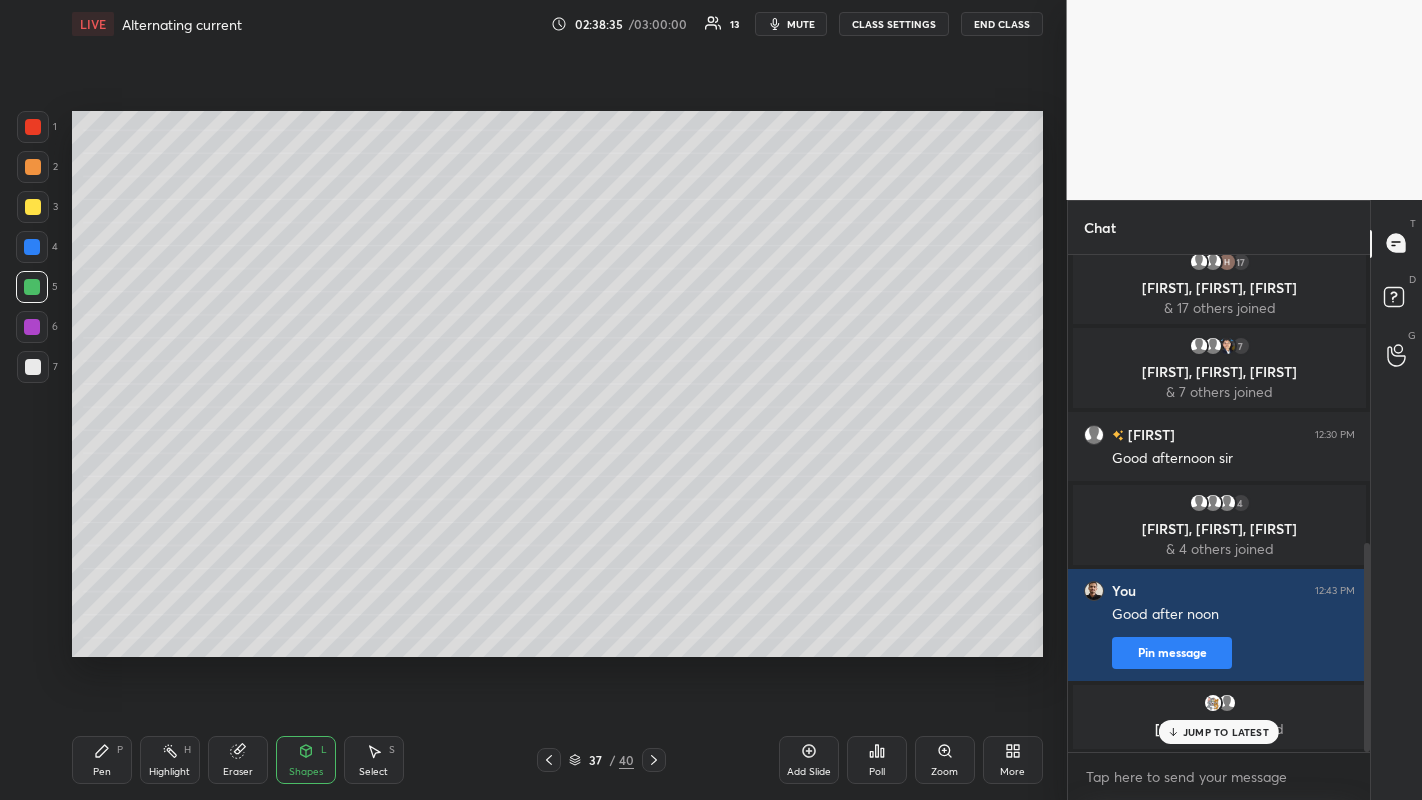 click at bounding box center (32, 327) 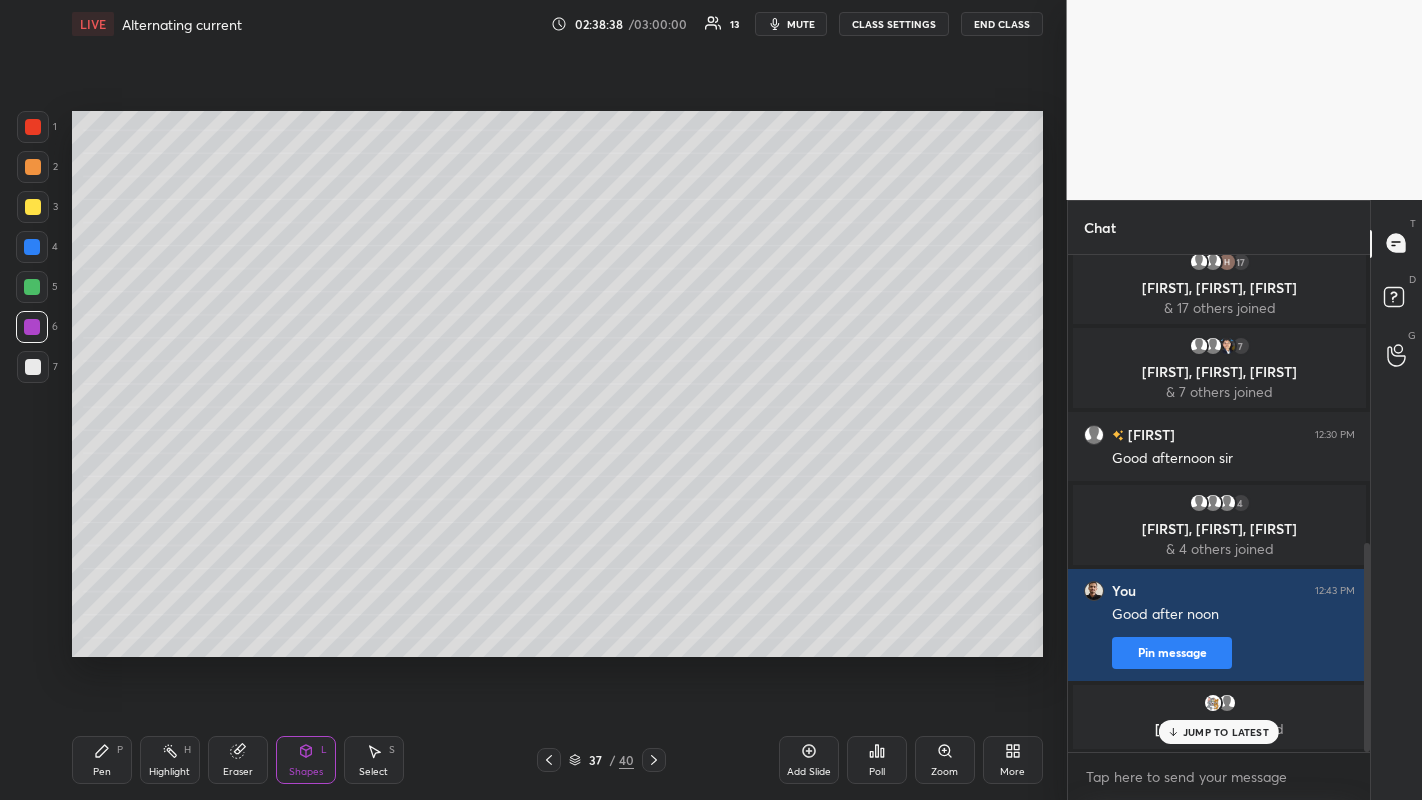 click on "Pen" at bounding box center [102, 772] 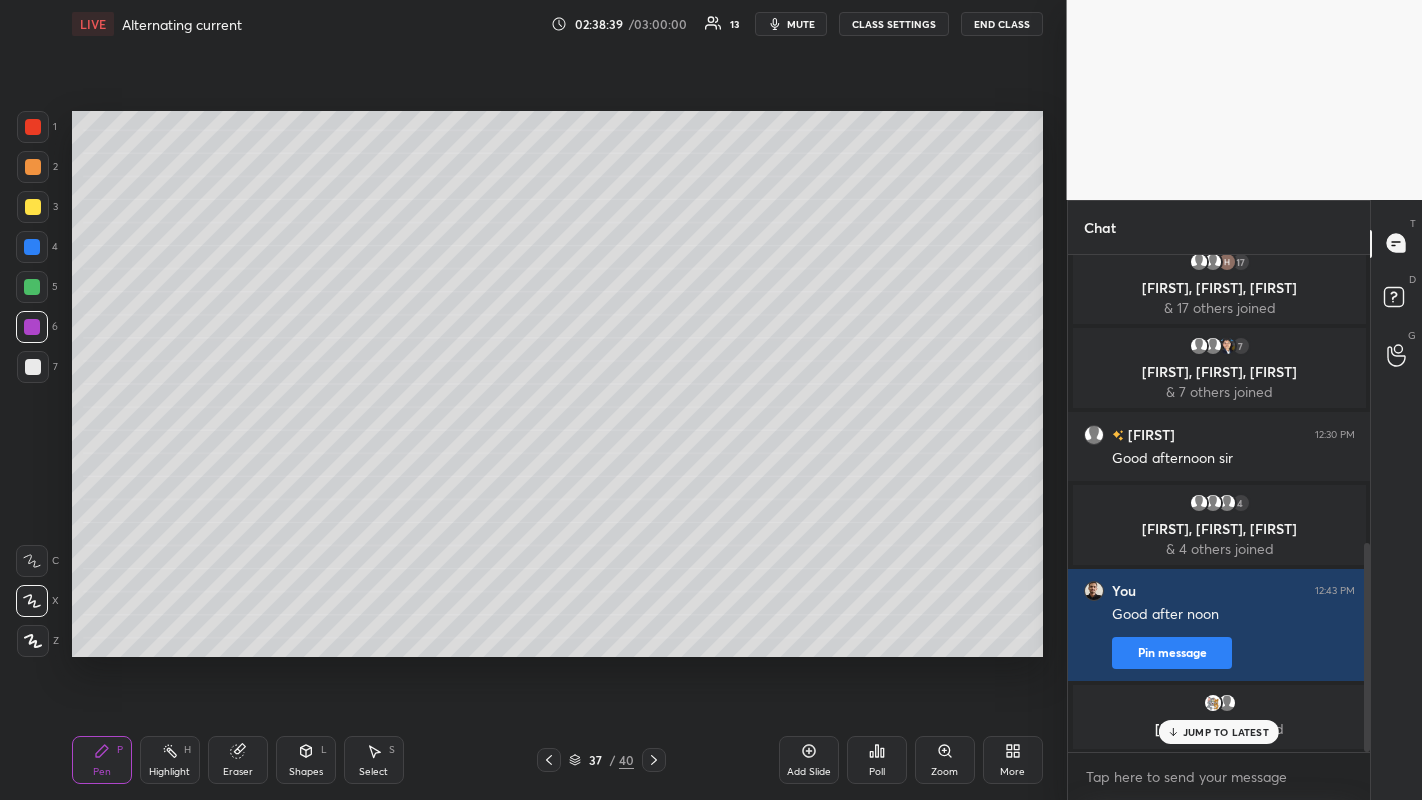 click at bounding box center (32, 287) 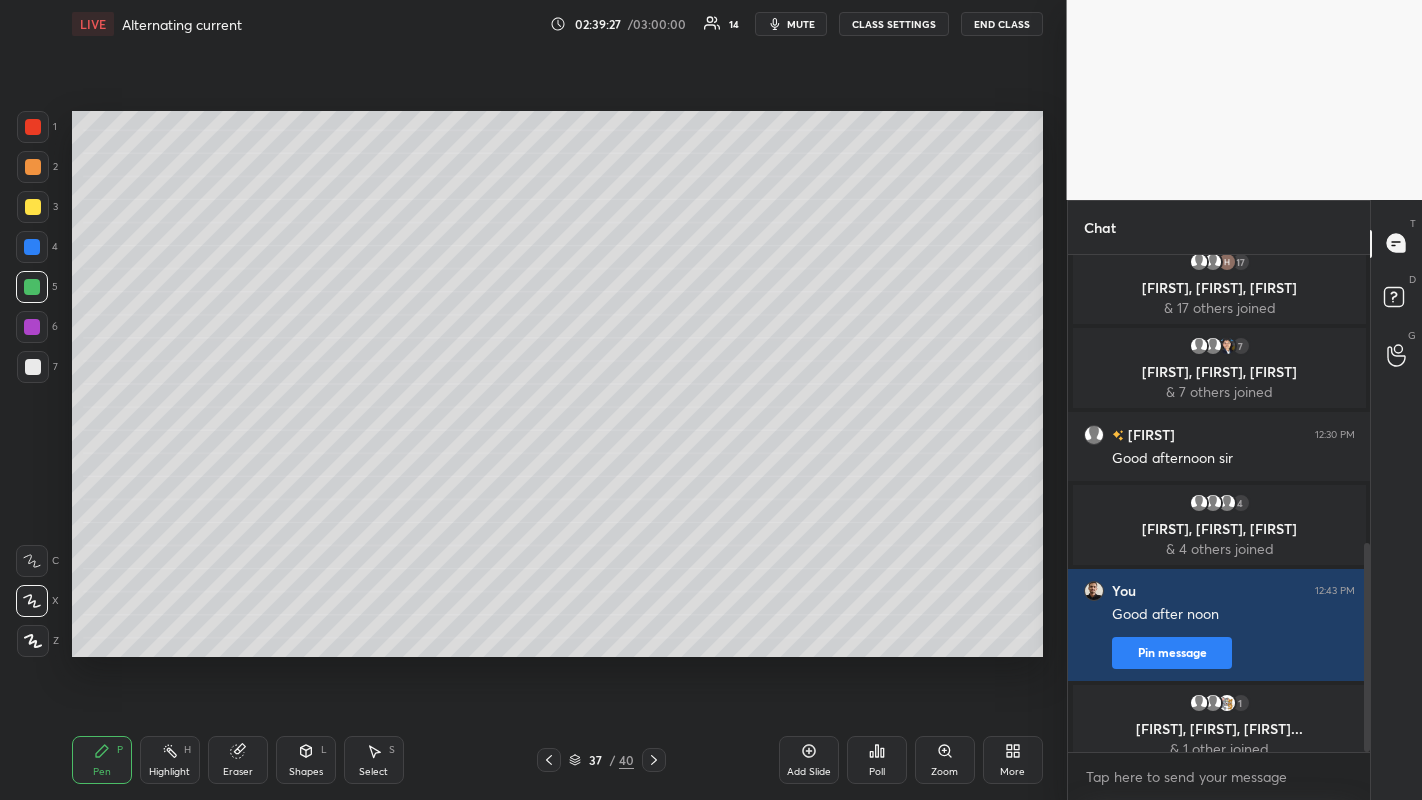 click 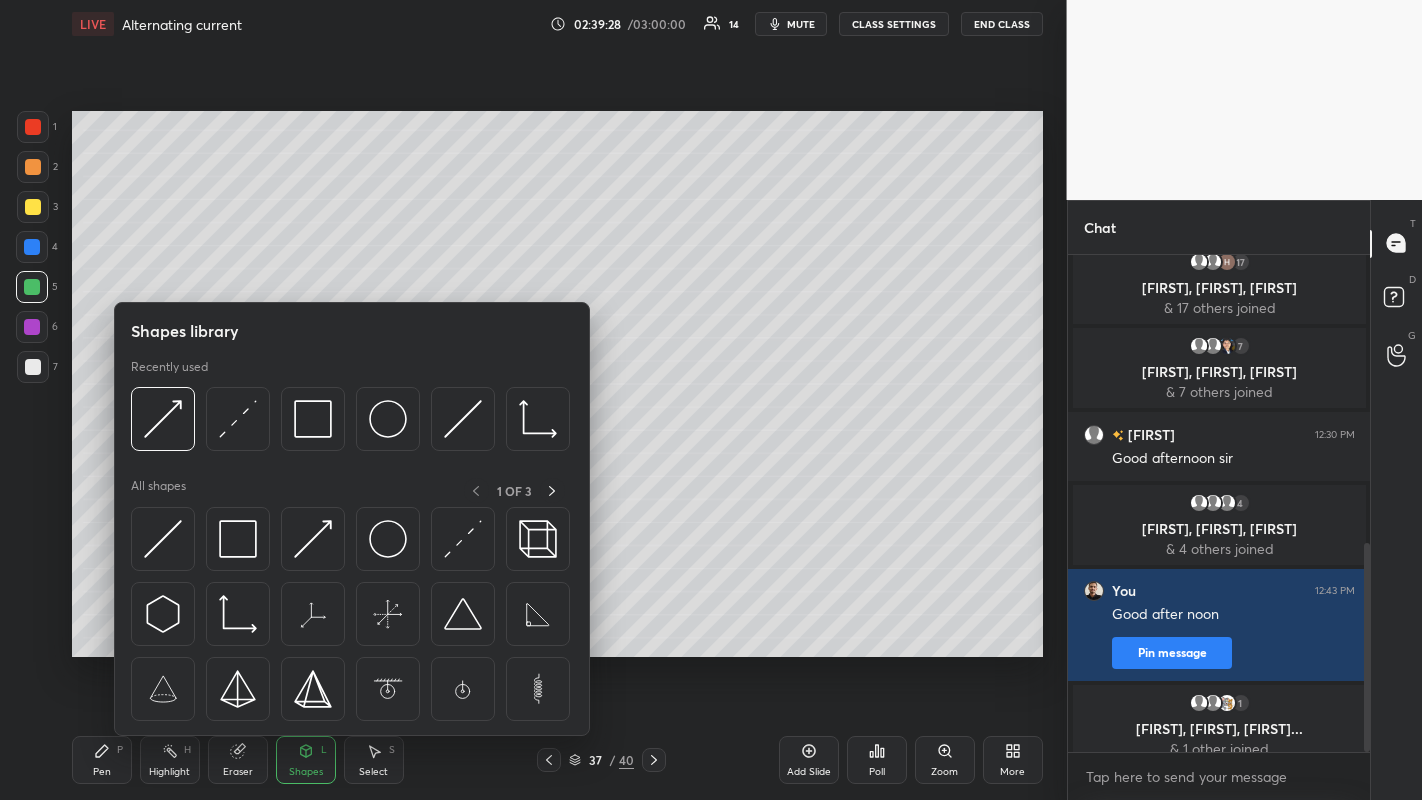 click at bounding box center [463, 539] 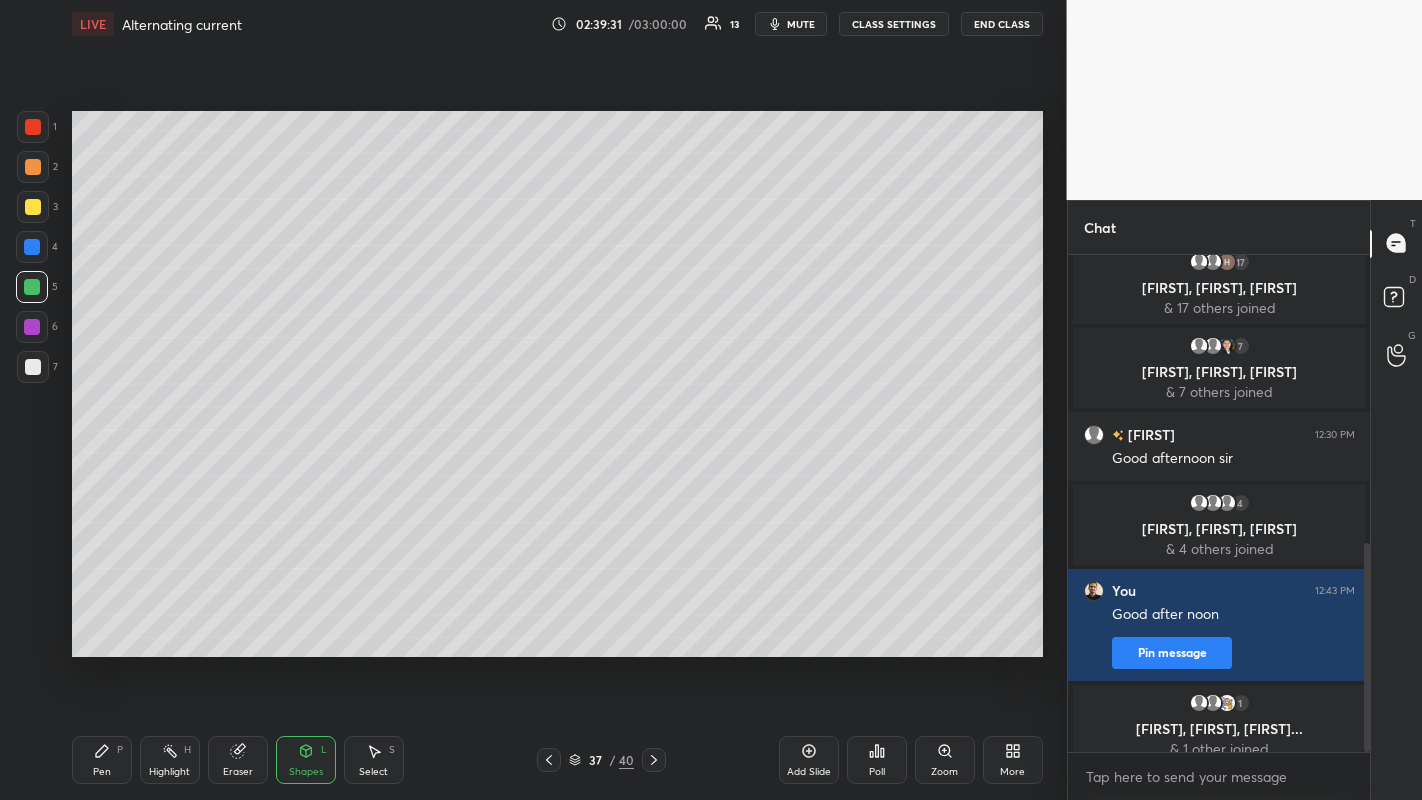 click 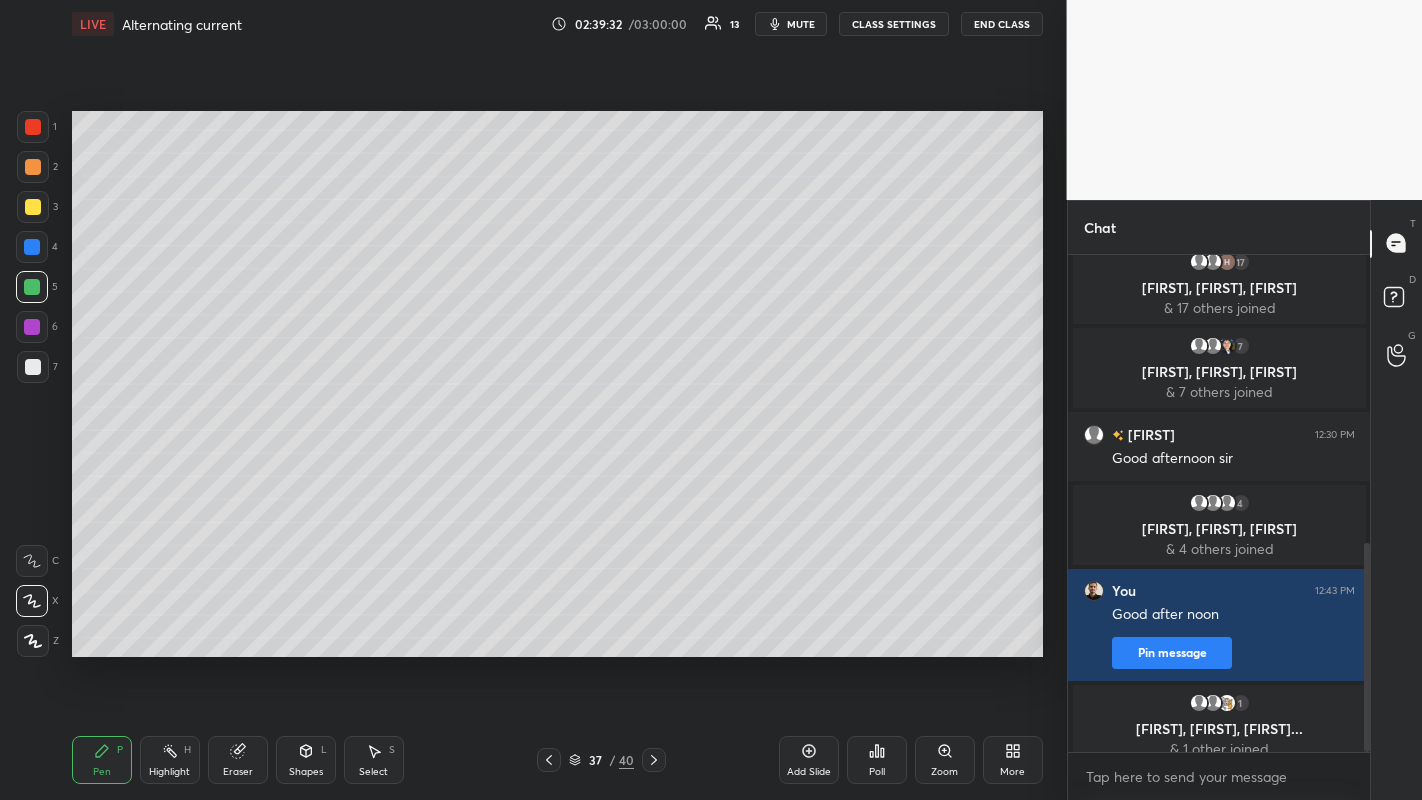 click at bounding box center [32, 247] 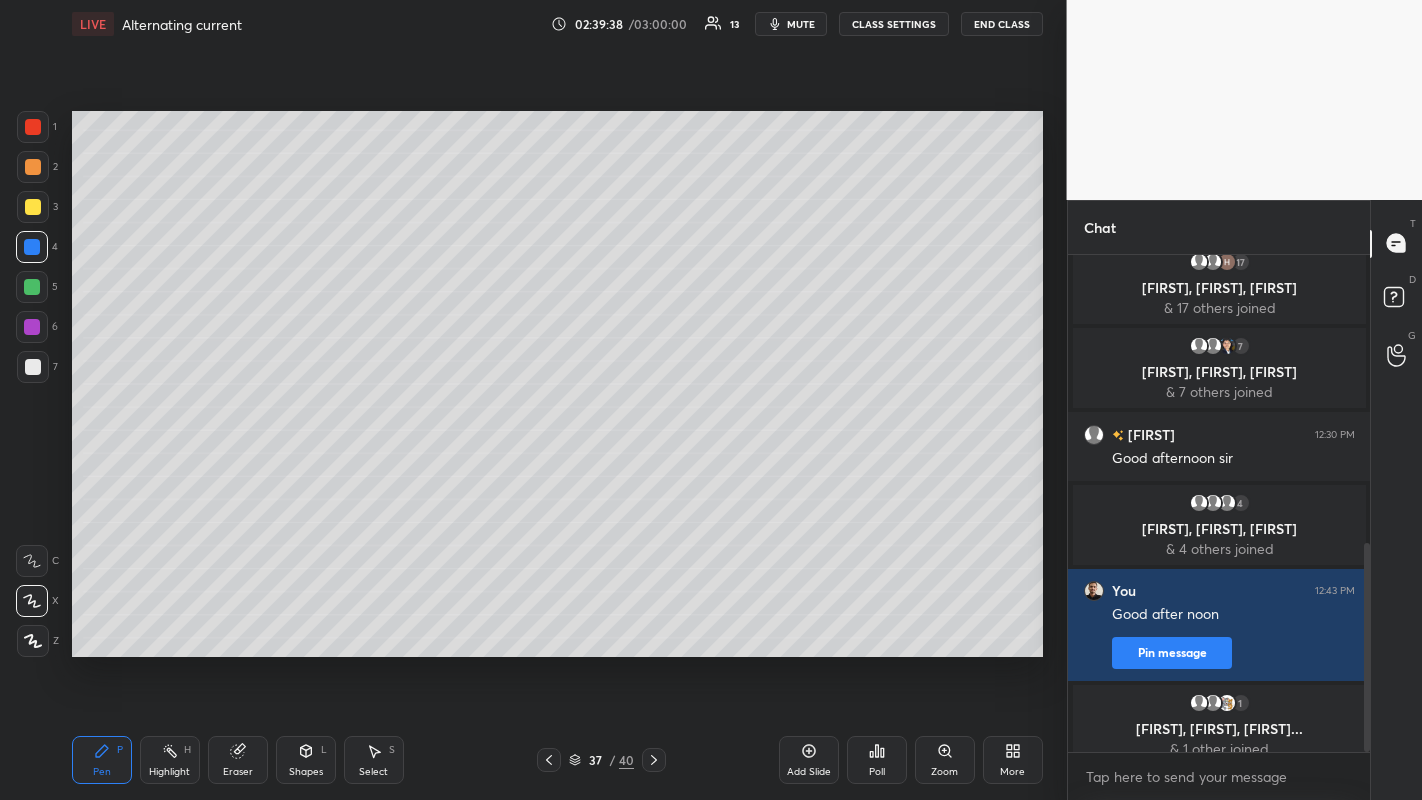 click on "Shapes L" at bounding box center [306, 760] 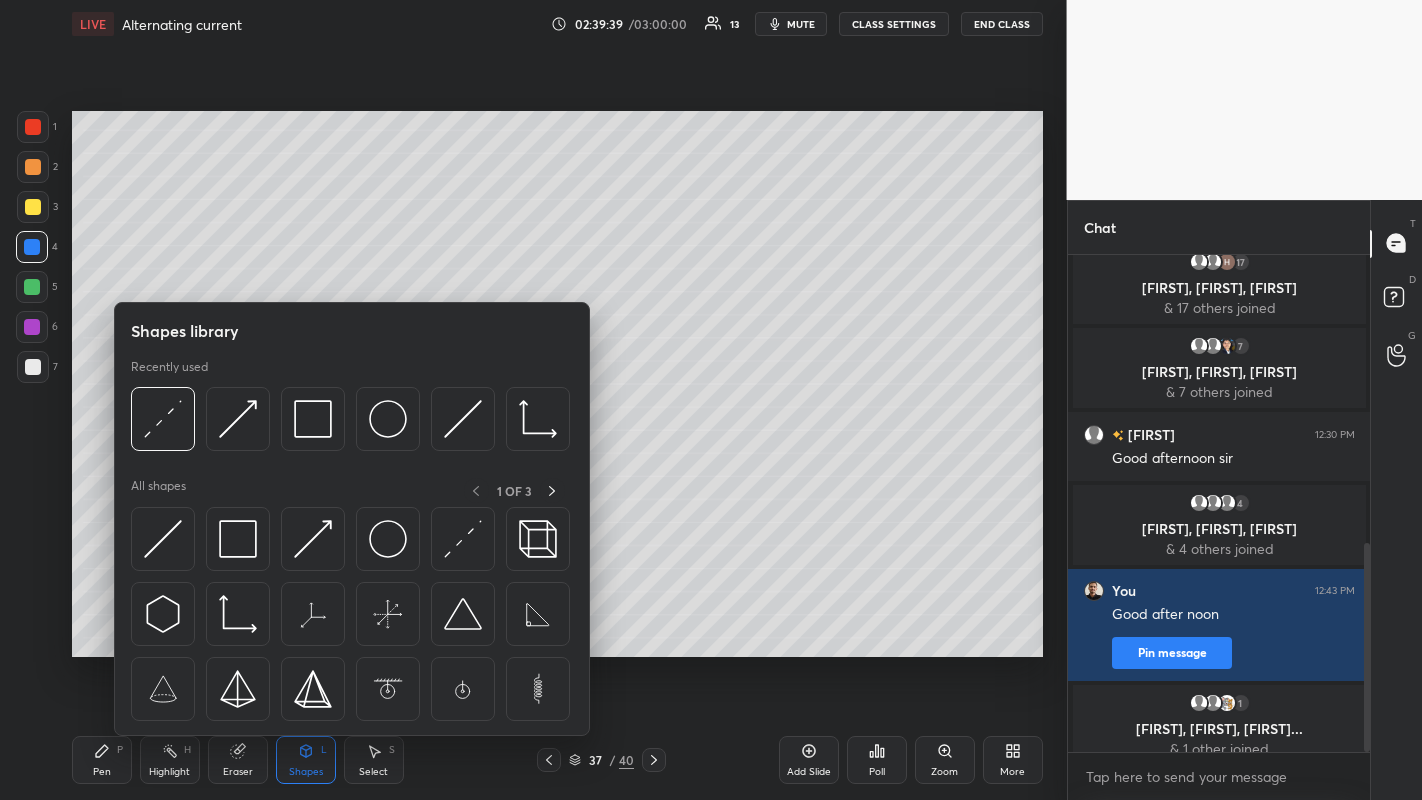 click at bounding box center (463, 539) 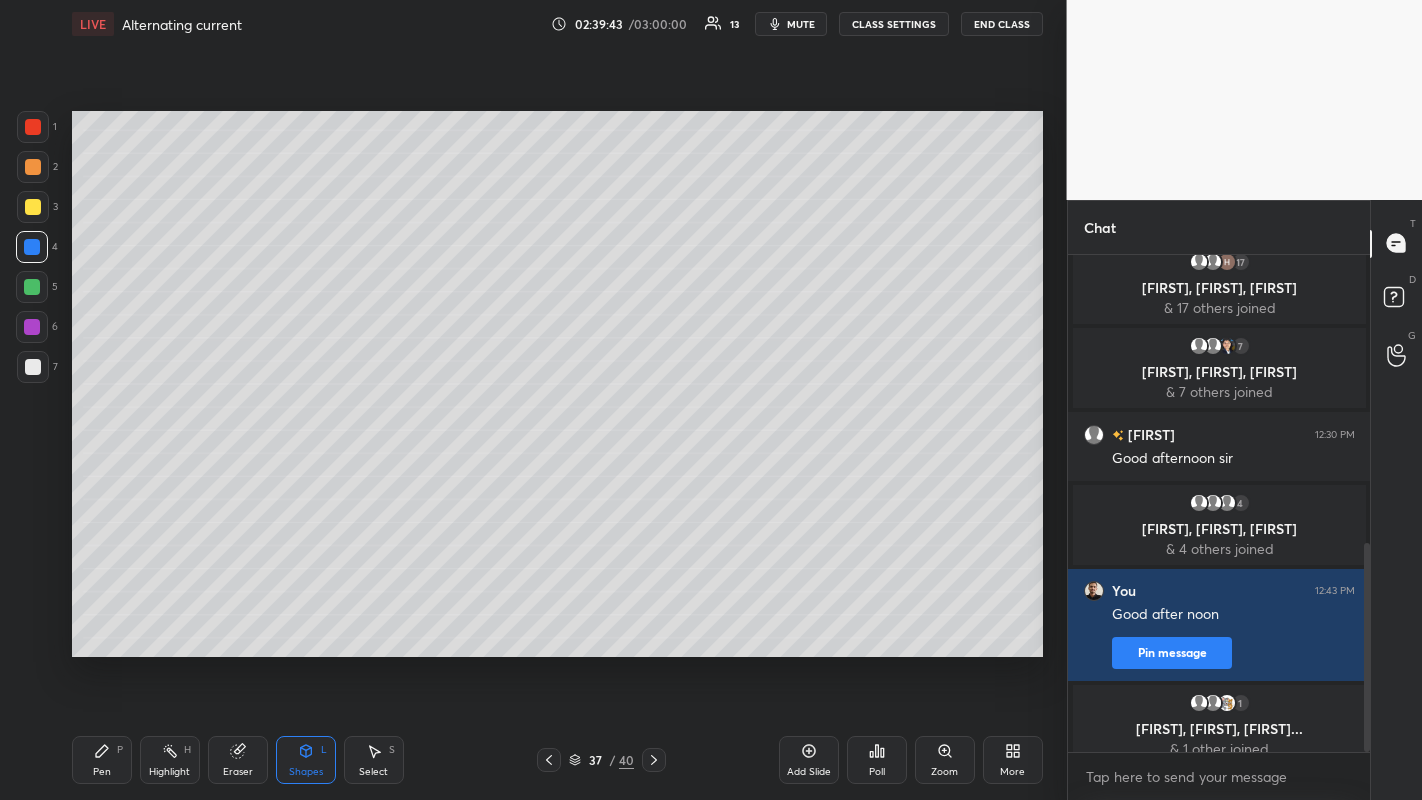 click on "Pen" at bounding box center [102, 772] 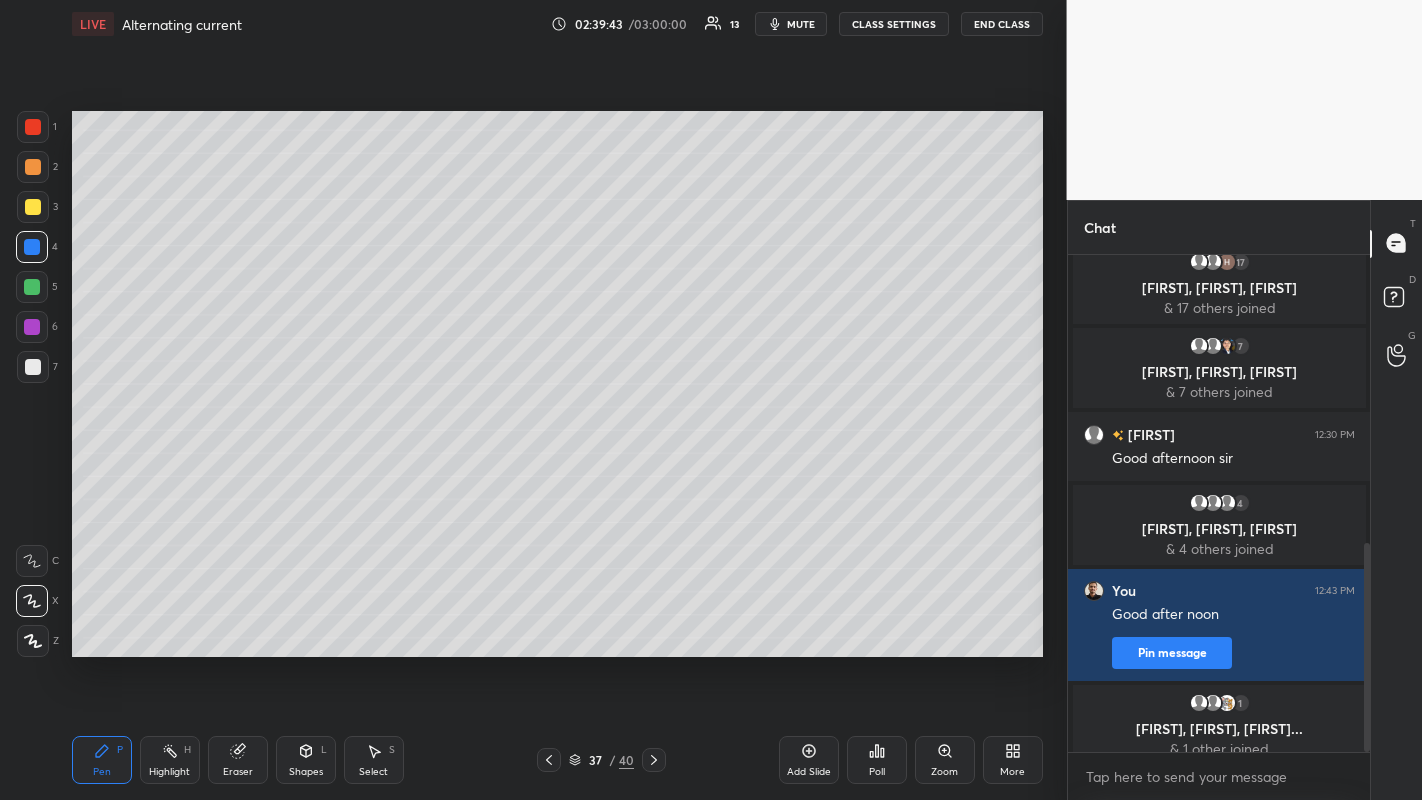 click at bounding box center (33, 367) 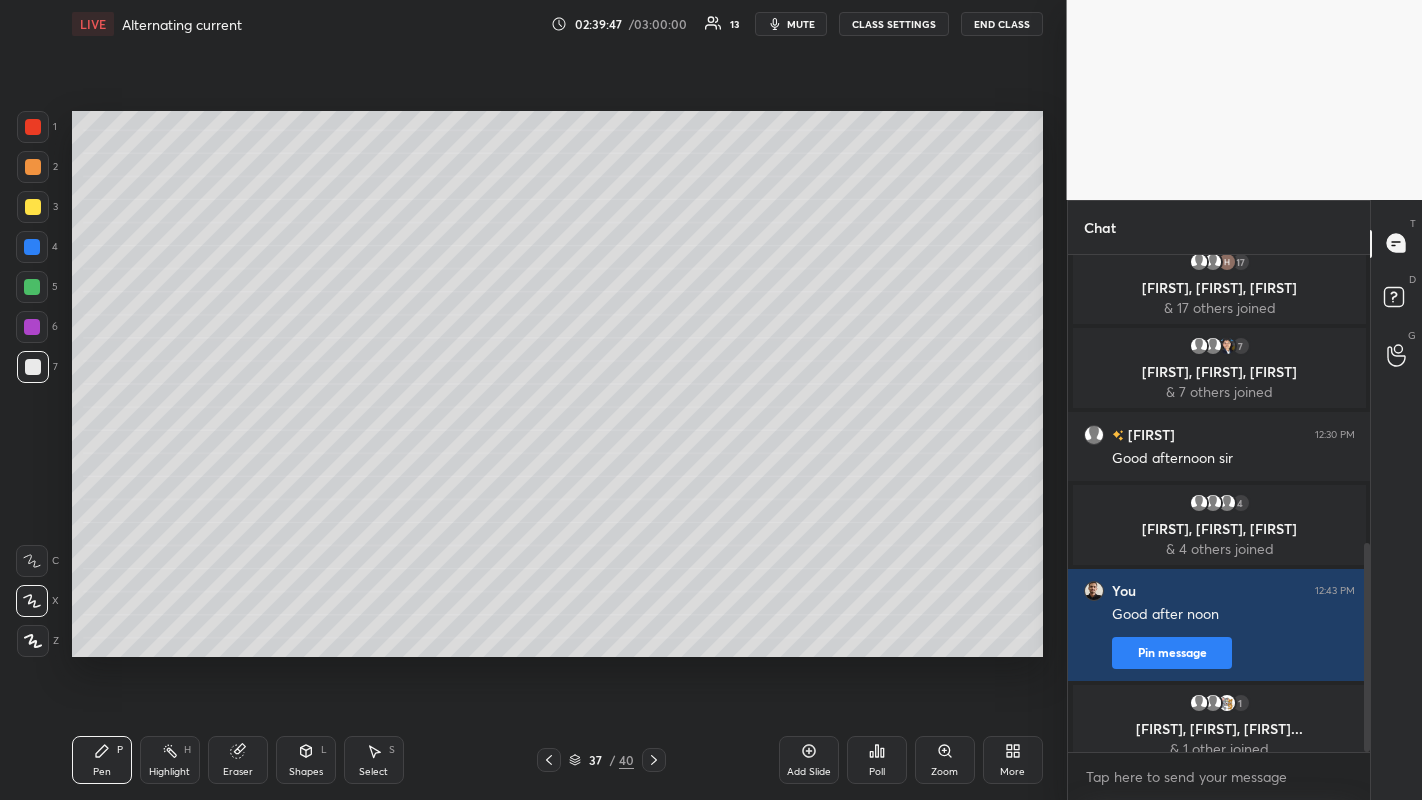 click on "Eraser" at bounding box center [238, 760] 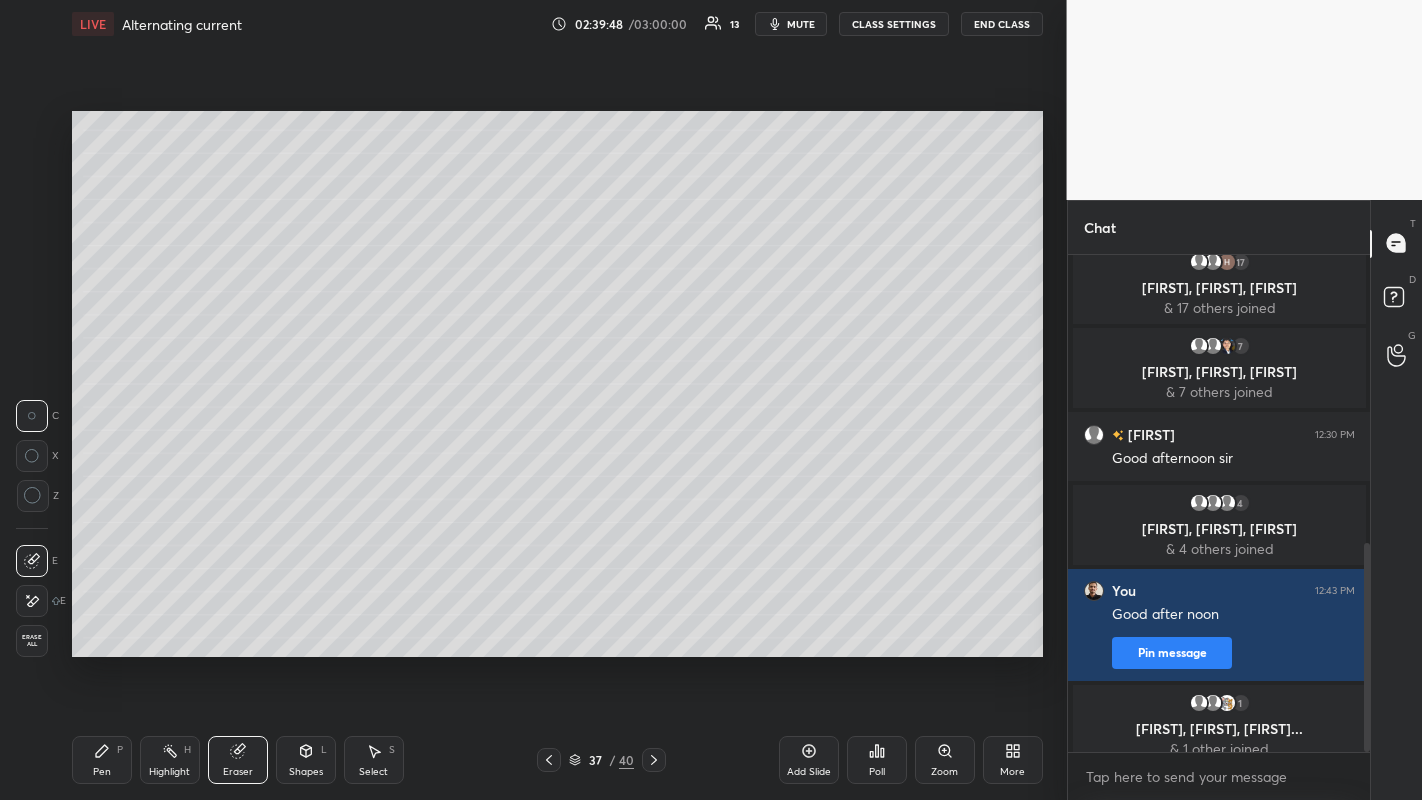 click on "Shapes L" at bounding box center [306, 760] 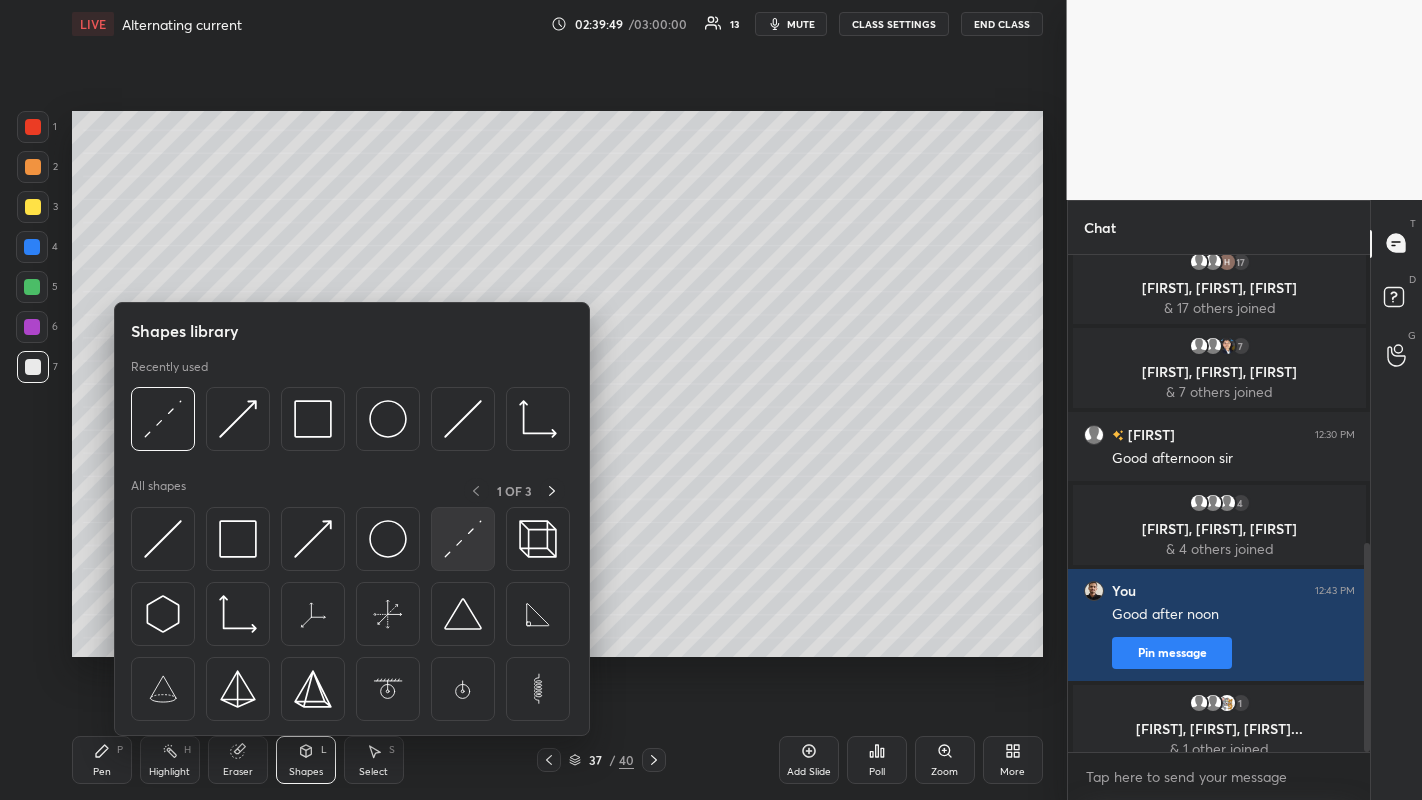 click at bounding box center [463, 539] 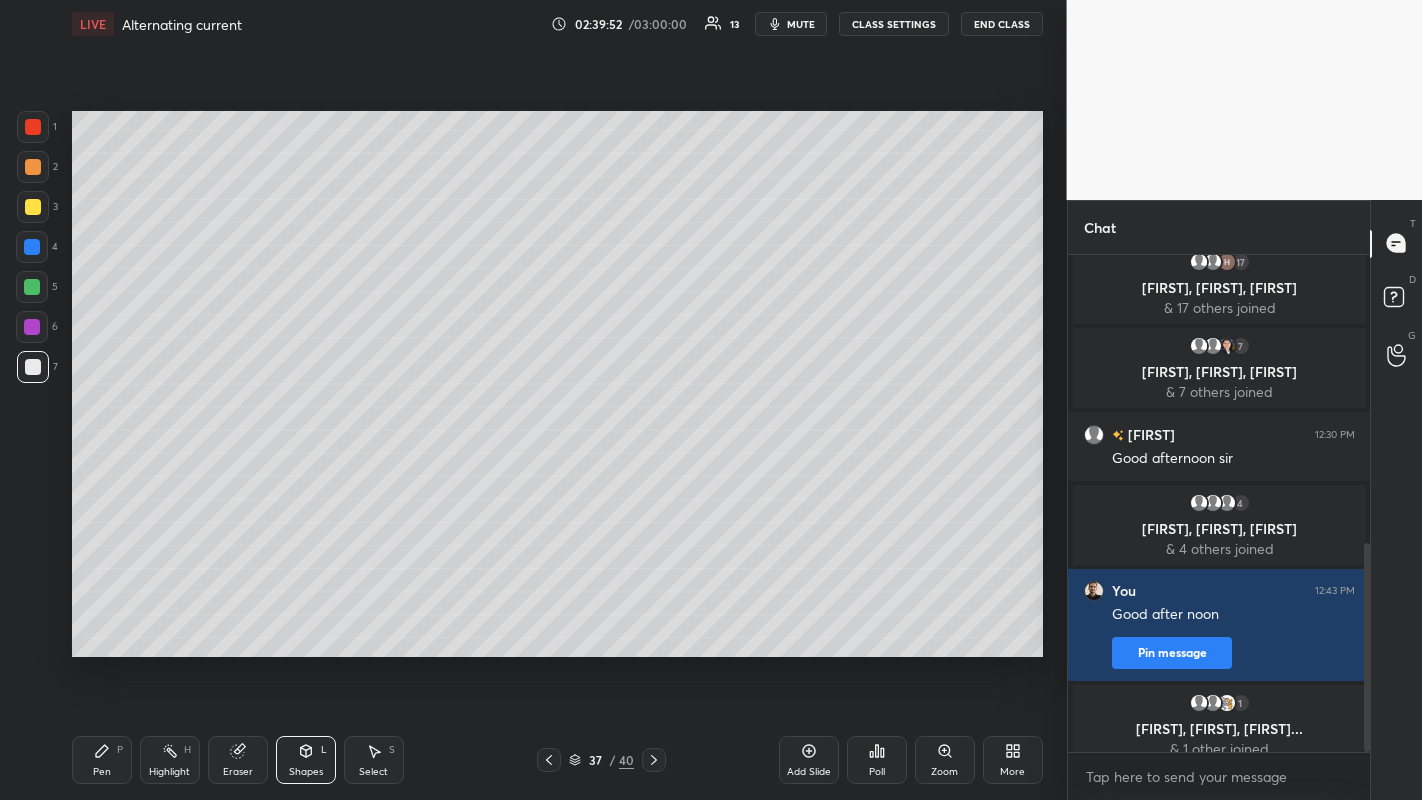click on "Pen" at bounding box center [102, 772] 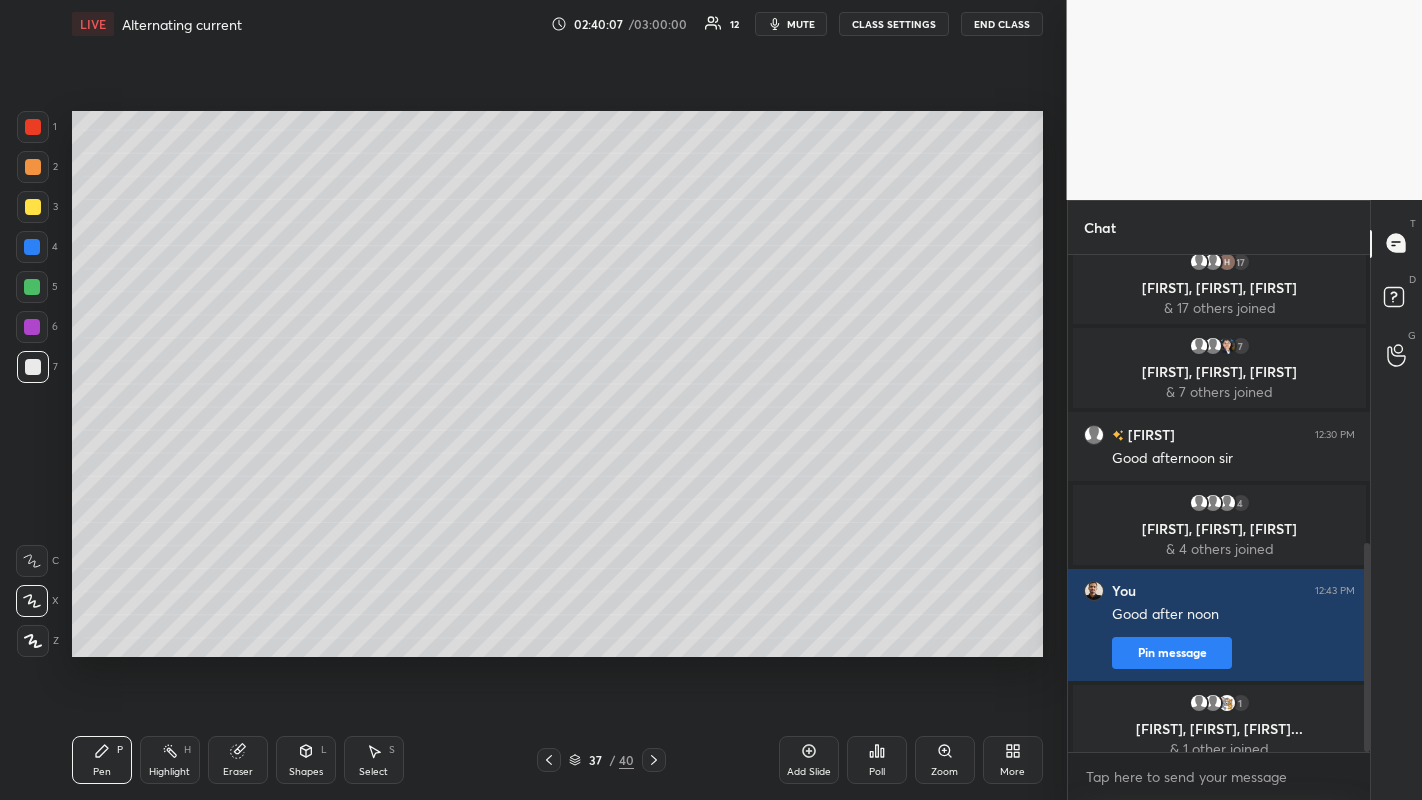 click 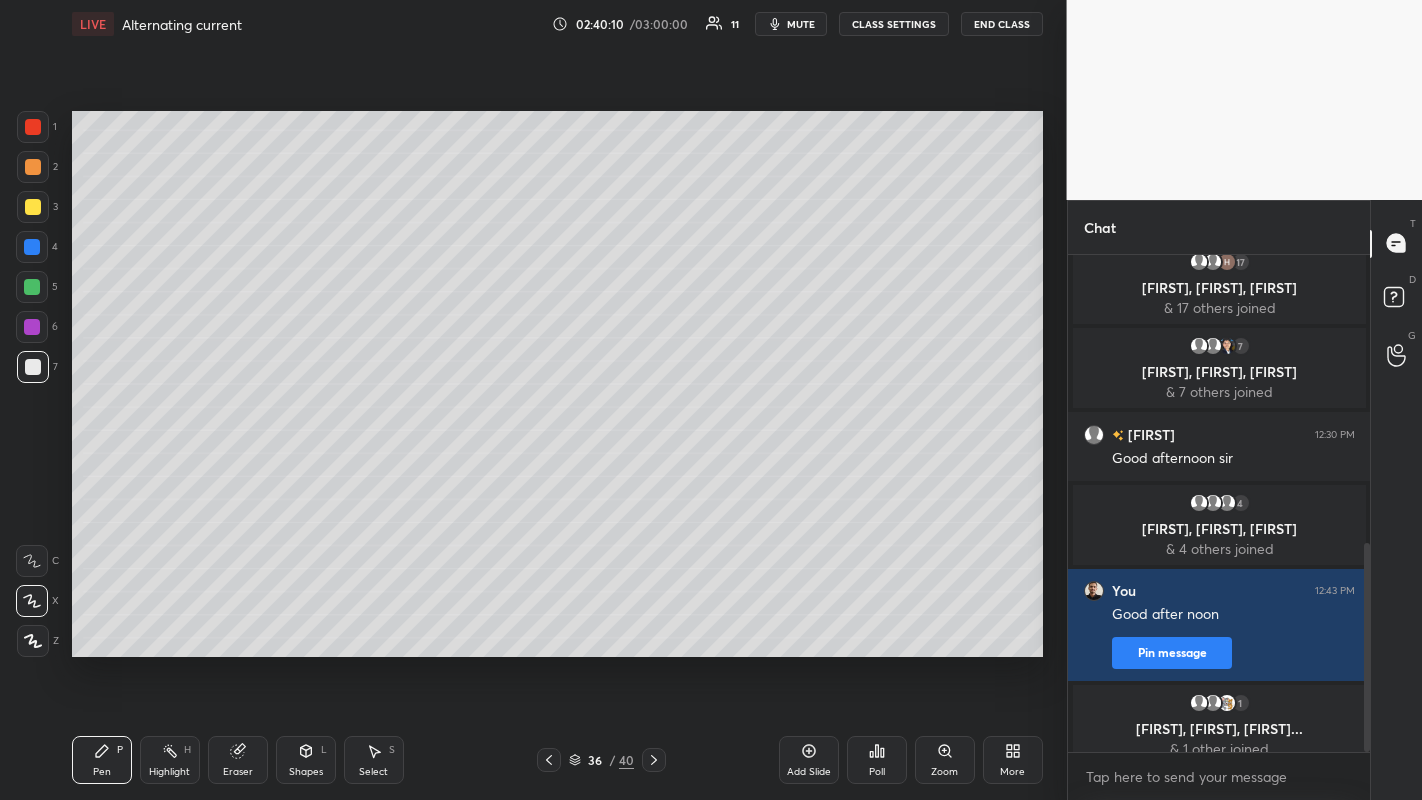 click 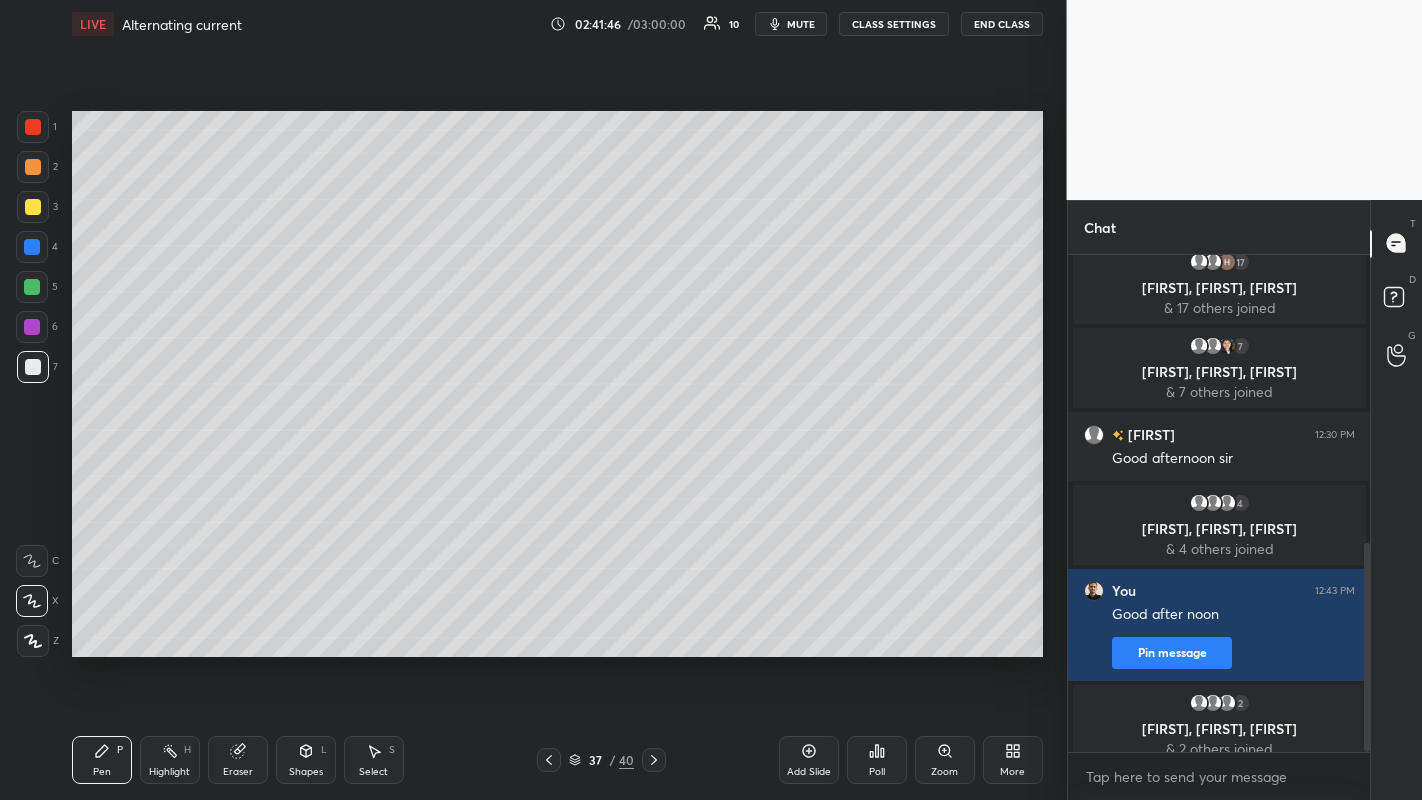 click 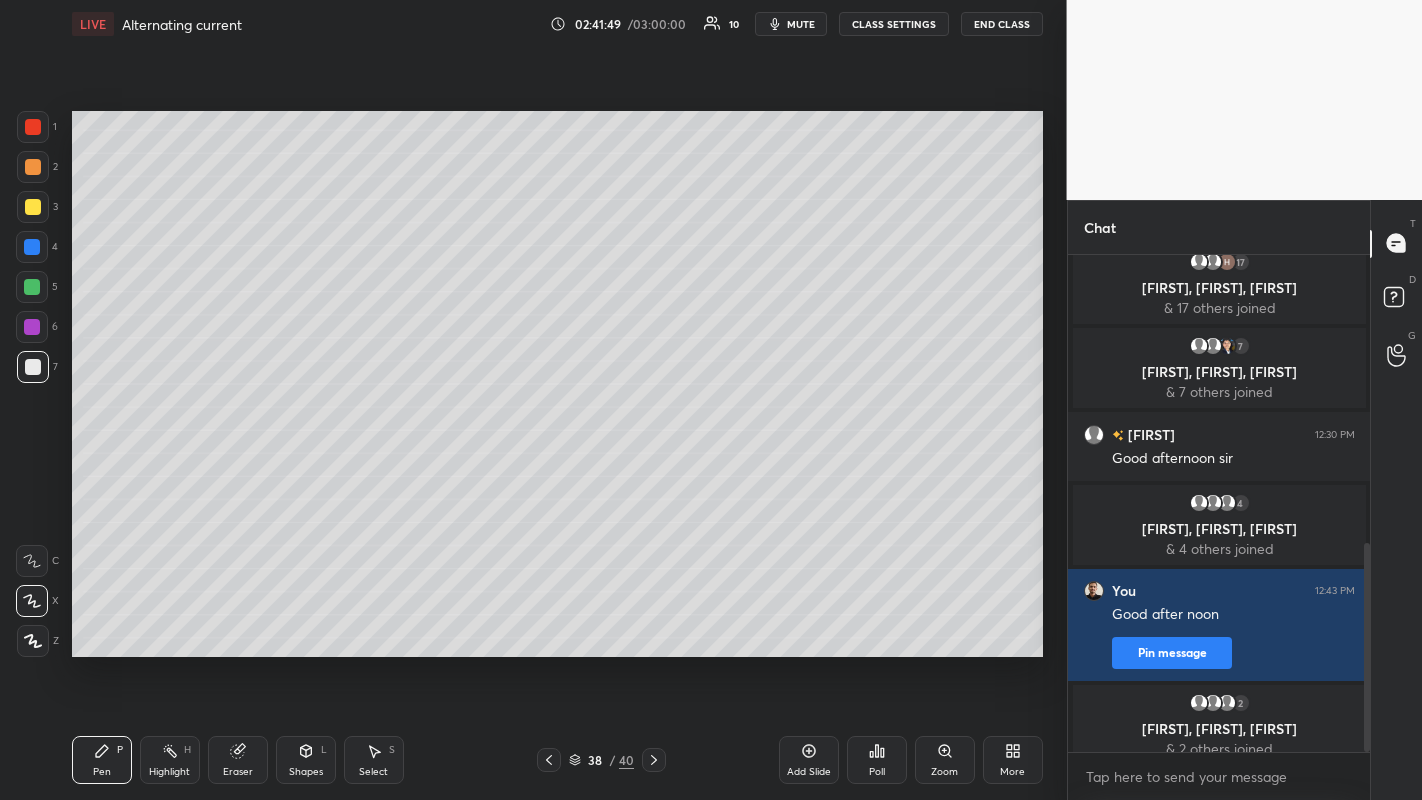 click 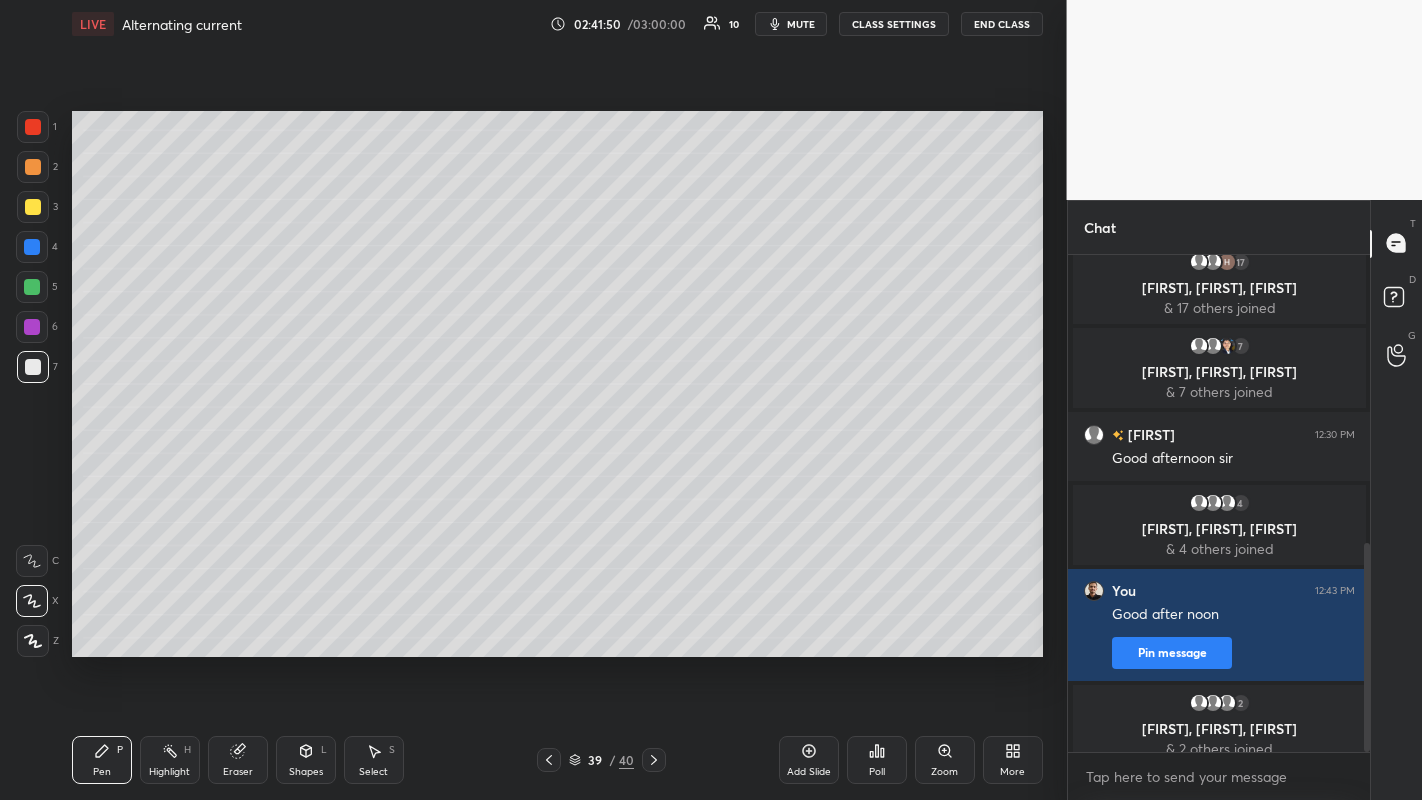 click at bounding box center [654, 760] 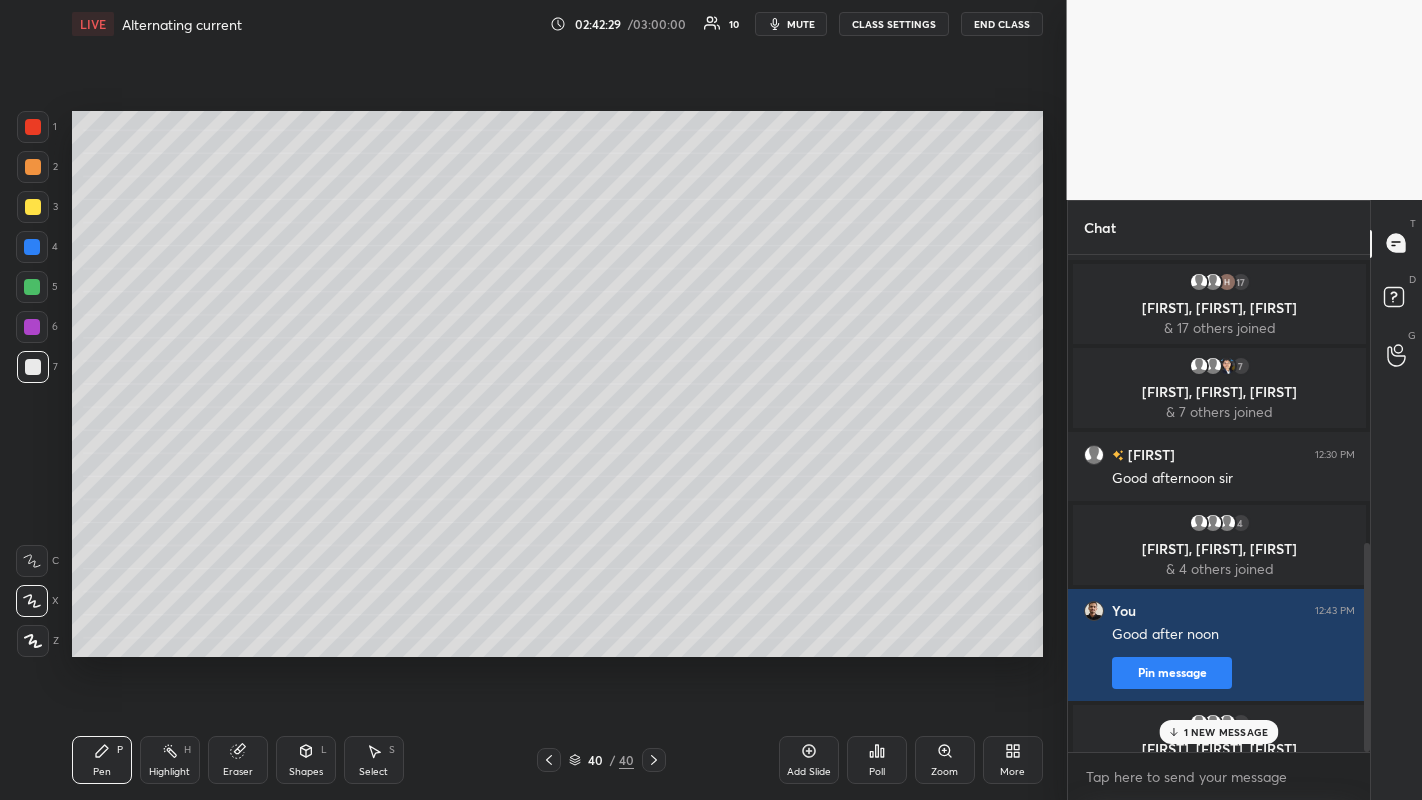 scroll, scrollTop: 687, scrollLeft: 0, axis: vertical 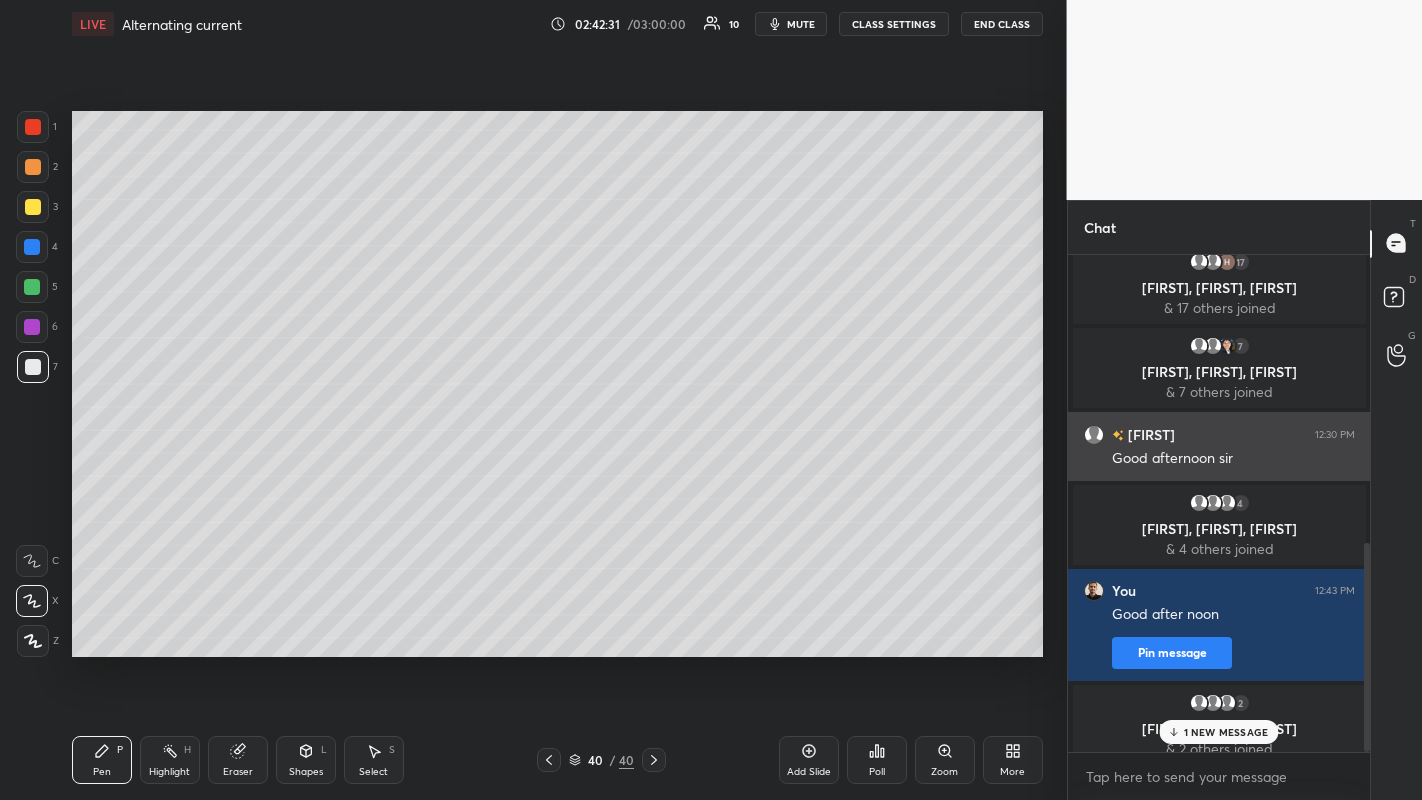 click on "[FIRST] 12:30 PM Good afternoon sir" at bounding box center (1219, 446) 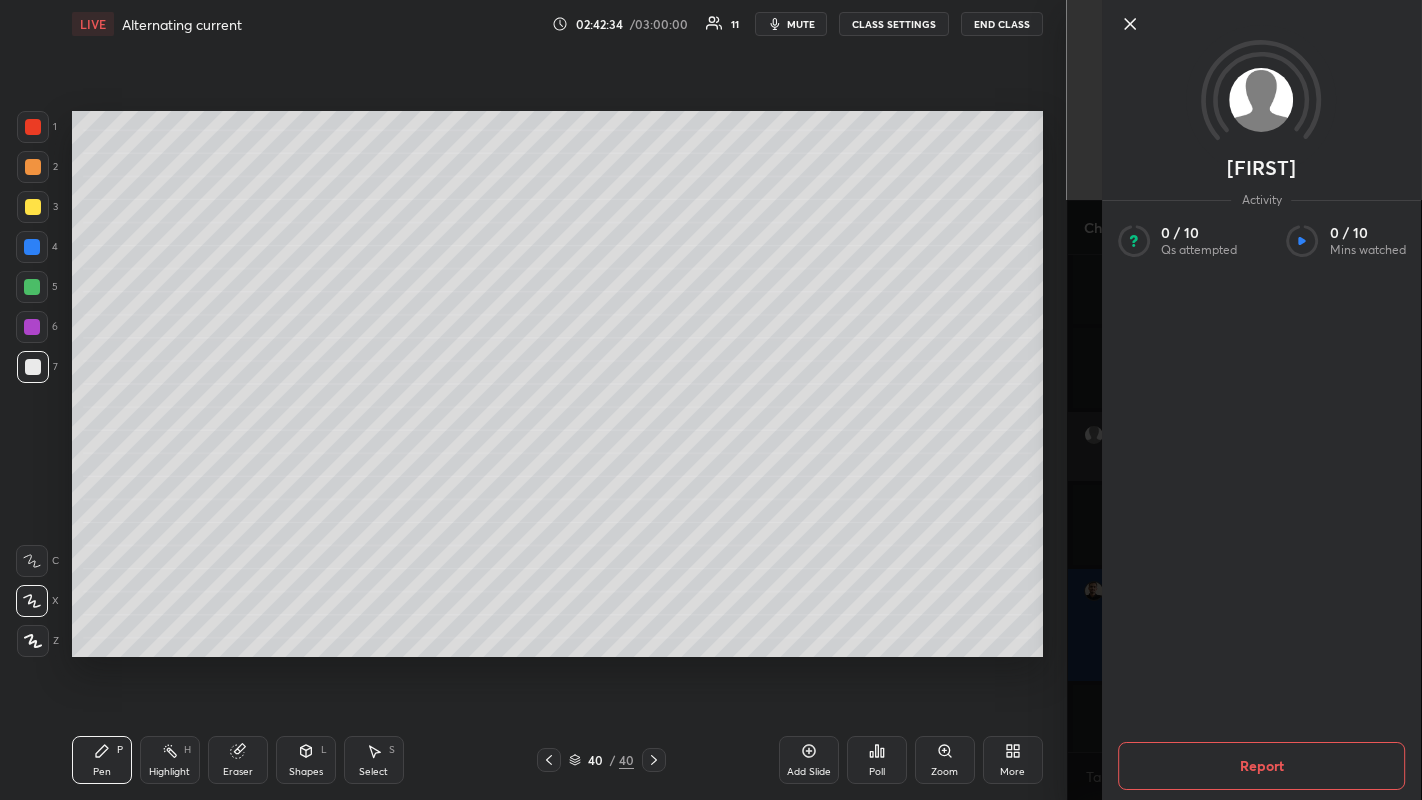 click 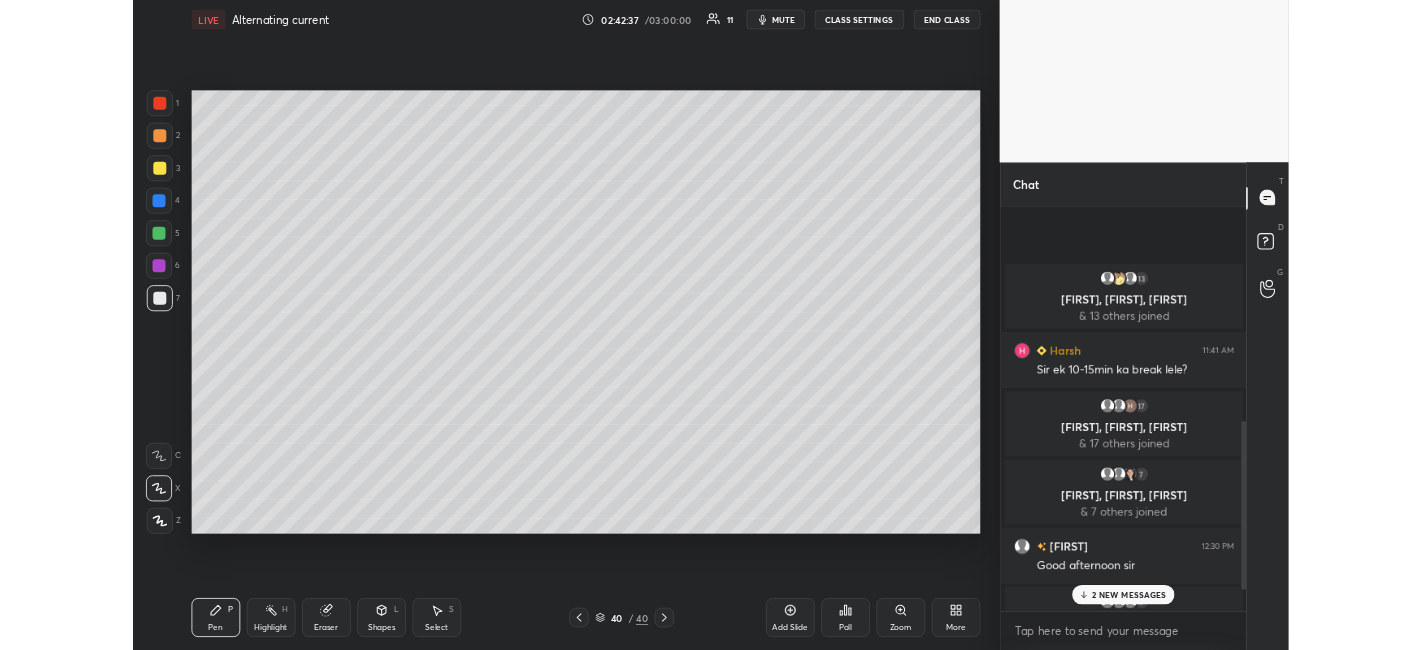 scroll, scrollTop: 687, scrollLeft: 0, axis: vertical 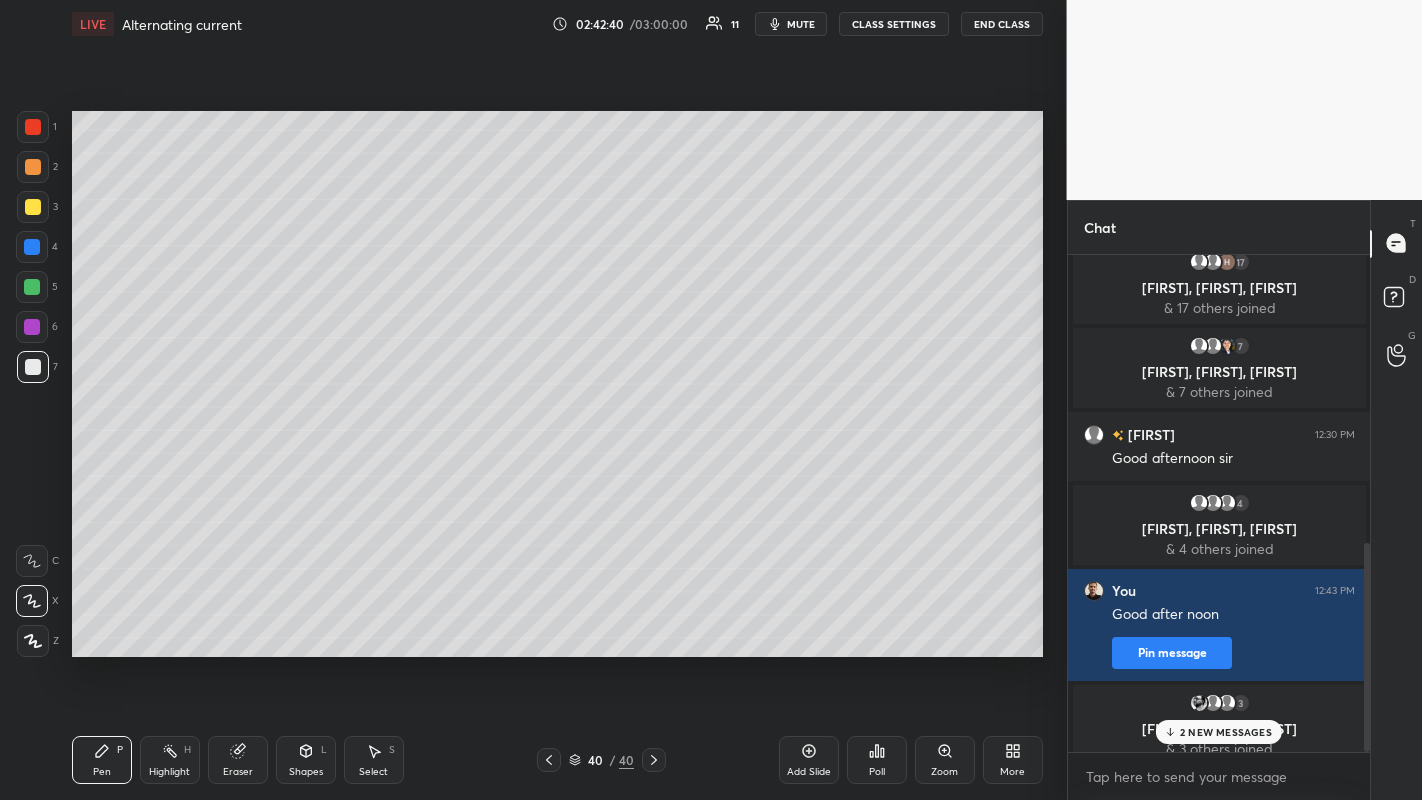 click on "2 NEW MESSAGES" at bounding box center [1219, 732] 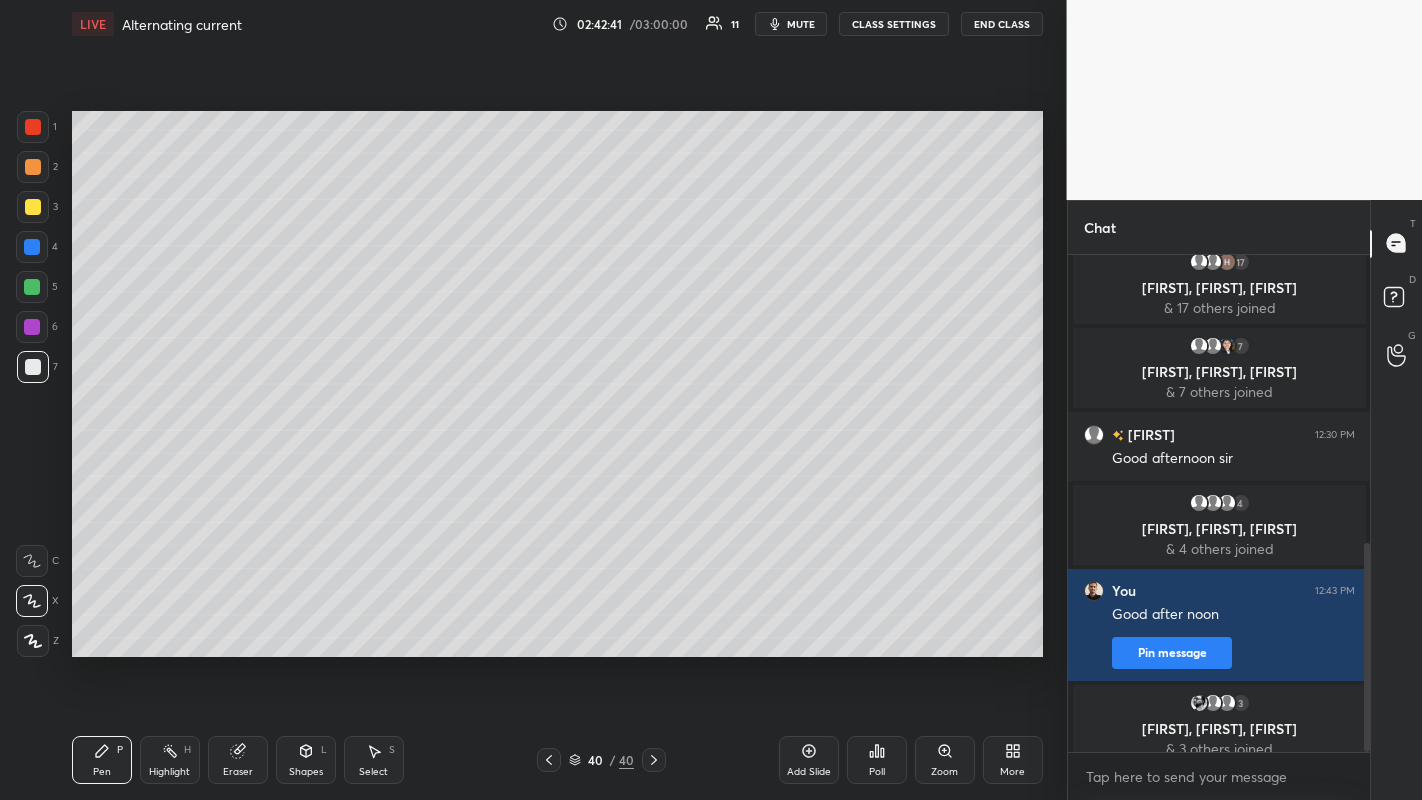 click on "[FIRST], [FIRST], [FIRST]" at bounding box center [1219, 729] 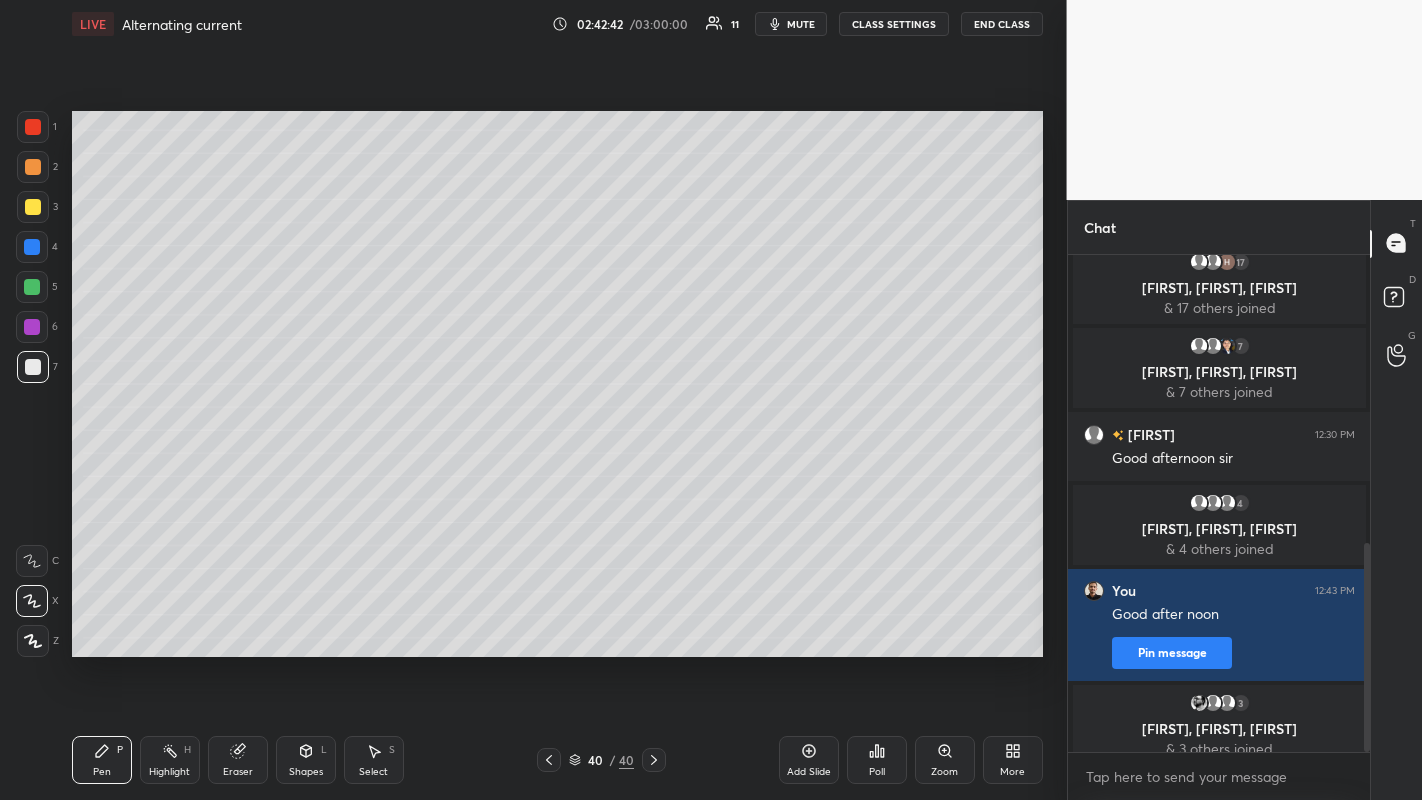 click at bounding box center [1226, 703] 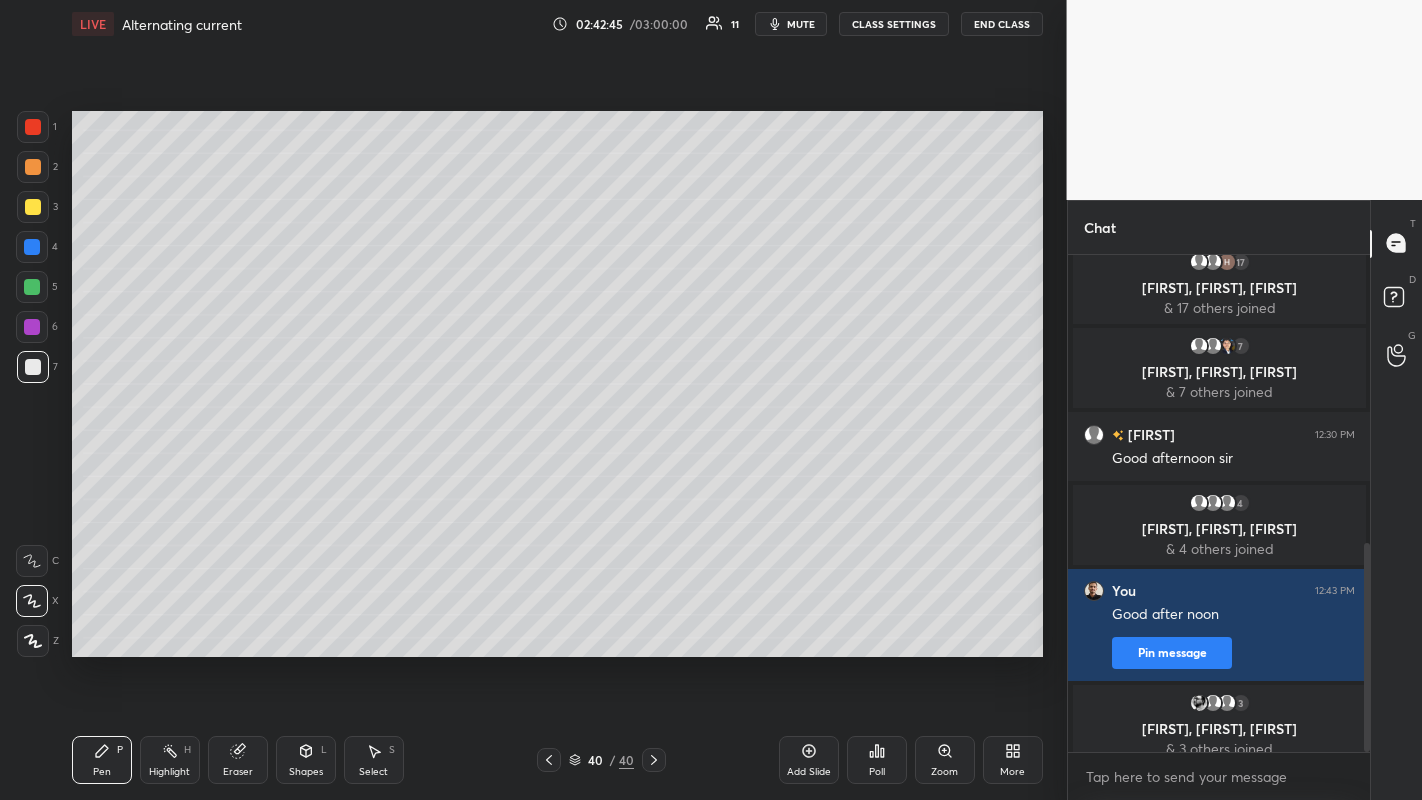 click 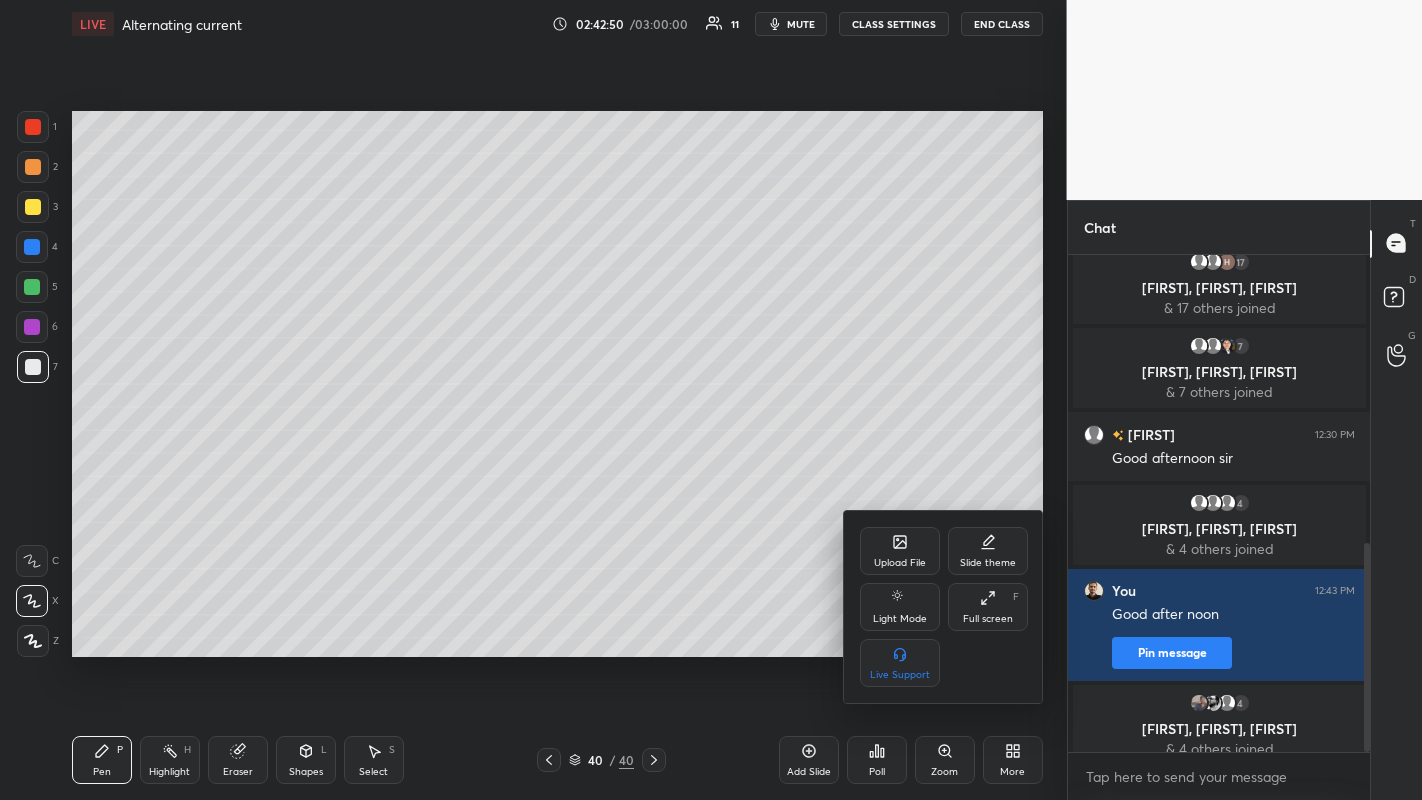 click at bounding box center (711, 400) 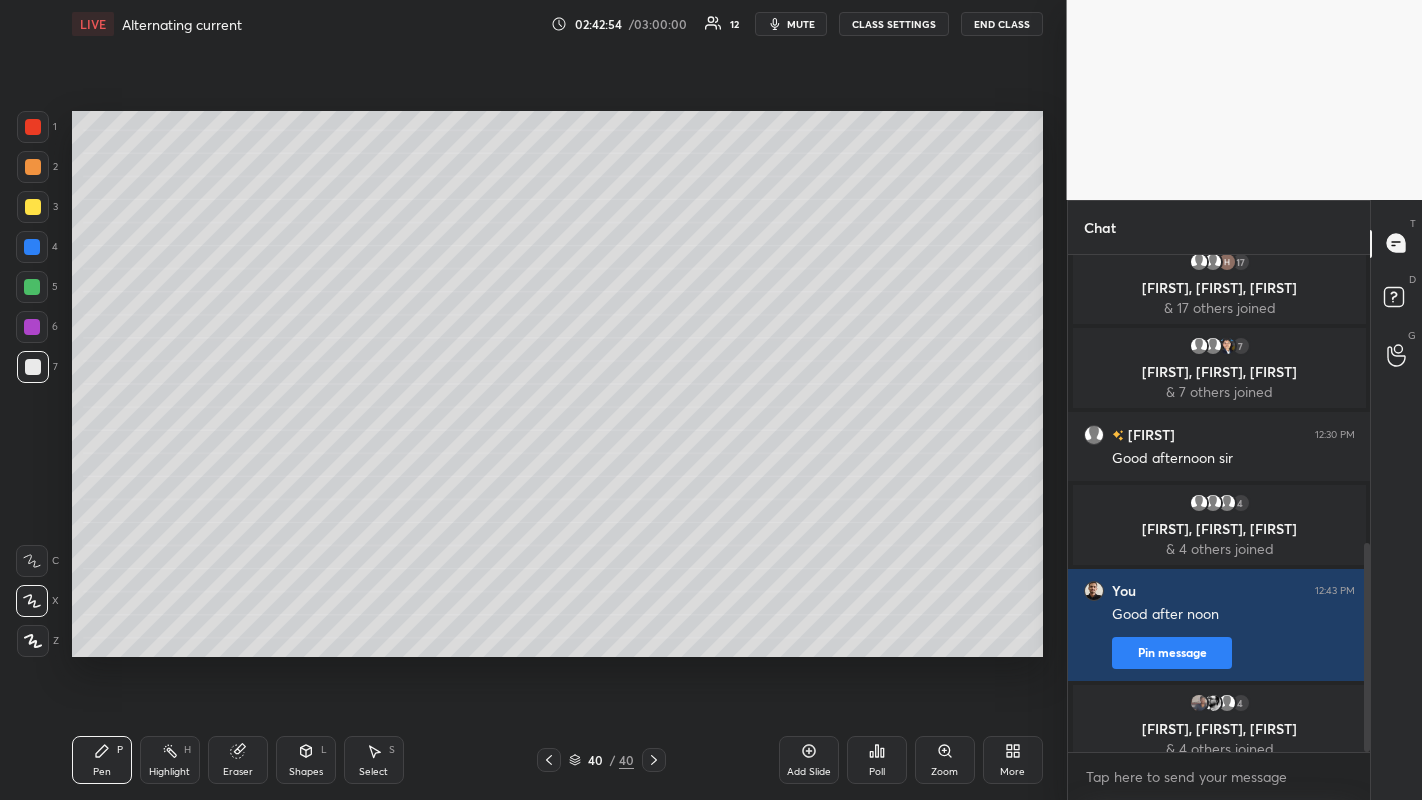 click 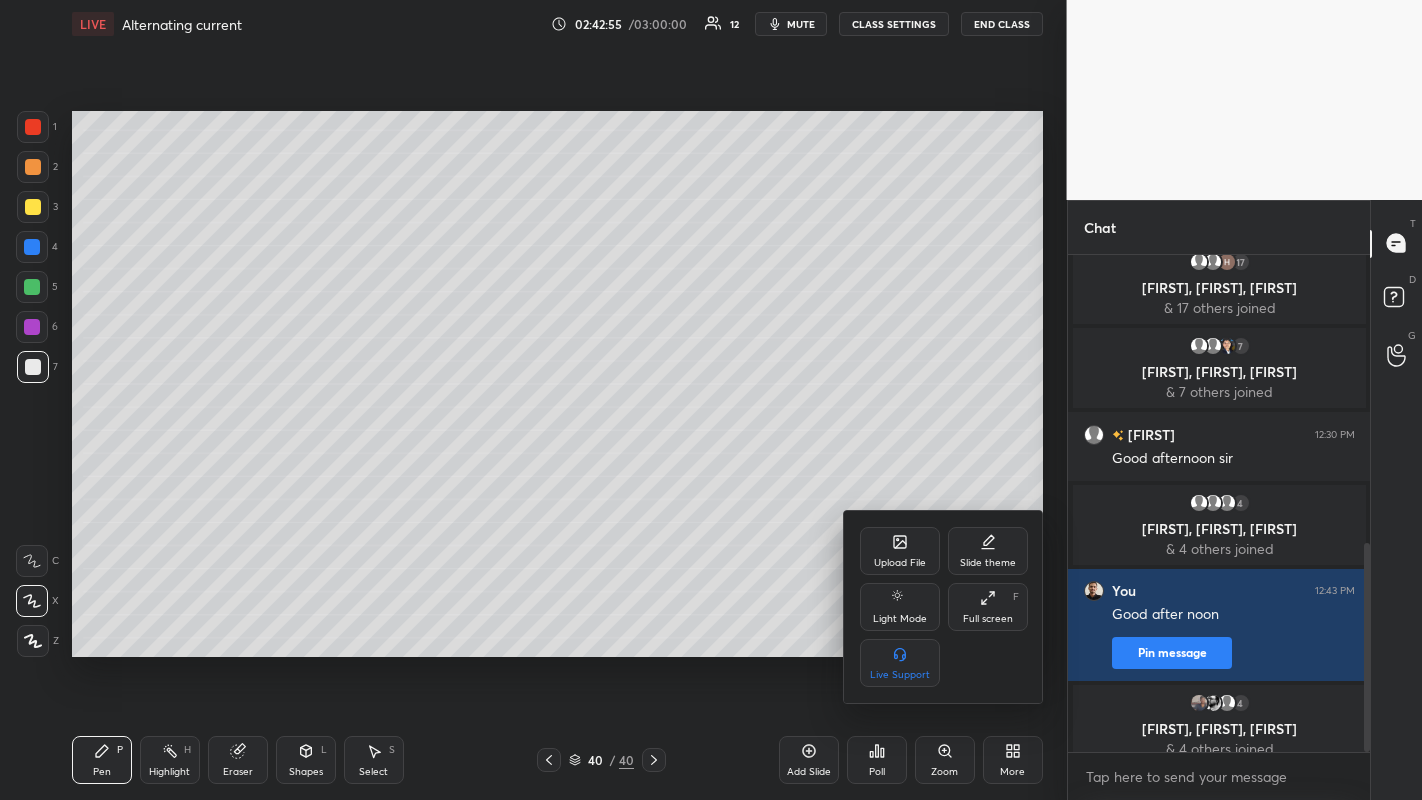 click 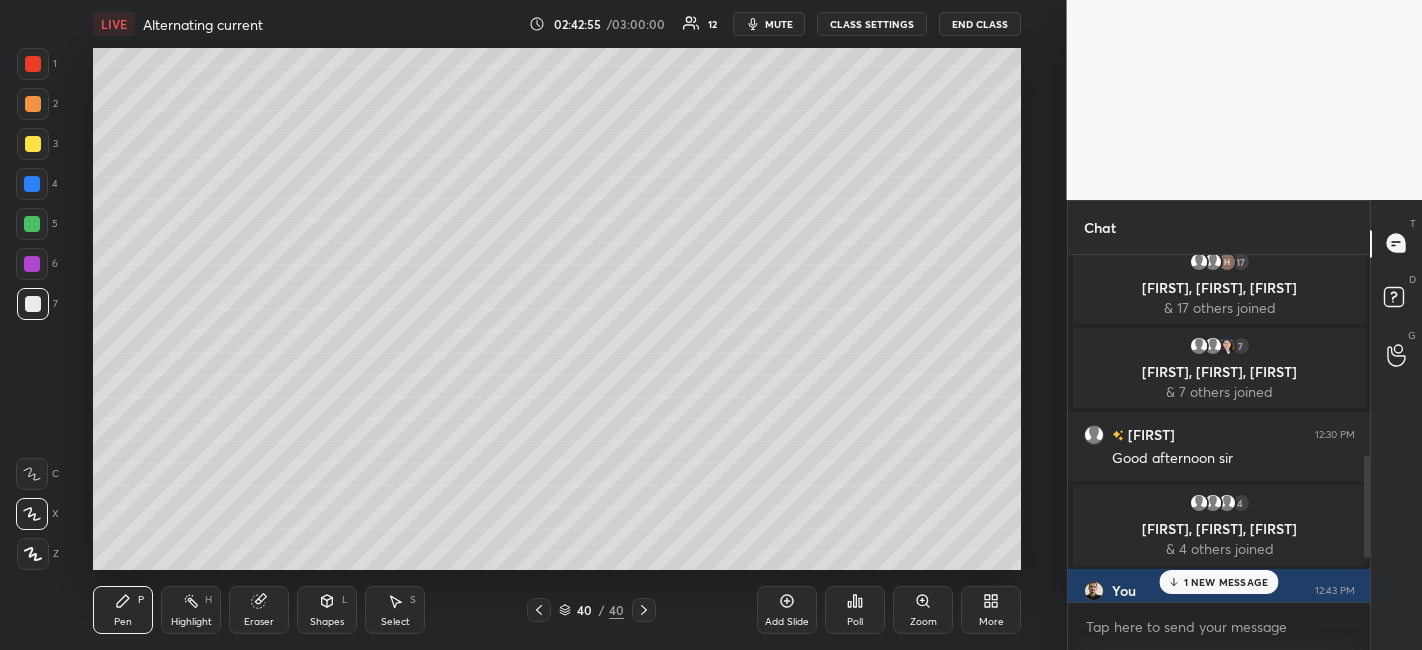 scroll, scrollTop: 522, scrollLeft: 986, axis: both 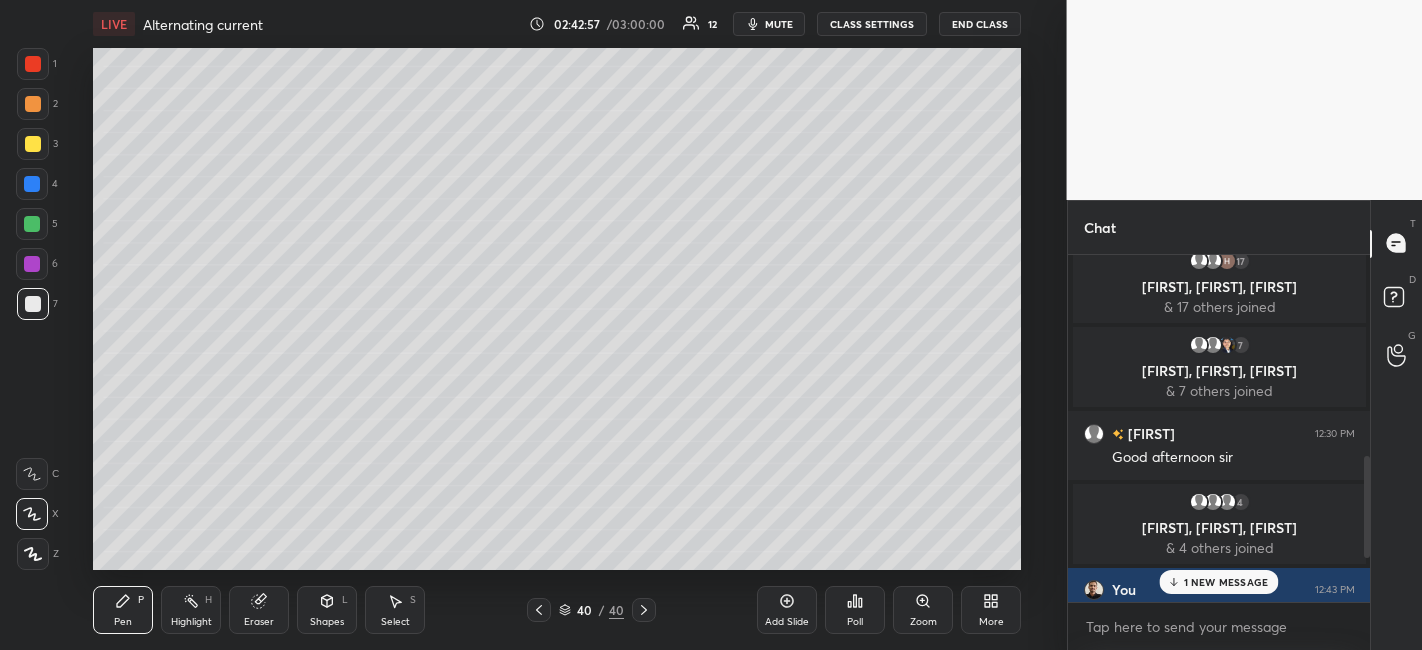 click 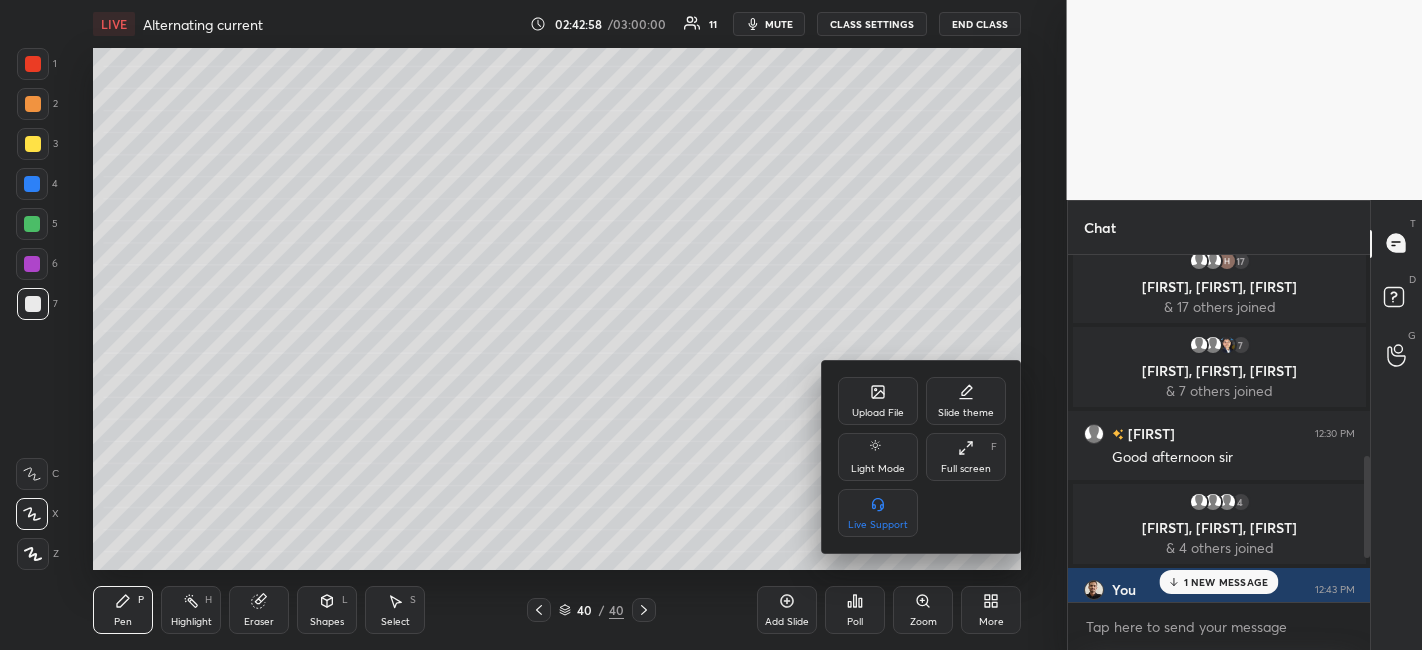 click on "Full screen F" at bounding box center [966, 457] 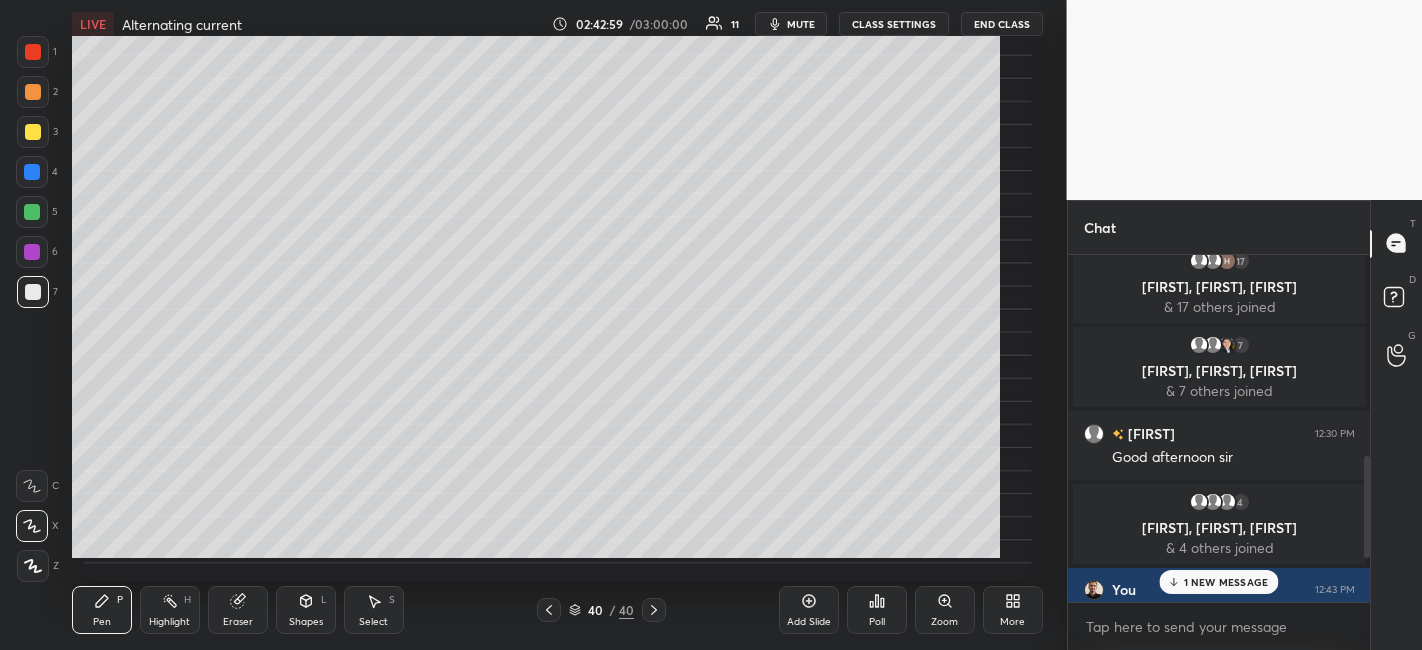 type on "x" 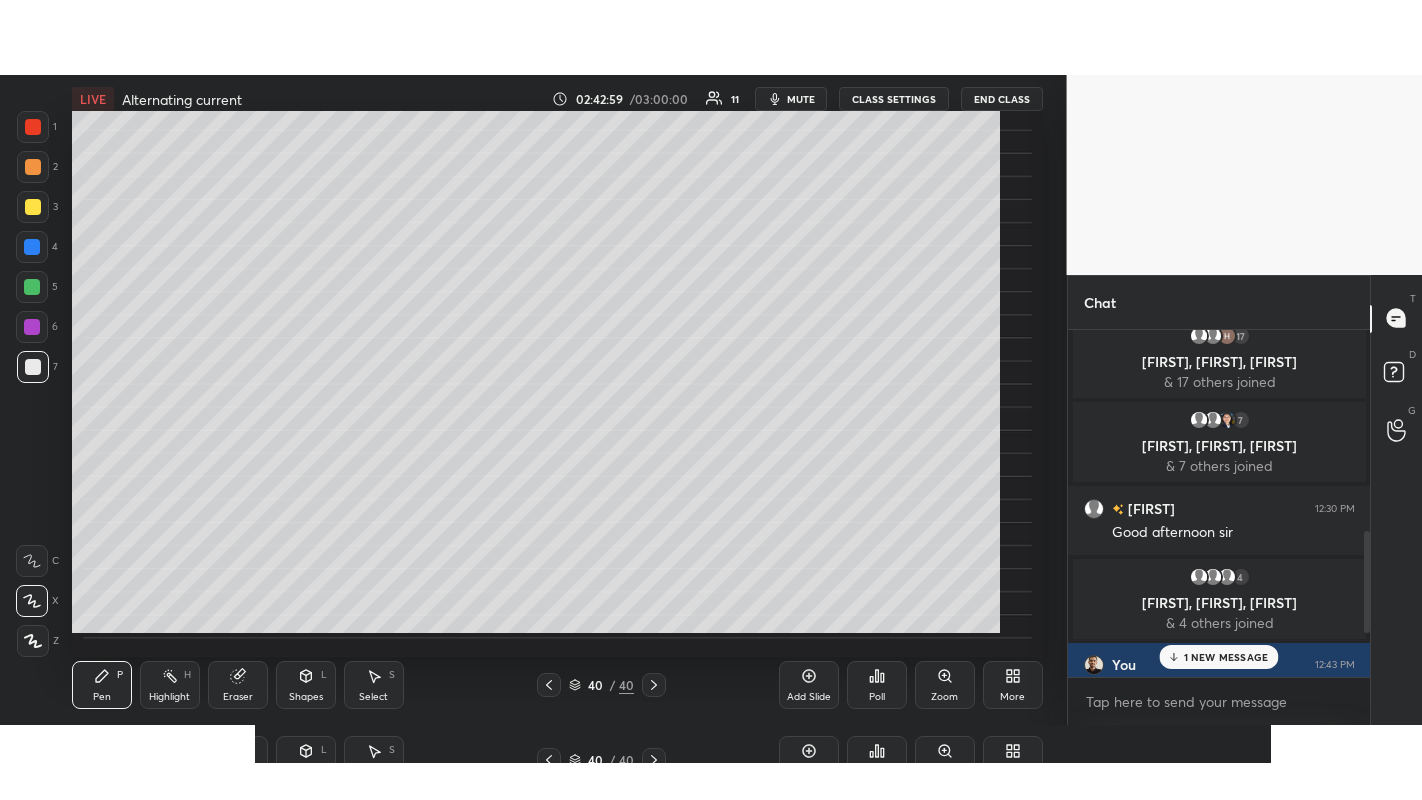 scroll, scrollTop: 99328, scrollLeft: 99013, axis: both 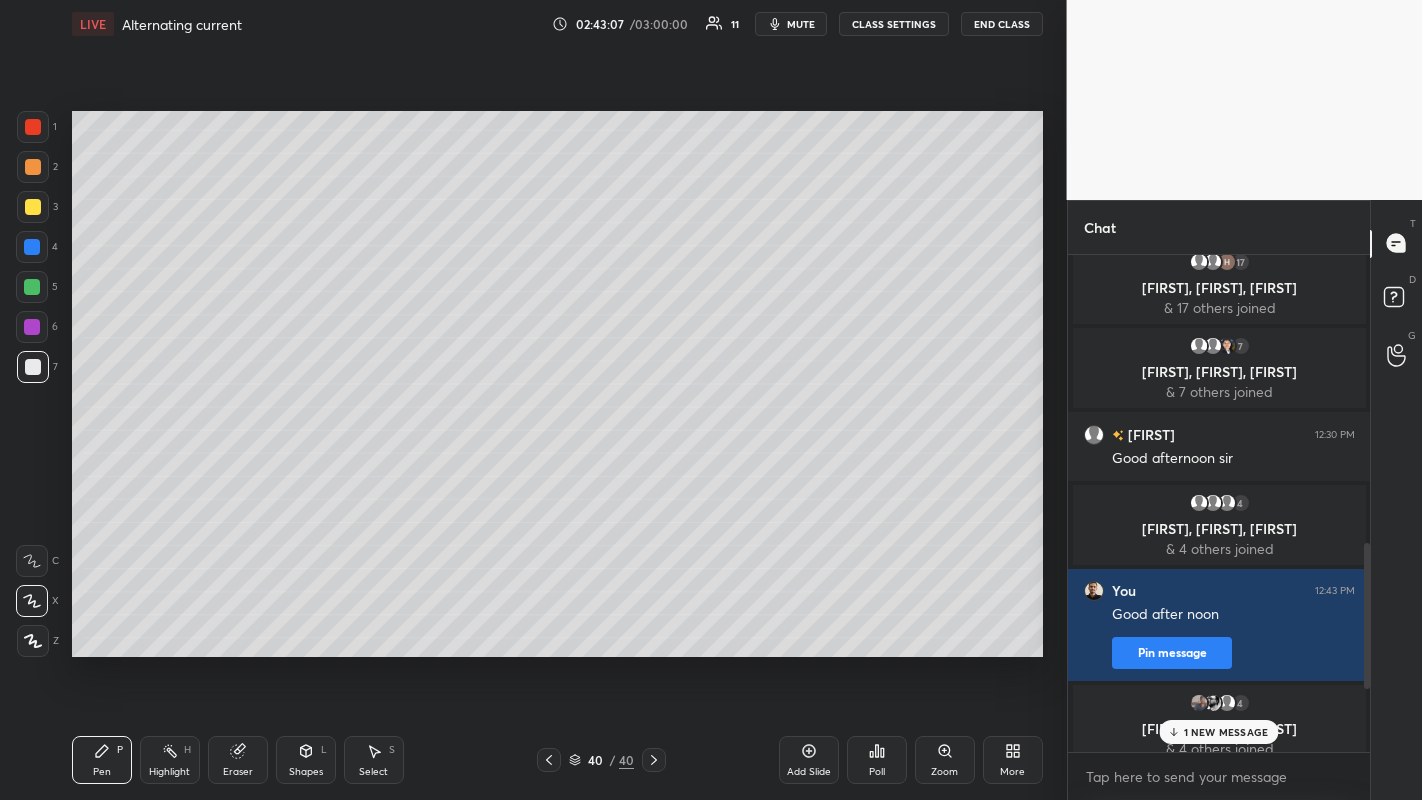 click 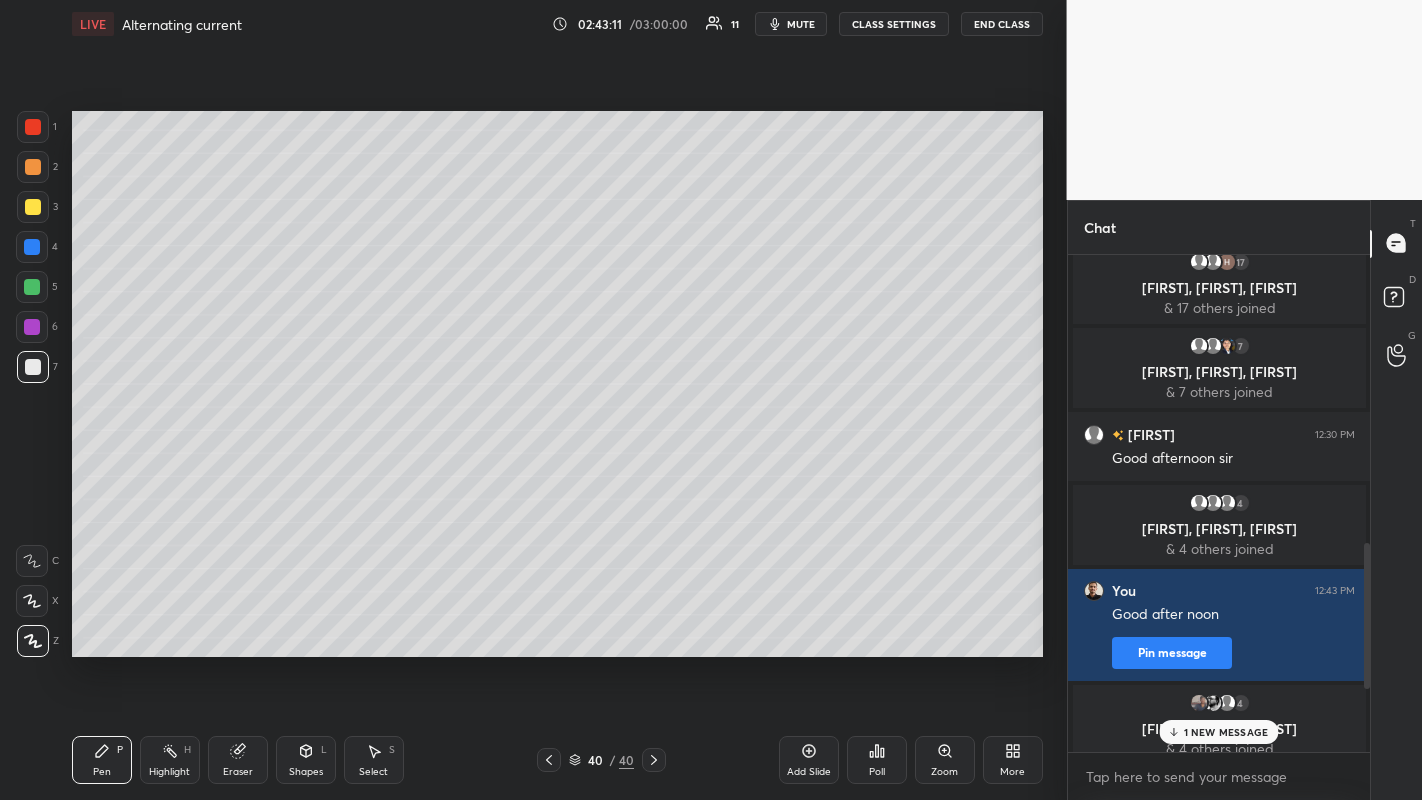 click 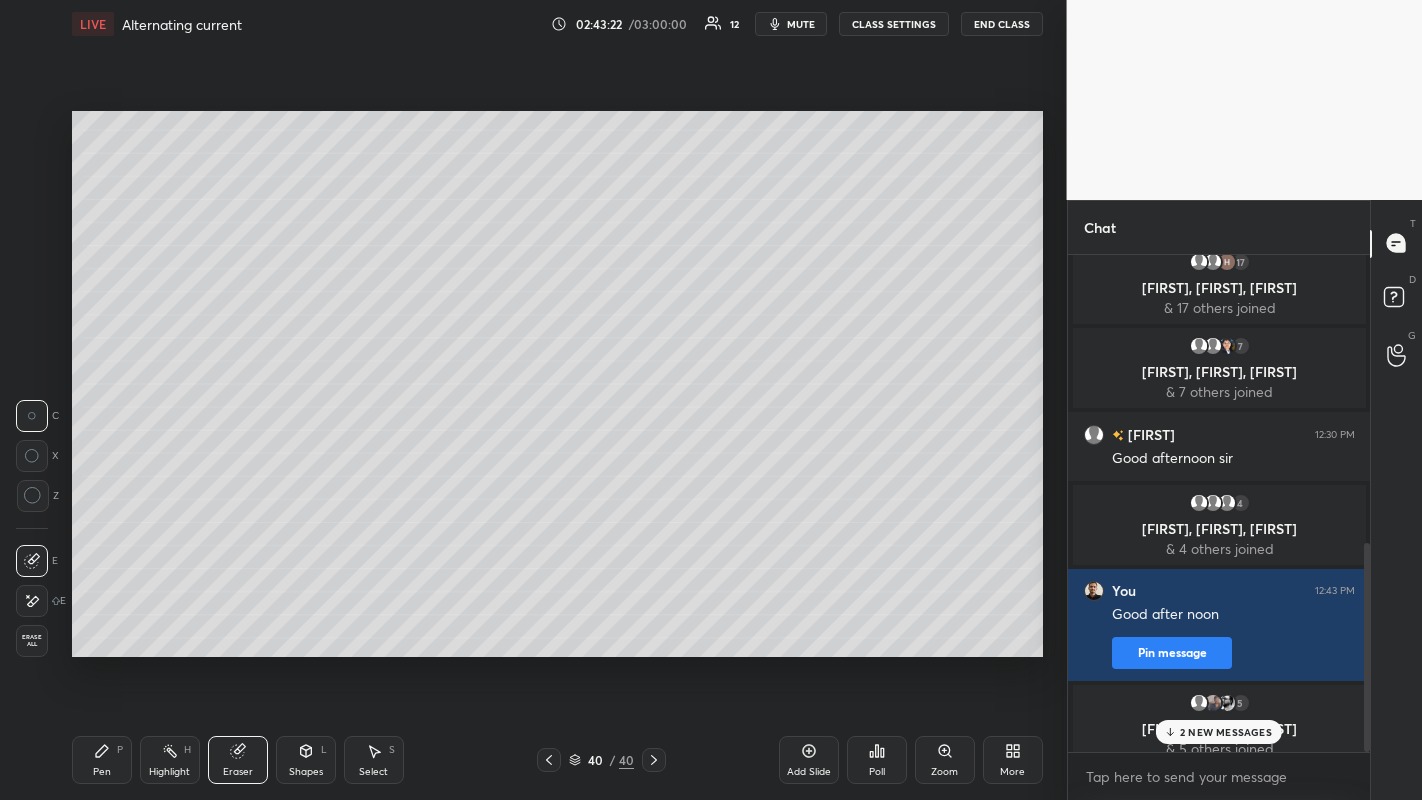 click on "Pen P" at bounding box center (102, 760) 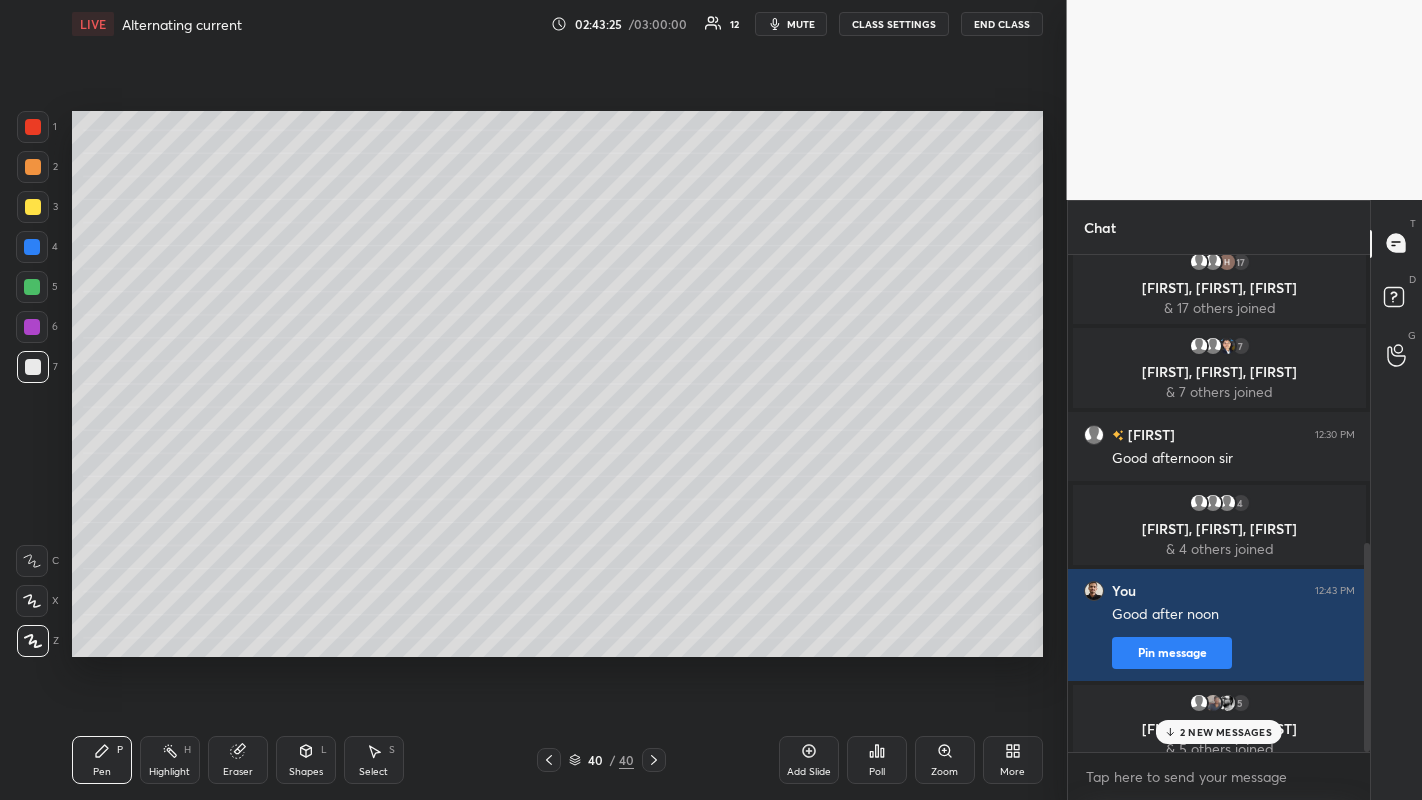 click 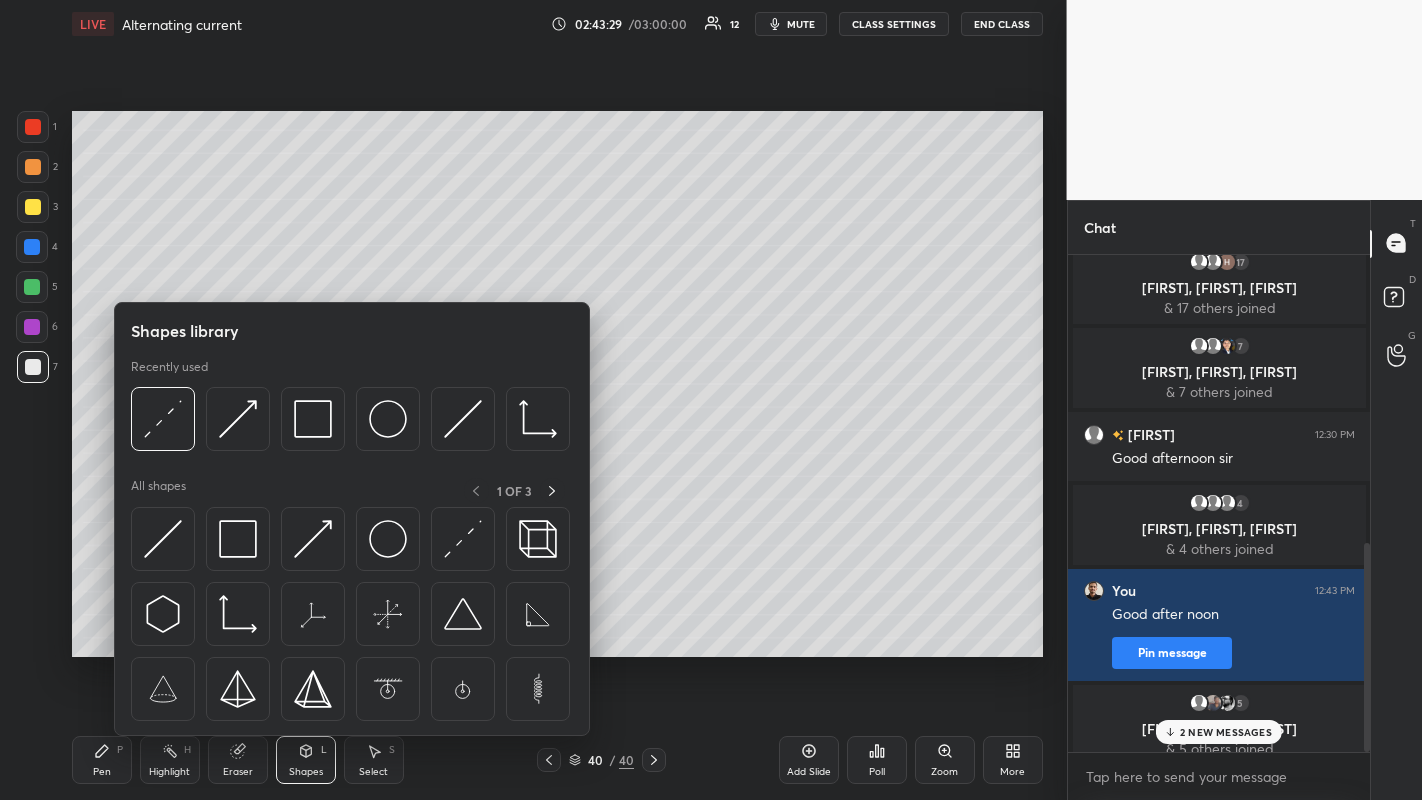 click 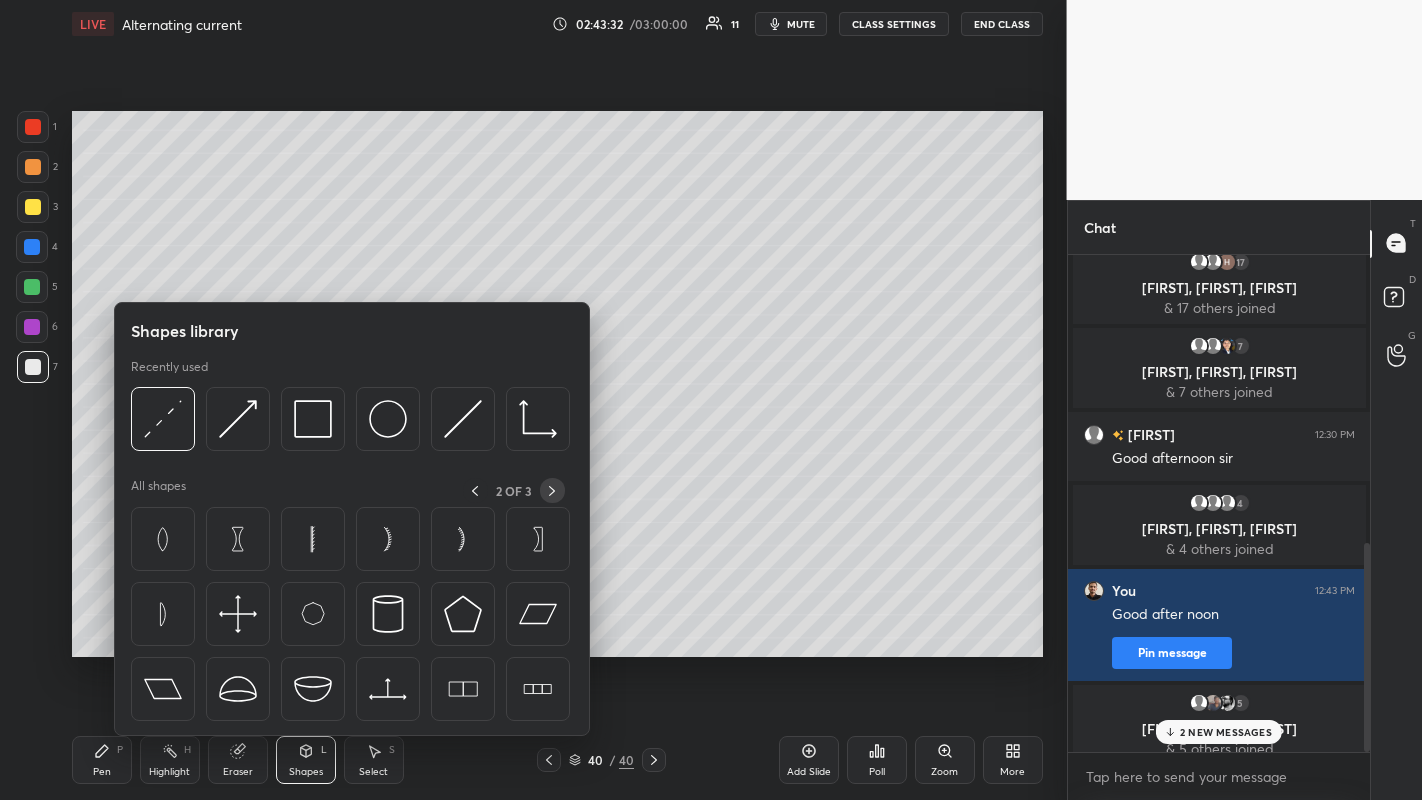 scroll, scrollTop: 757, scrollLeft: 0, axis: vertical 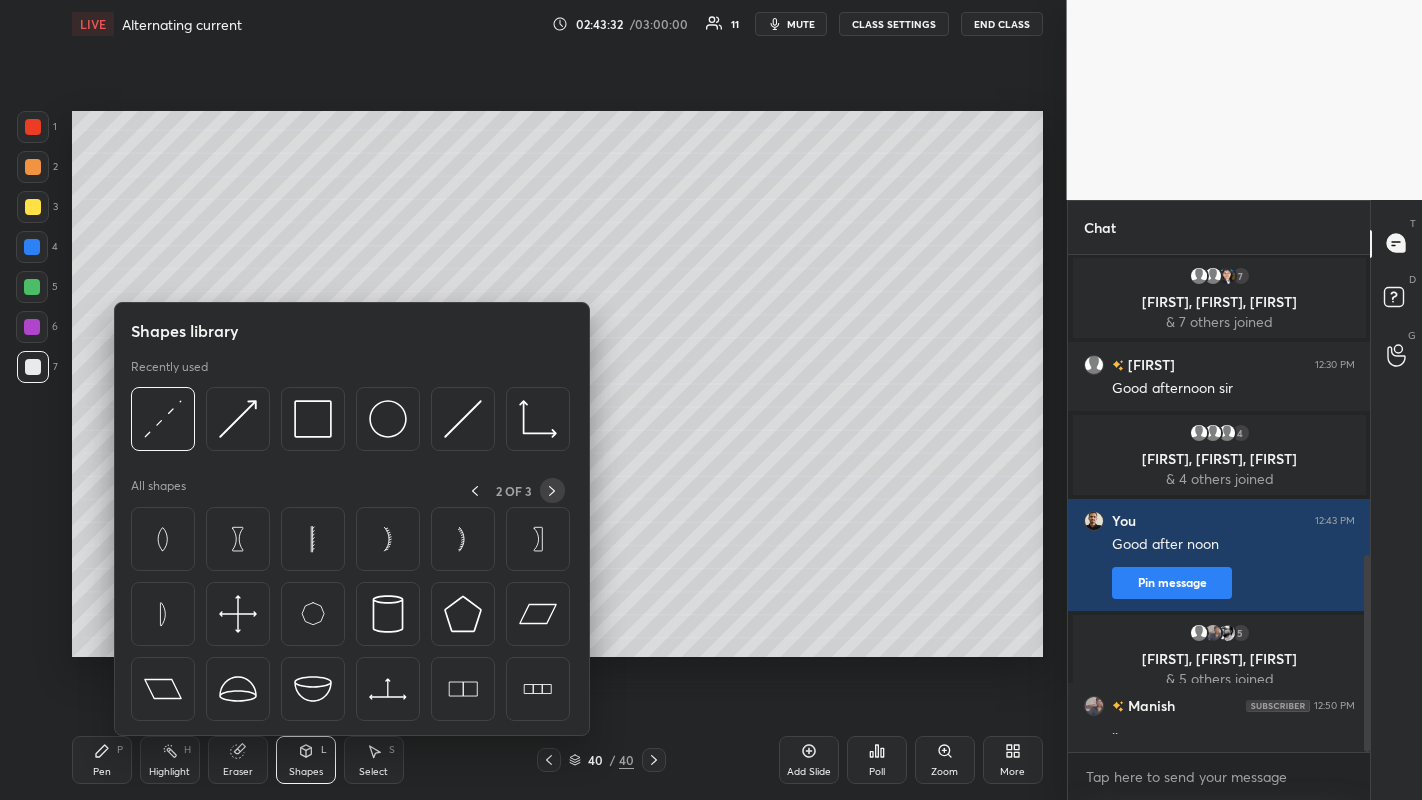 click 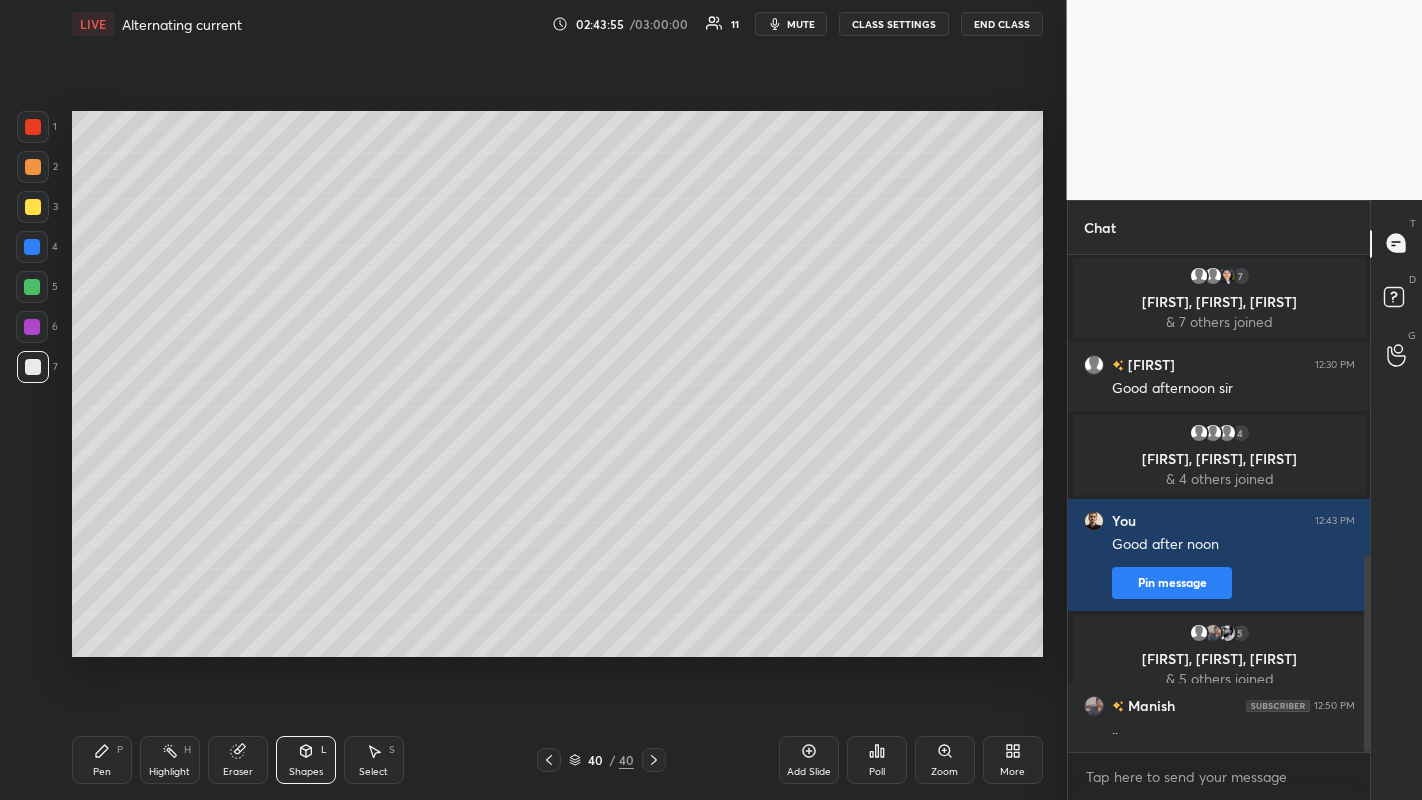 click on "Pen P" at bounding box center [102, 760] 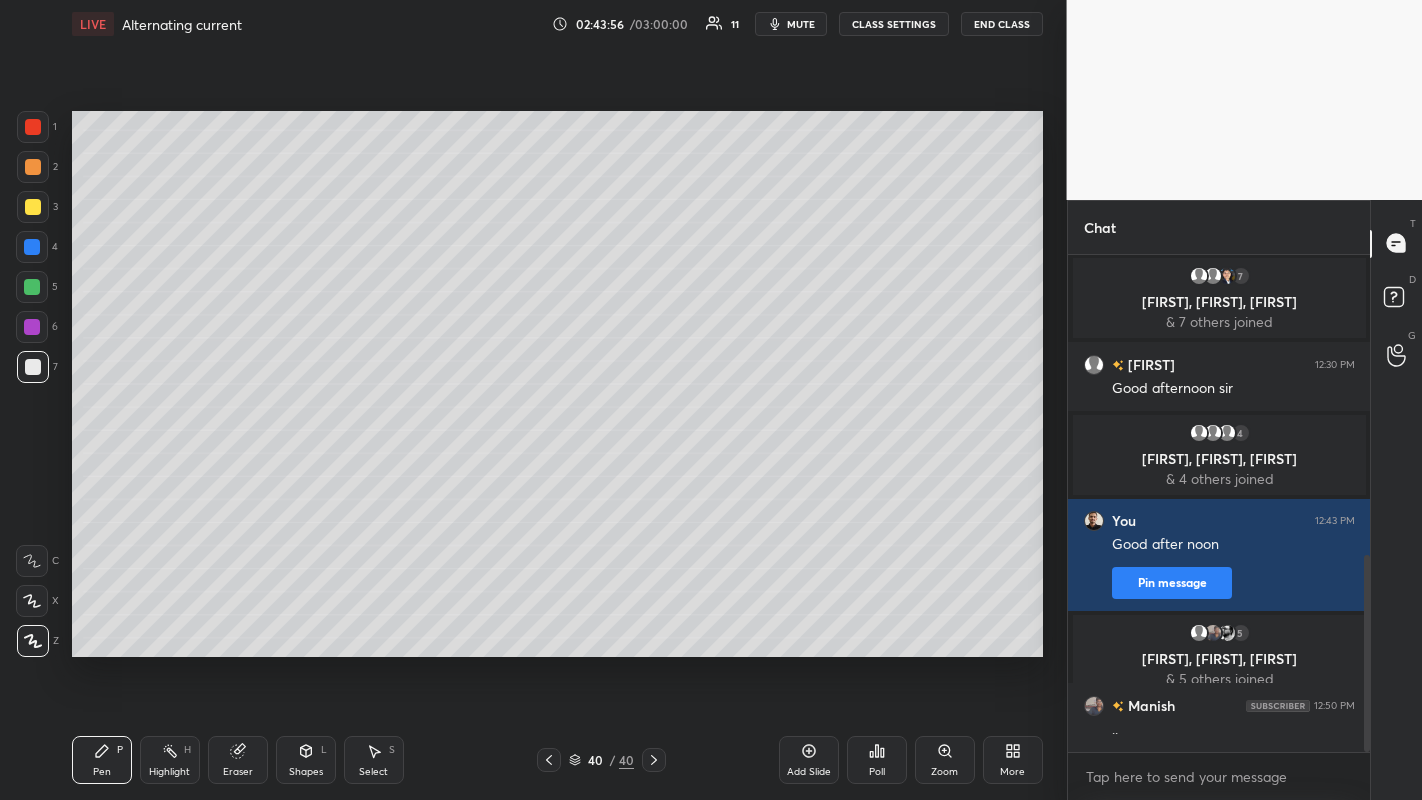 click at bounding box center [33, 167] 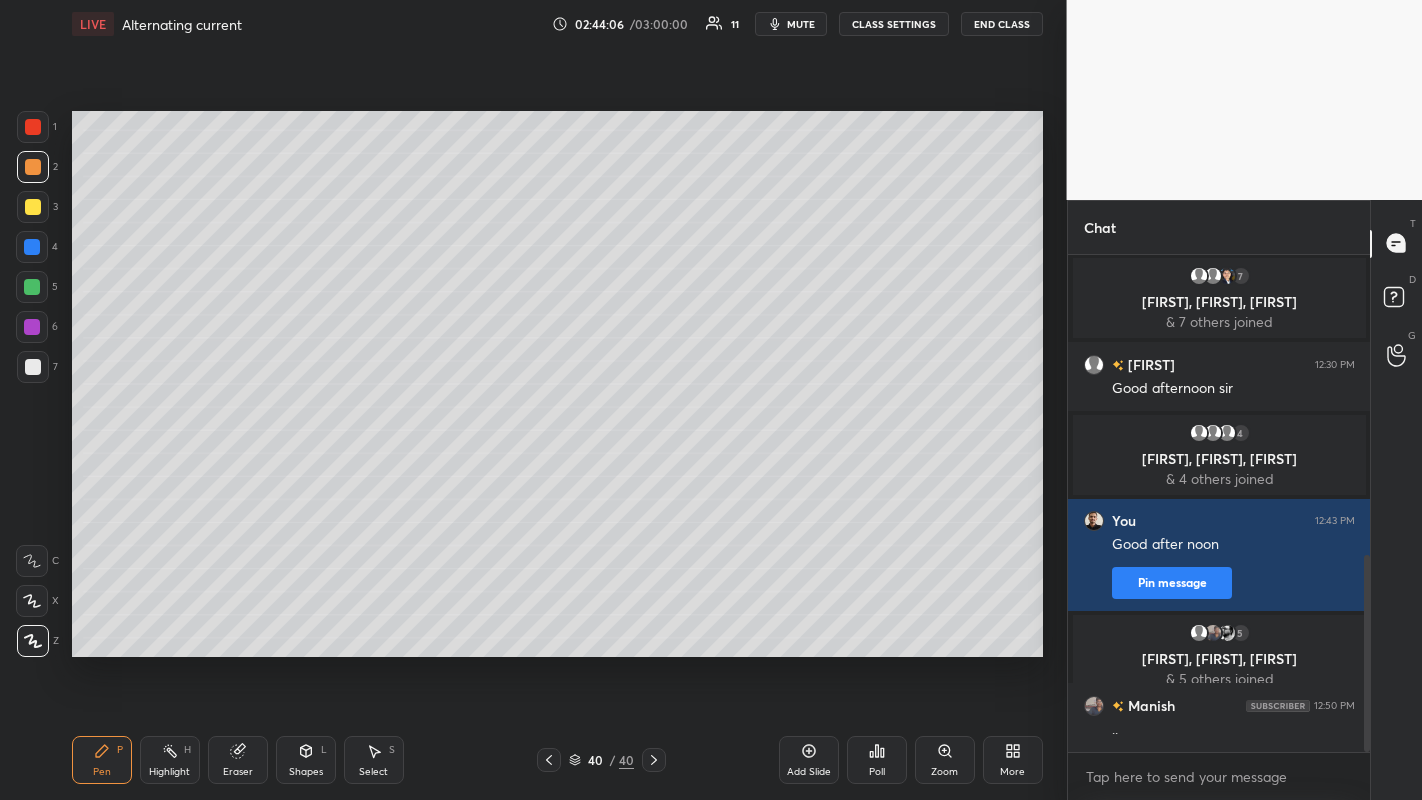 click 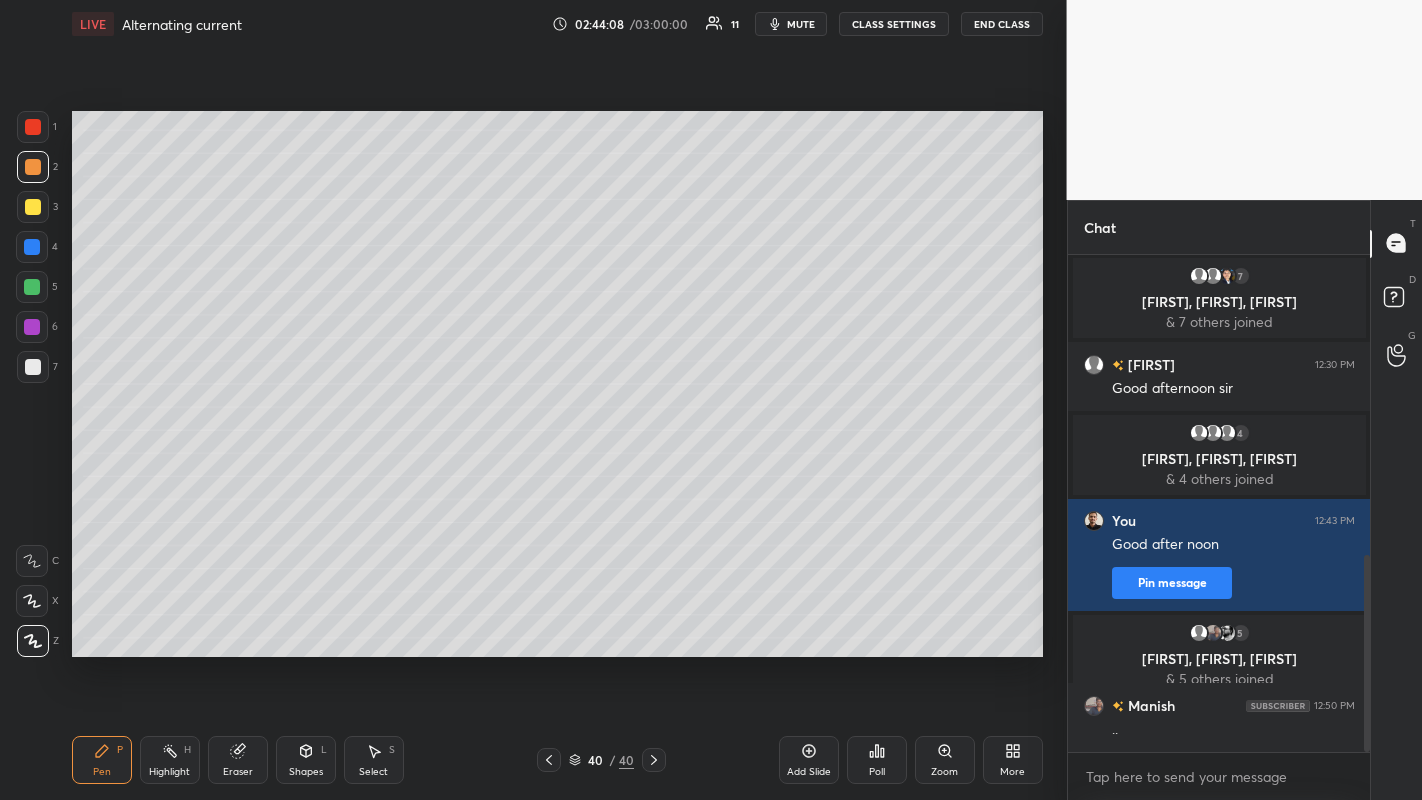 click on "Add Slide" at bounding box center [809, 760] 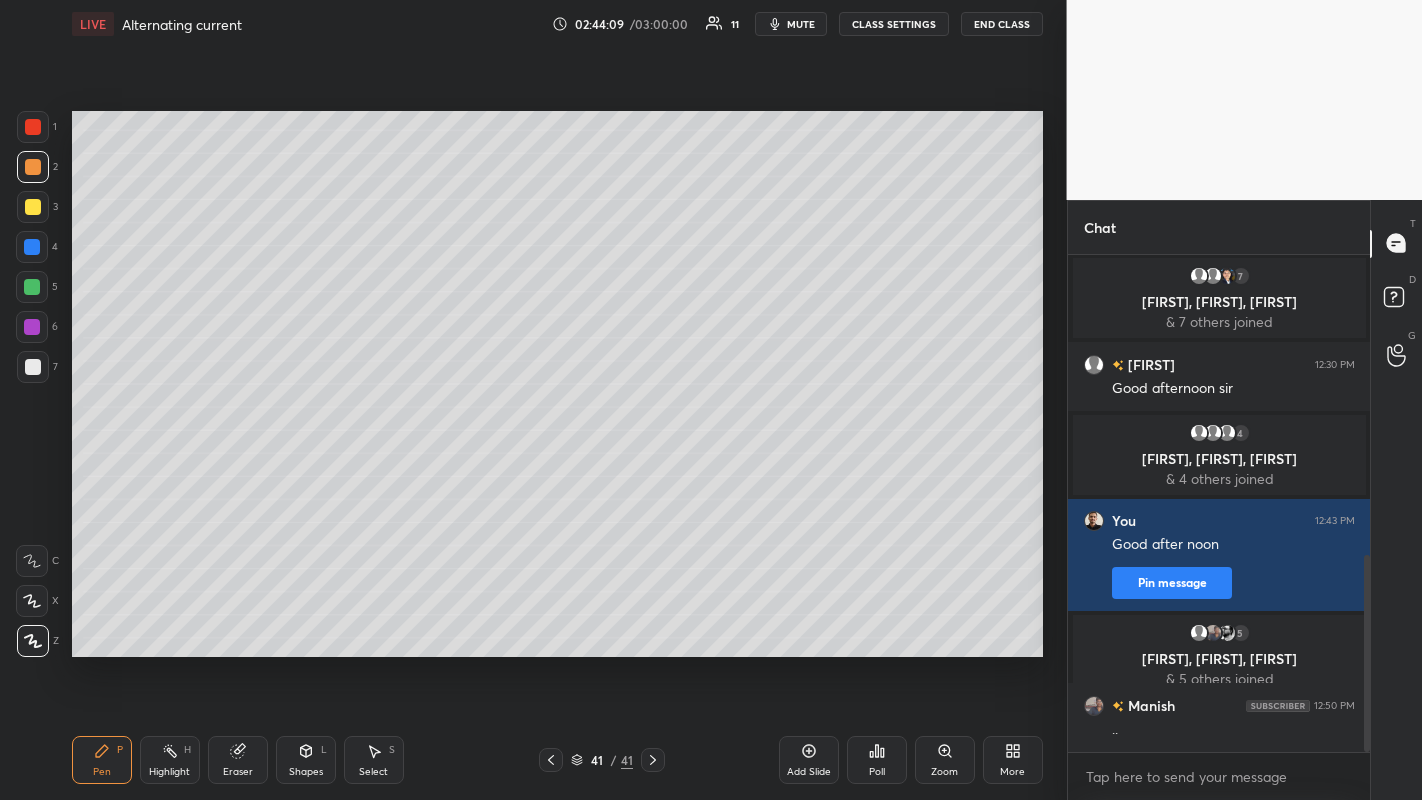 click 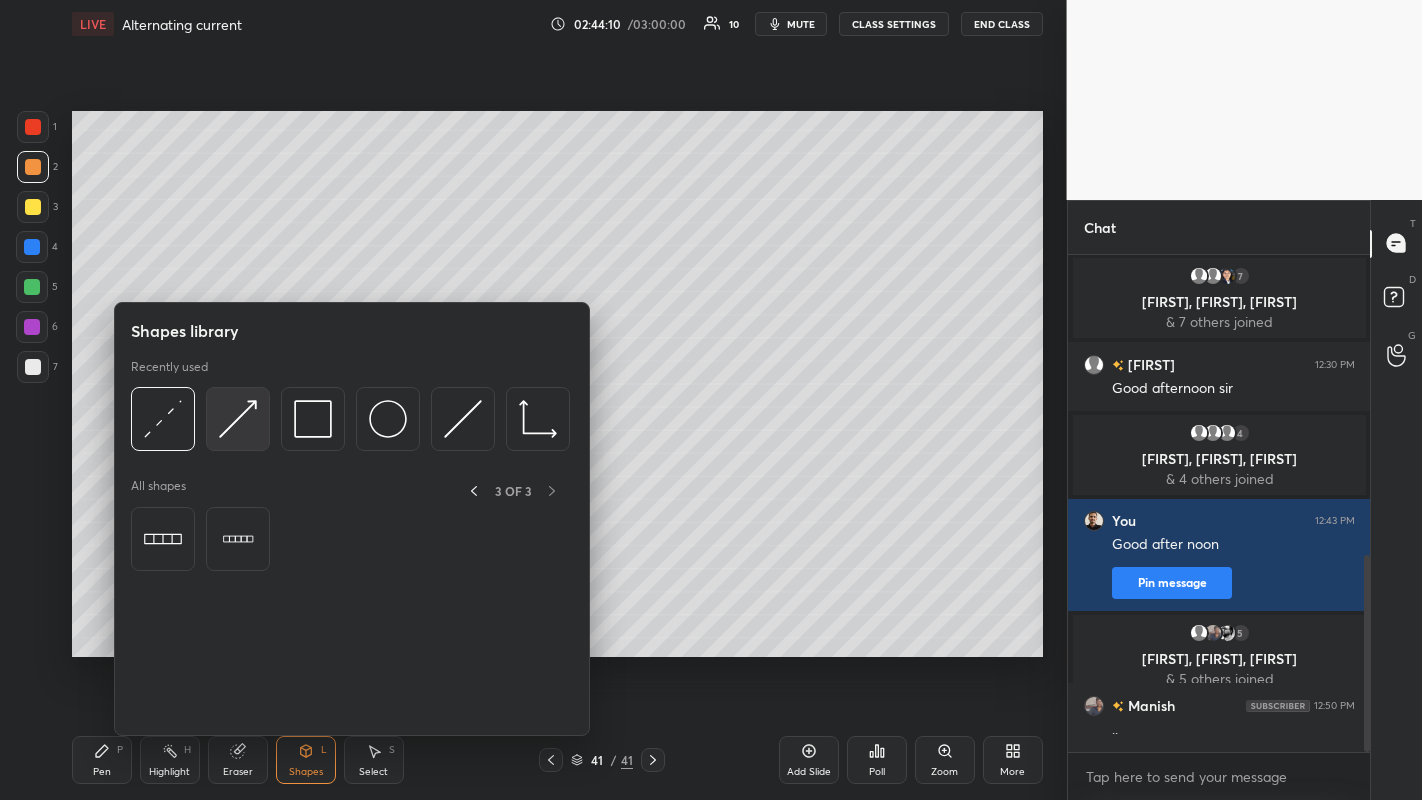 click at bounding box center (238, 419) 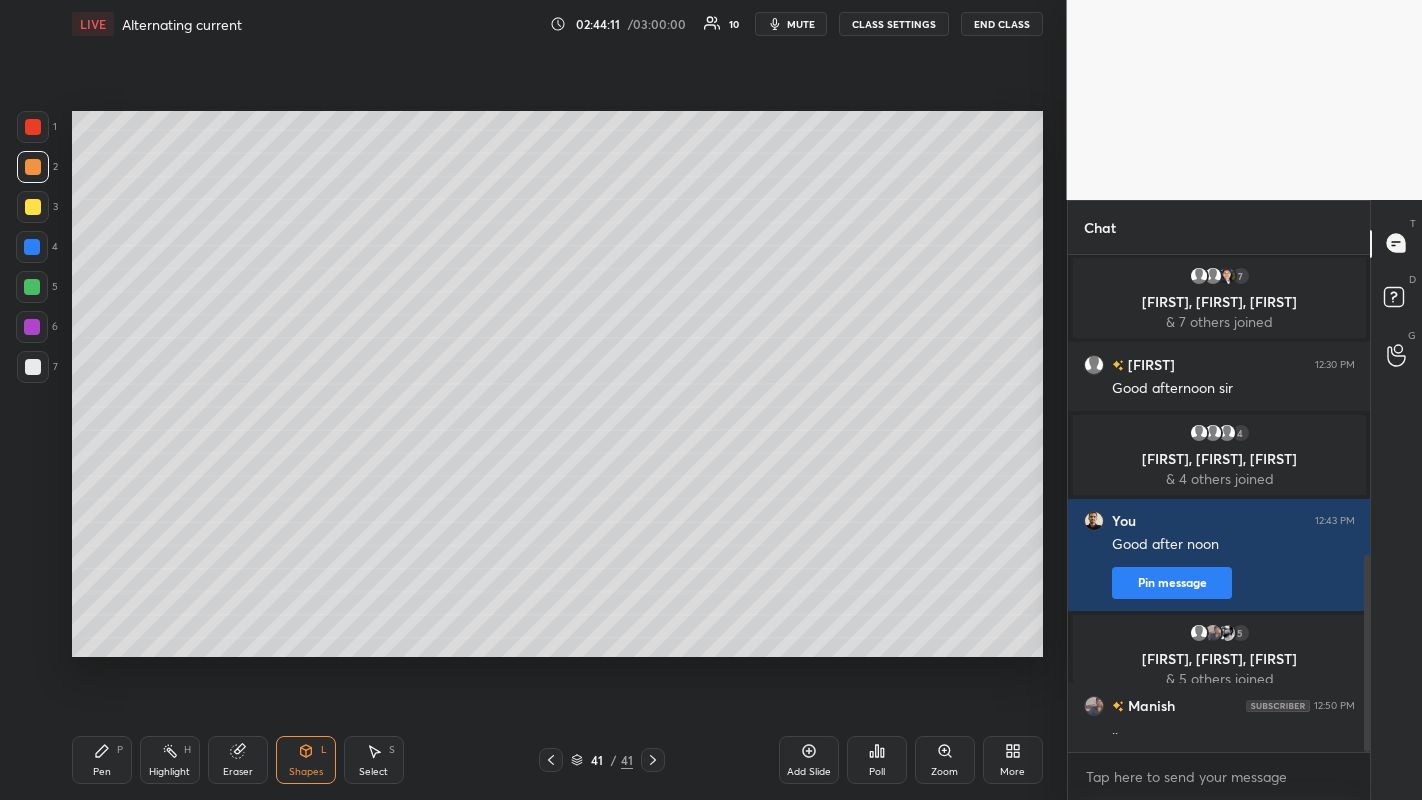 click at bounding box center (32, 287) 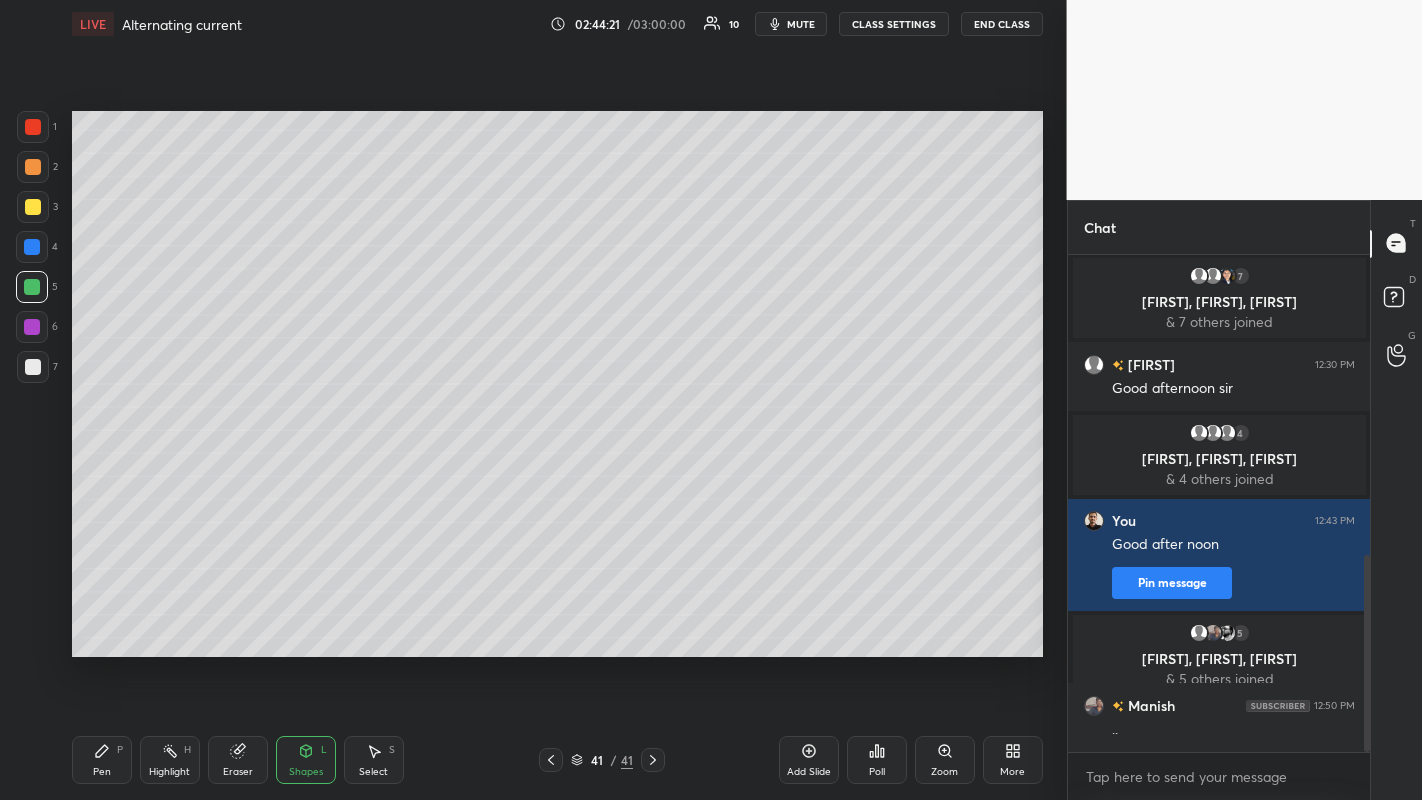 click on "Pen P" at bounding box center [102, 760] 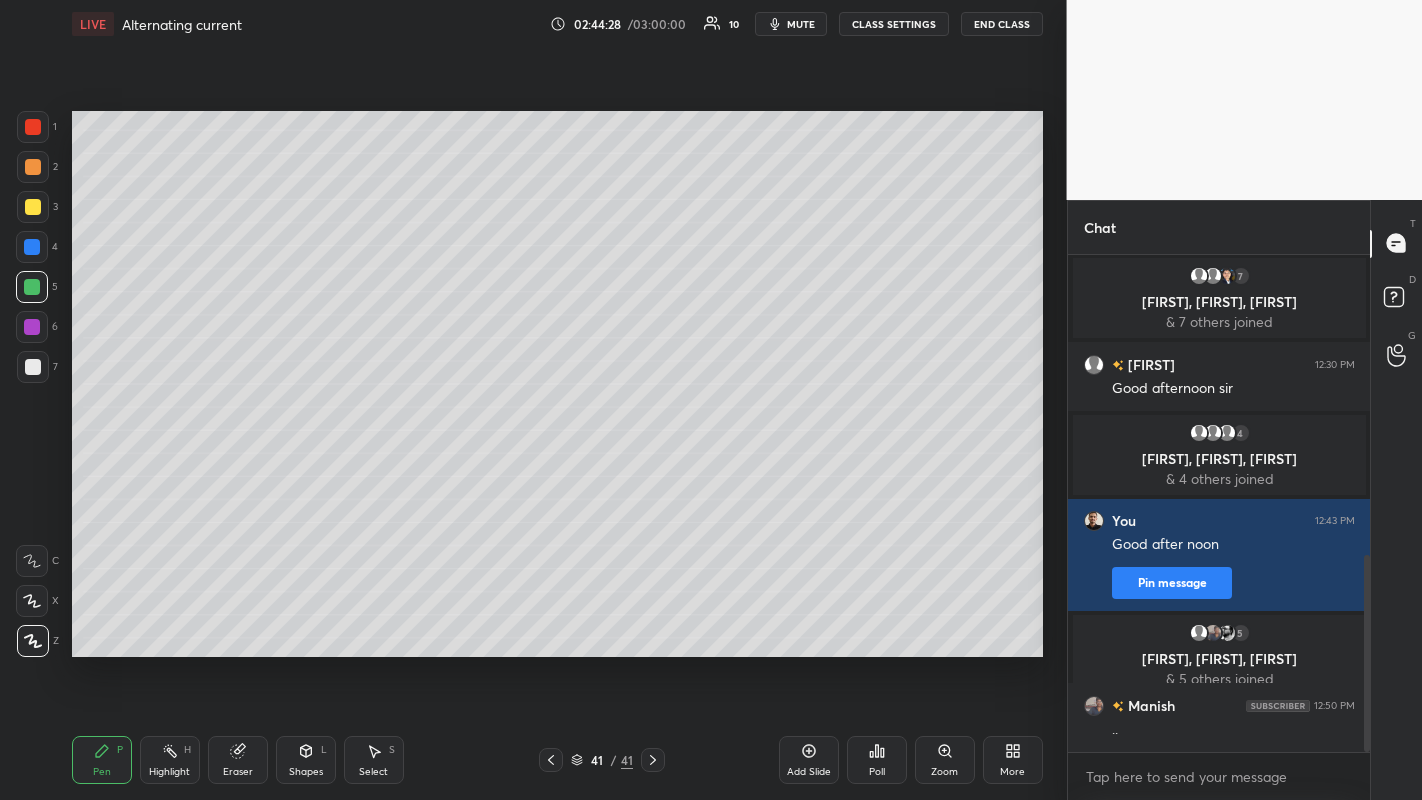 click 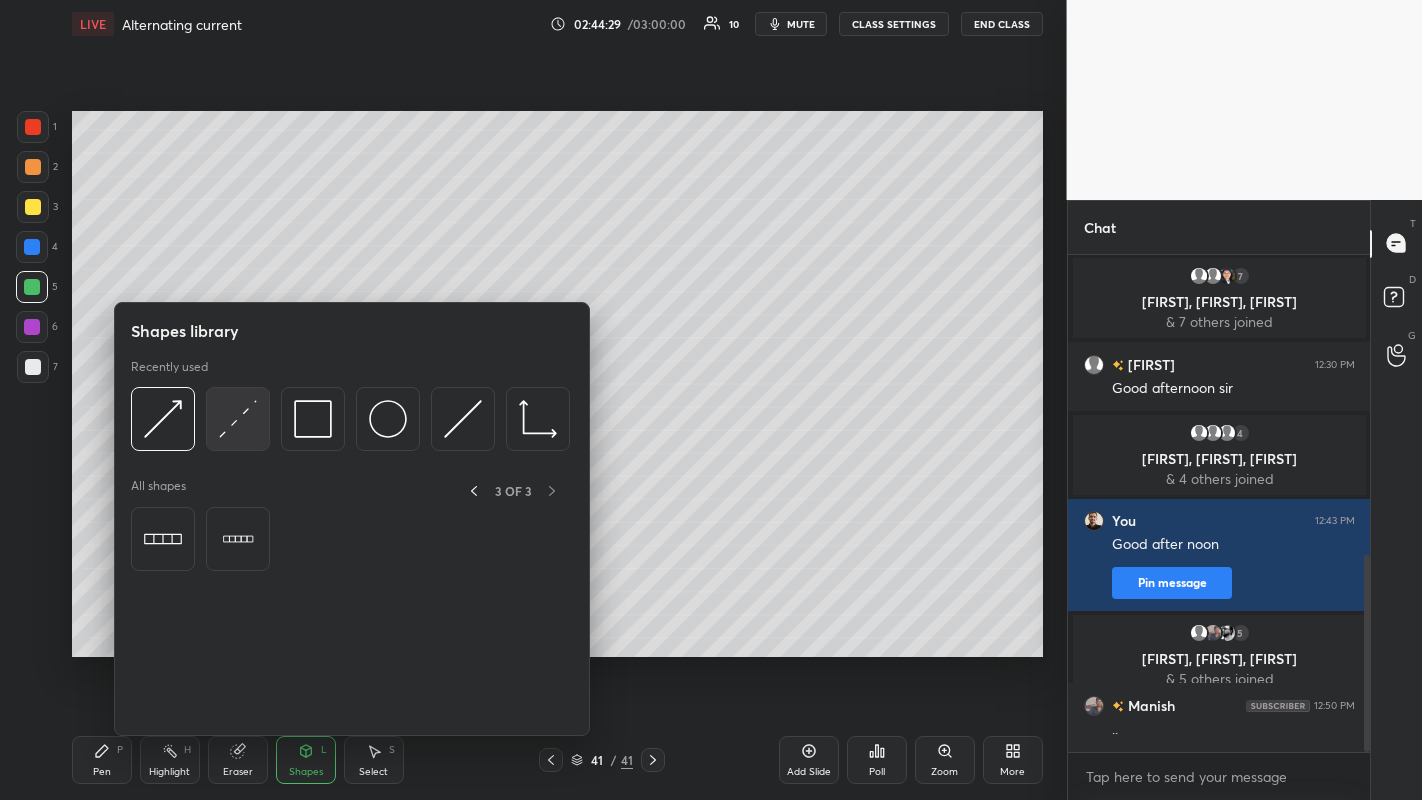 click at bounding box center [238, 419] 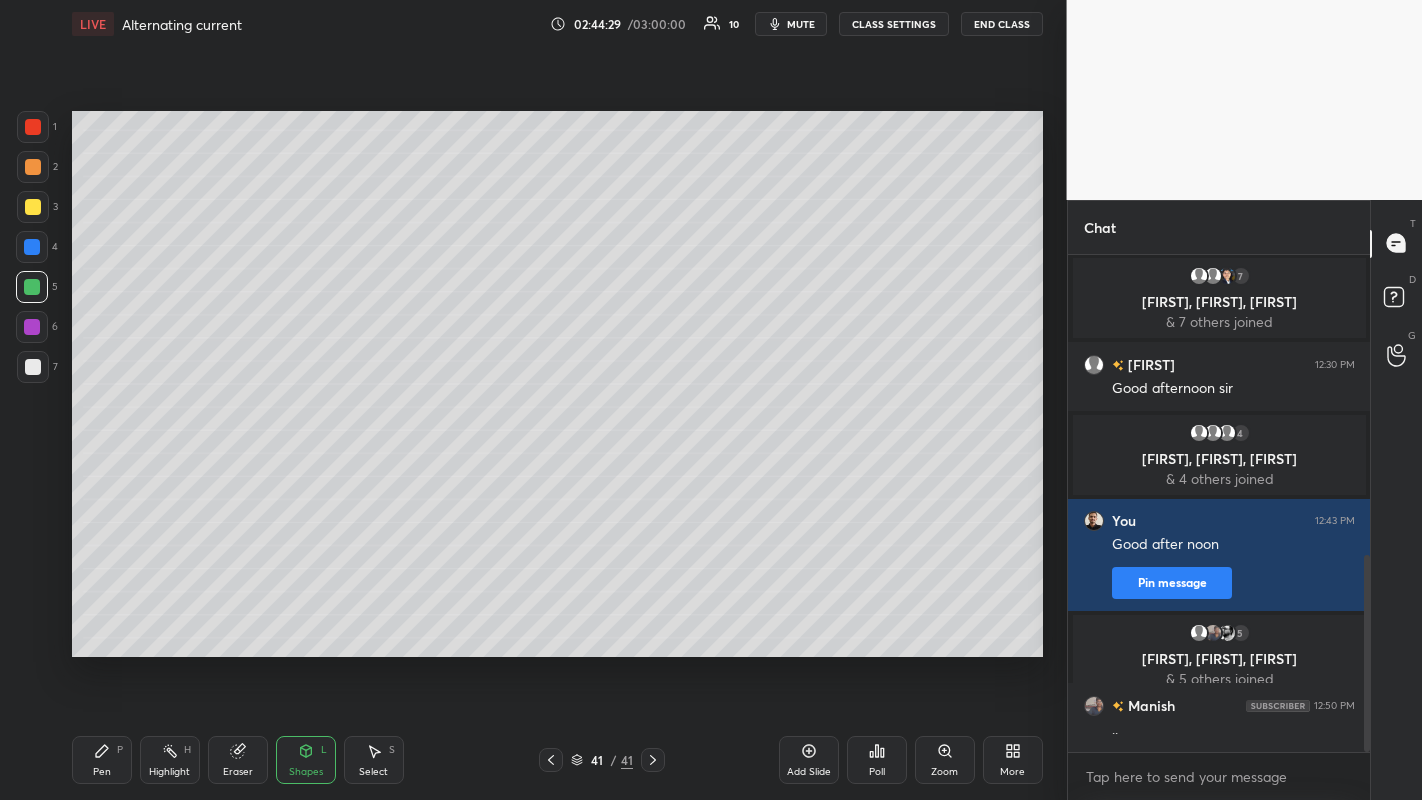 click at bounding box center (32, 247) 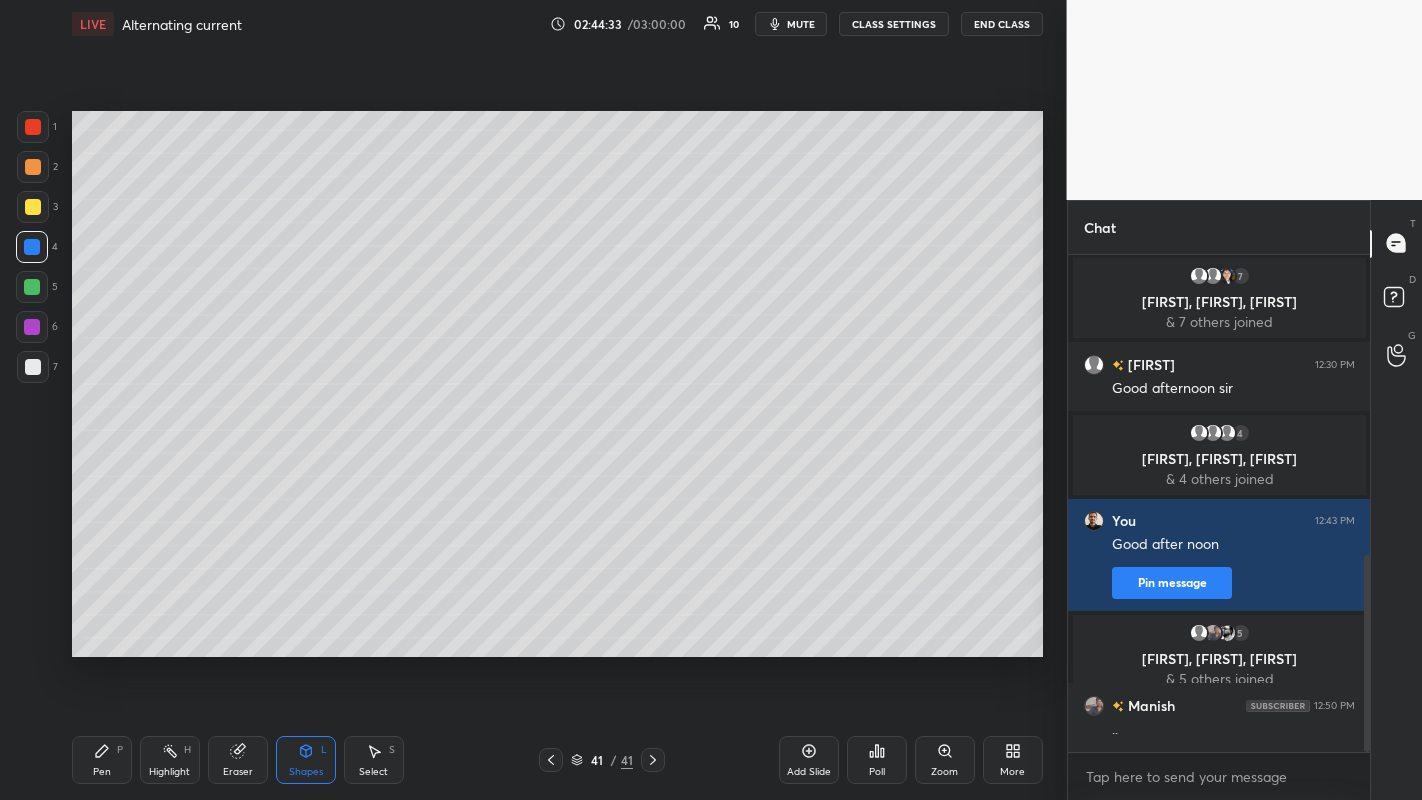 click 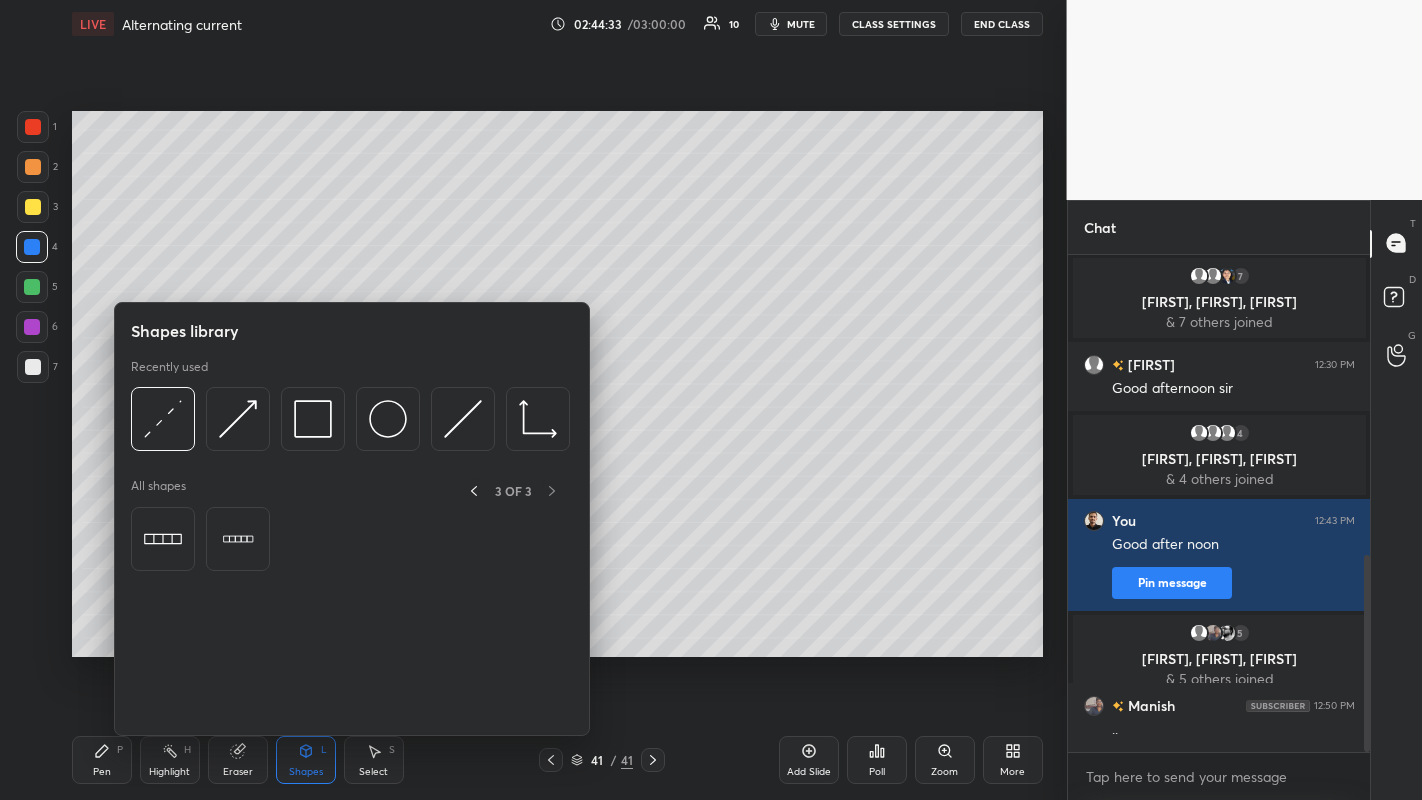 click at bounding box center (238, 419) 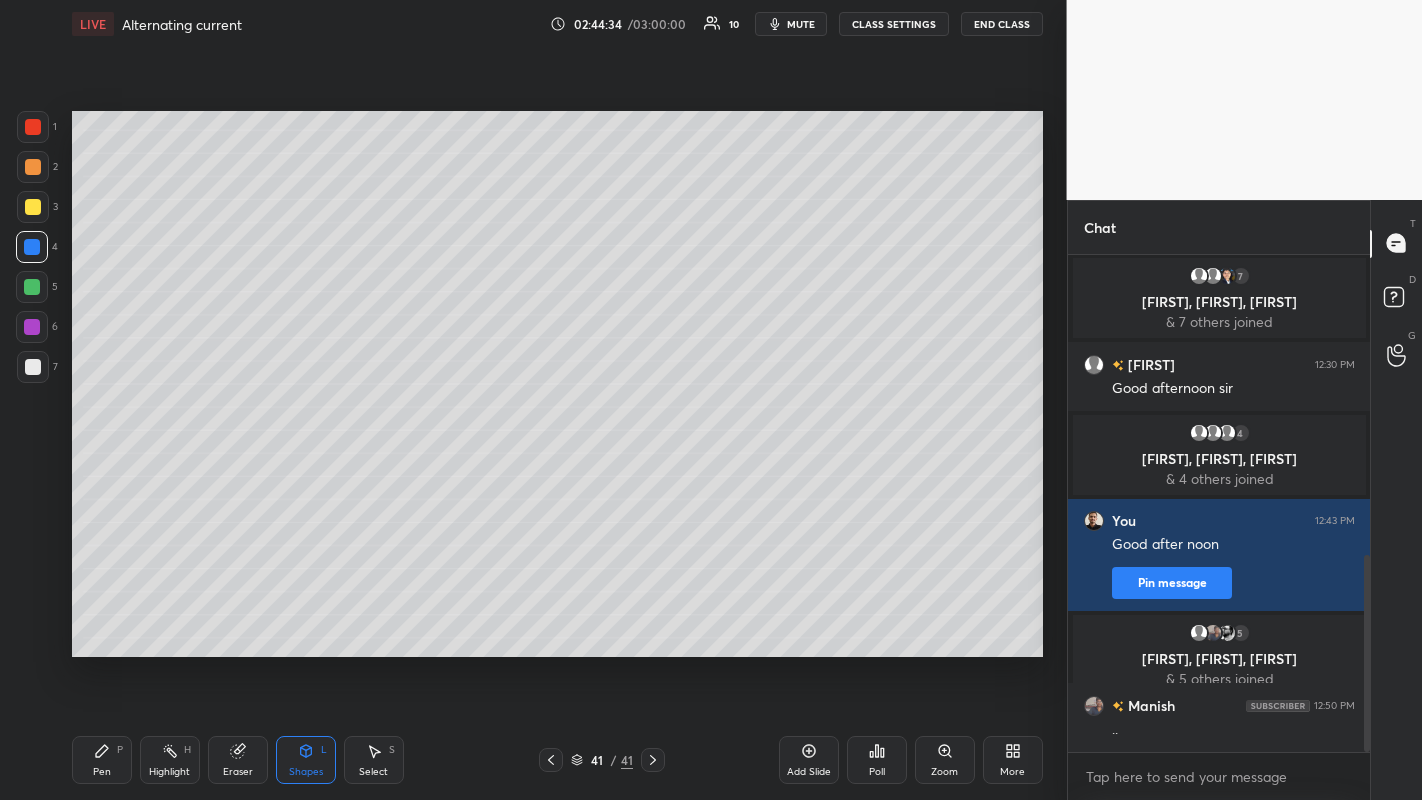 click at bounding box center [32, 287] 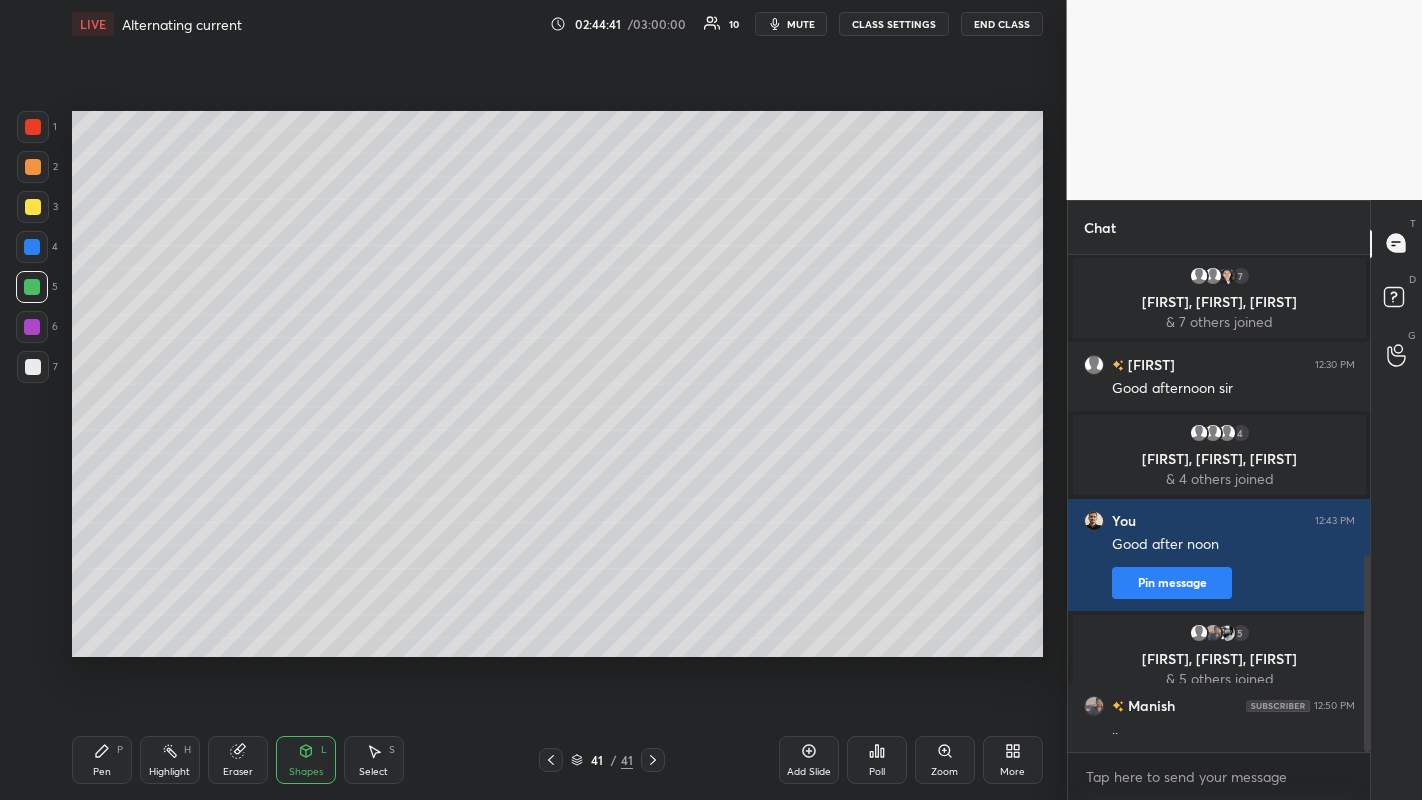 click on "Pen P" at bounding box center [102, 760] 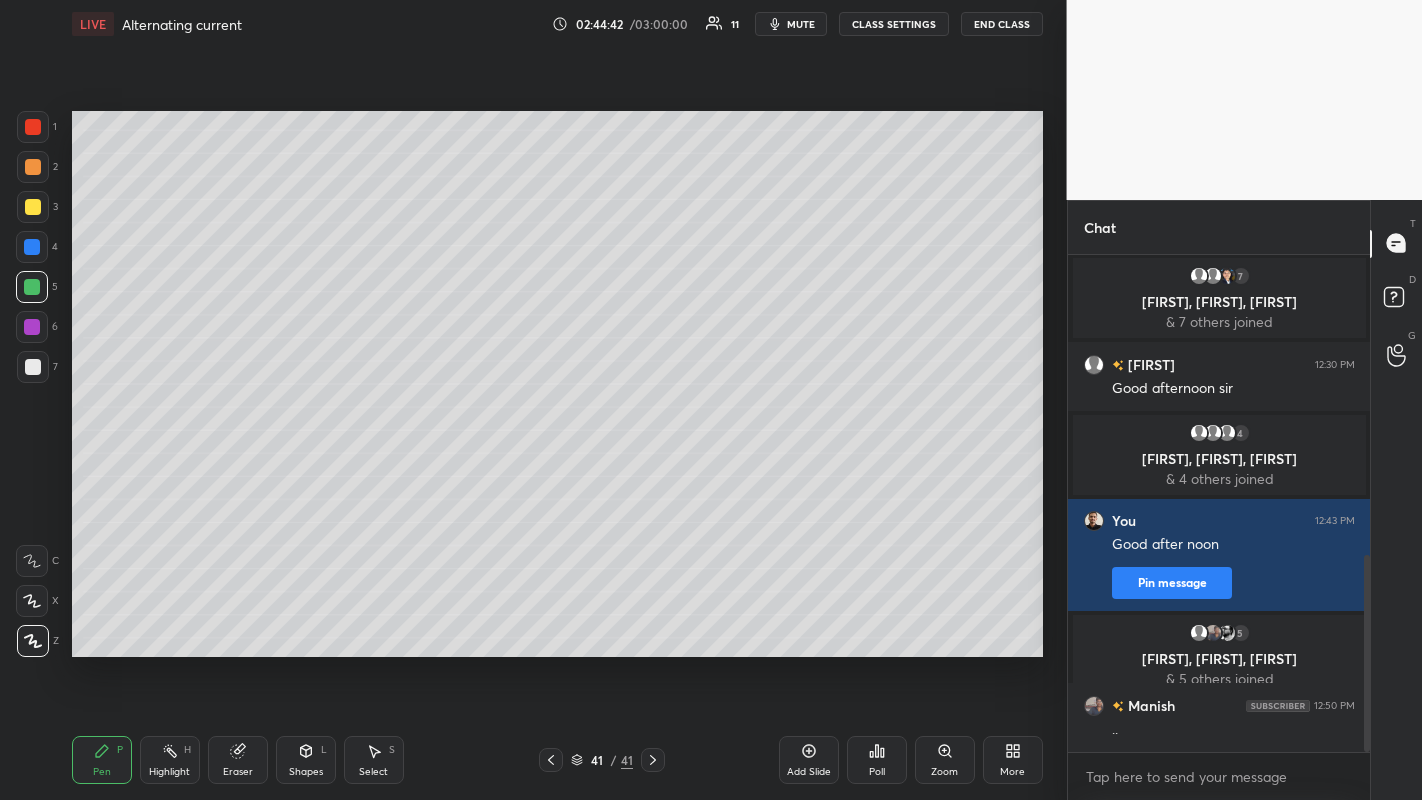 click at bounding box center [33, 367] 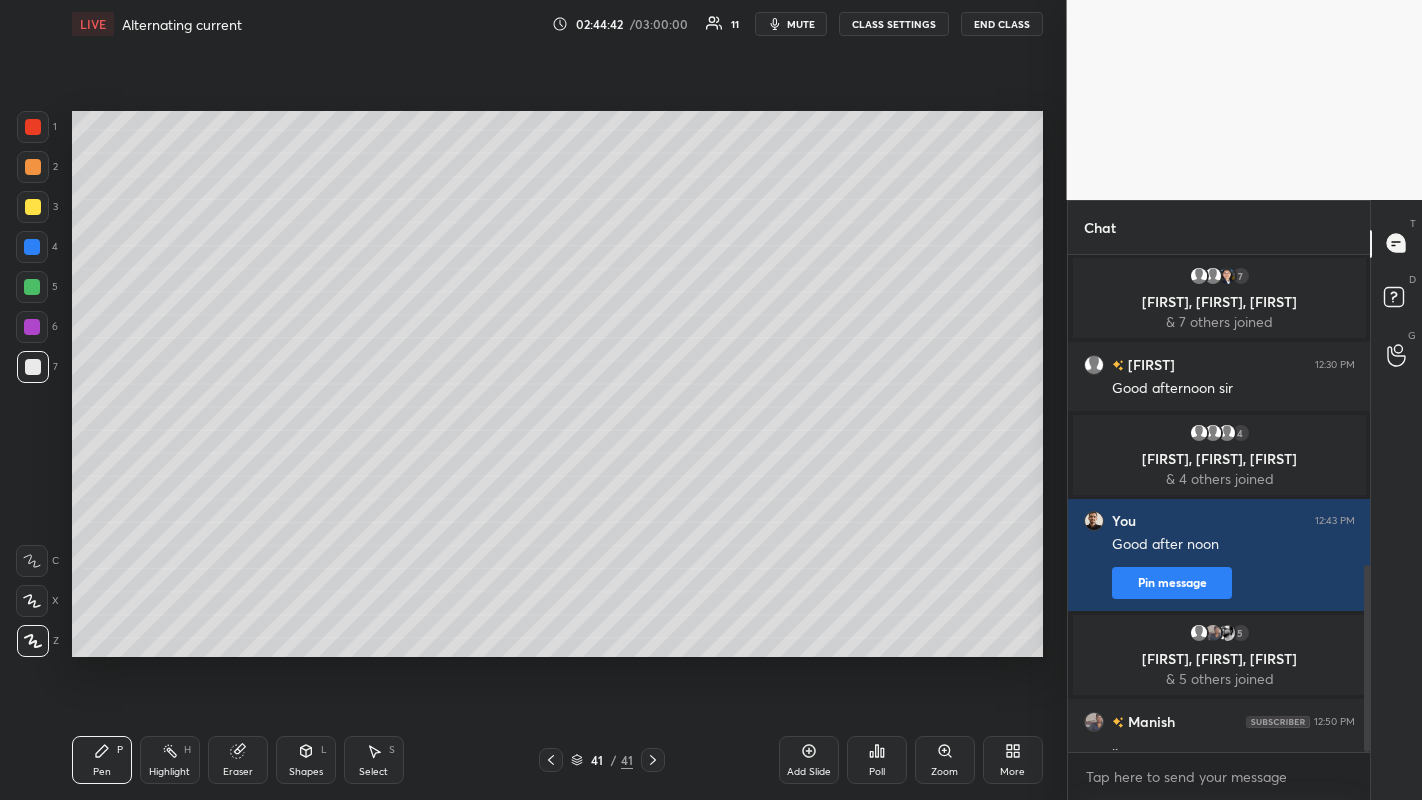 scroll, scrollTop: 821, scrollLeft: 0, axis: vertical 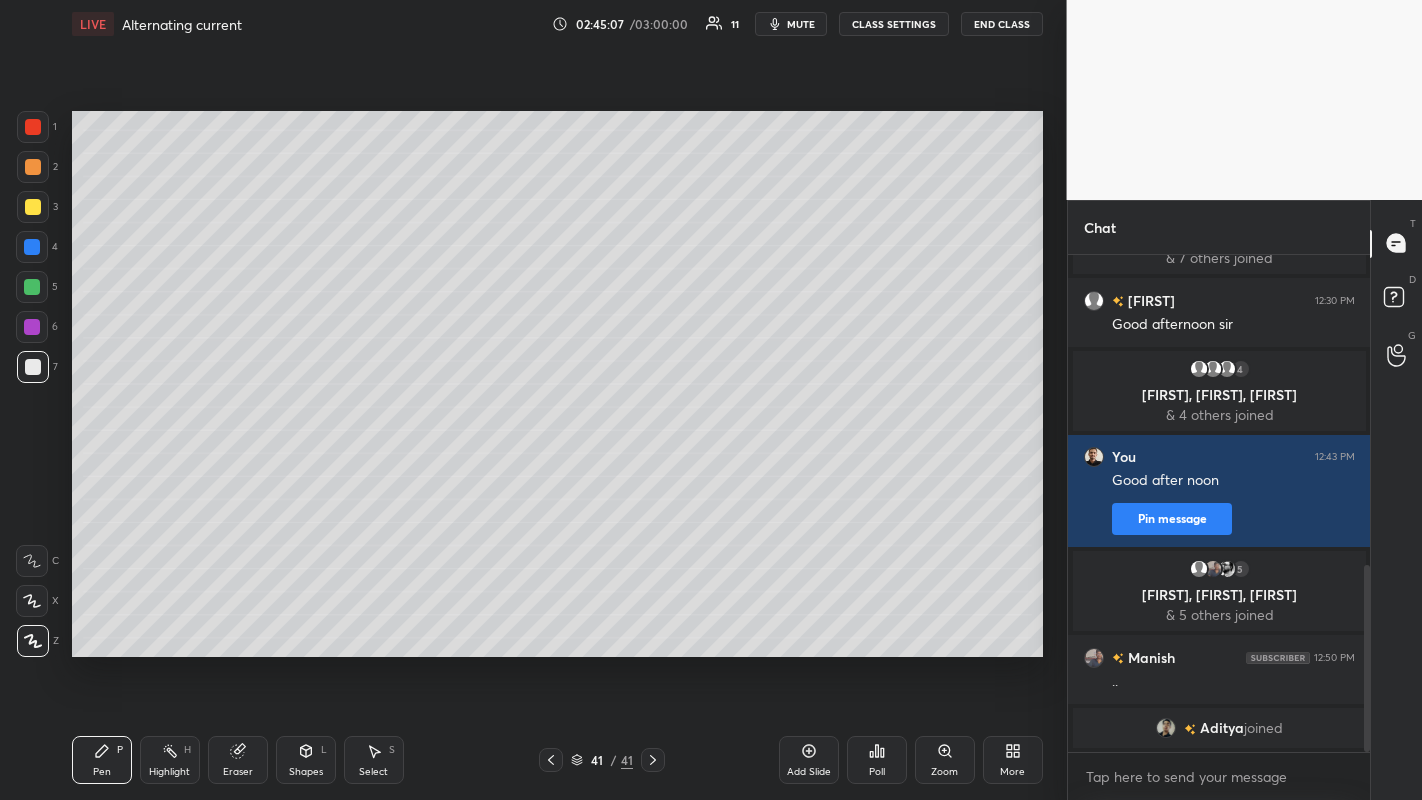click at bounding box center (32, 601) 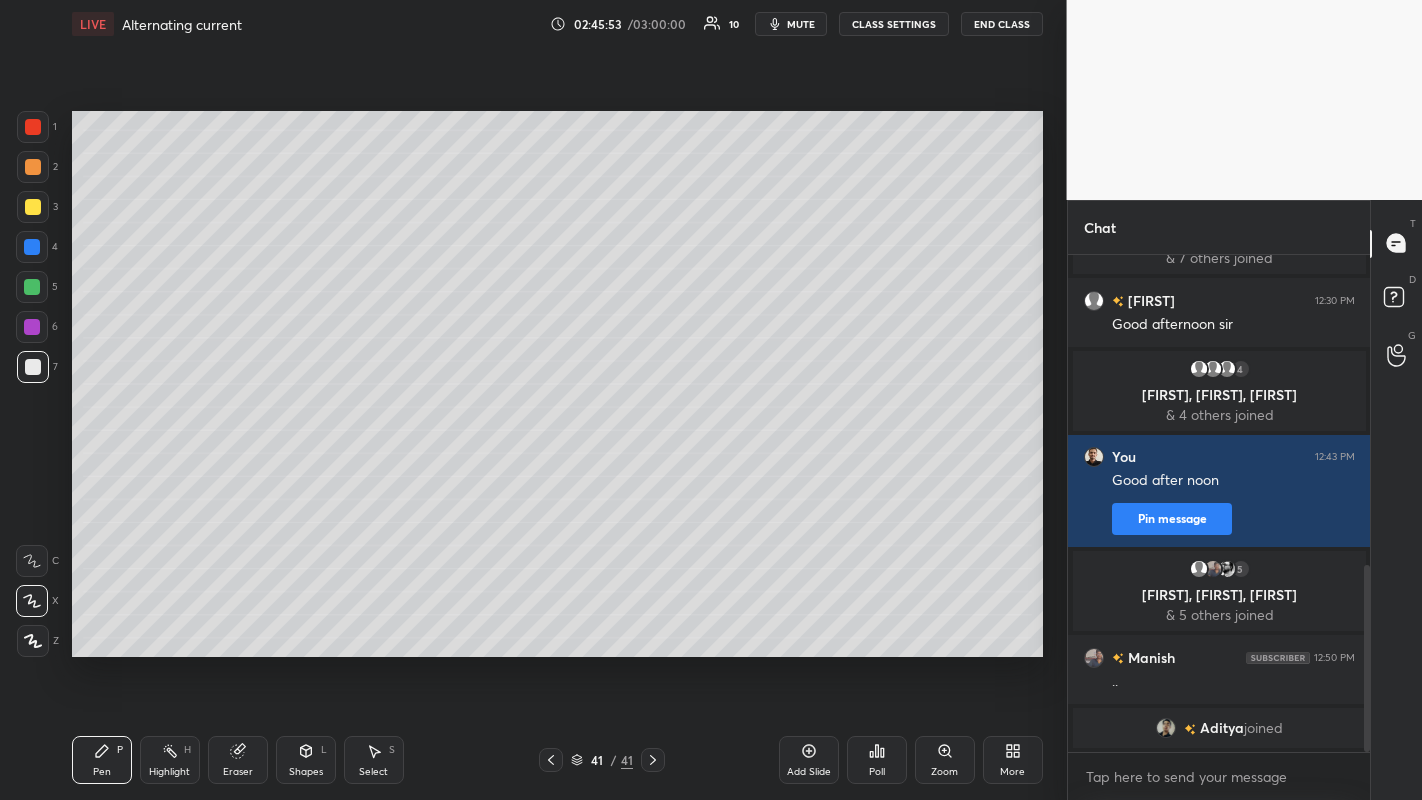click 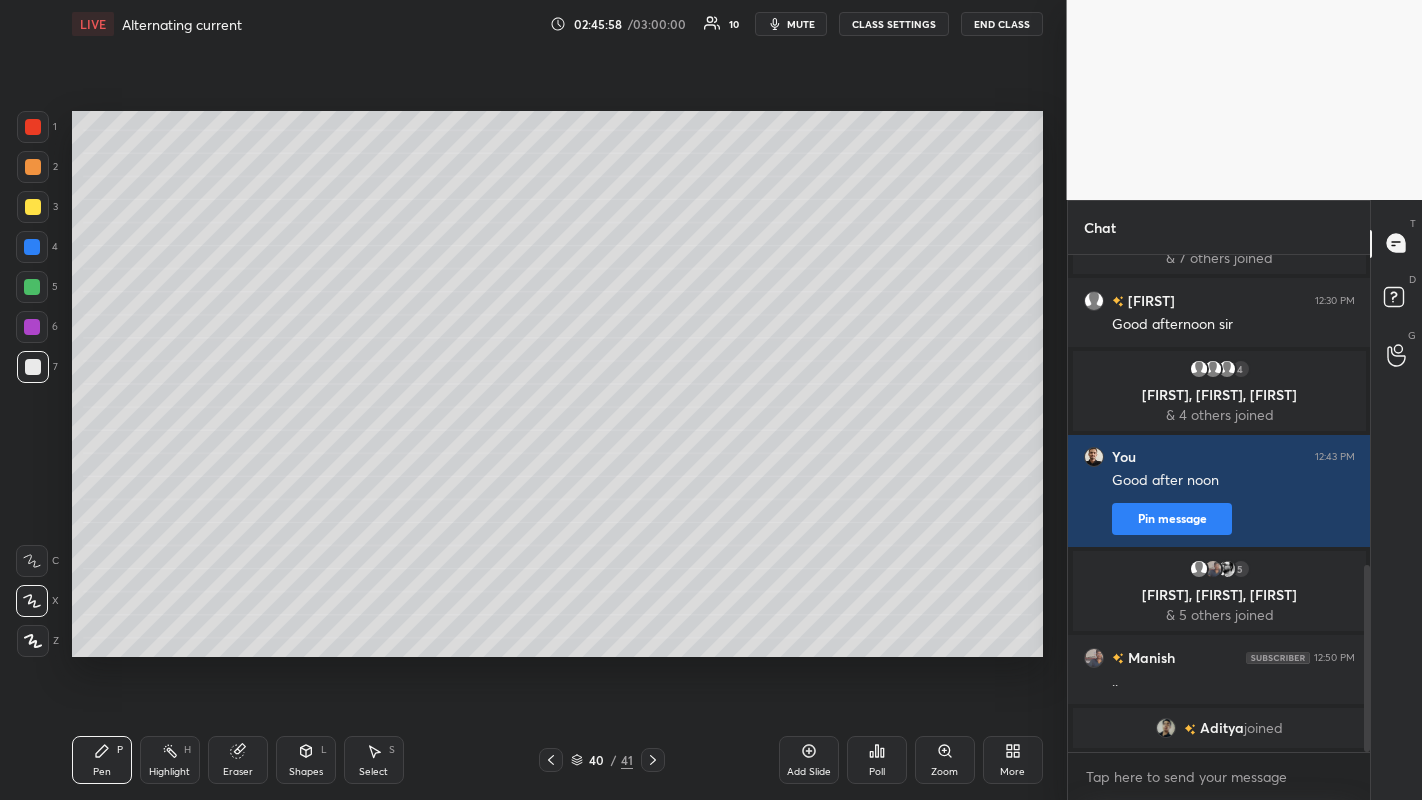 click 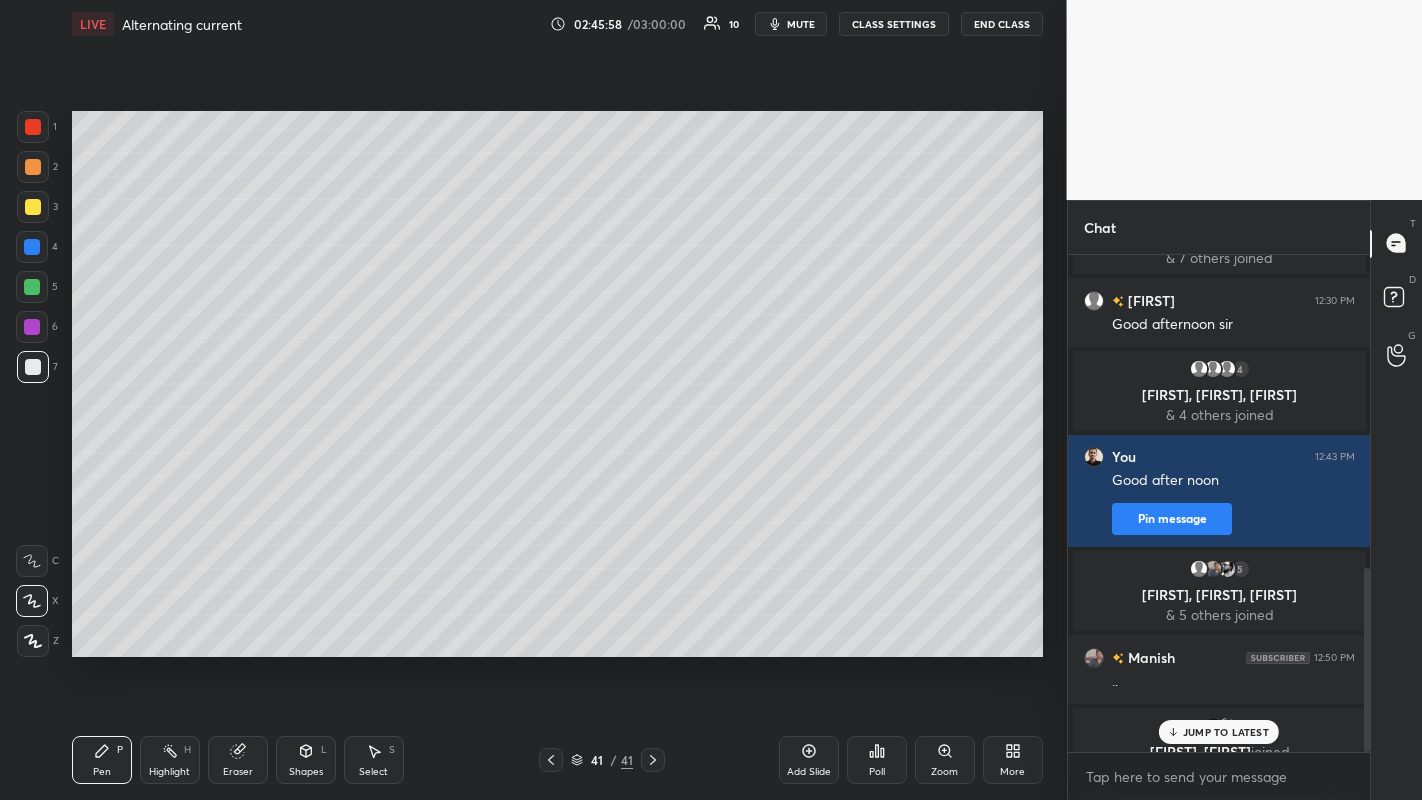 scroll, scrollTop: 844, scrollLeft: 0, axis: vertical 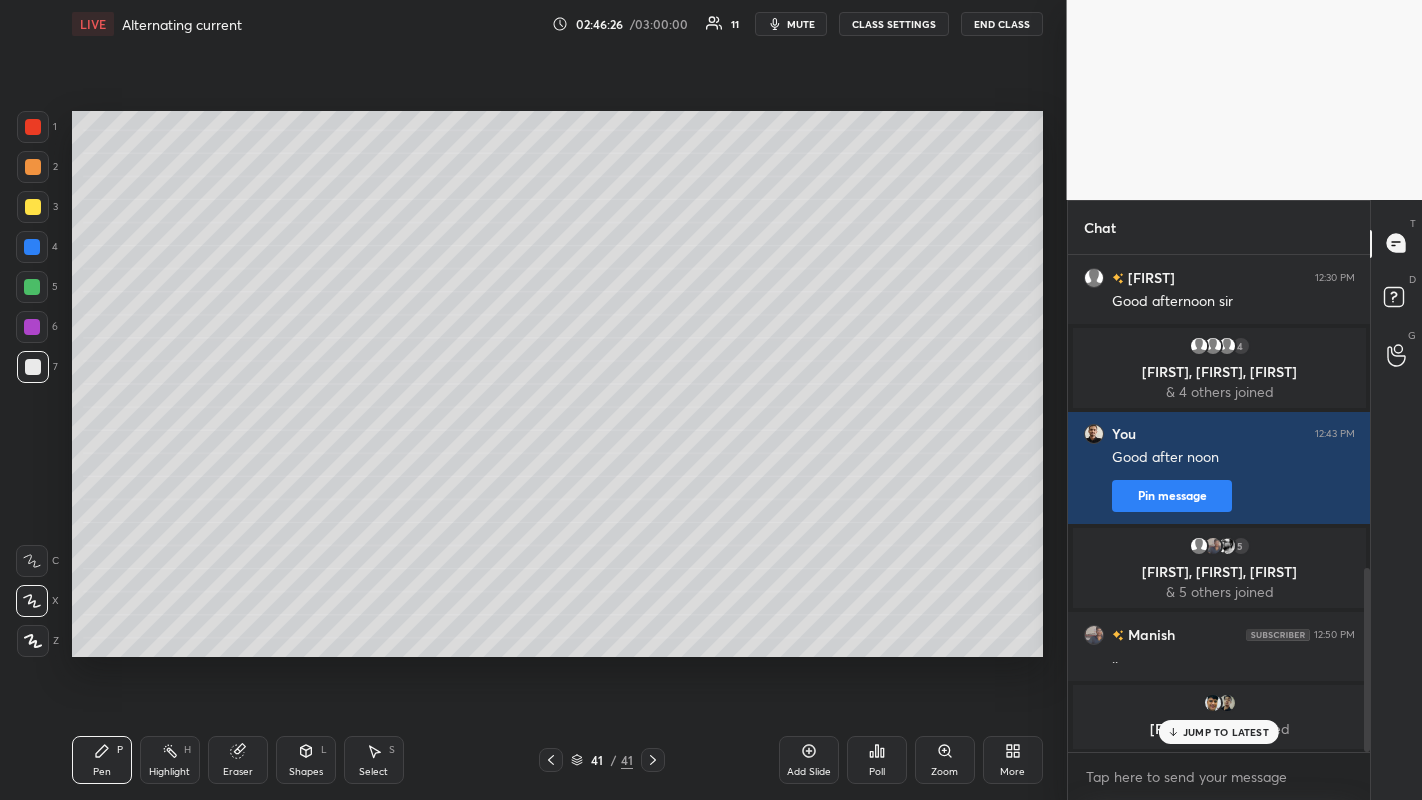 click at bounding box center (551, 760) 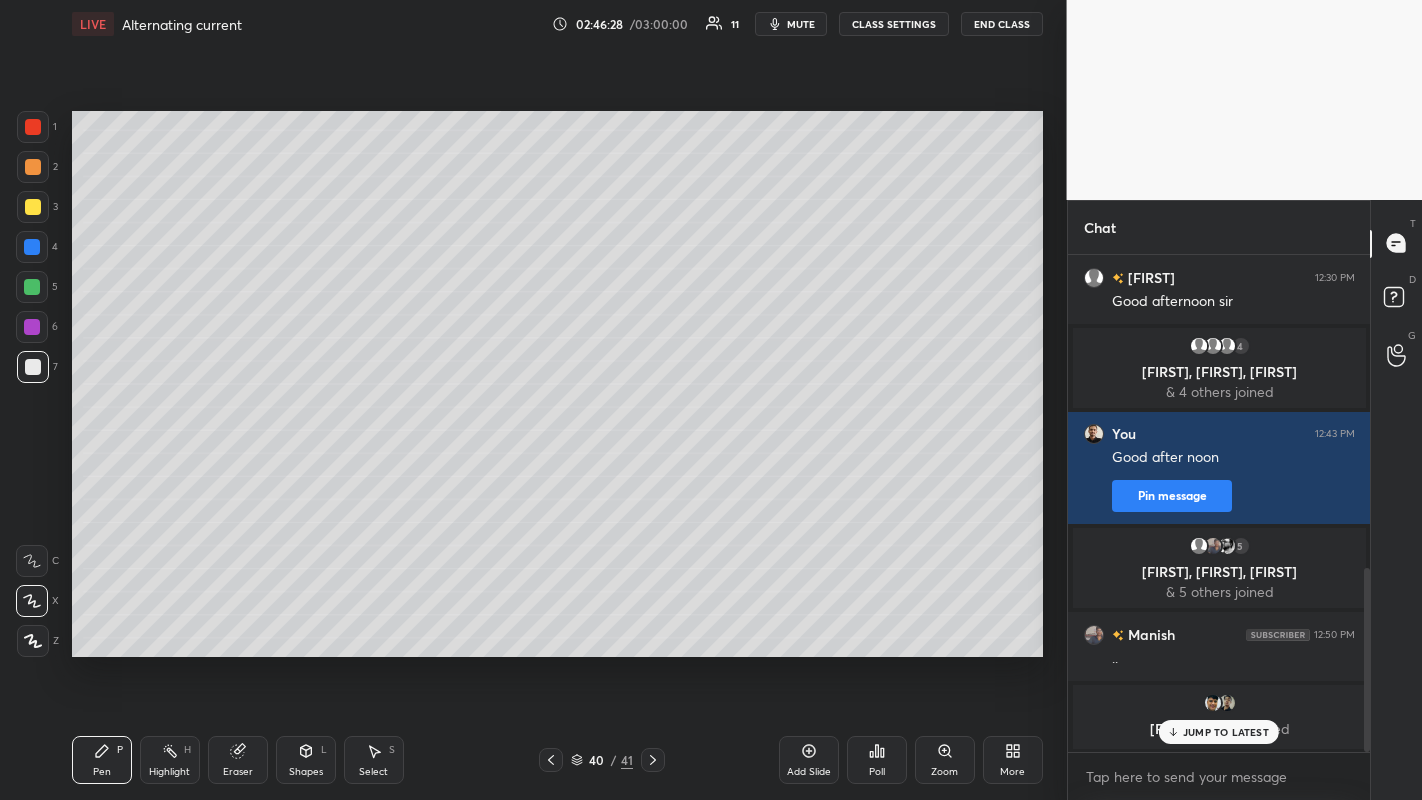 click 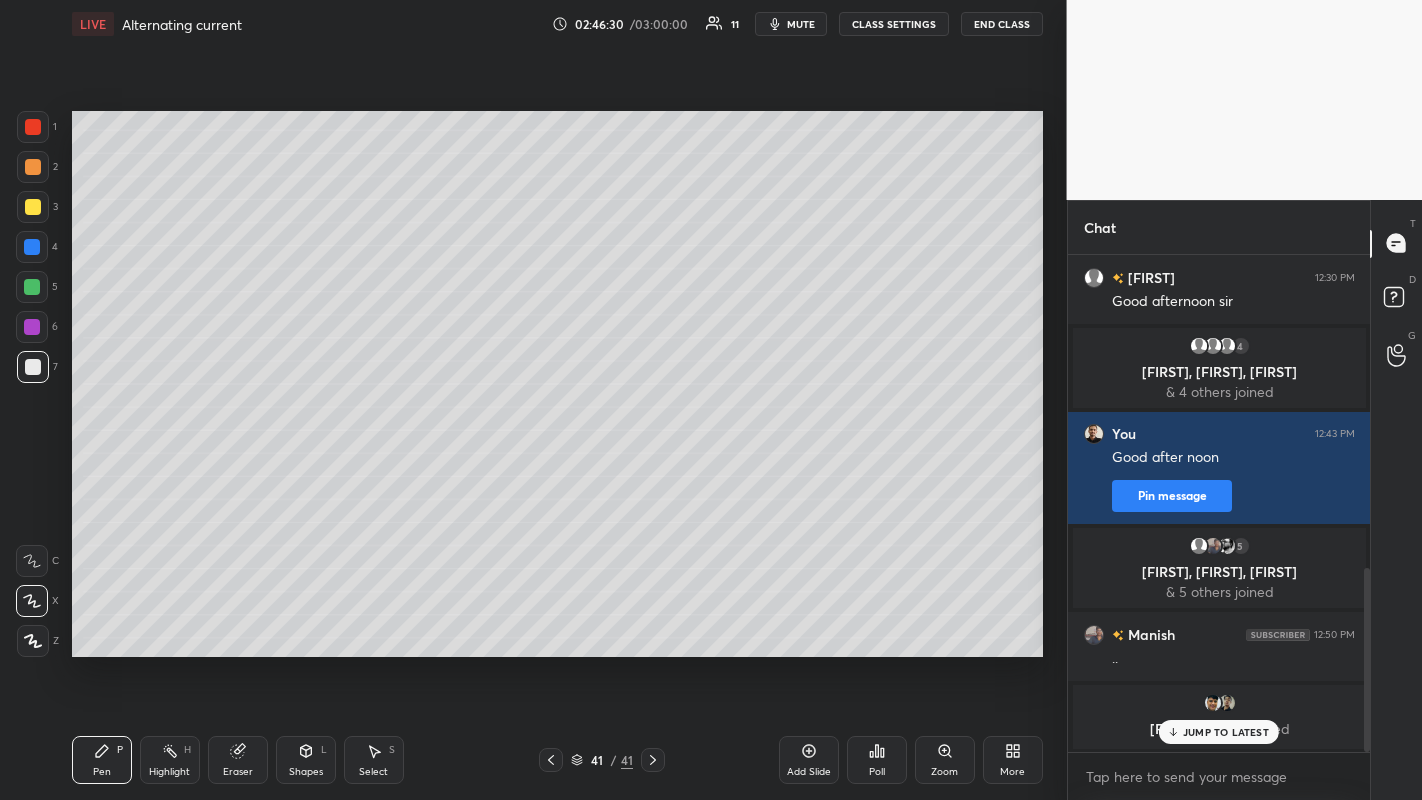 click 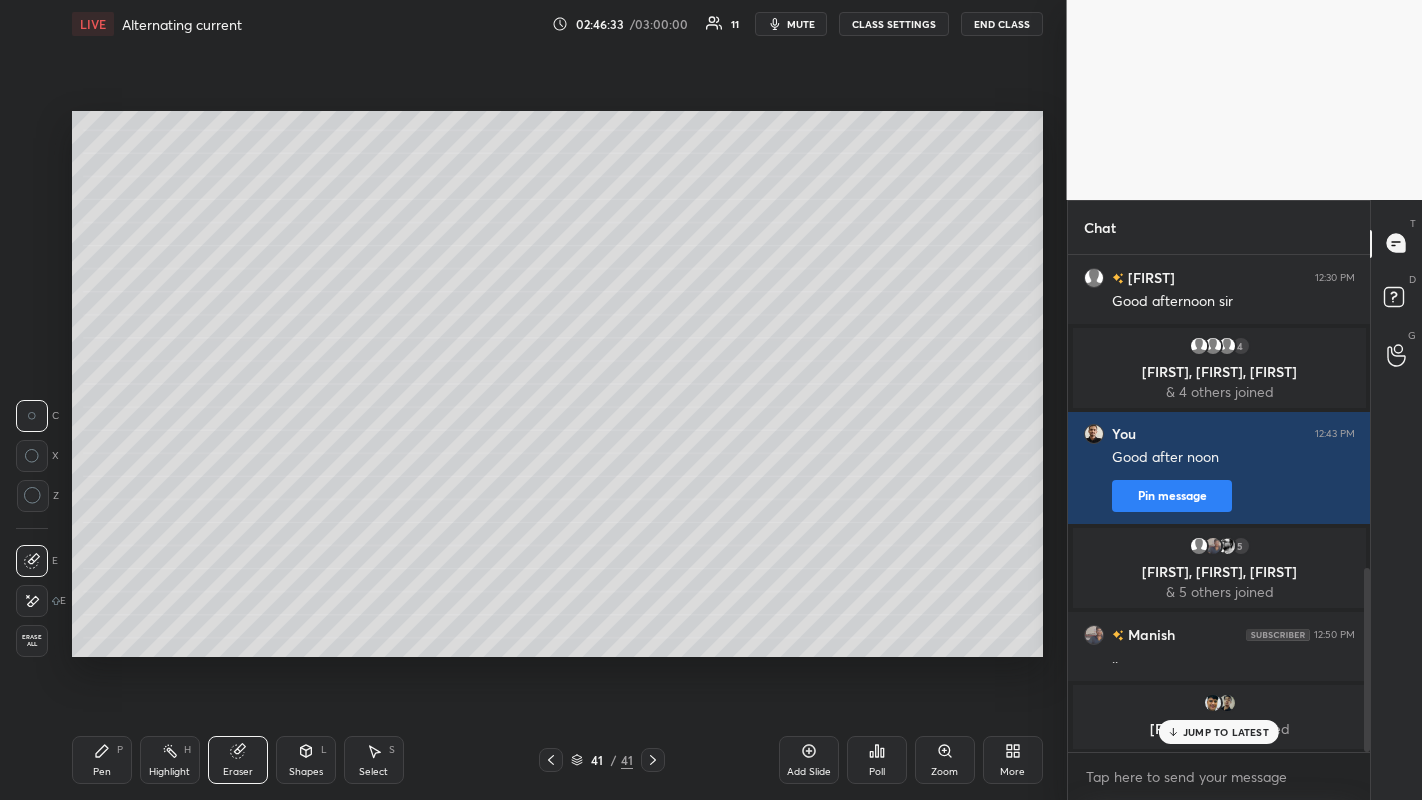 click 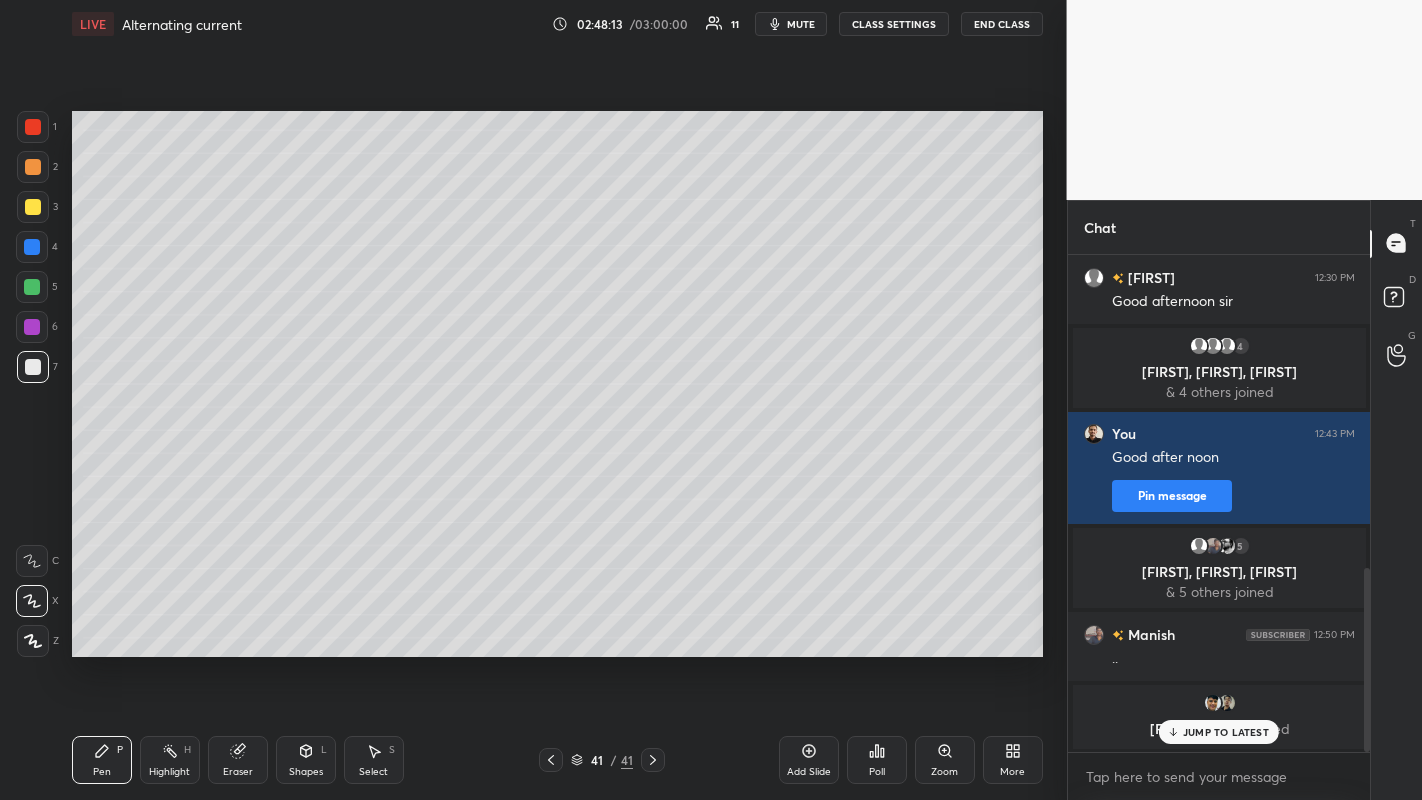 click at bounding box center (551, 760) 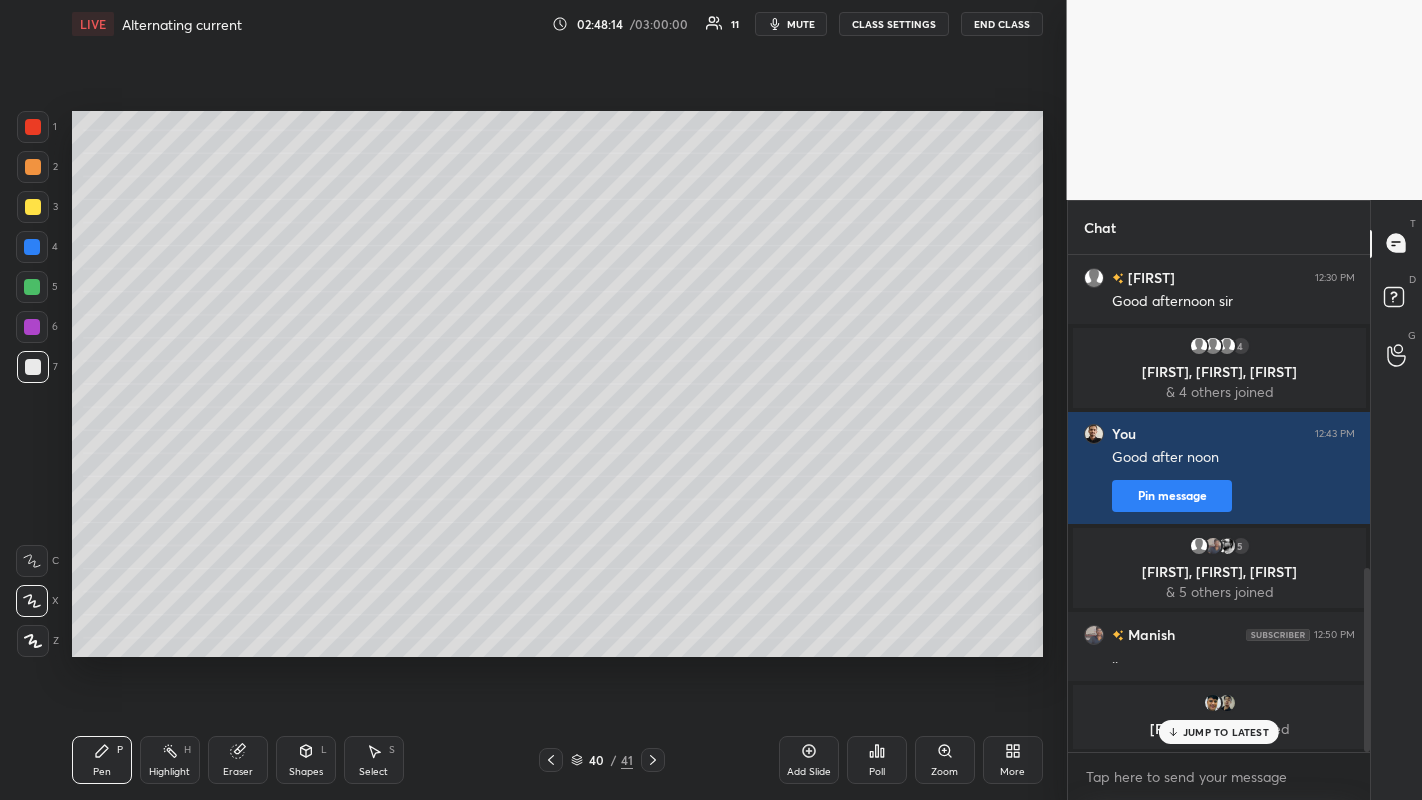 click 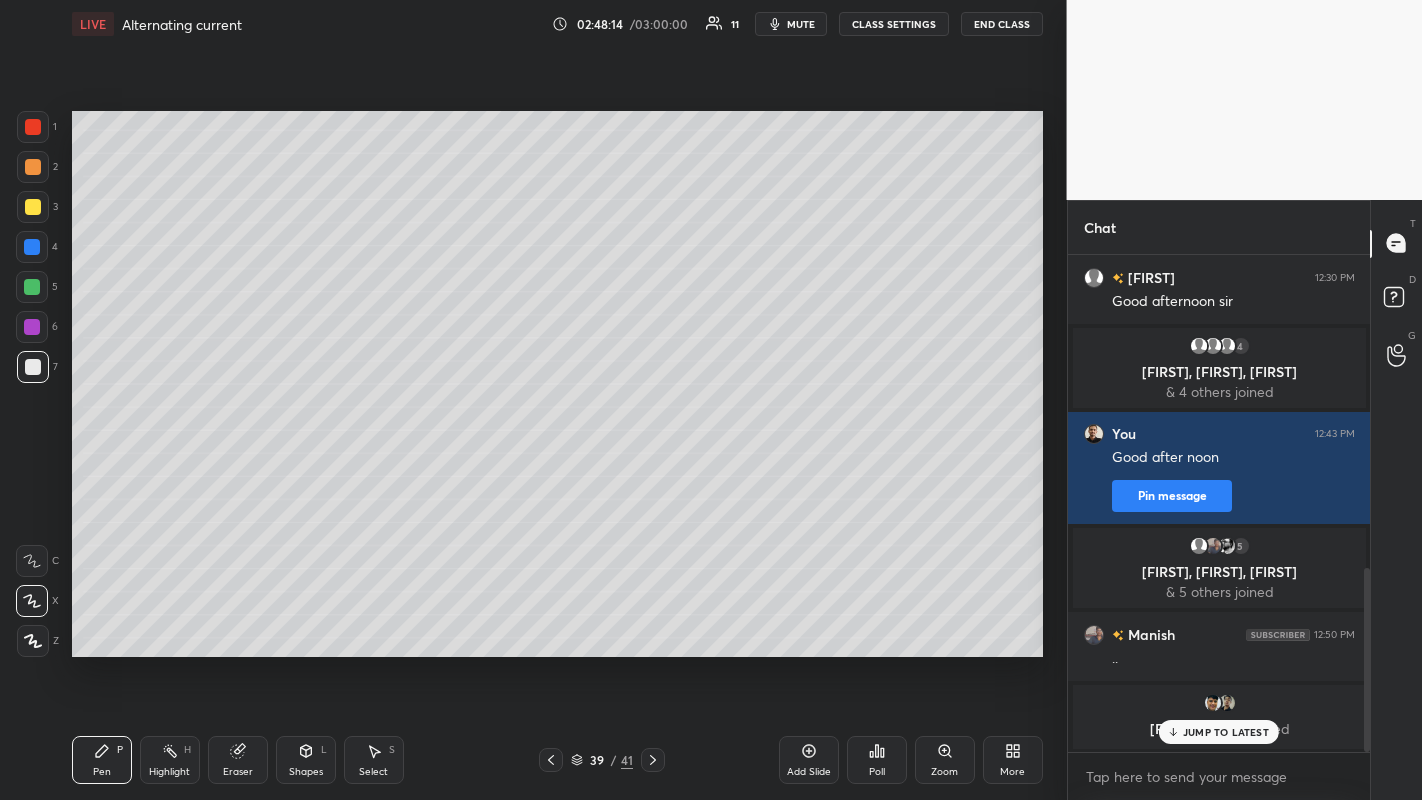 click 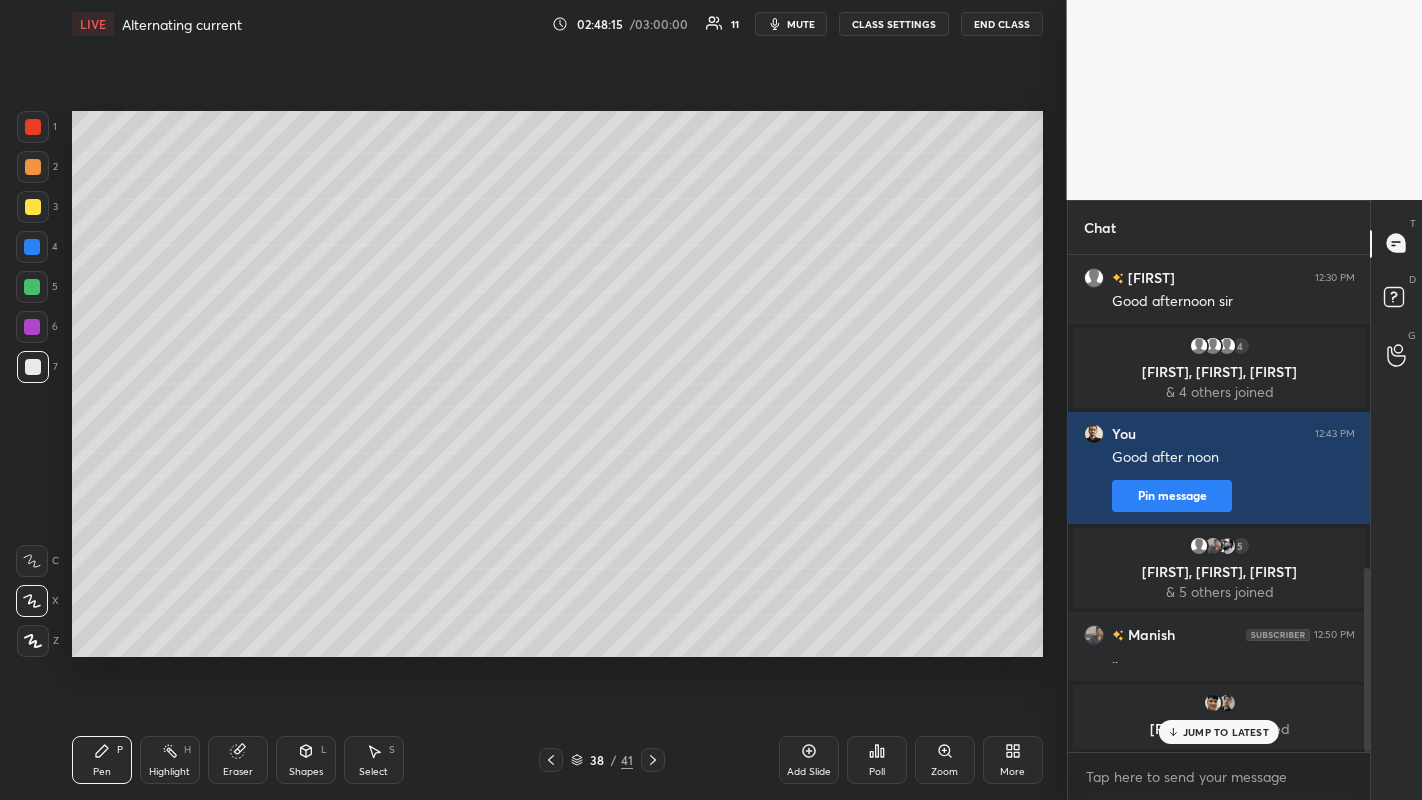 click 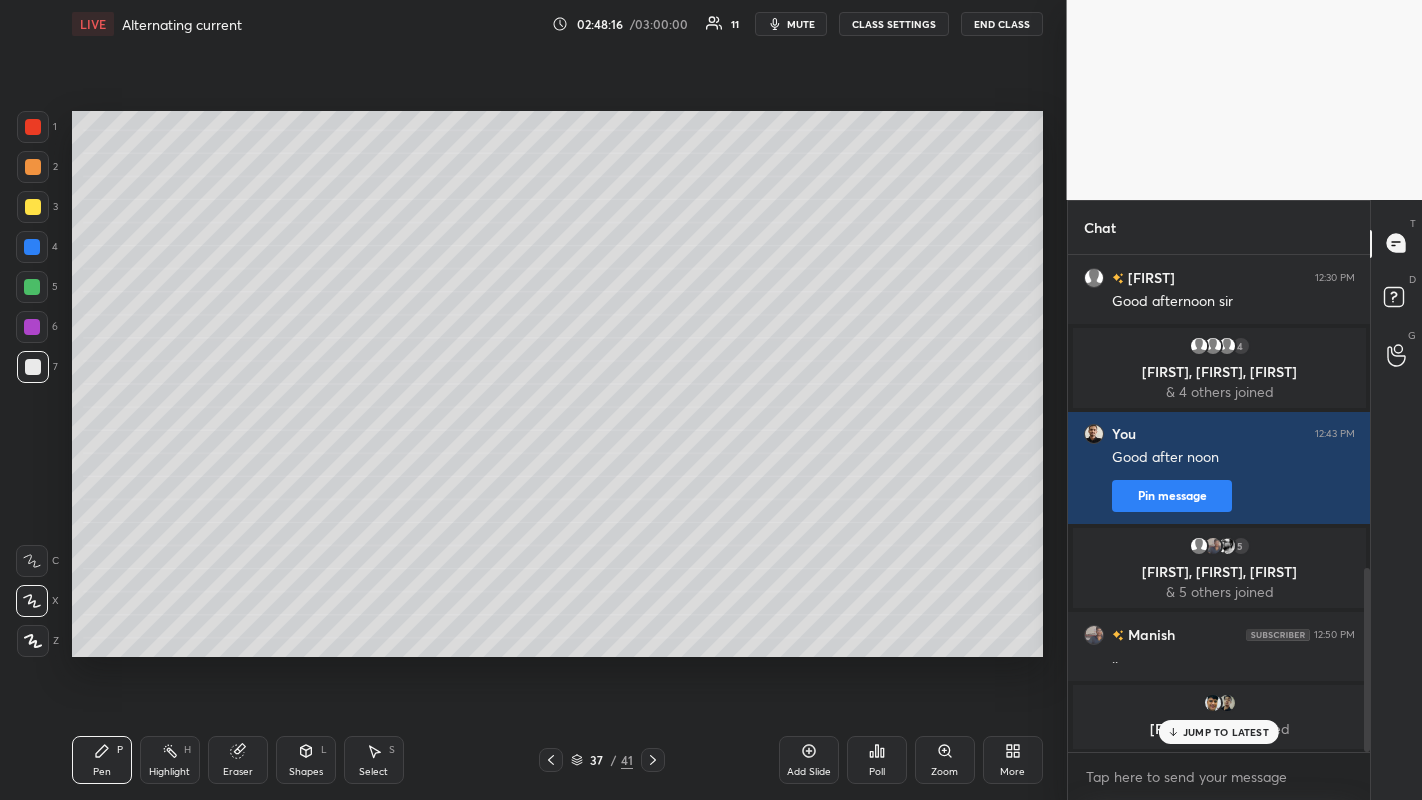 click at bounding box center [653, 760] 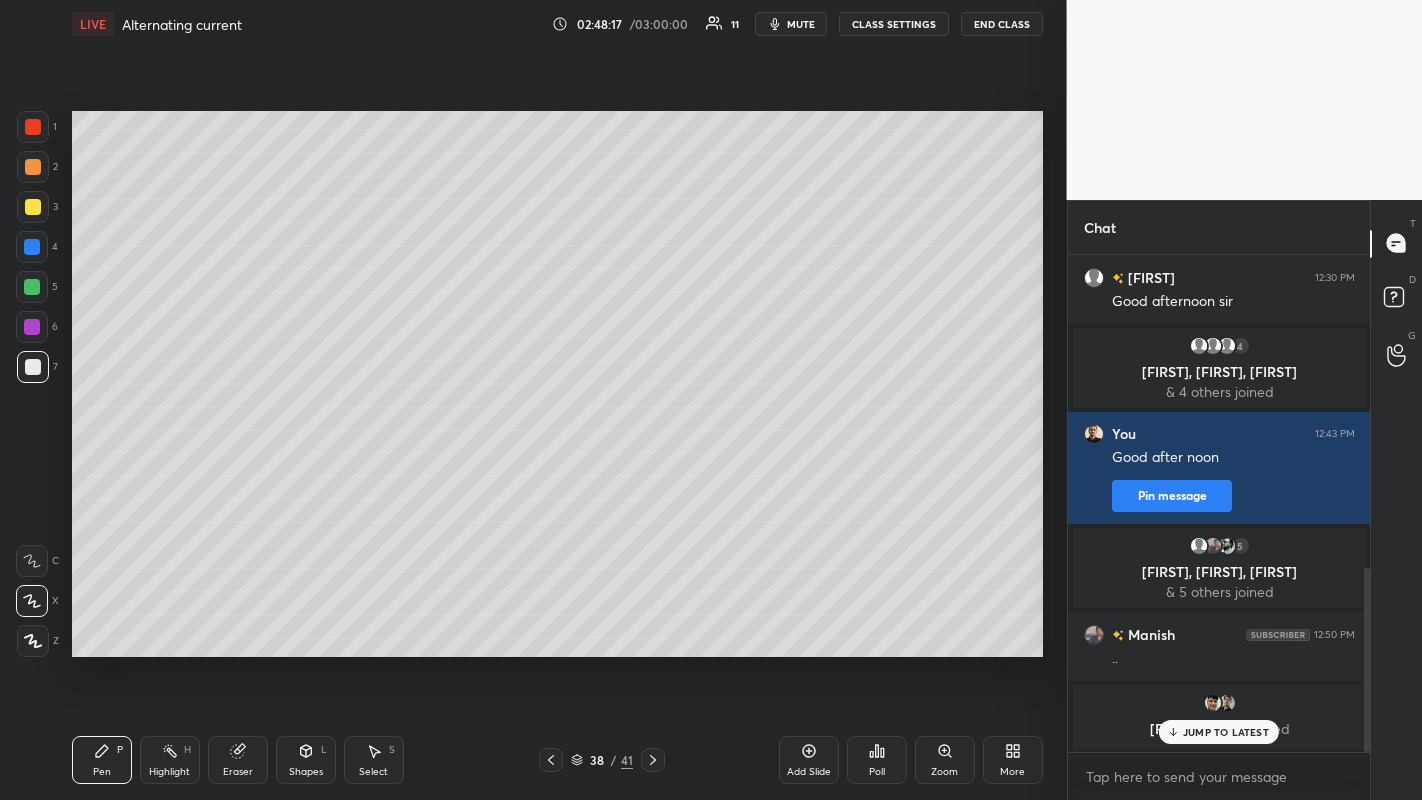 click on "Pen P" at bounding box center [102, 760] 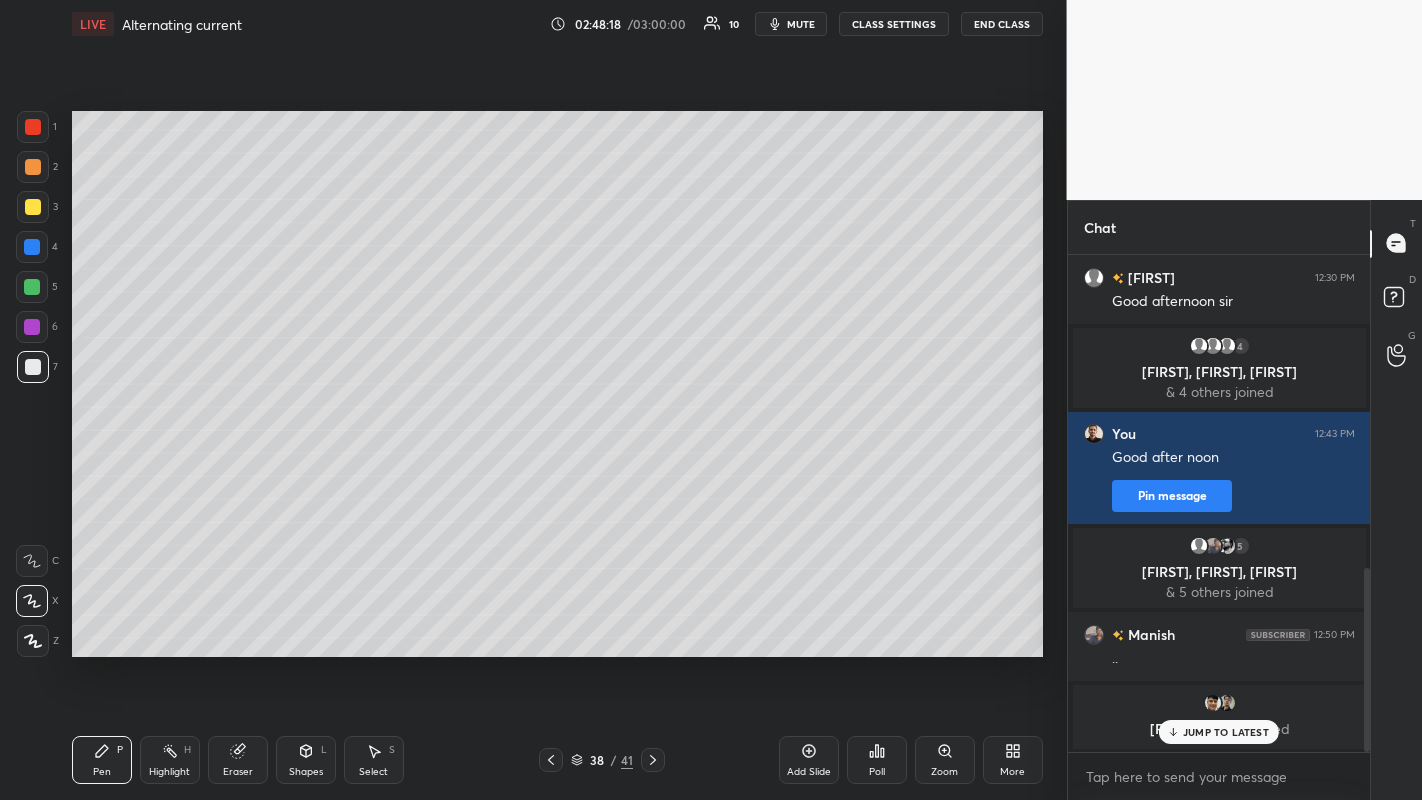 click at bounding box center (32, 287) 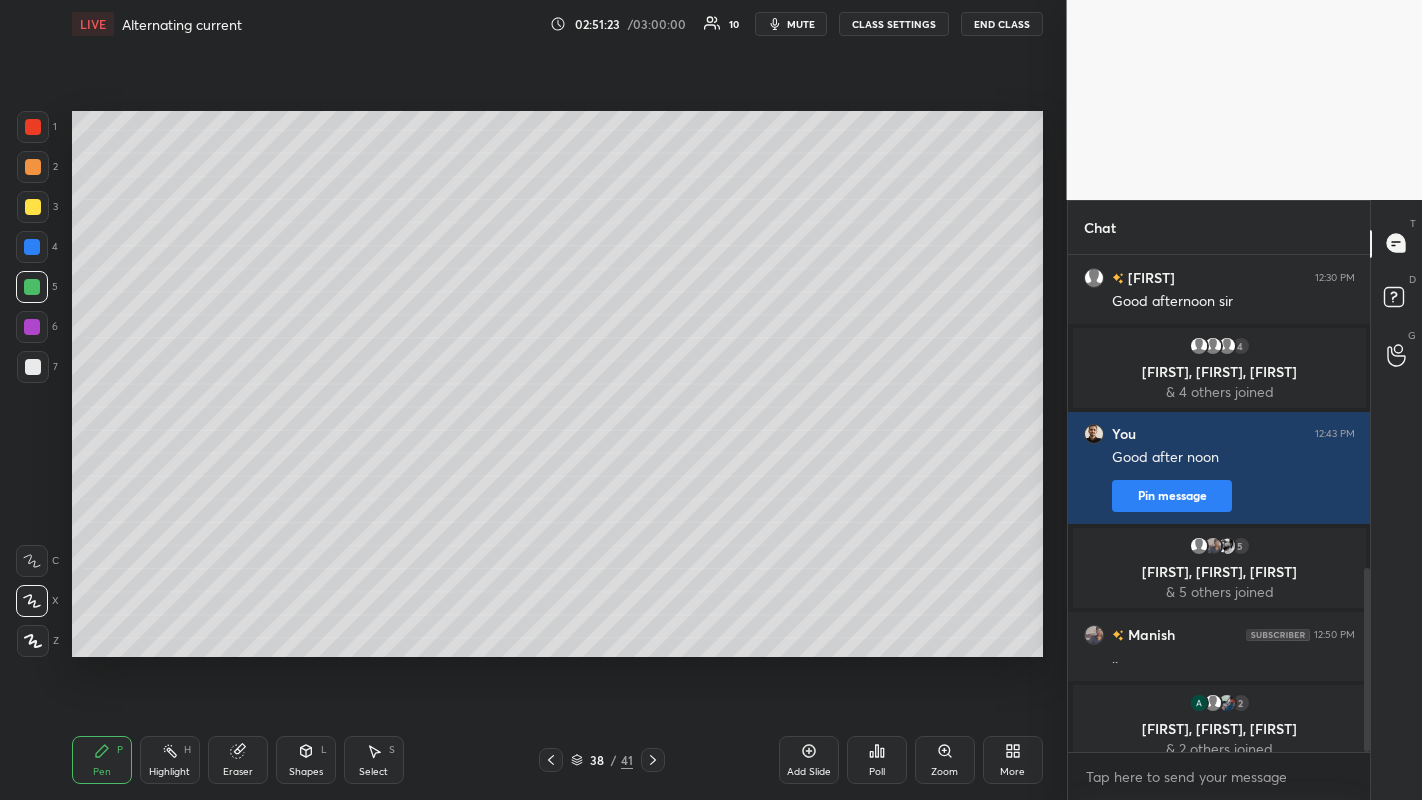 click at bounding box center [33, 167] 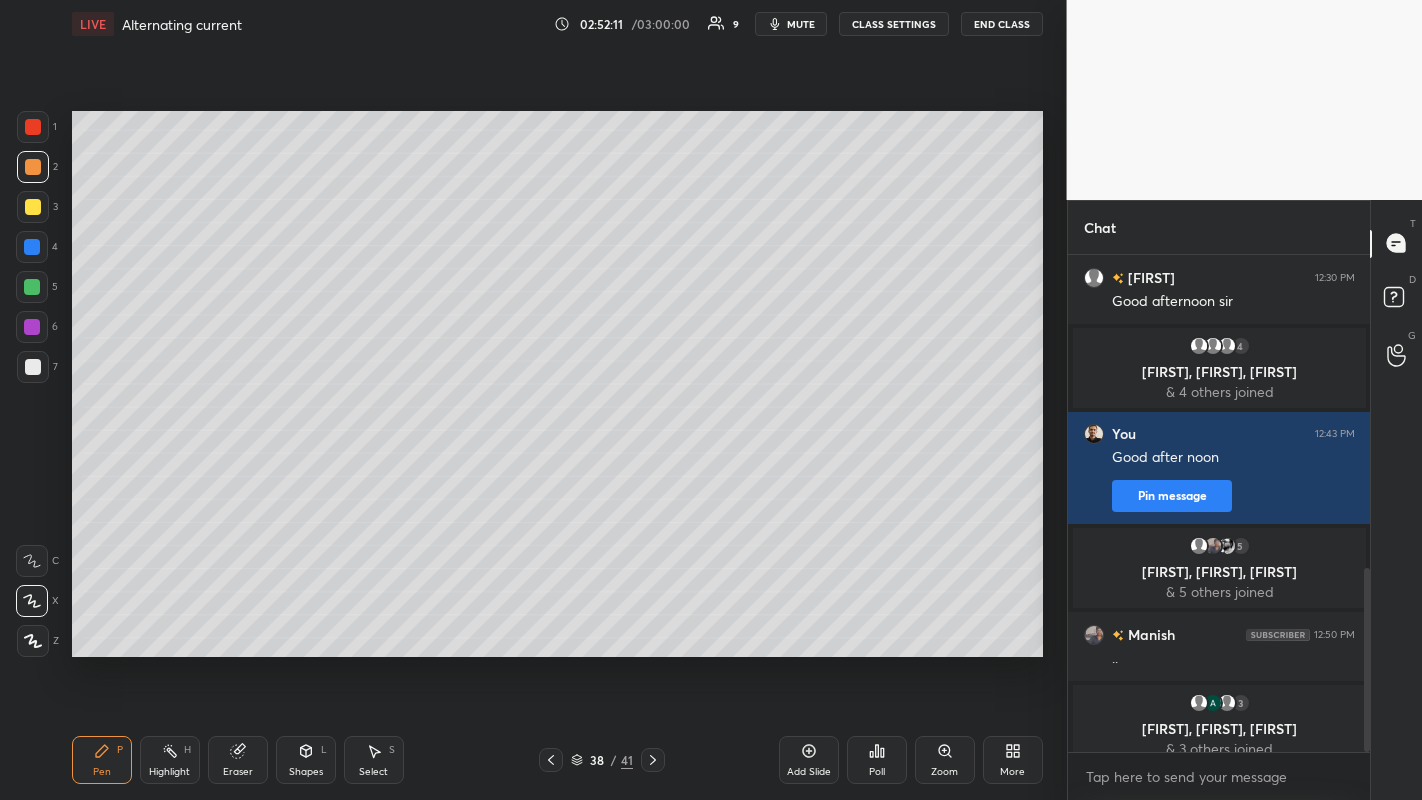 click 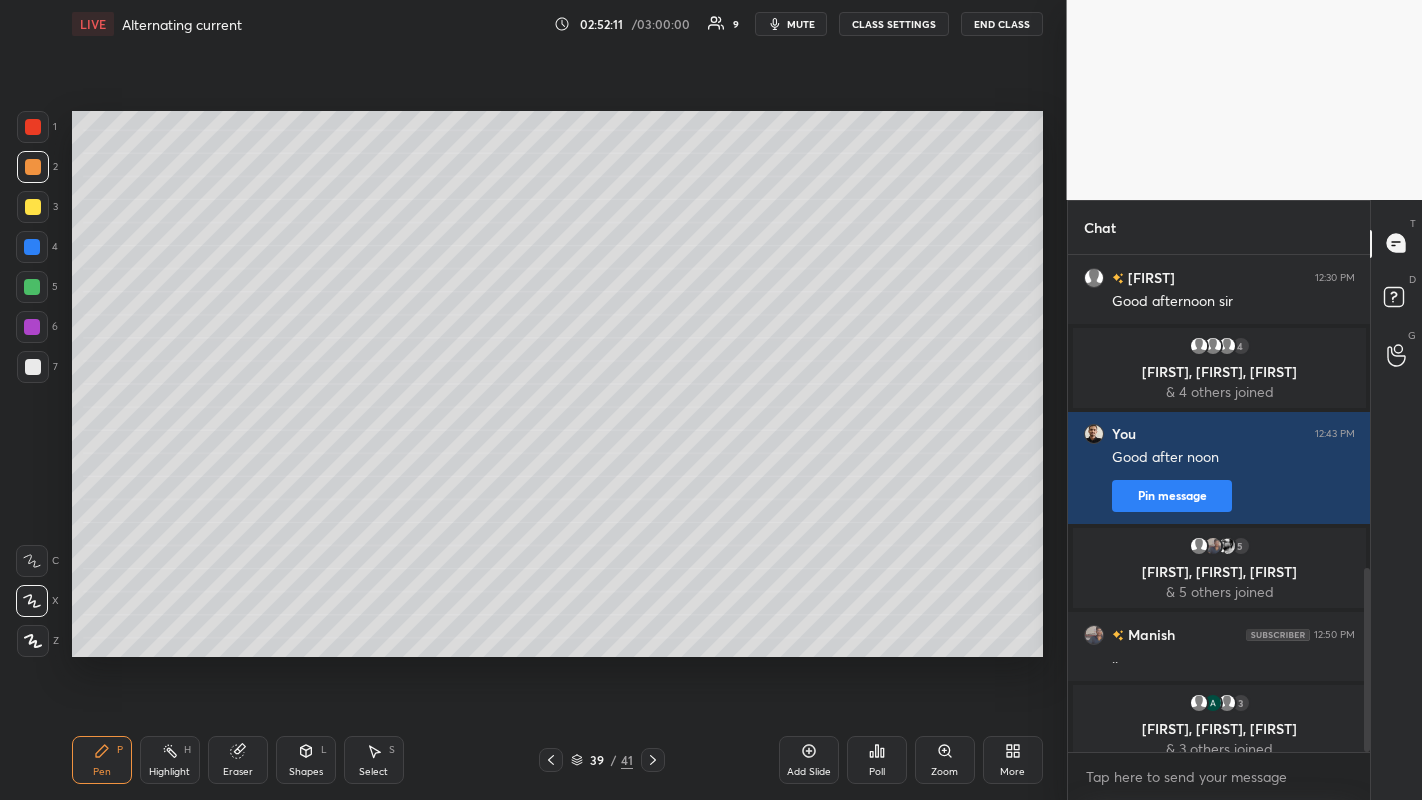 click on "Shapes L" at bounding box center (306, 760) 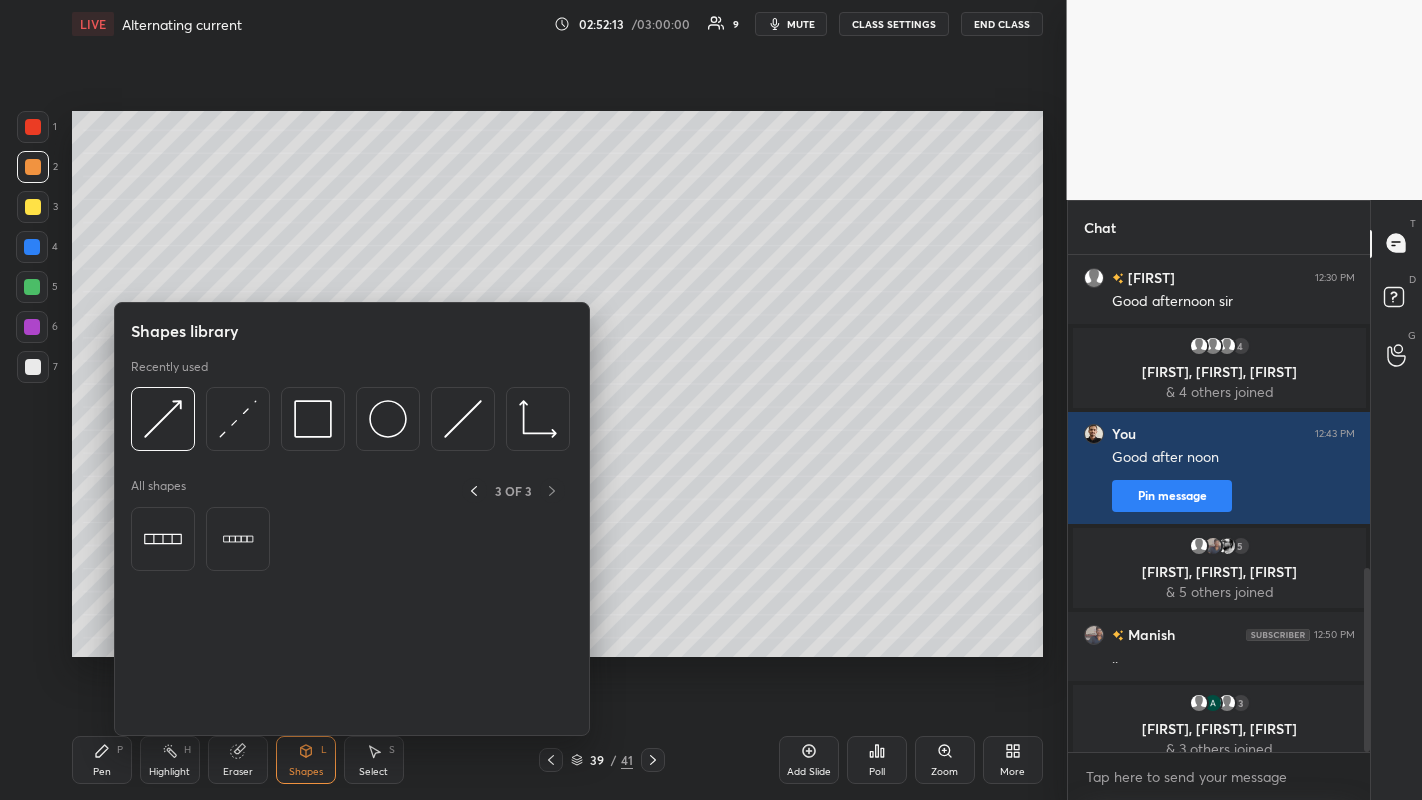 click at bounding box center [163, 419] 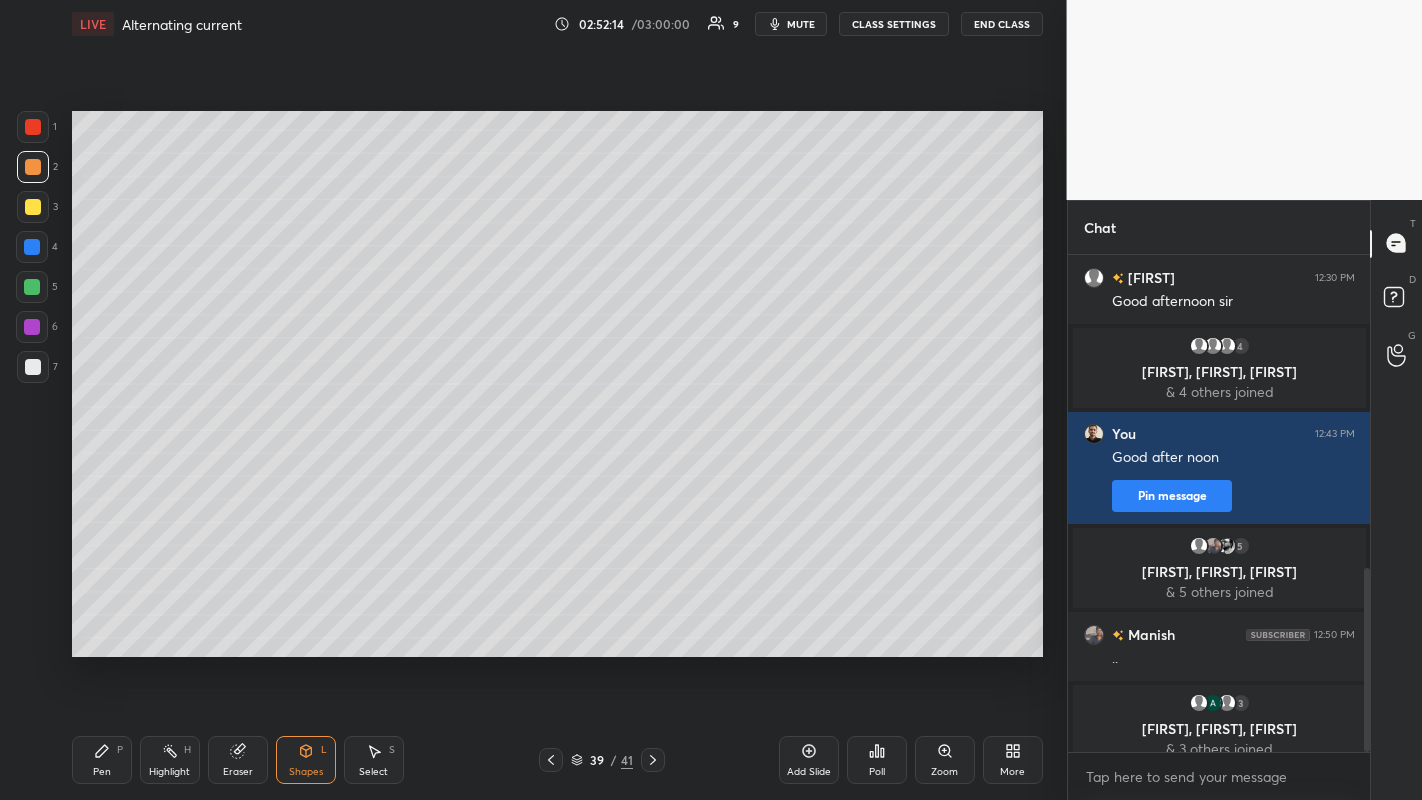 click at bounding box center [32, 287] 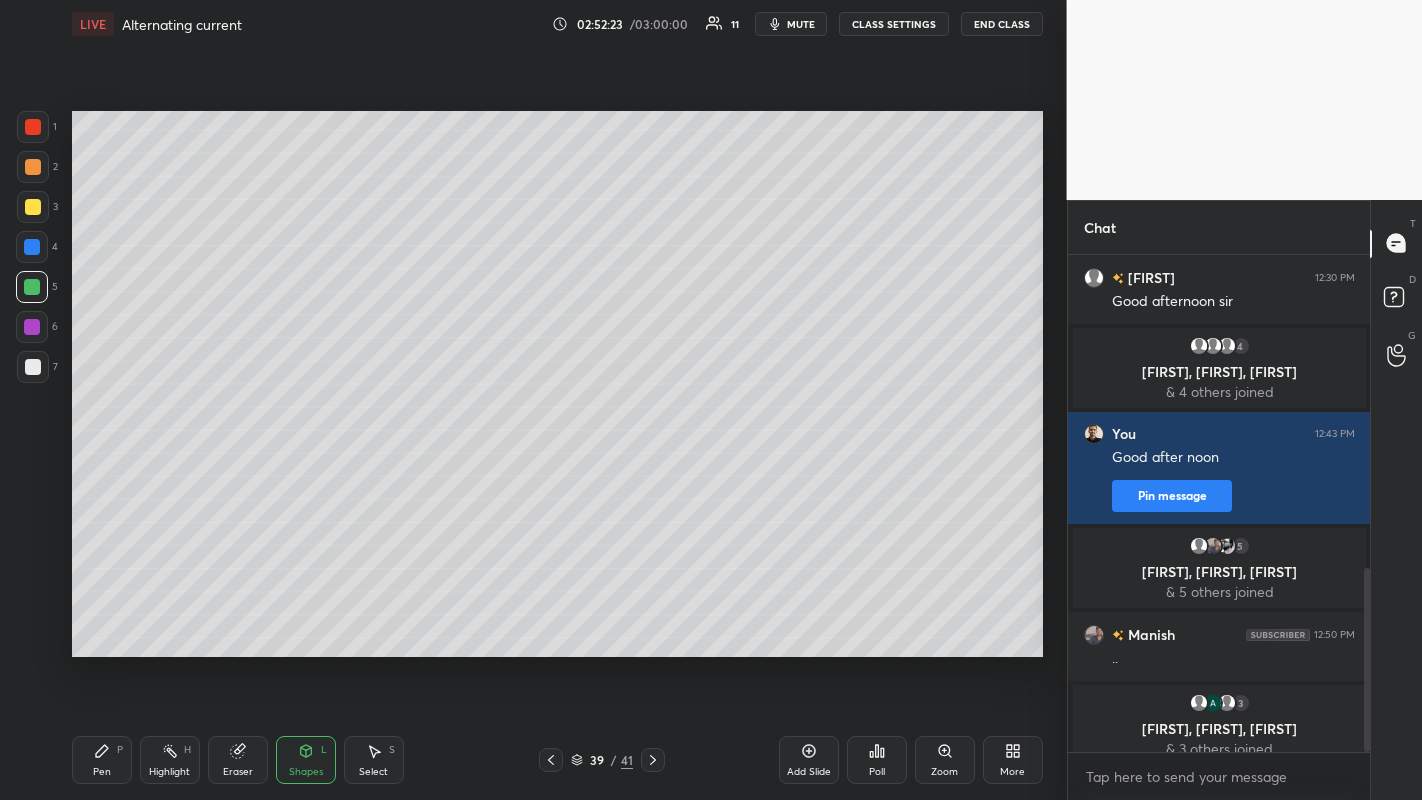 click on "Pen P" at bounding box center [102, 760] 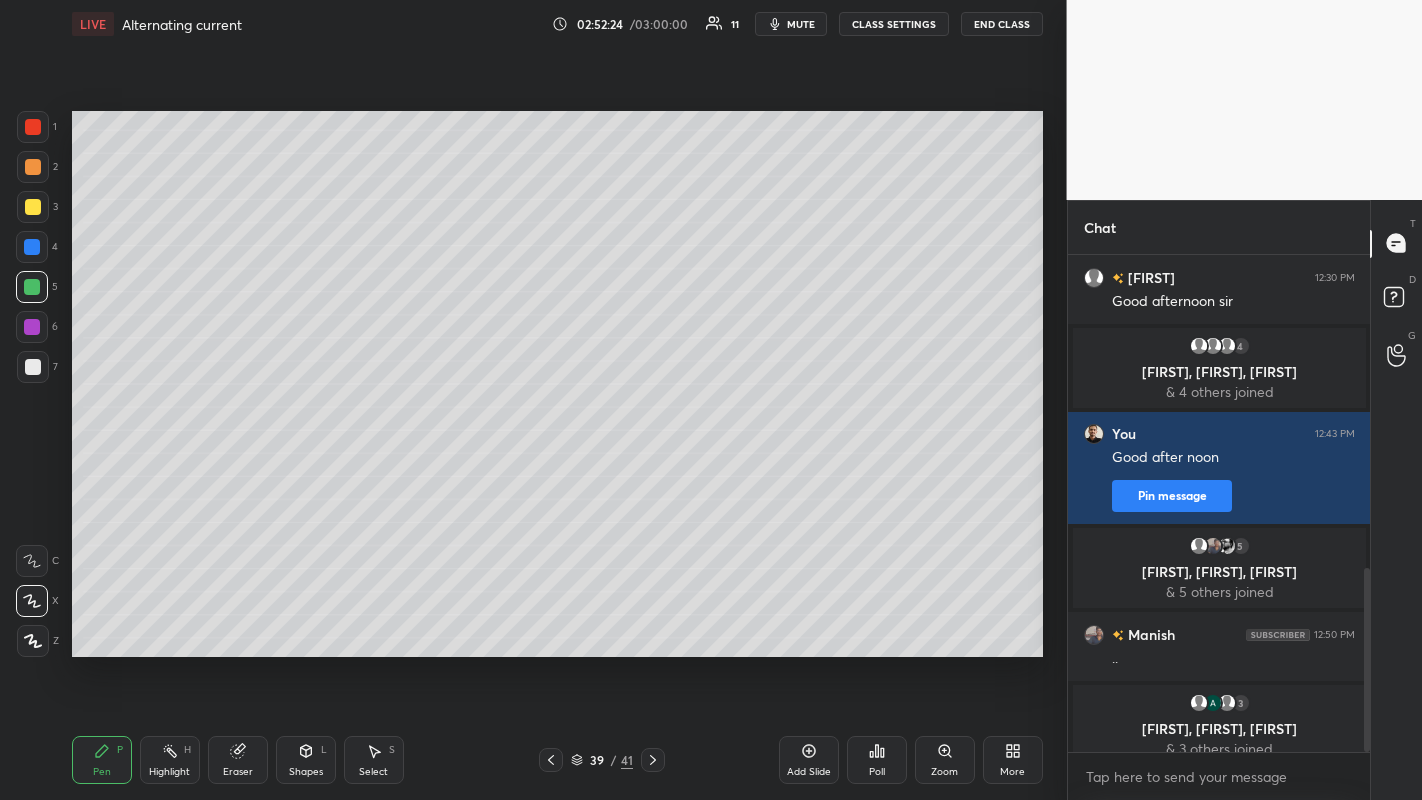 click at bounding box center (33, 367) 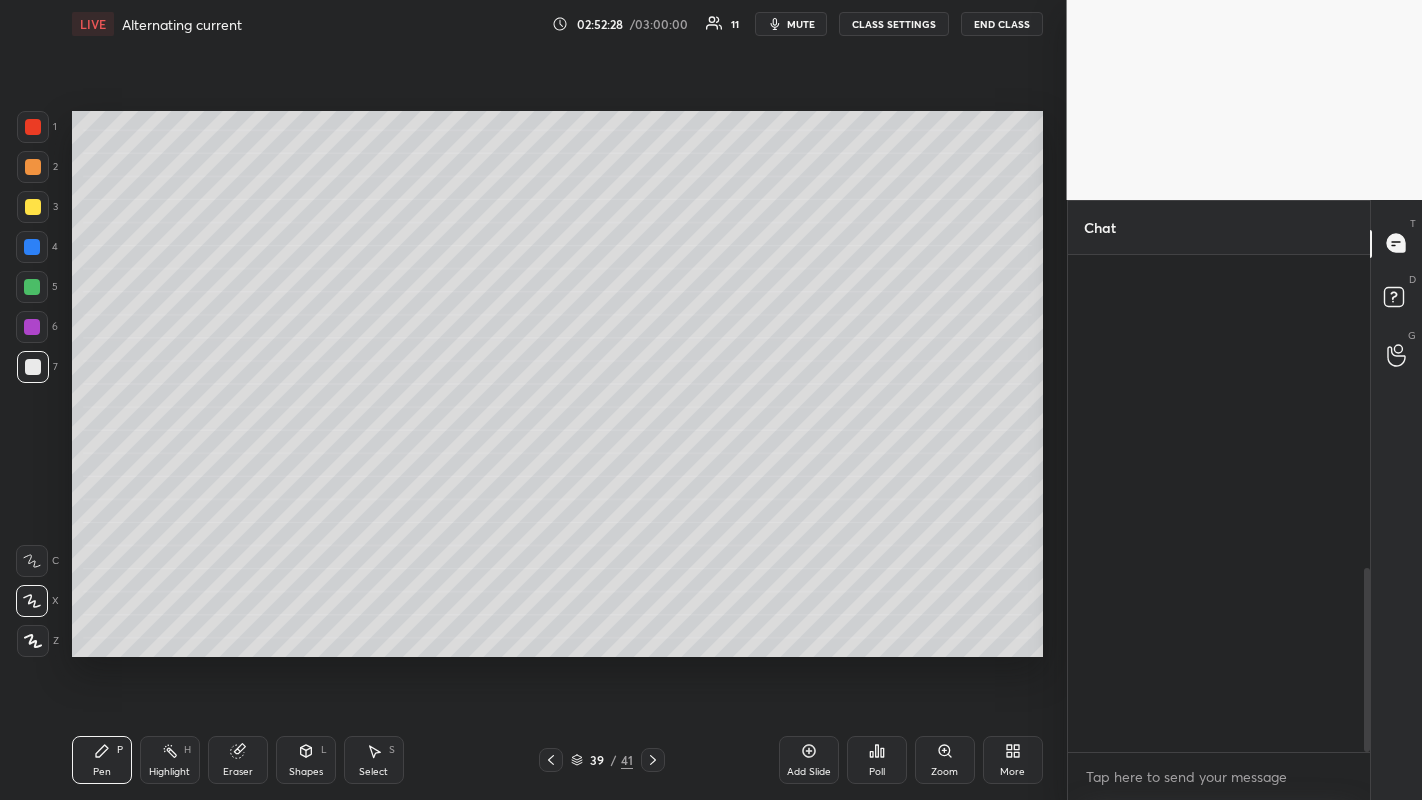 scroll, scrollTop: 0, scrollLeft: 0, axis: both 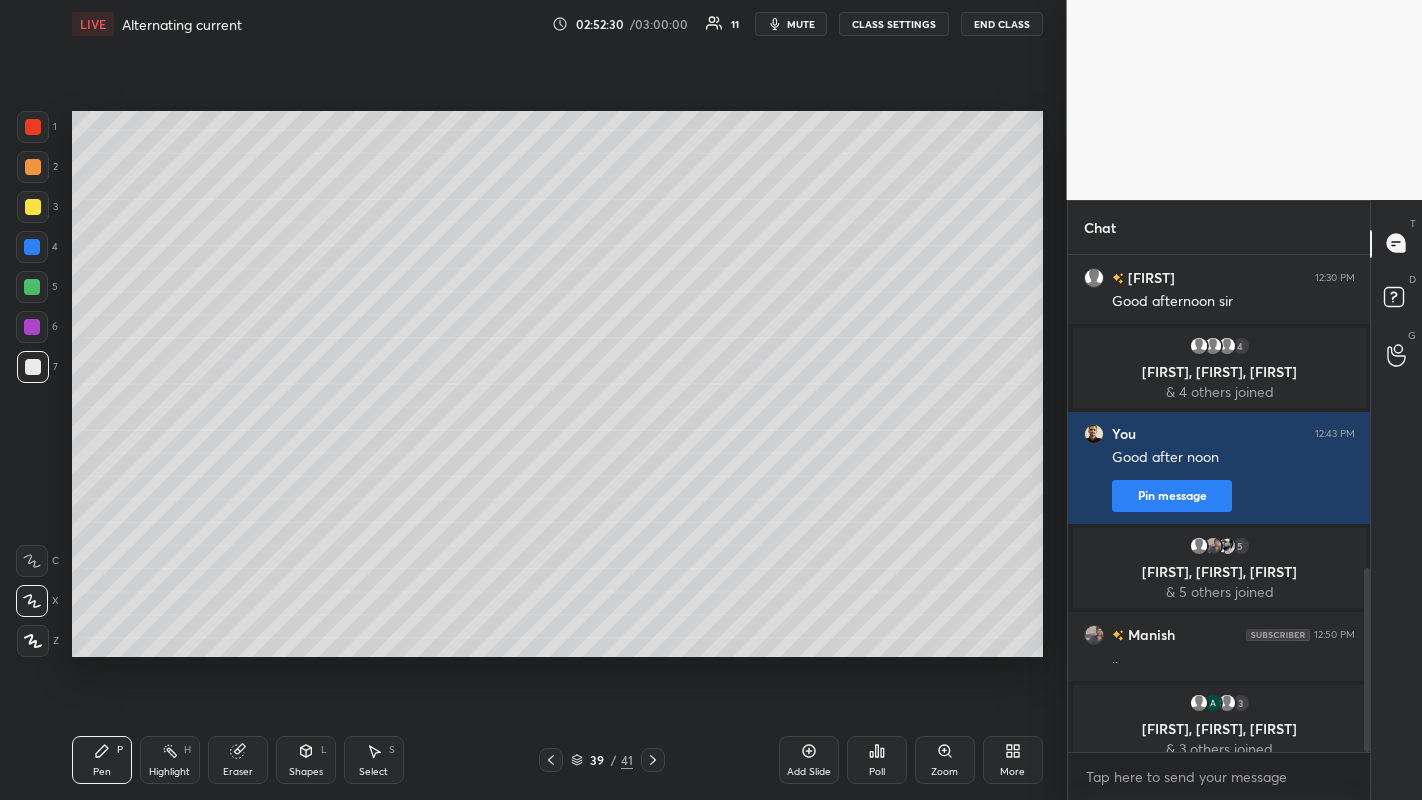 click on "Eraser" at bounding box center [238, 760] 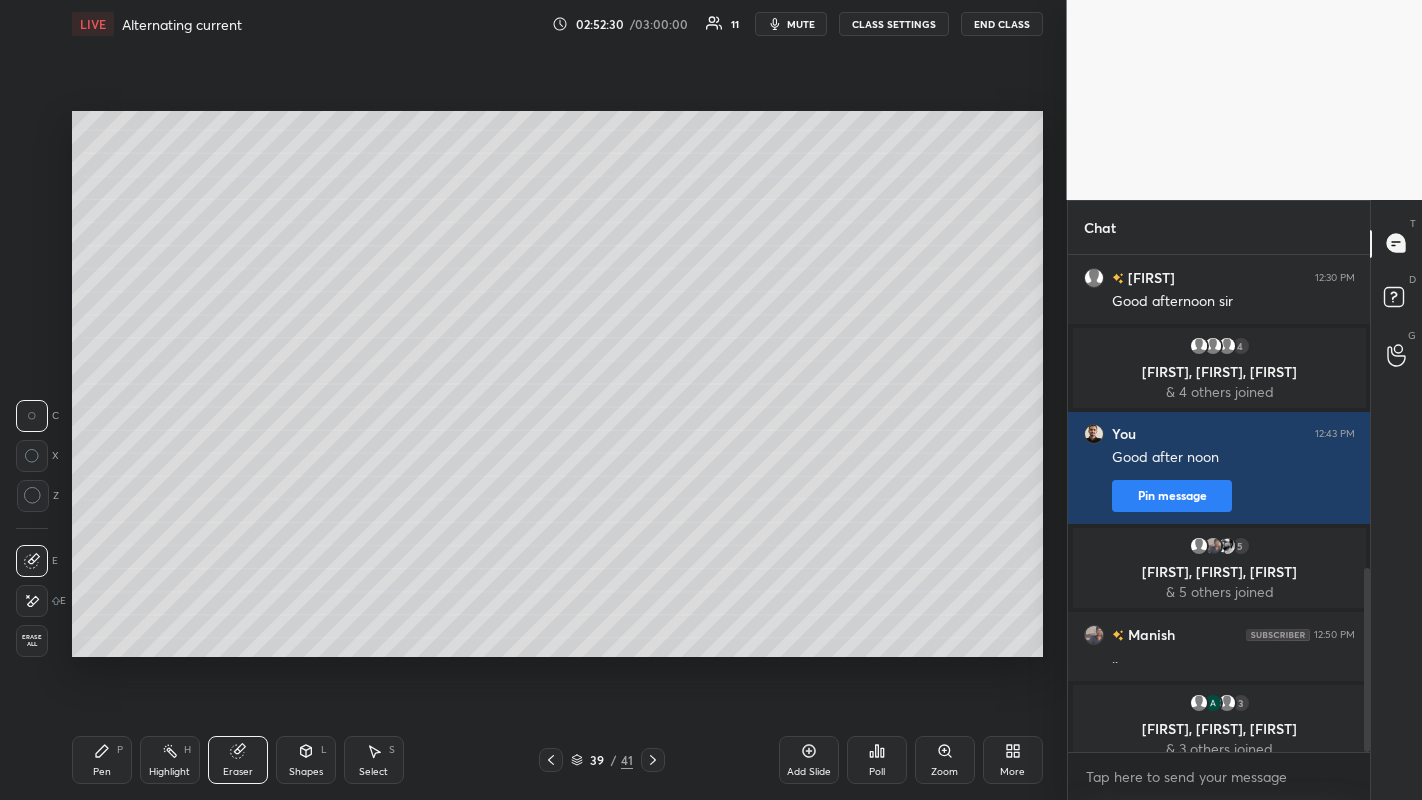 click 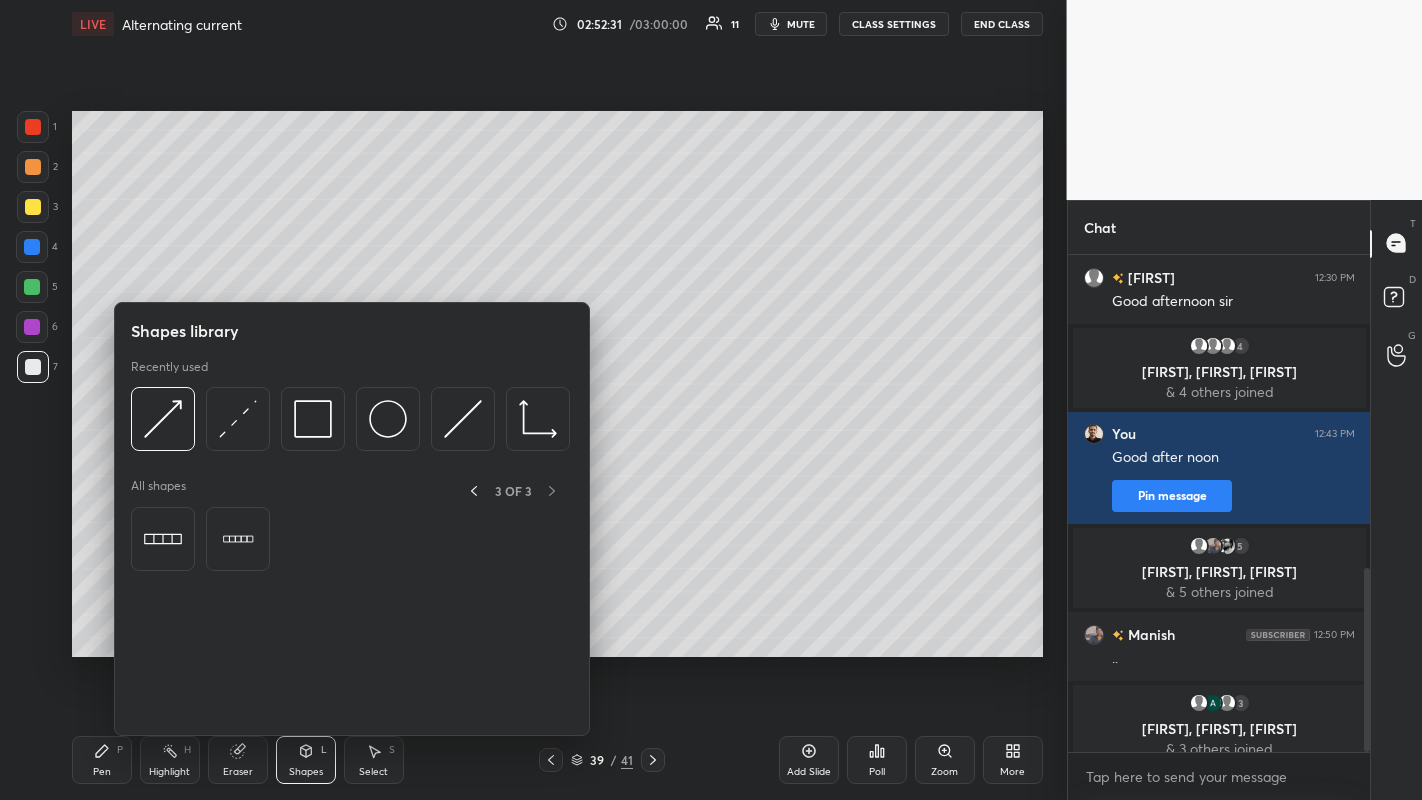 click at bounding box center (238, 419) 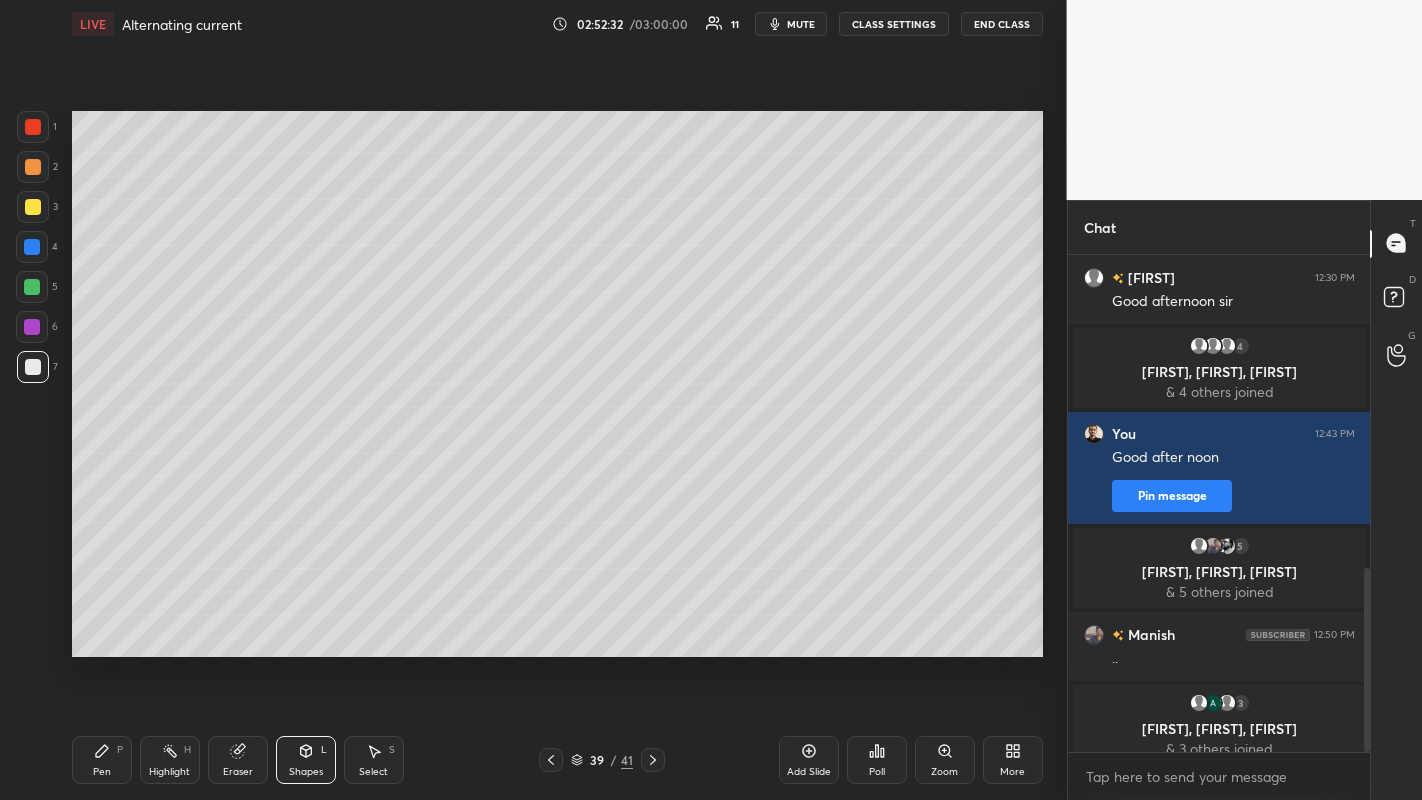 click at bounding box center [32, 287] 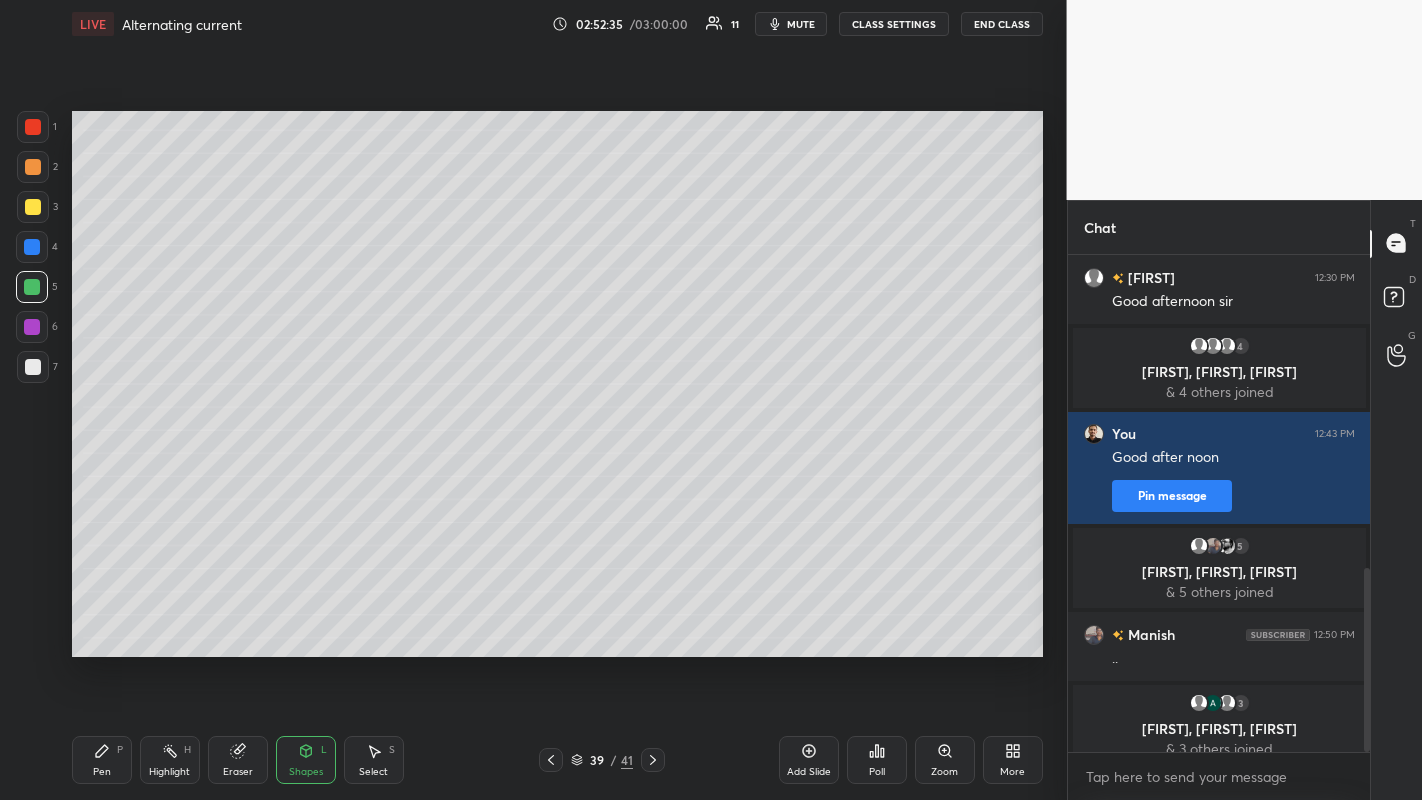 click on "Shapes L" at bounding box center (306, 760) 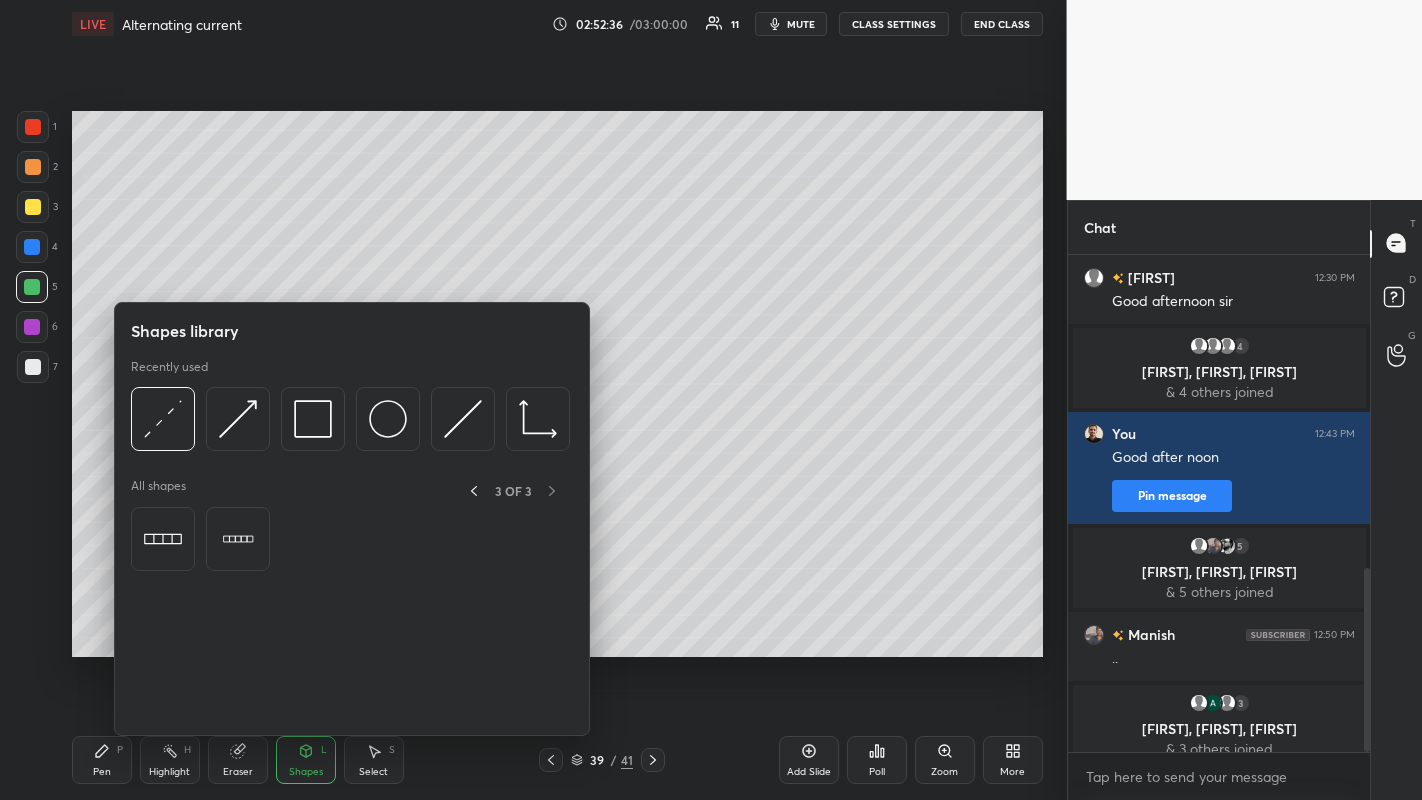 click at bounding box center (238, 419) 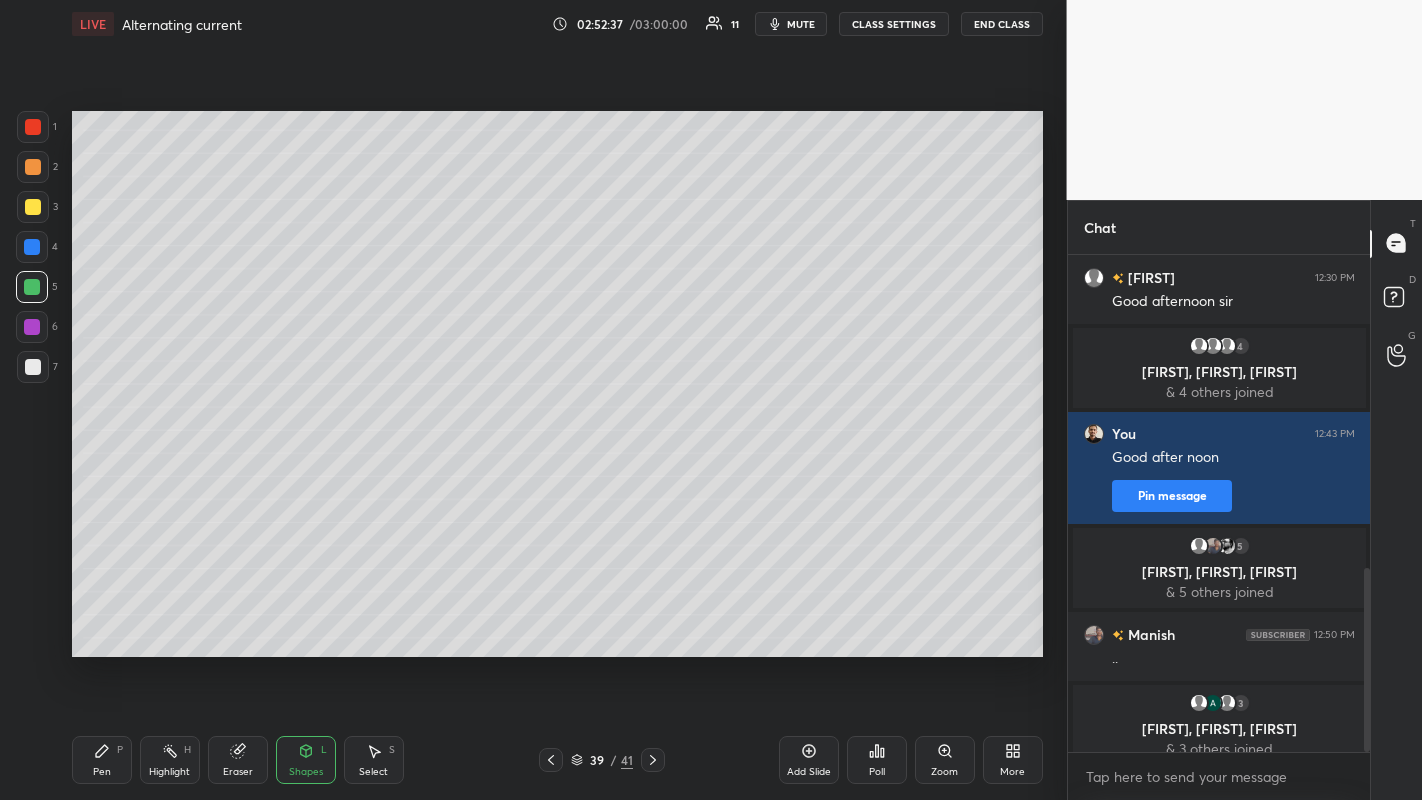 click at bounding box center [33, 167] 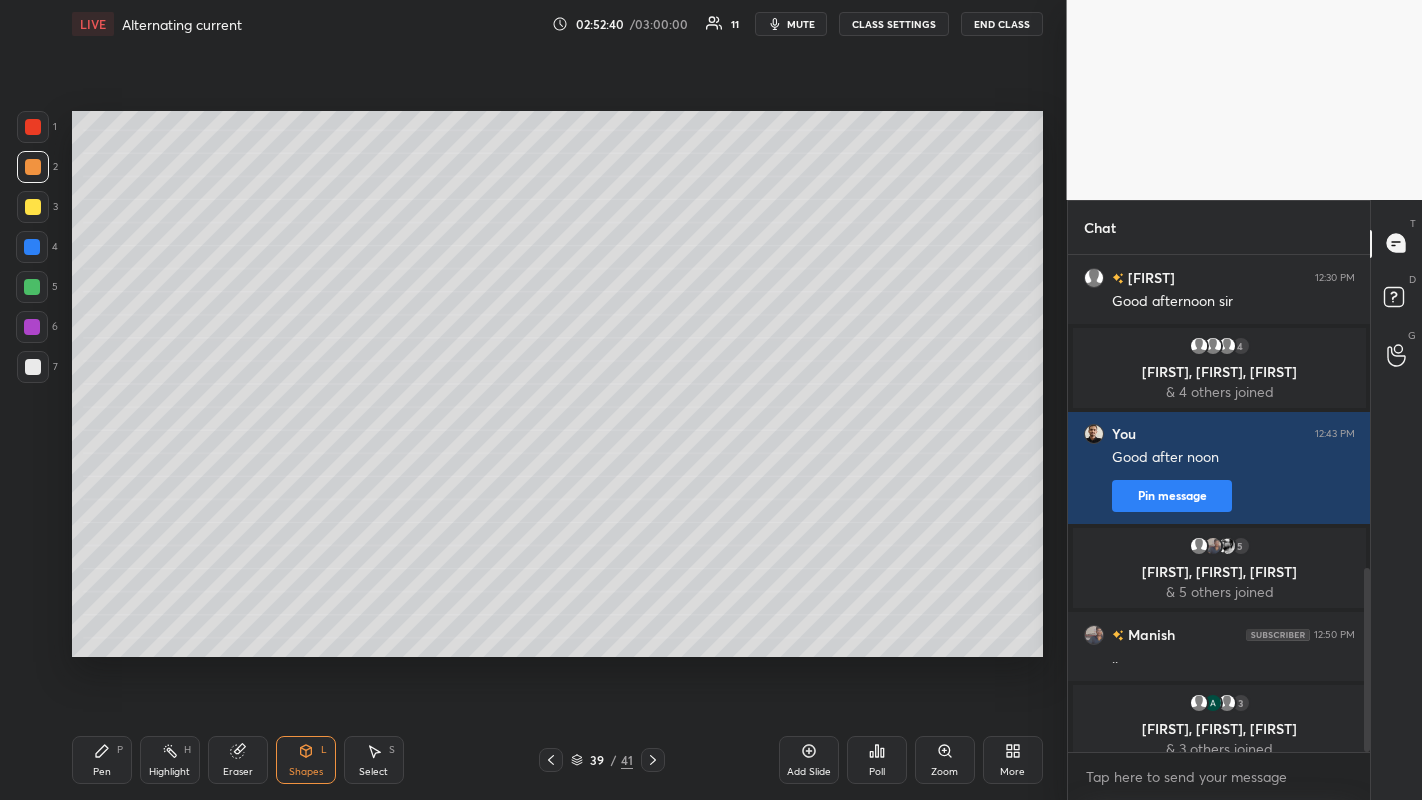 click 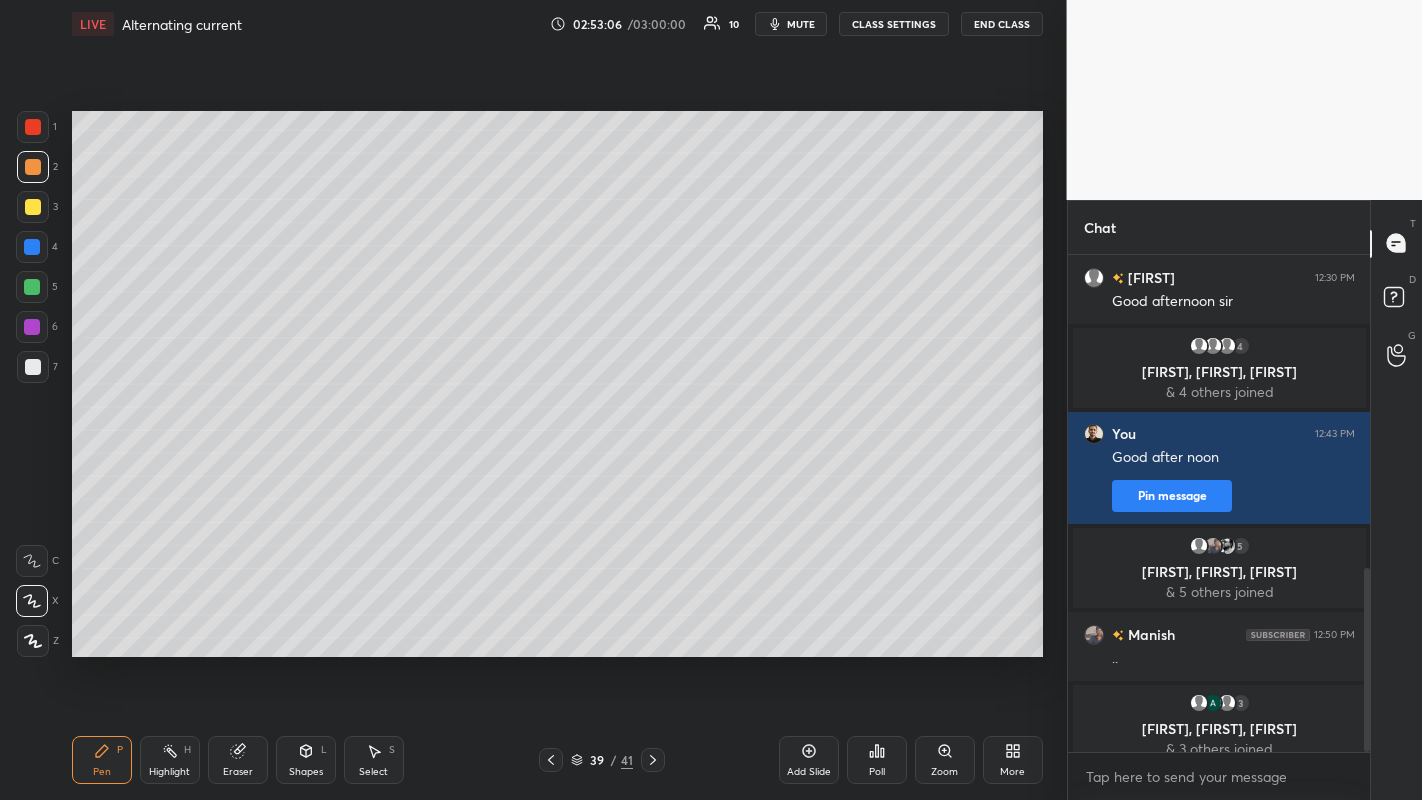 click 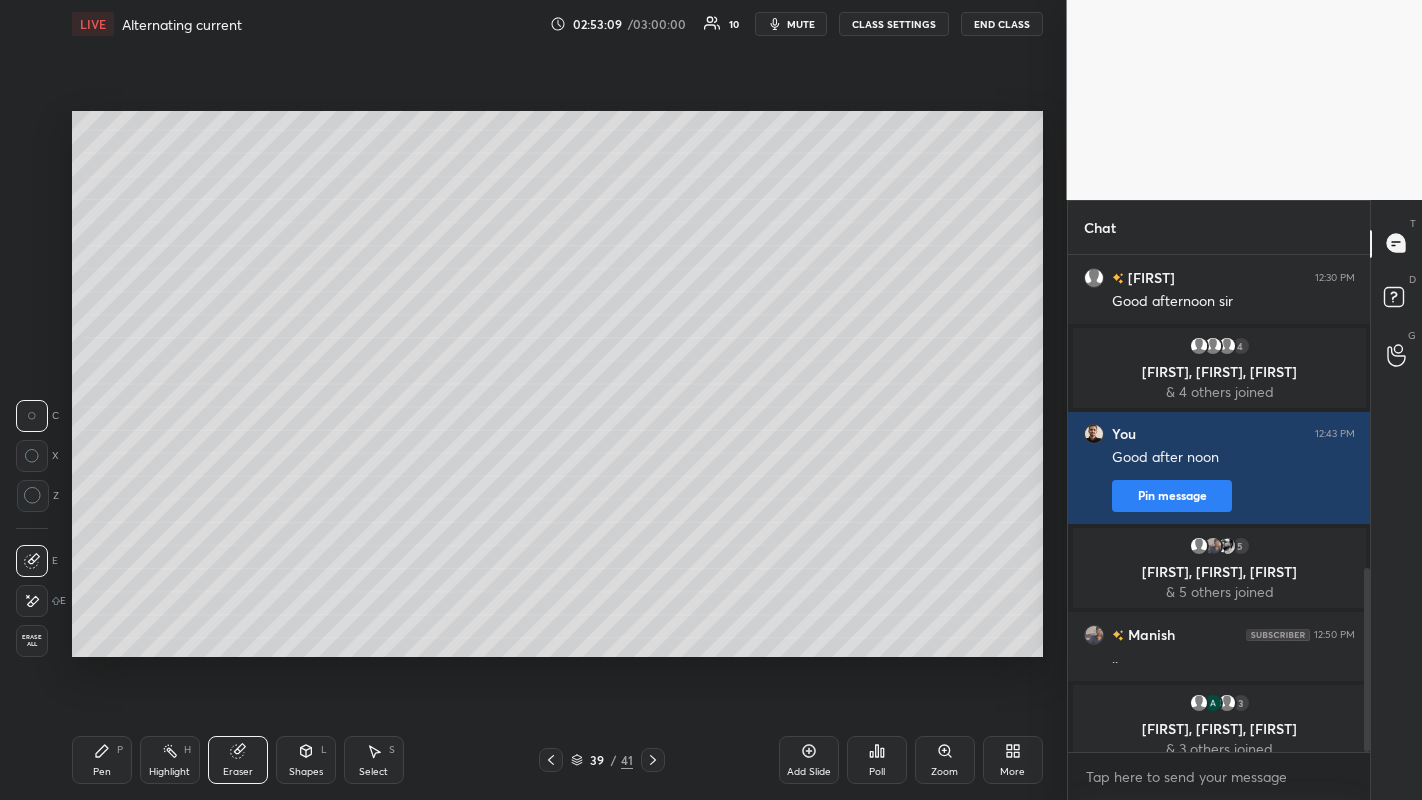 click on "Pen" at bounding box center [102, 772] 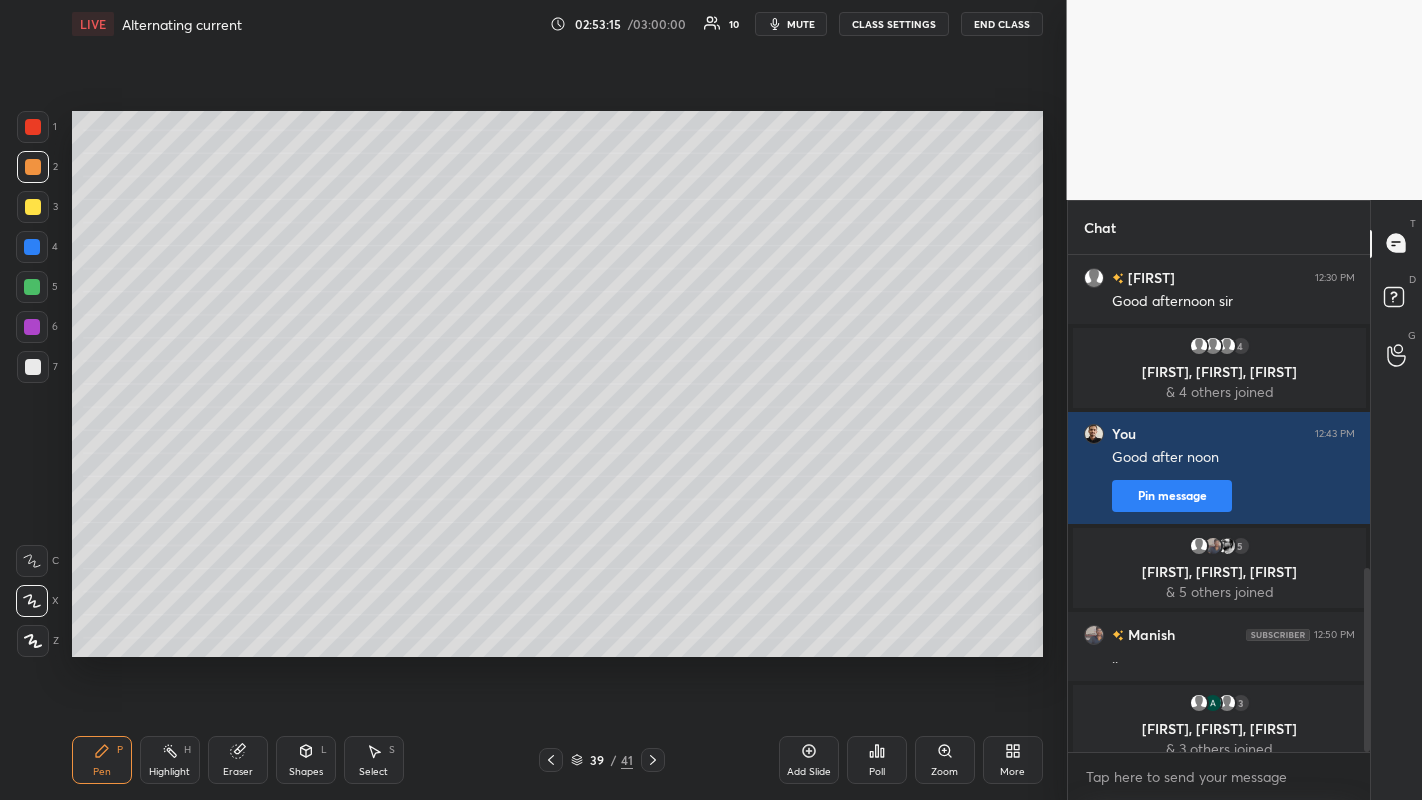 click on "Shapes" at bounding box center [306, 772] 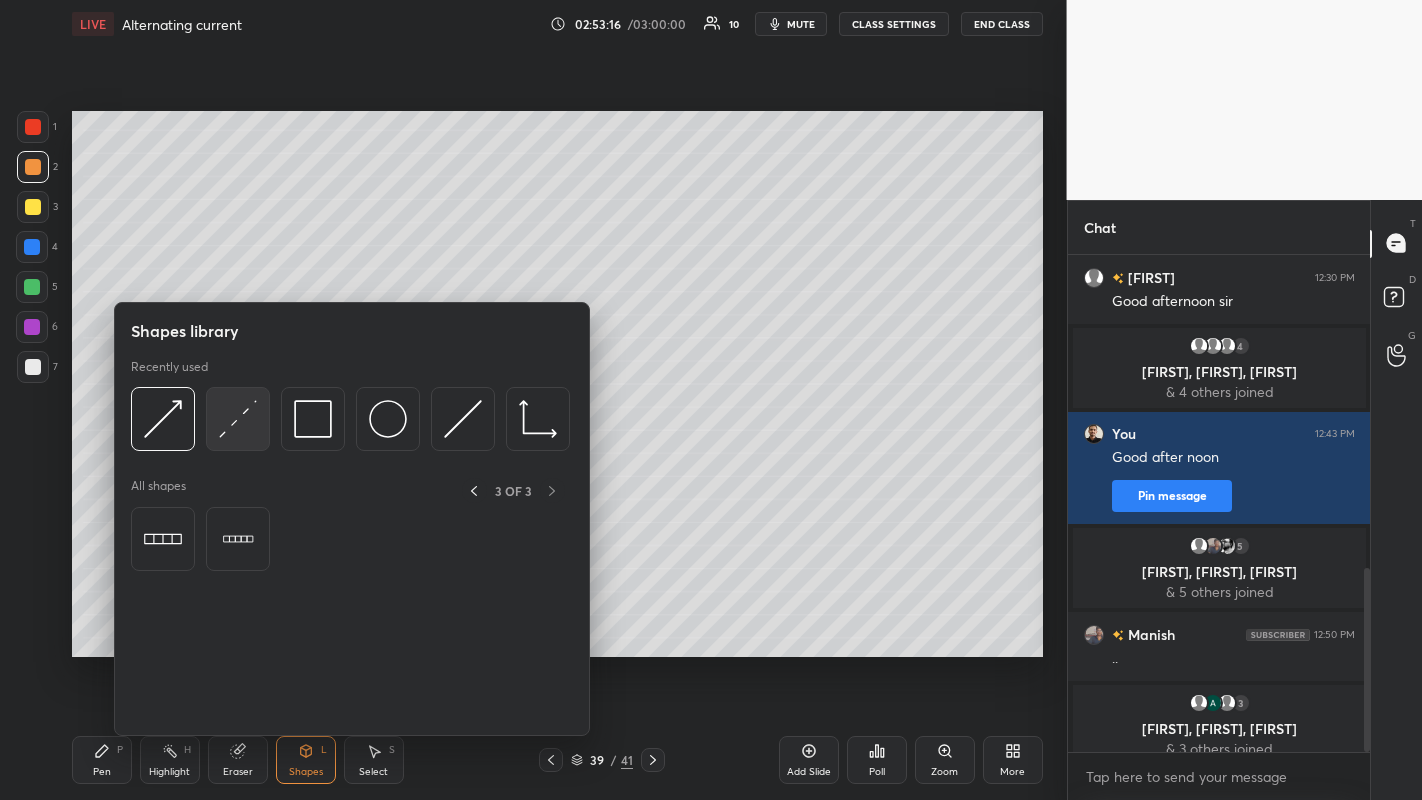 click at bounding box center (238, 419) 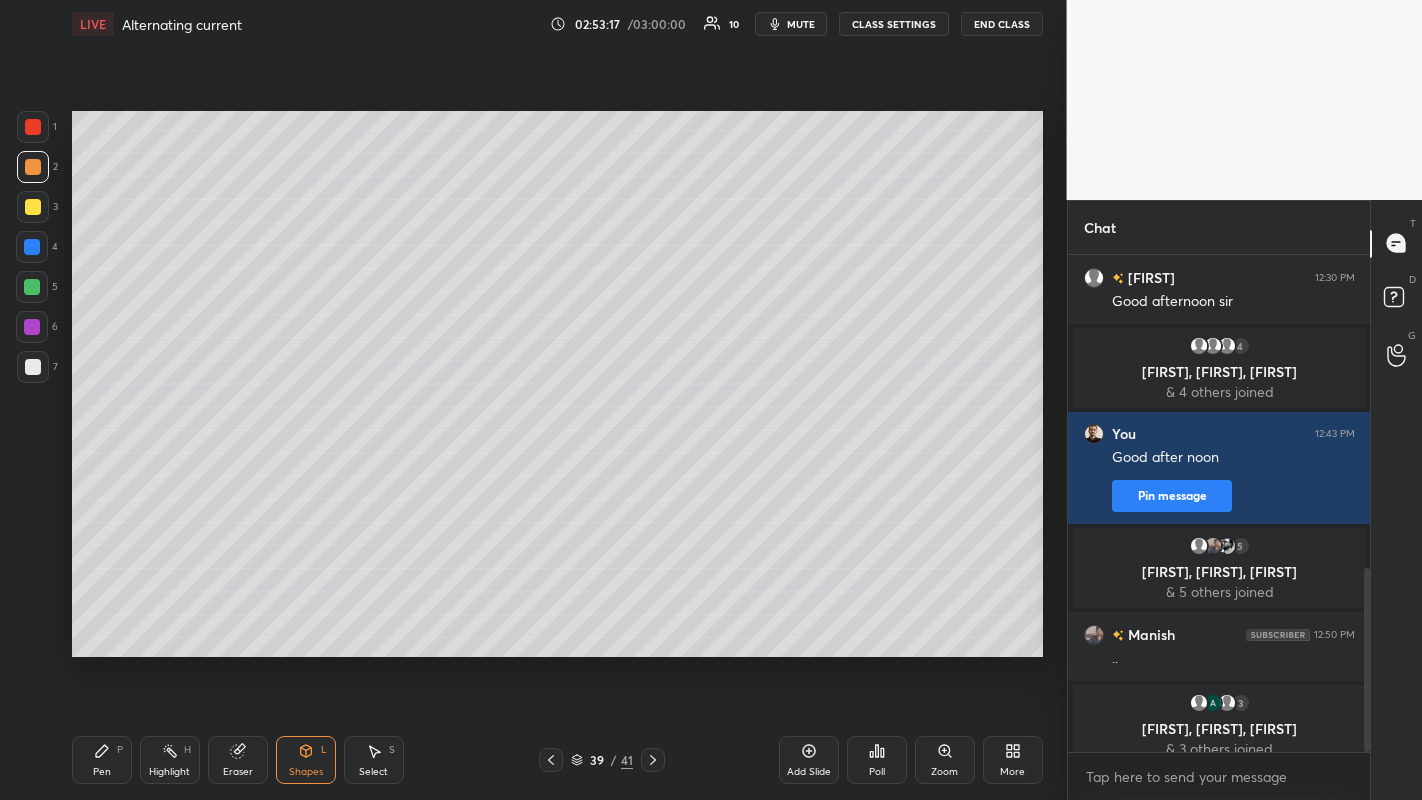 click at bounding box center [32, 287] 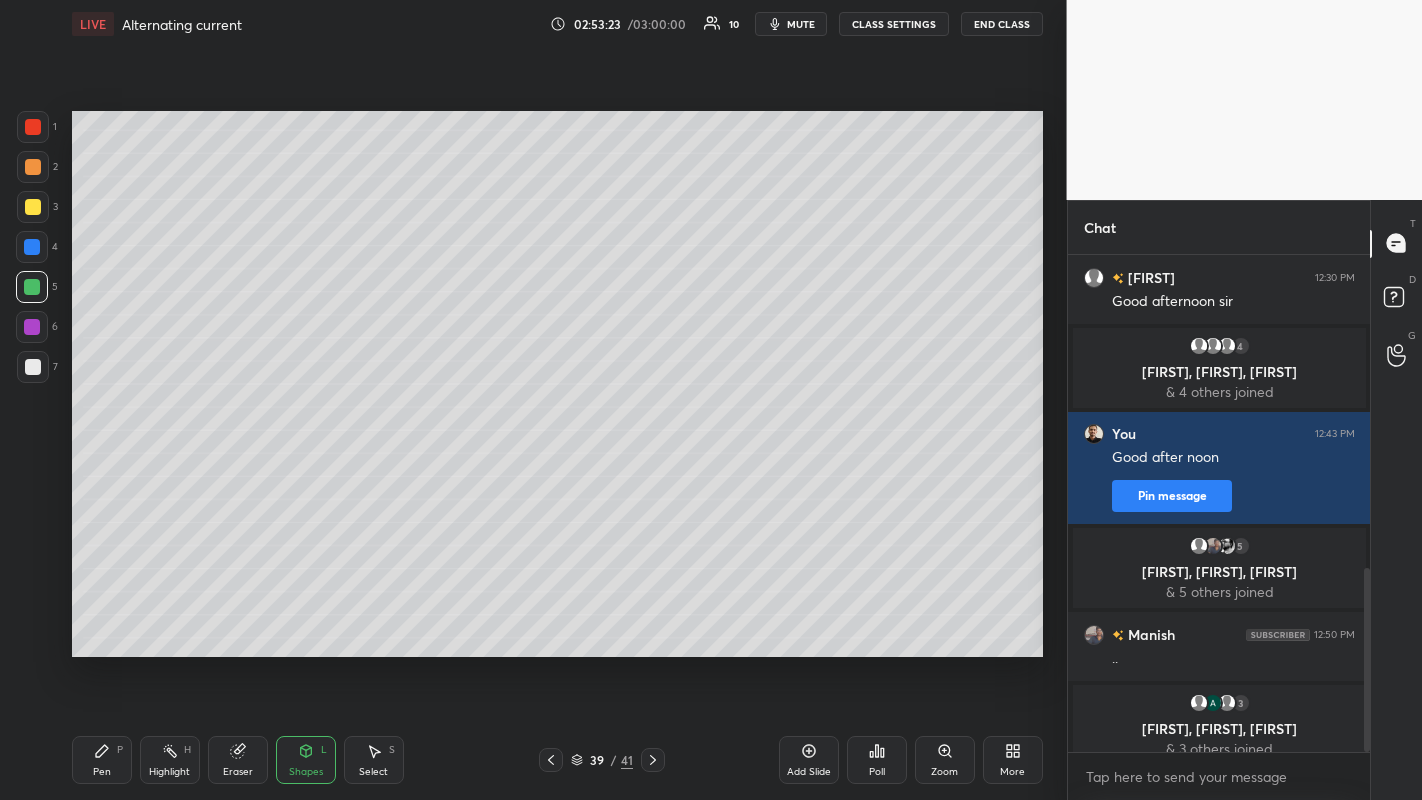 click 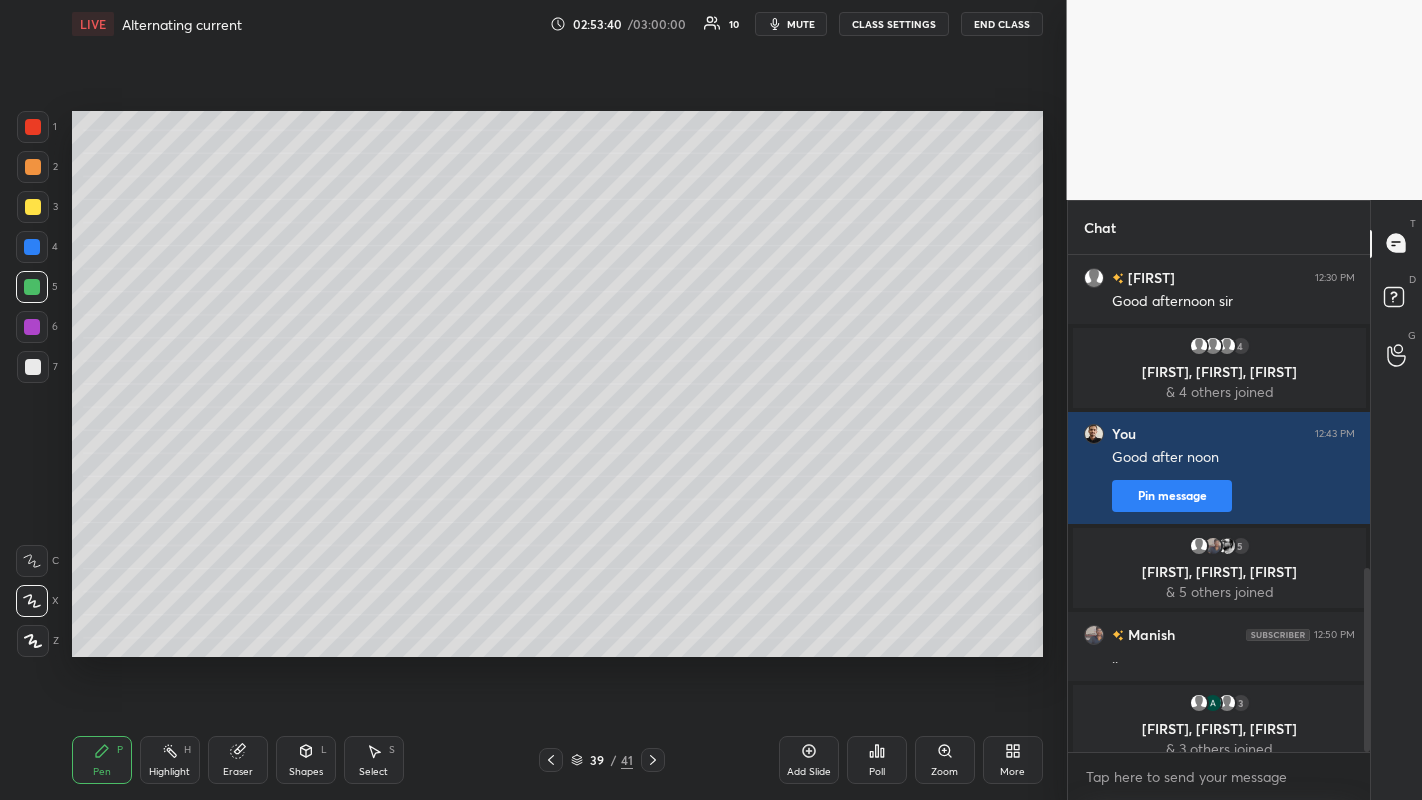 click 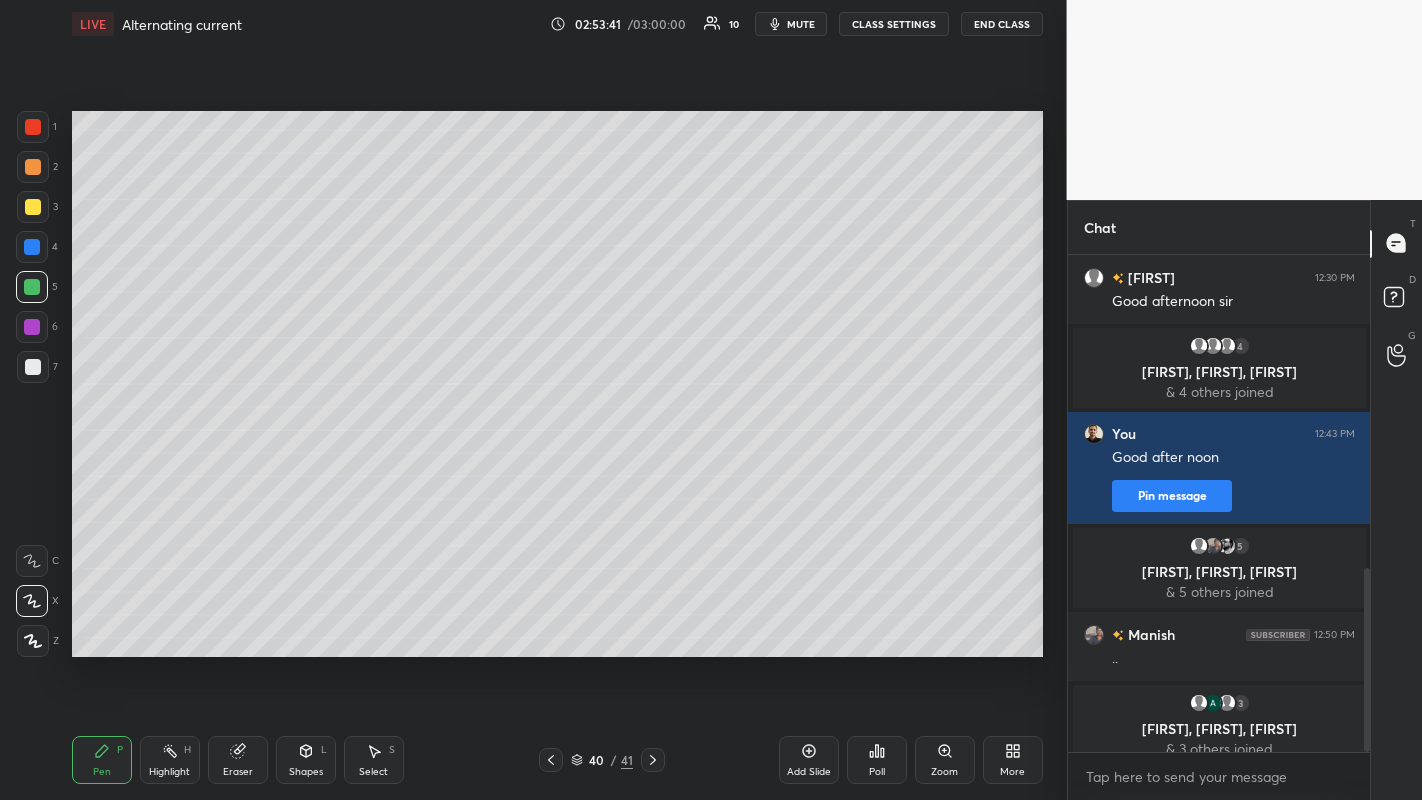 click 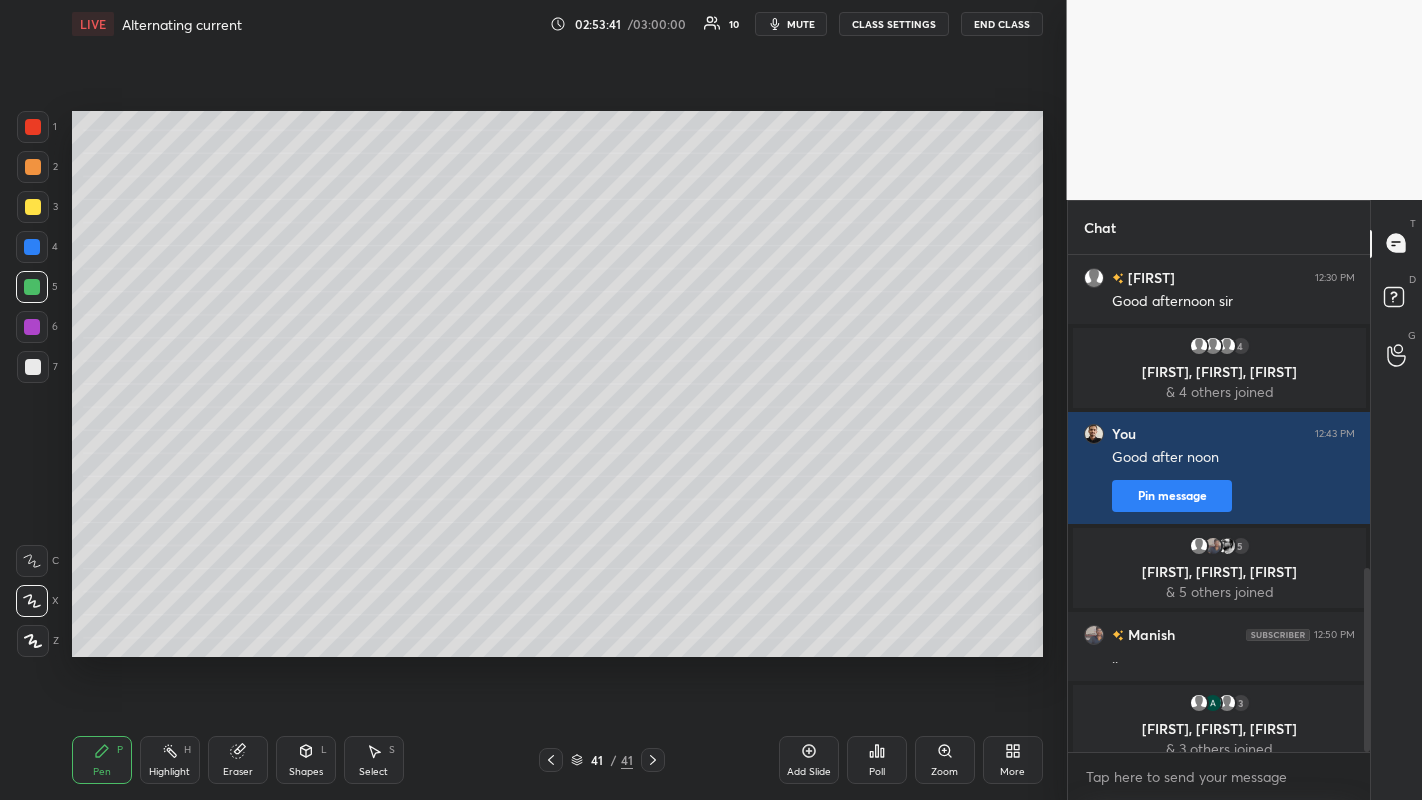 click 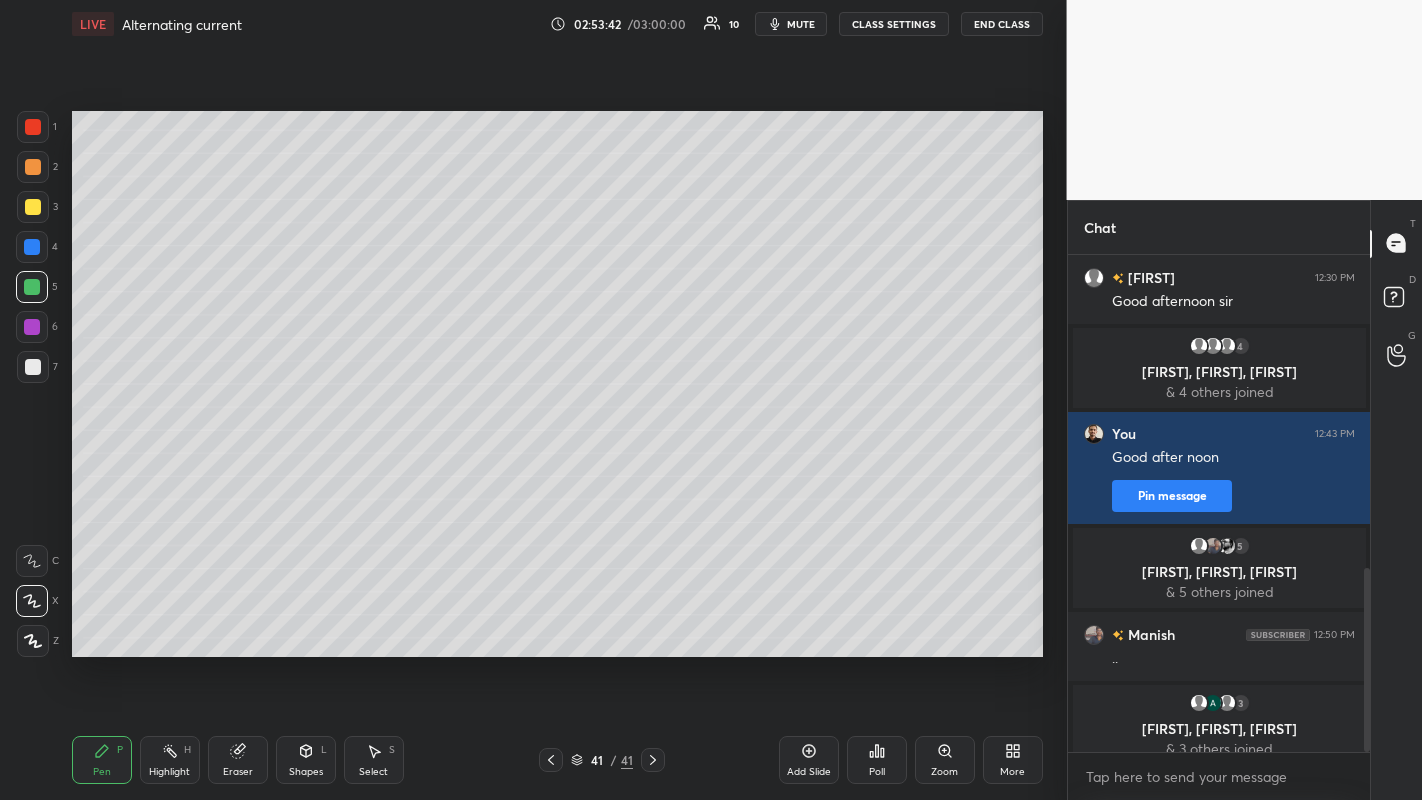 click 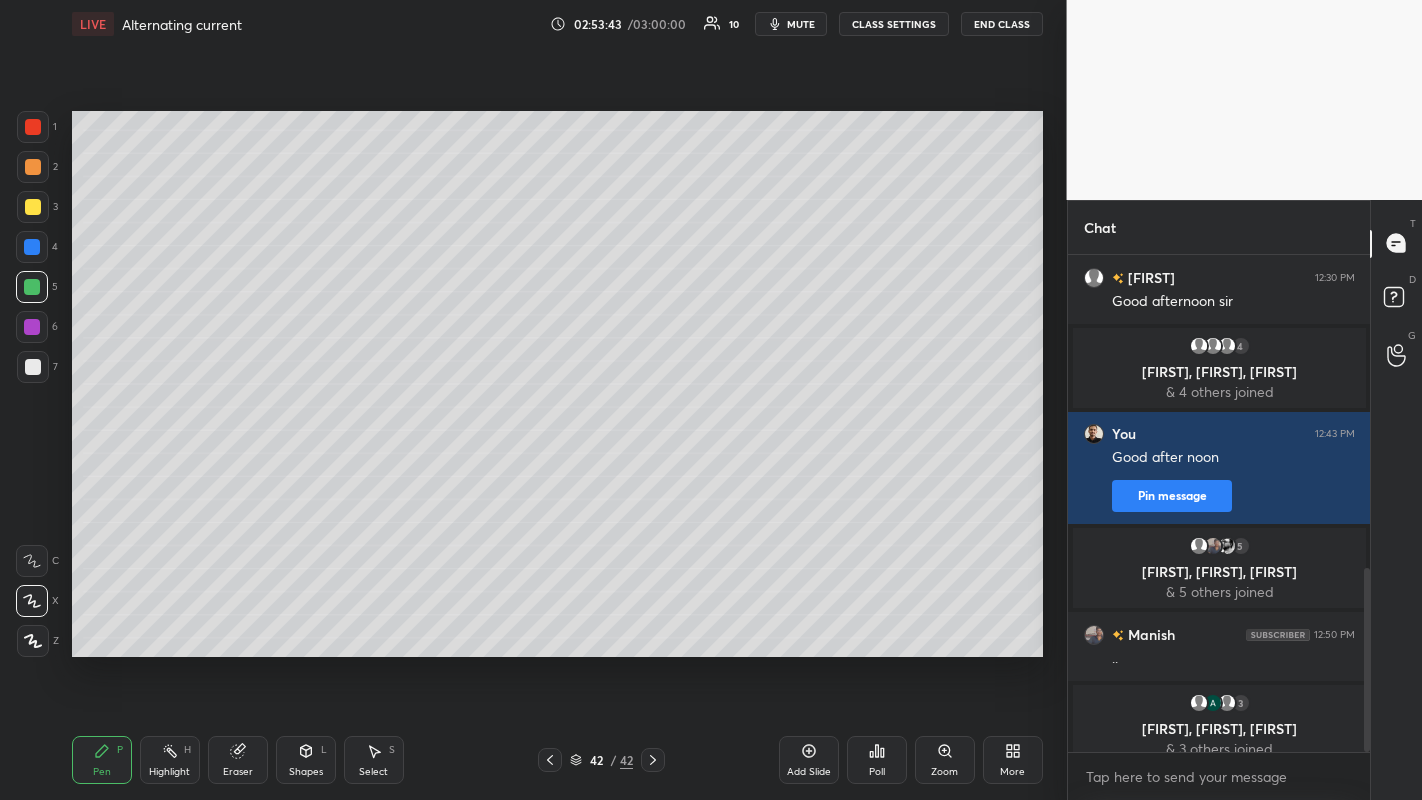 click on "Pen" at bounding box center (102, 772) 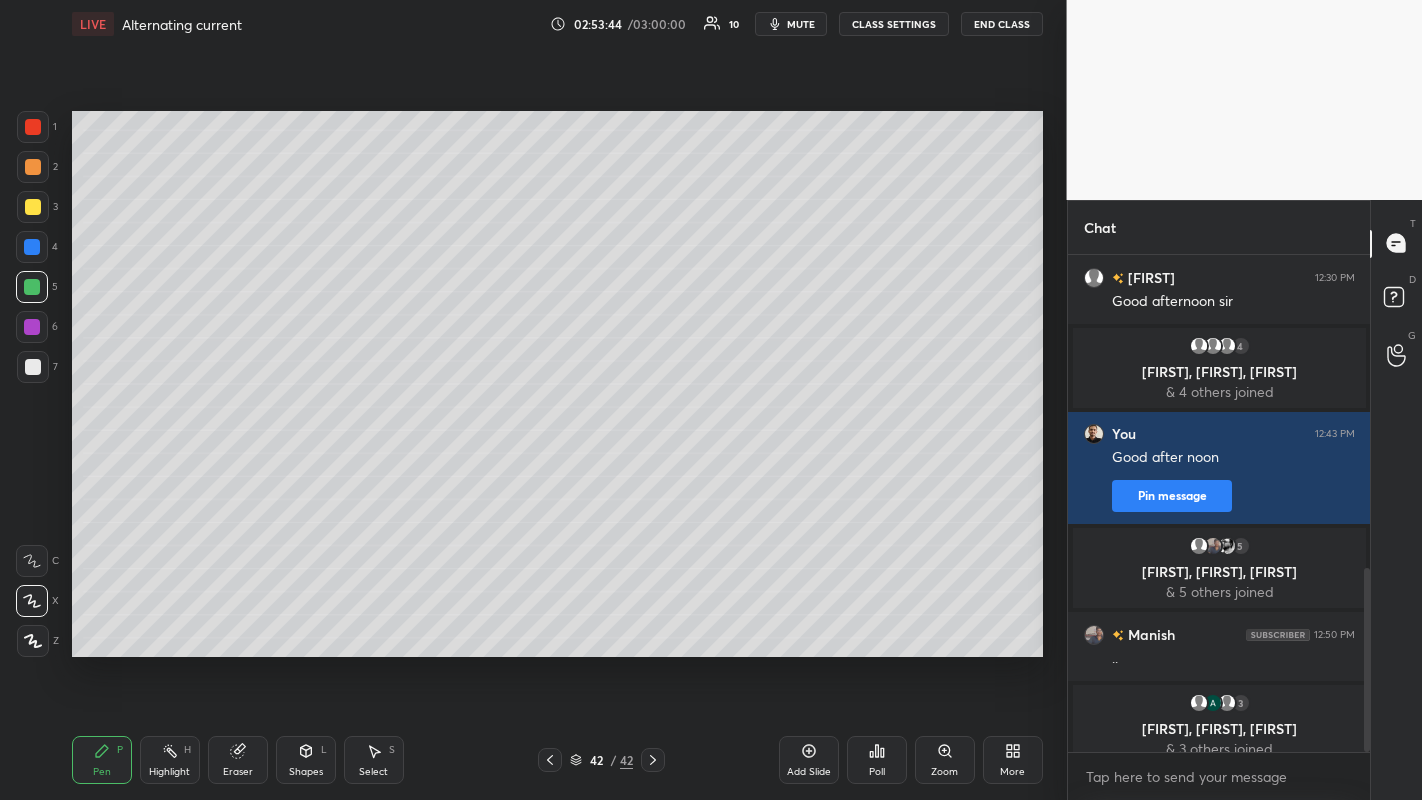 click at bounding box center [33, 367] 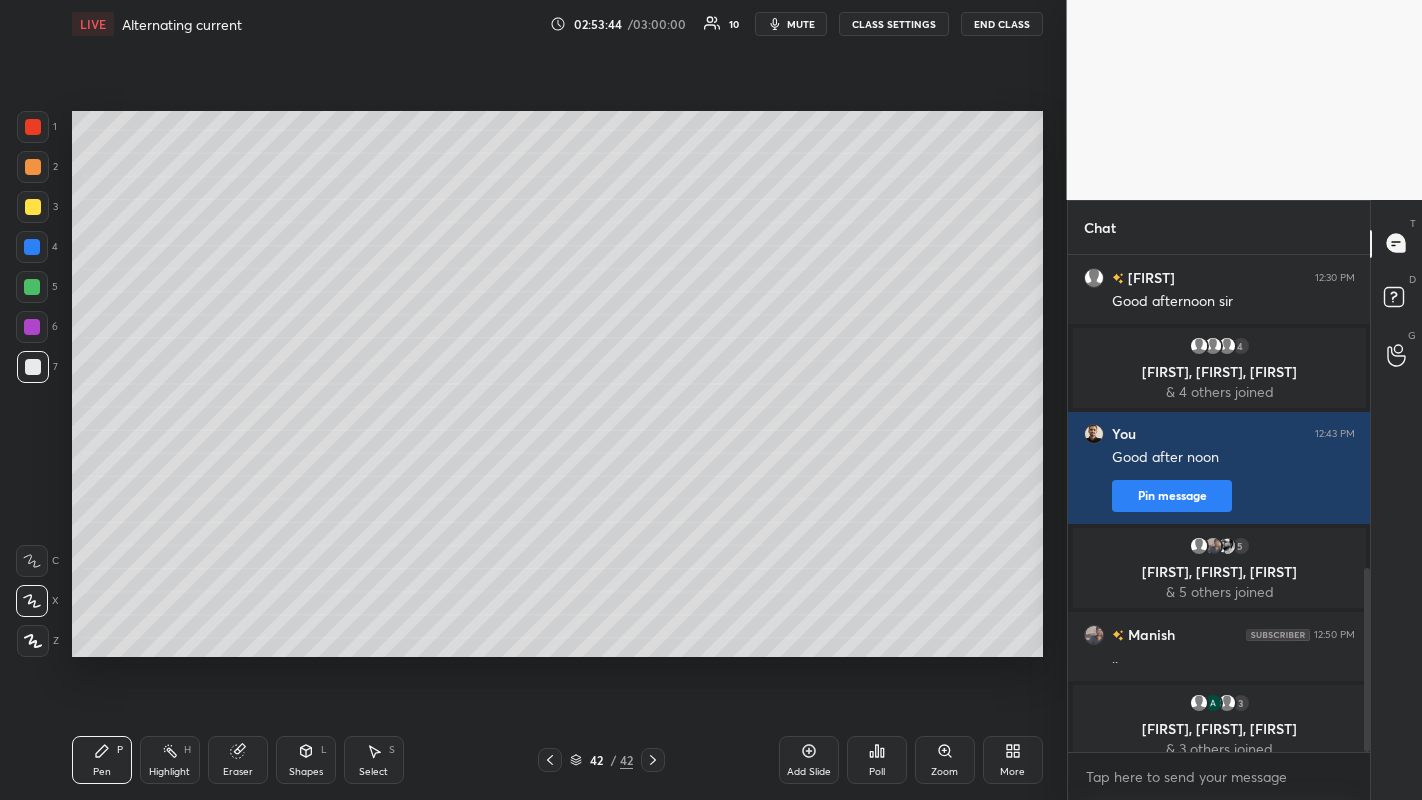 click at bounding box center (33, 167) 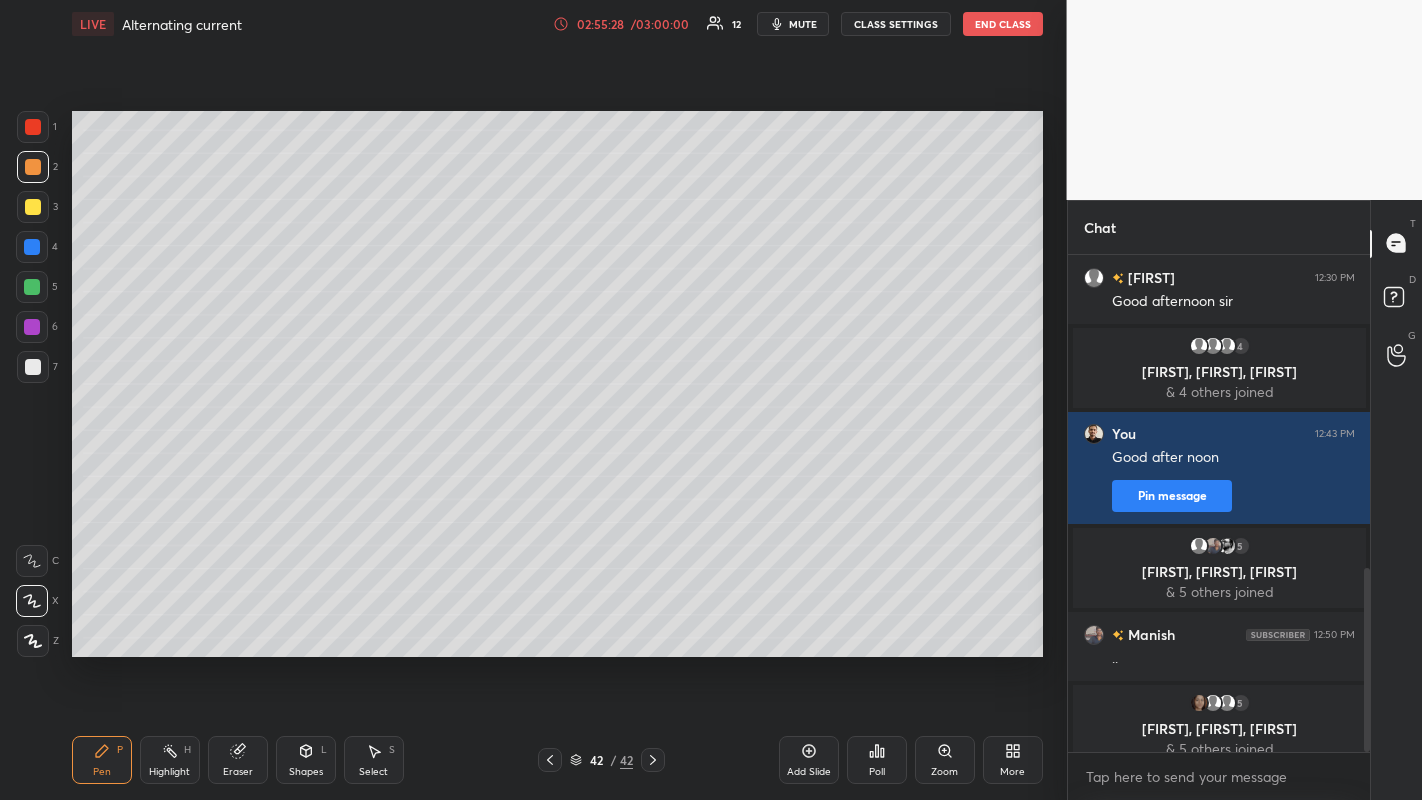 click at bounding box center (33, 207) 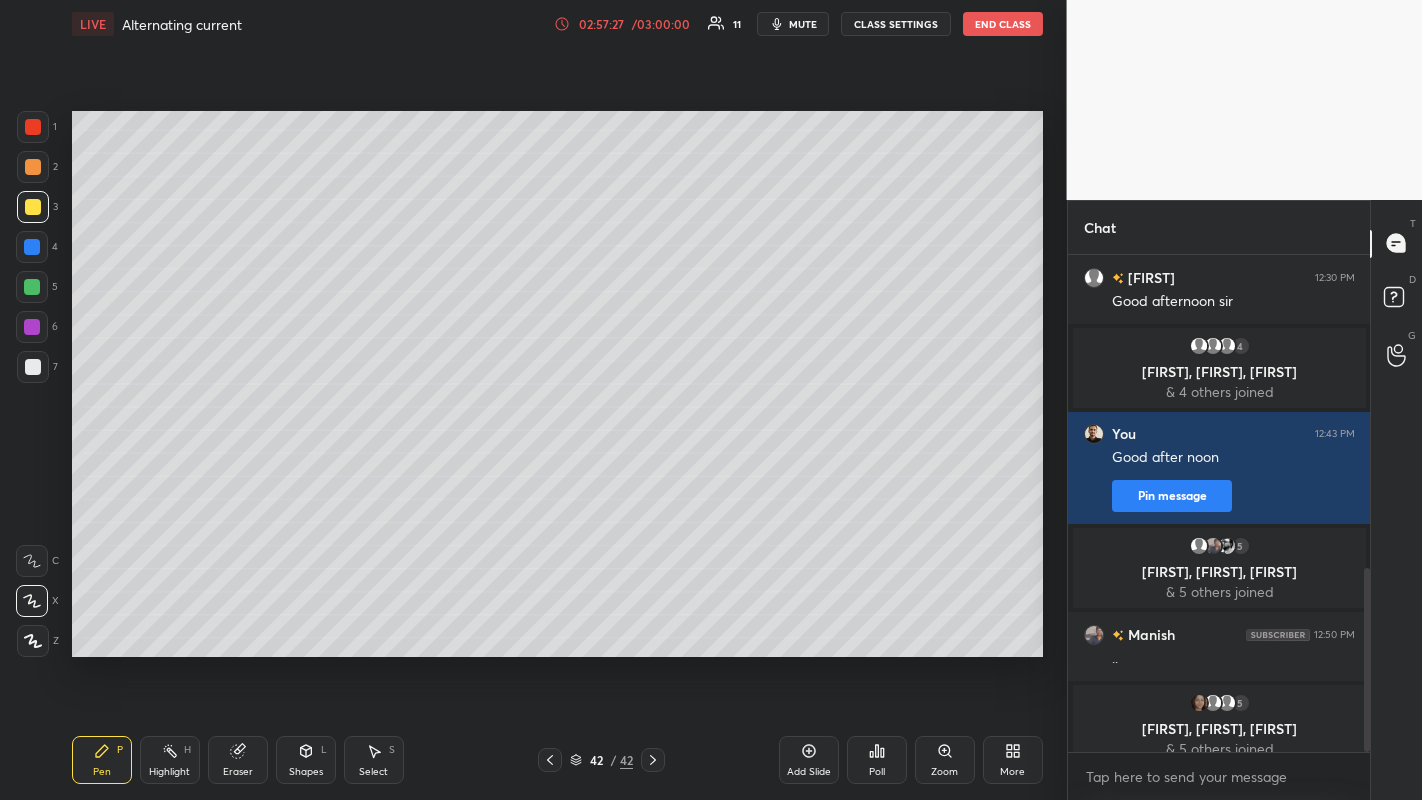 click at bounding box center (32, 287) 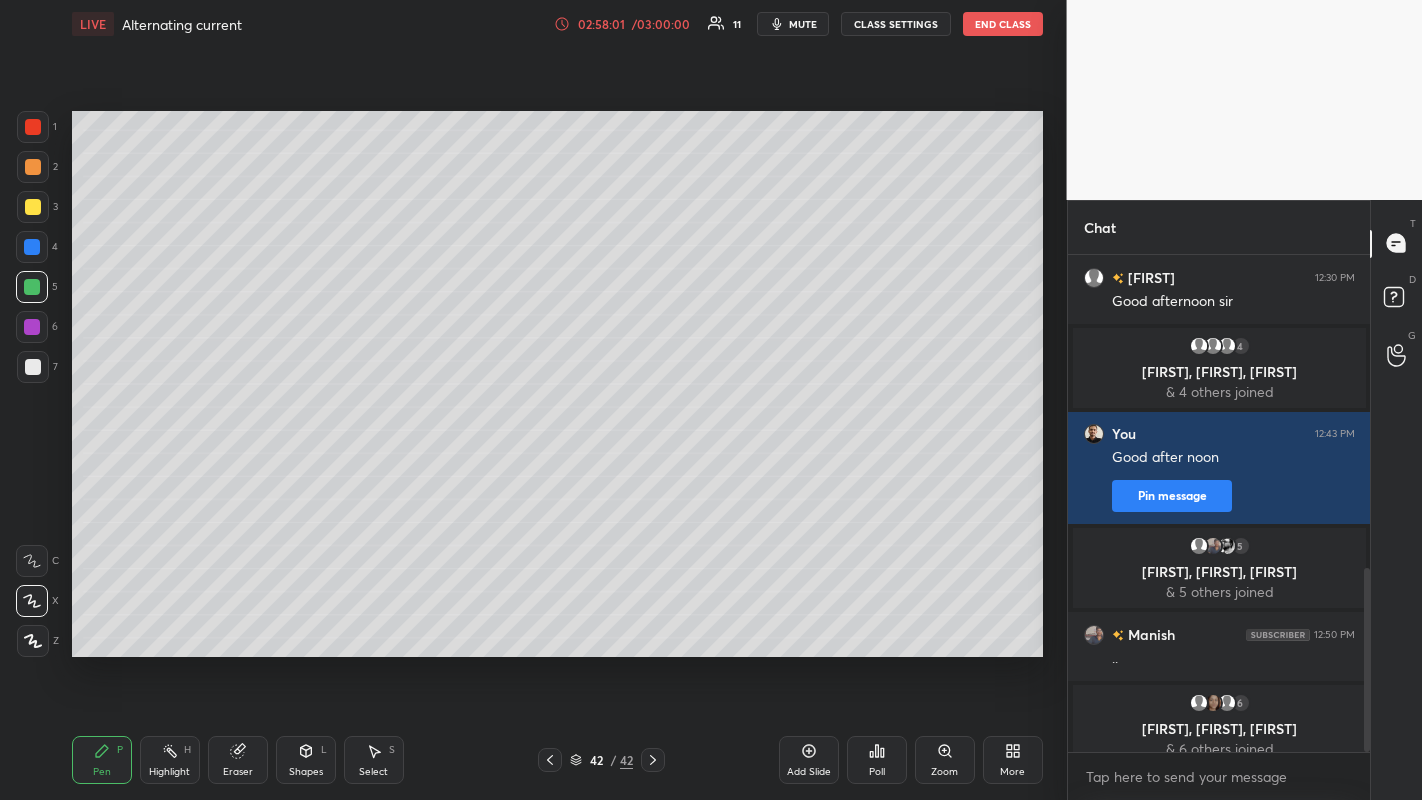 click 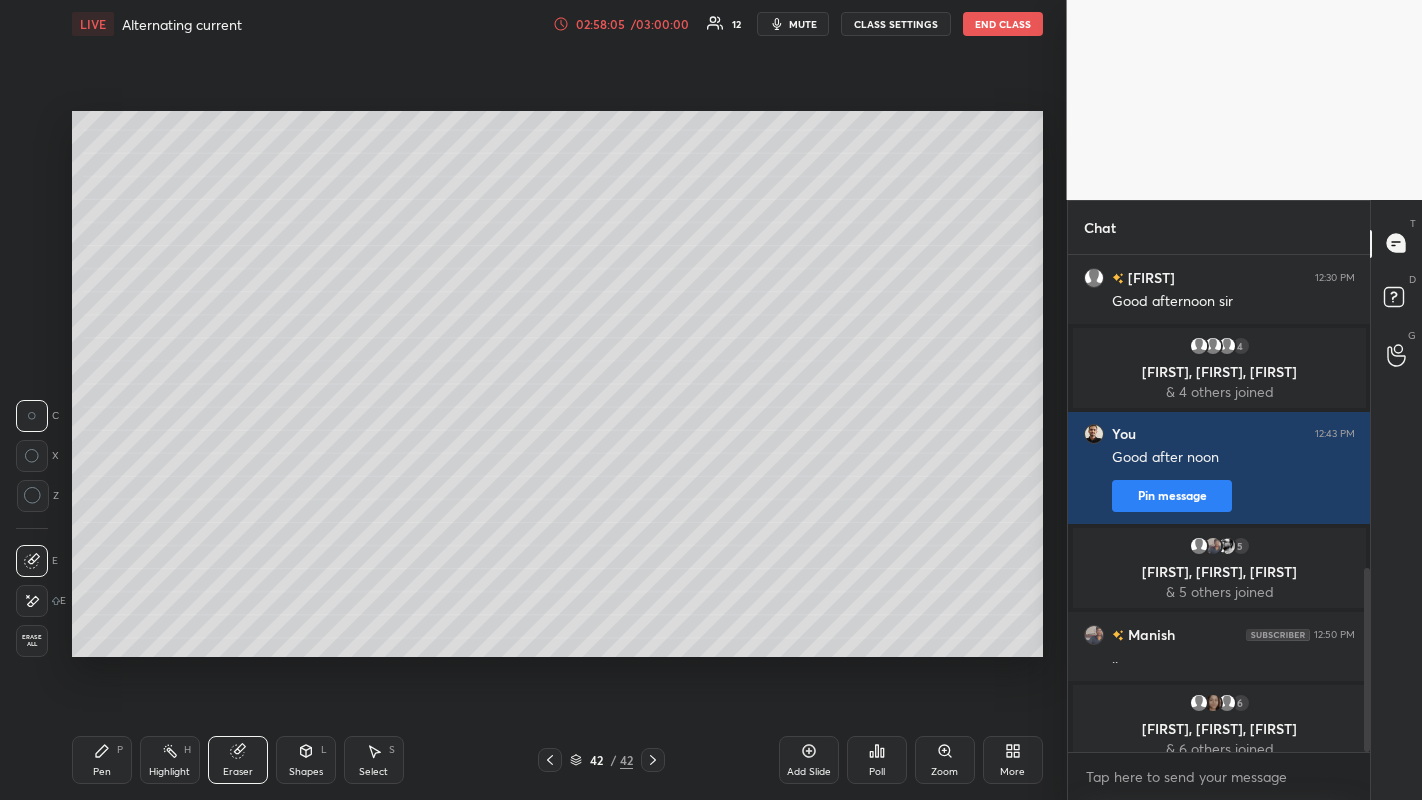 click on "Pen P" at bounding box center [102, 760] 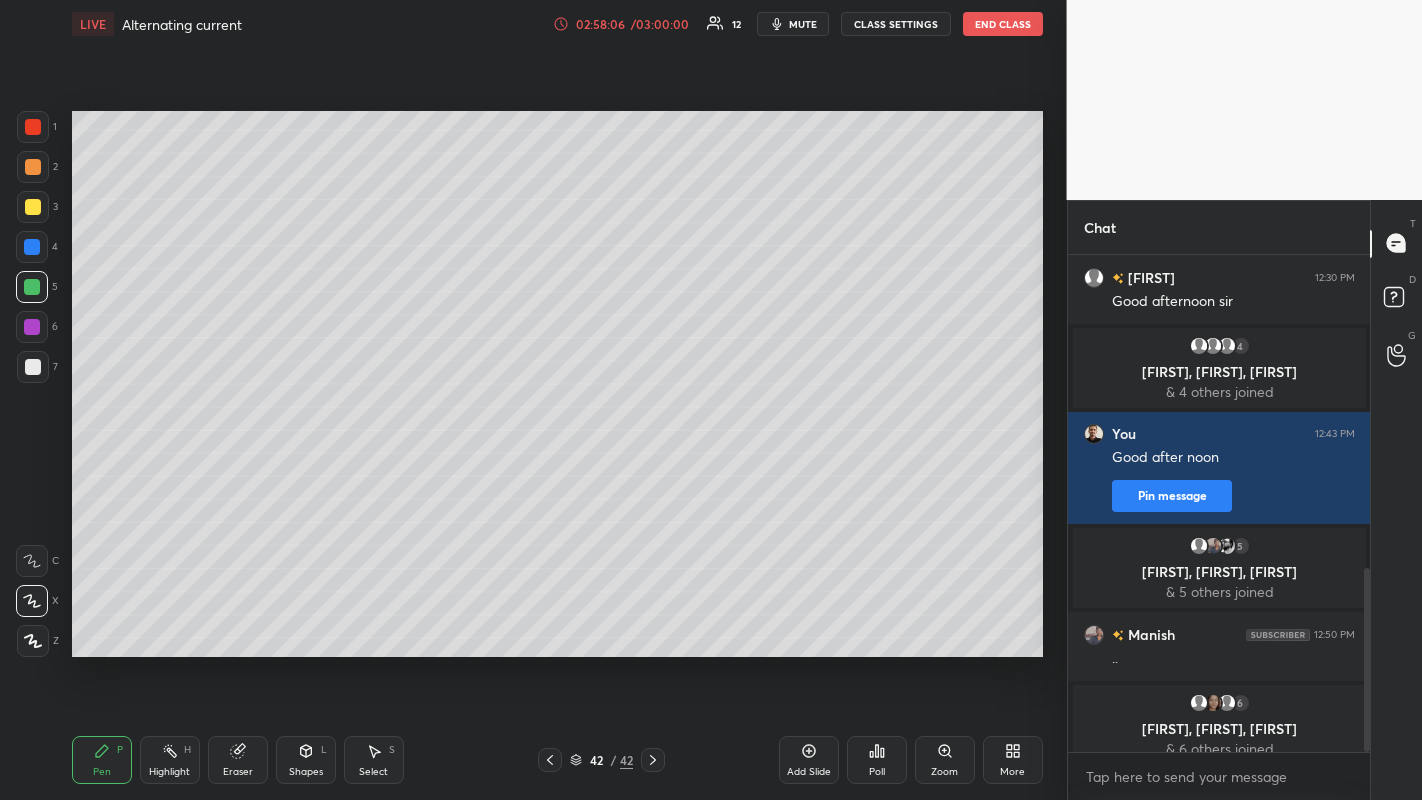 click at bounding box center (33, 367) 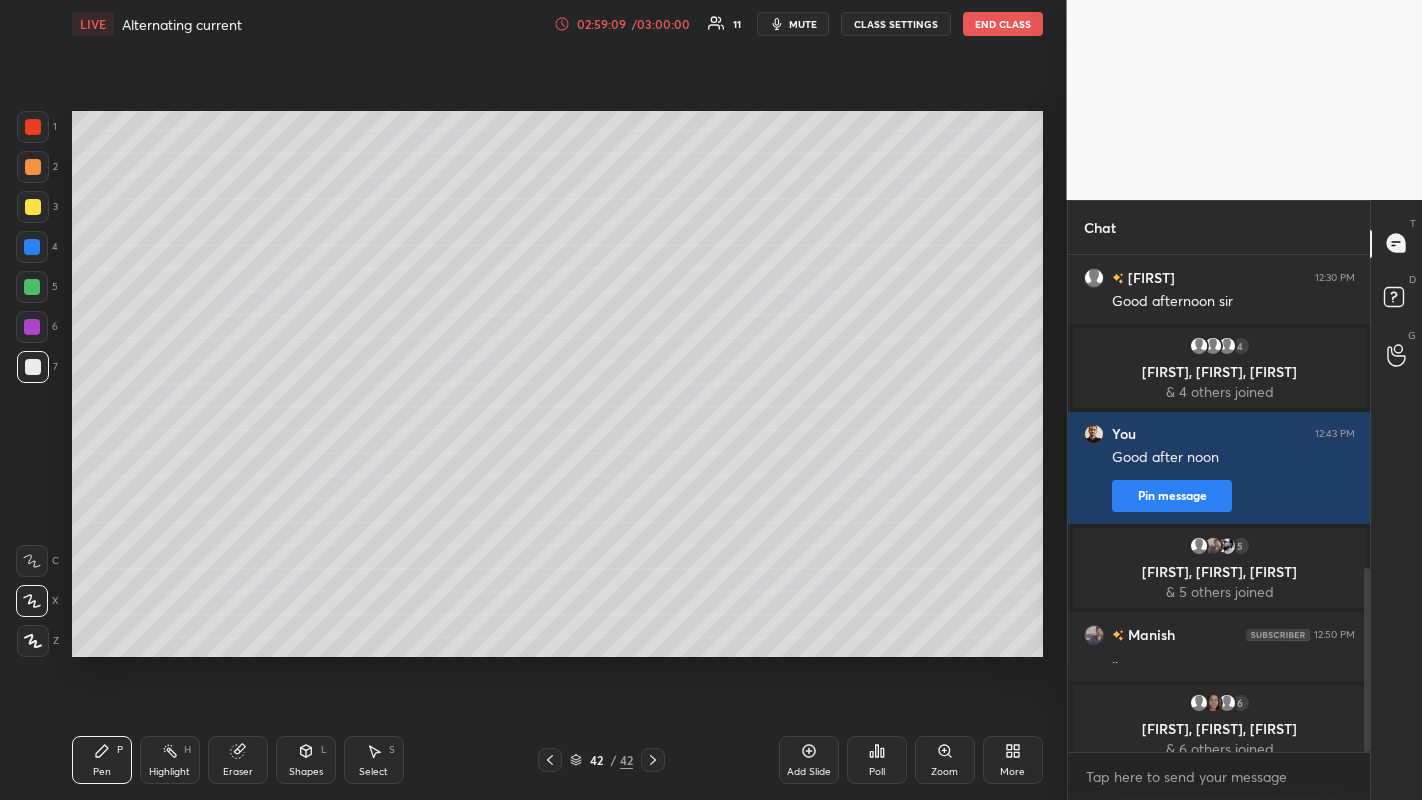 click at bounding box center (33, 207) 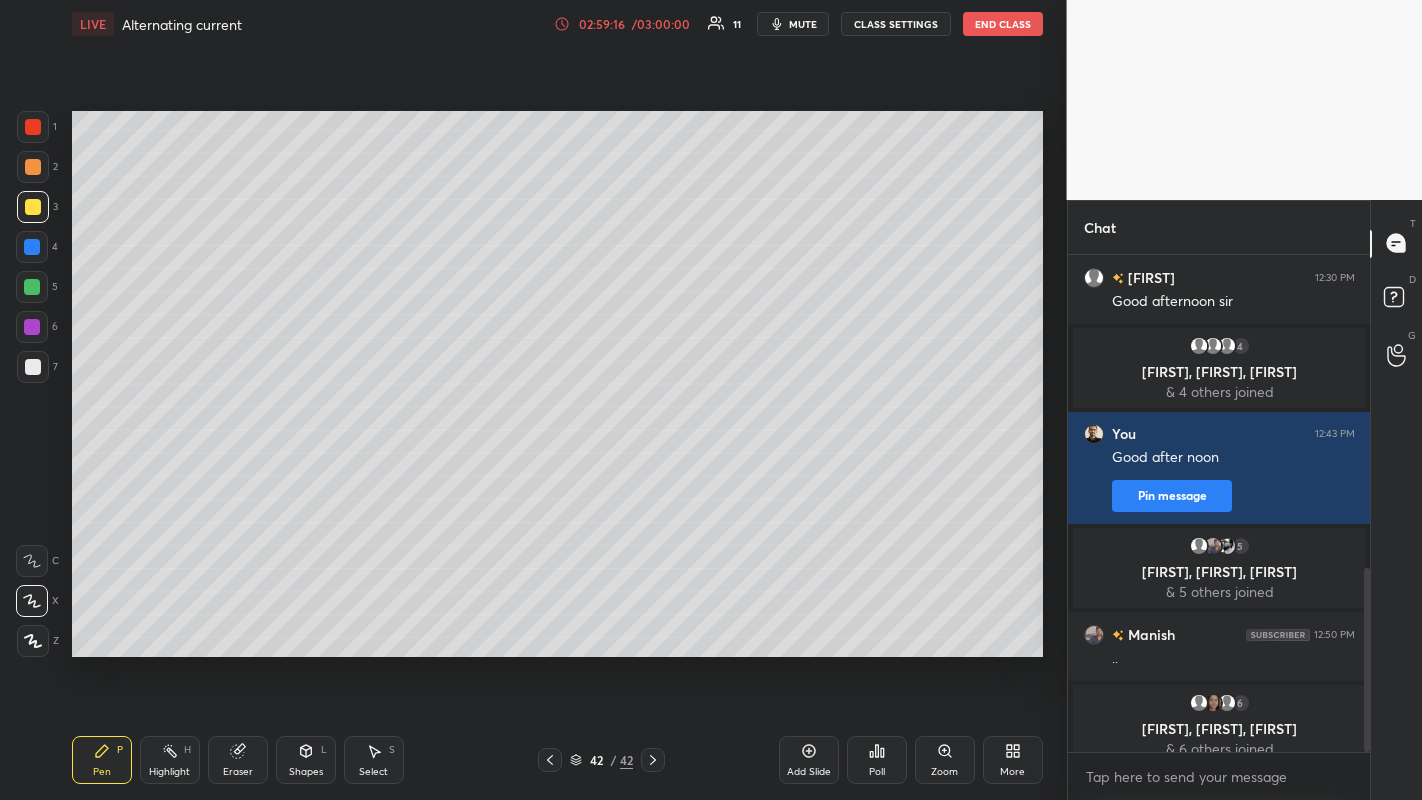 click 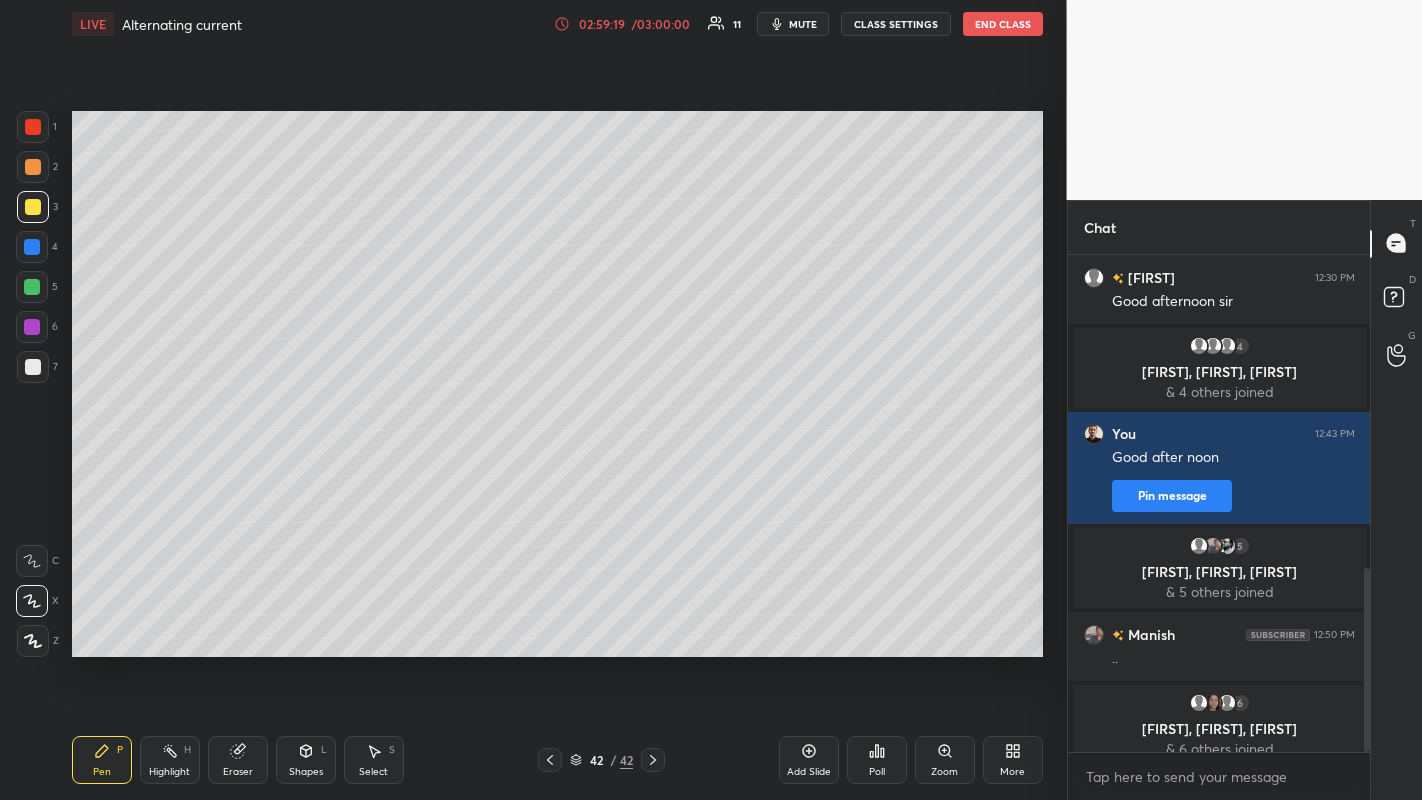 click 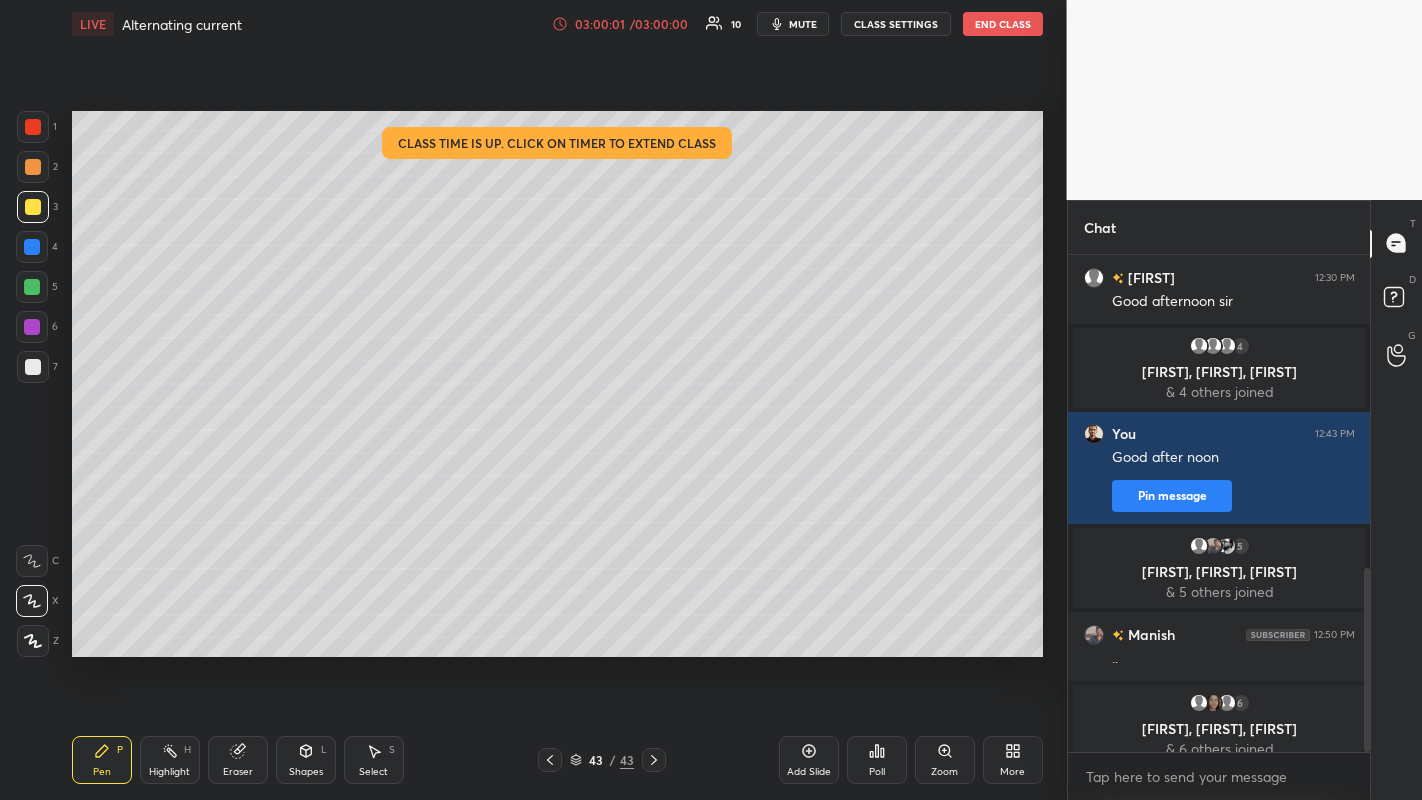 click 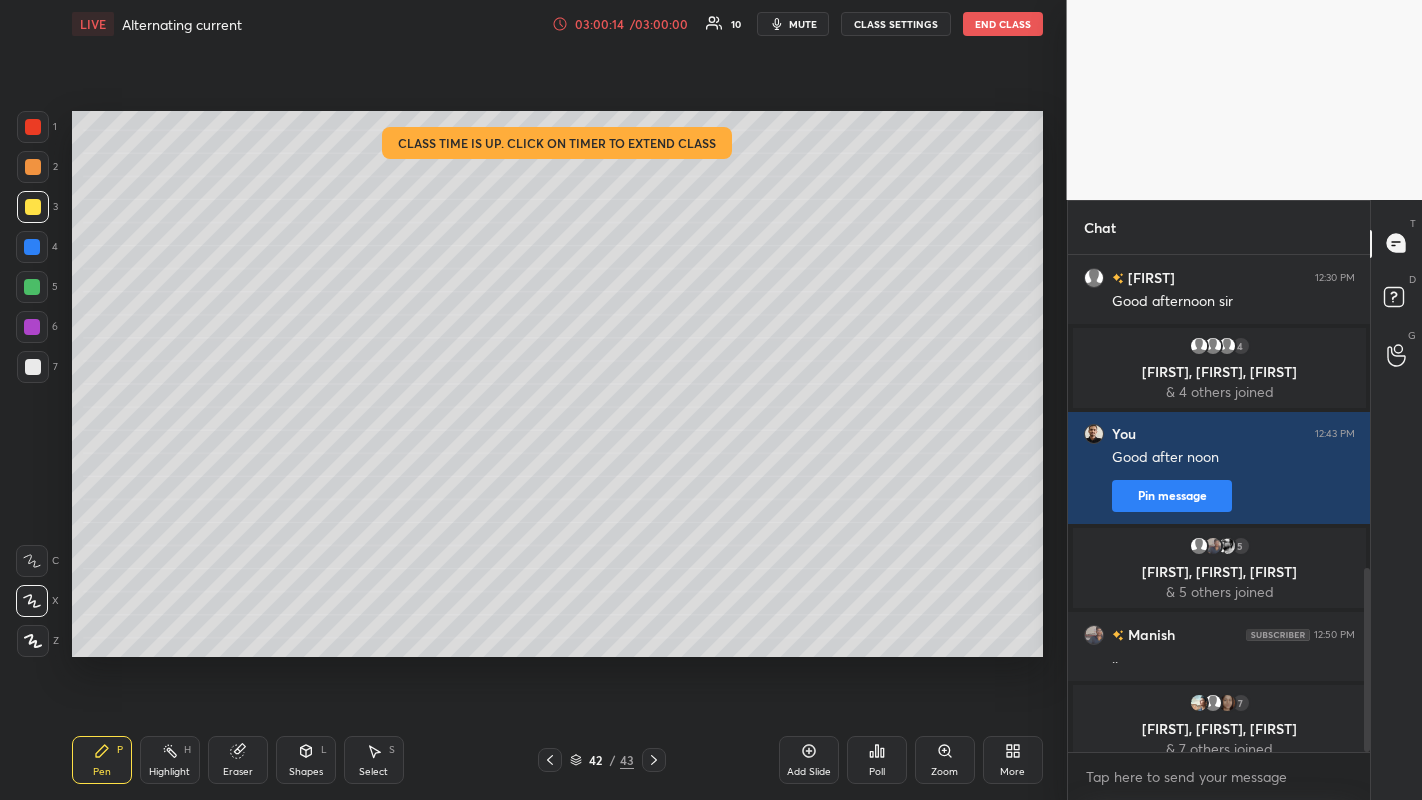 click 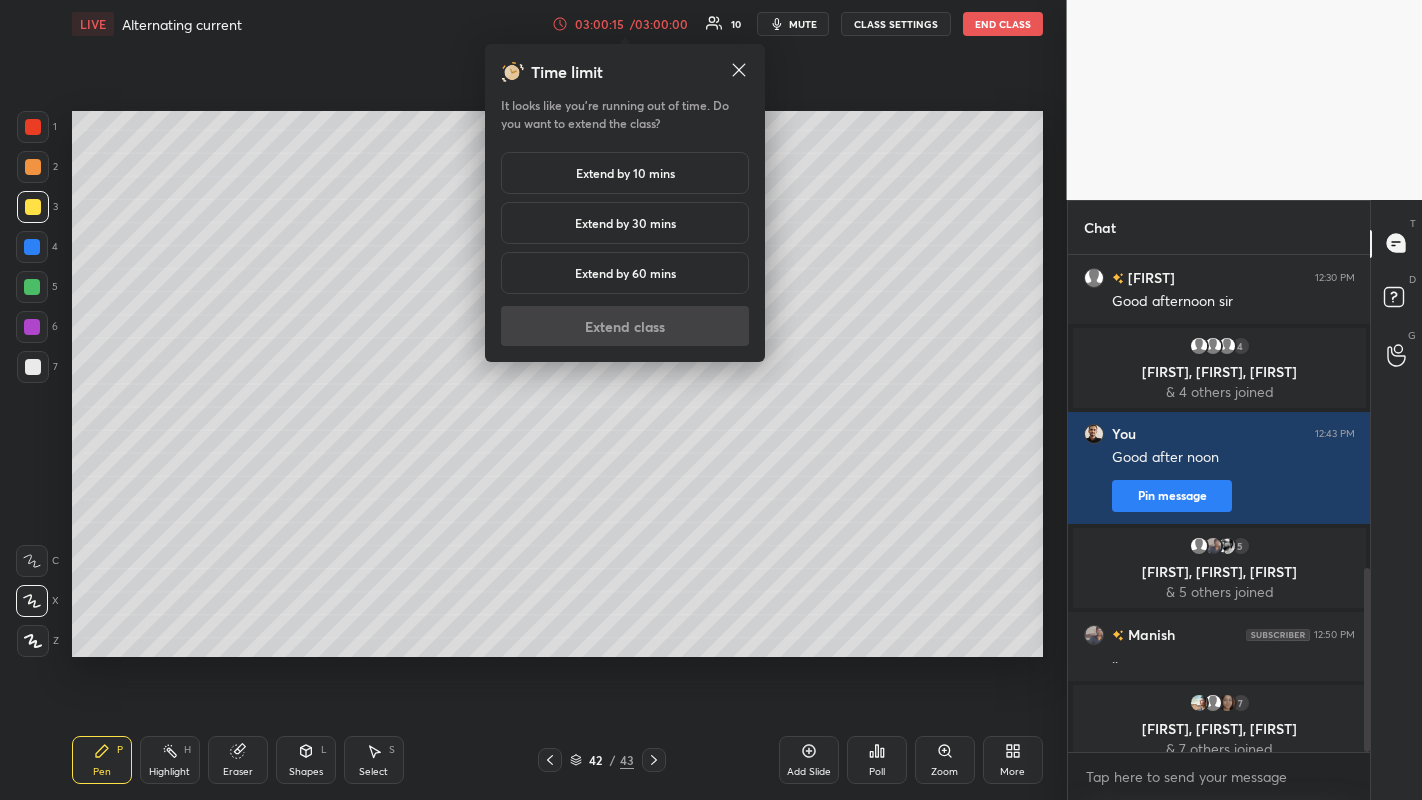 click on "Extend by 30 mins" at bounding box center [625, 223] 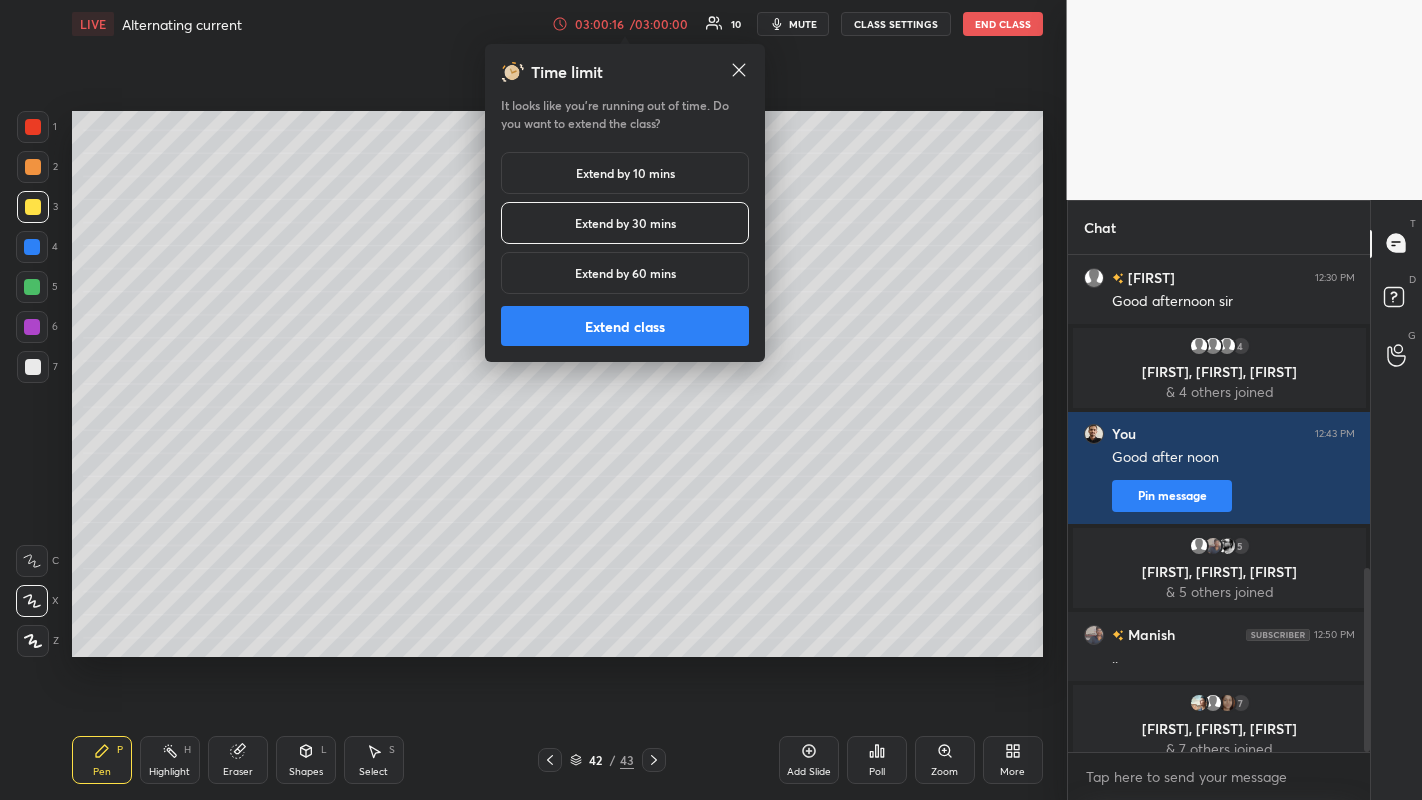 click on "Extend class" at bounding box center (625, 326) 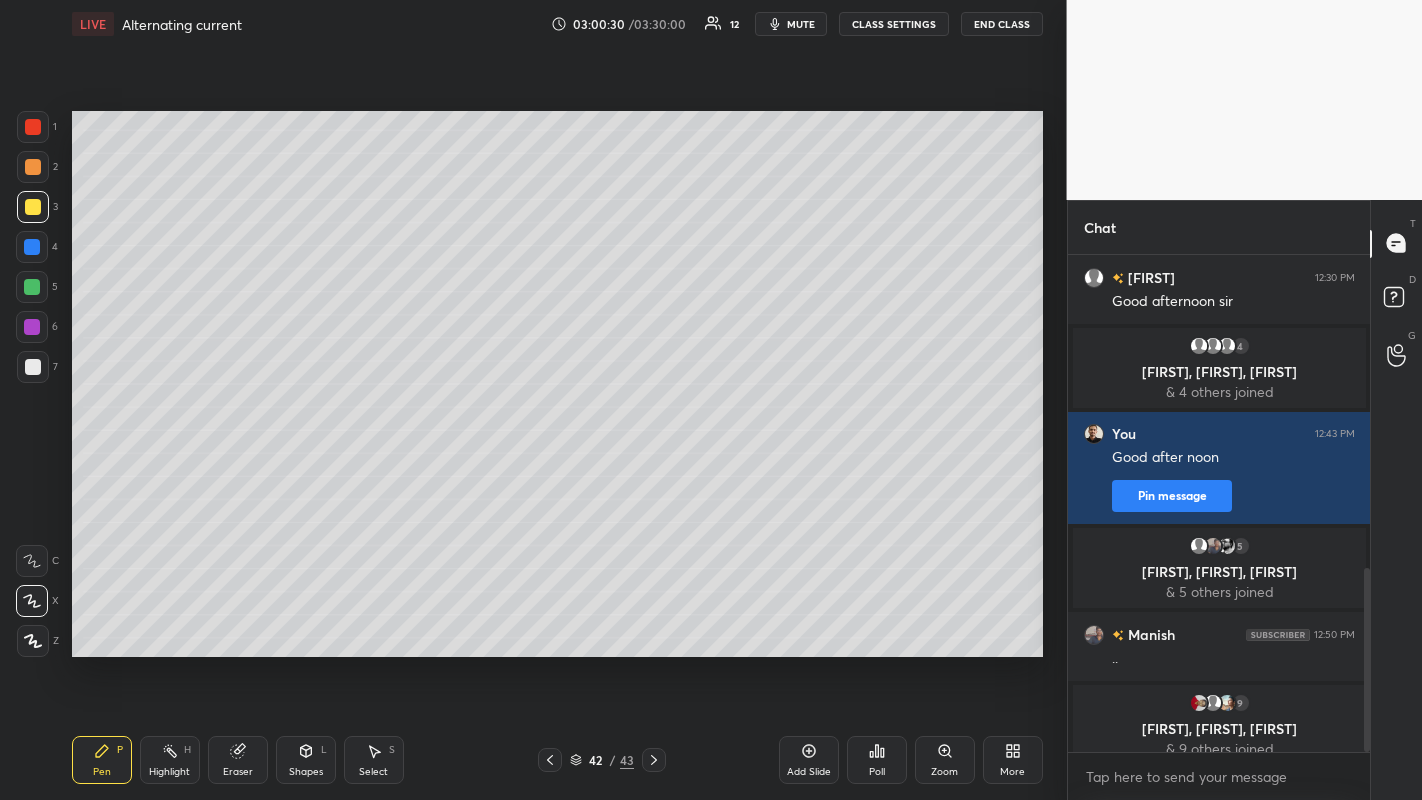 click 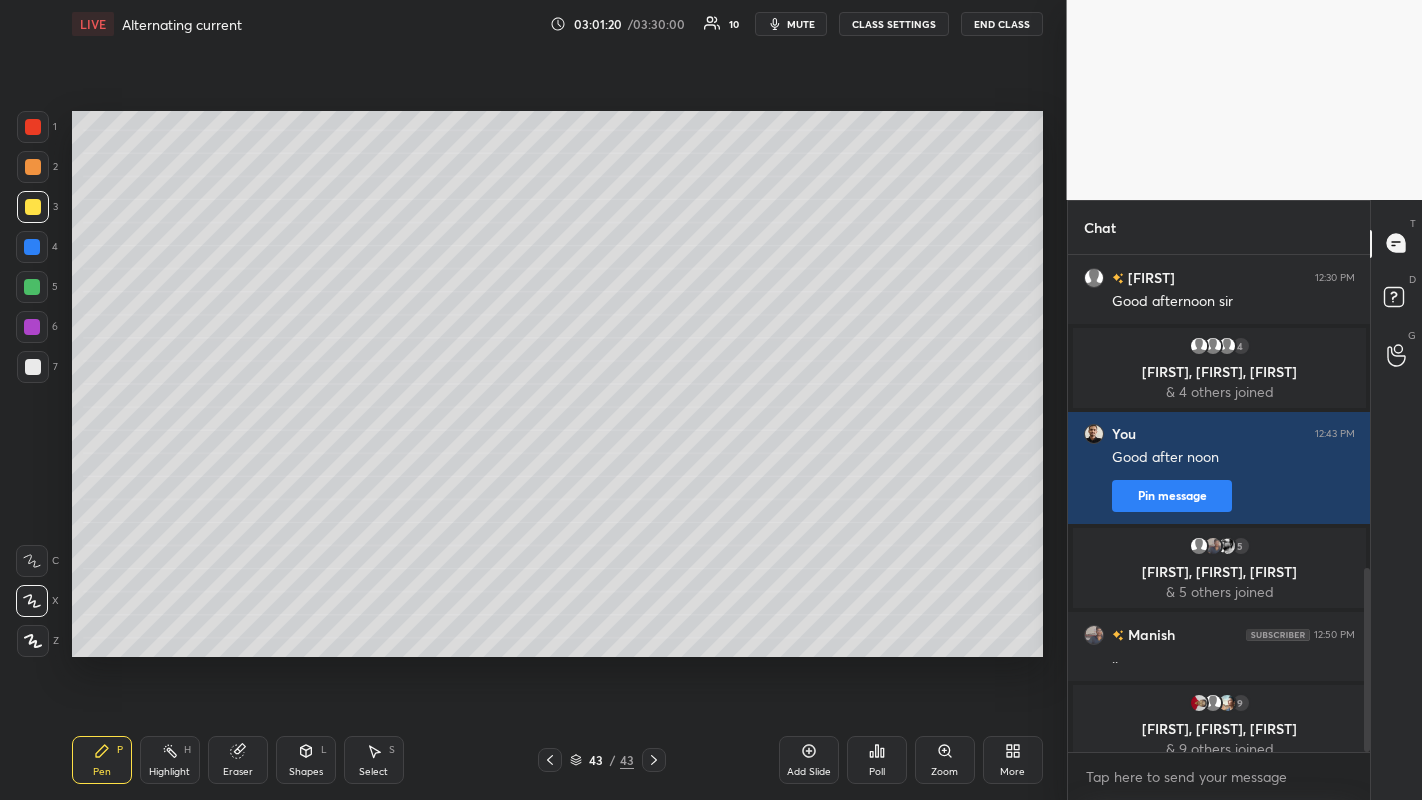 click 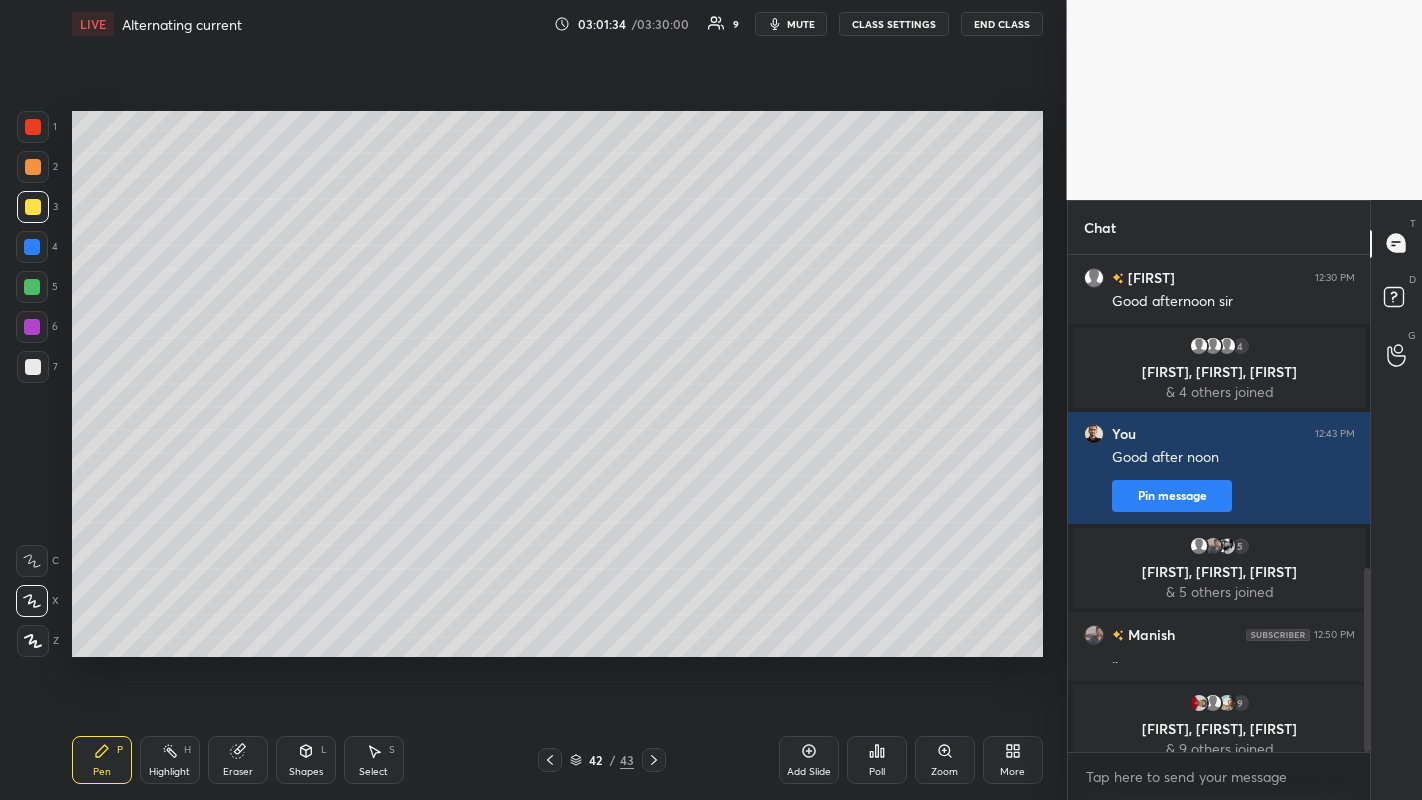 click at bounding box center [654, 760] 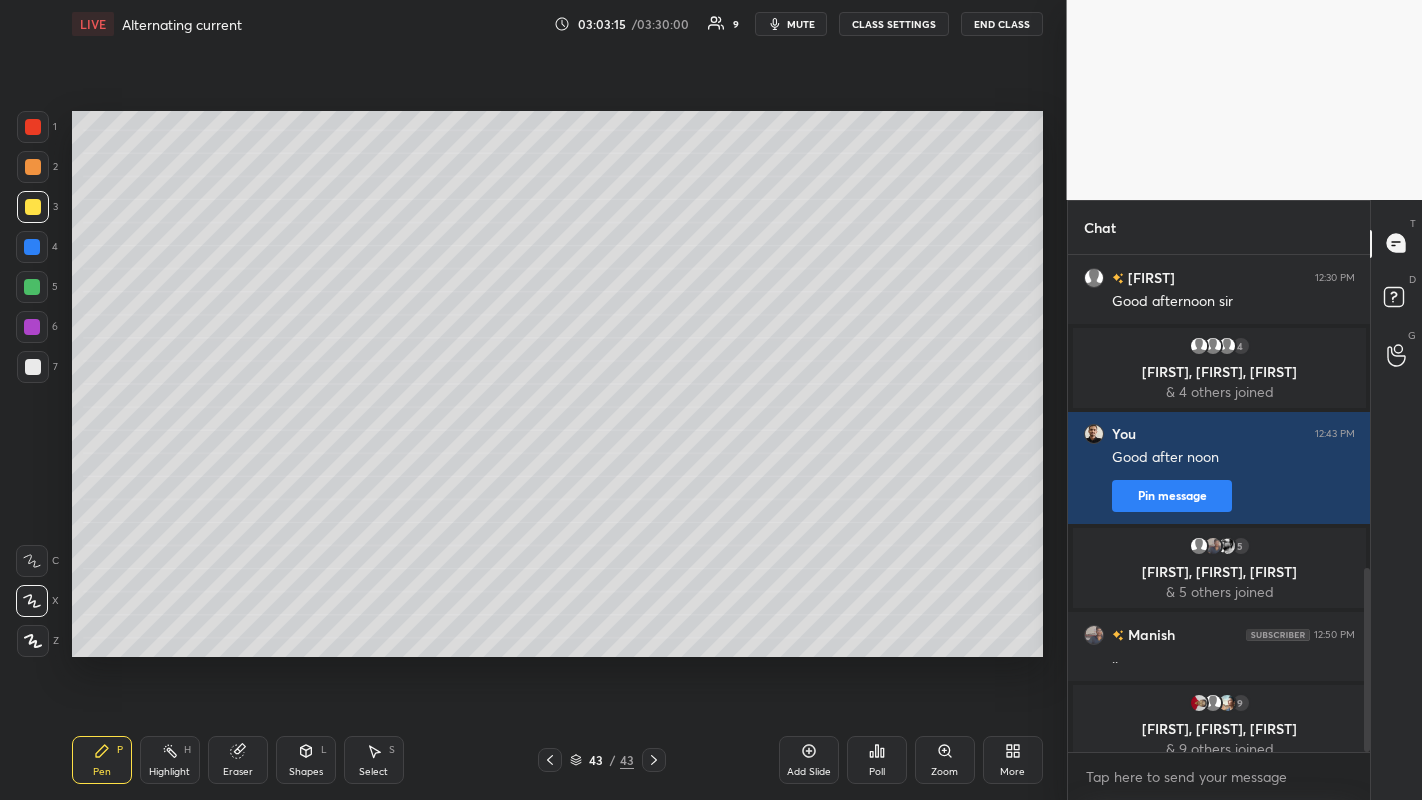 click 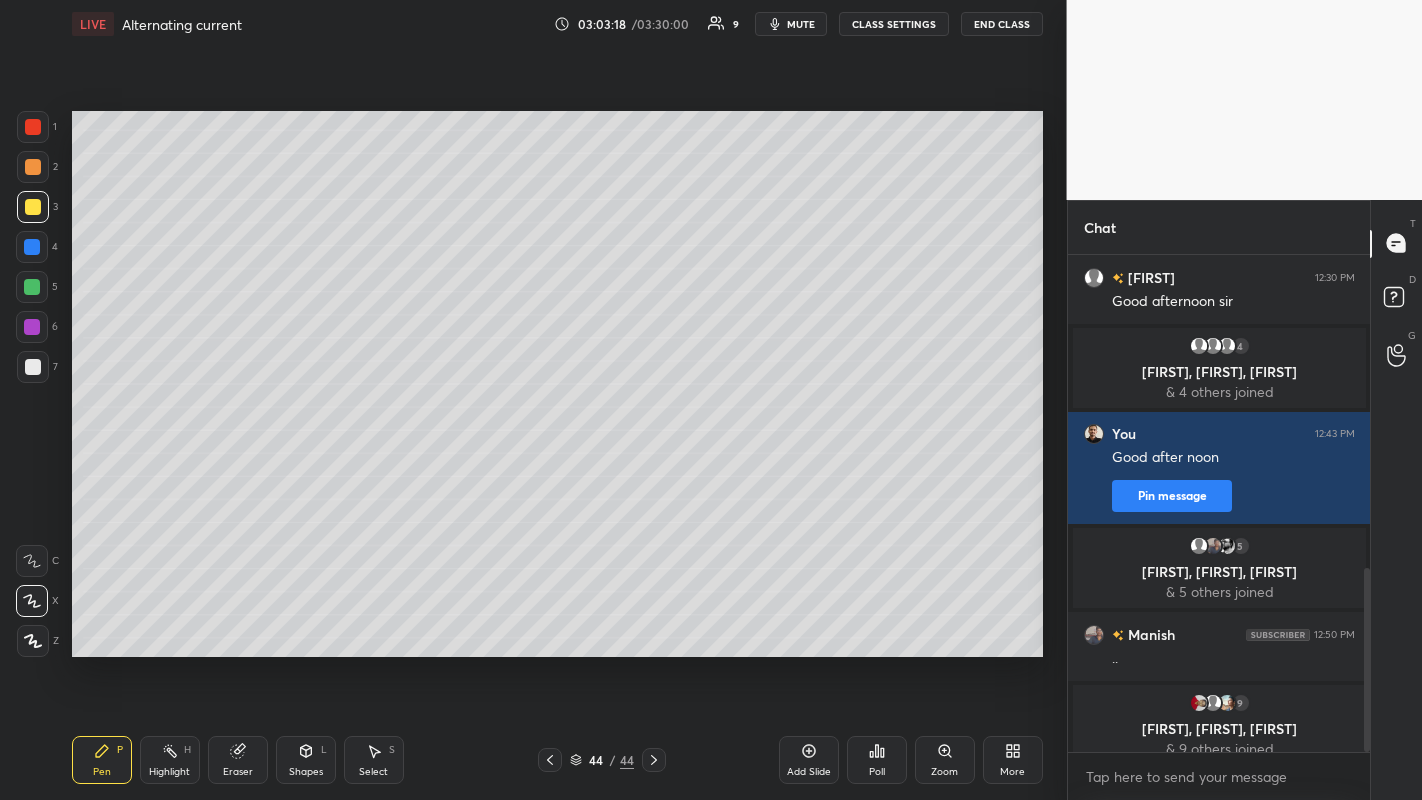 click at bounding box center [32, 287] 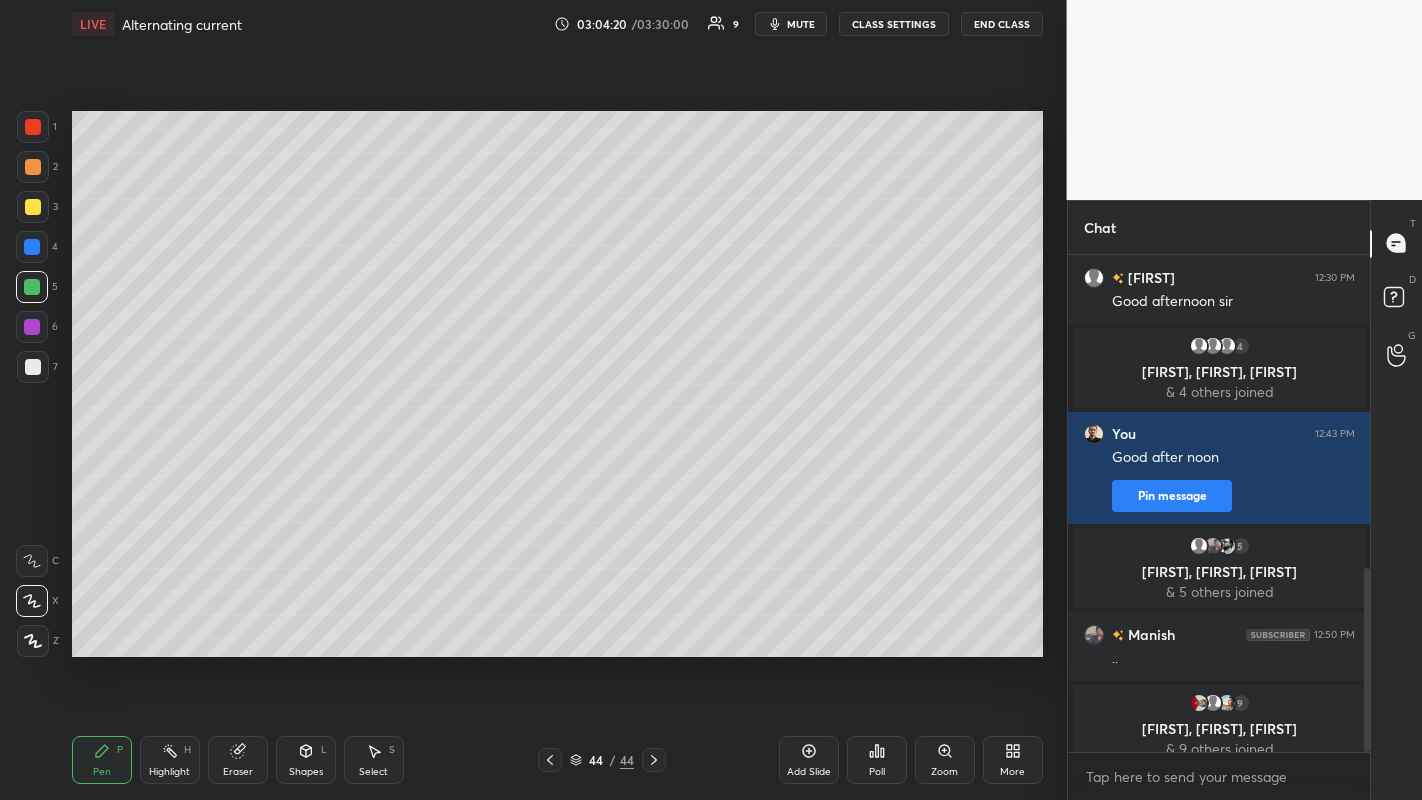 click on "End Class" at bounding box center [1002, 24] 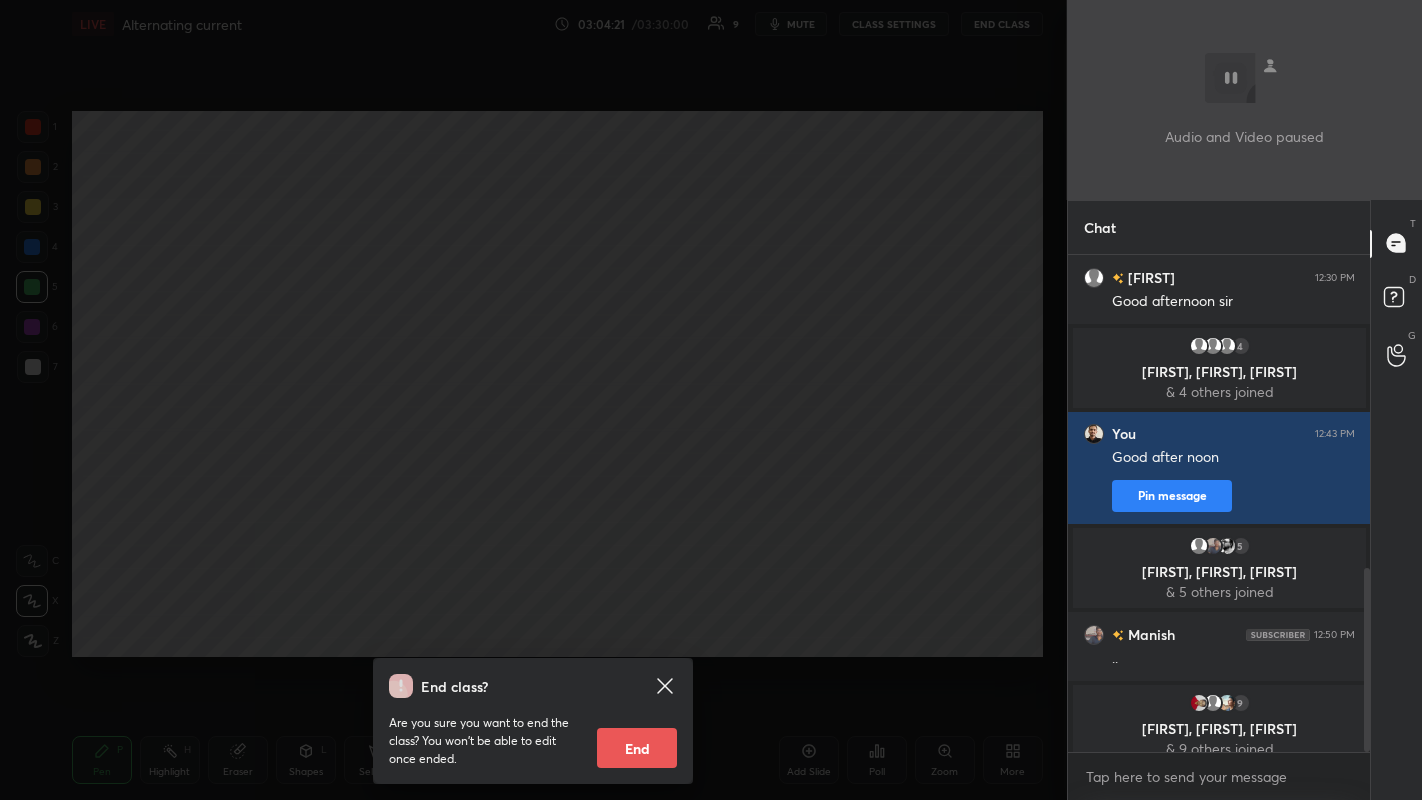 click on "End" at bounding box center [637, 748] 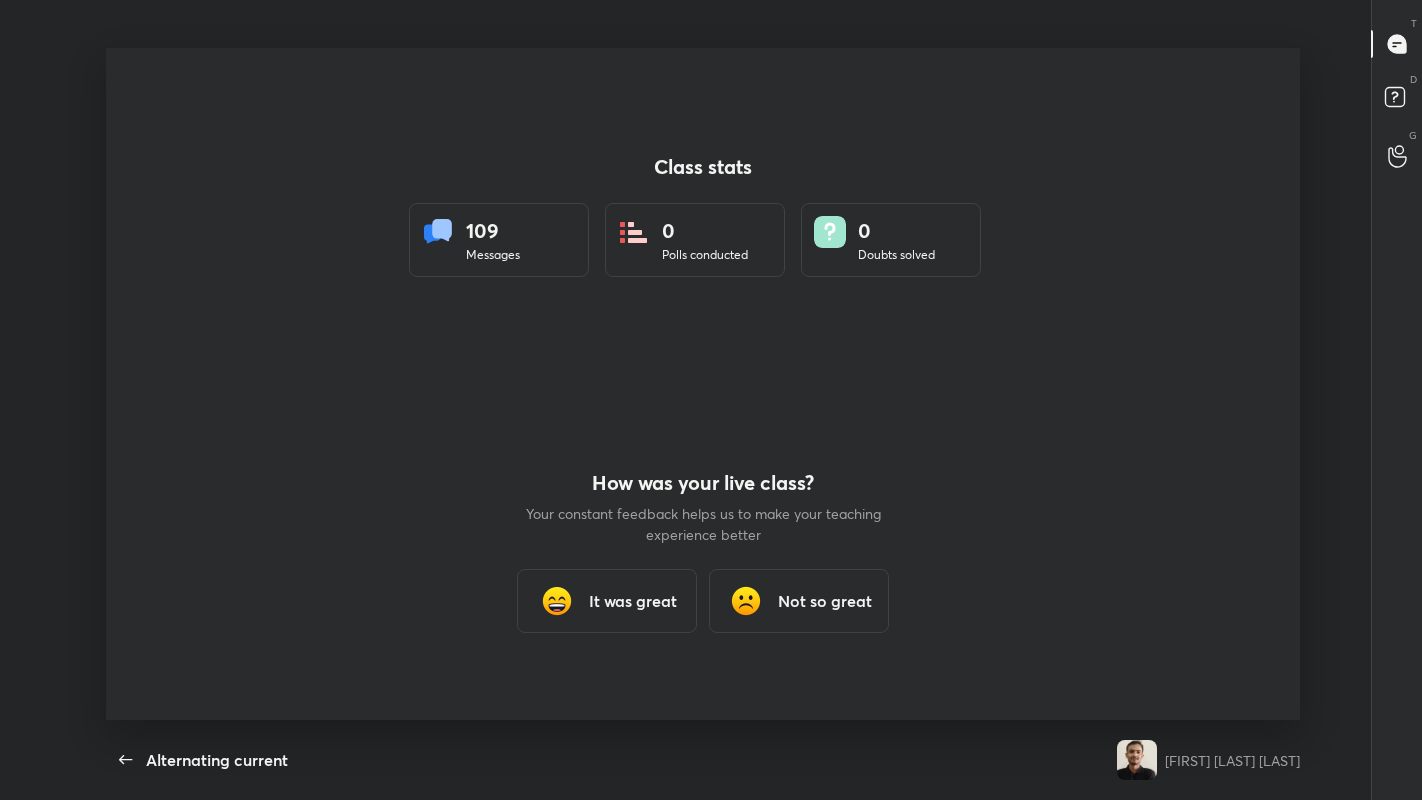 scroll, scrollTop: 99328, scrollLeft: 98593, axis: both 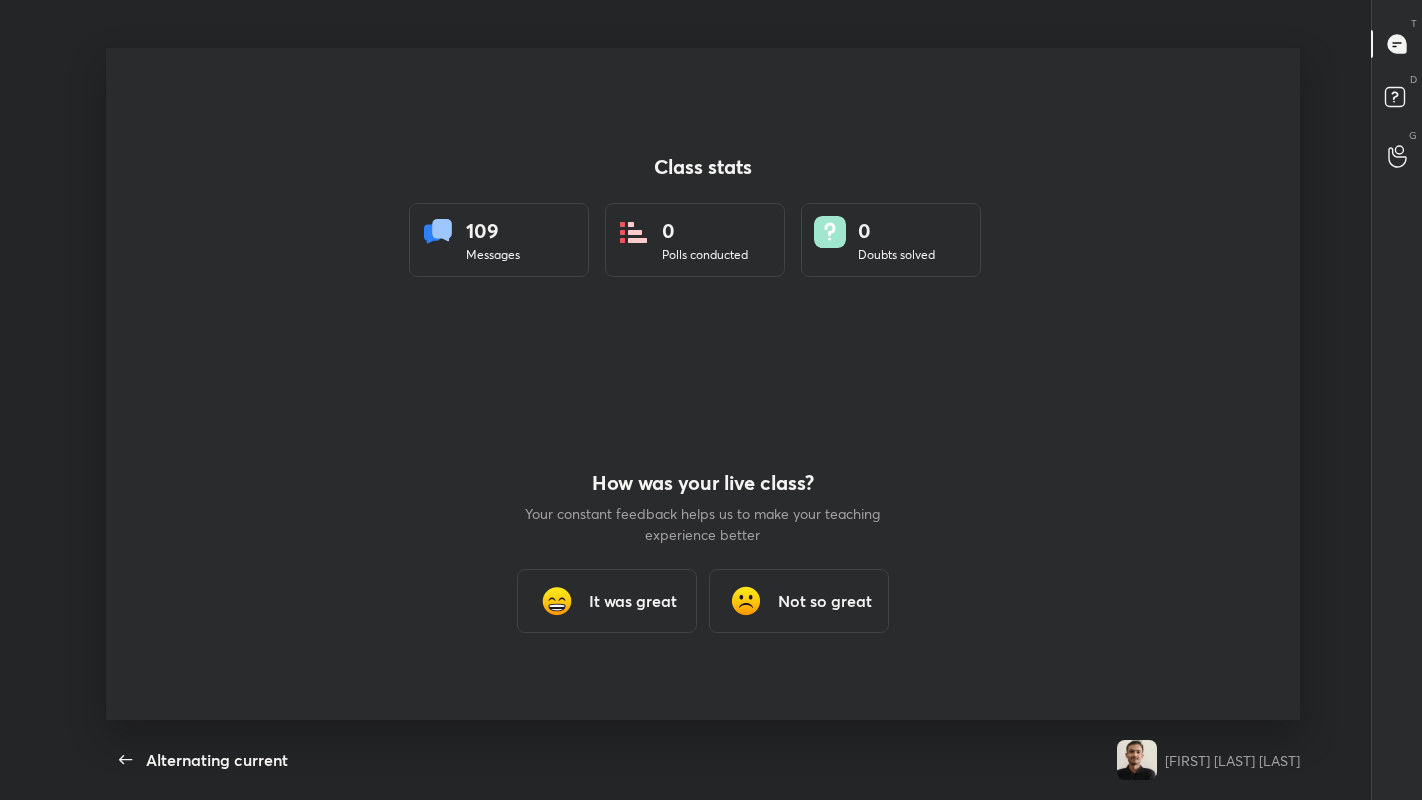 click on "It was great" at bounding box center [633, 601] 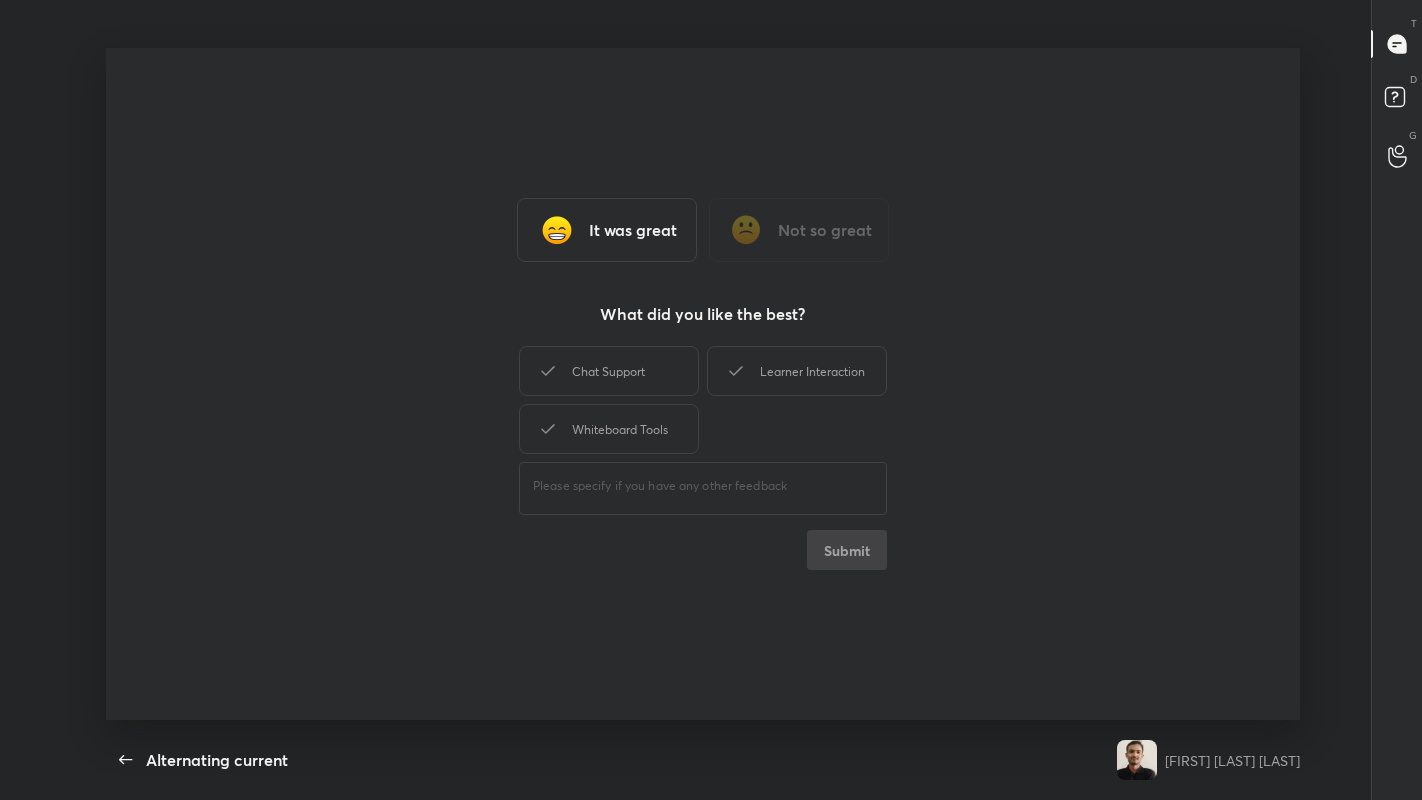 click on "It was great" at bounding box center (633, 230) 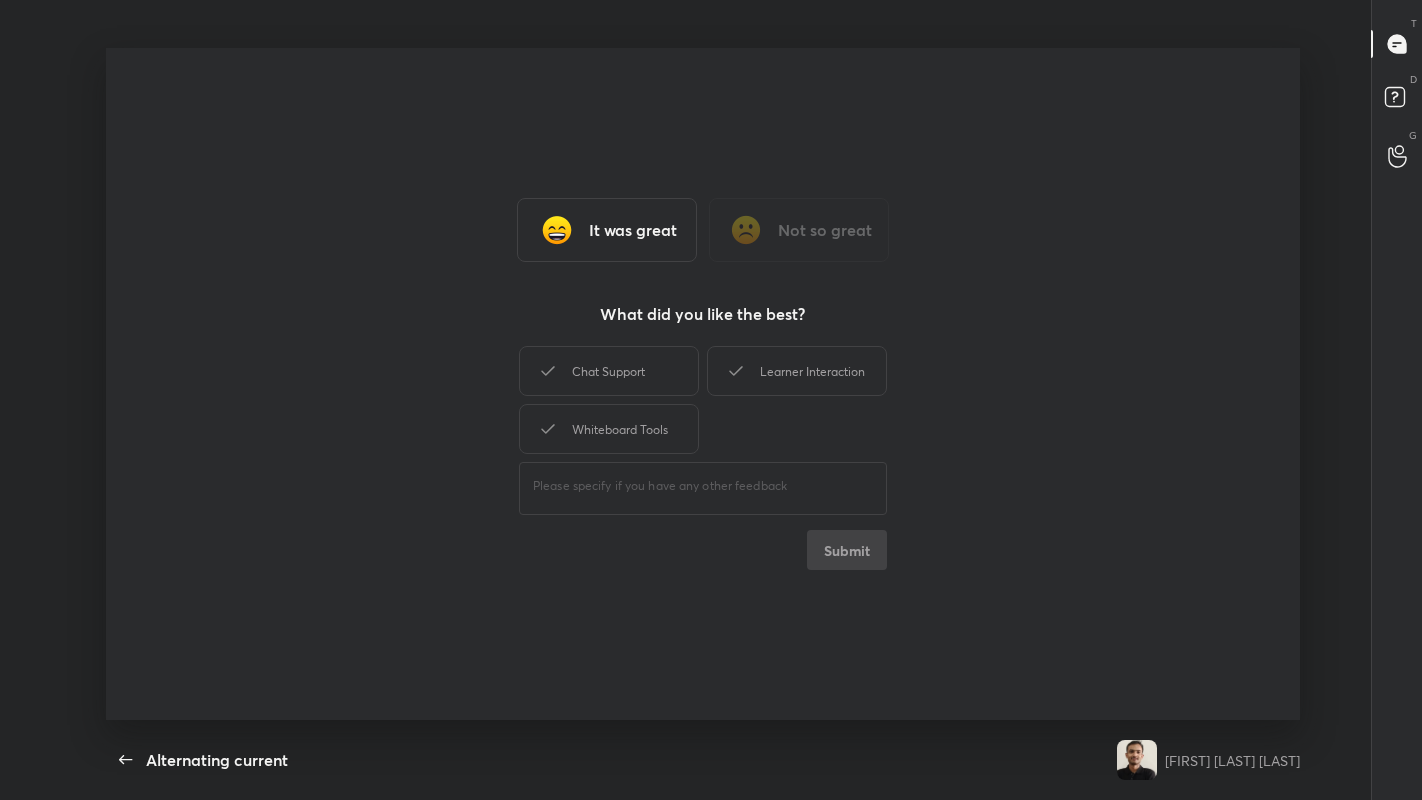click on "Chat Support Learner Interaction Whiteboard Tools ​ Submit" at bounding box center [703, 456] 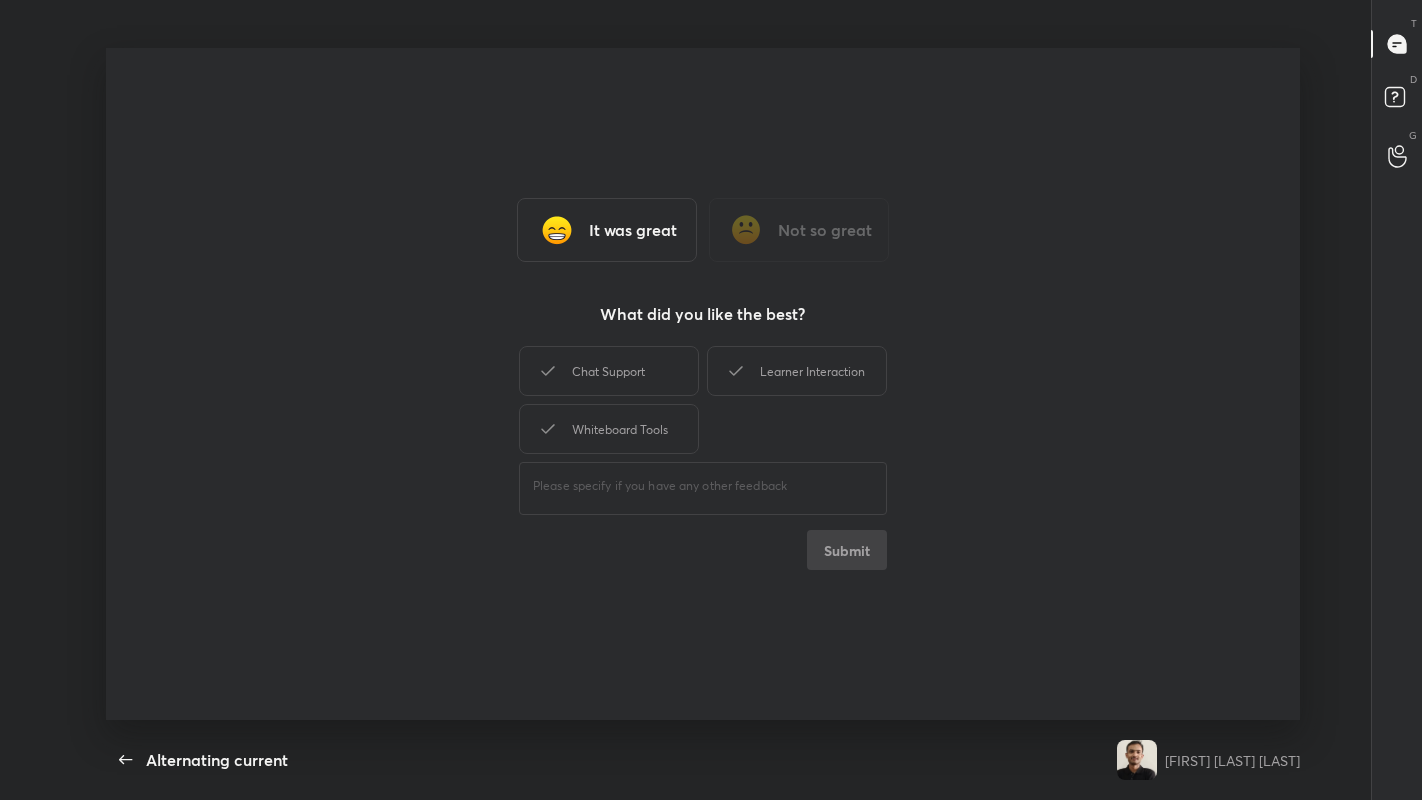 click on "Chat Support Learner Interaction Whiteboard Tools ​ Submit" at bounding box center [703, 456] 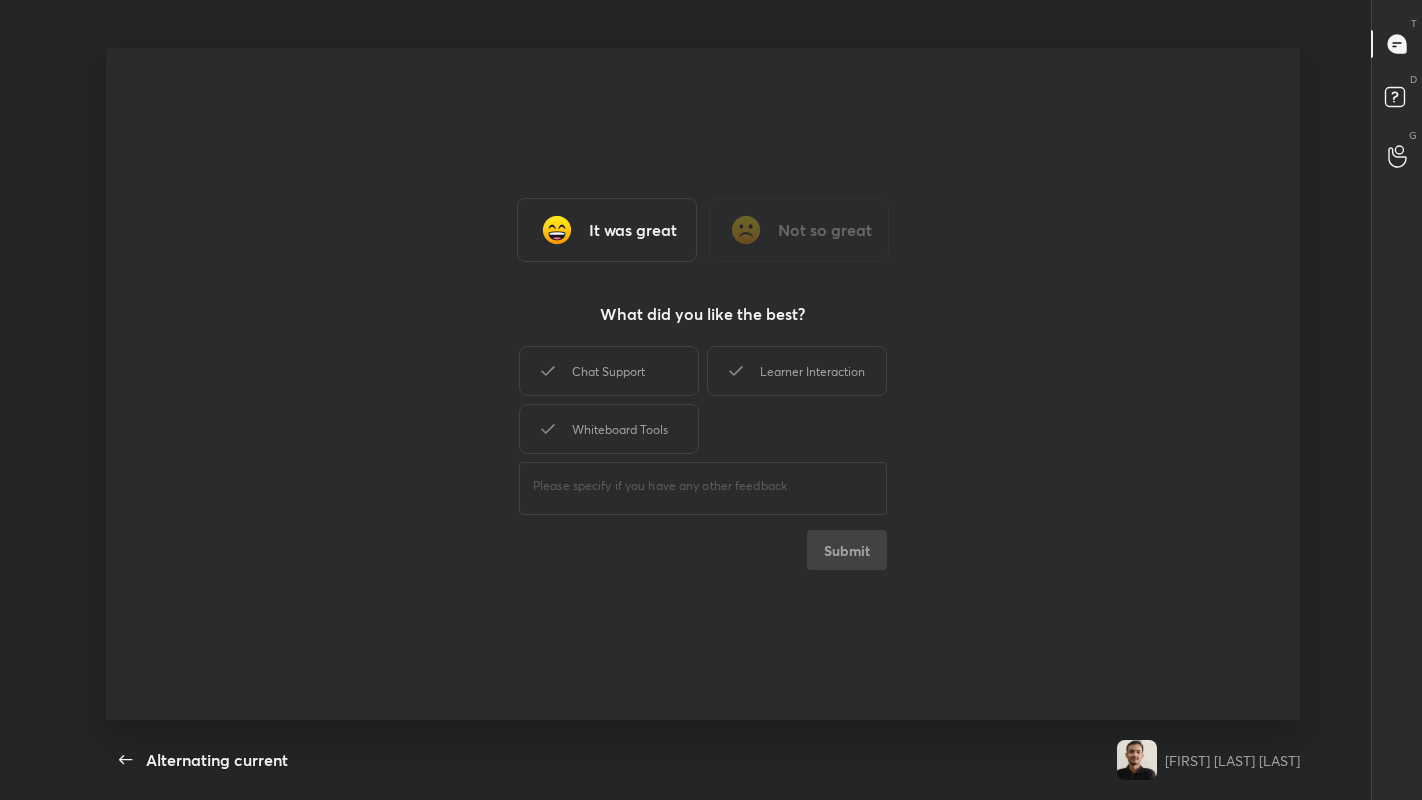 click on "Chat Support Learner Interaction Whiteboard Tools ​ Submit" at bounding box center [703, 456] 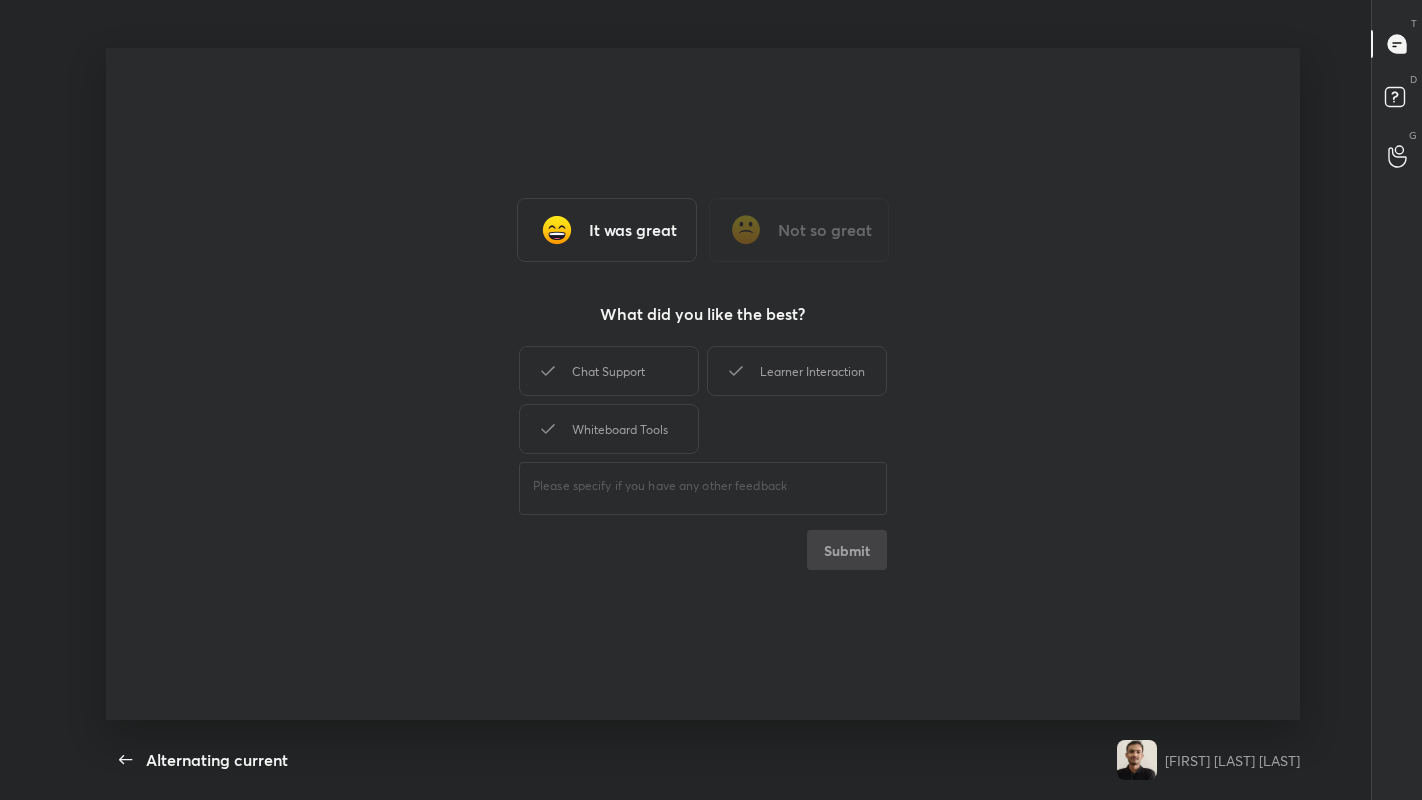 click on "Learner Interaction" at bounding box center (797, 371) 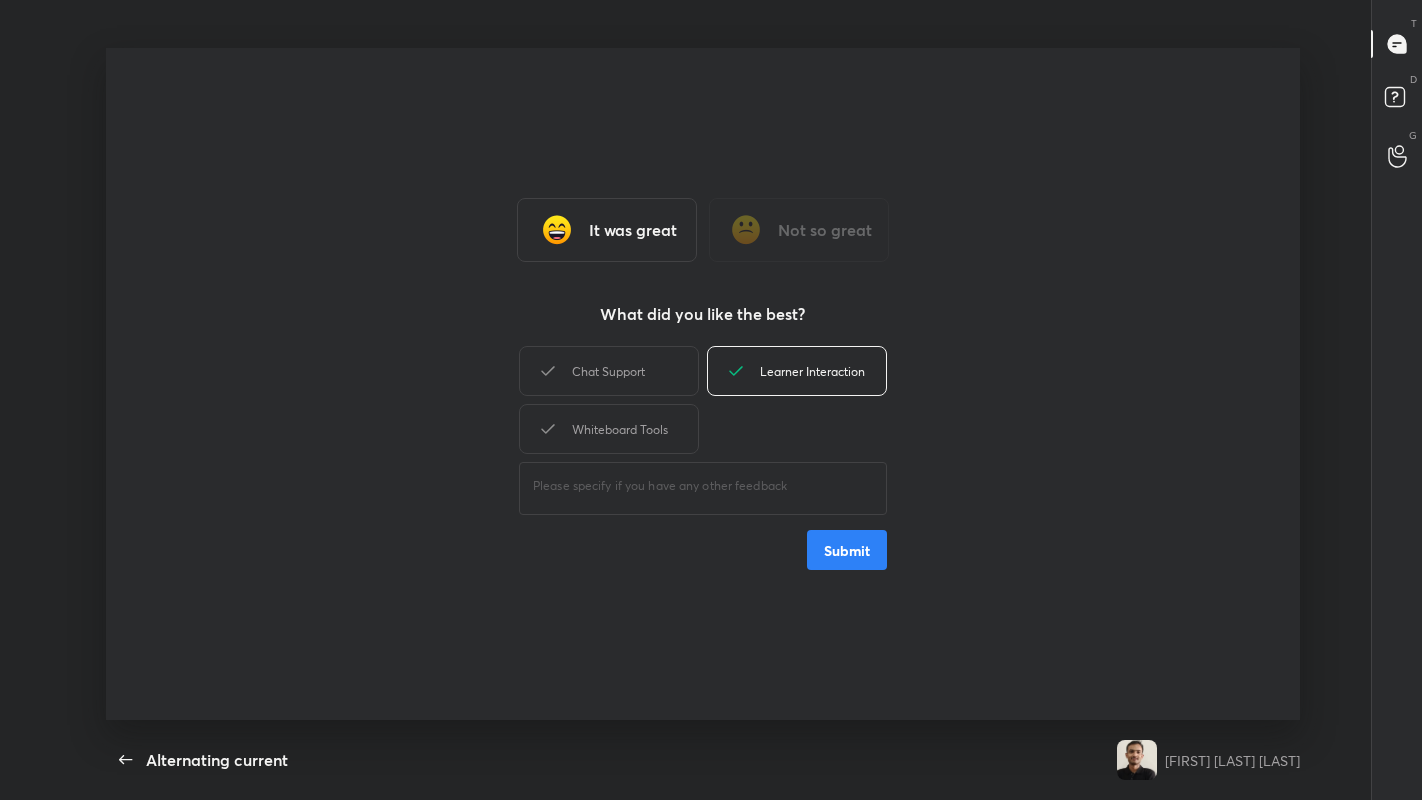 click on "Submit" at bounding box center [847, 550] 